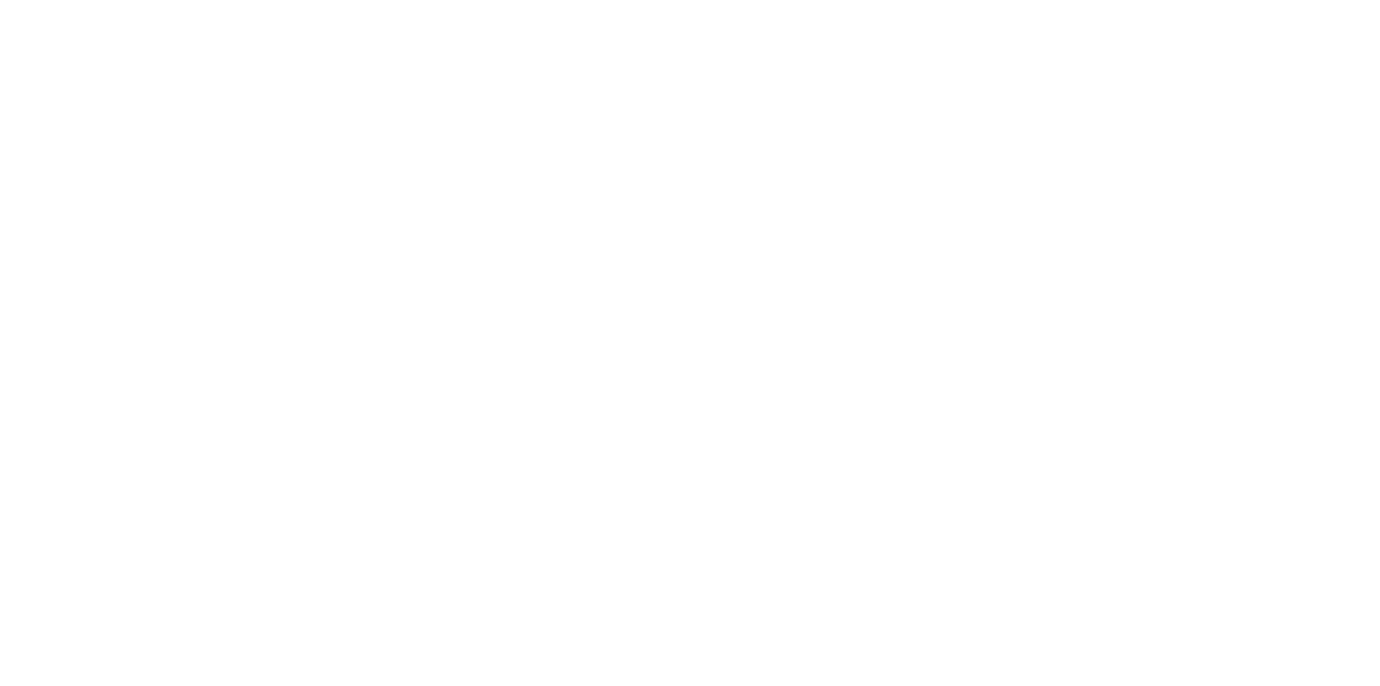 scroll, scrollTop: 0, scrollLeft: 0, axis: both 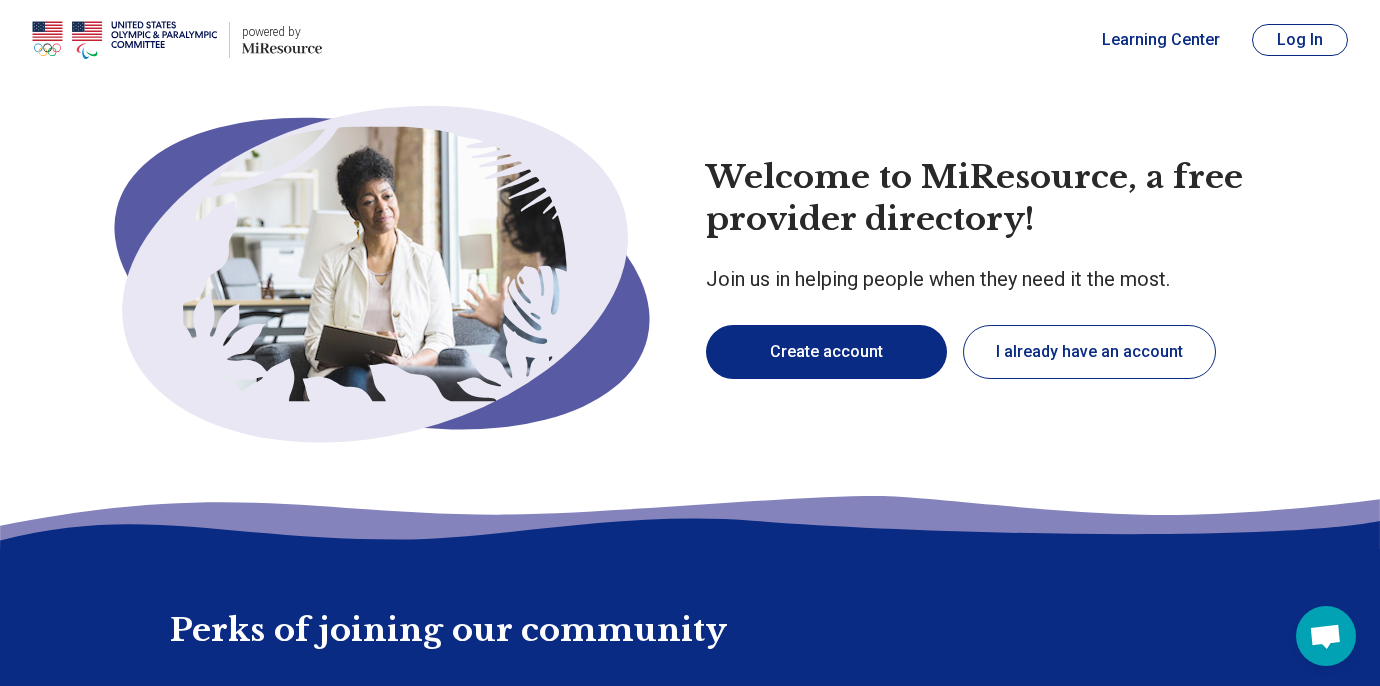click on "Create account" at bounding box center [826, 352] 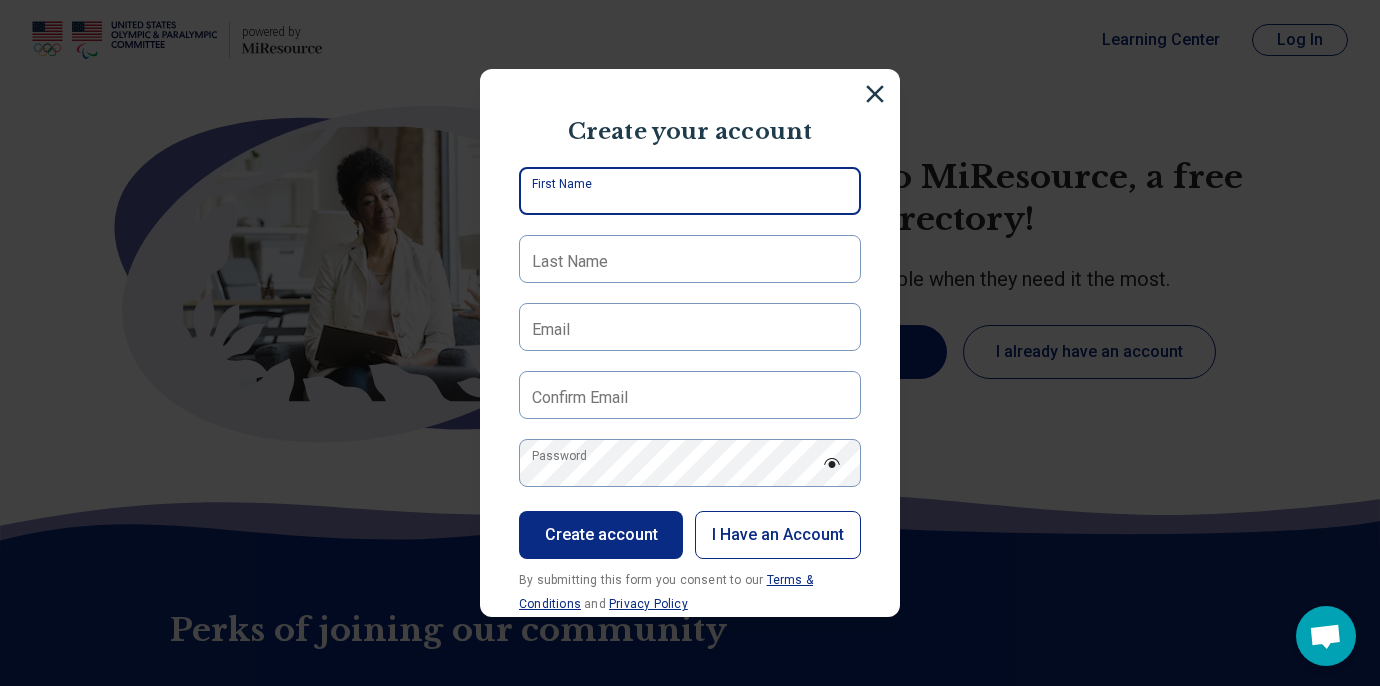 click on "First Name" at bounding box center [690, 191] 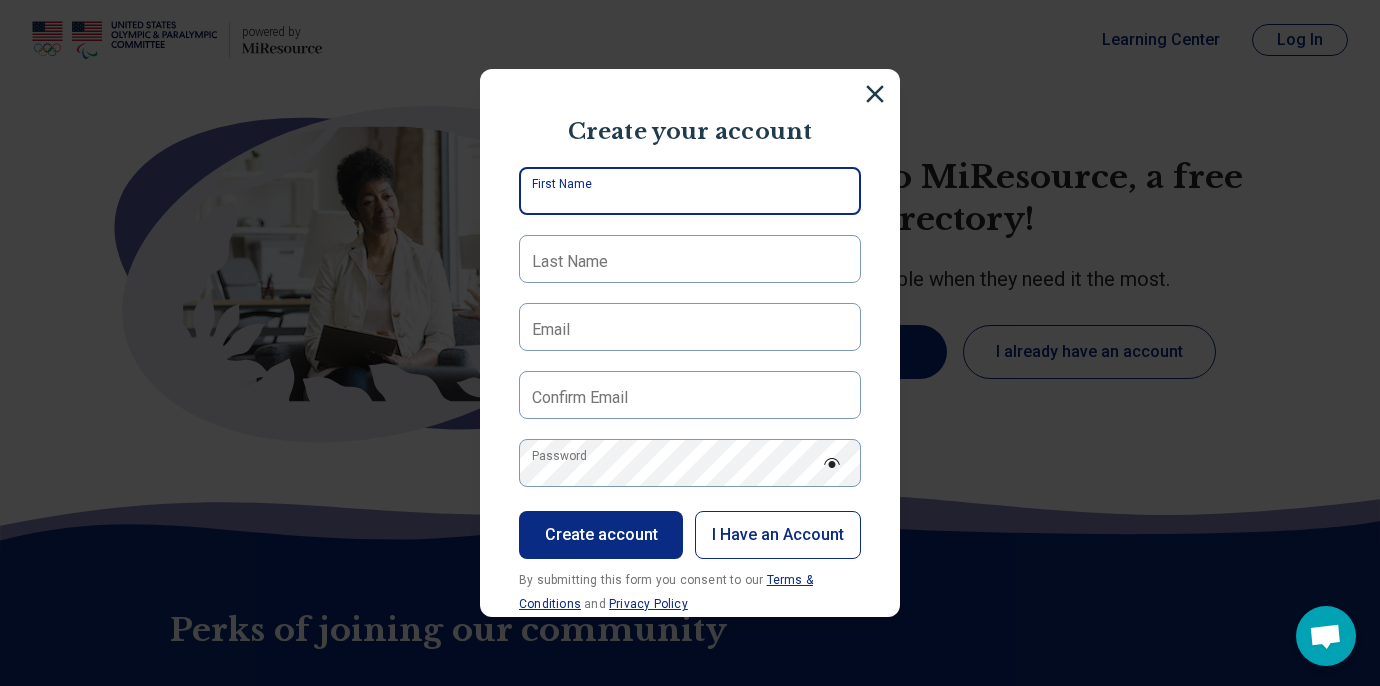 type on "*******" 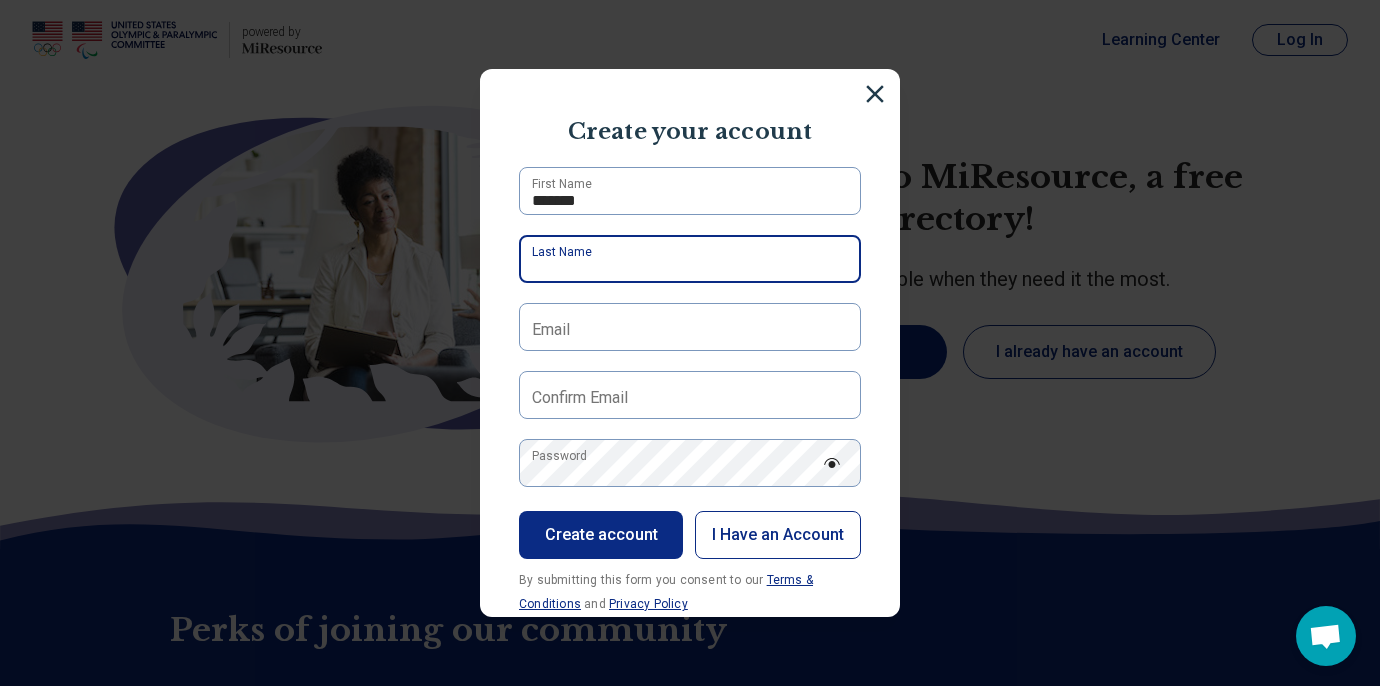 click on "Last Name" at bounding box center [690, 259] 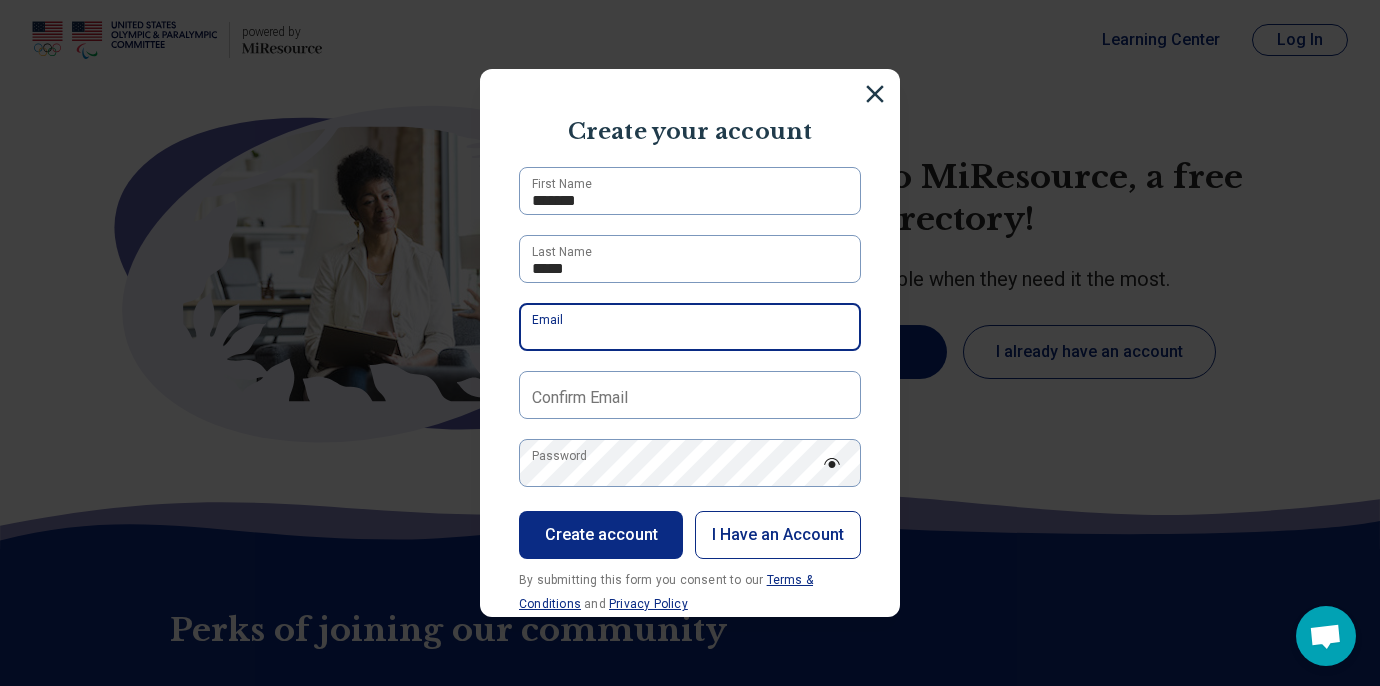 click on "Email" at bounding box center [690, 327] 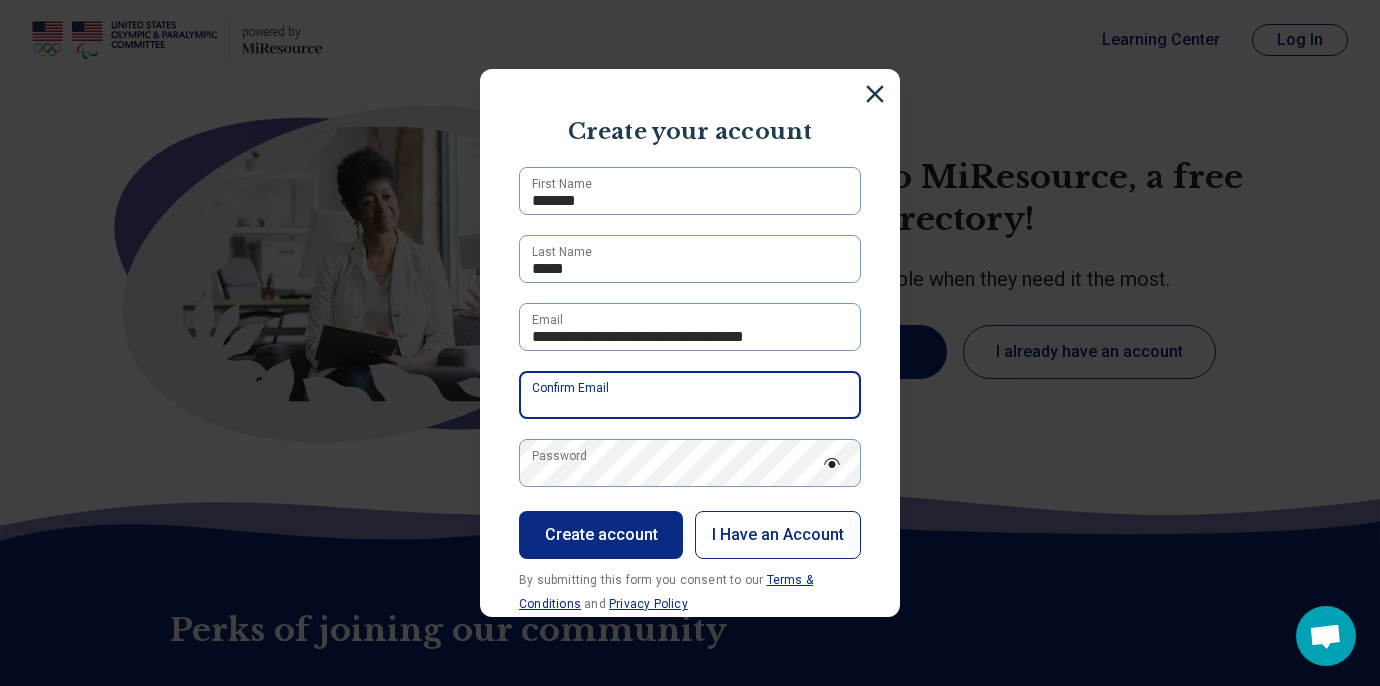 click on "Confirm Email" at bounding box center (690, 395) 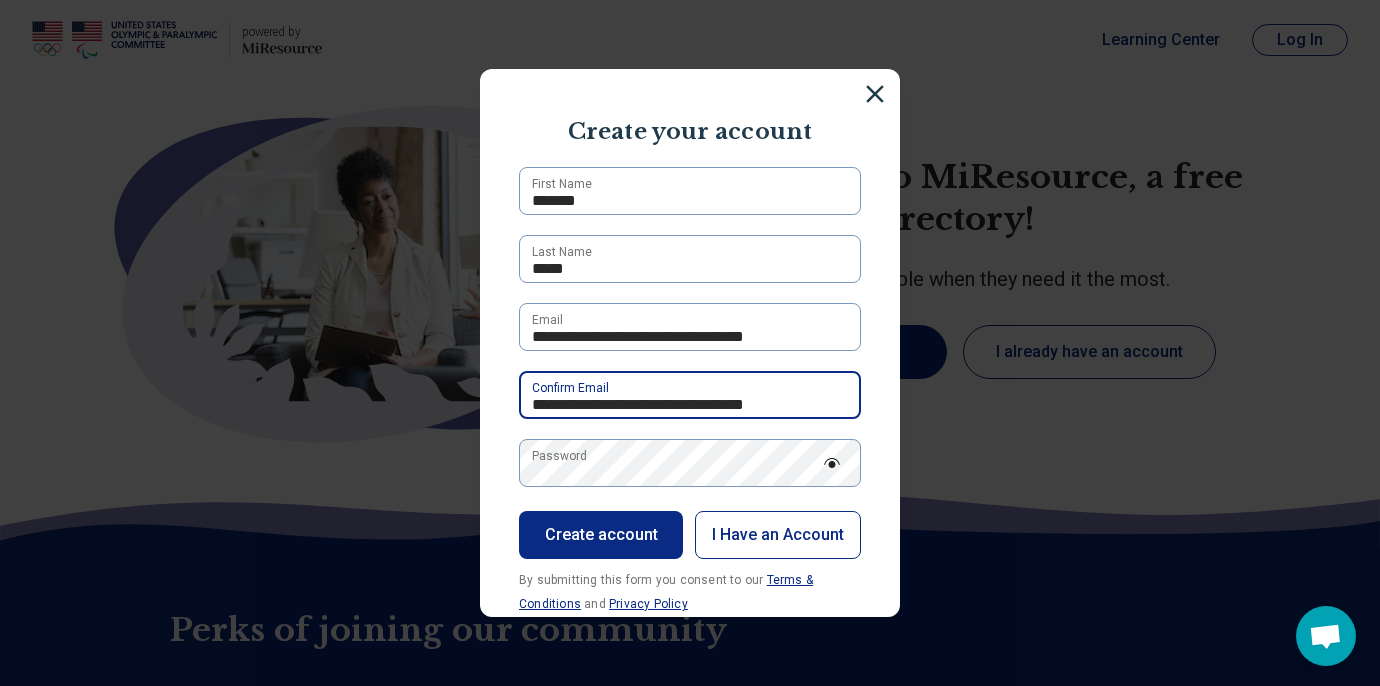 type on "**********" 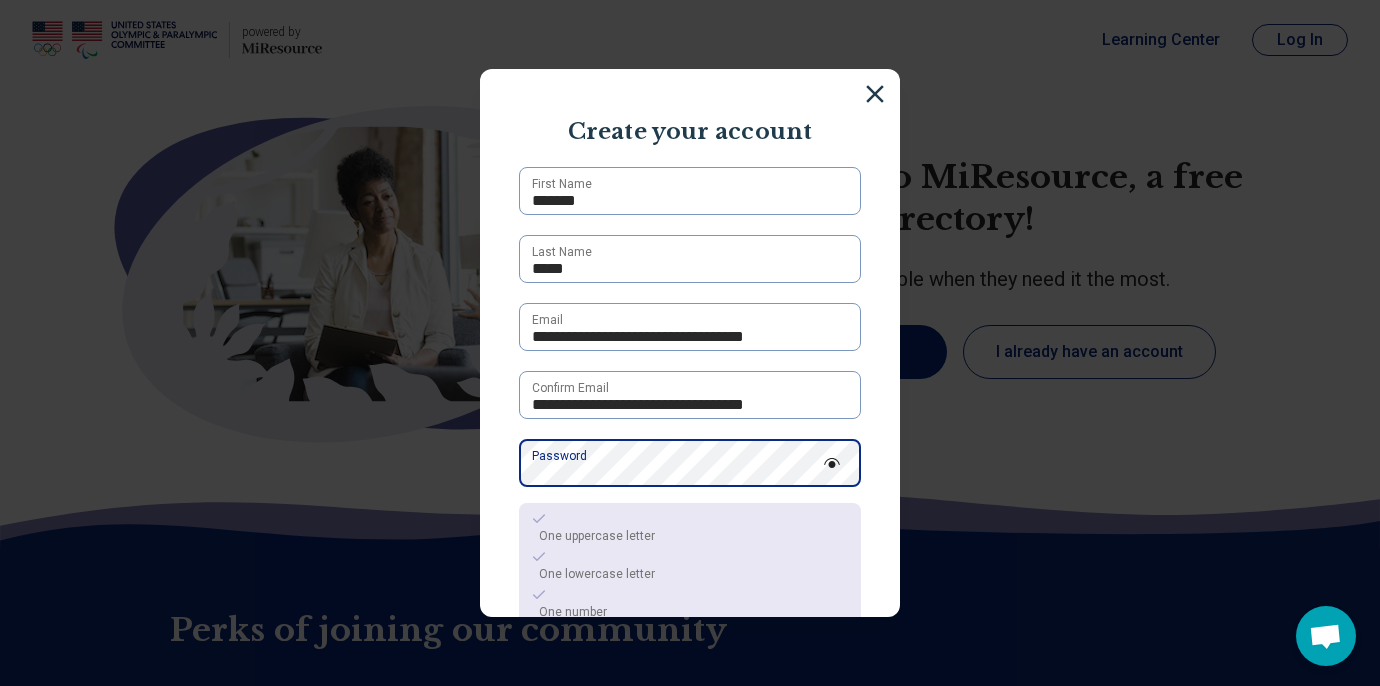 scroll, scrollTop: 218, scrollLeft: 0, axis: vertical 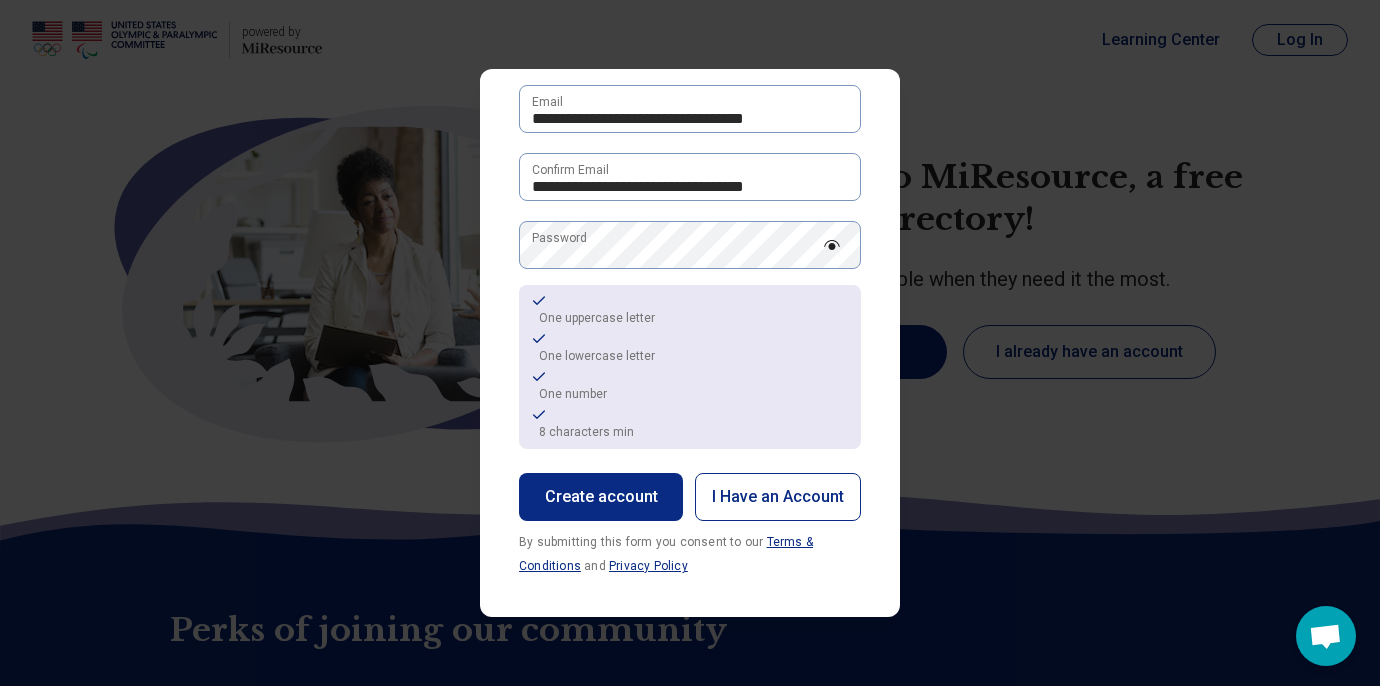 click at bounding box center [832, 245] 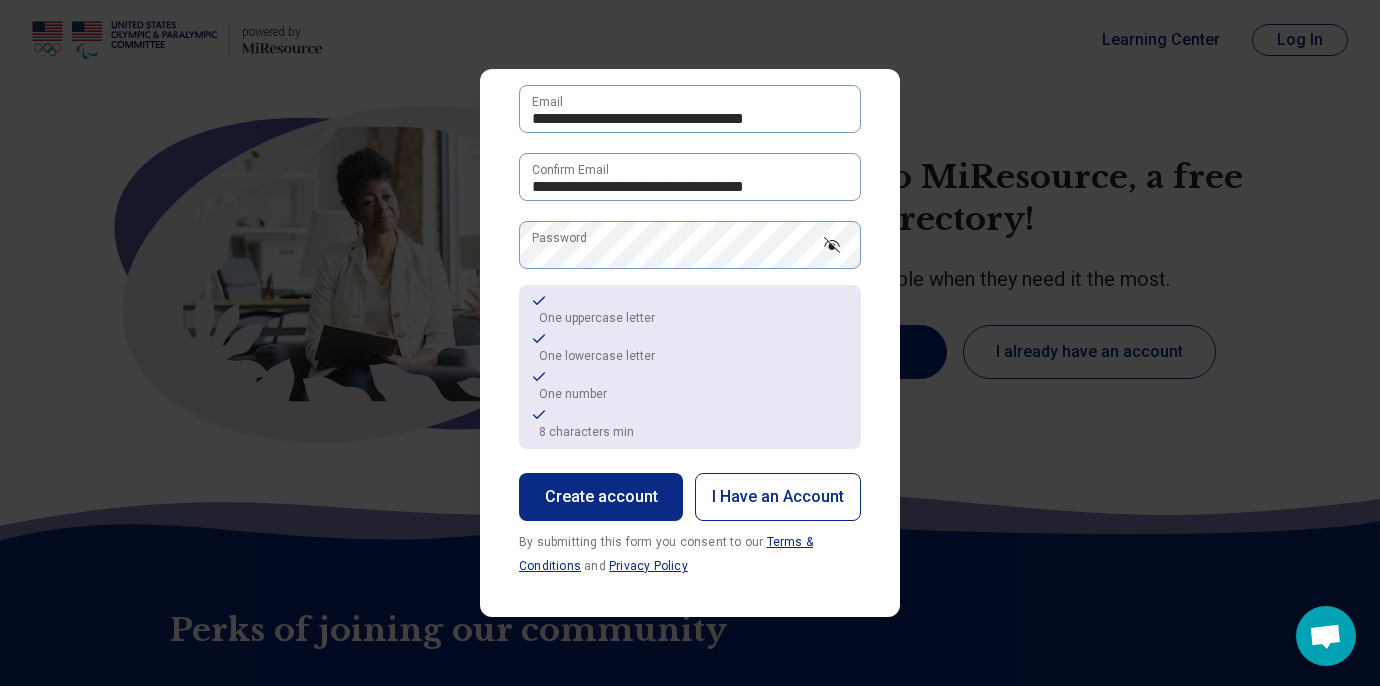 click at bounding box center (832, 245) 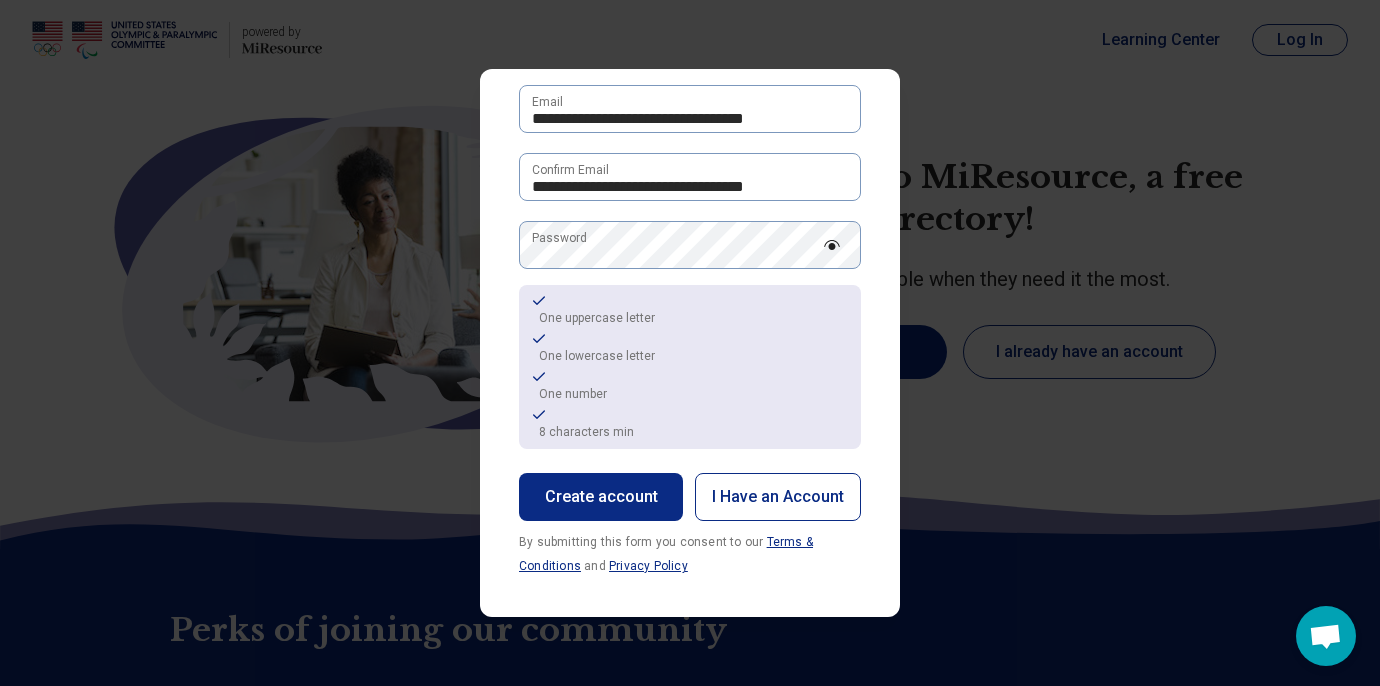 click on "Create account" at bounding box center [601, 497] 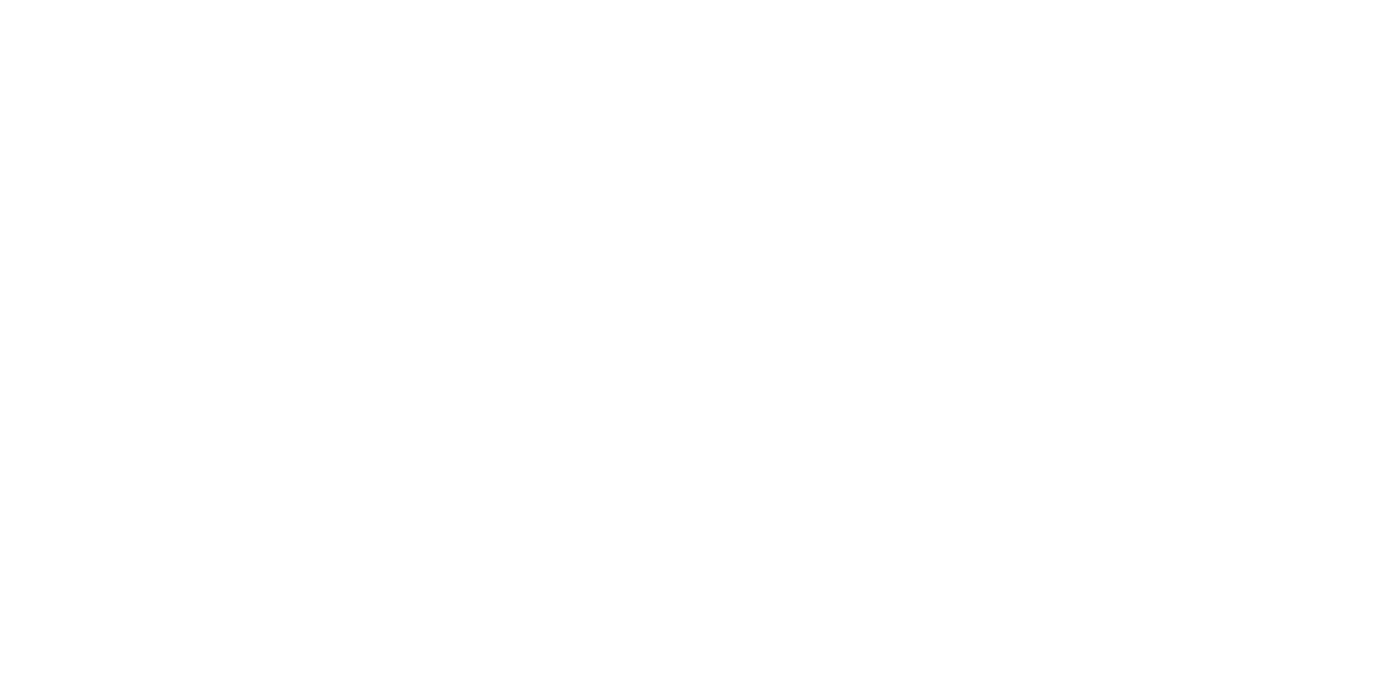 scroll, scrollTop: 0, scrollLeft: 0, axis: both 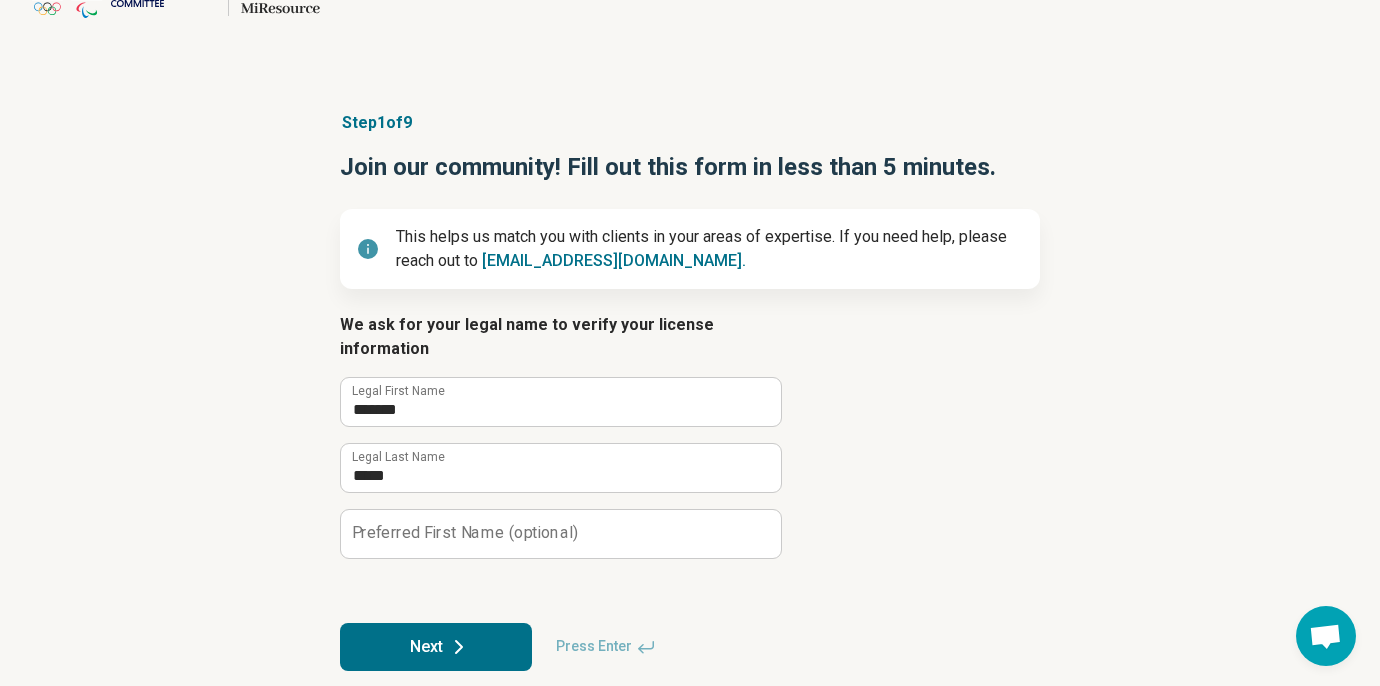 click 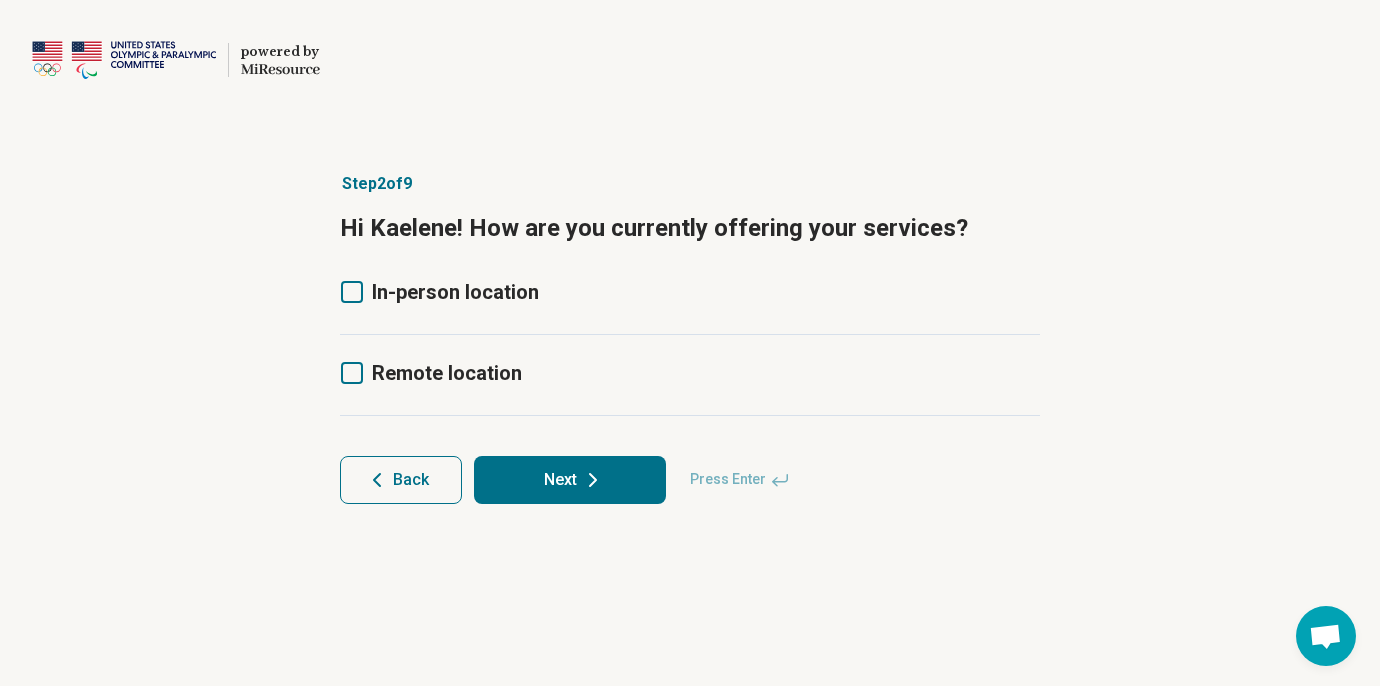 click 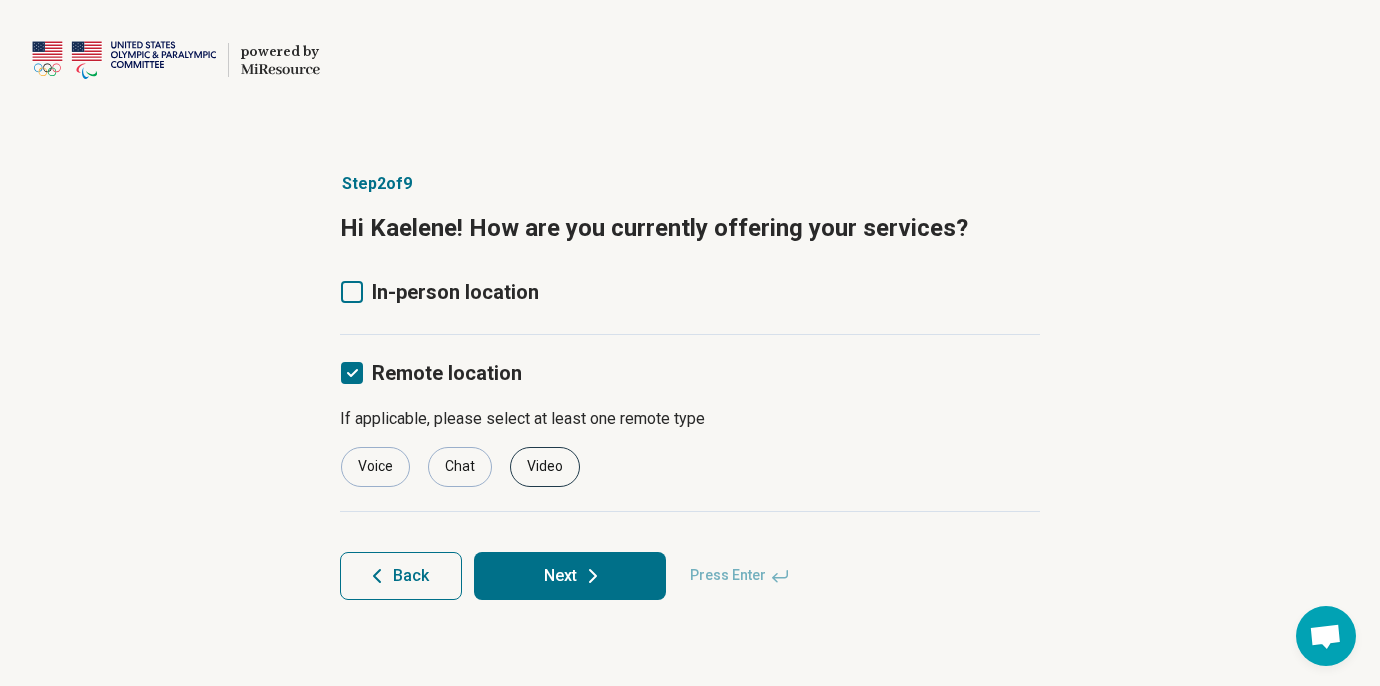 click on "Video" at bounding box center [545, 467] 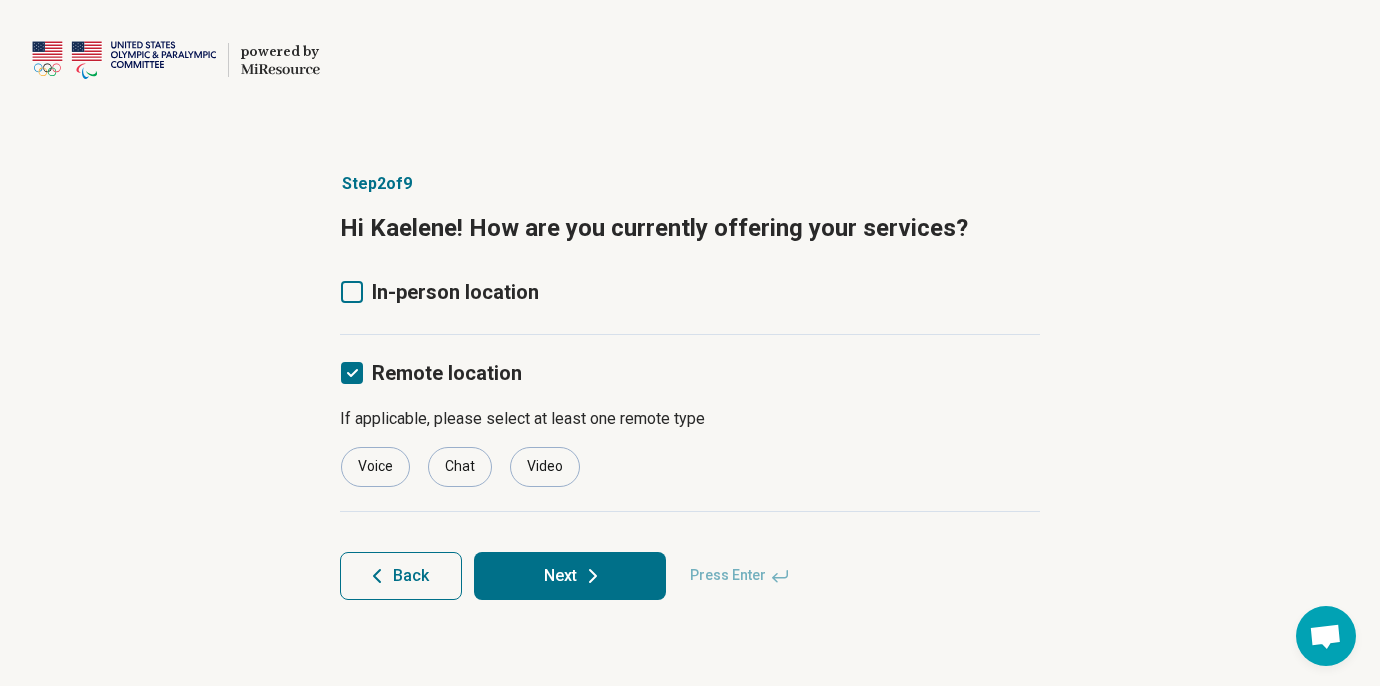 click 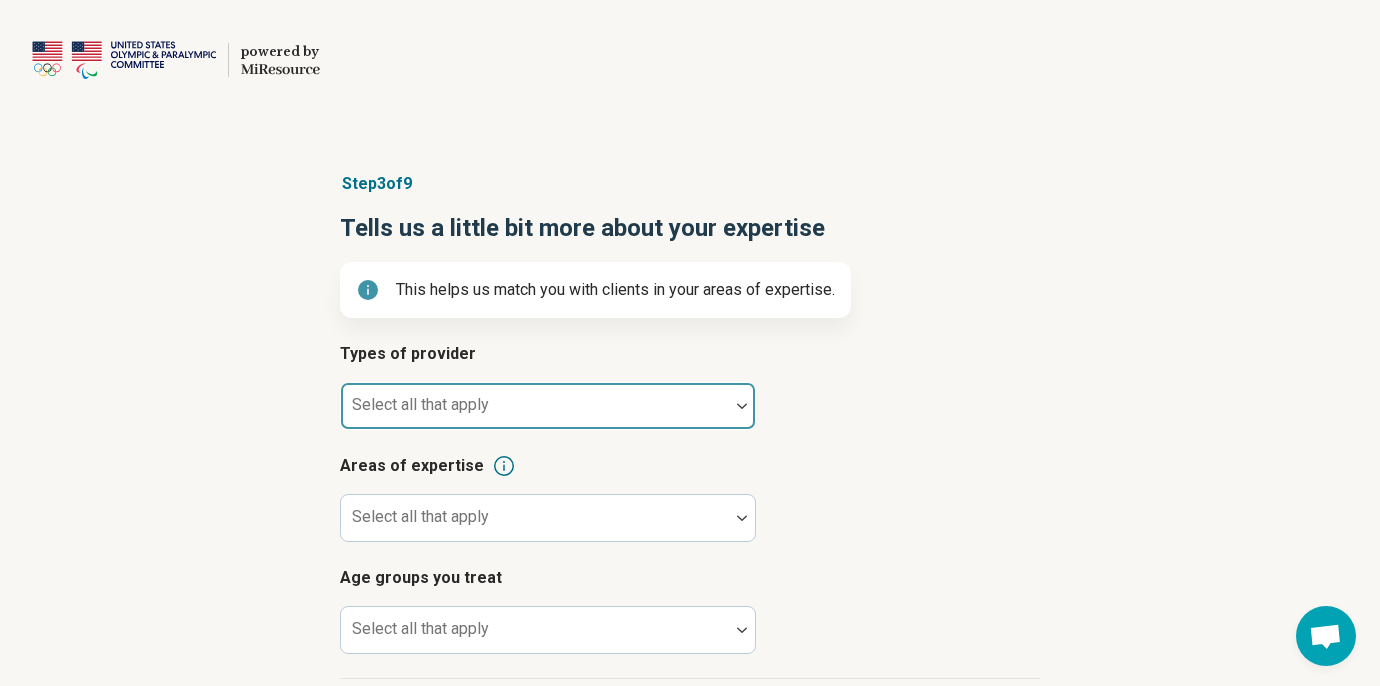 click at bounding box center [535, 414] 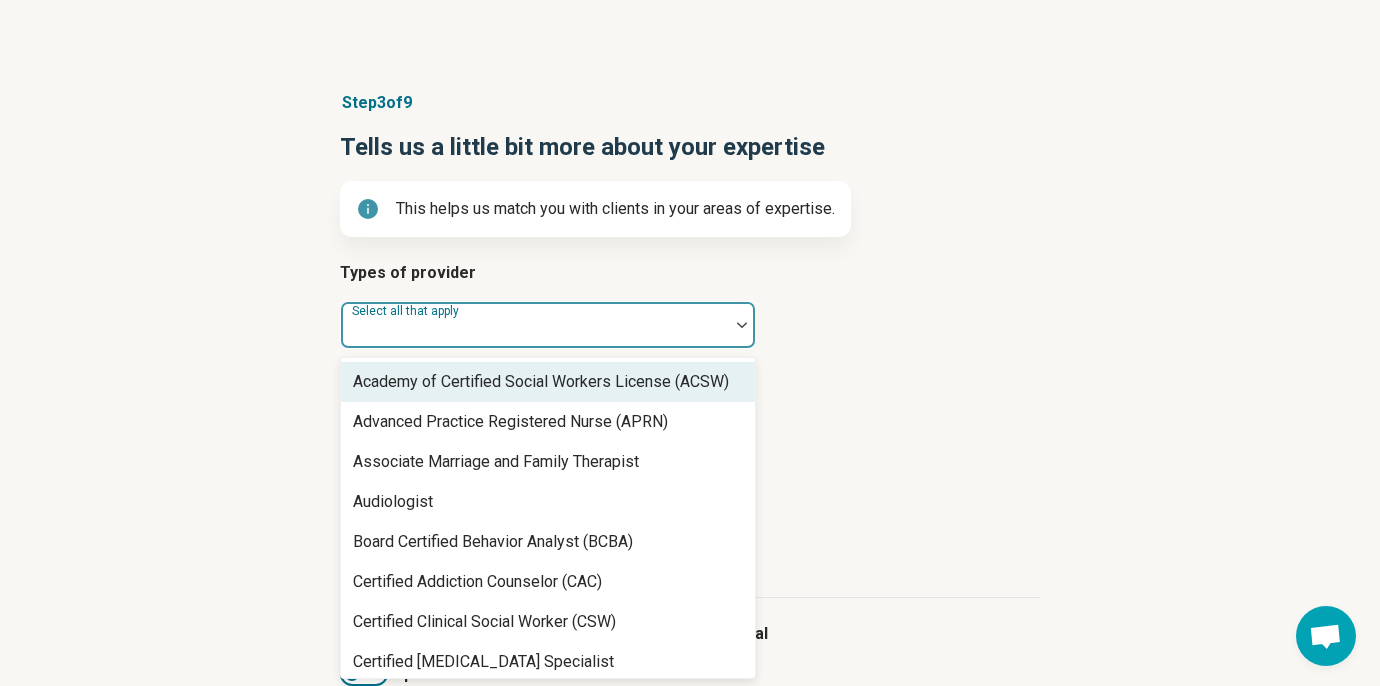 scroll, scrollTop: 81, scrollLeft: 0, axis: vertical 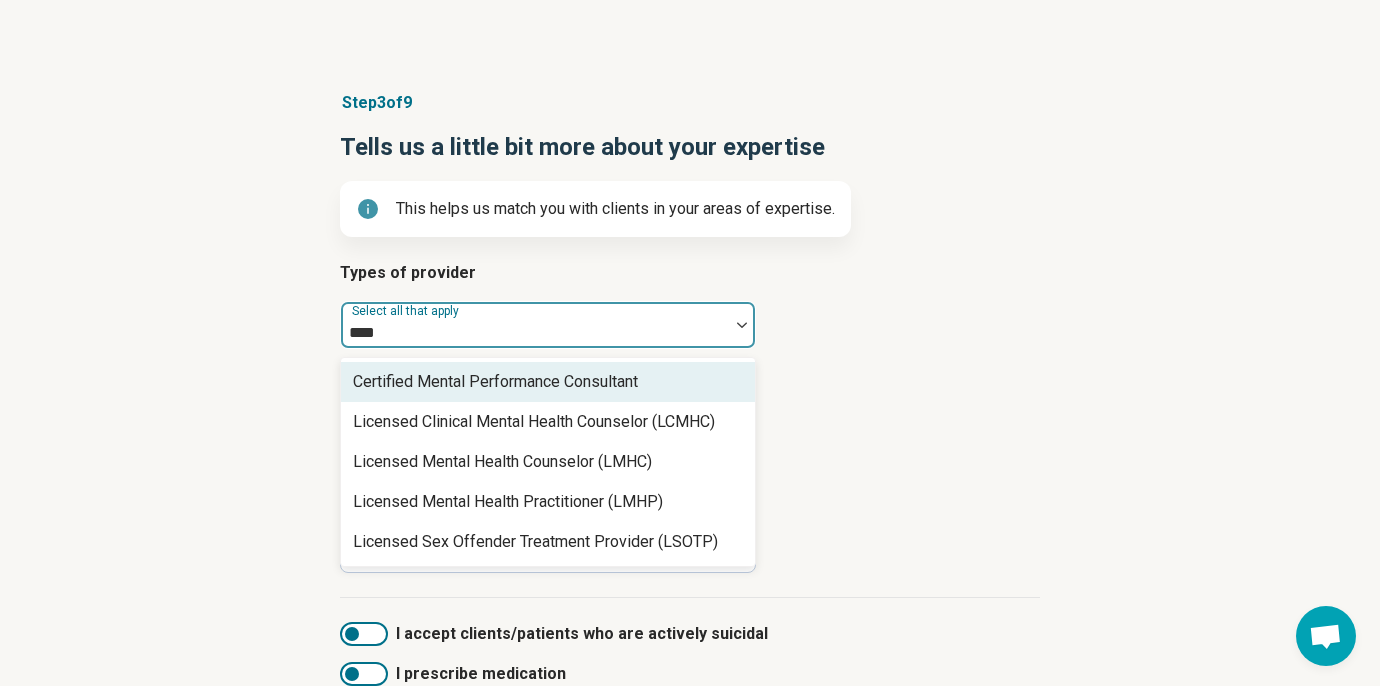 type on "*****" 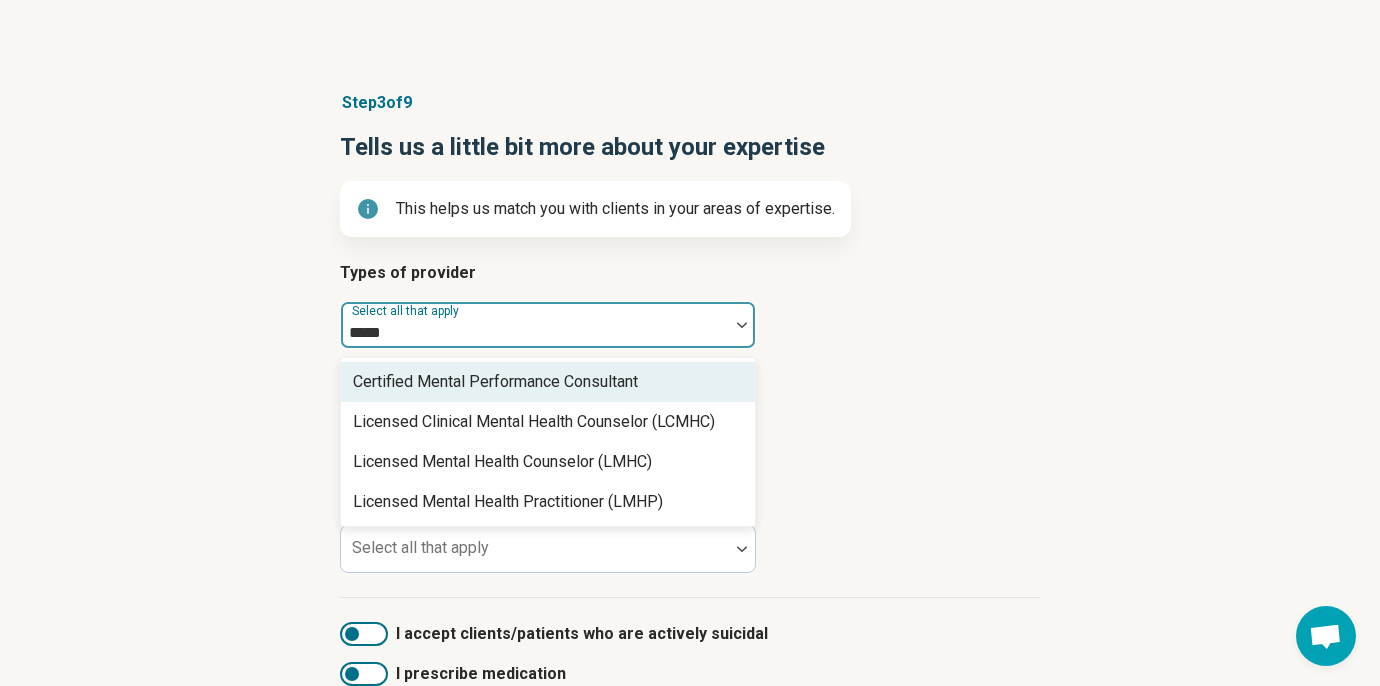 click on "Certified Mental Performance Consultant" at bounding box center (495, 382) 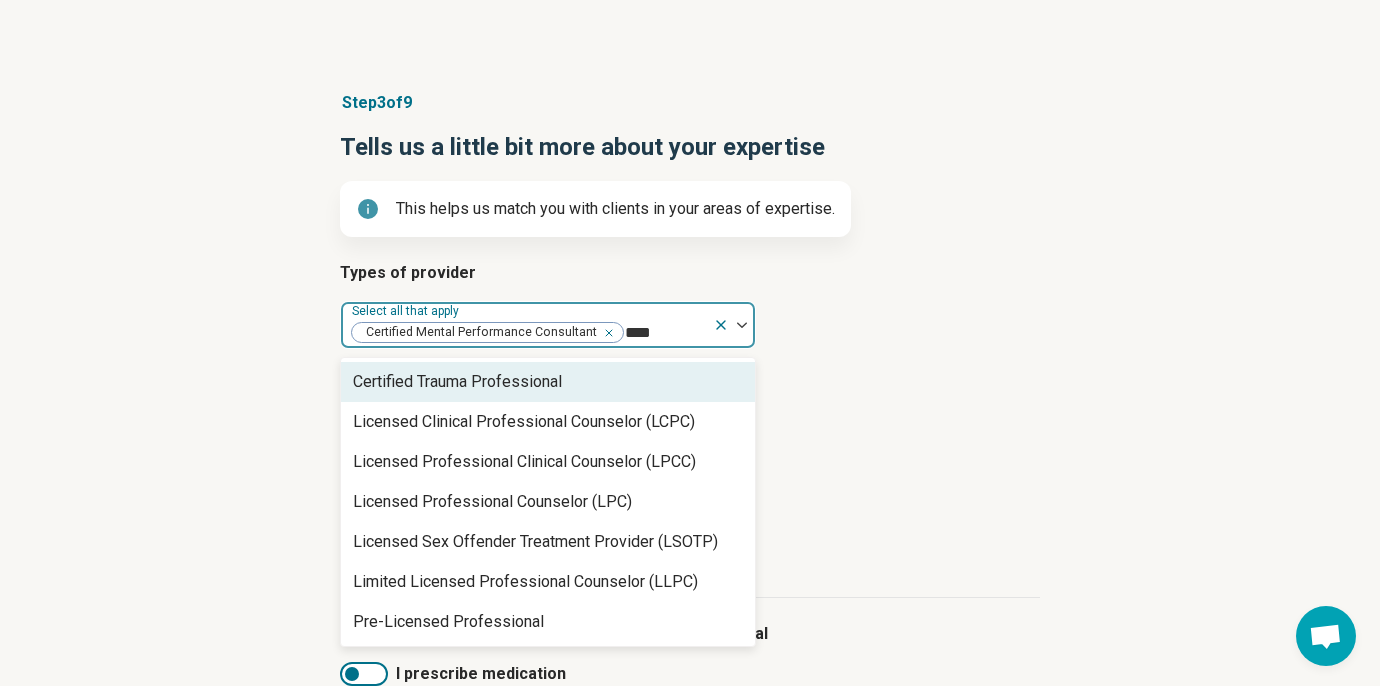 type on "*****" 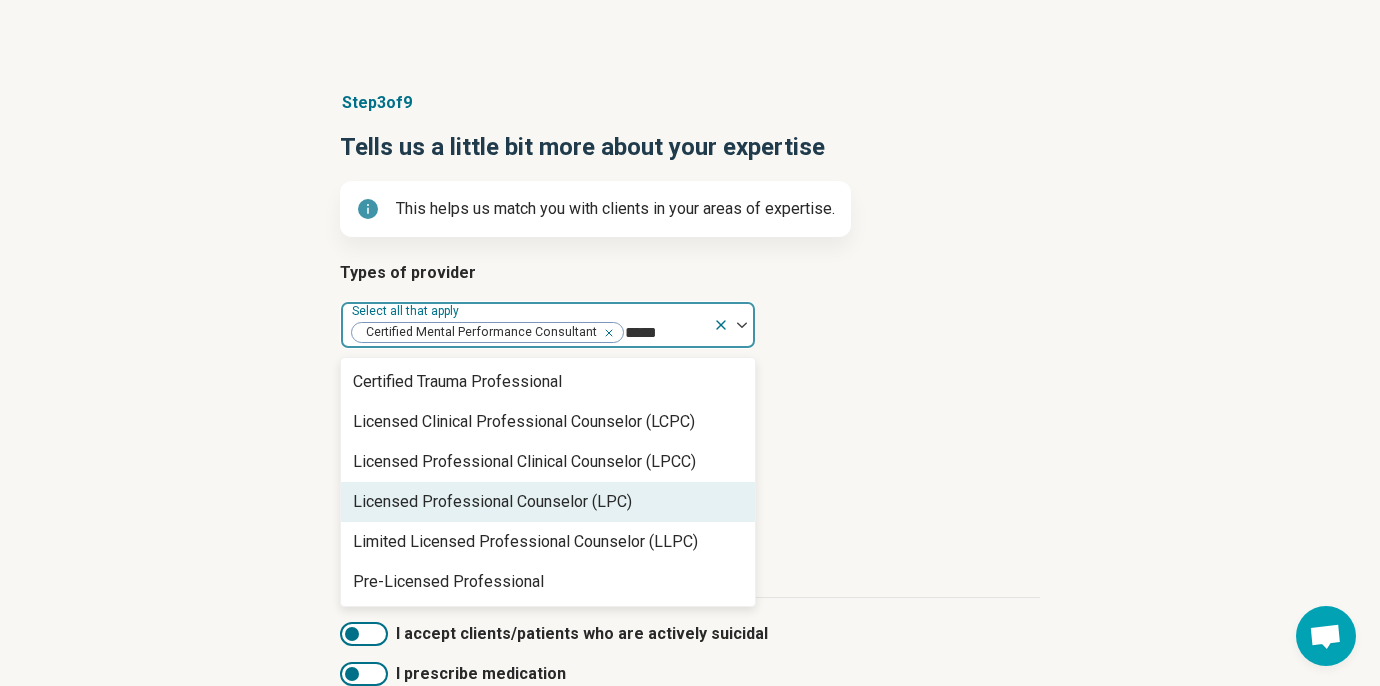 click on "Licensed Professional Counselor (LPC)" at bounding box center (492, 502) 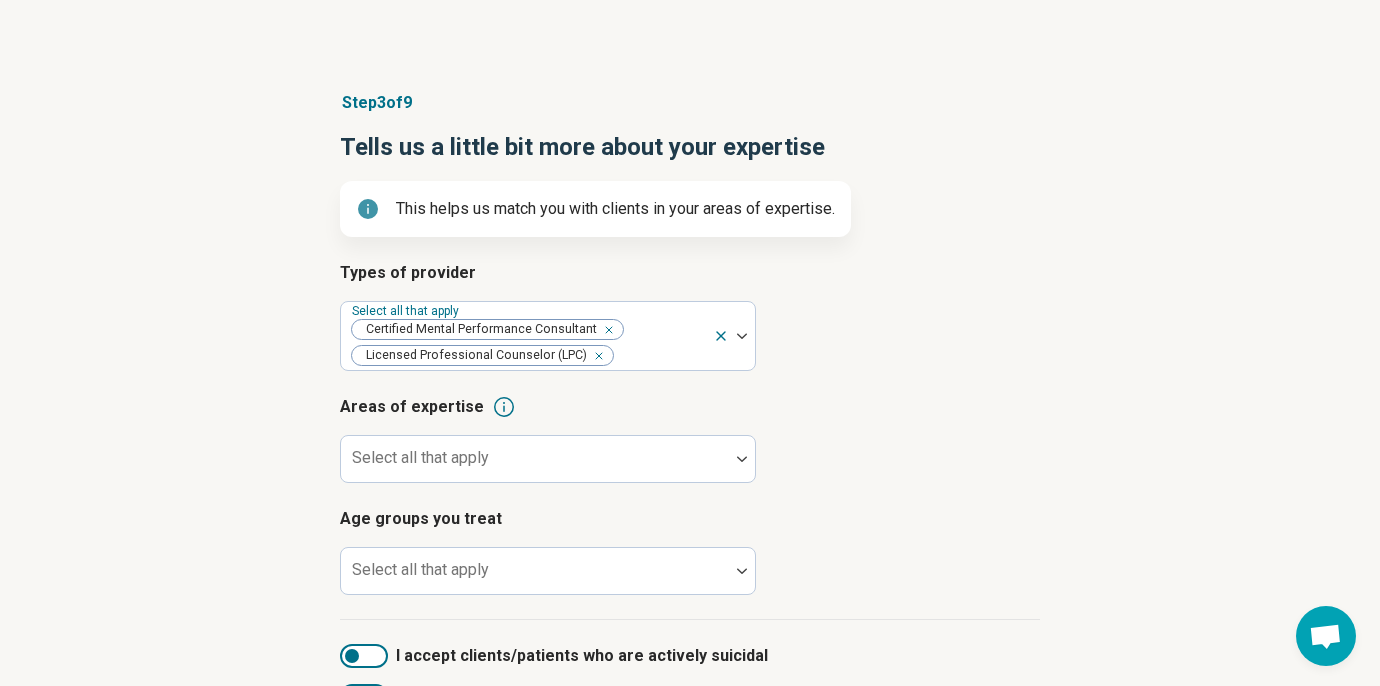 click on "Areas of expertise" at bounding box center (690, 407) 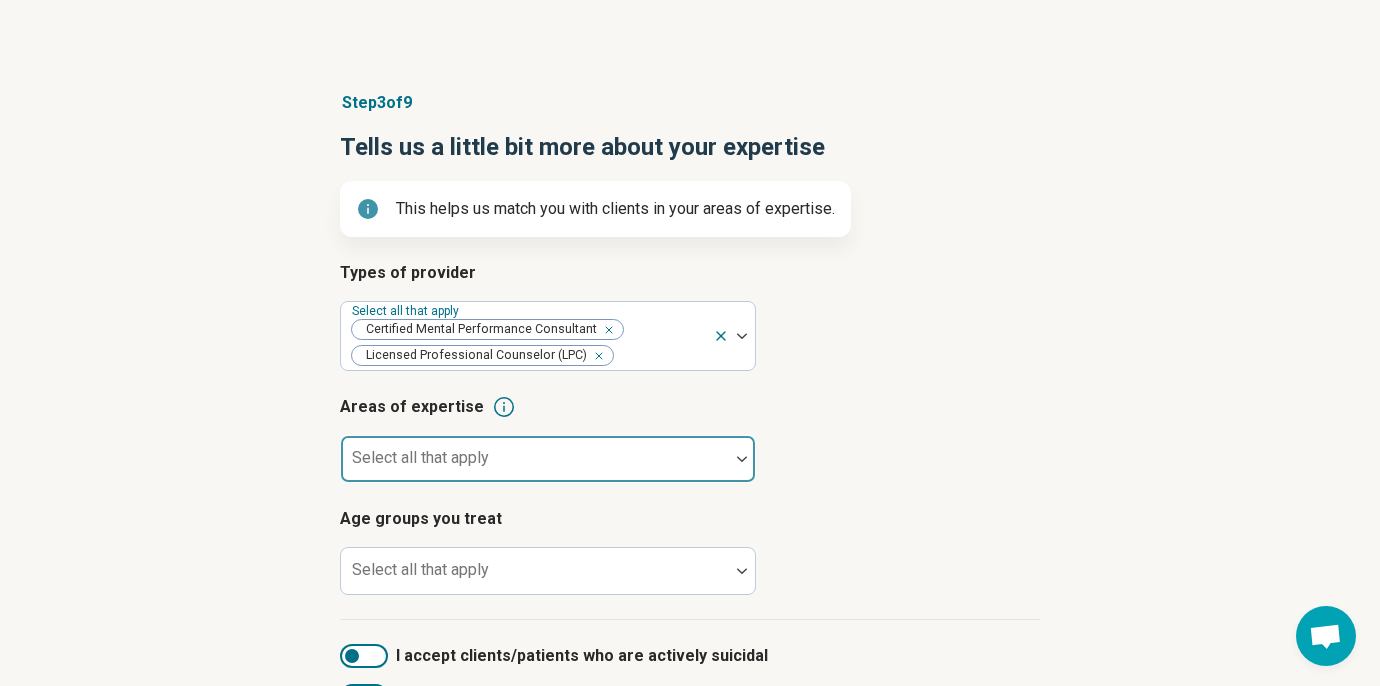 click at bounding box center [535, 459] 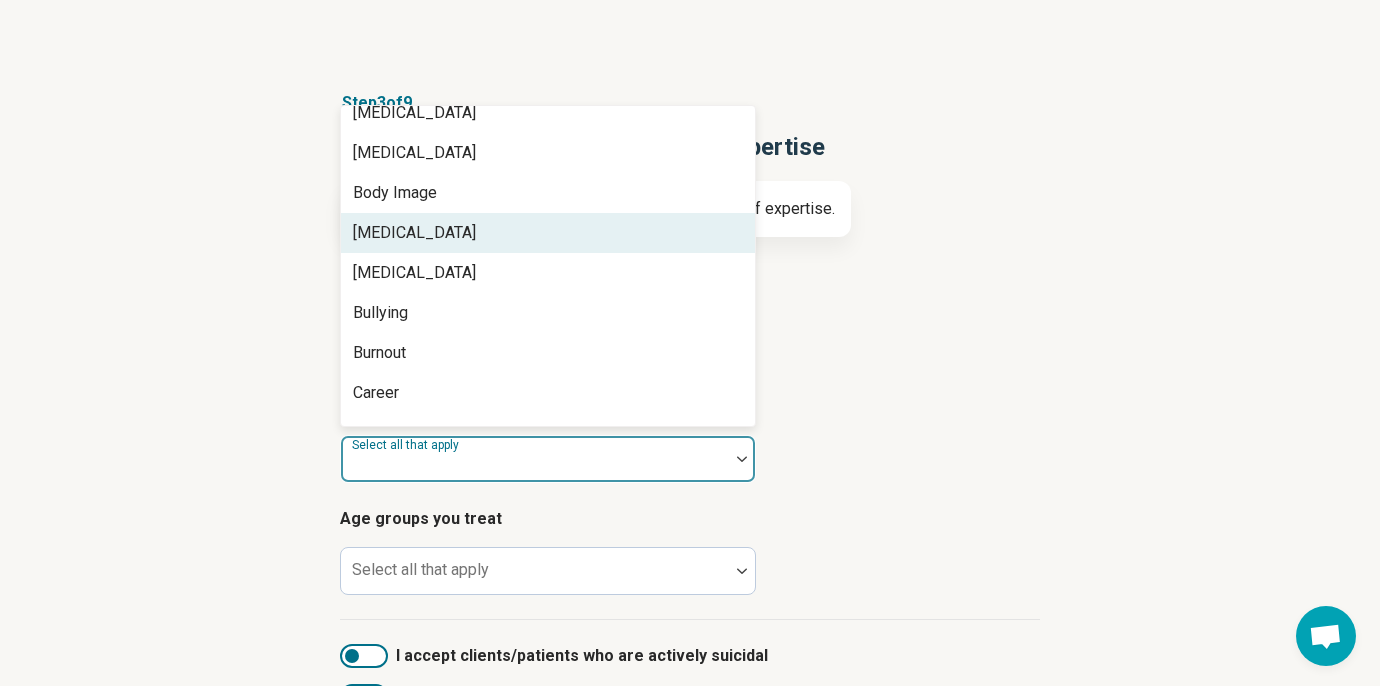 scroll, scrollTop: 0, scrollLeft: 0, axis: both 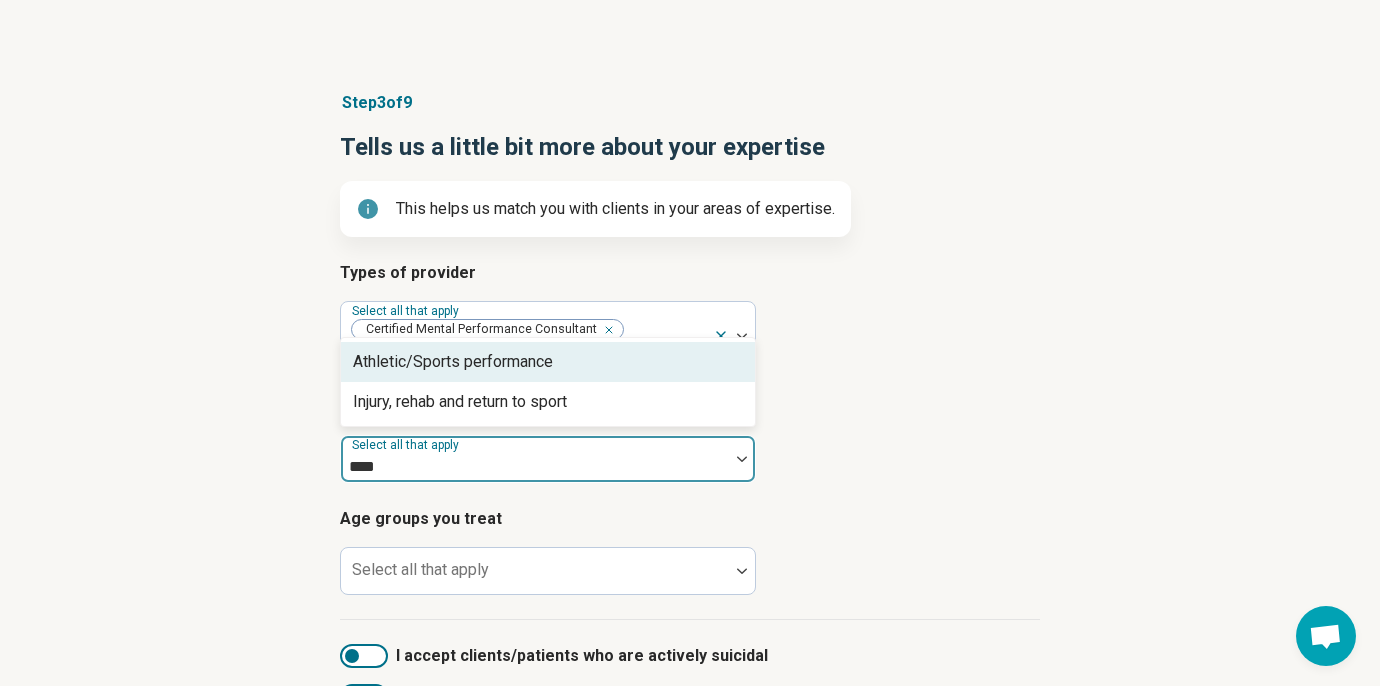 type on "*****" 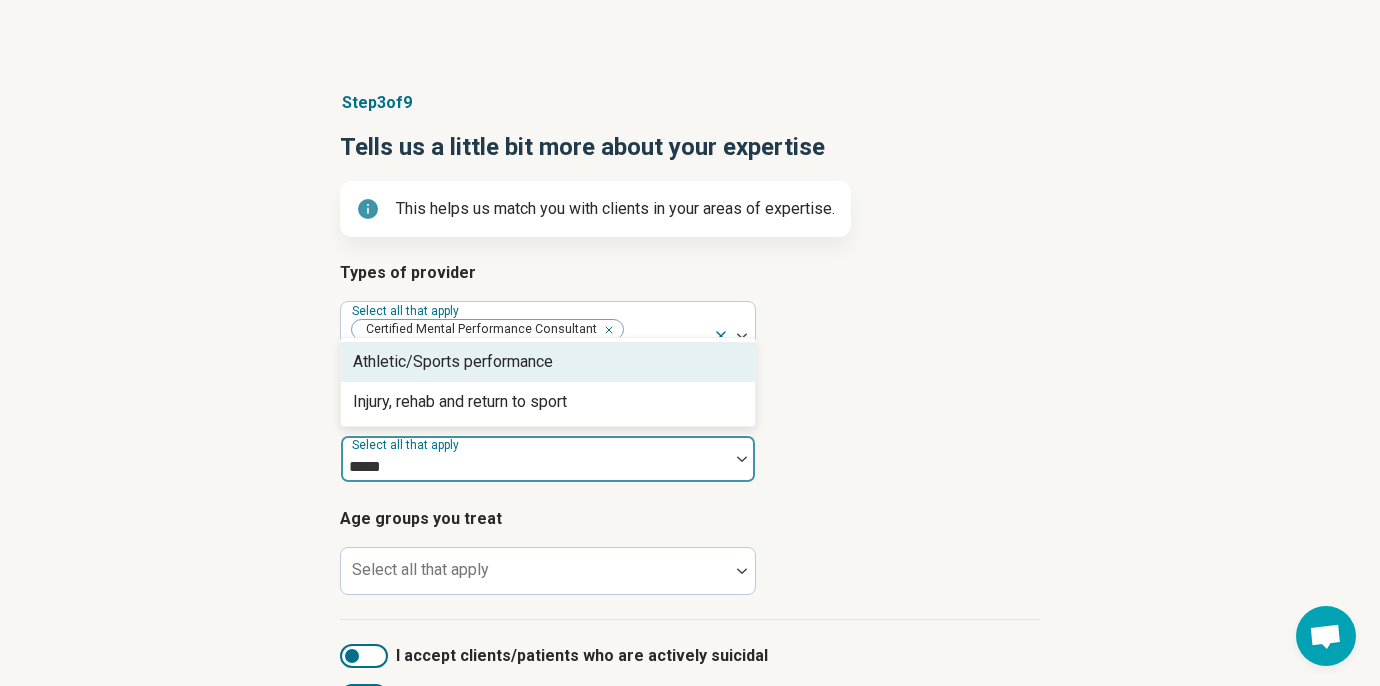 click on "Athletic/Sports performance" at bounding box center (548, 362) 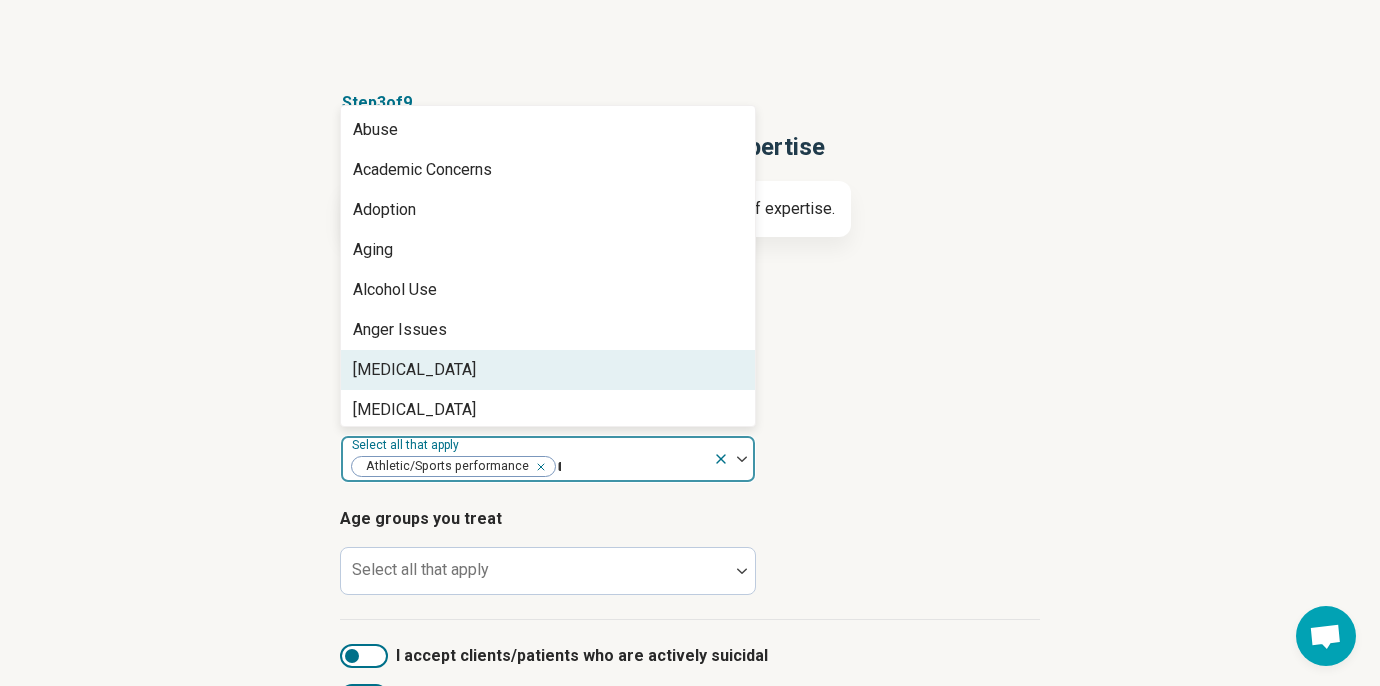 type on "***" 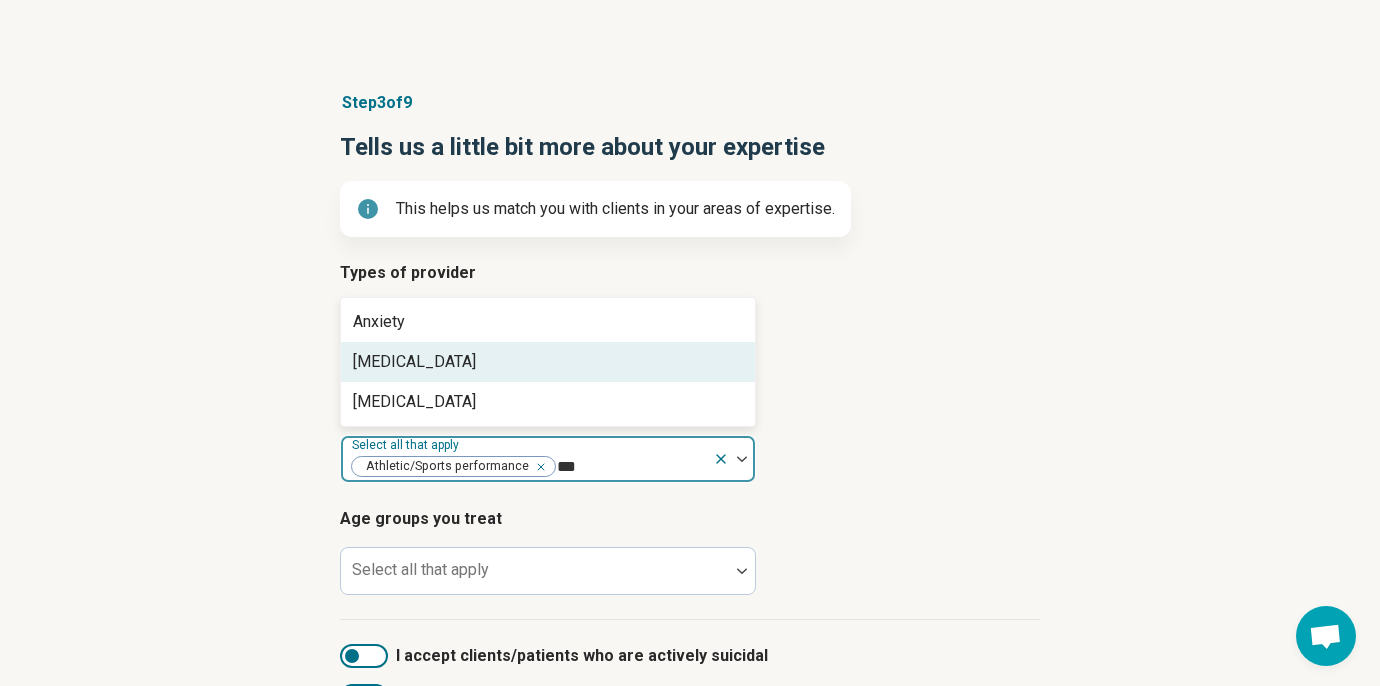 click on "Performance Anxiety" at bounding box center [414, 362] 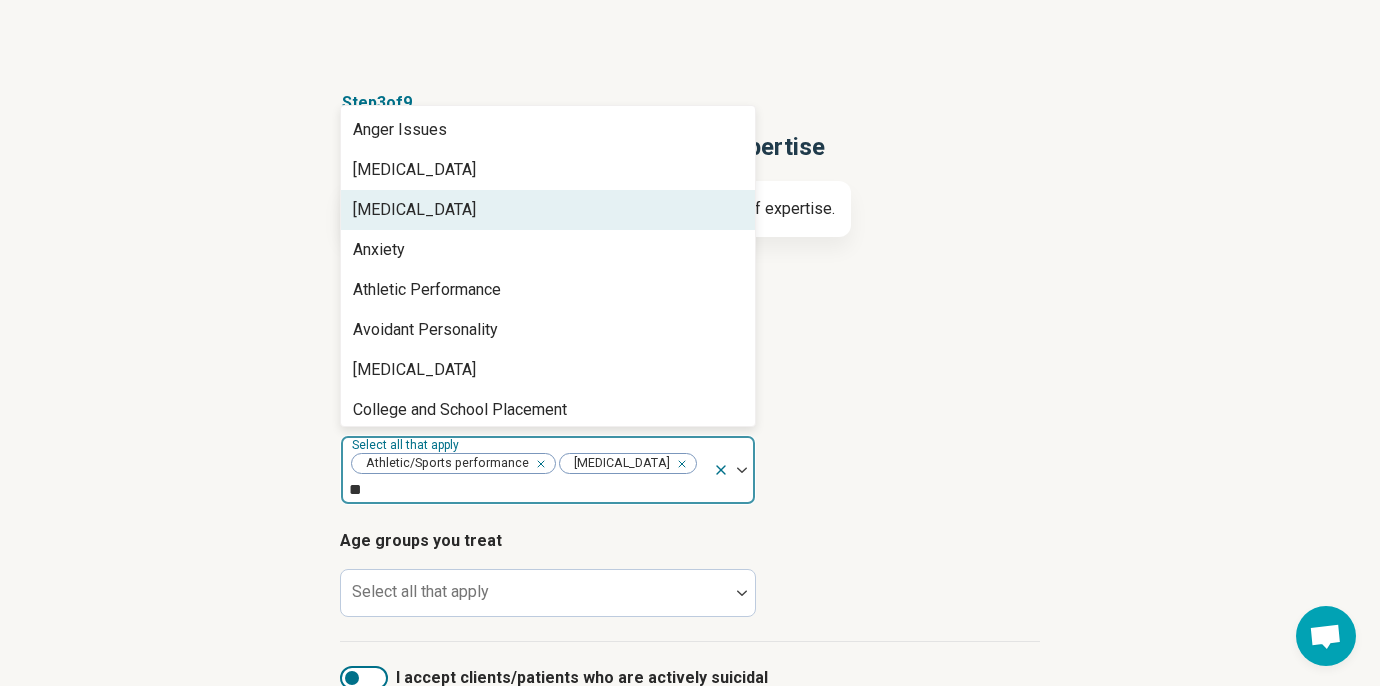 type on "***" 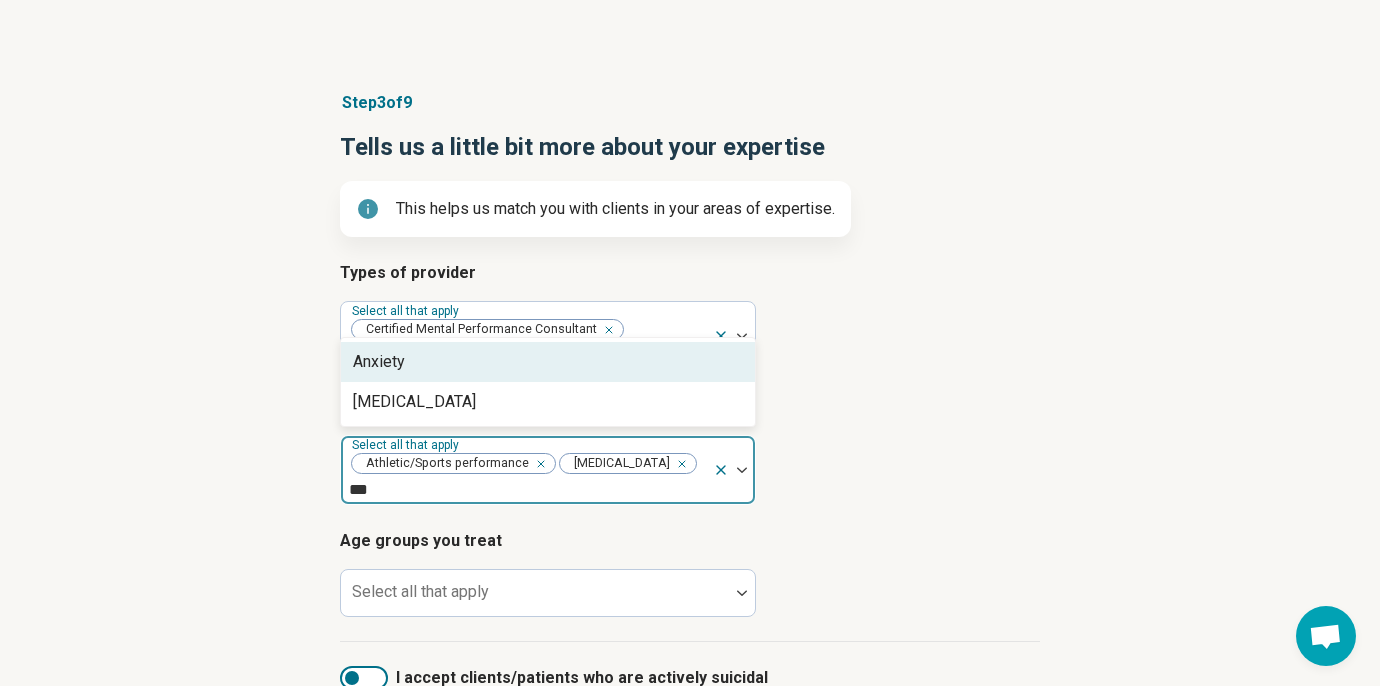 click on "Anxiety" at bounding box center (548, 362) 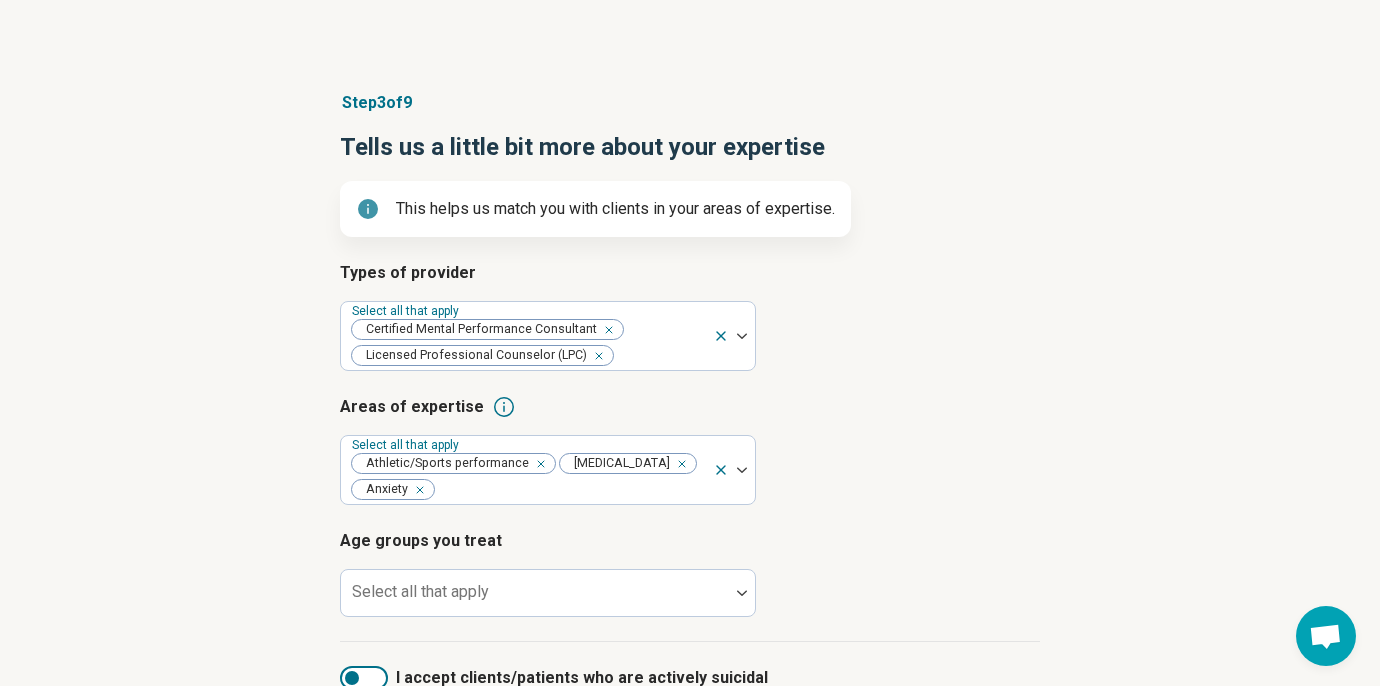 click on "Areas of expertise Select all that apply Athletic/Sports performance Performance Anxiety Anxiety" at bounding box center [690, 450] 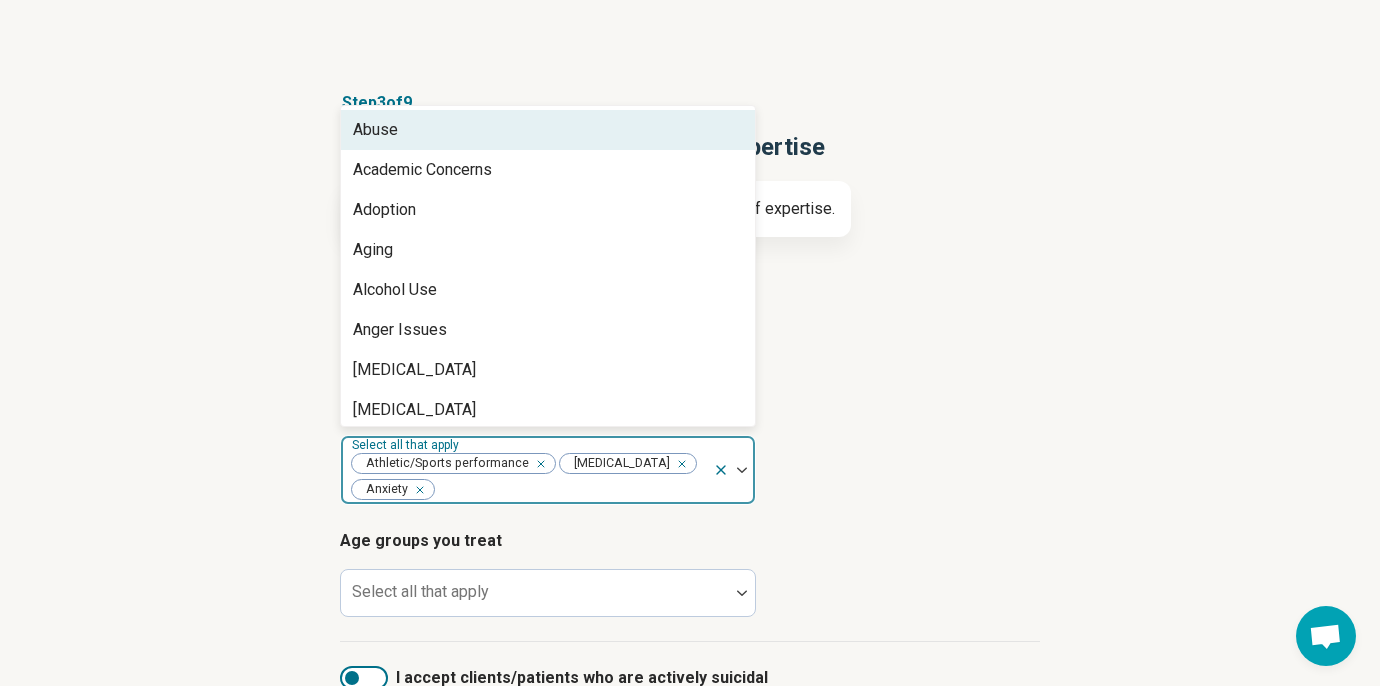 click at bounding box center [570, 490] 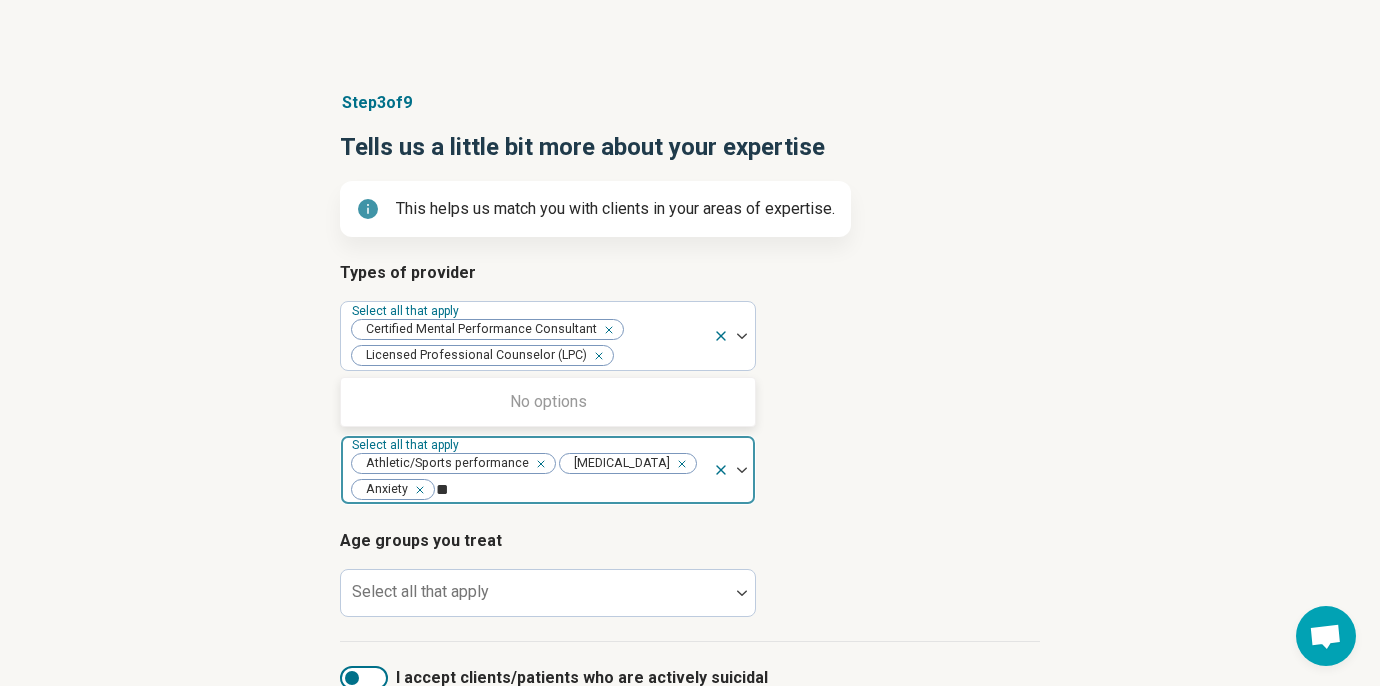 type on "*" 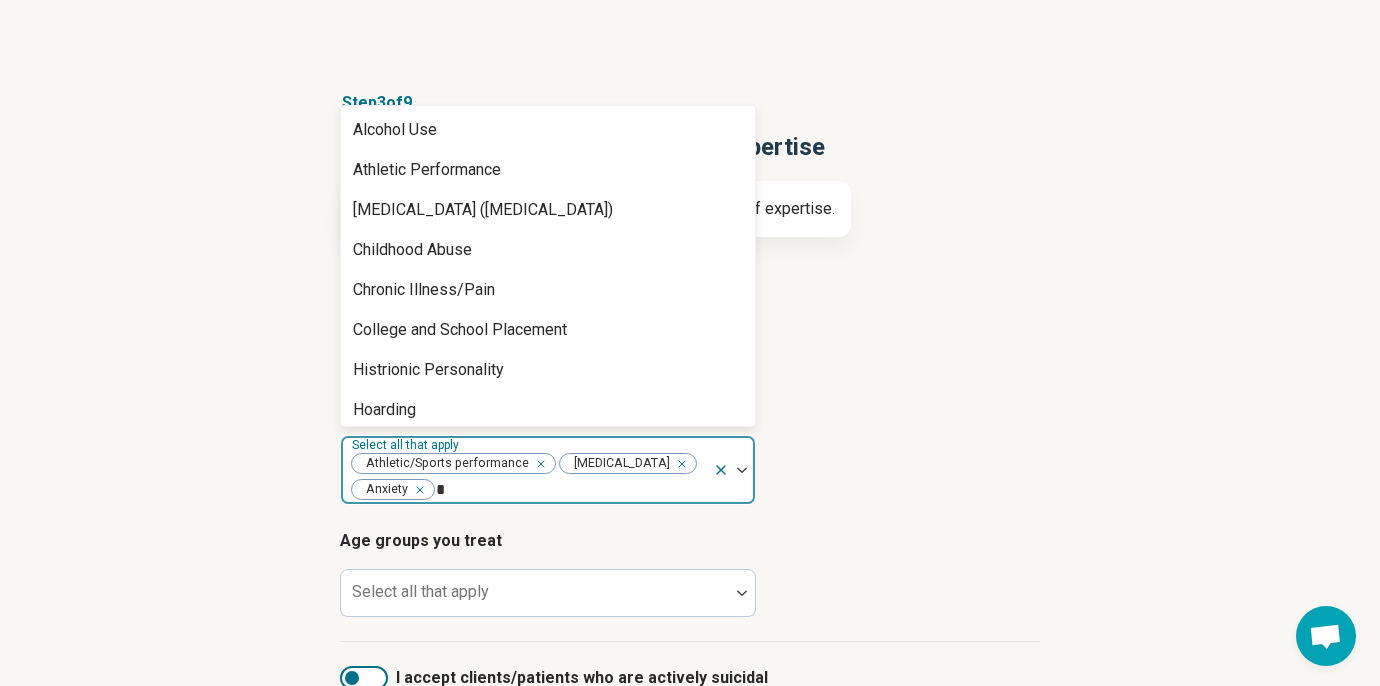 type 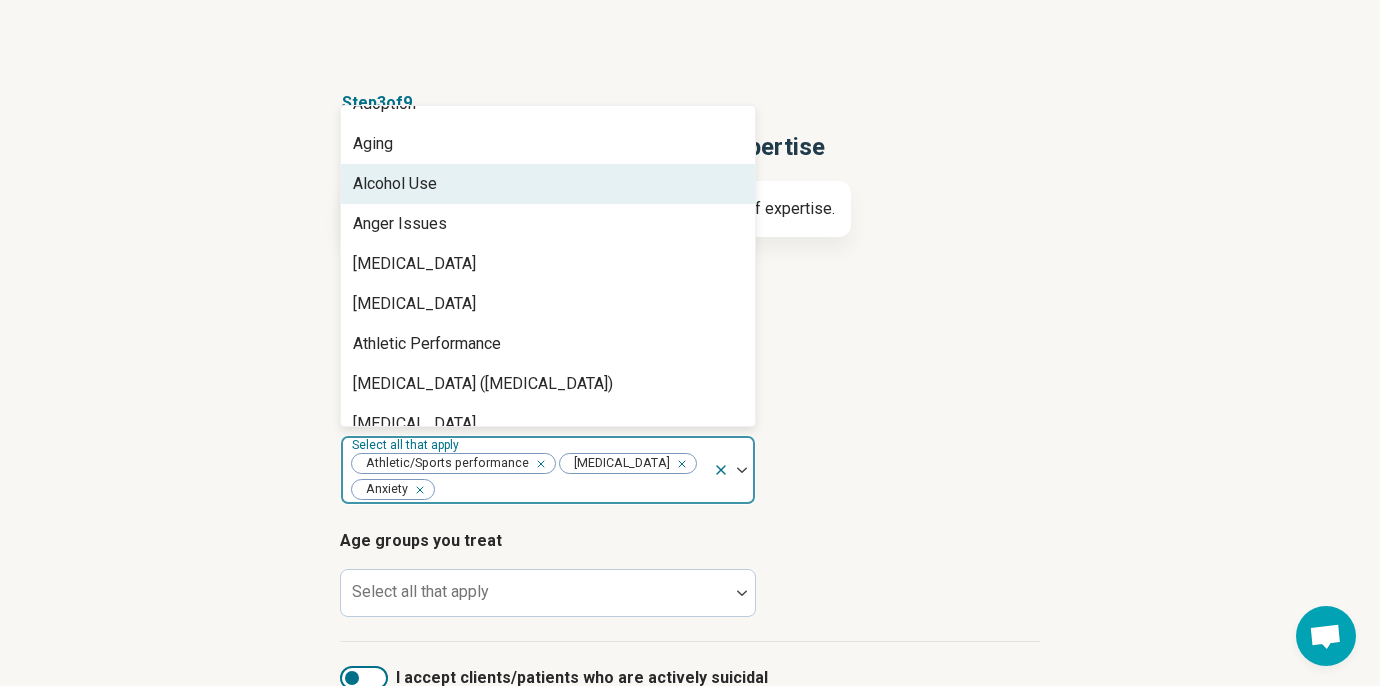 scroll, scrollTop: 113, scrollLeft: 0, axis: vertical 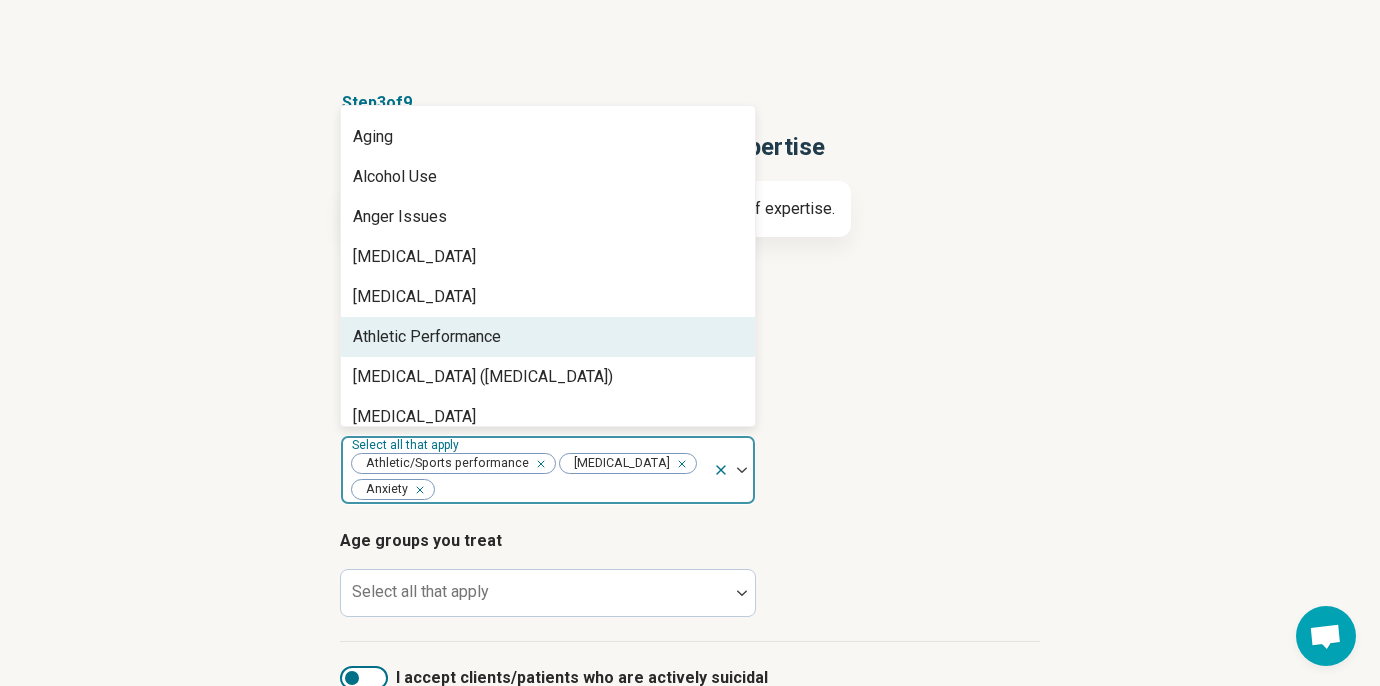 click on "Athletic Performance" at bounding box center [427, 337] 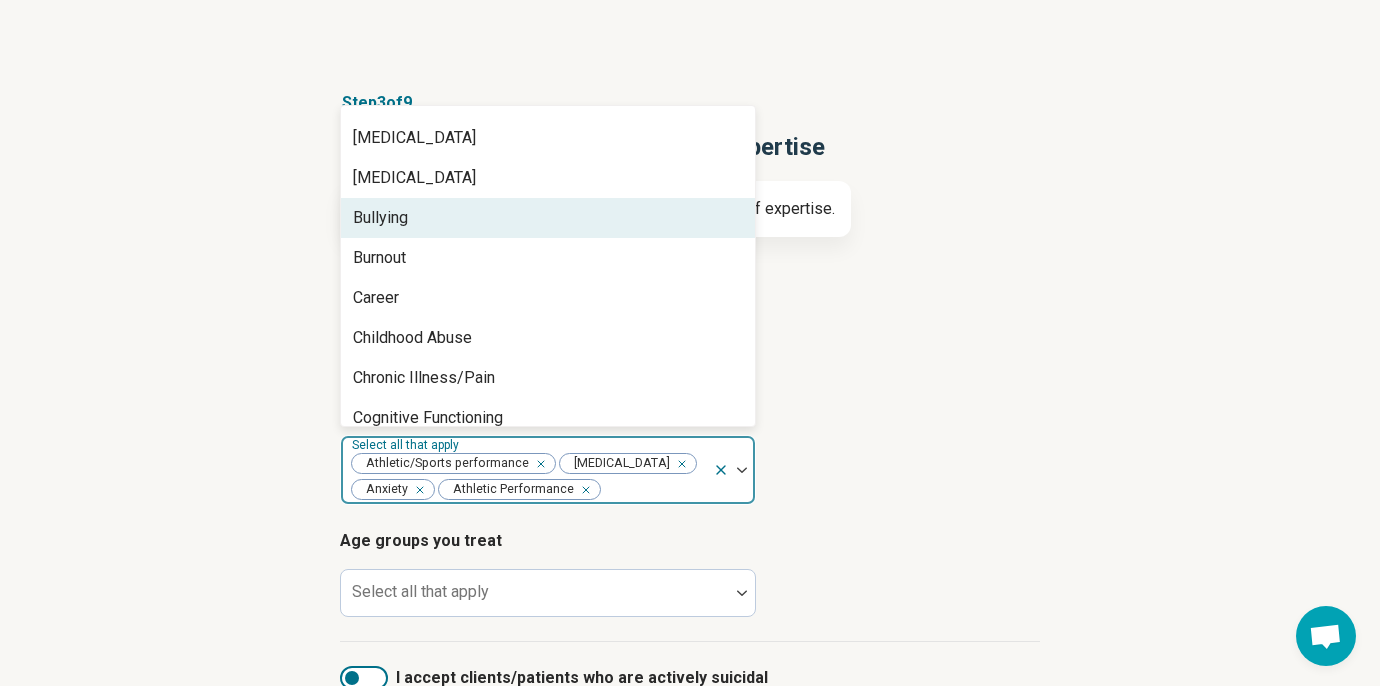 scroll, scrollTop: 599, scrollLeft: 0, axis: vertical 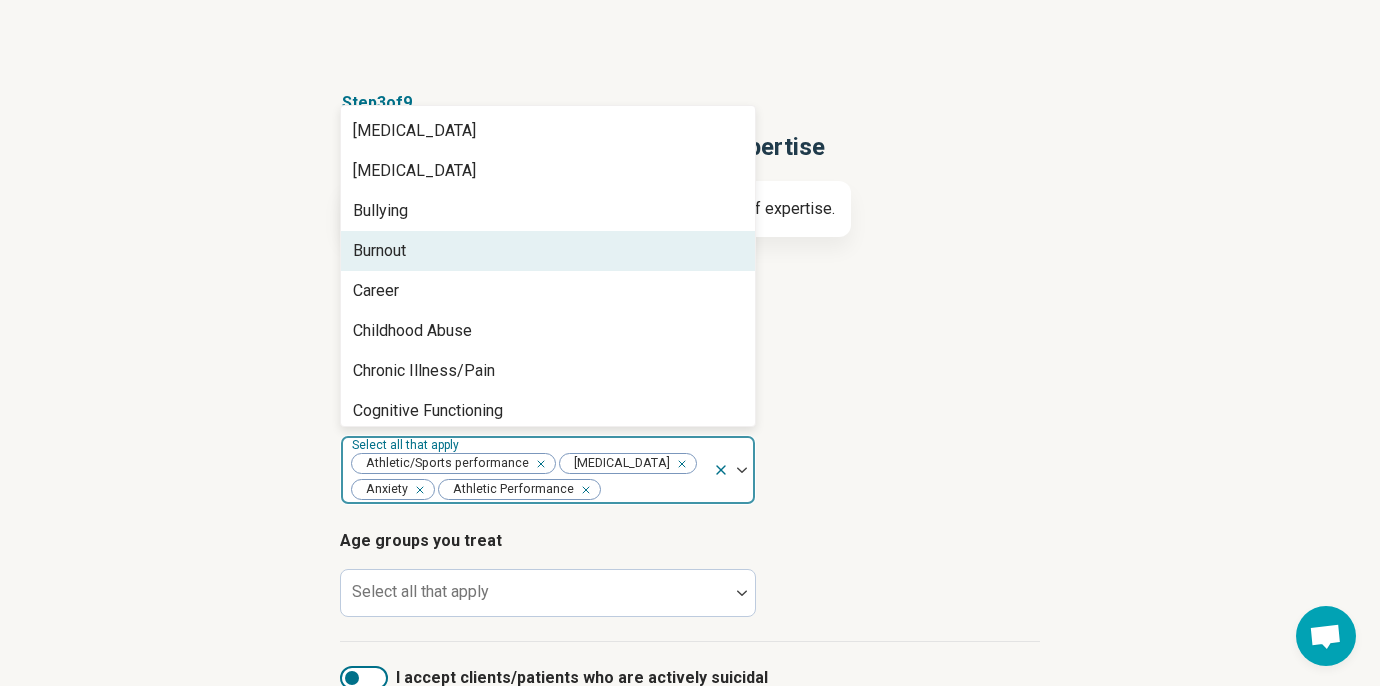 click on "Burnout" at bounding box center (548, 251) 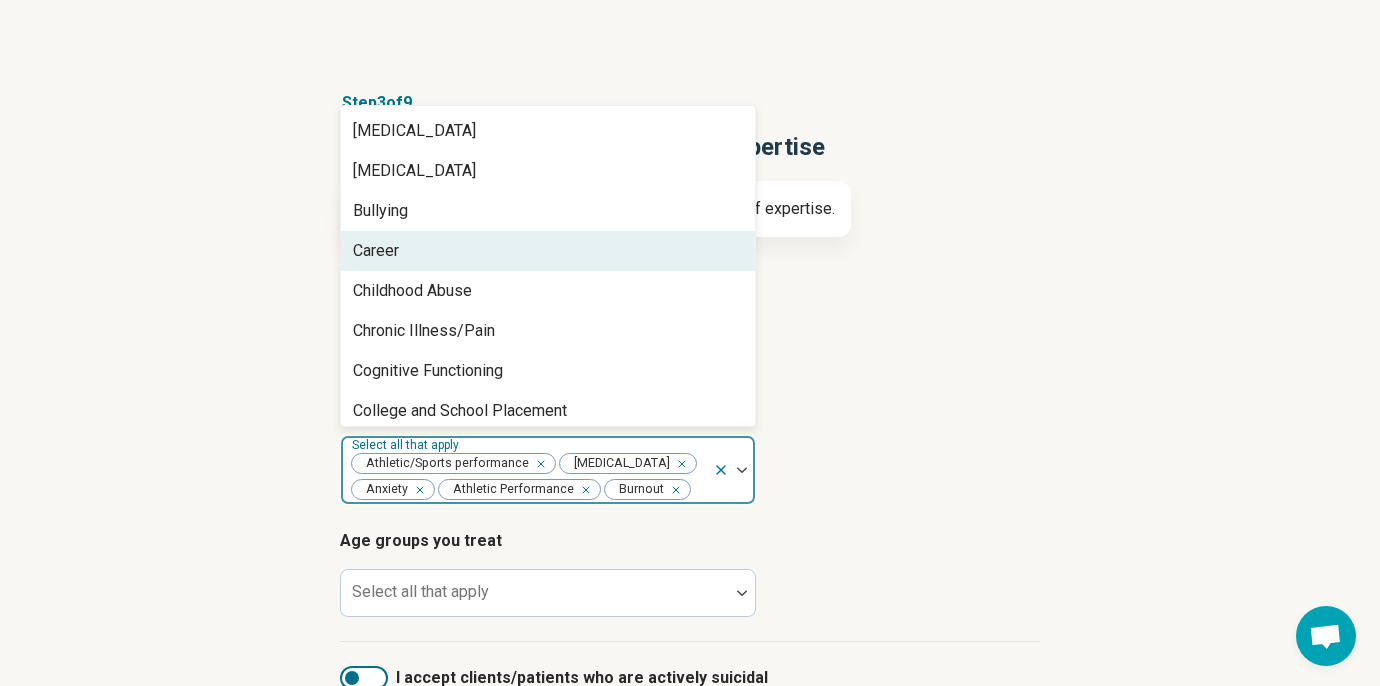 click on "Career" at bounding box center [548, 251] 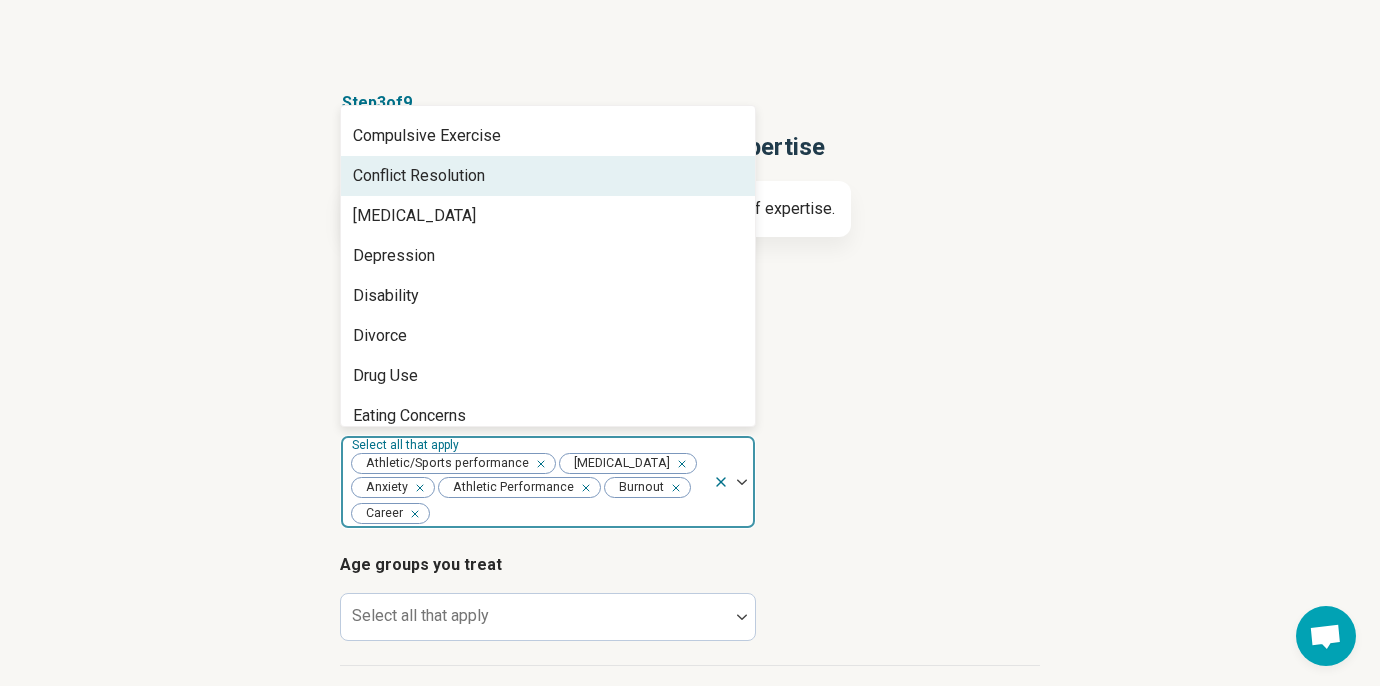 scroll, scrollTop: 884, scrollLeft: 0, axis: vertical 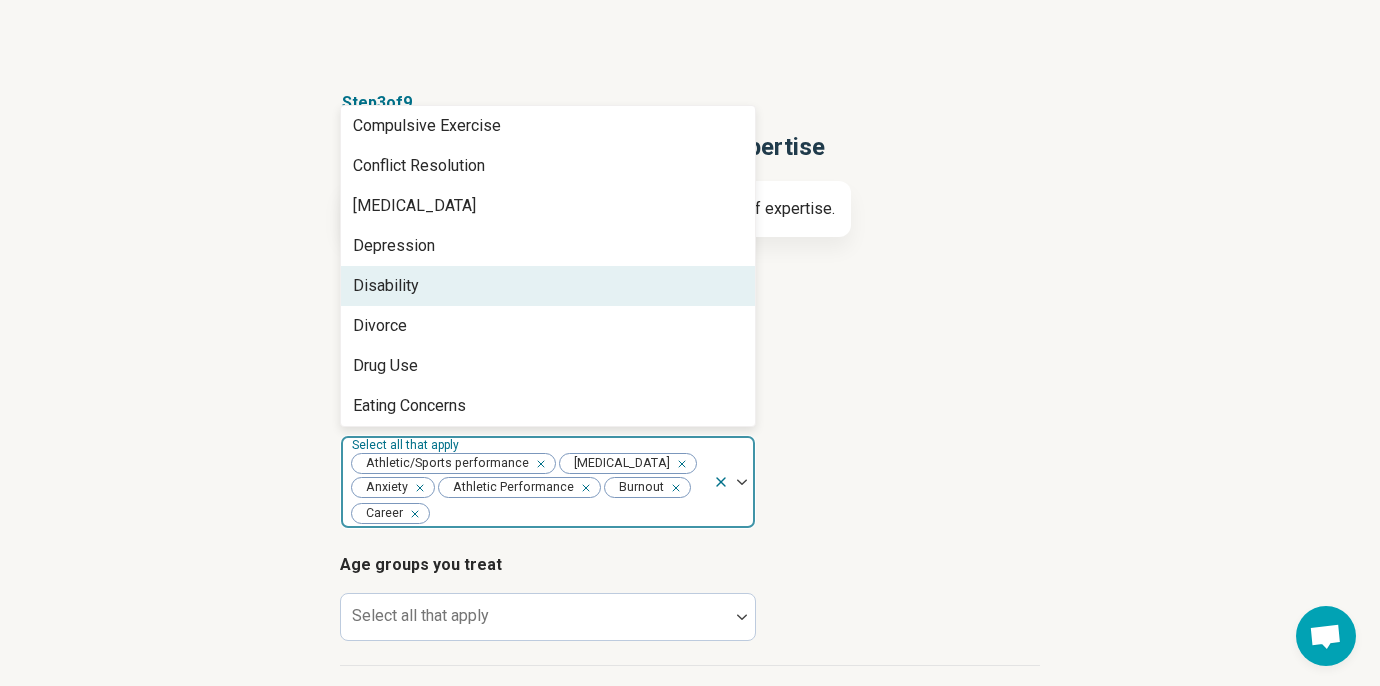 click on "Disability" at bounding box center [386, 286] 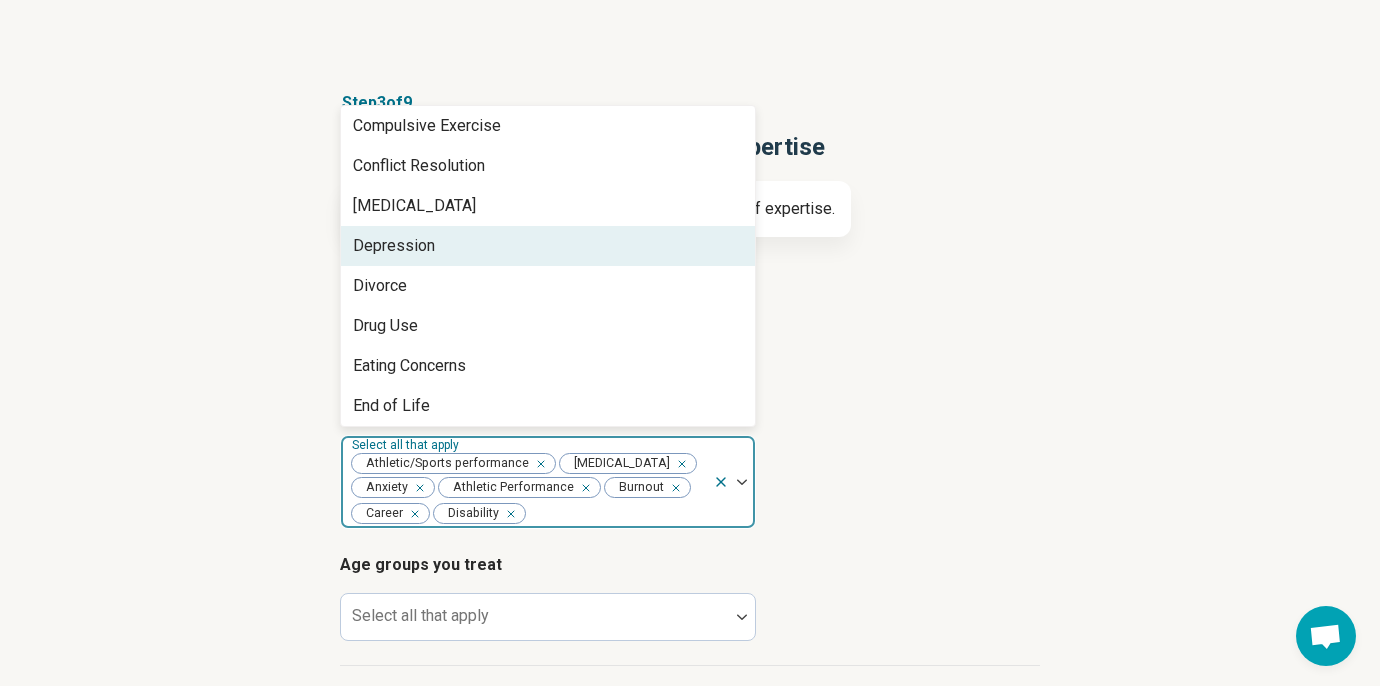 click on "Depression" at bounding box center (394, 246) 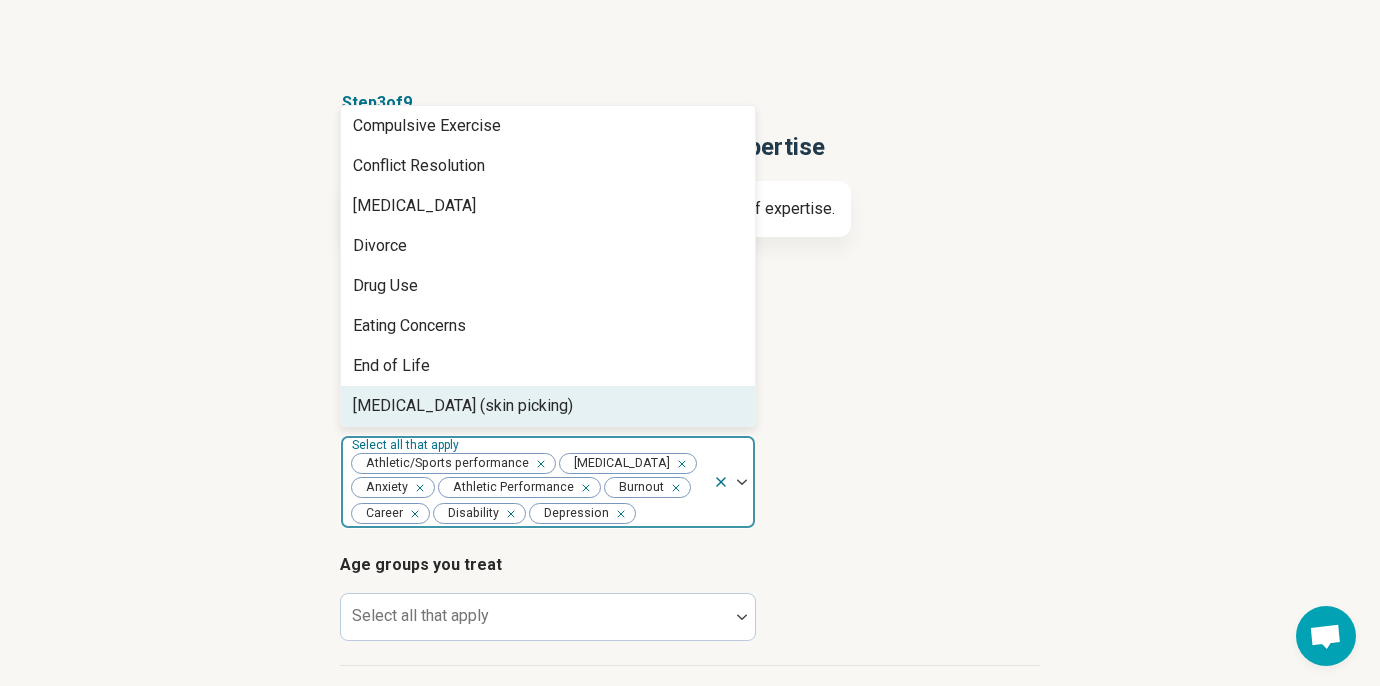 click 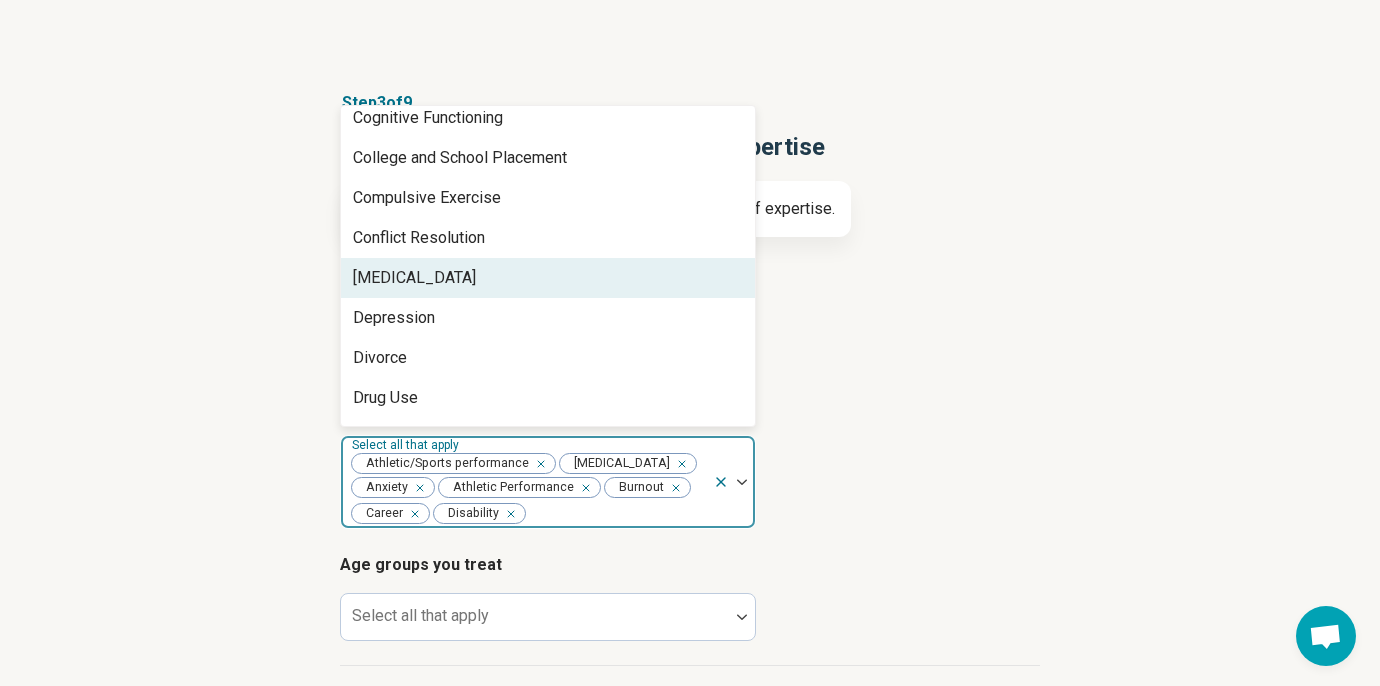 scroll, scrollTop: 815, scrollLeft: 0, axis: vertical 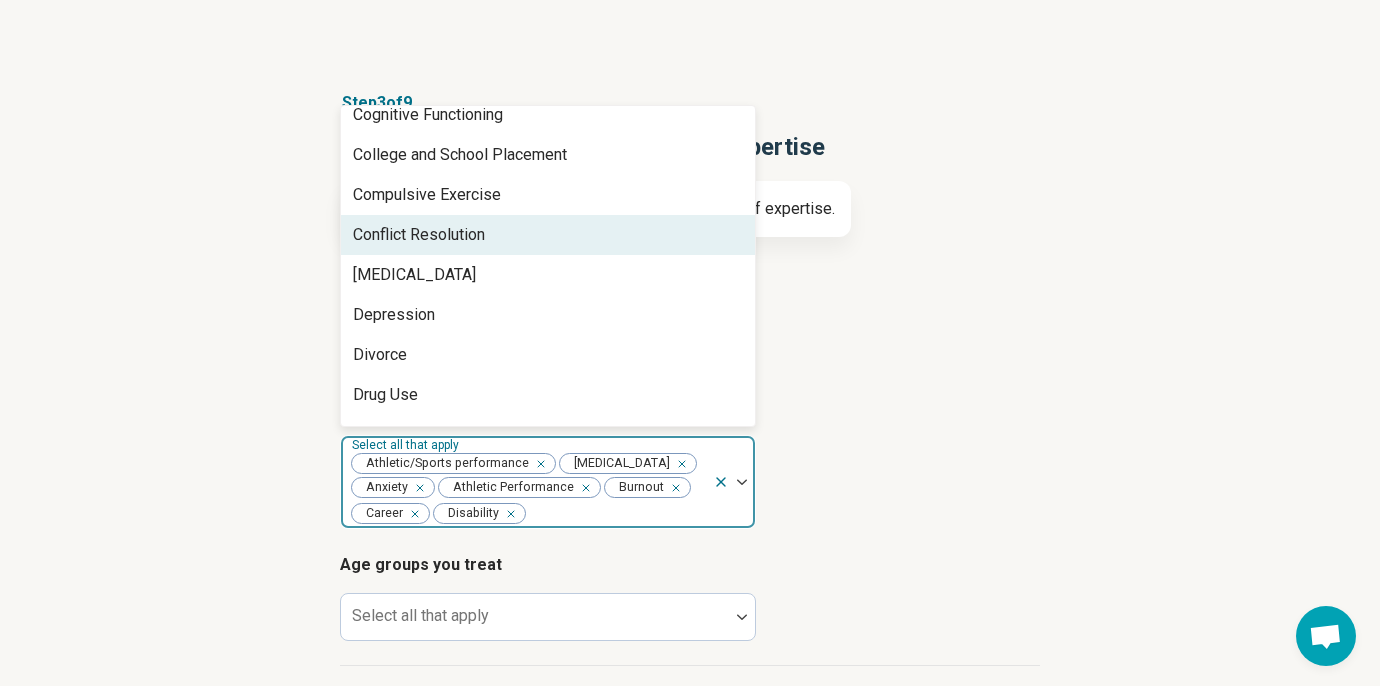 click on "Conflict Resolution" at bounding box center [419, 235] 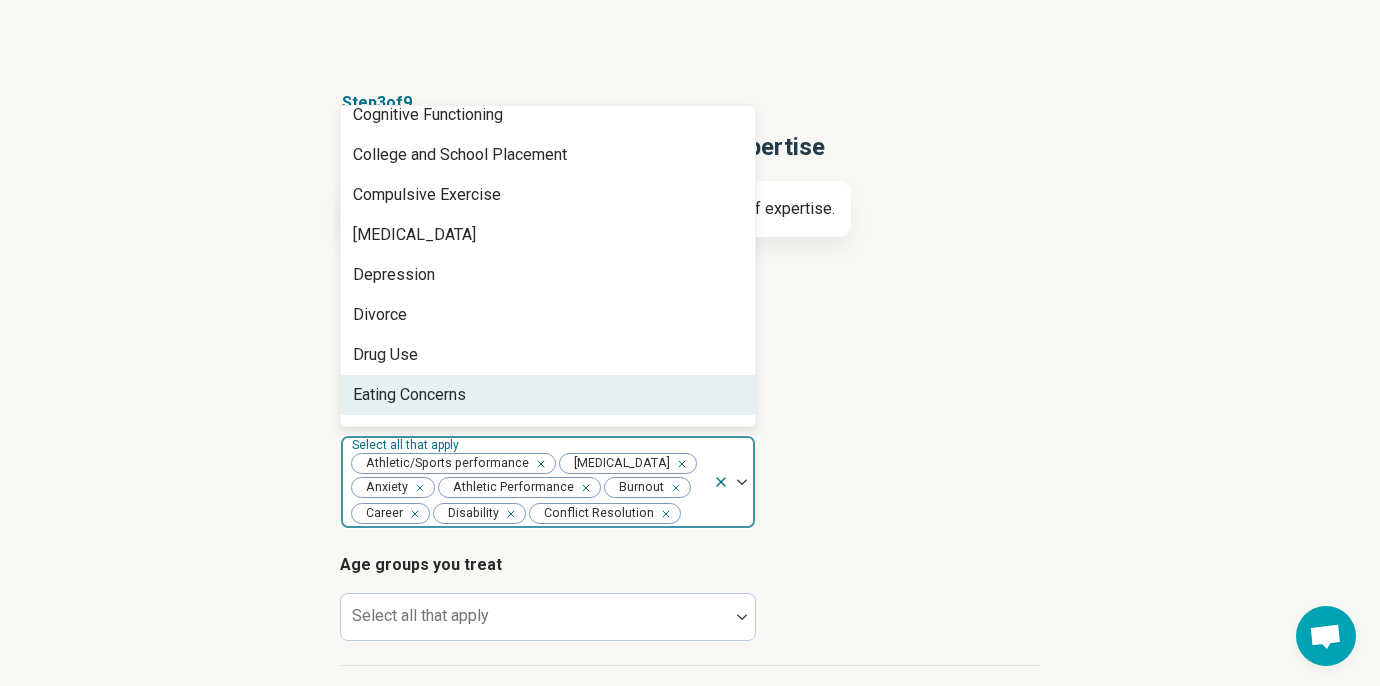 click at bounding box center (507, 514) 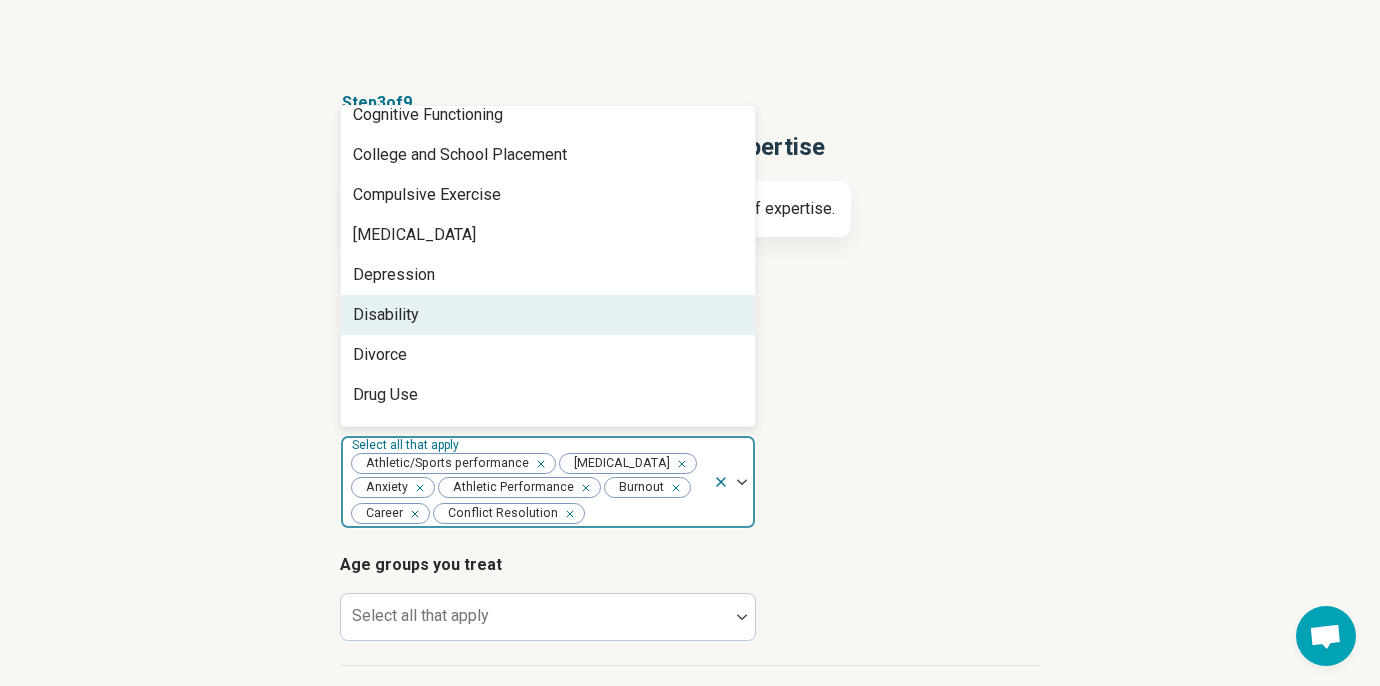 click on "Disability" at bounding box center [386, 315] 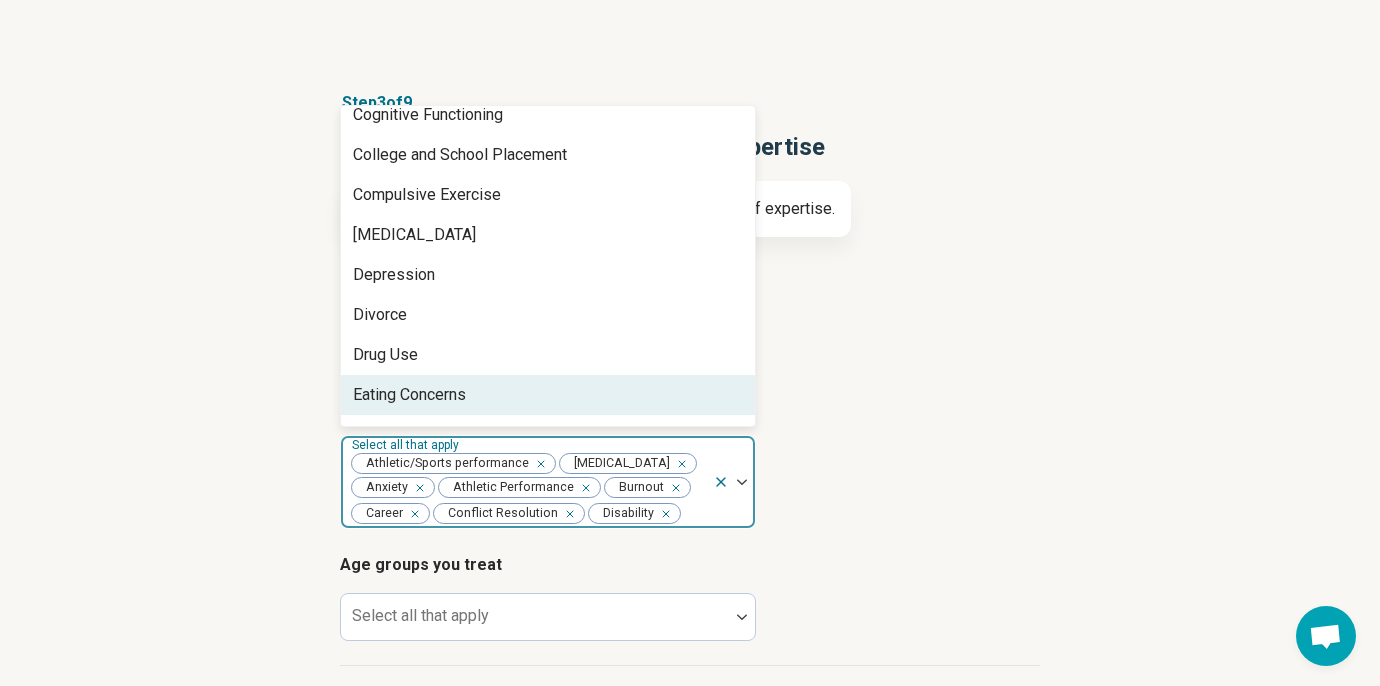 click on "Eating Concerns" at bounding box center (409, 395) 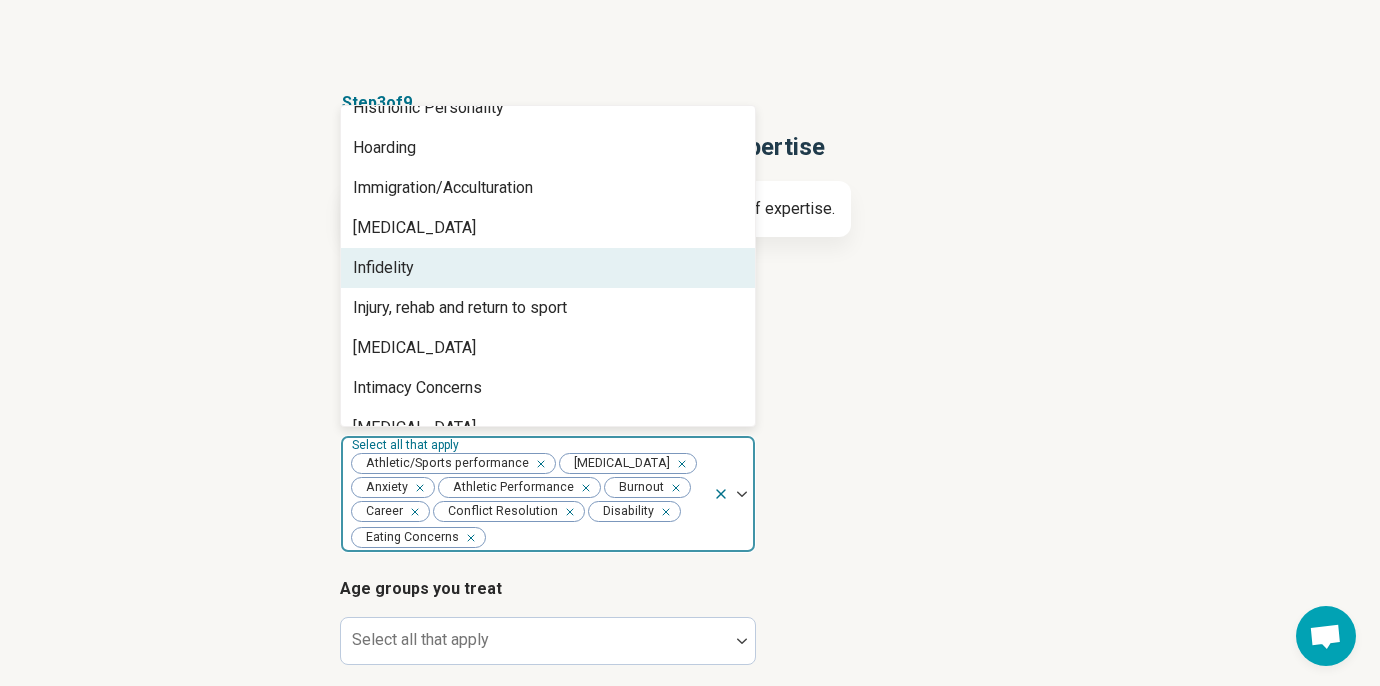 scroll, scrollTop: 1420, scrollLeft: 0, axis: vertical 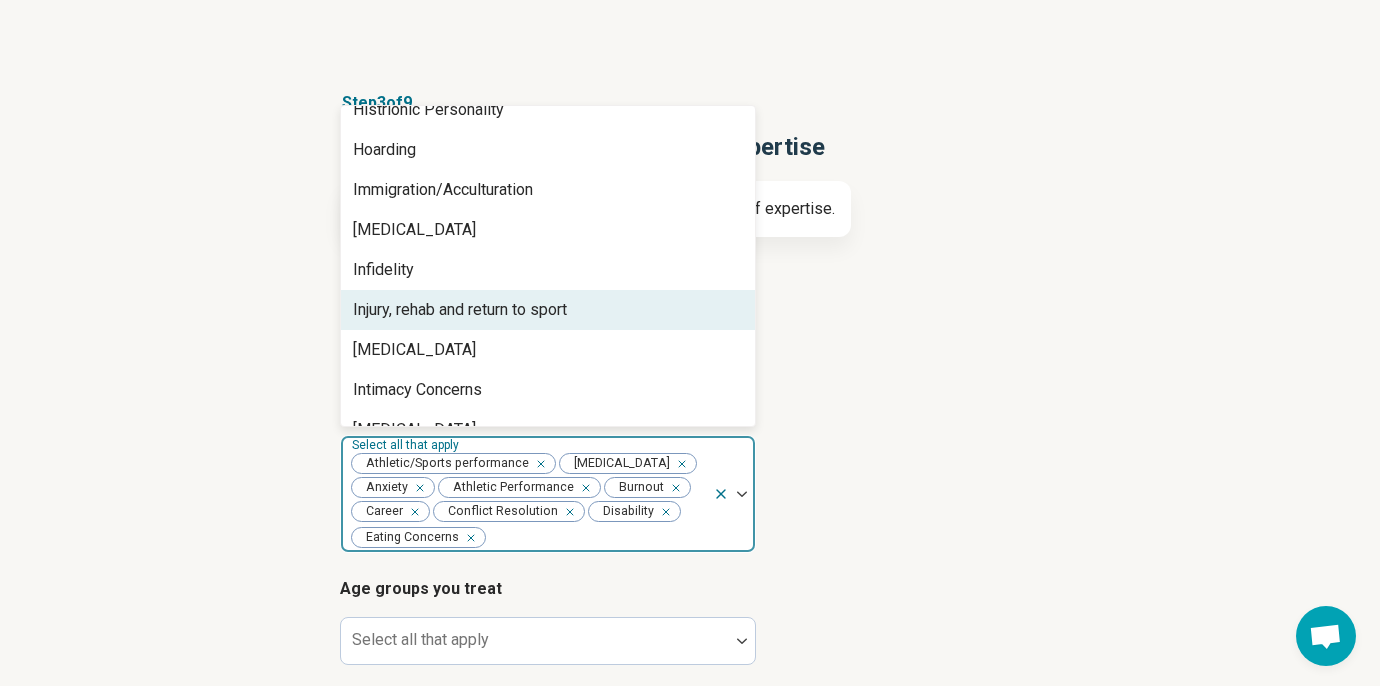 click on "Injury, rehab and return to sport" at bounding box center [460, 310] 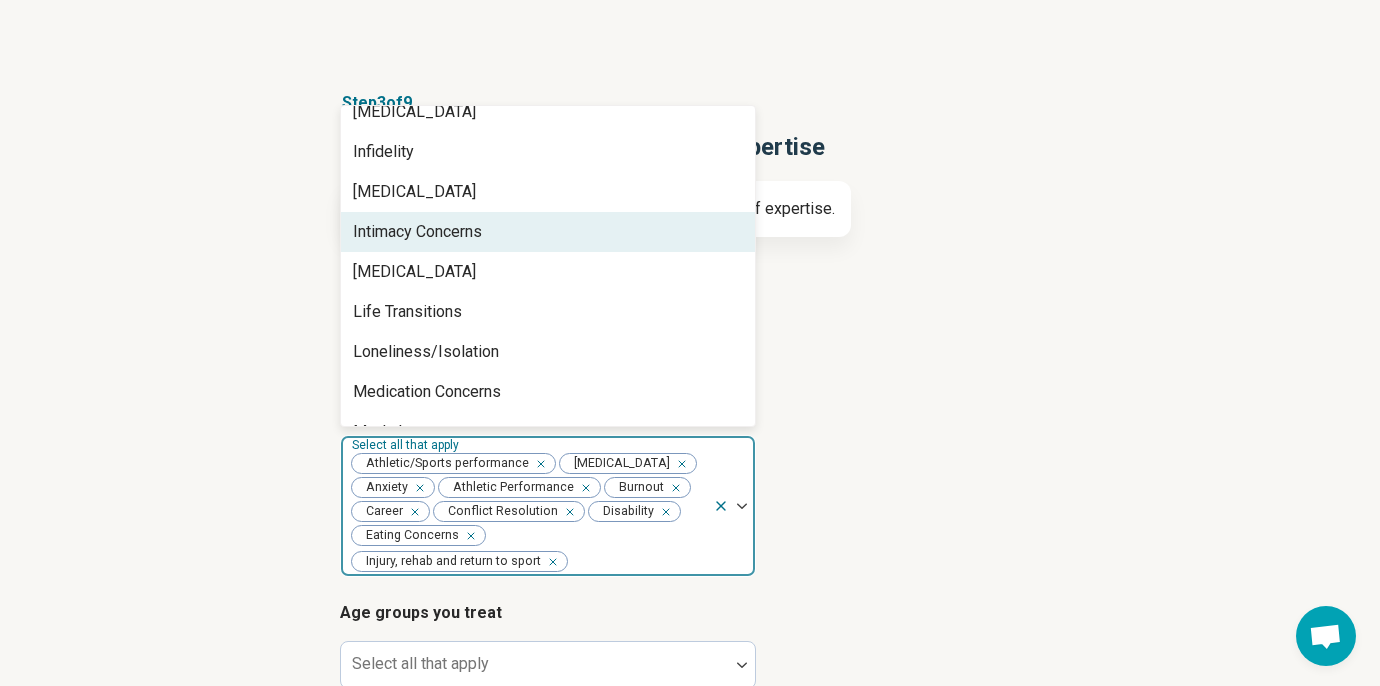 scroll, scrollTop: 1540, scrollLeft: 0, axis: vertical 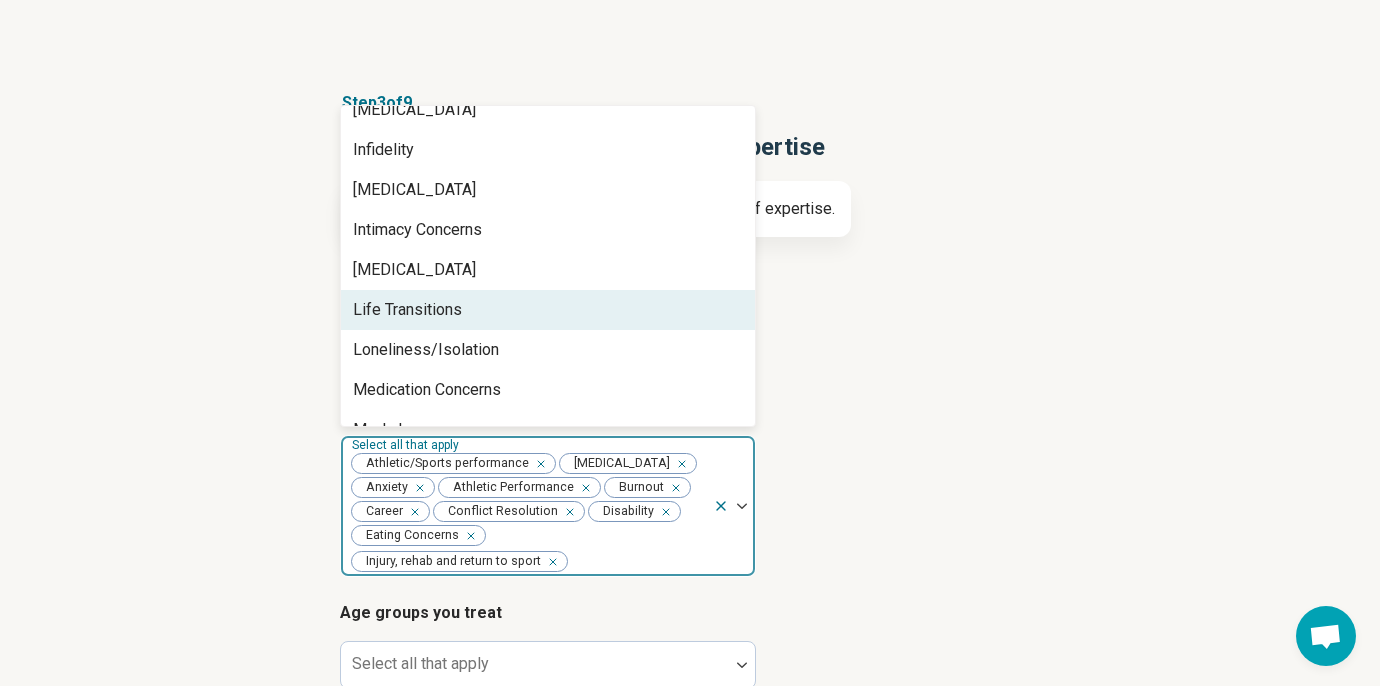 click on "Life Transitions" at bounding box center [548, 310] 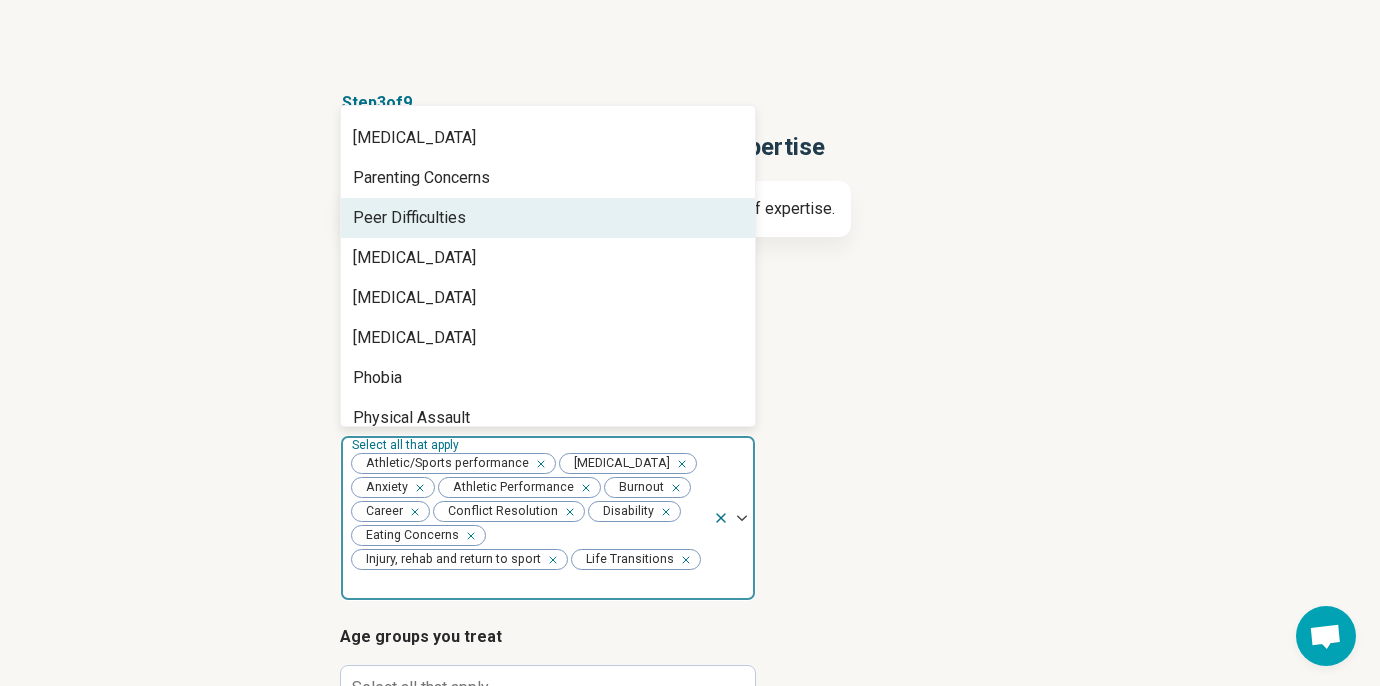 scroll, scrollTop: 2042, scrollLeft: 0, axis: vertical 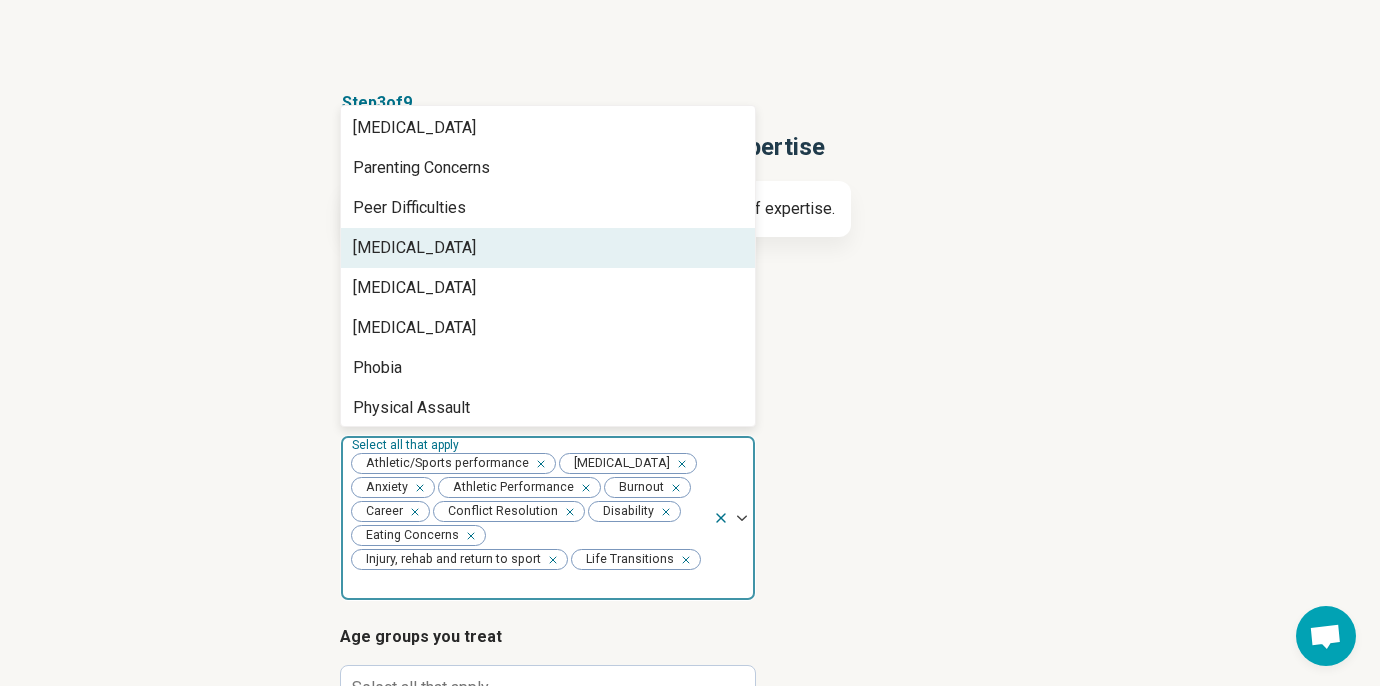 click on "Perfectionism" at bounding box center [548, 248] 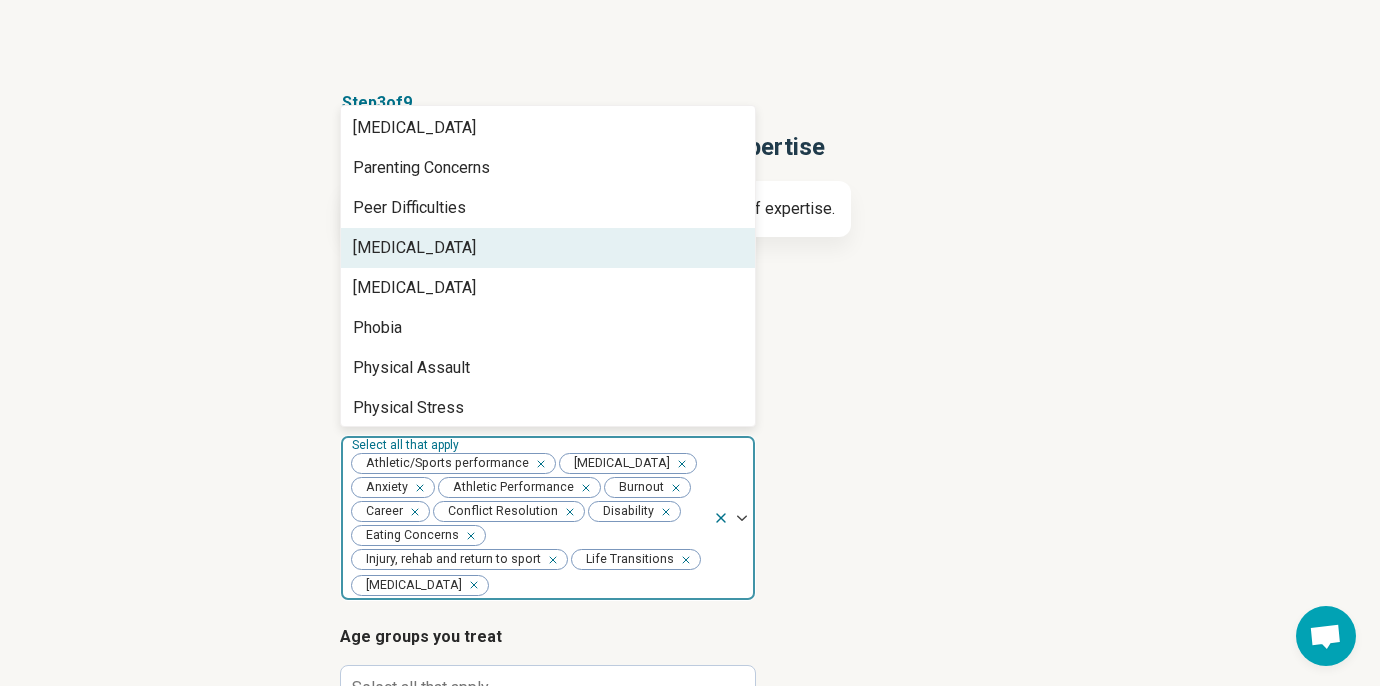 click on "Personal Growth" at bounding box center (414, 248) 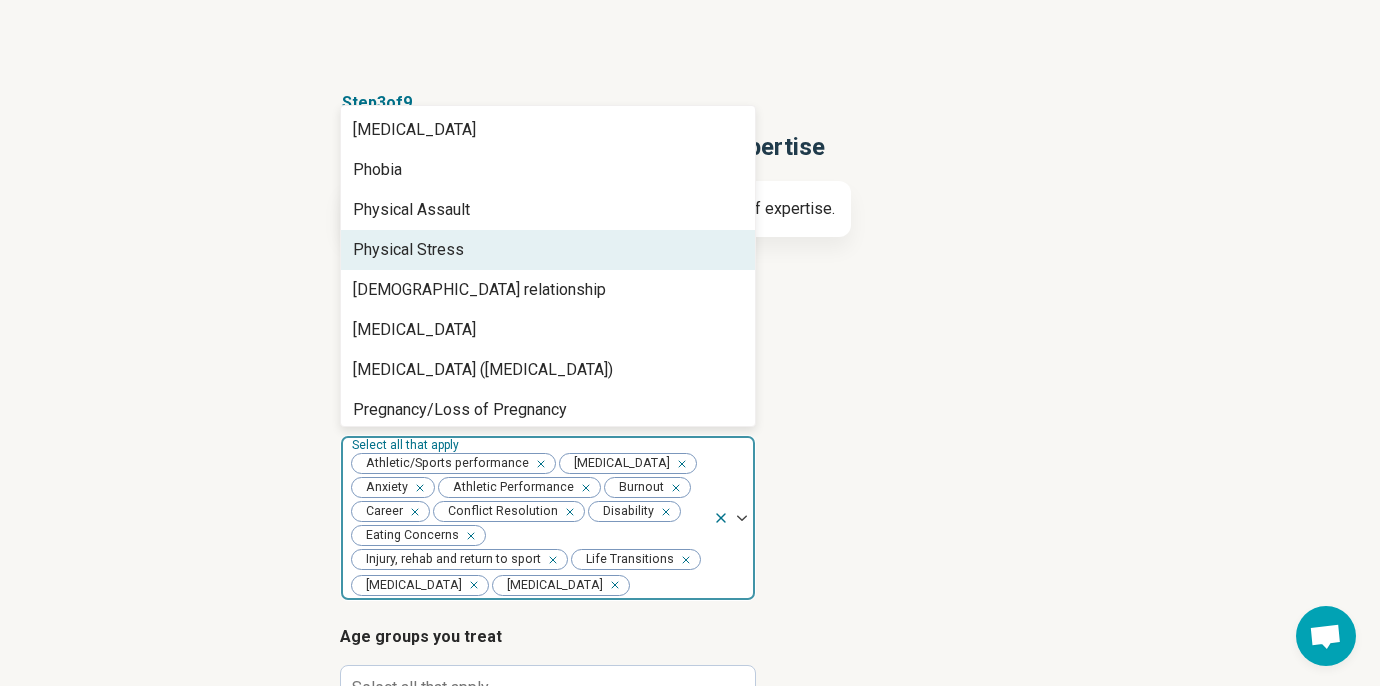 scroll, scrollTop: 2169, scrollLeft: 0, axis: vertical 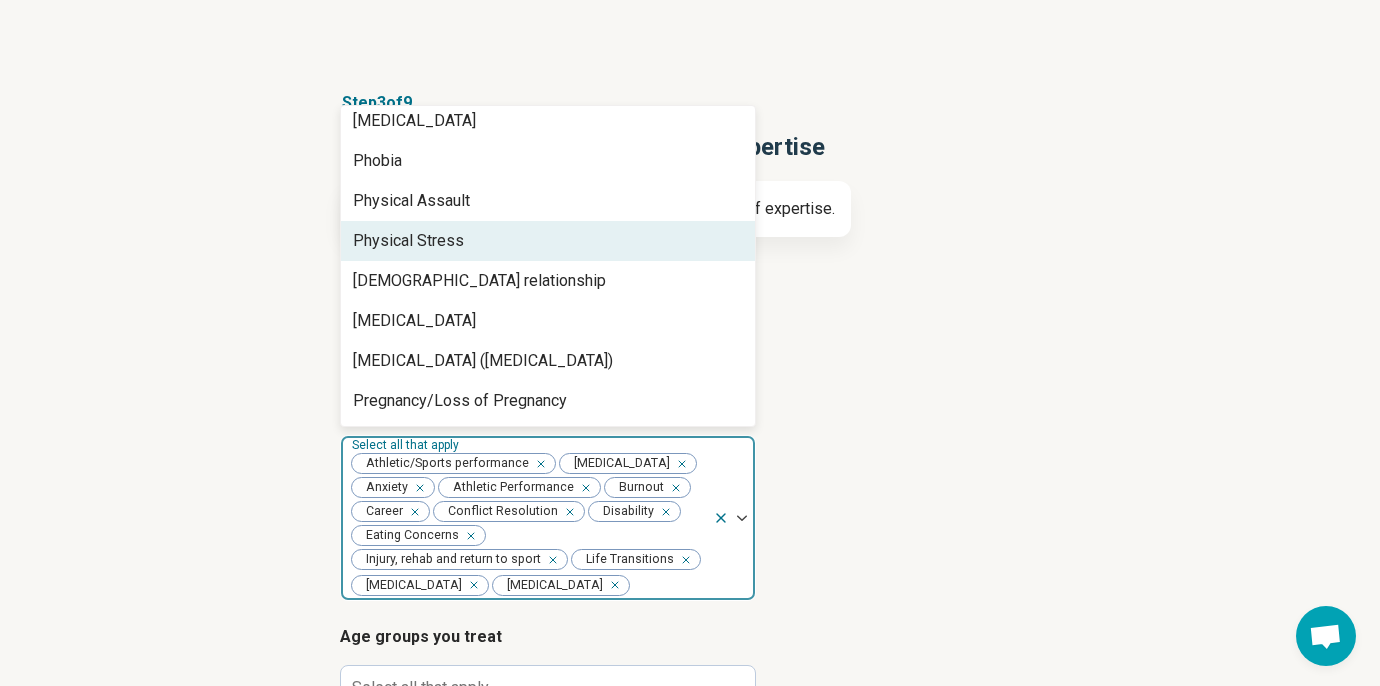 click on "Physical Stress" at bounding box center [548, 241] 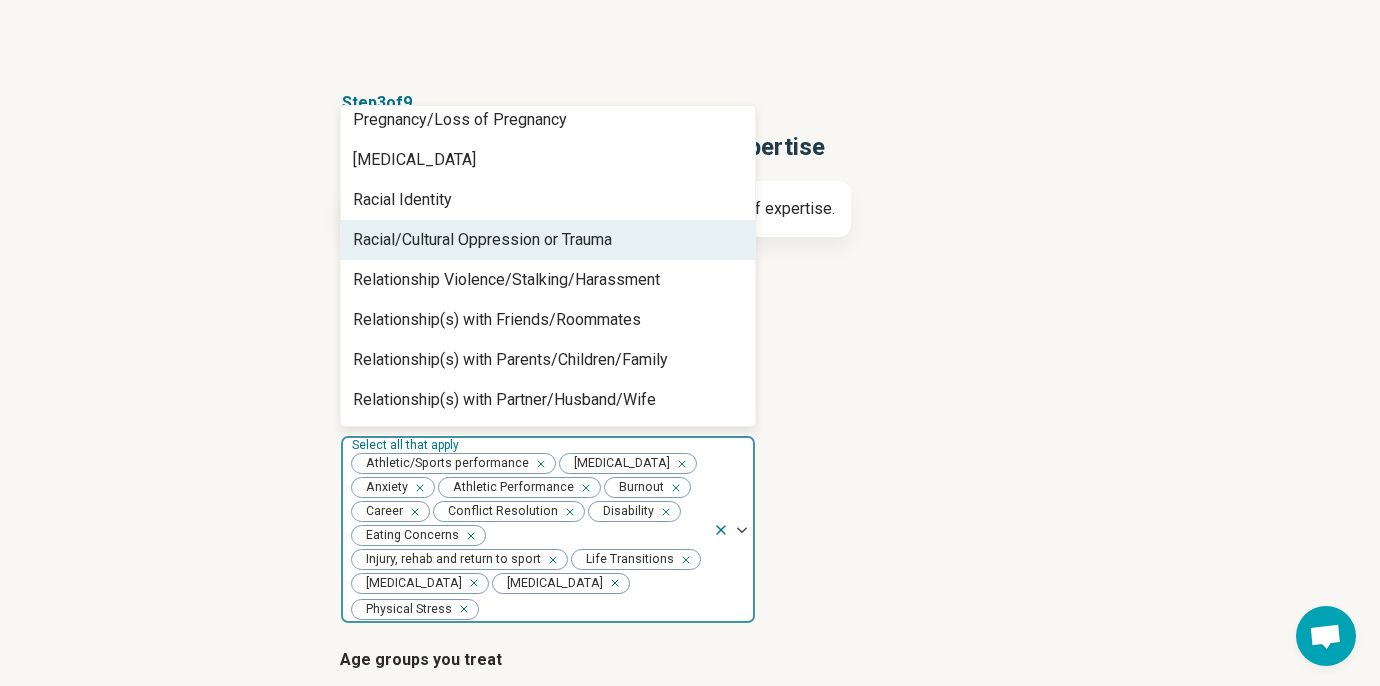 scroll, scrollTop: 2409, scrollLeft: 0, axis: vertical 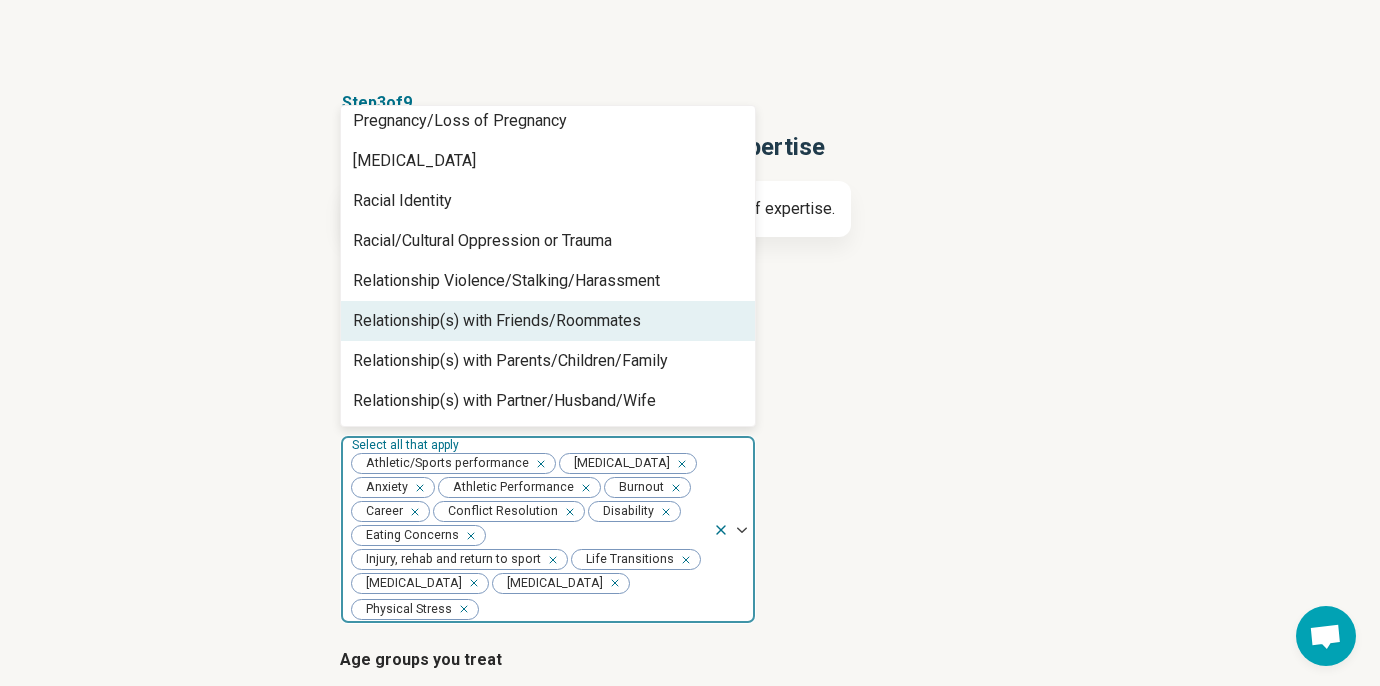 click on "Relationship(s) with Friends/Roommates" at bounding box center (497, 321) 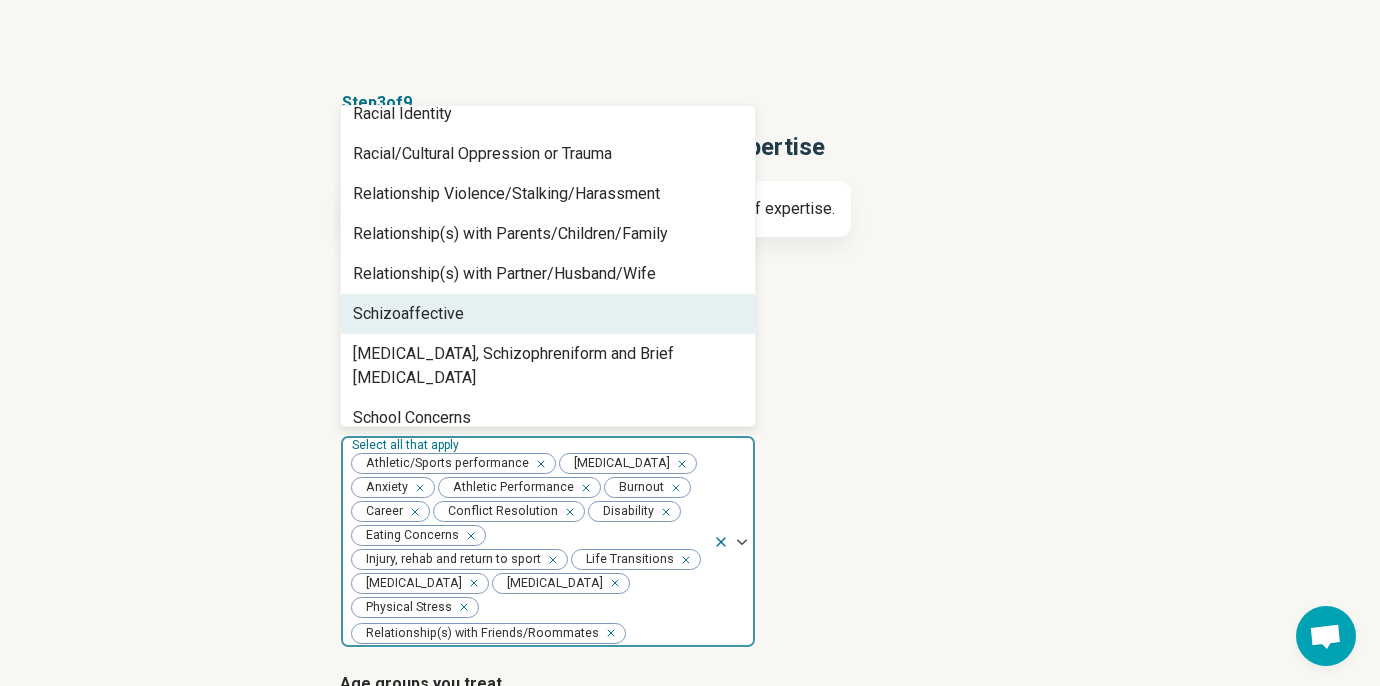 scroll, scrollTop: 2495, scrollLeft: 0, axis: vertical 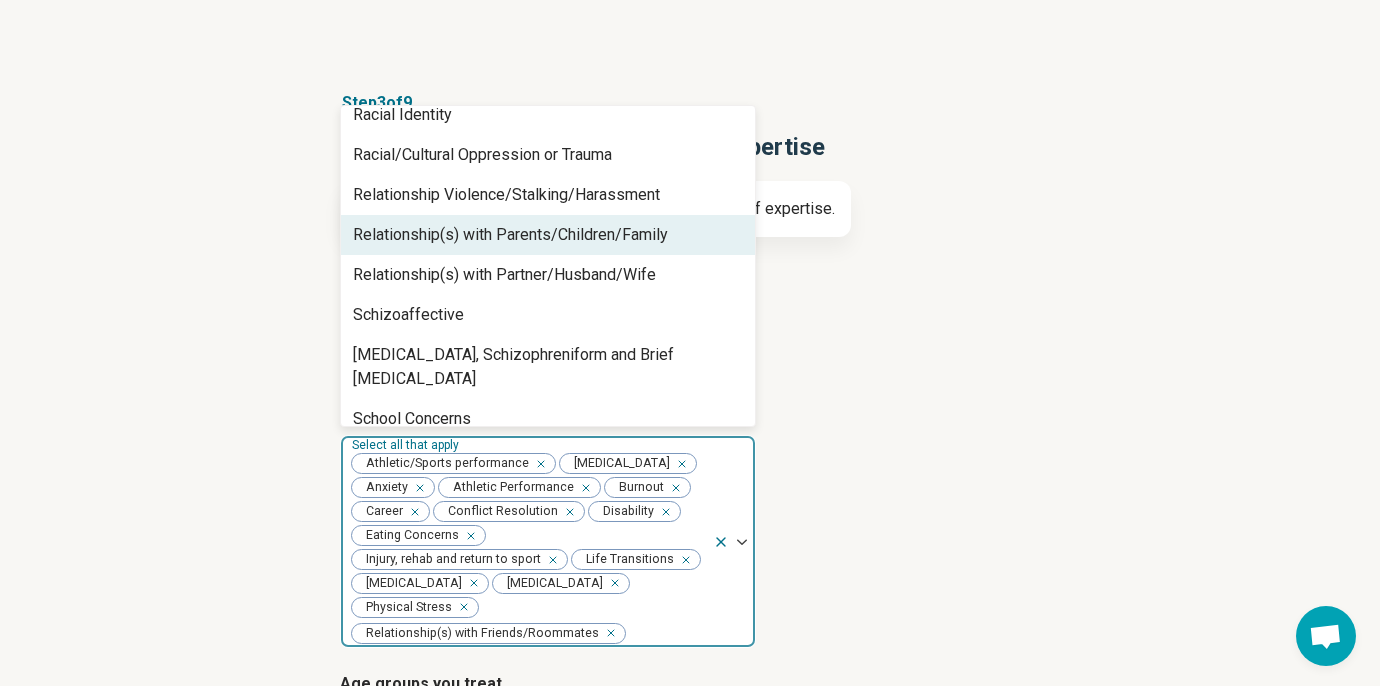 click on "Relationship(s) with Parents/Children/Family" at bounding box center (510, 235) 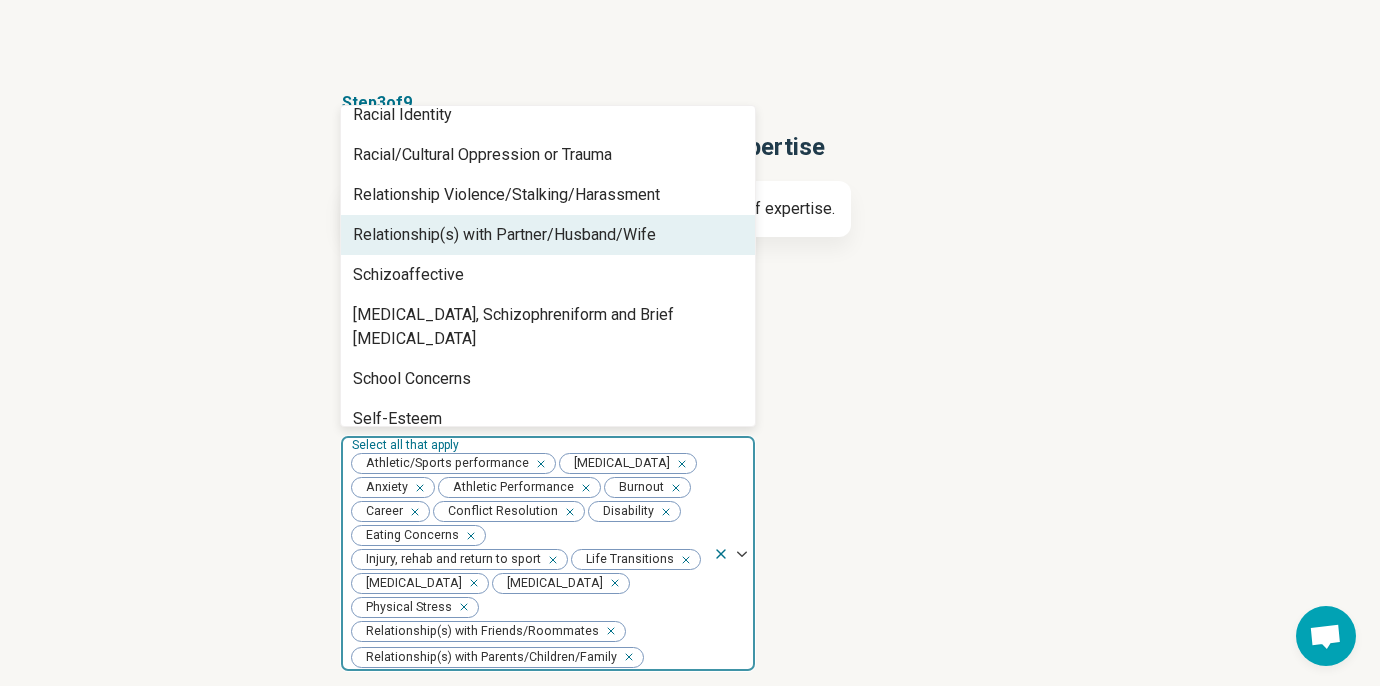 click on "Relationship(s) with Partner/Husband/Wife" at bounding box center (504, 235) 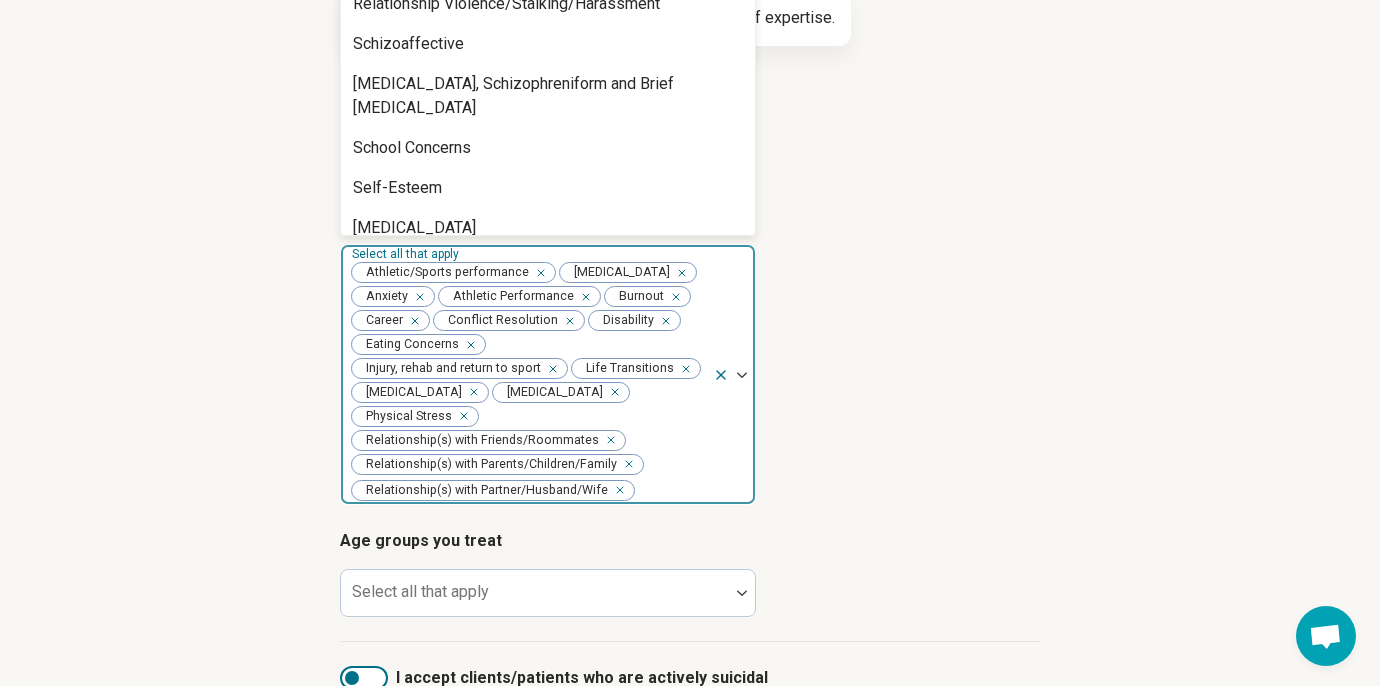 scroll, scrollTop: 271, scrollLeft: 0, axis: vertical 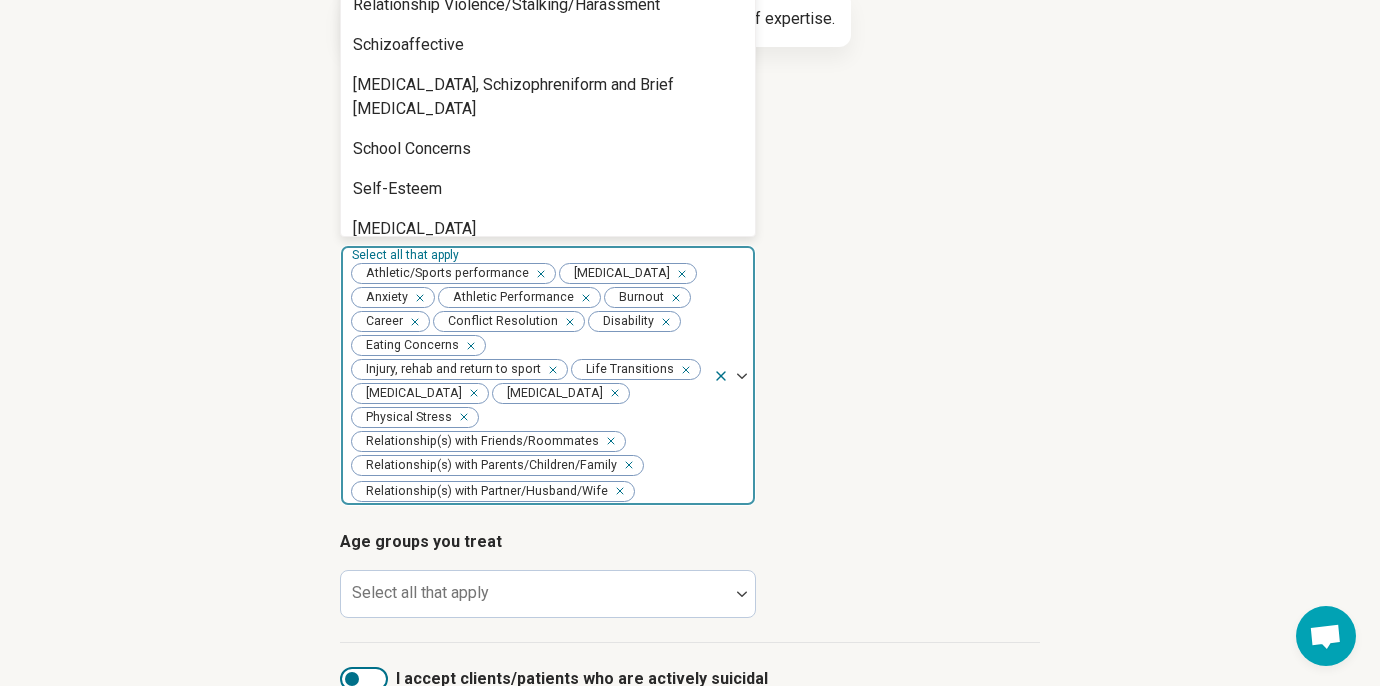 click at bounding box center (625, 465) 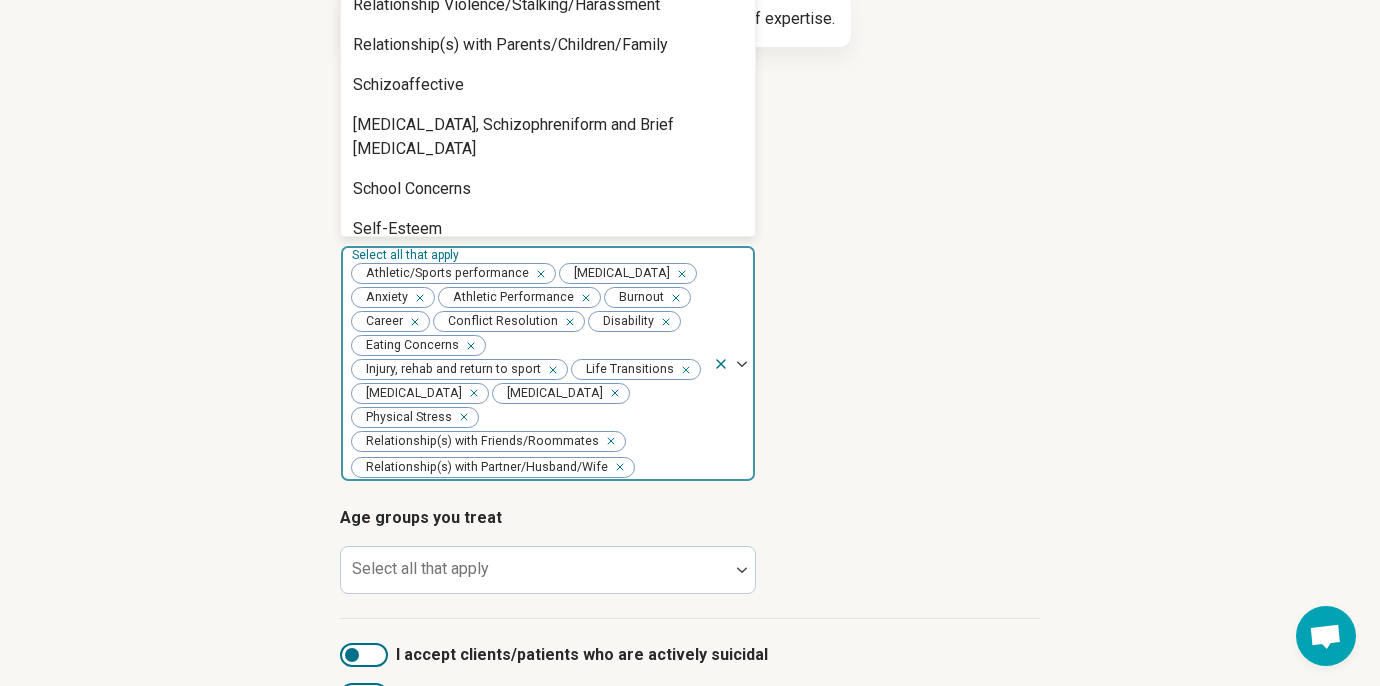 click 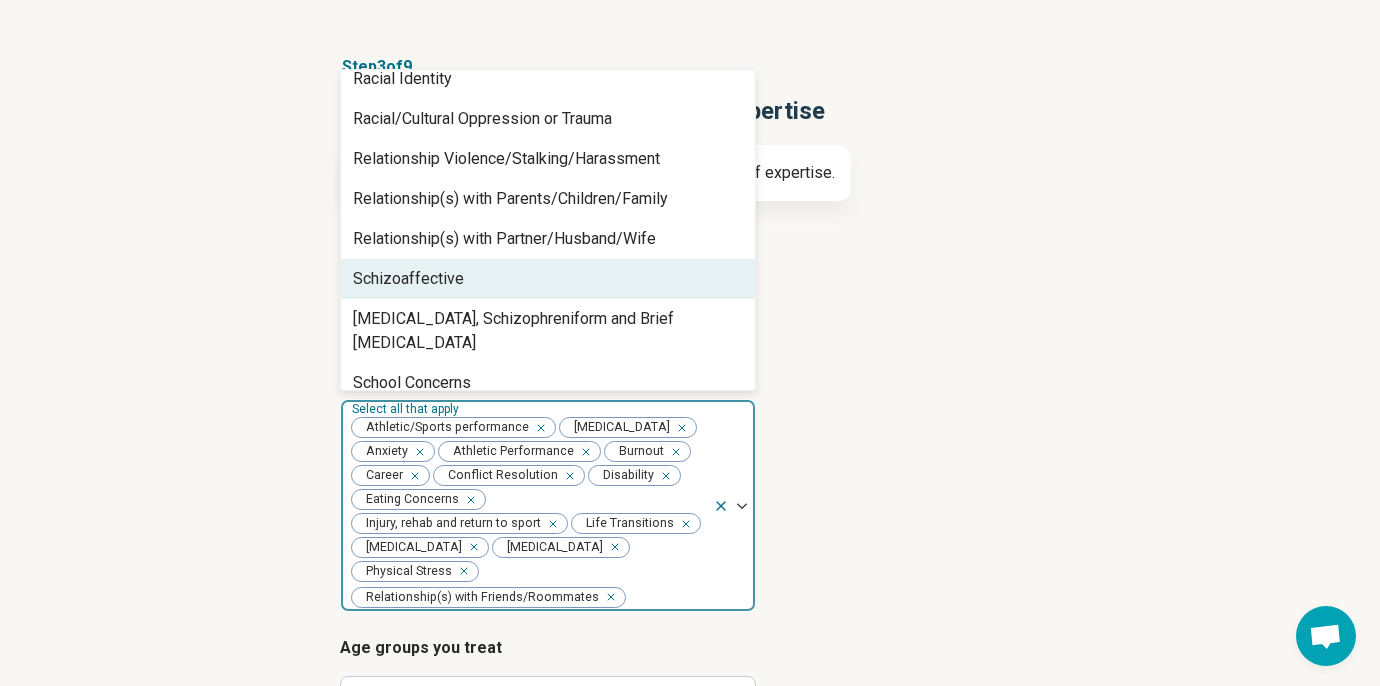 scroll, scrollTop: 118, scrollLeft: 0, axis: vertical 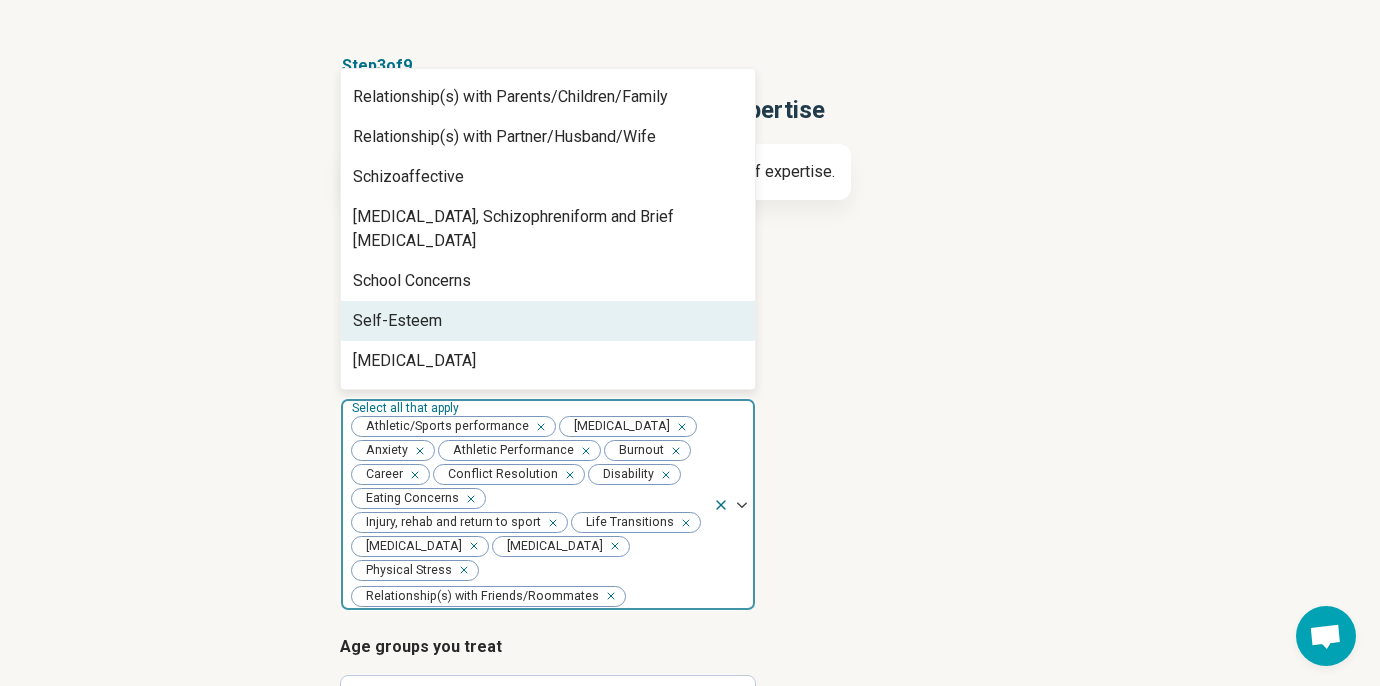 click on "Self-Esteem" at bounding box center (548, 321) 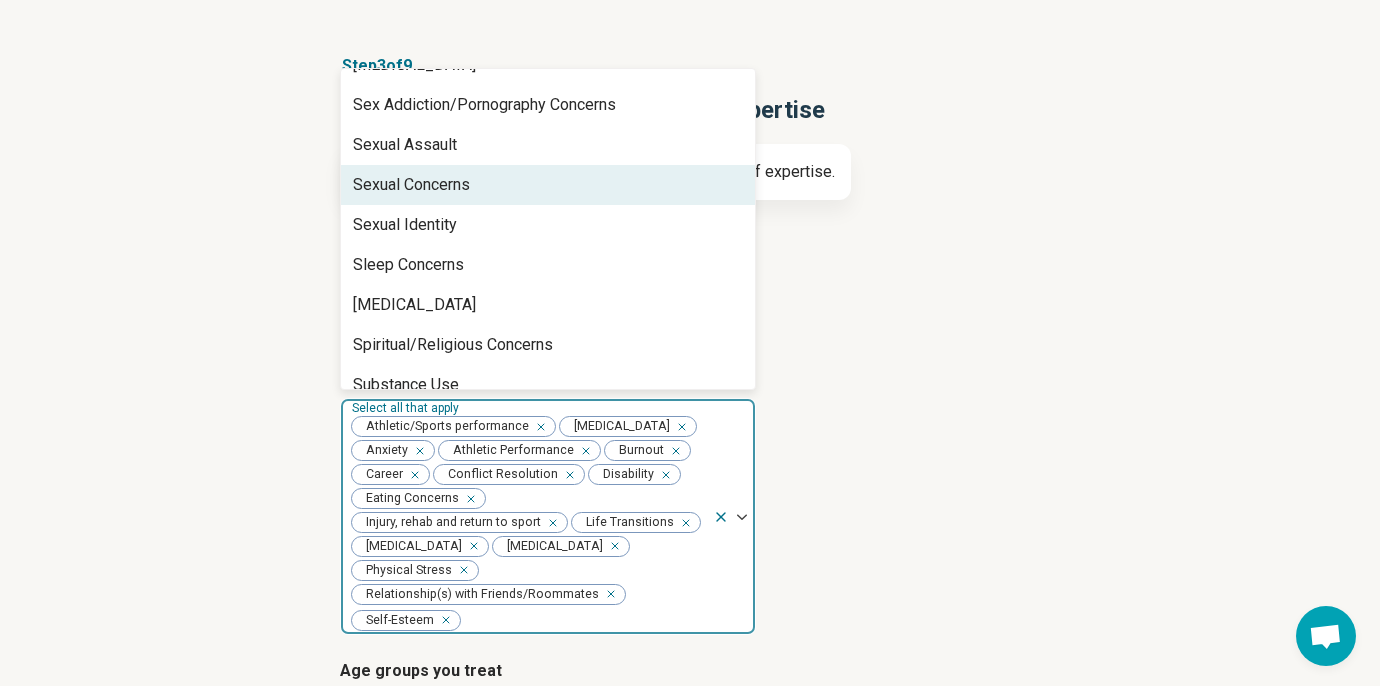 scroll, scrollTop: 2858, scrollLeft: 0, axis: vertical 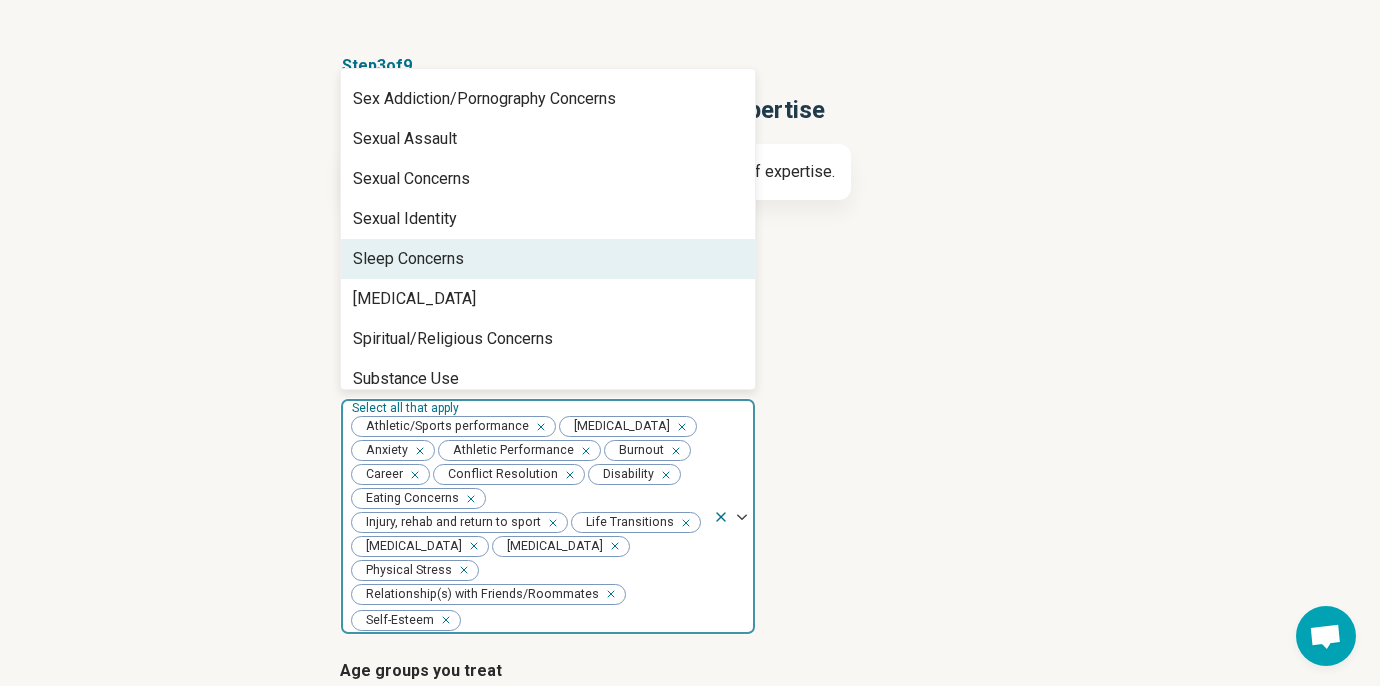 click on "Sleep Concerns" at bounding box center [548, 259] 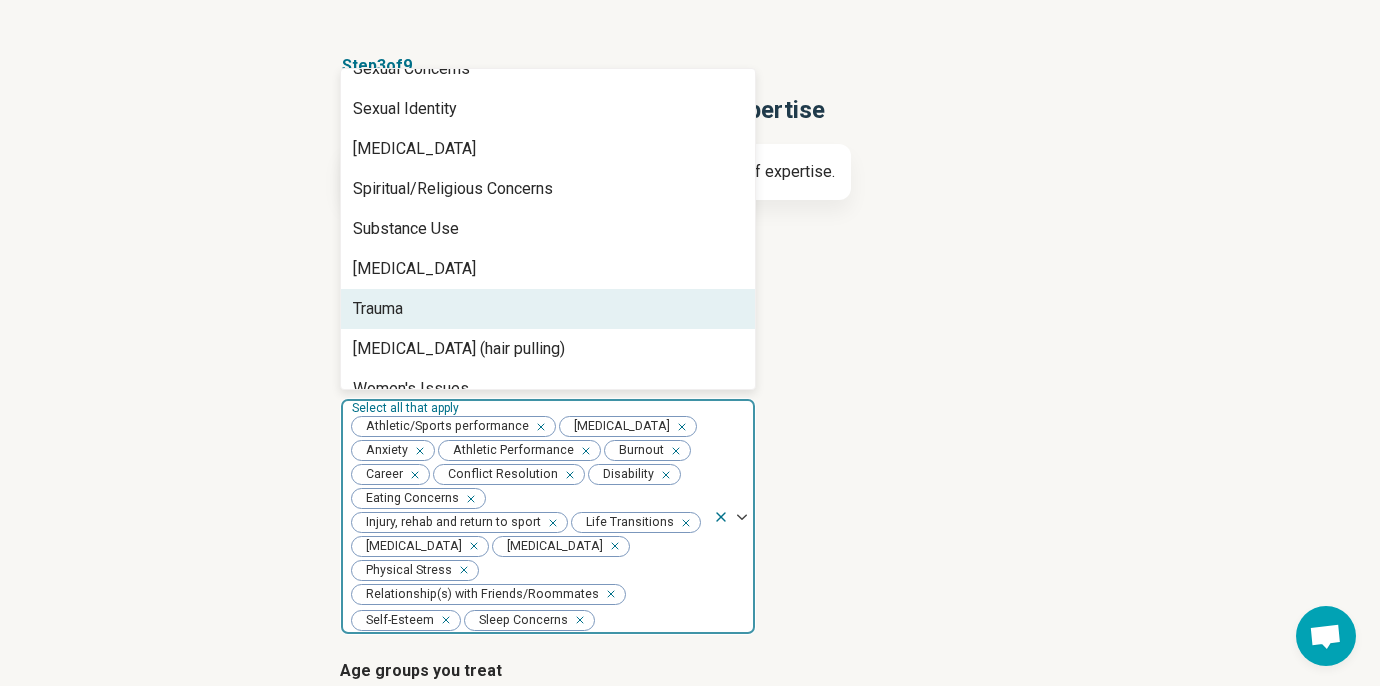scroll, scrollTop: 3008, scrollLeft: 0, axis: vertical 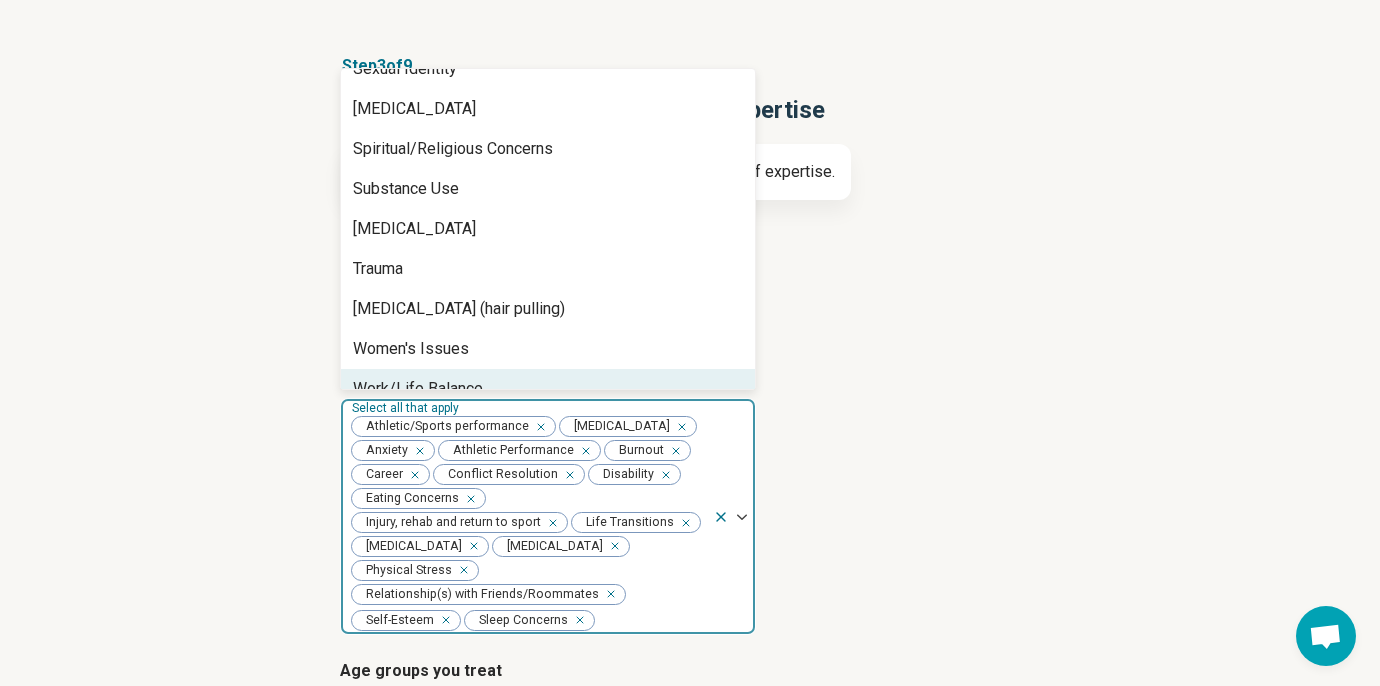 click on "Work/Life Balance" at bounding box center (418, 389) 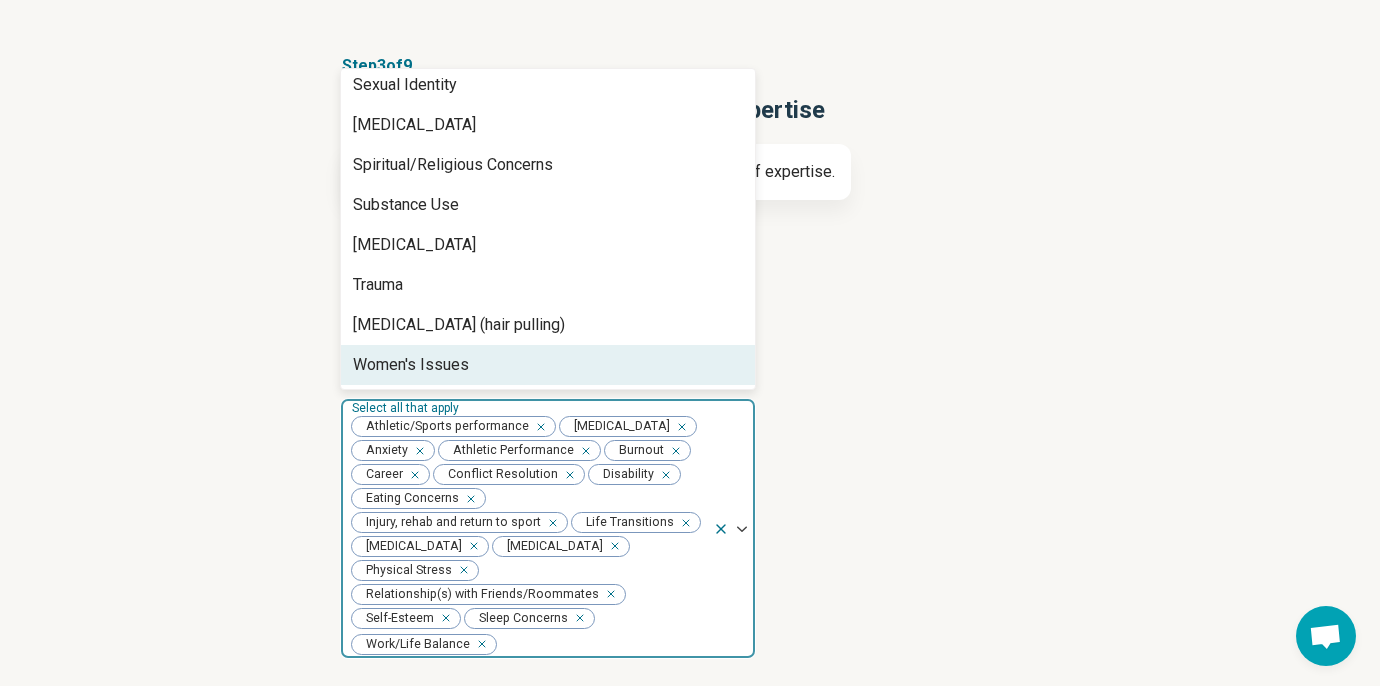 scroll, scrollTop: 2968, scrollLeft: 0, axis: vertical 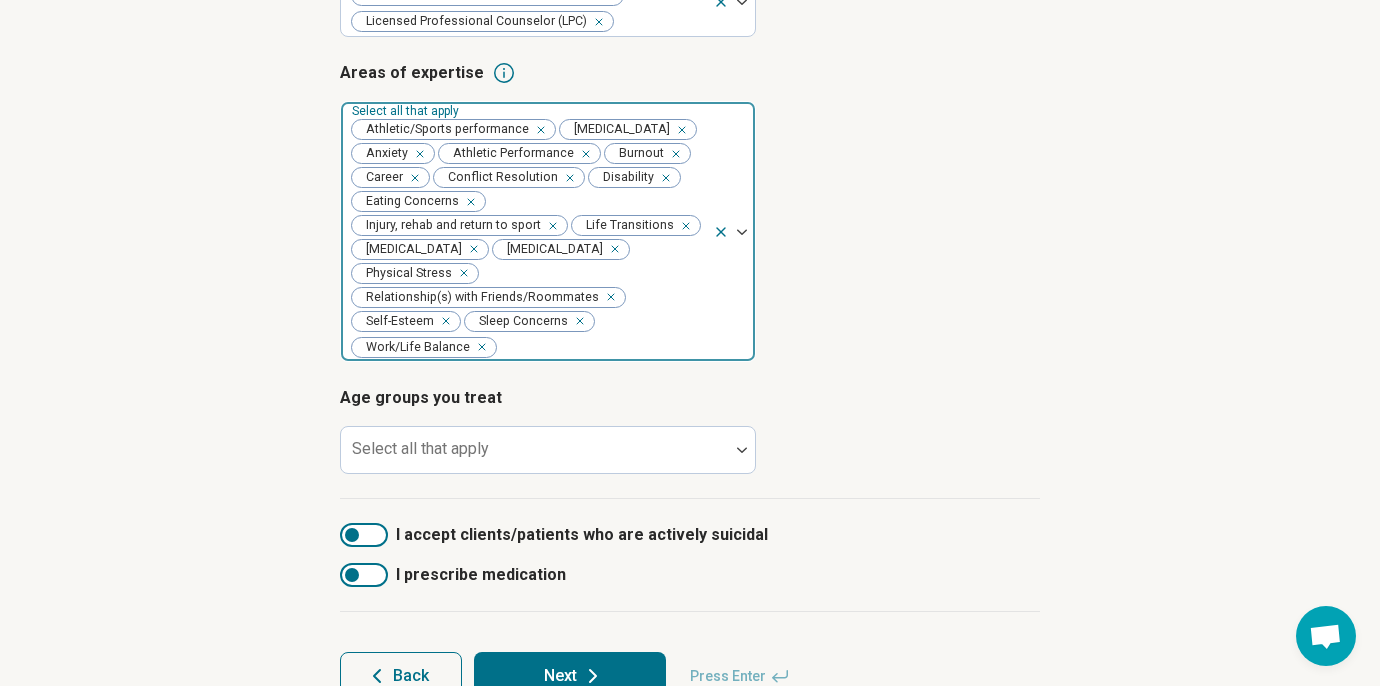 click on "Areas of expertise Select all that apply Athletic/Sports performance Performance Anxiety Anxiety Athletic Performance Burnout Career Conflict Resolution Disability Eating Concerns Injury, rehab and return to sport Life Transitions Perfectionism Personal Growth Physical Stress Relationship(s) with Friends/Roommates Self-Esteem Sleep Concerns Work/Life Balance" at bounding box center [690, 212] 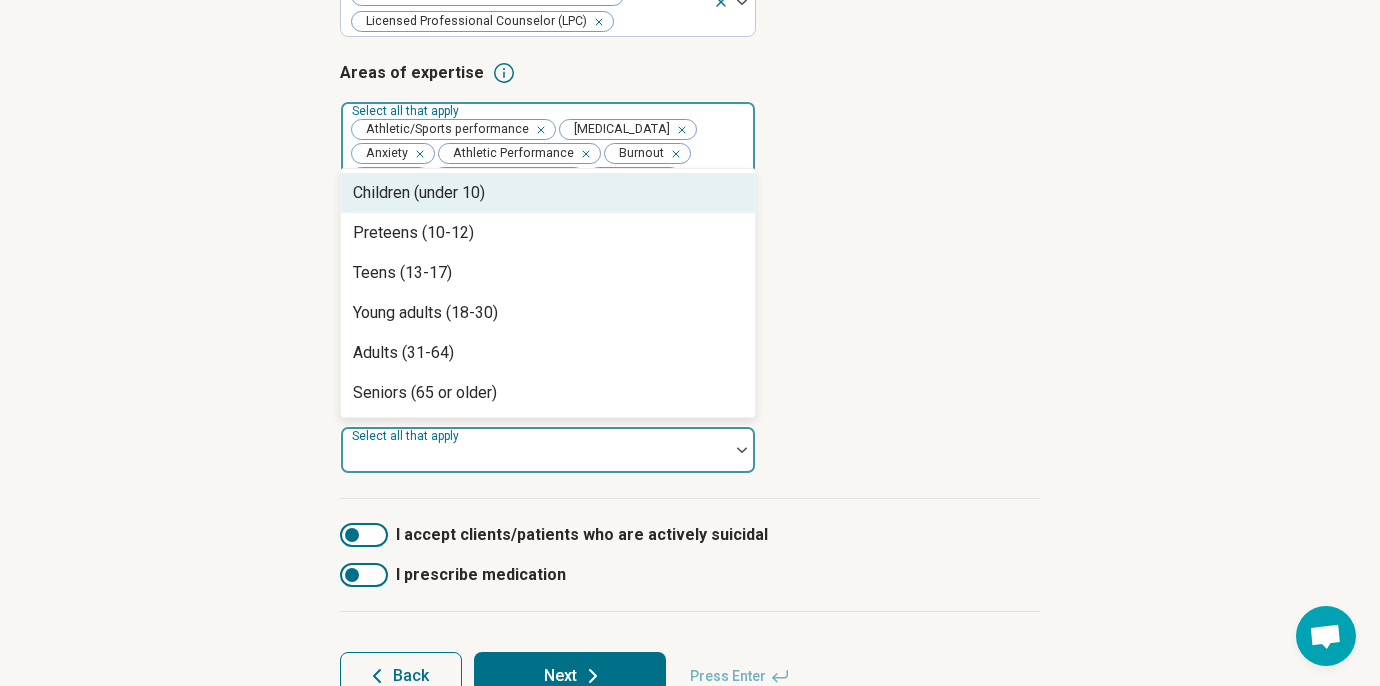 click at bounding box center (742, 450) 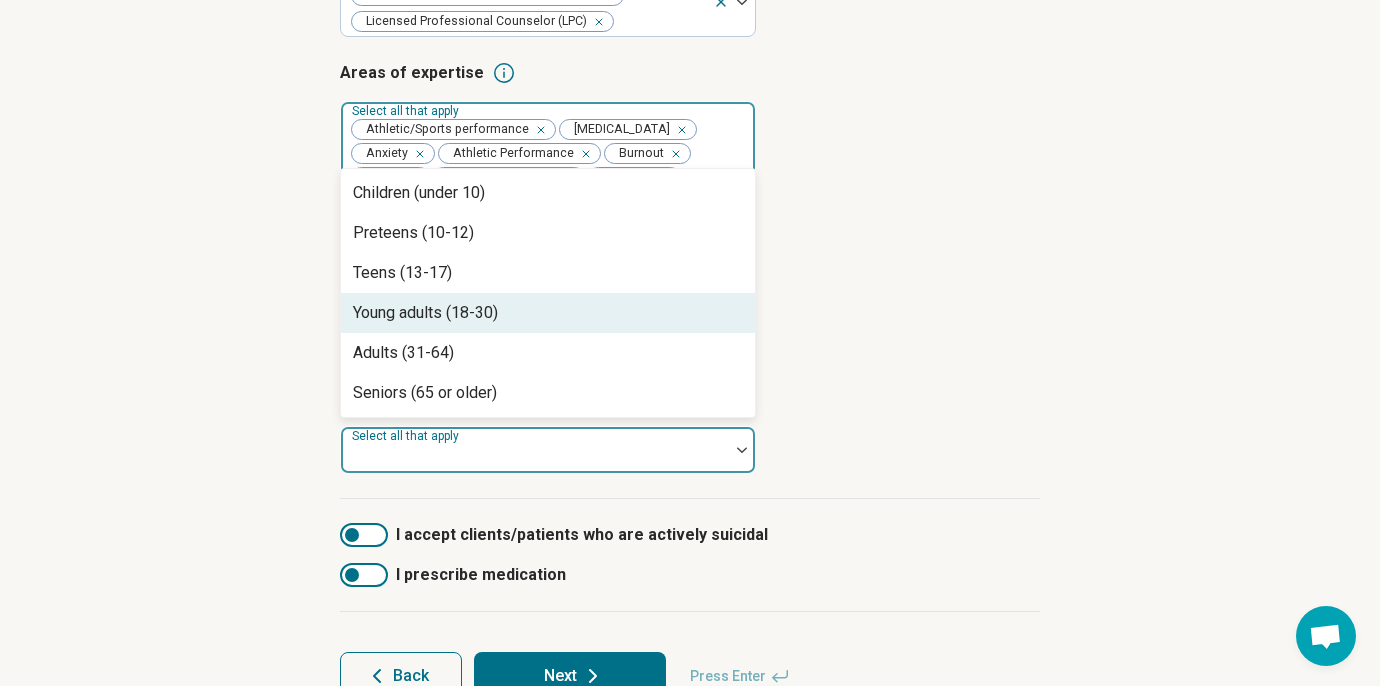 click on "Young adults (18-30)" at bounding box center (548, 313) 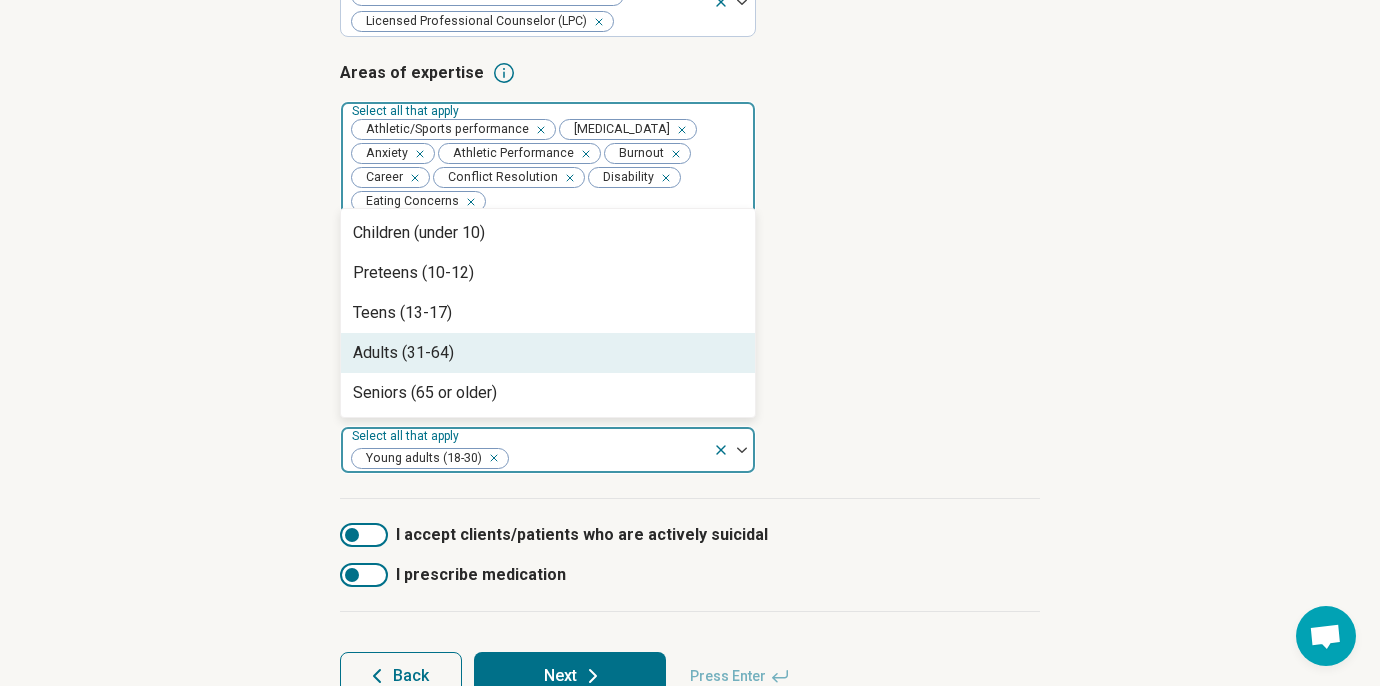 click on "Adults (31-64)" at bounding box center (548, 353) 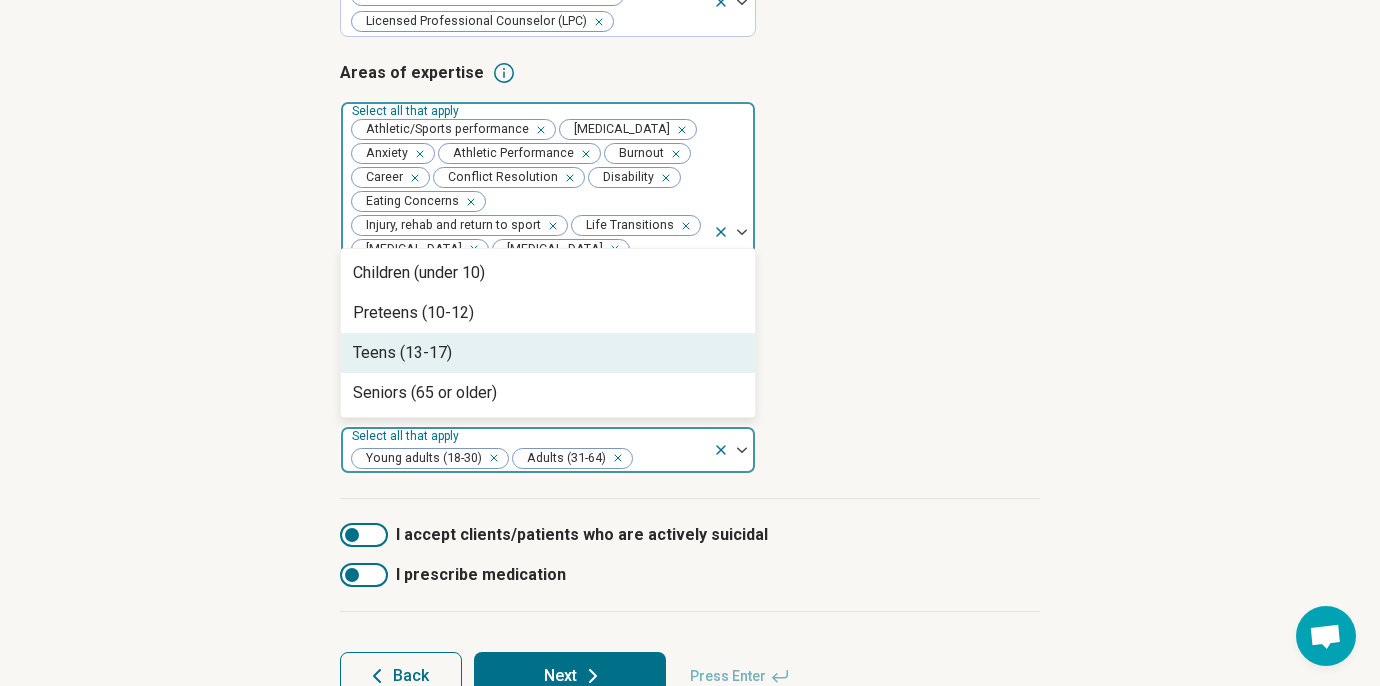 click on "Types of provider Select all that apply Certified Mental Performance Consultant Licensed Professional Counselor (LPC) Areas of expertise Select all that apply Athletic/Sports performance Performance Anxiety Anxiety Athletic Performance Burnout Career Conflict Resolution Disability Eating Concerns Injury, rehab and return to sport Life Transitions Perfectionism Personal Growth Physical Stress Relationship(s) with Friends/Roommates Self-Esteem Sleep Concerns Work/Life Balance Age groups you treat option Adults (31-64), selected. Teens (13-17), 3 of 4. 4 results available. Use Up and Down to choose options, press Enter to select the currently focused option, press Escape to exit the menu, press Tab to select the option and exit the menu. Select all that apply Young adults (18-30) Adults (31-64) Children (under 10) Preteens (10-12) Teens (13-17) Seniors (65 or older)" at bounding box center [690, 213] 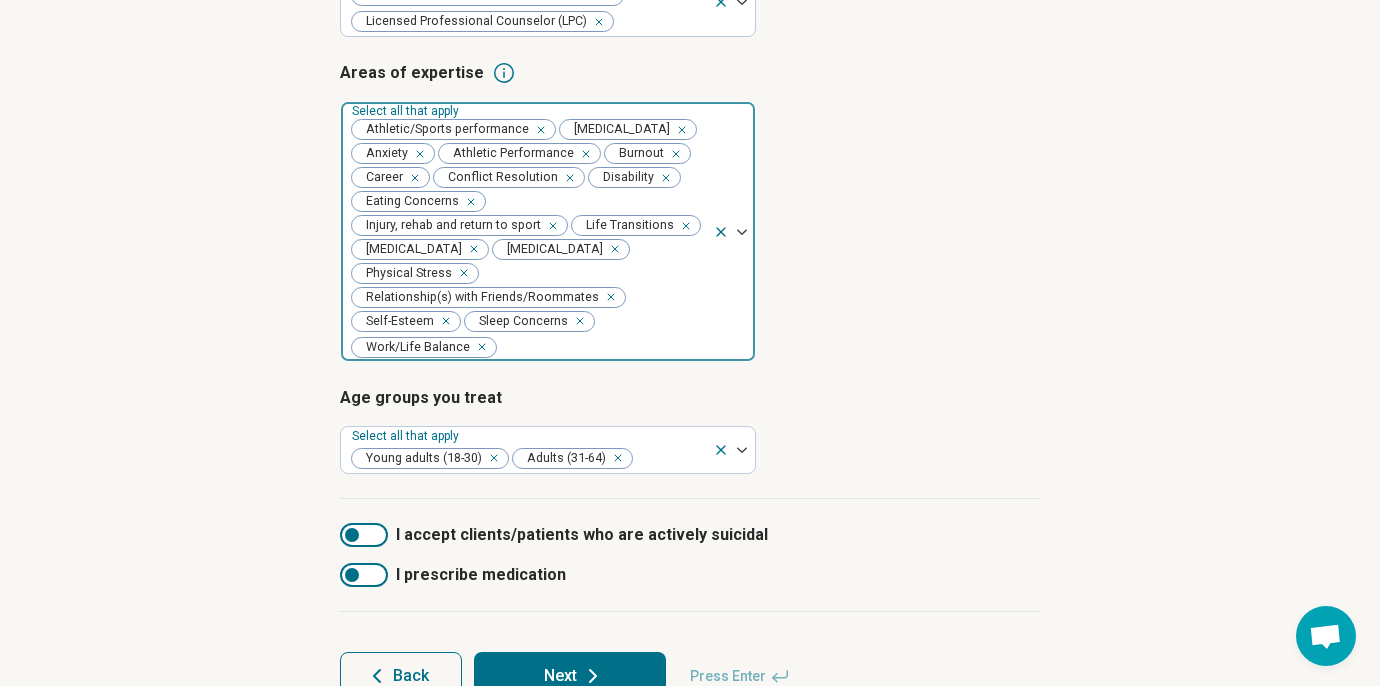 scroll, scrollTop: 477, scrollLeft: 0, axis: vertical 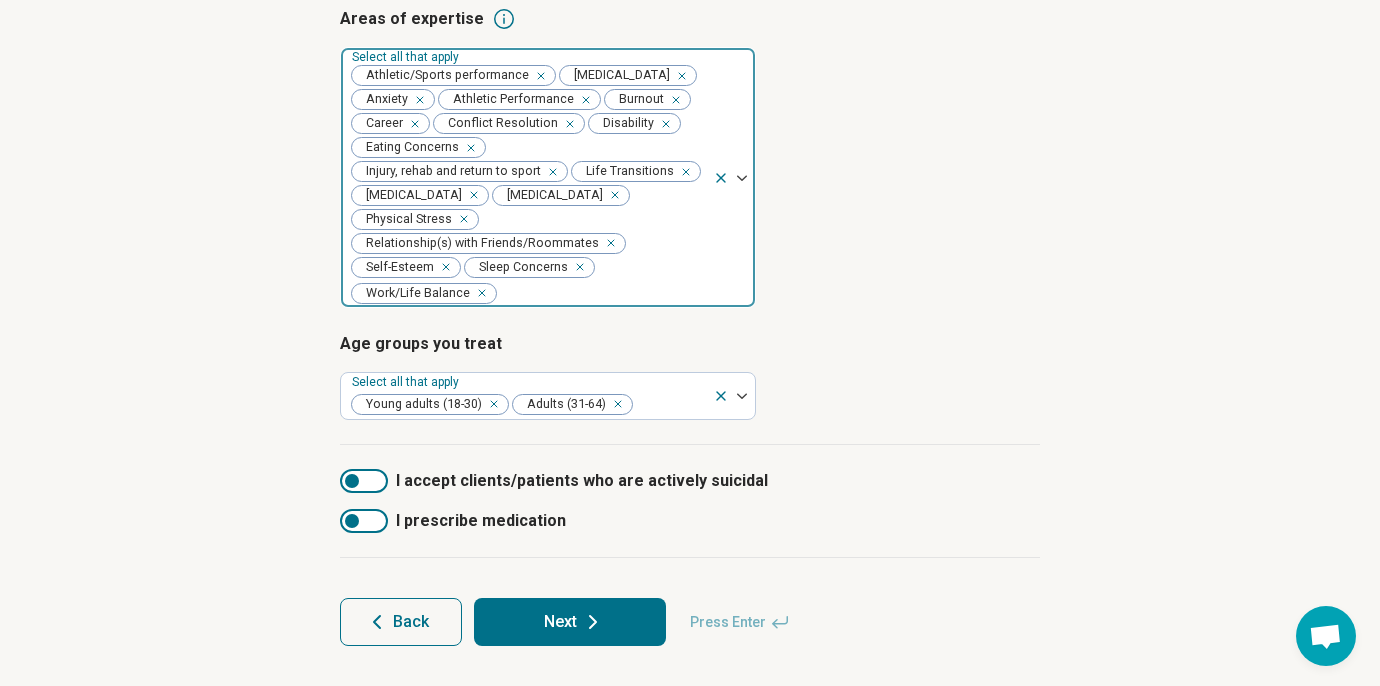 click on "Next" at bounding box center [570, 622] 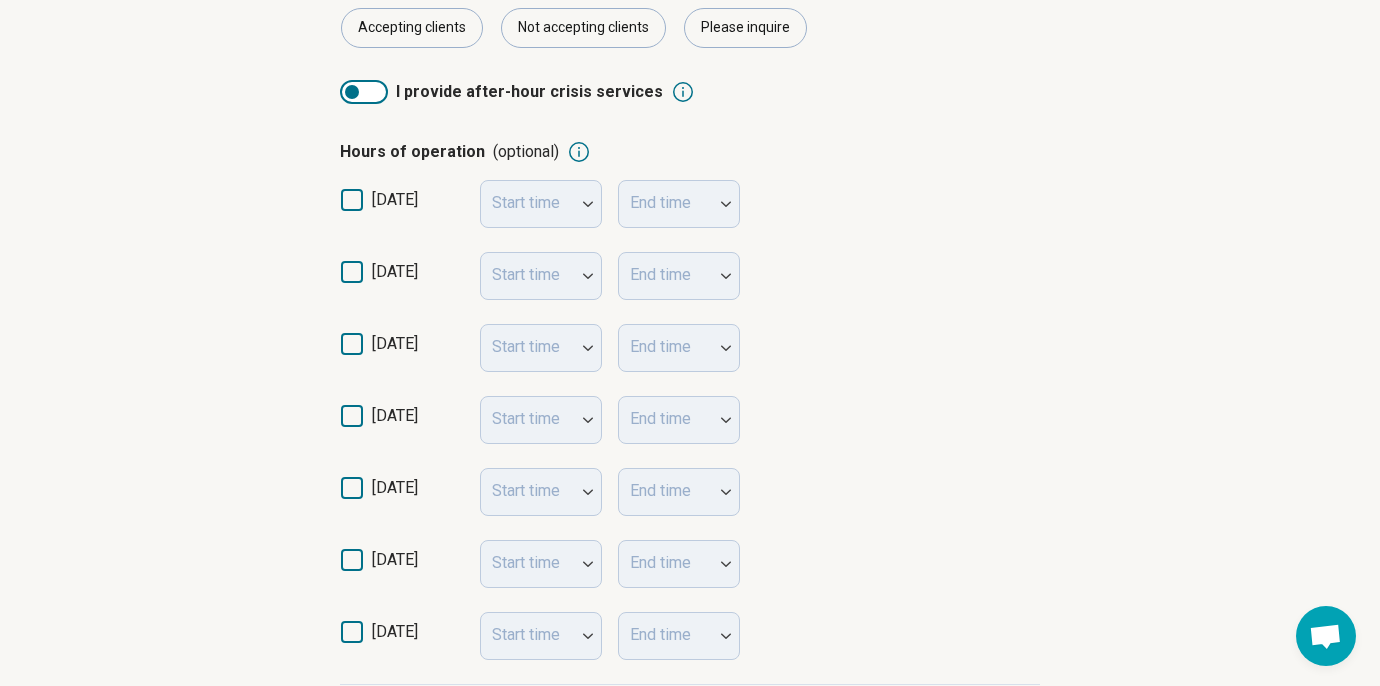 scroll, scrollTop: 405, scrollLeft: 0, axis: vertical 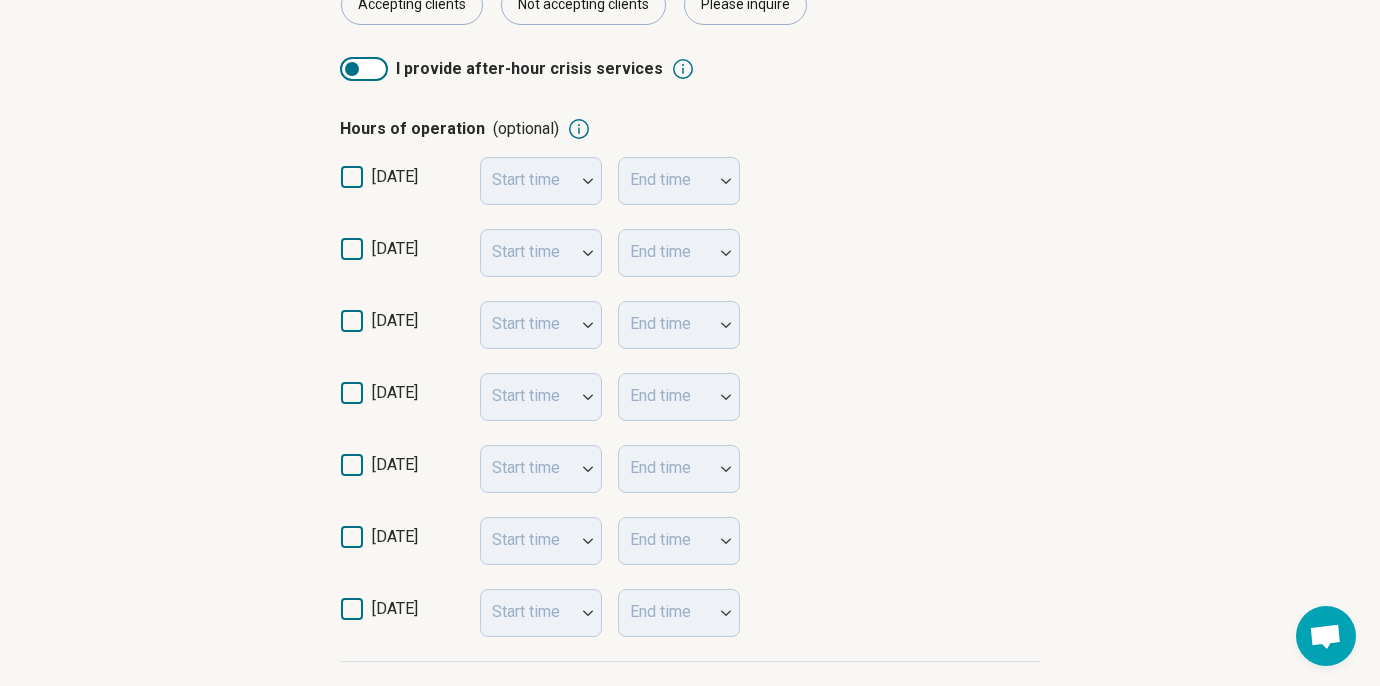 click 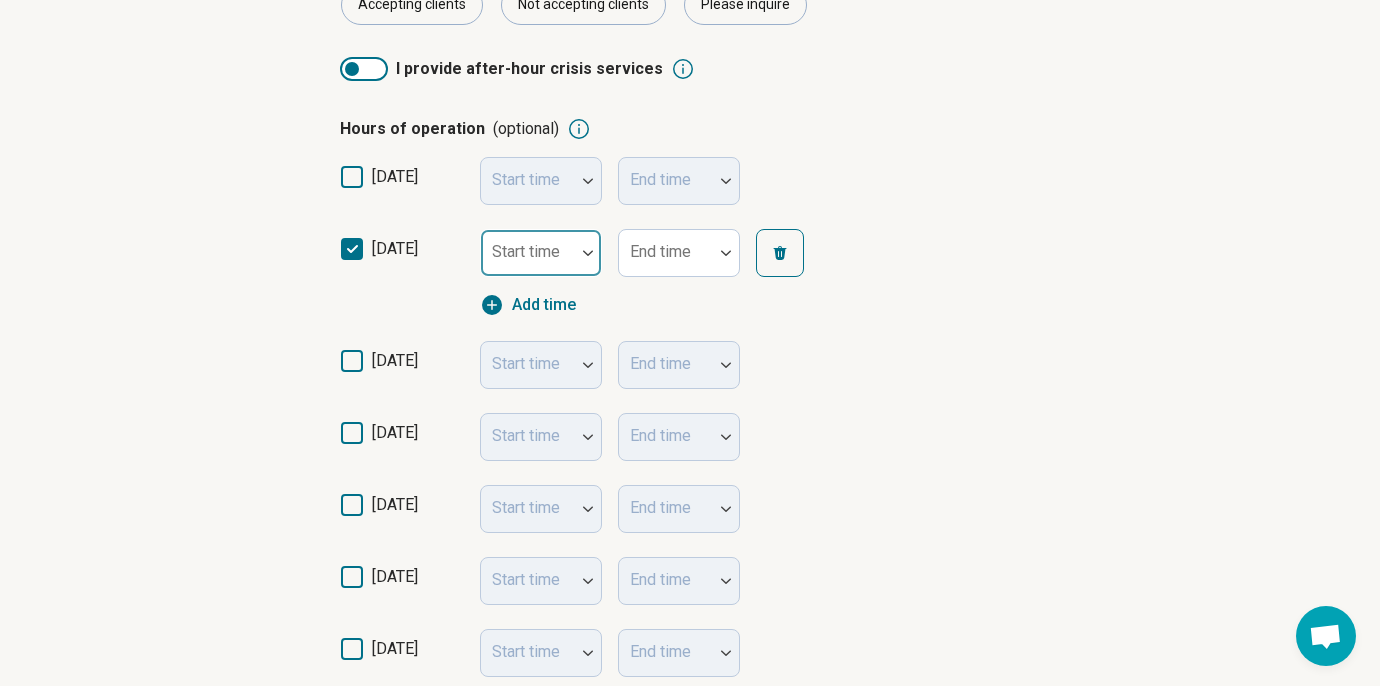 click at bounding box center (588, 253) 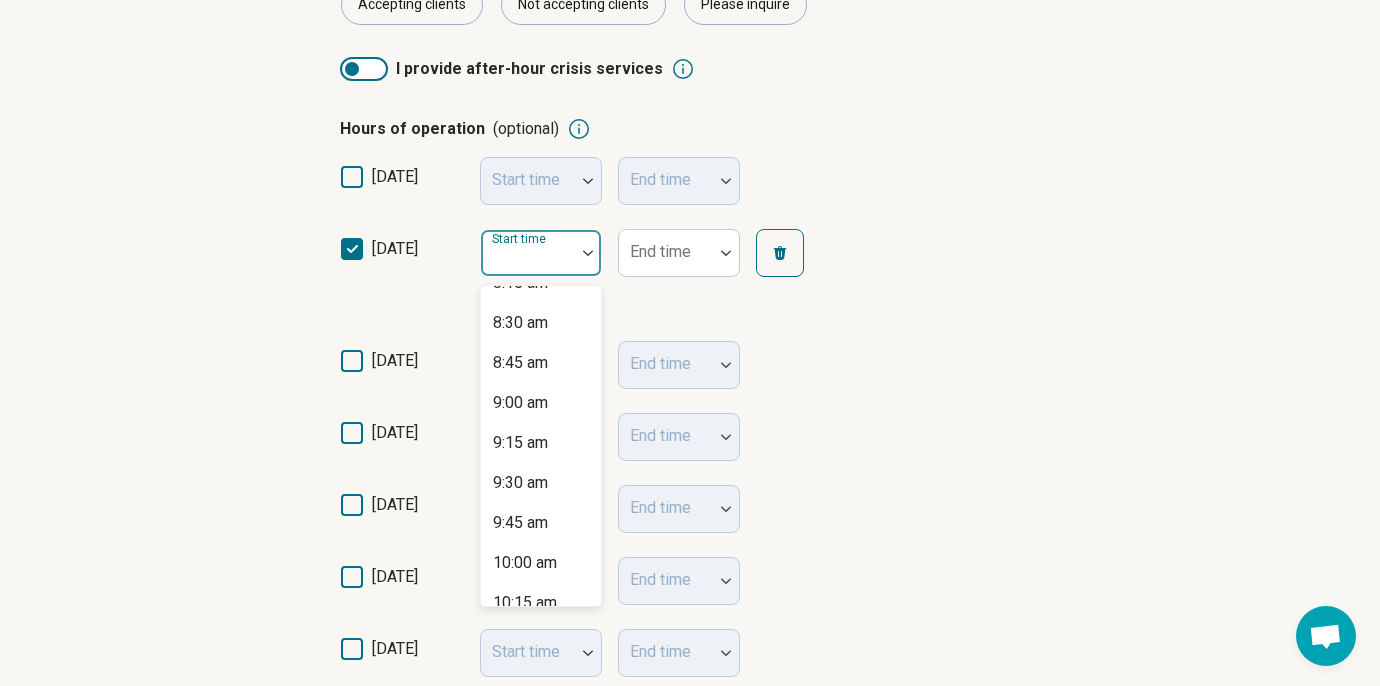 scroll, scrollTop: 1345, scrollLeft: 0, axis: vertical 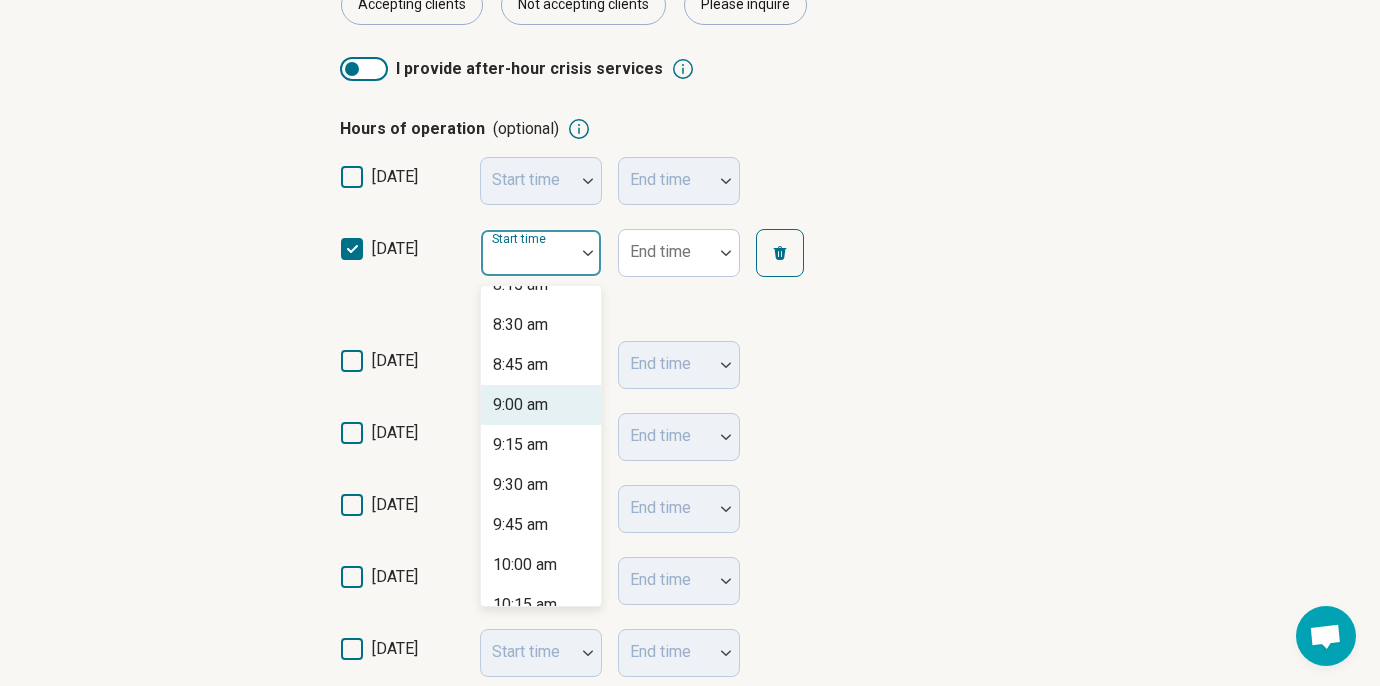 click on "9:00 am" at bounding box center (520, 405) 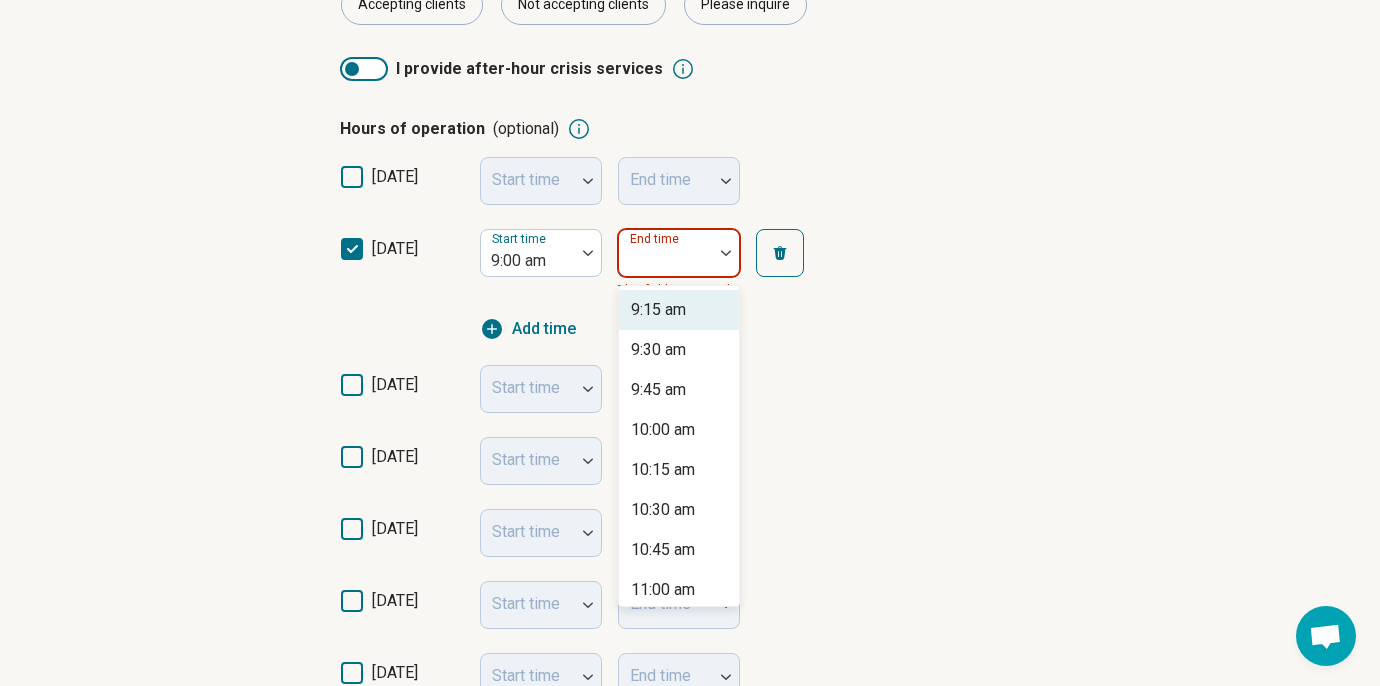 click at bounding box center (666, 253) 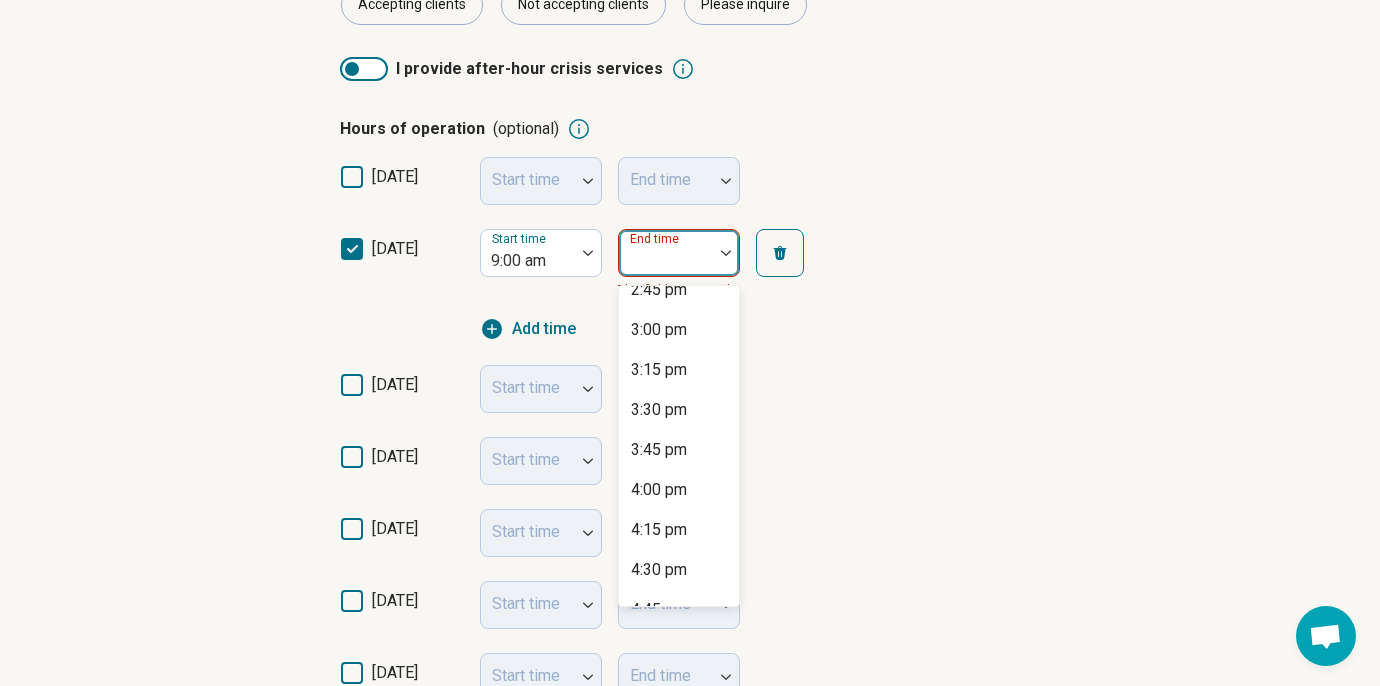 scroll, scrollTop: 891, scrollLeft: 0, axis: vertical 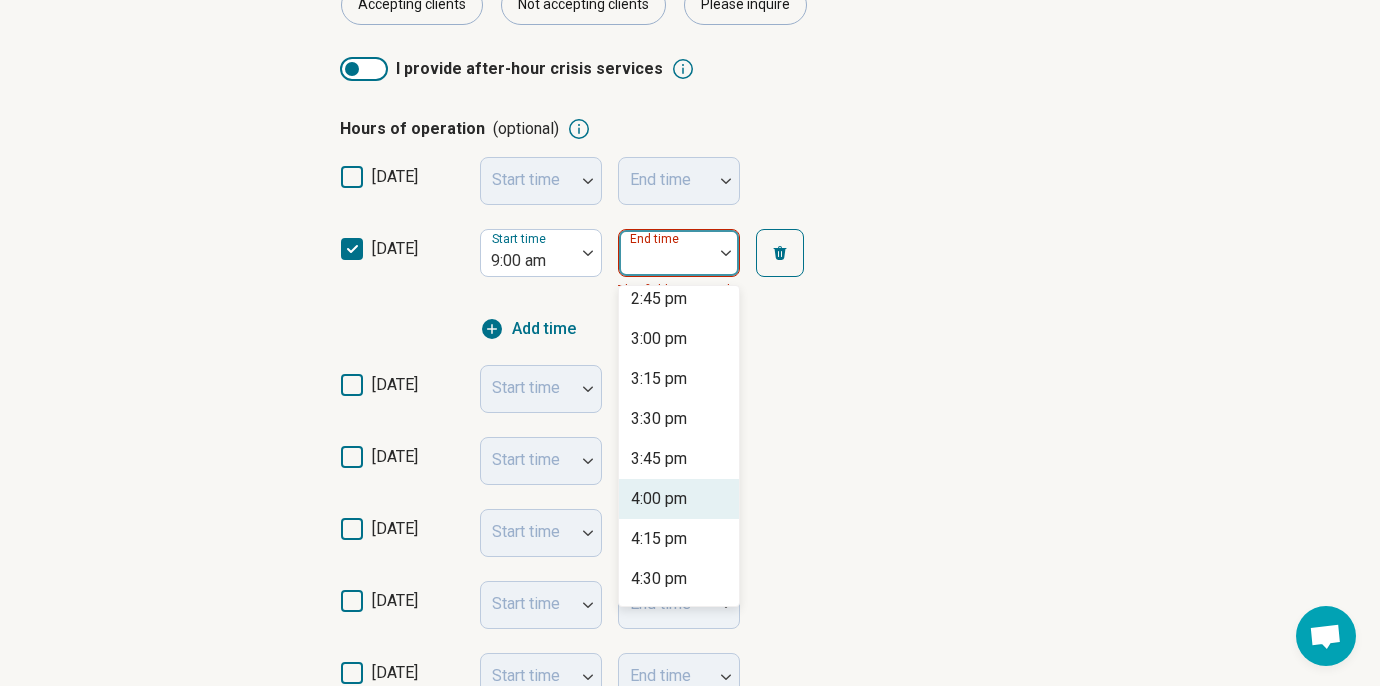 click on "4:00 pm" at bounding box center [659, 499] 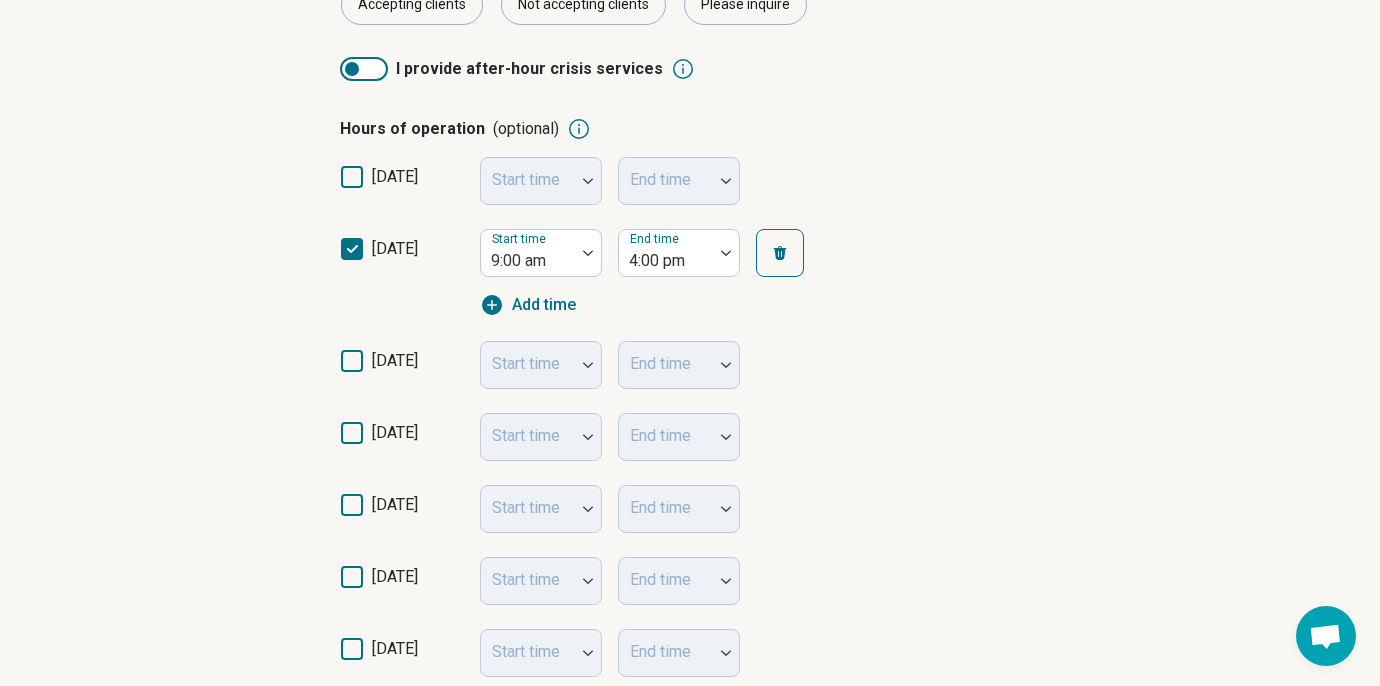 click 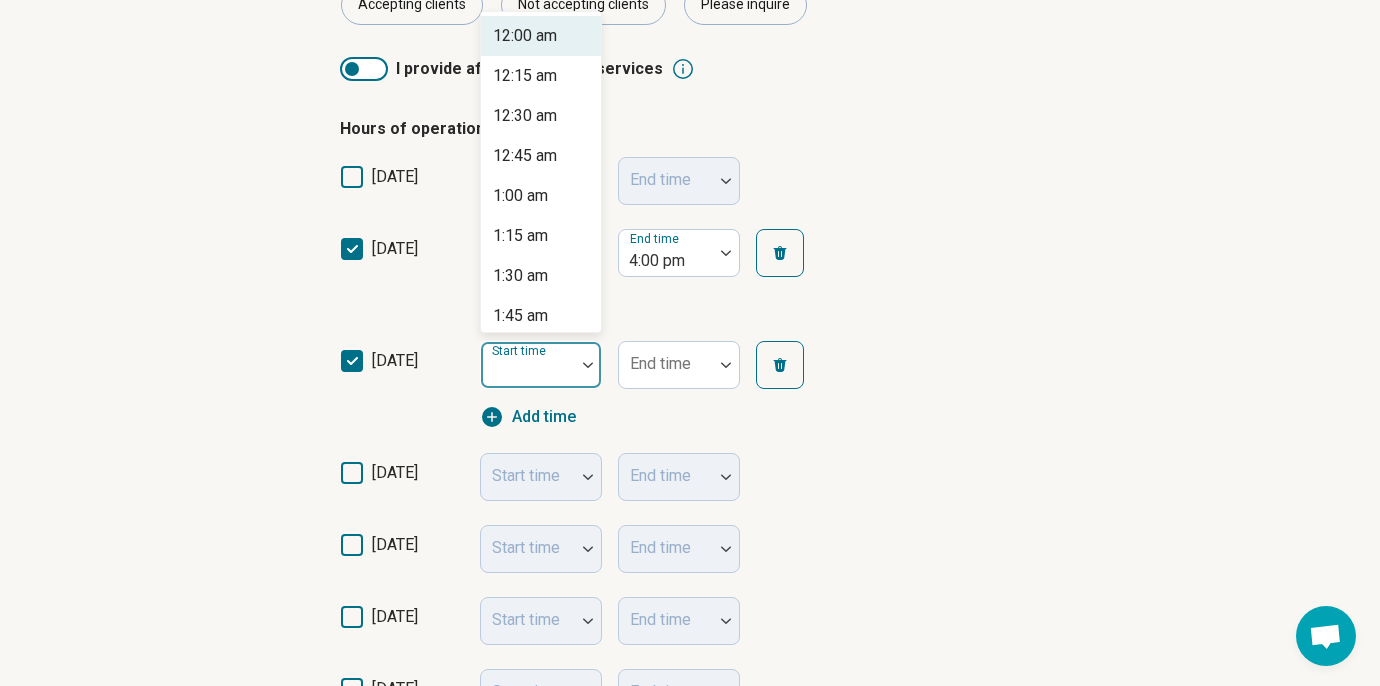 click at bounding box center (588, 365) 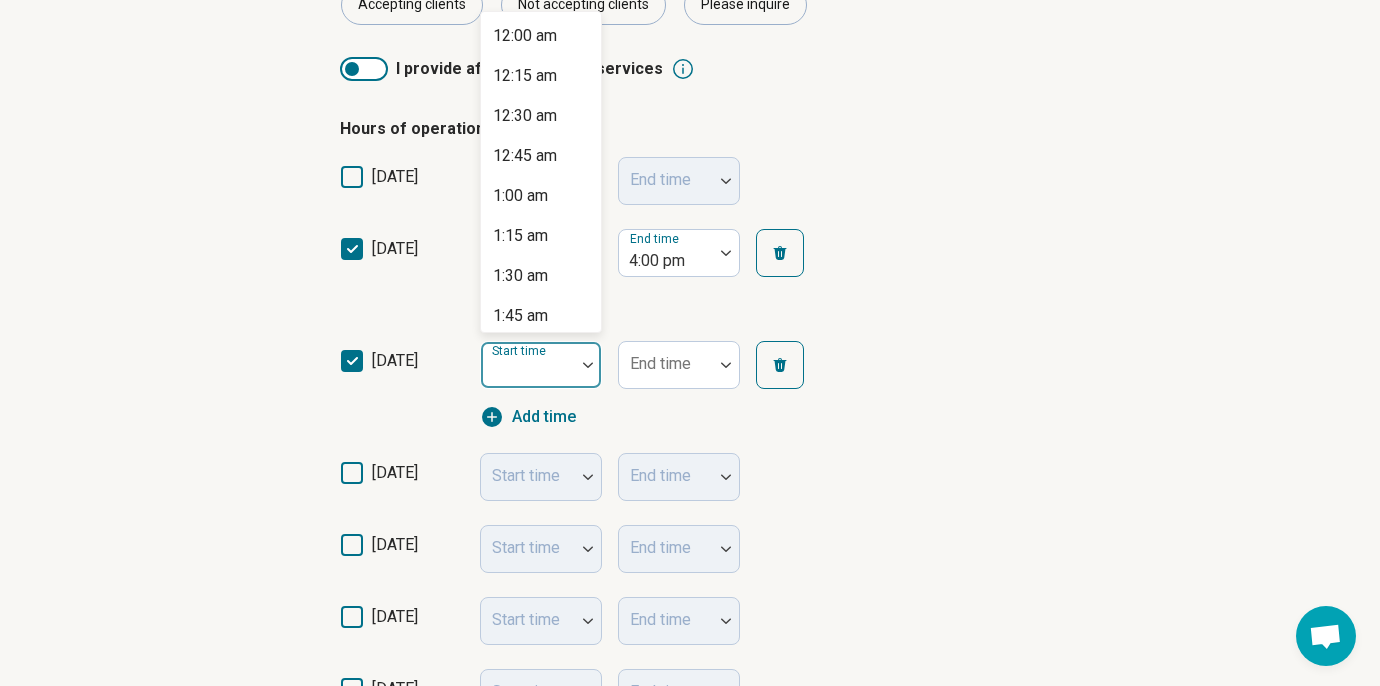 type on "*" 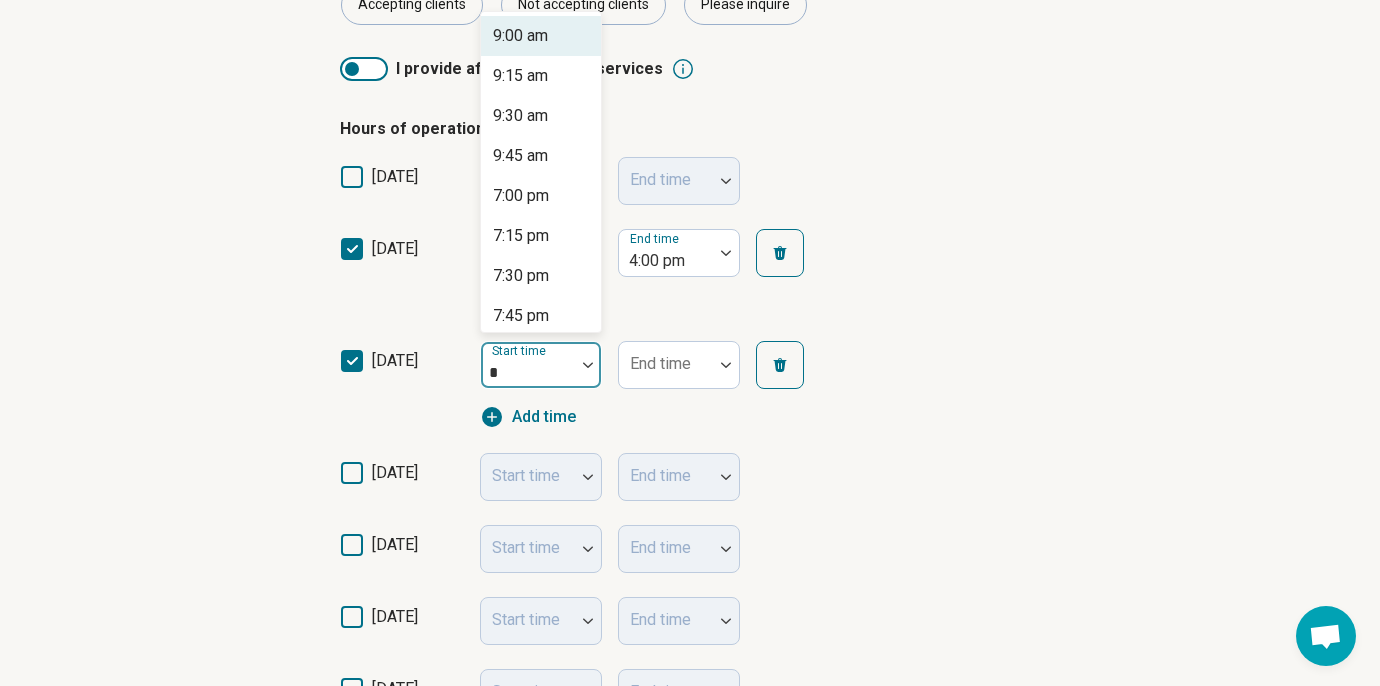 click on "9:00 am" at bounding box center [520, 36] 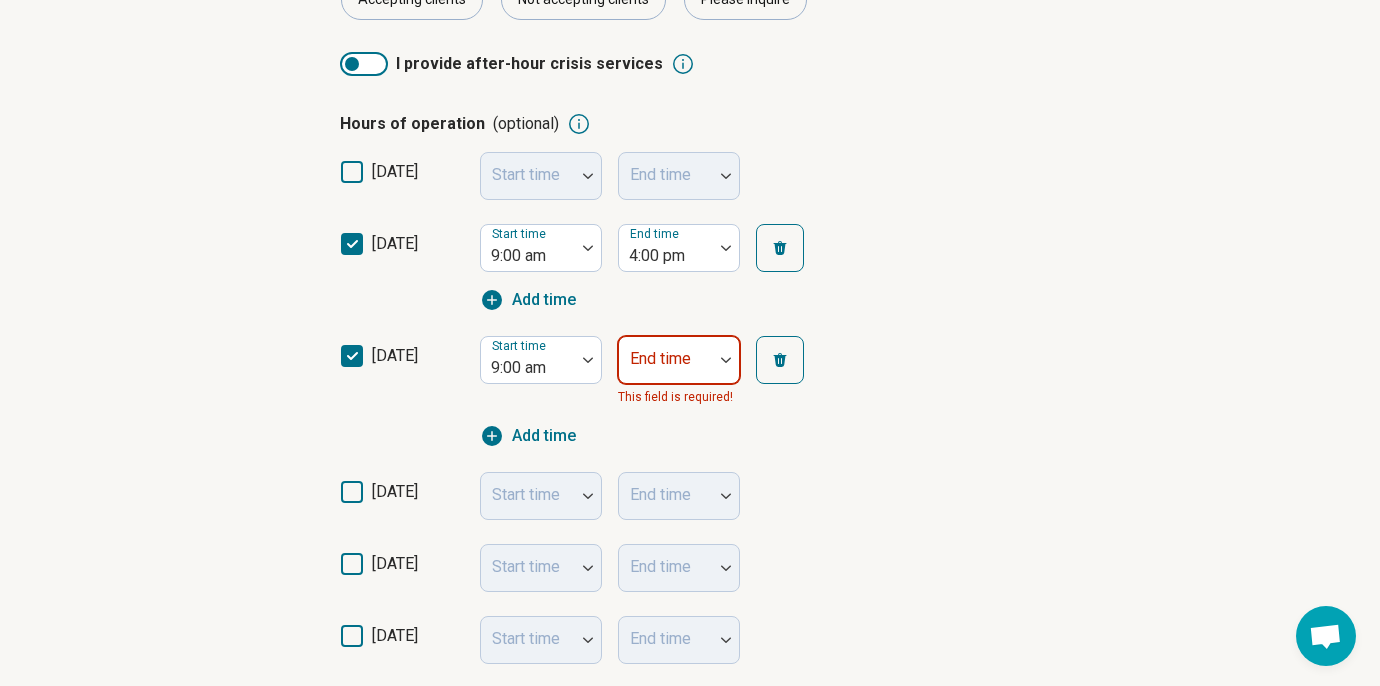 click on "End time" at bounding box center (679, 360) 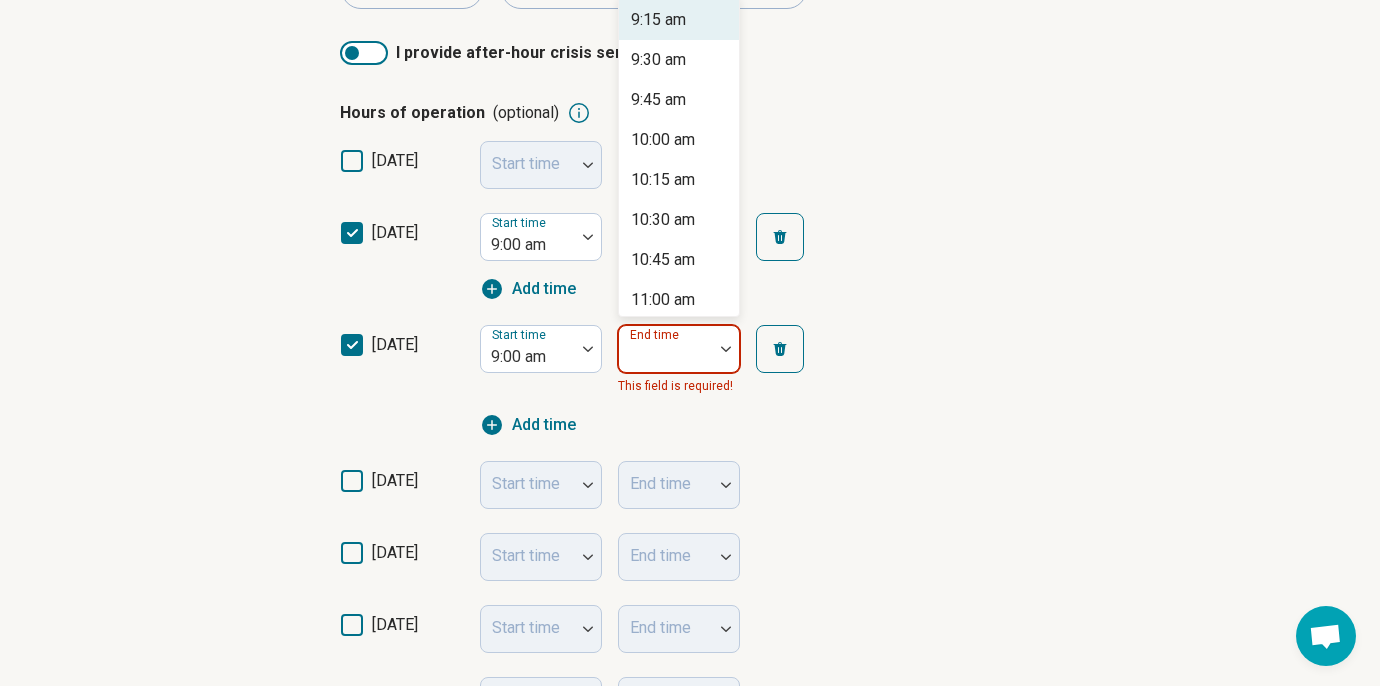 scroll, scrollTop: 445, scrollLeft: 0, axis: vertical 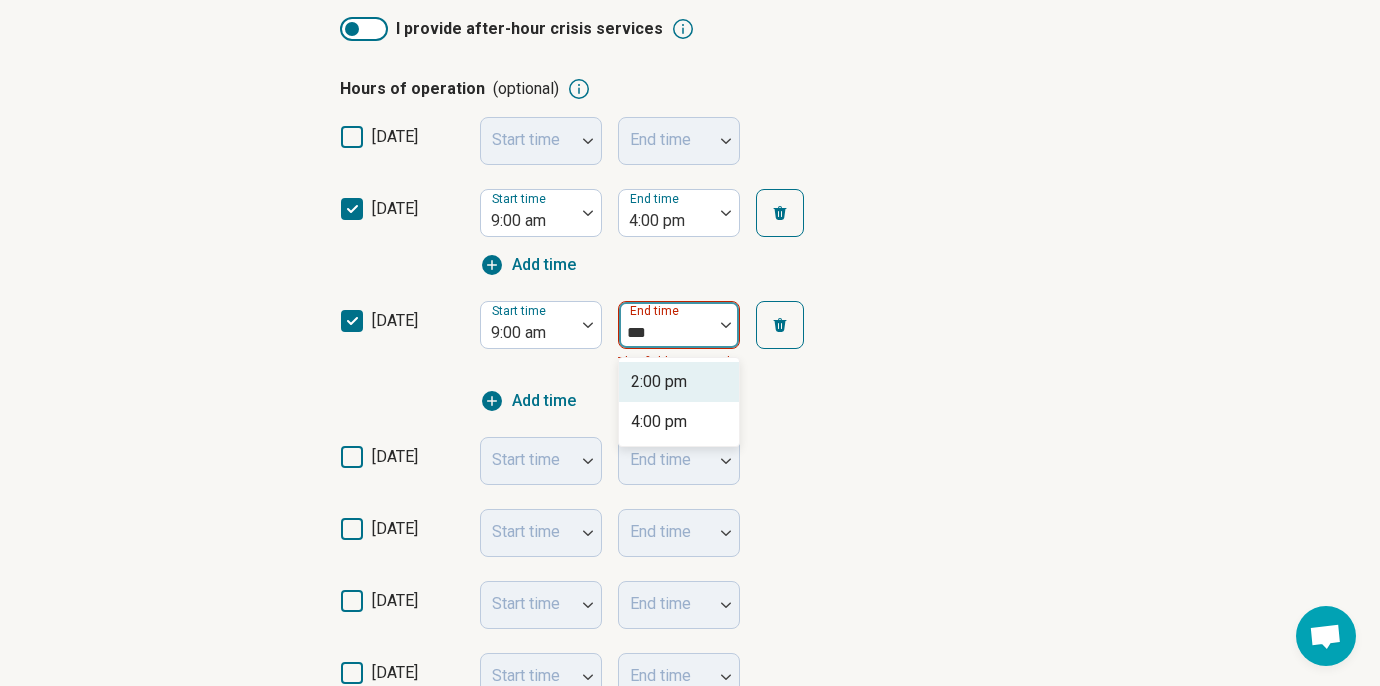type on "****" 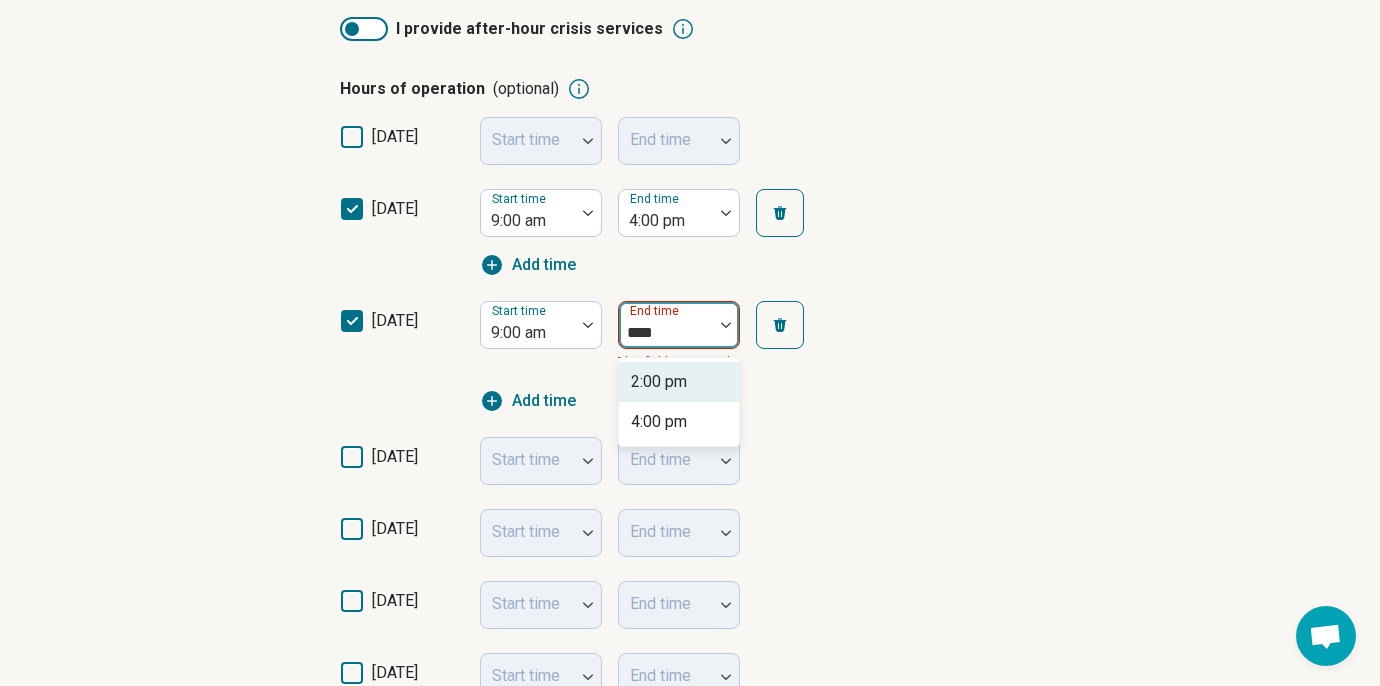 click on "4:00 pm" at bounding box center [659, 422] 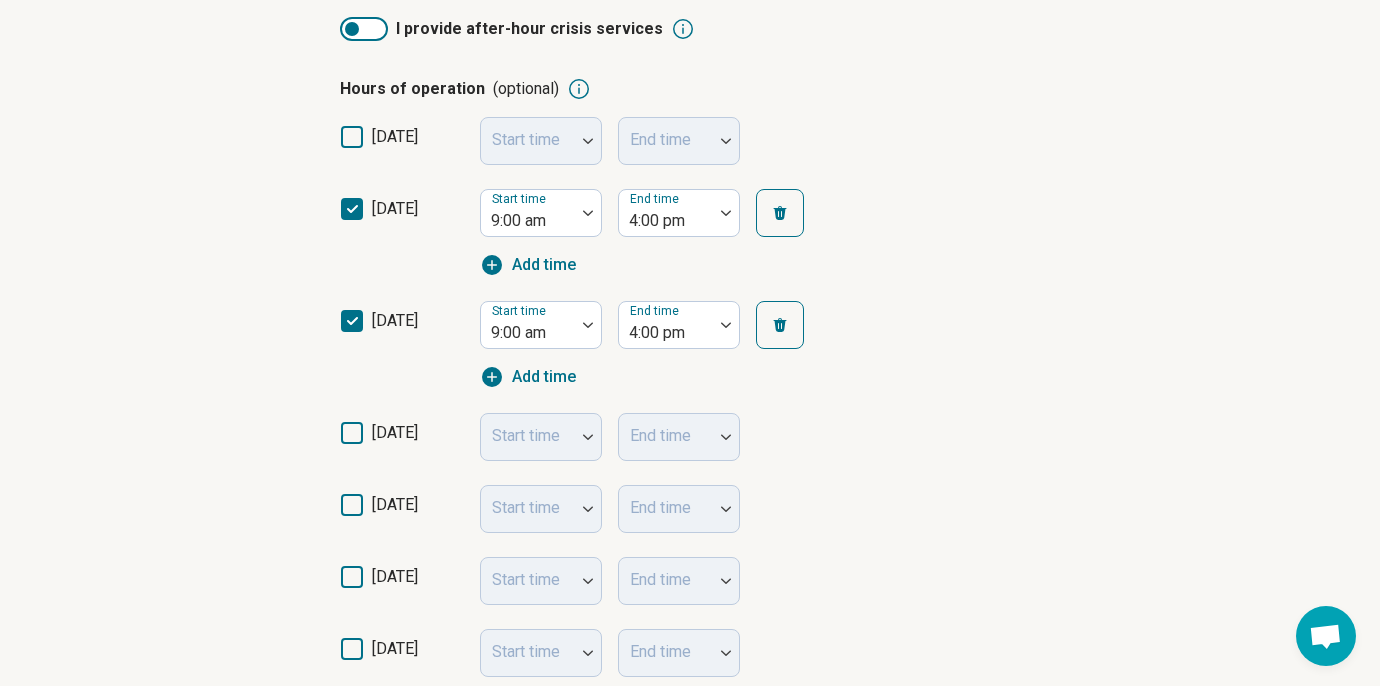 click 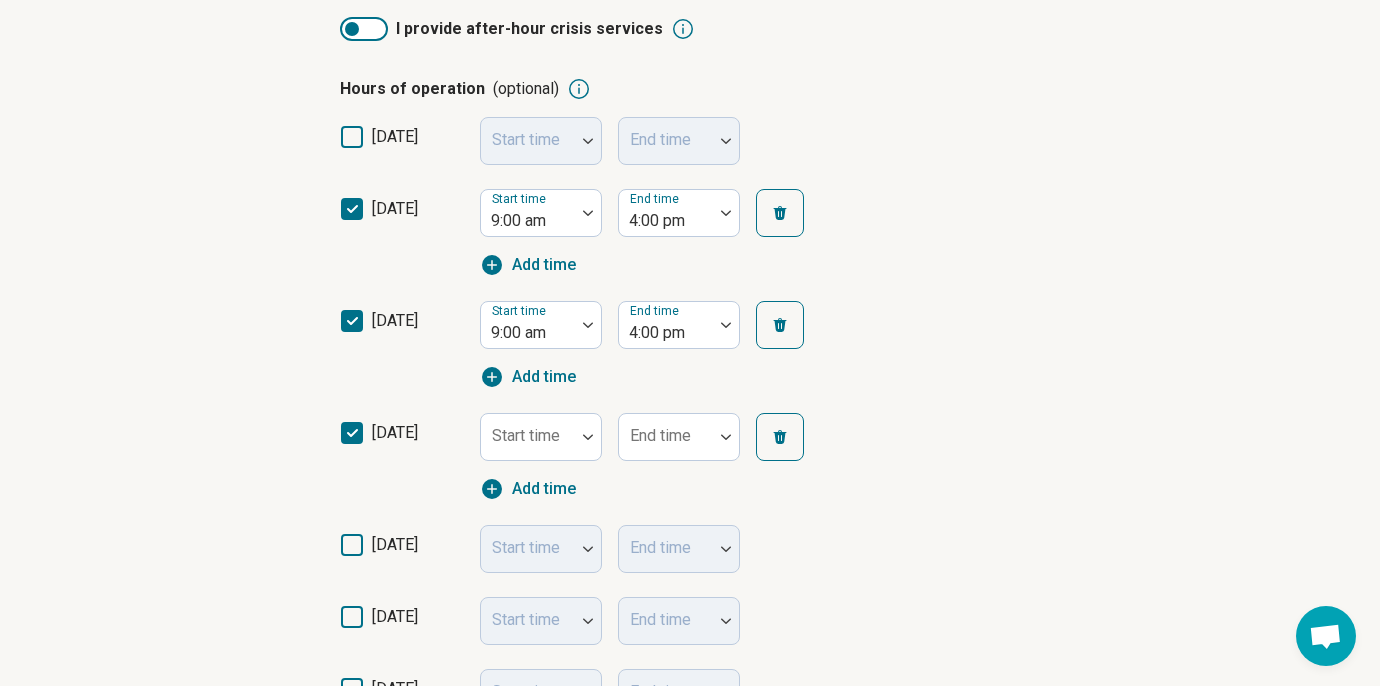 scroll, scrollTop: 10, scrollLeft: 0, axis: vertical 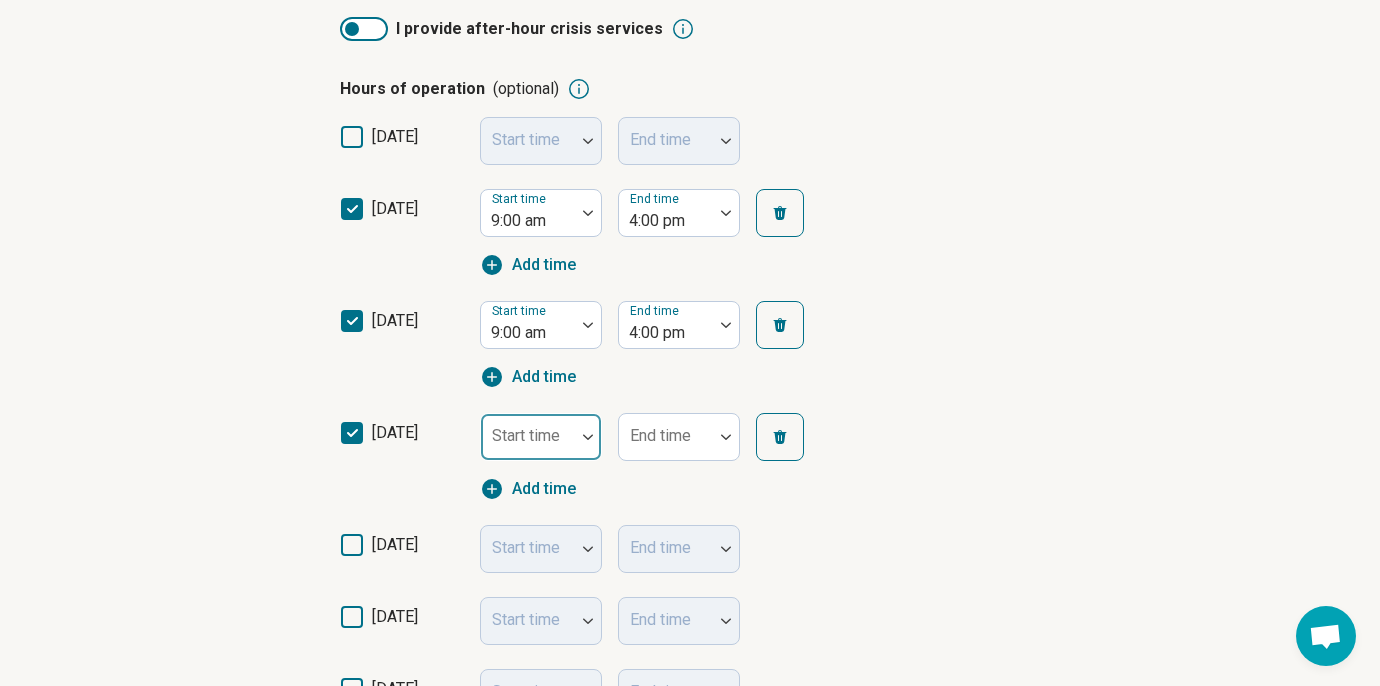 click at bounding box center [528, 437] 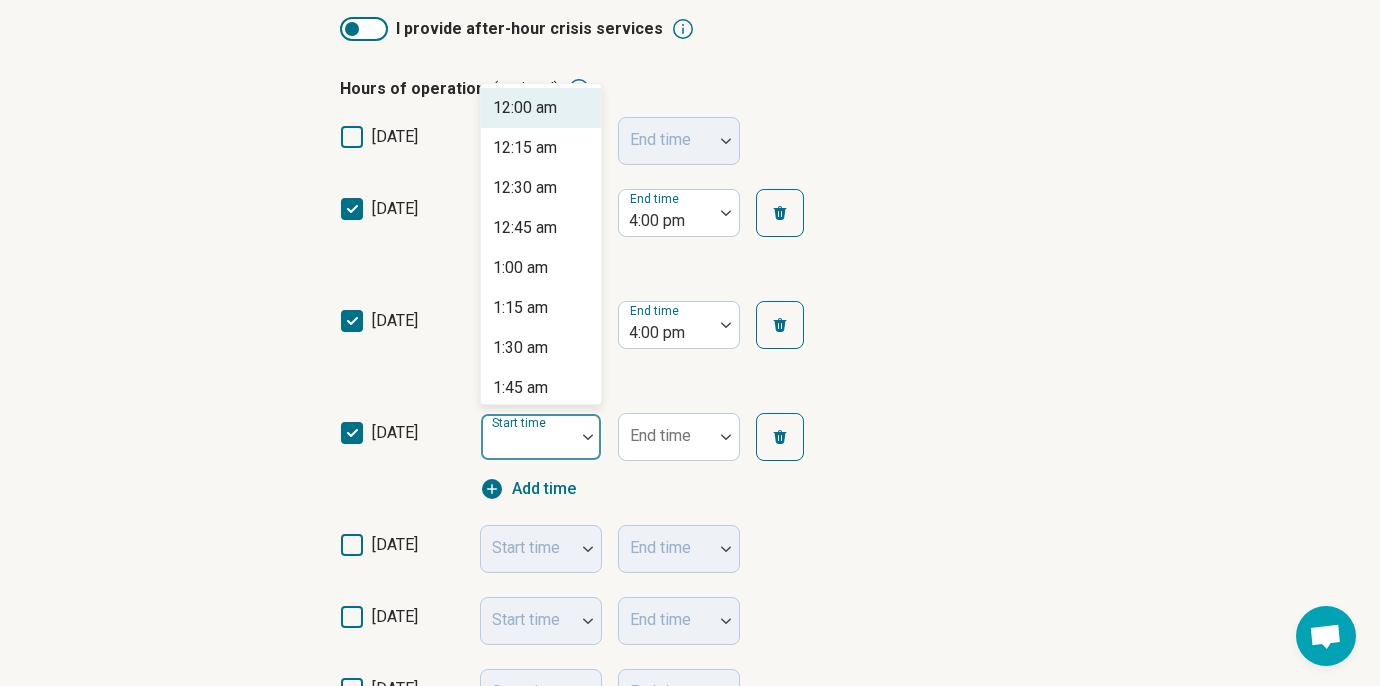 type on "*" 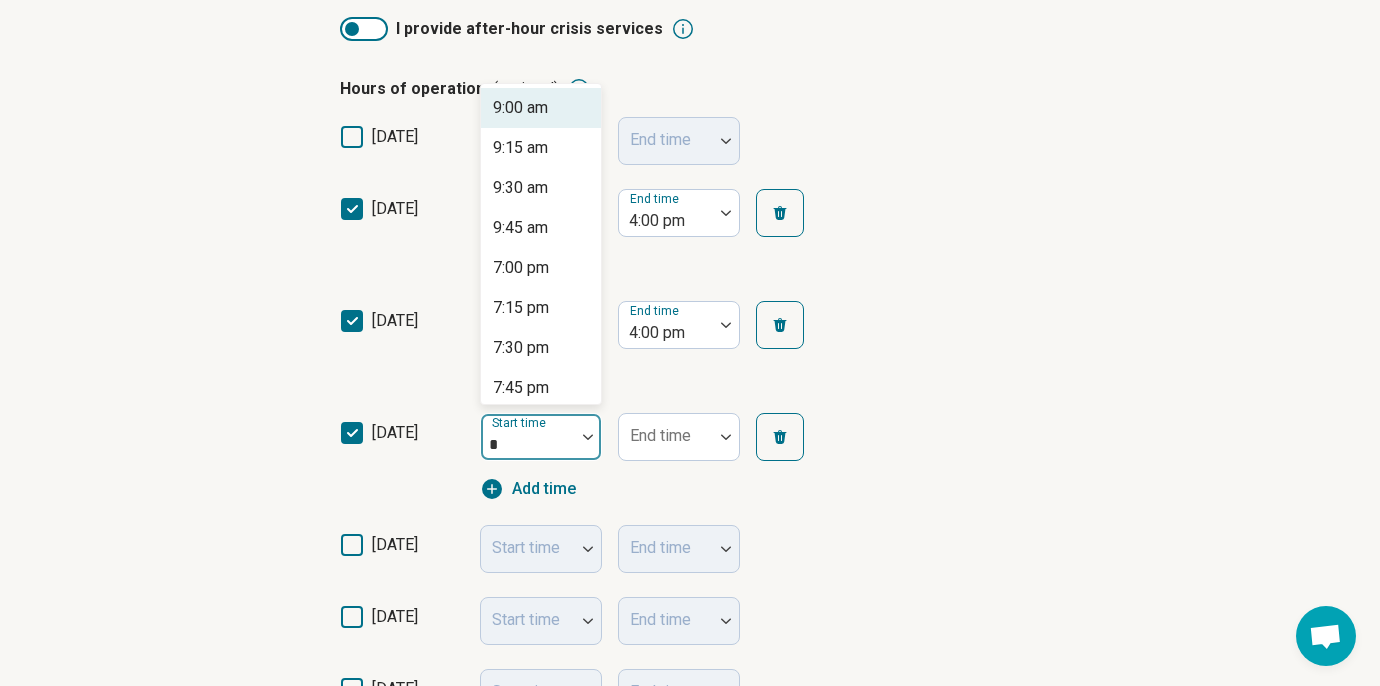 click on "9:00 am" at bounding box center [520, 108] 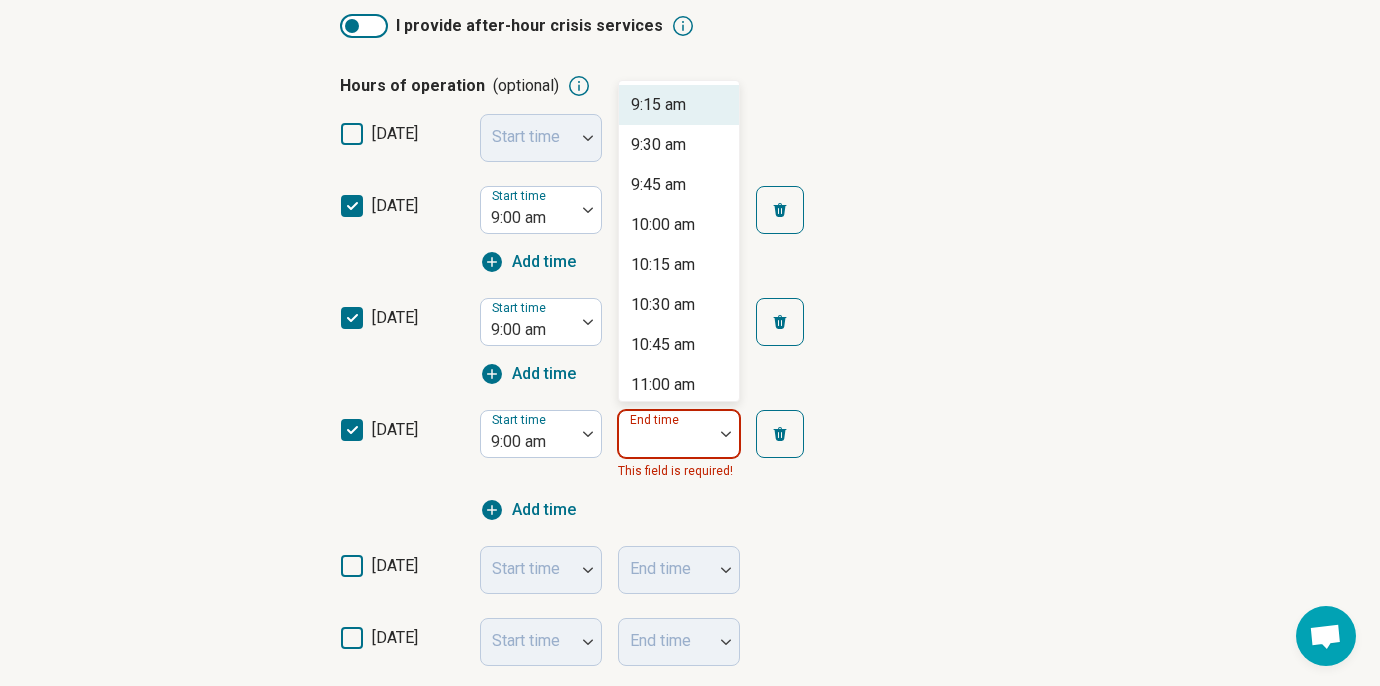click at bounding box center [726, 434] 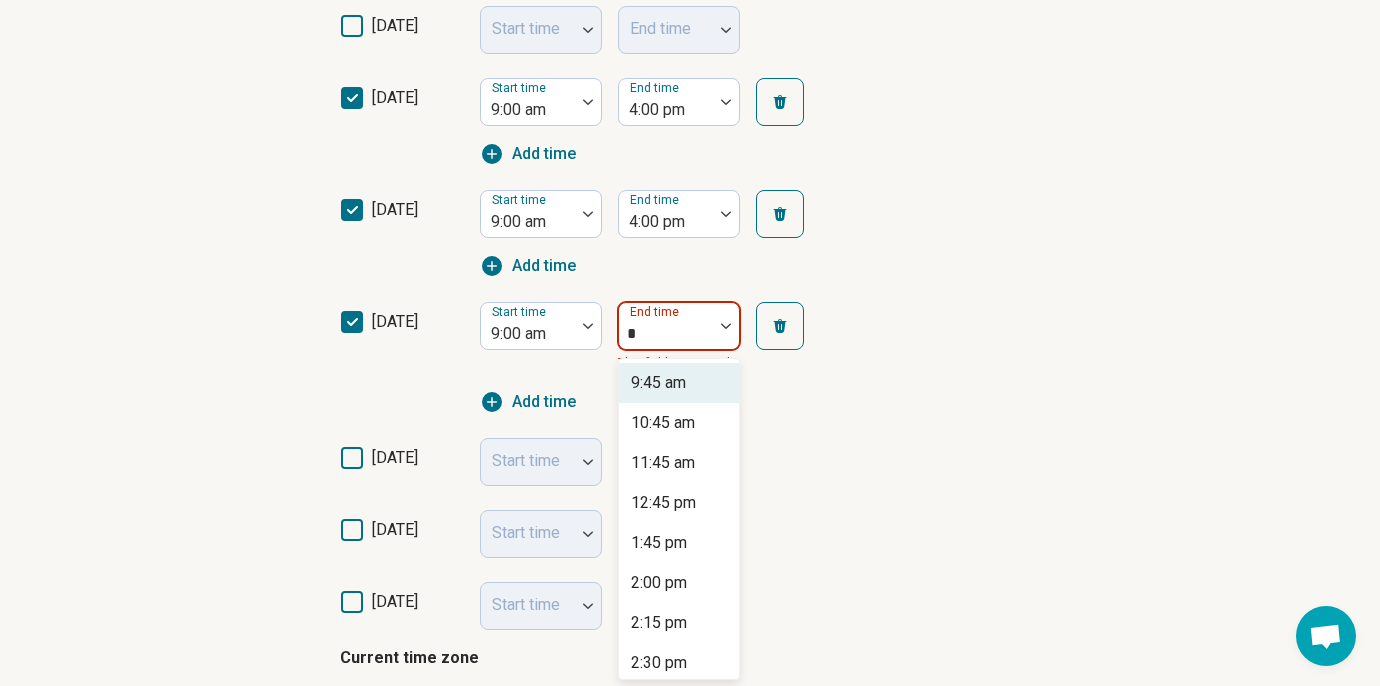 scroll, scrollTop: 557, scrollLeft: 0, axis: vertical 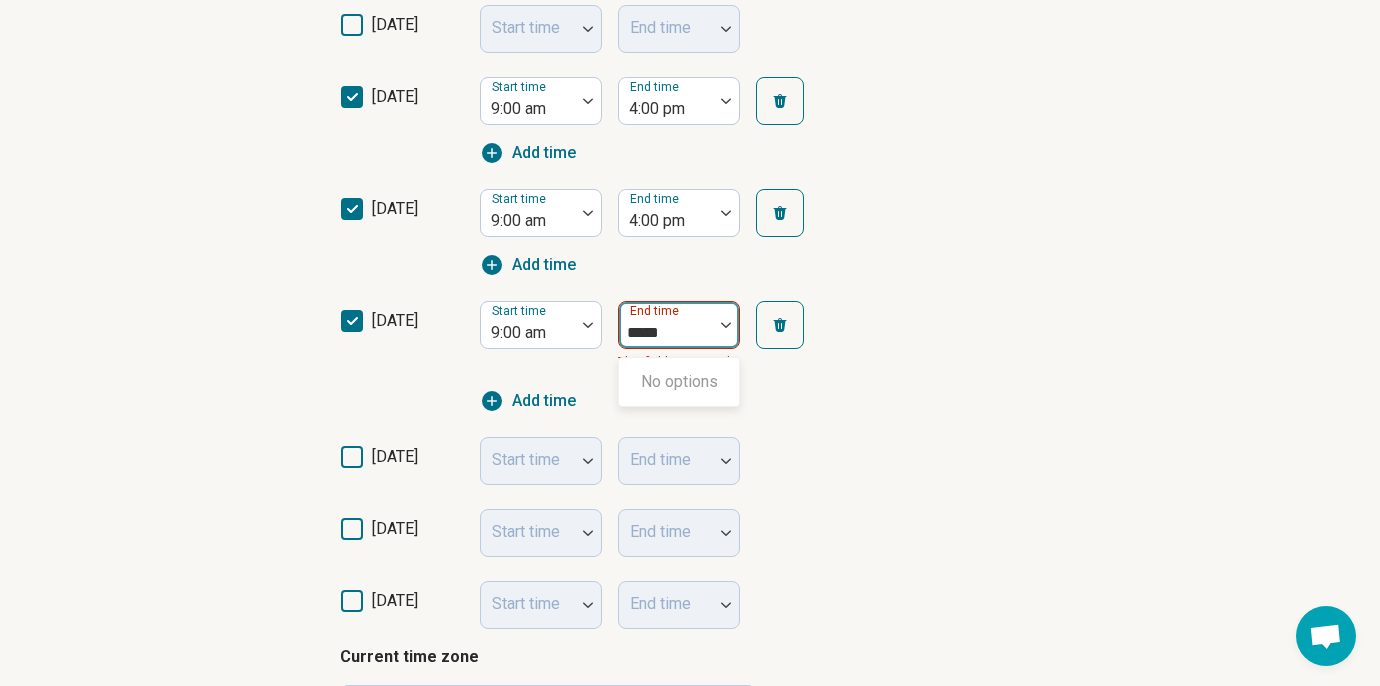 type on "****" 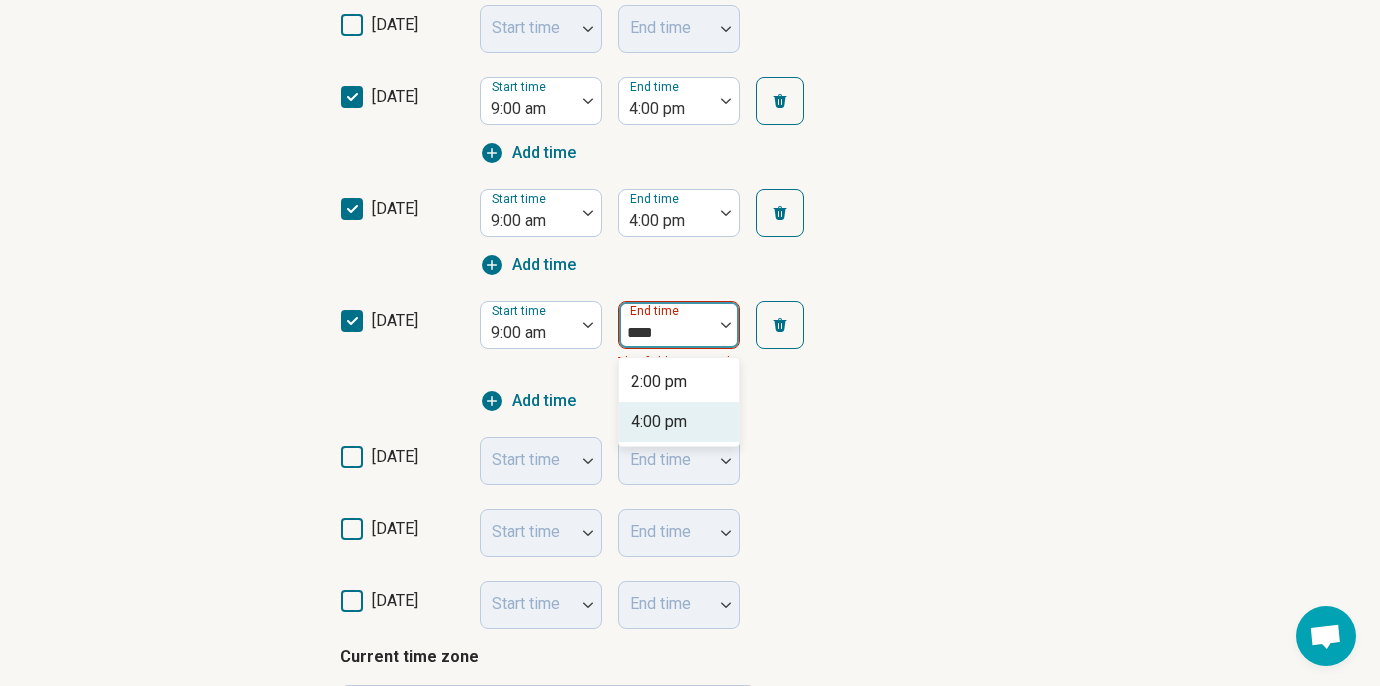 click on "4:00 pm" at bounding box center (659, 422) 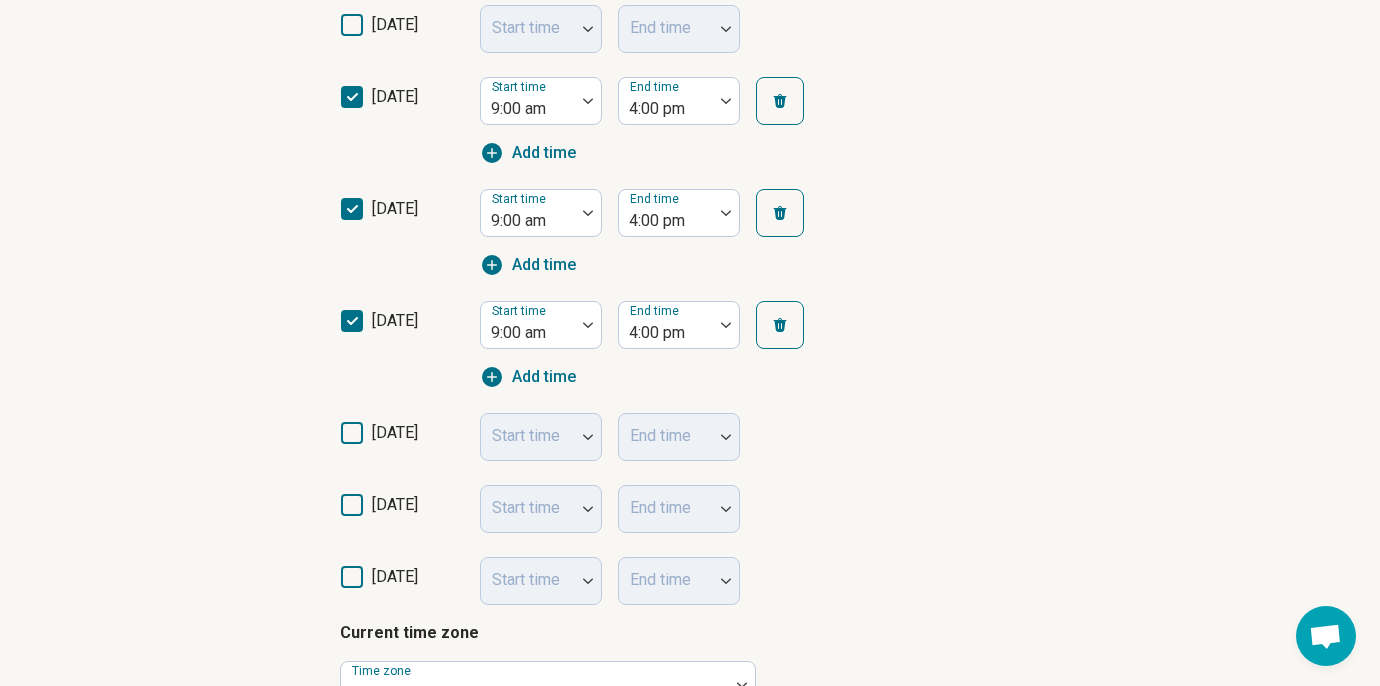 click on "Start time" at bounding box center (541, 437) 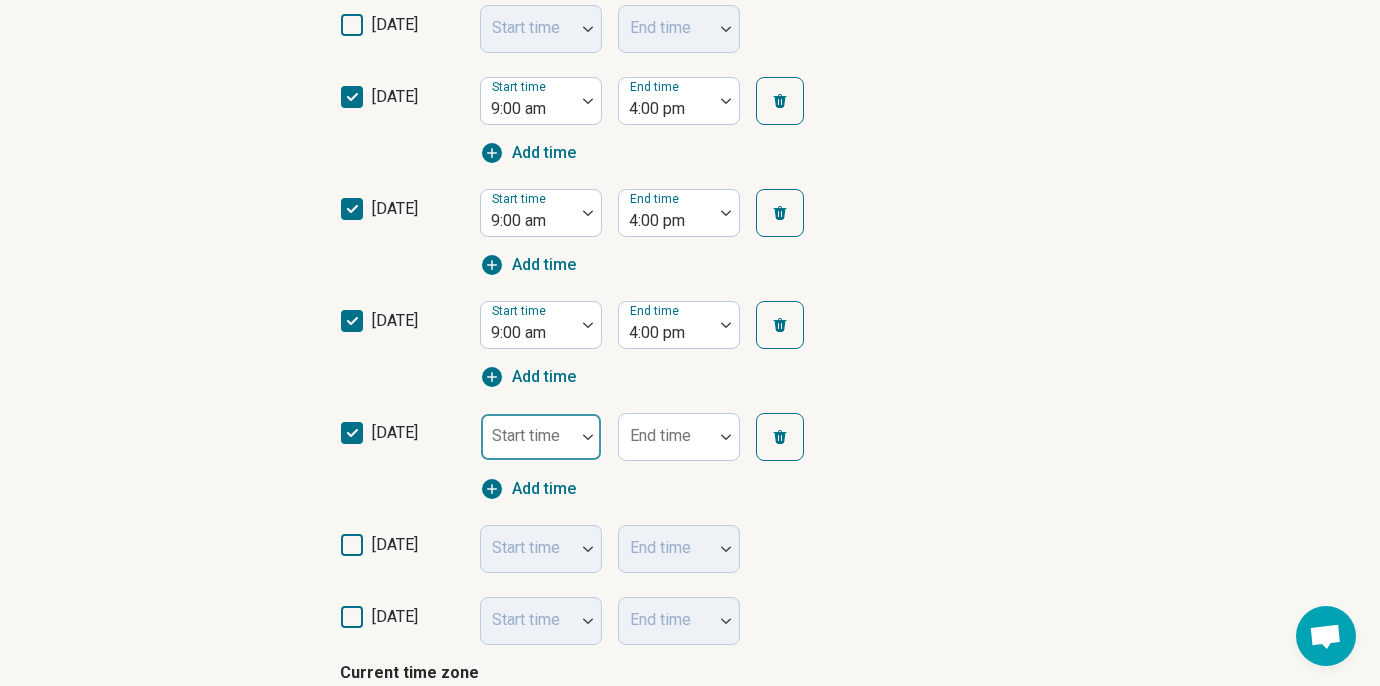 click at bounding box center [588, 437] 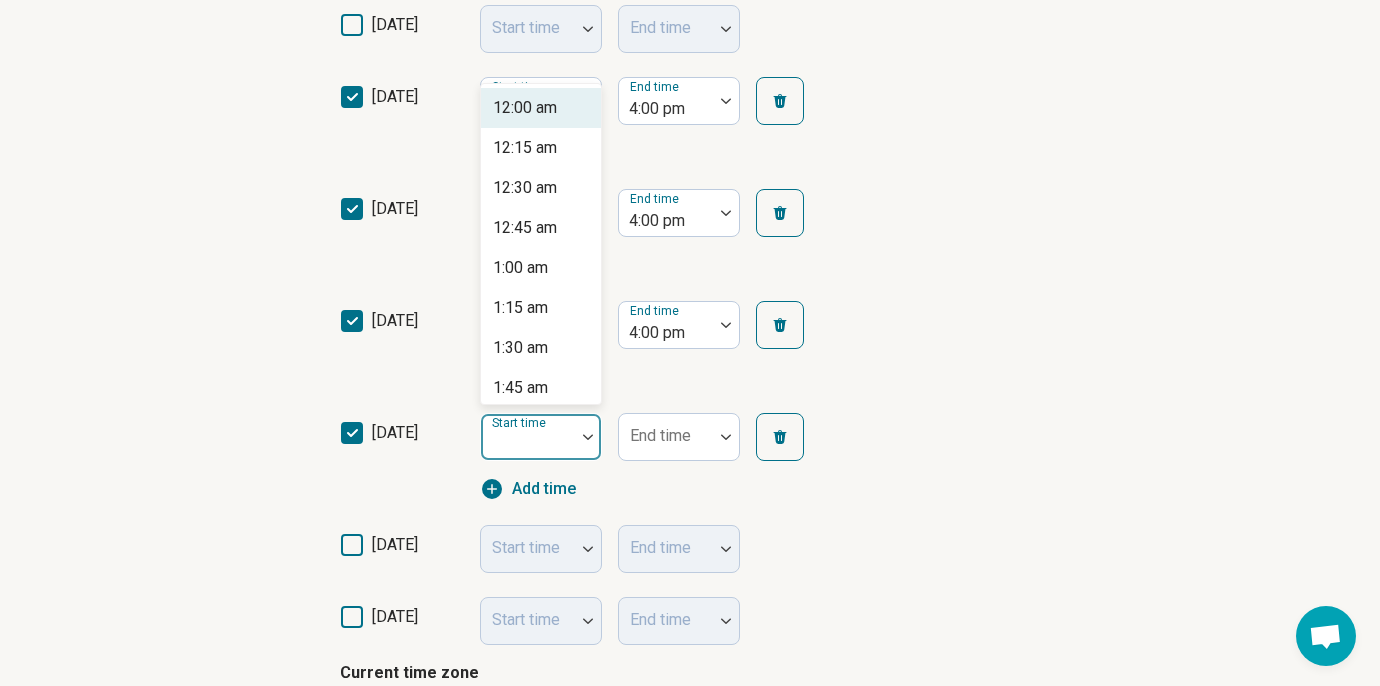 type on "*" 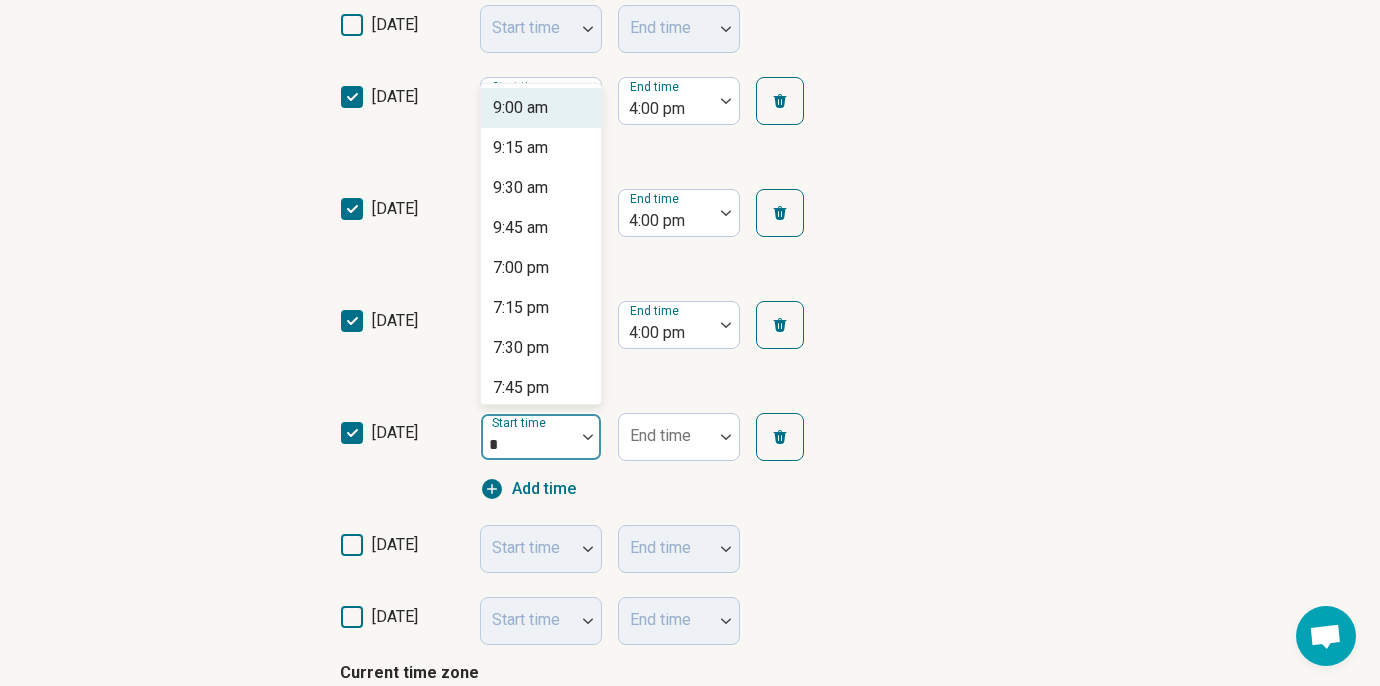click on "9:00 am" at bounding box center (520, 108) 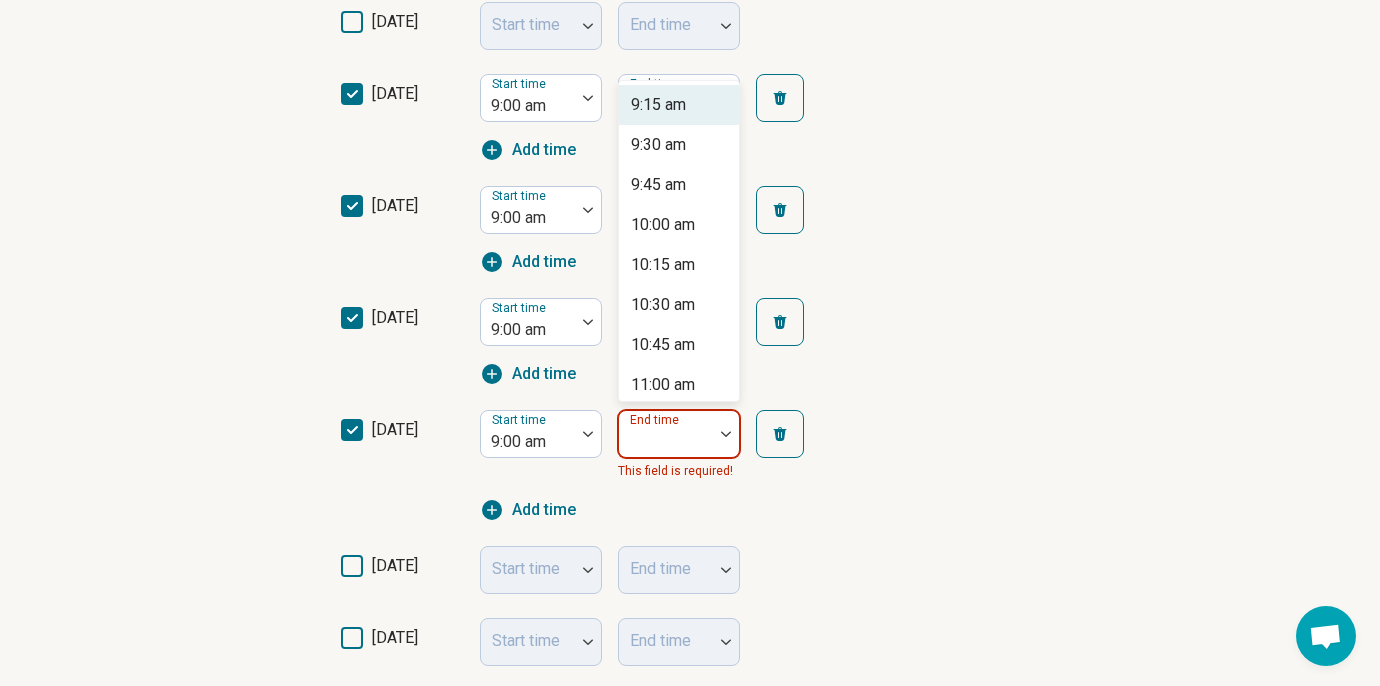 click at bounding box center [726, 434] 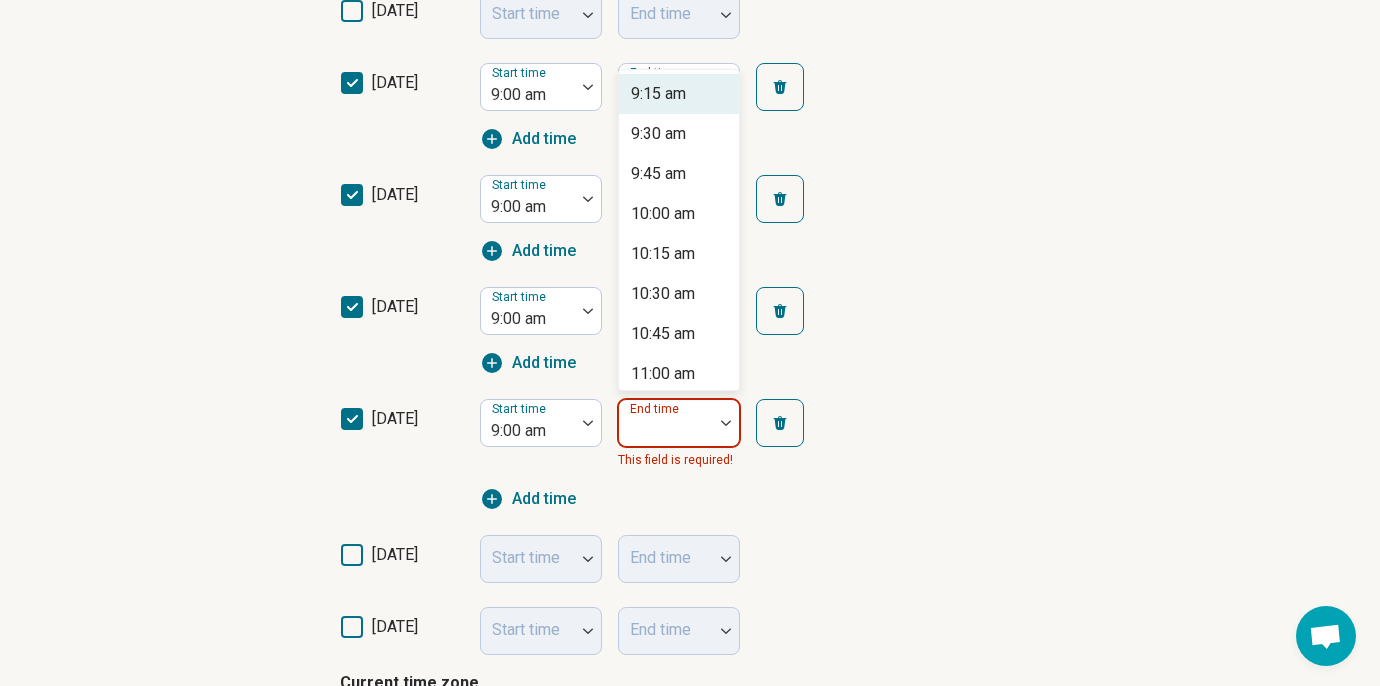 scroll, scrollTop: 669, scrollLeft: 0, axis: vertical 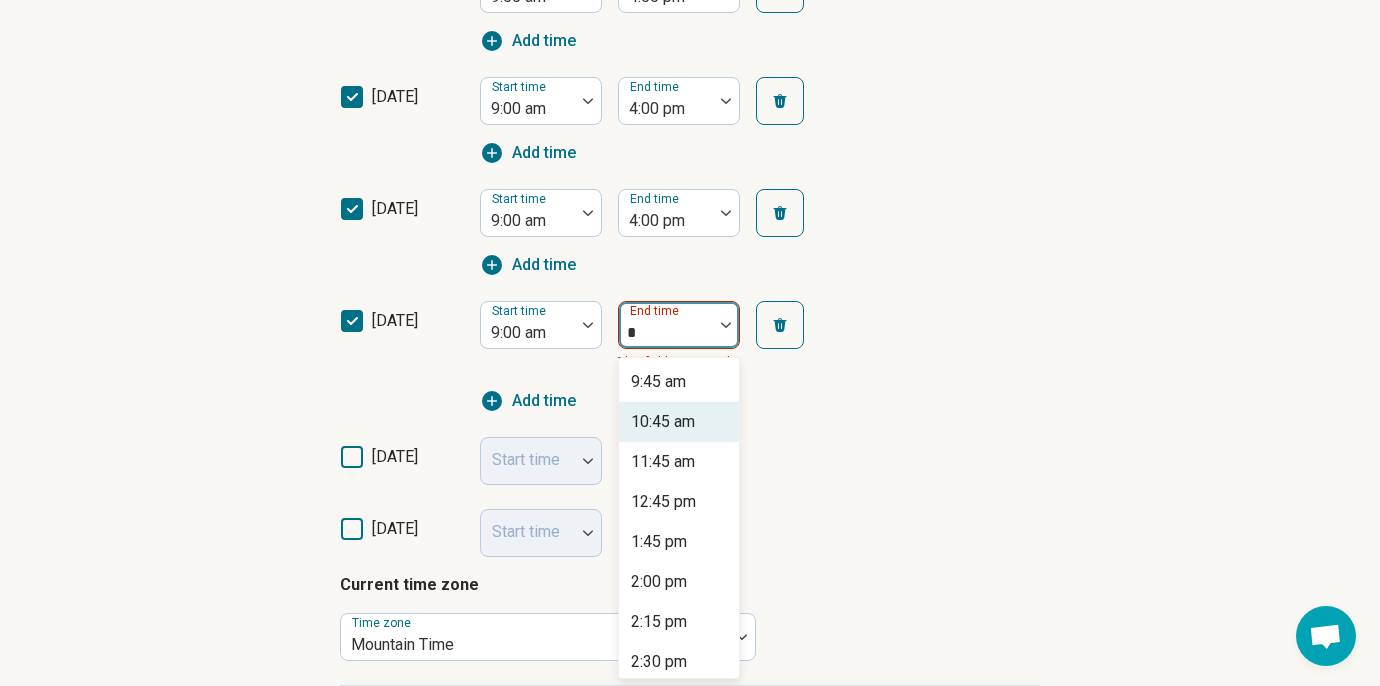 type on "**" 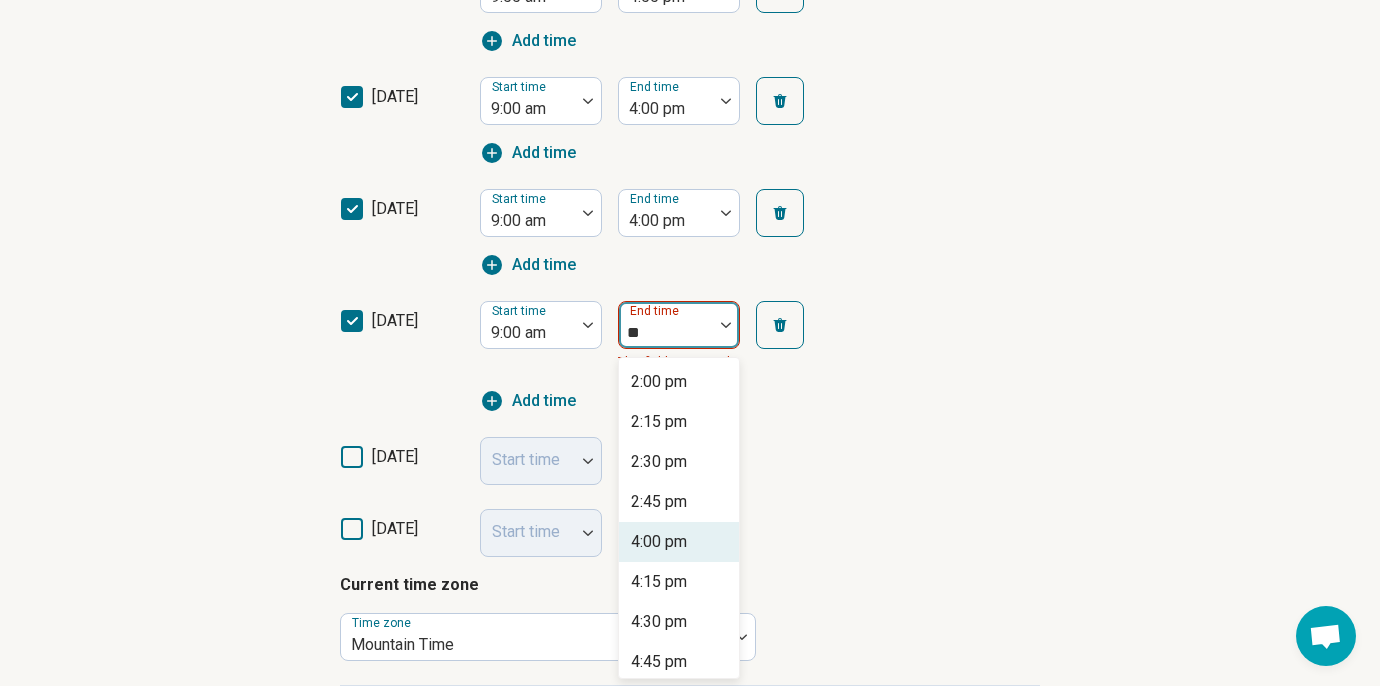 click on "4:00 pm" at bounding box center [659, 542] 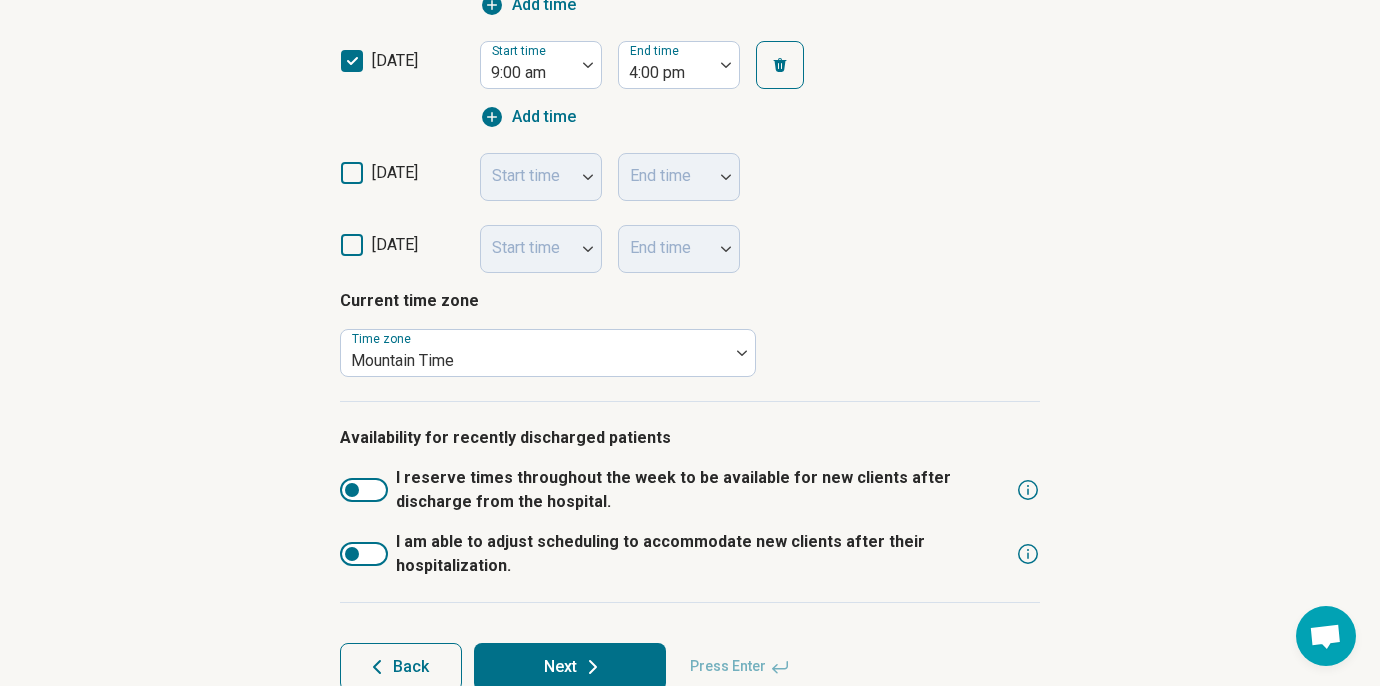 scroll, scrollTop: 973, scrollLeft: 0, axis: vertical 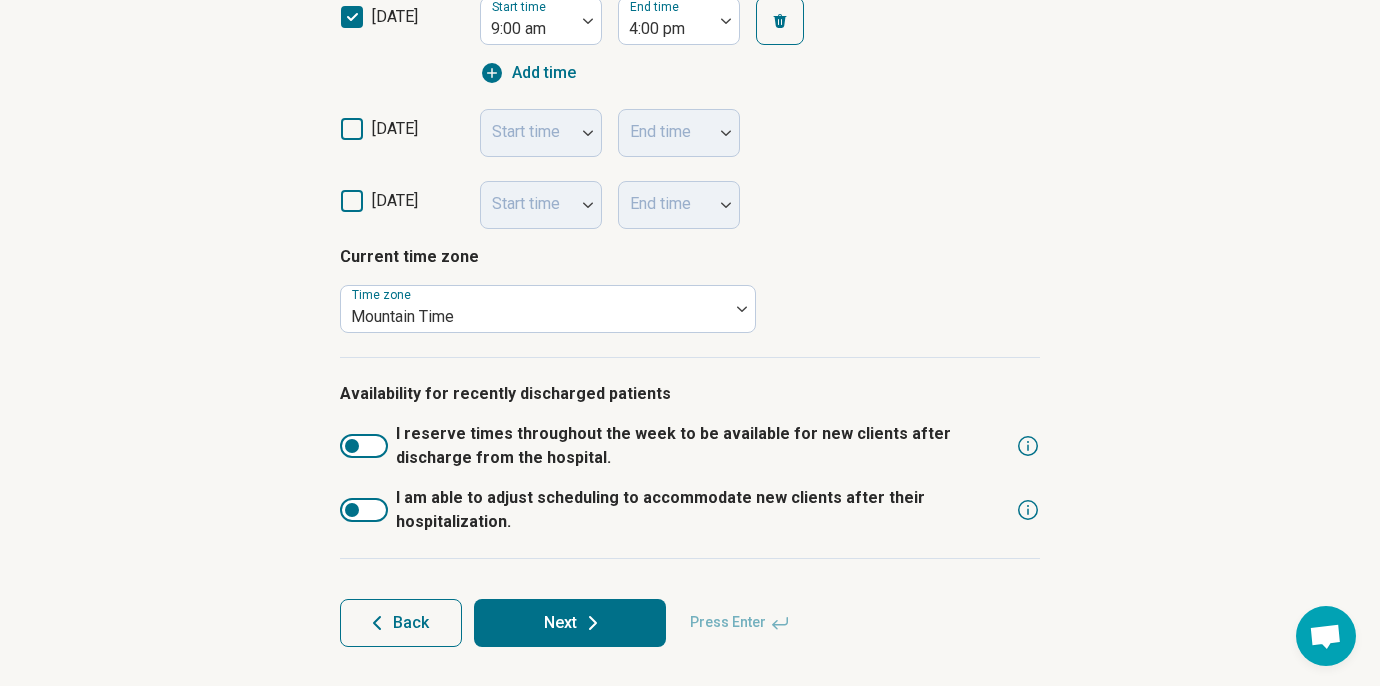 click on "Next" at bounding box center [570, 623] 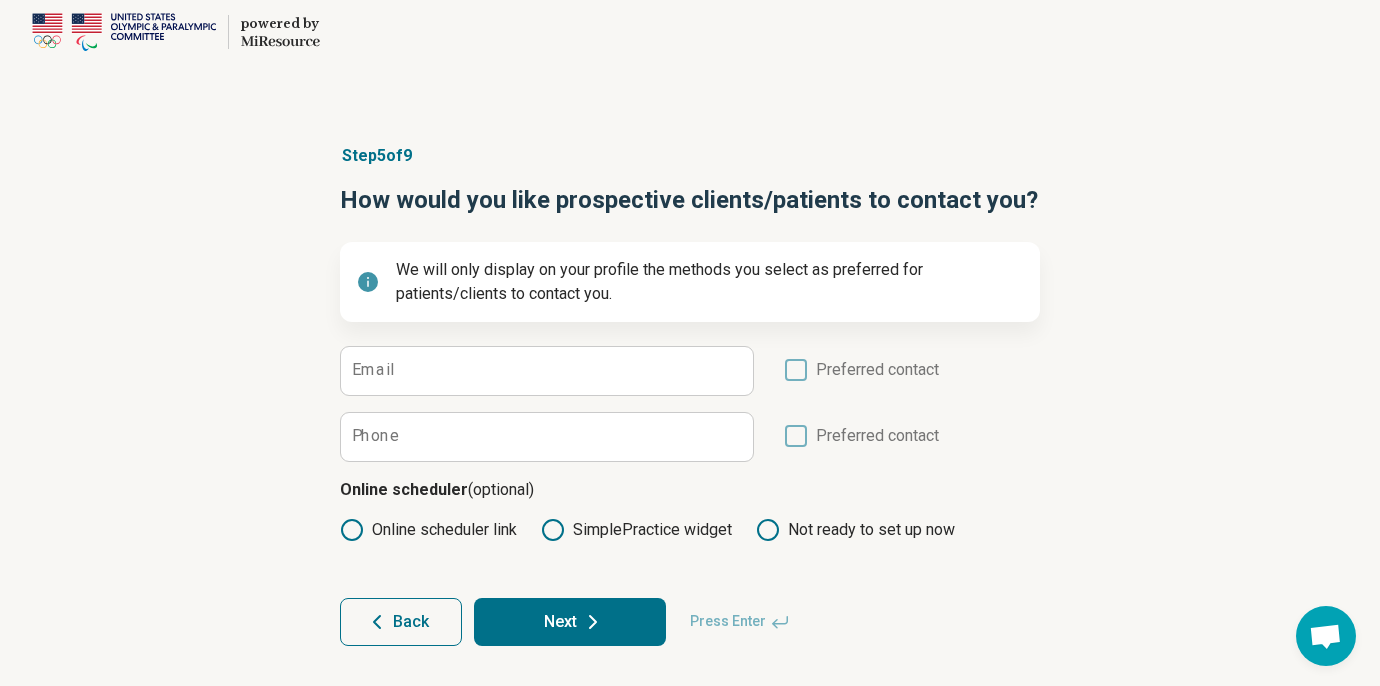 scroll, scrollTop: 27, scrollLeft: 0, axis: vertical 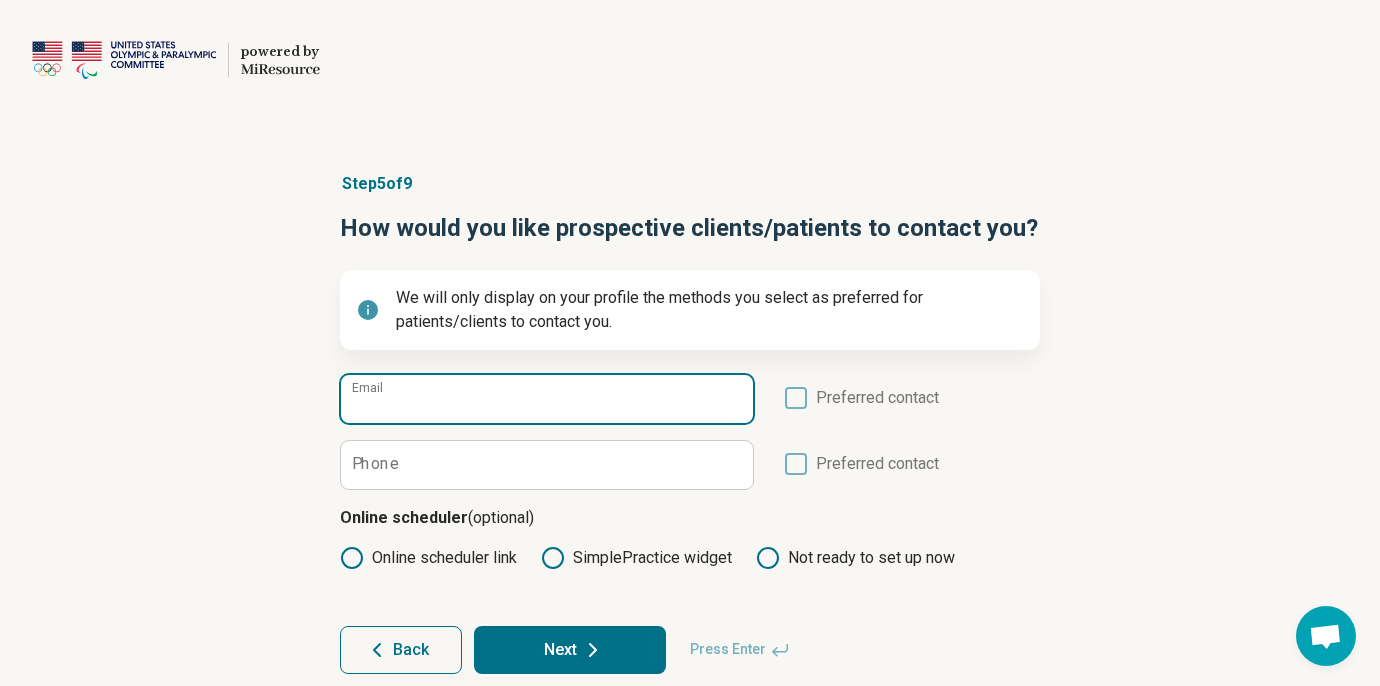 click on "Email" at bounding box center (547, 399) 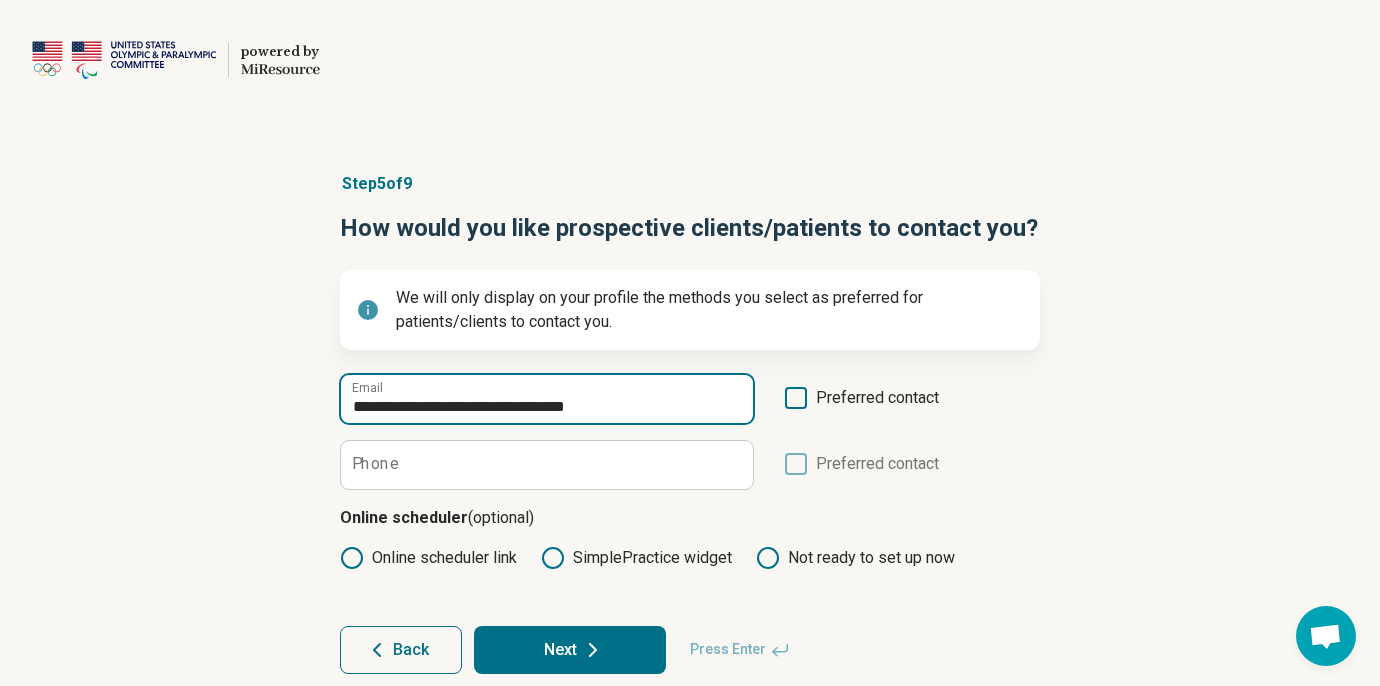 type on "**********" 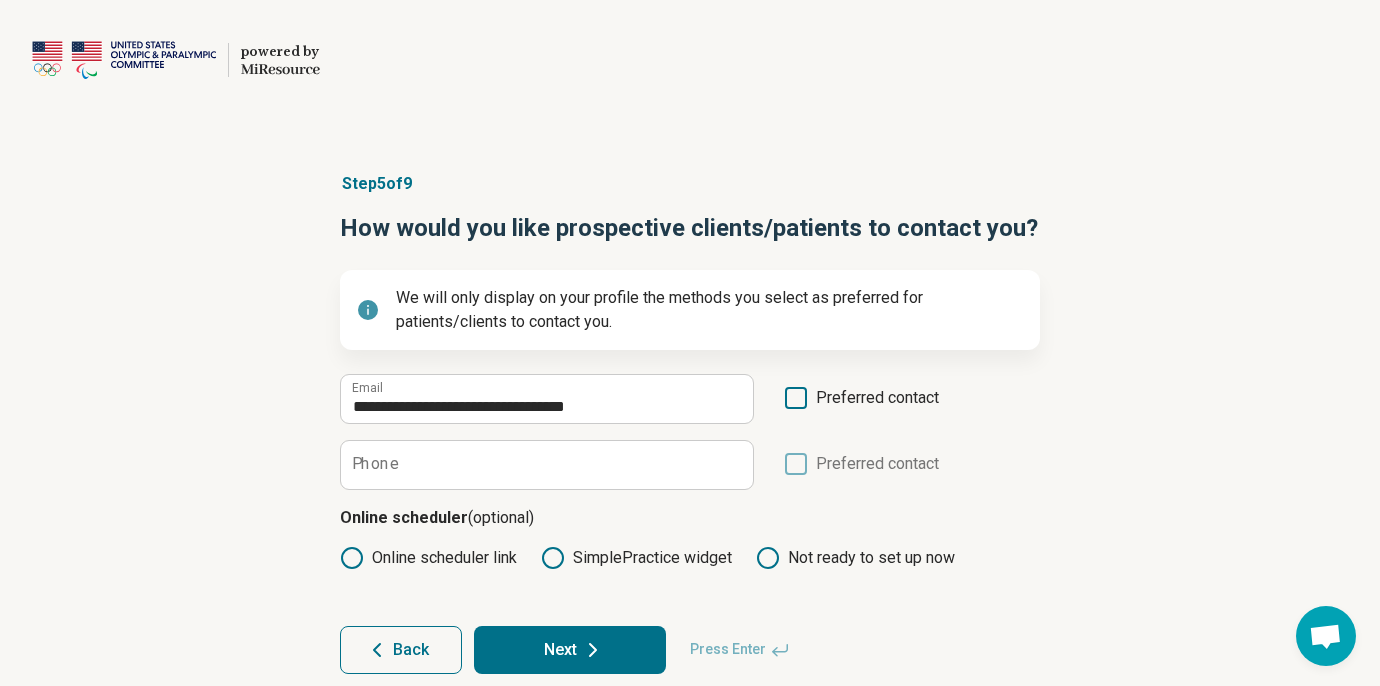 click 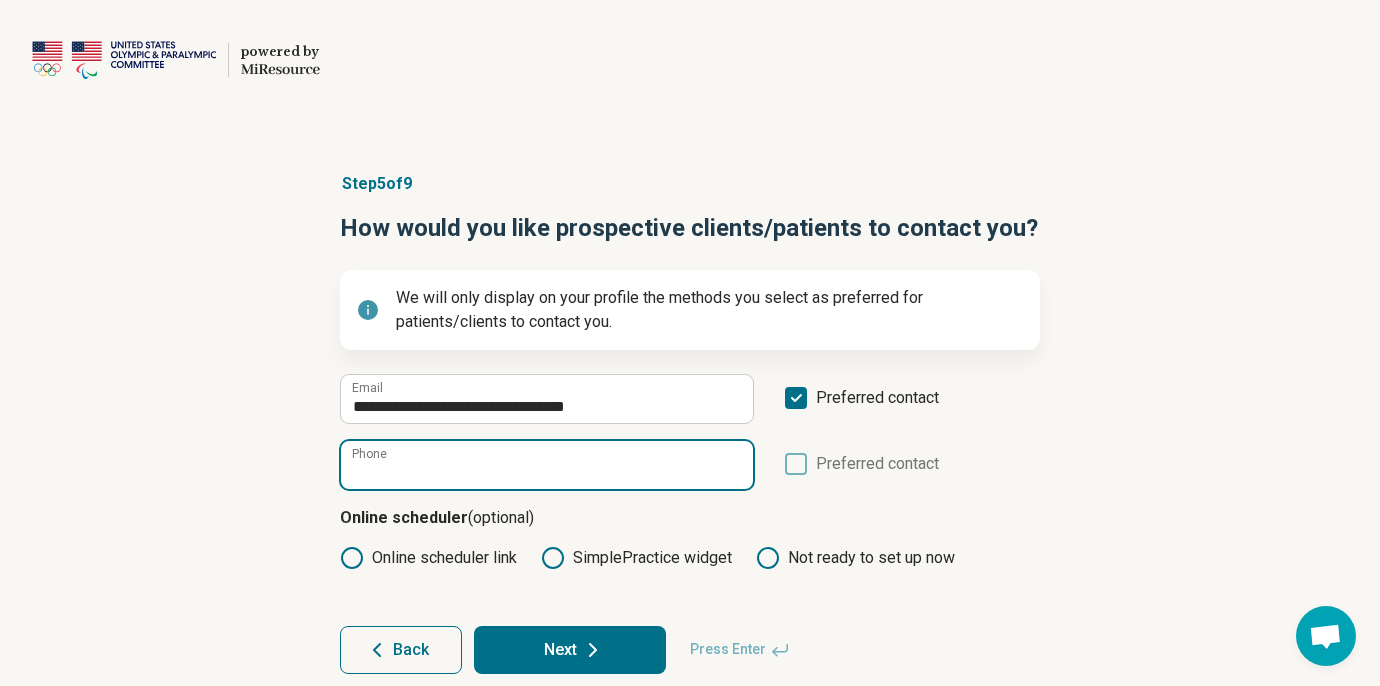 click on "Phone" at bounding box center (547, 465) 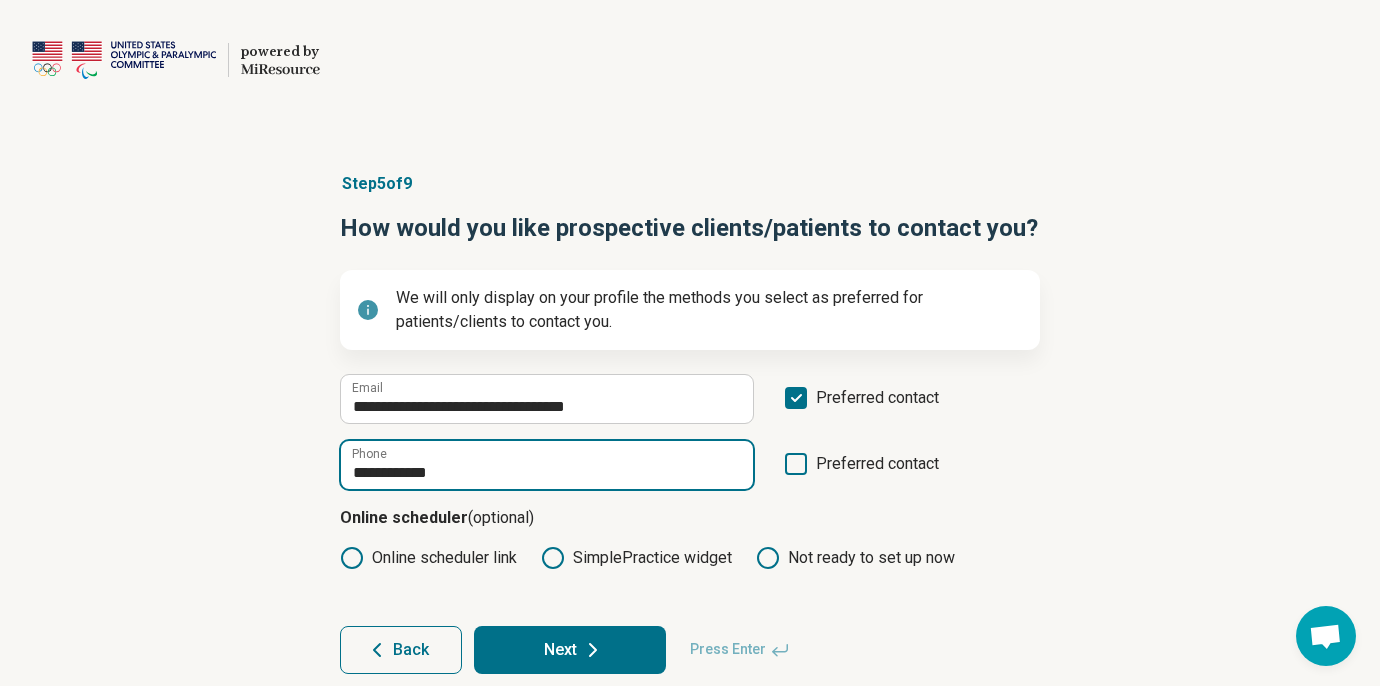 type on "**********" 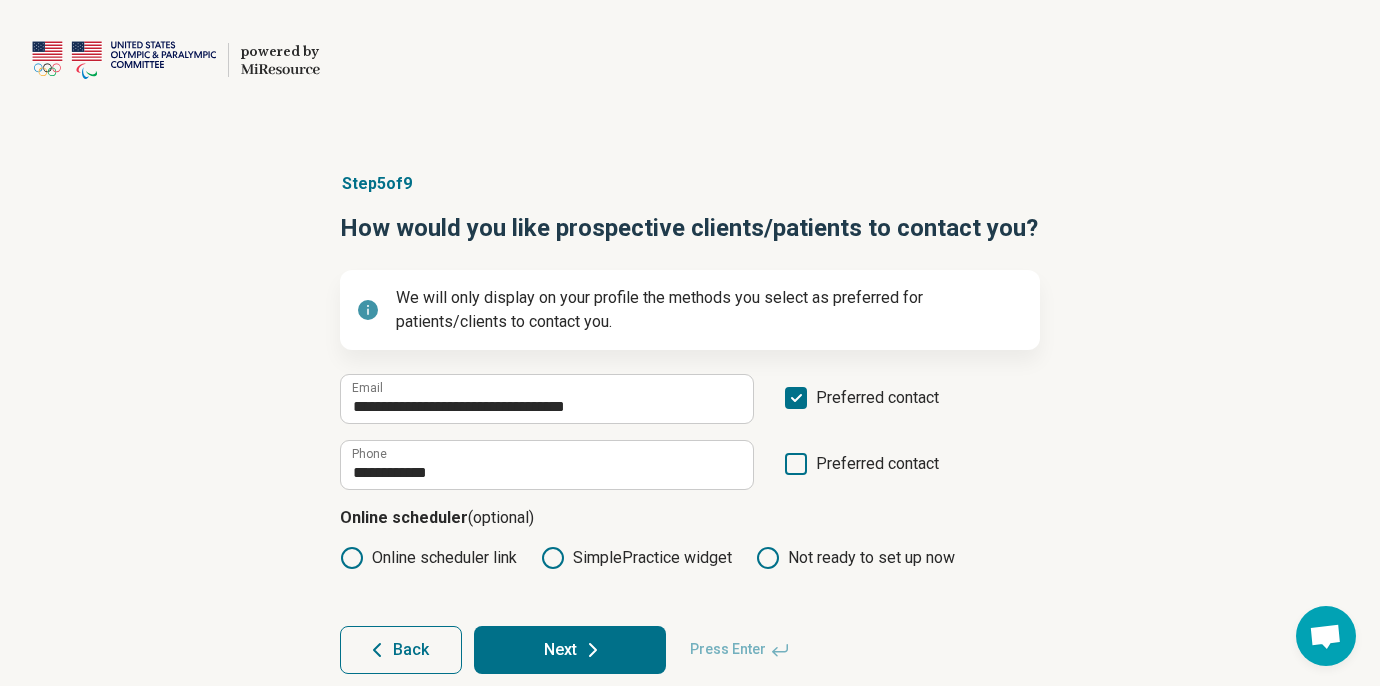 click on "**********" at bounding box center (690, 423) 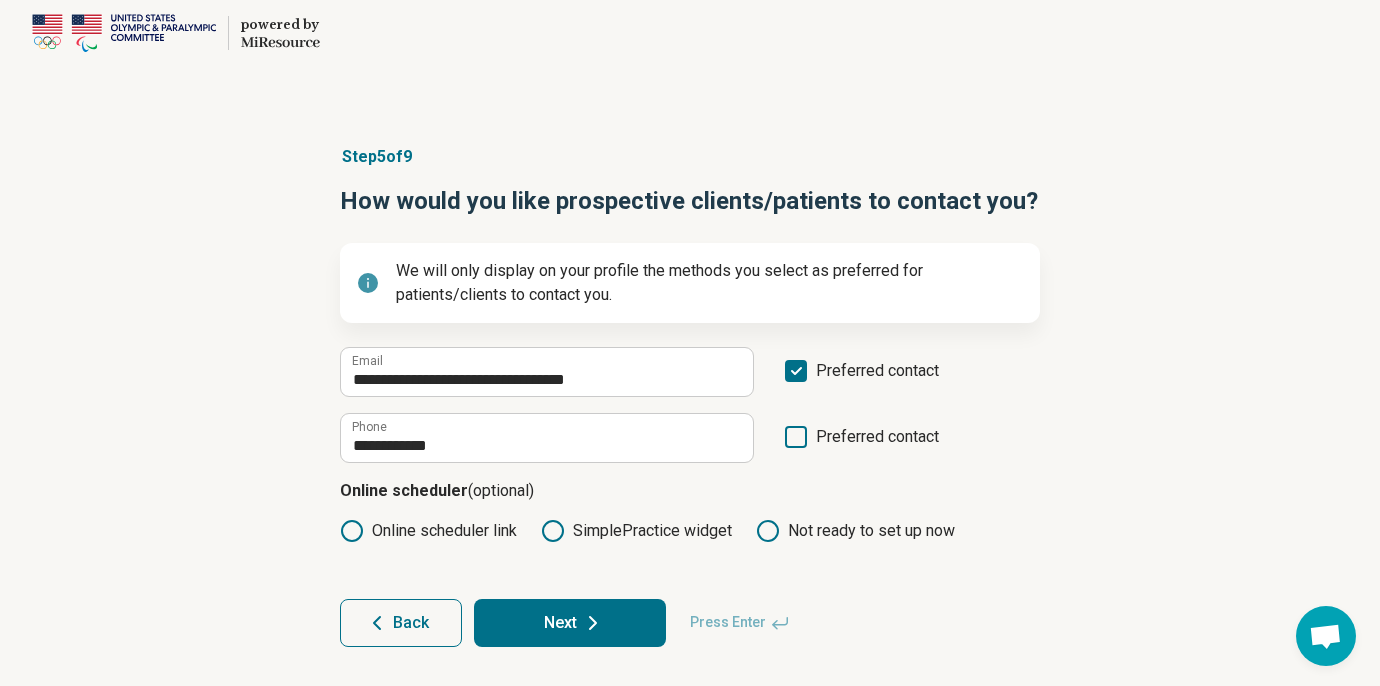 click on "Next" at bounding box center [570, 623] 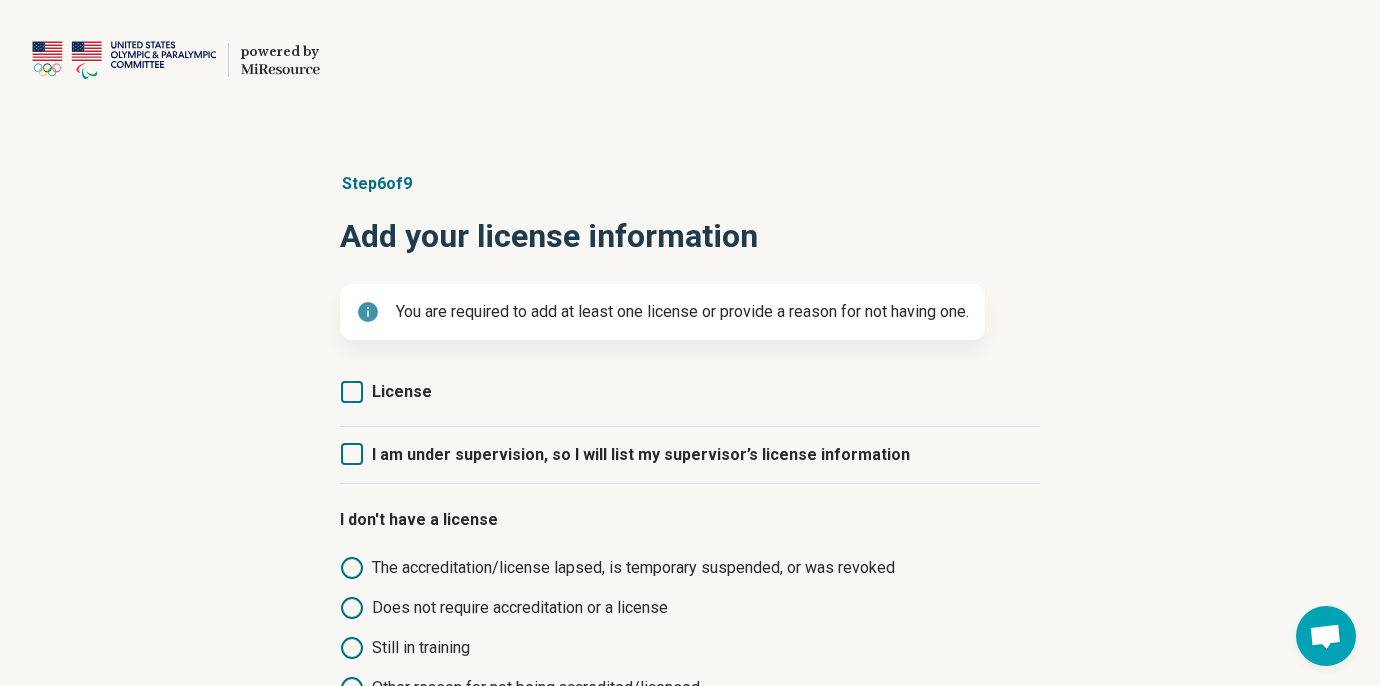 click on "License" at bounding box center [402, 391] 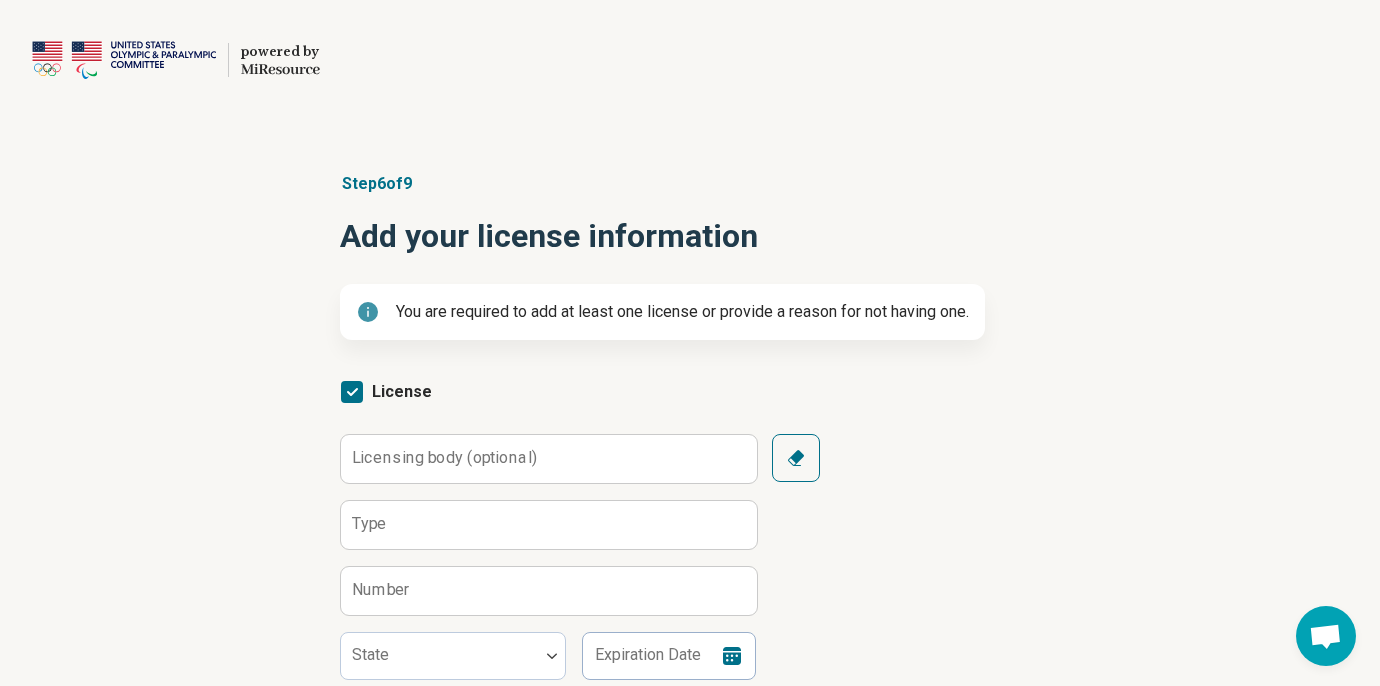 click on "Licensing body (optional)" at bounding box center (444, 458) 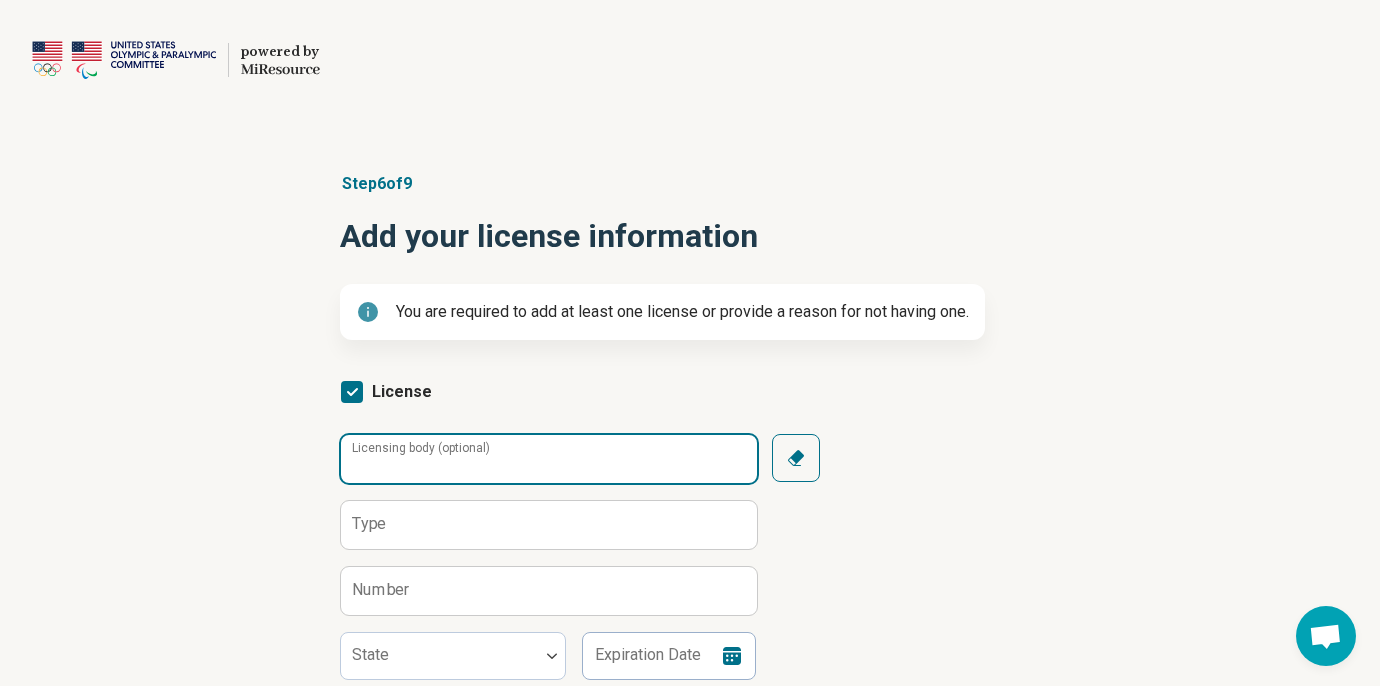 click on "Licensing body (optional)" at bounding box center (549, 459) 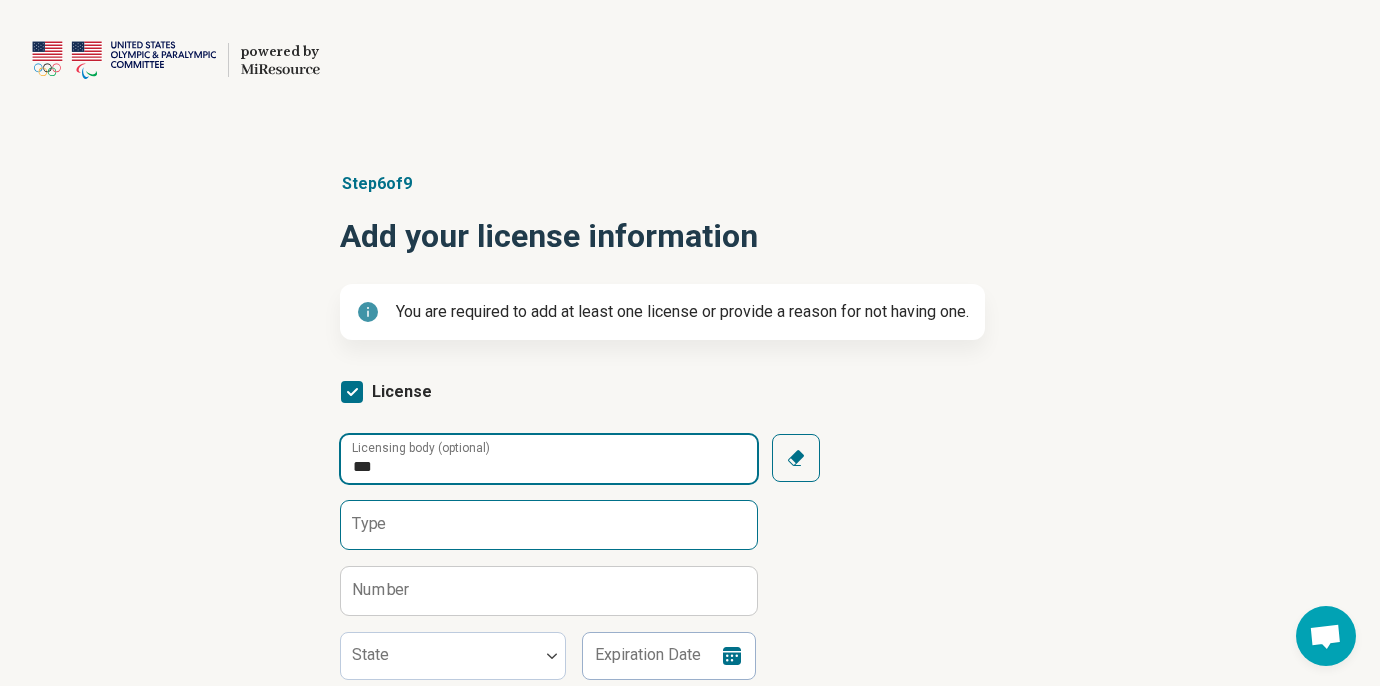 type on "***" 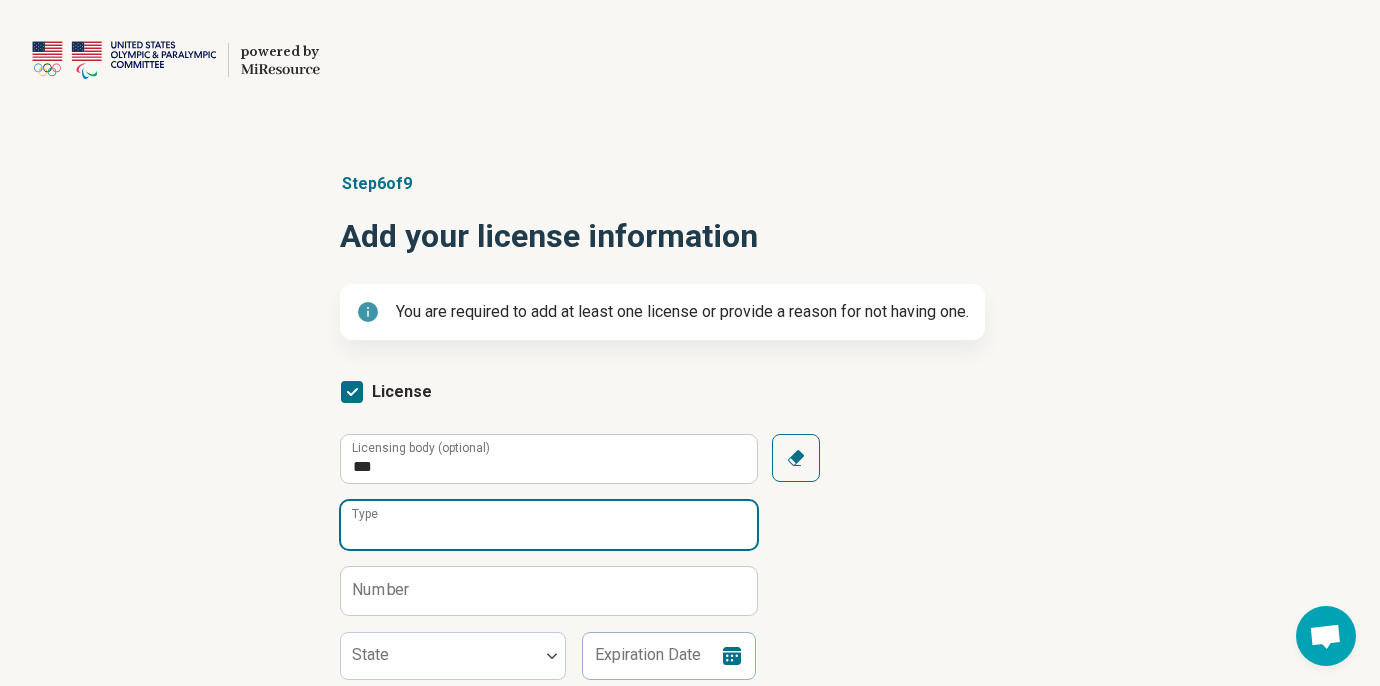 click on "Type" at bounding box center (549, 525) 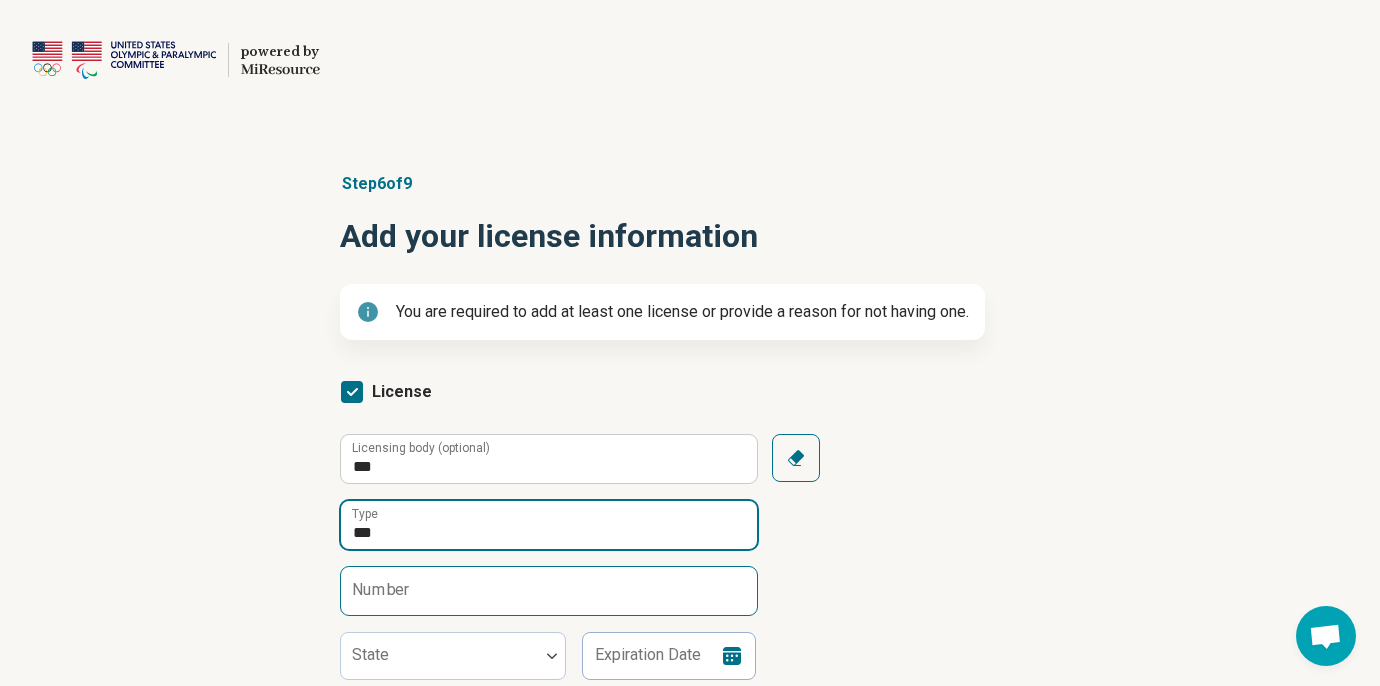 type on "***" 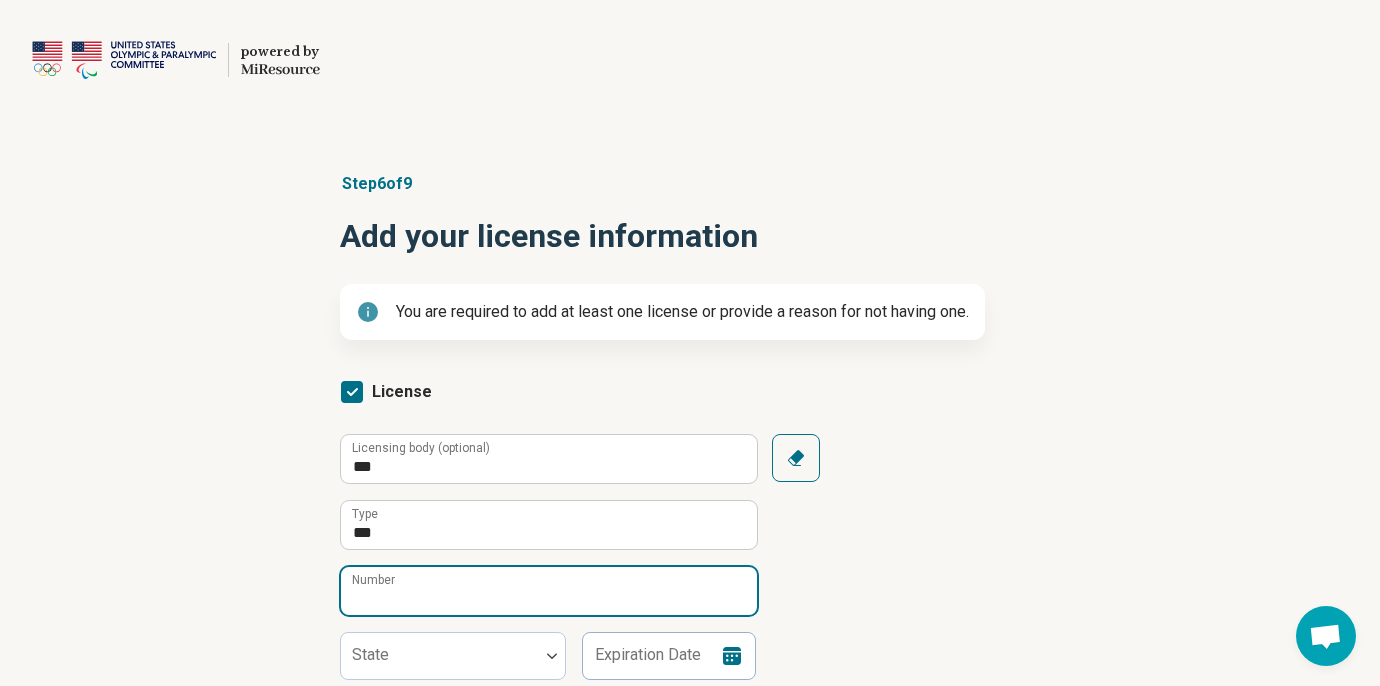 click on "Number" at bounding box center (549, 591) 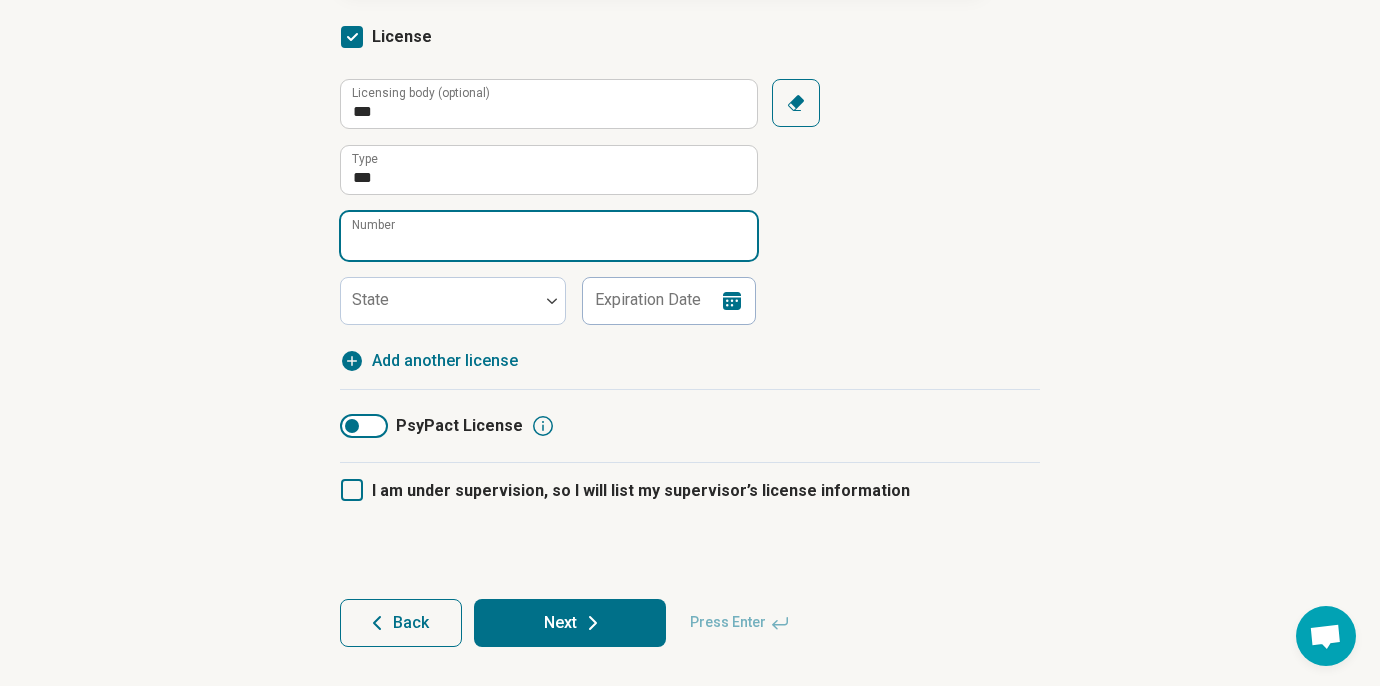 scroll, scrollTop: 250, scrollLeft: 0, axis: vertical 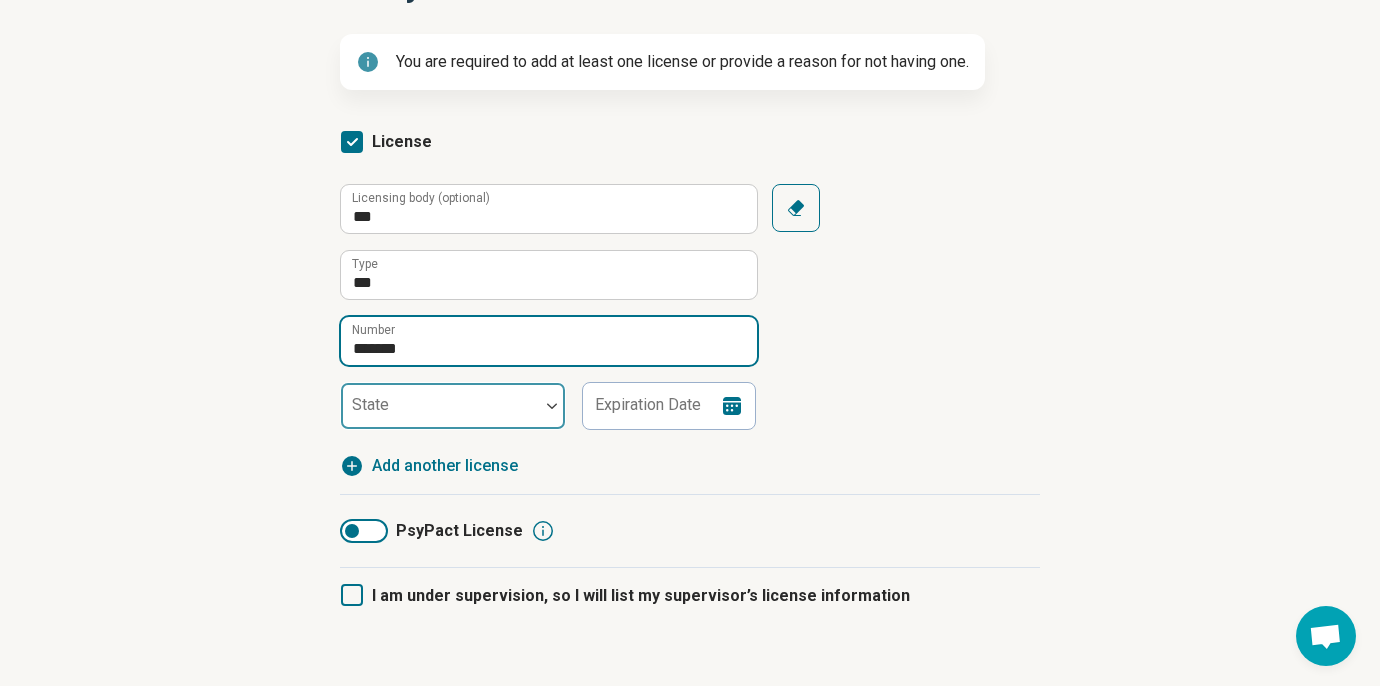 type on "*******" 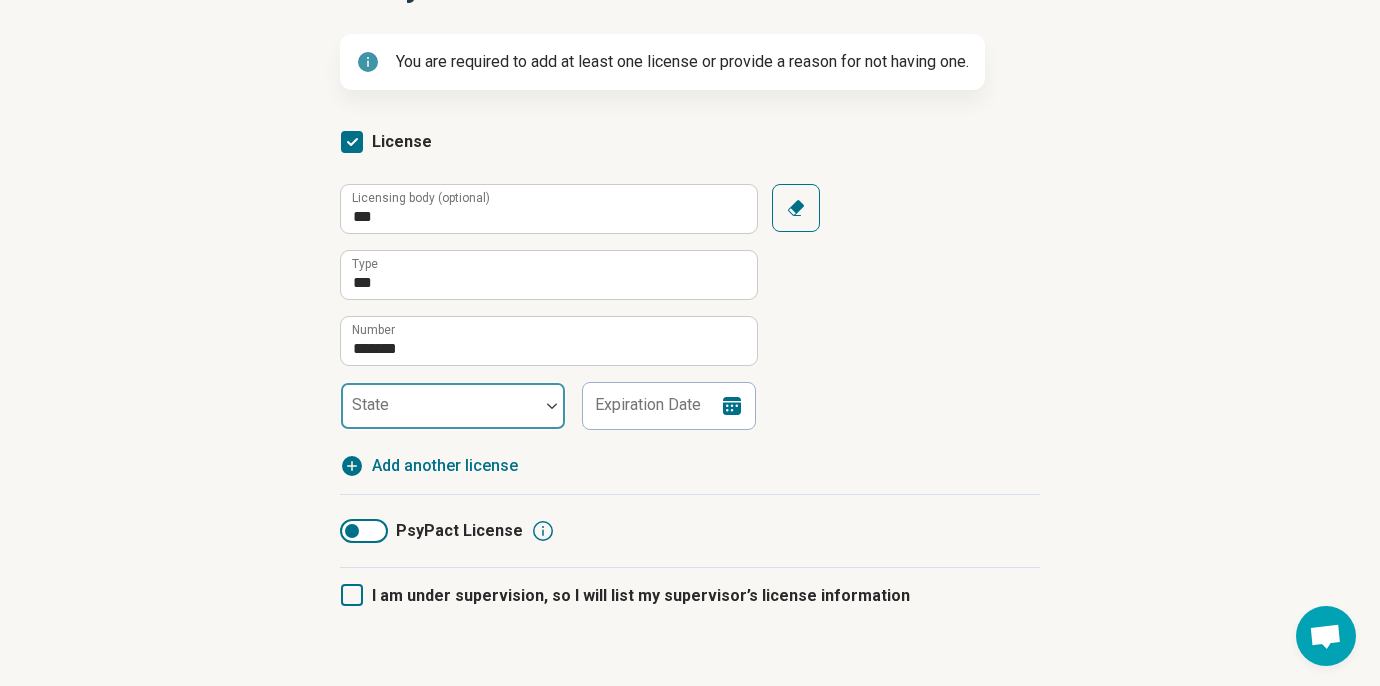 click at bounding box center (552, 406) 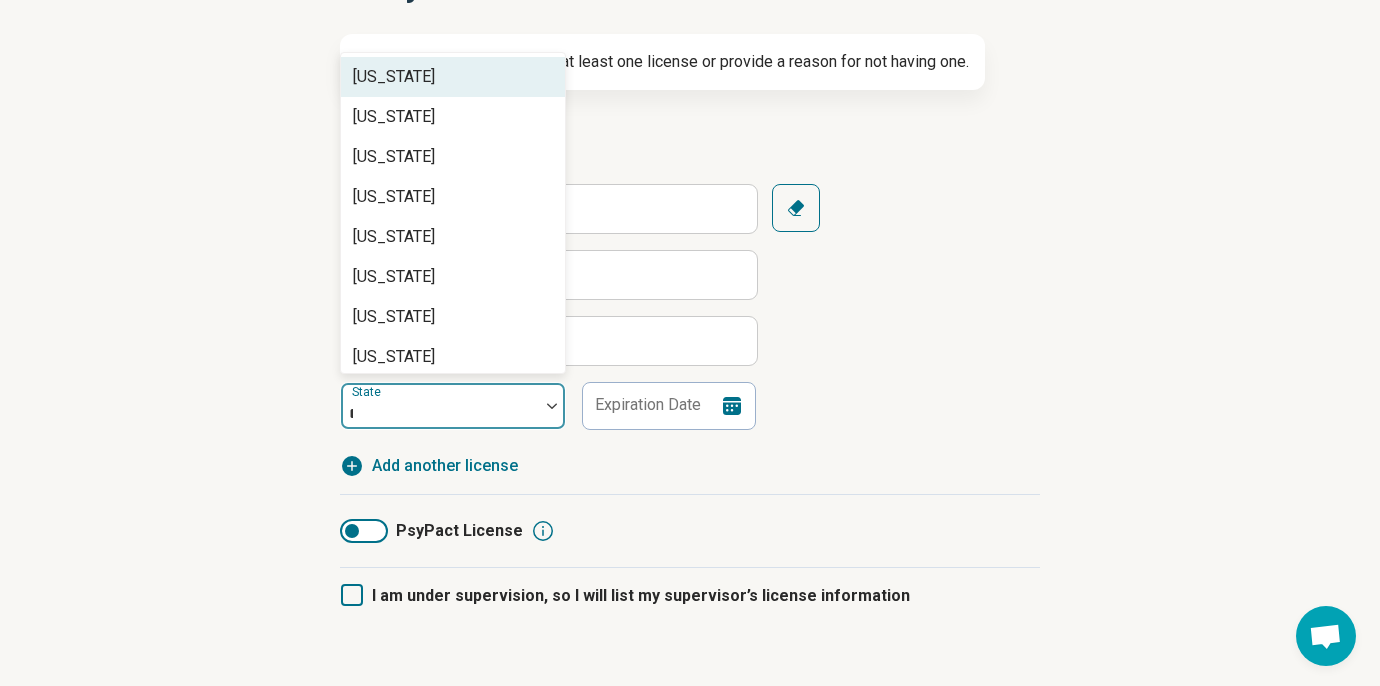type on "**" 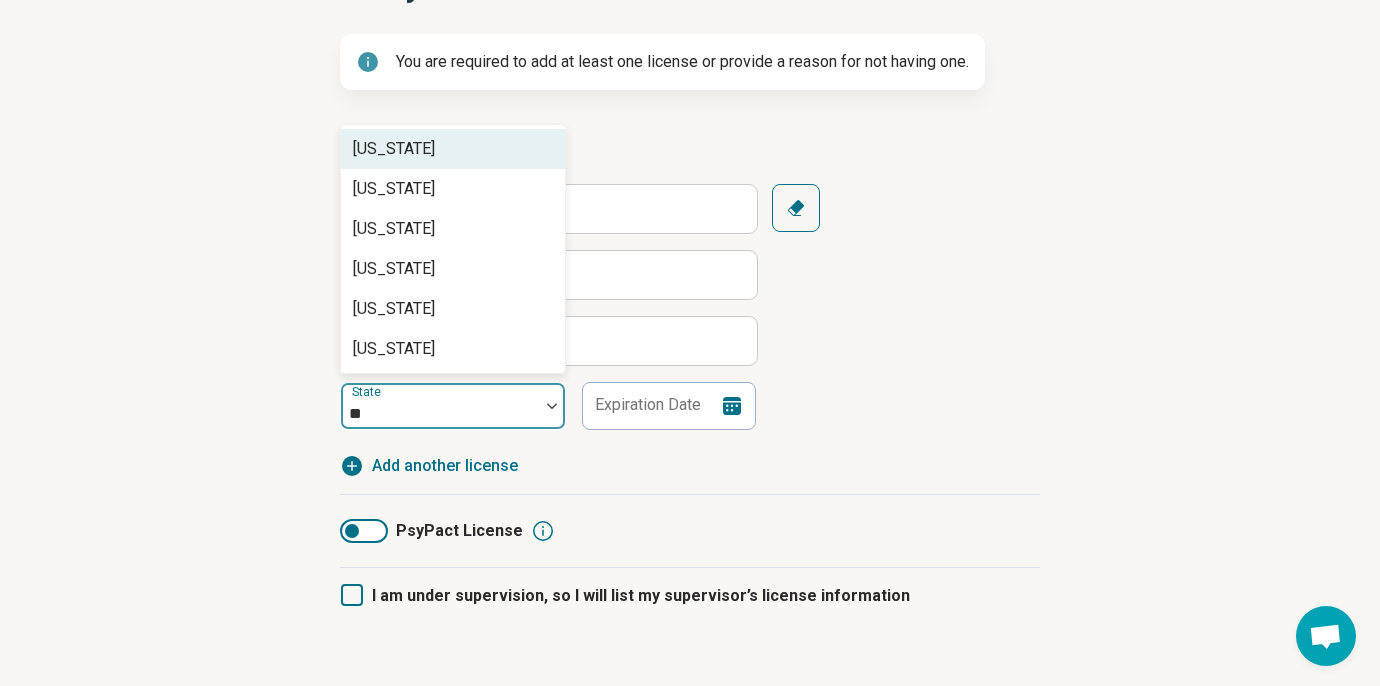 click on "Colorado" at bounding box center [453, 149] 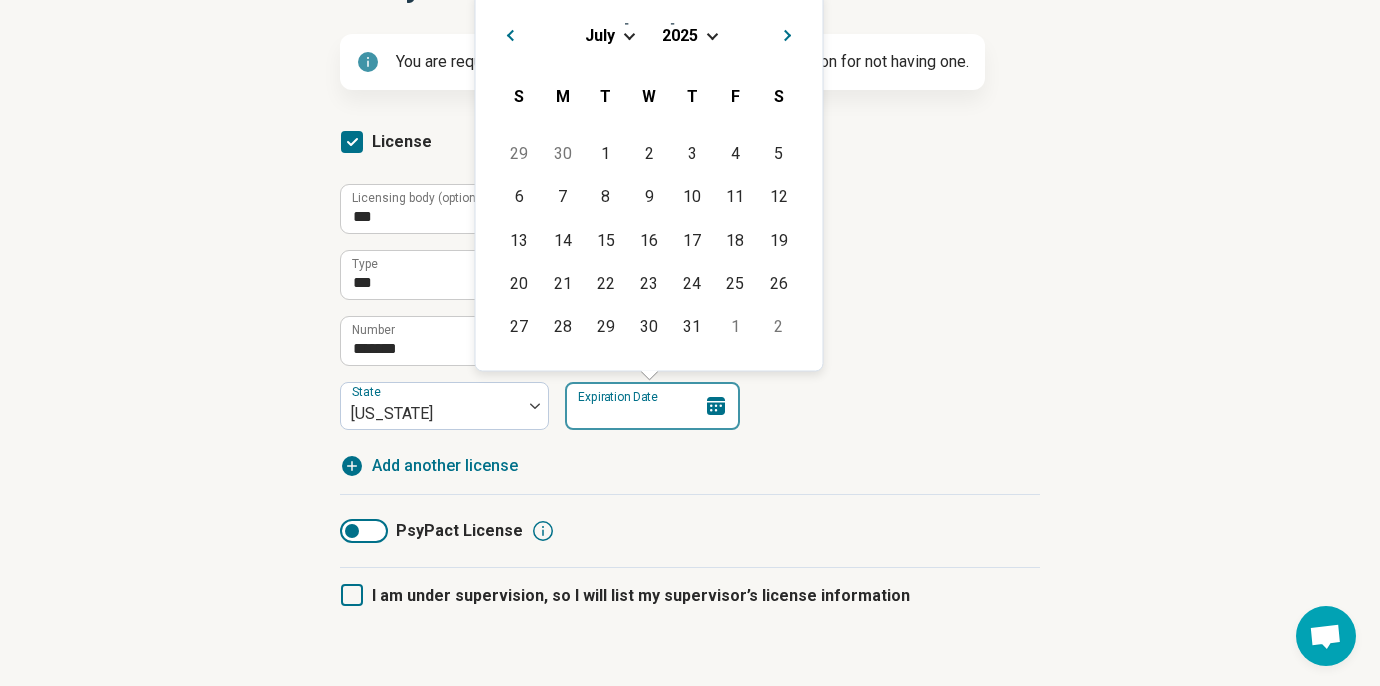 click on "Expiration Date" at bounding box center [652, 406] 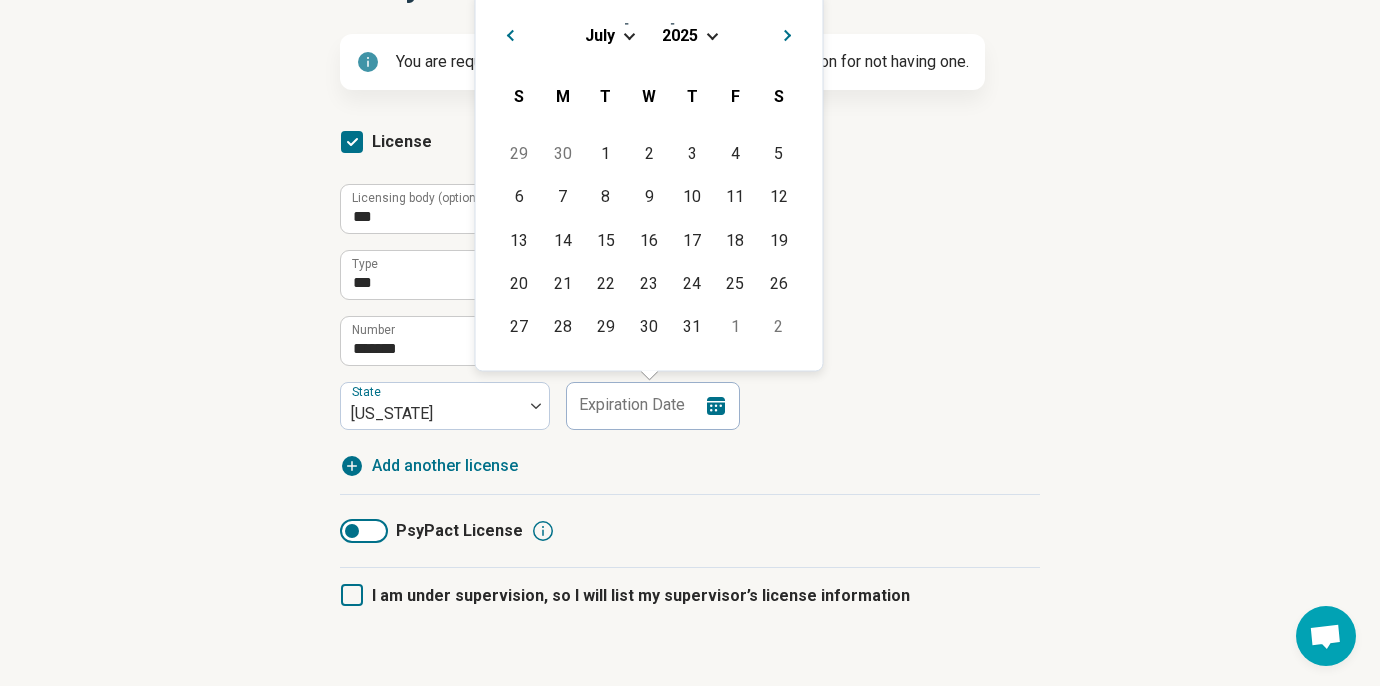 click at bounding box center [628, 33] 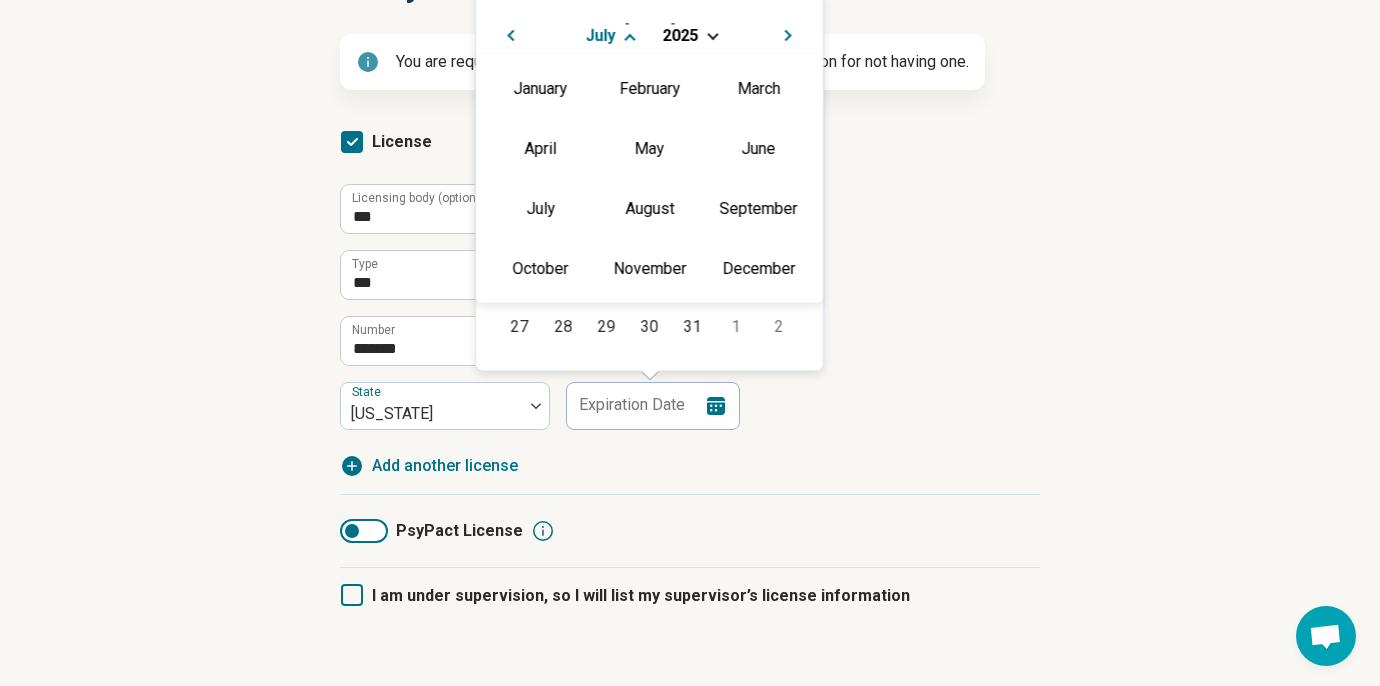 click at bounding box center [629, 38] 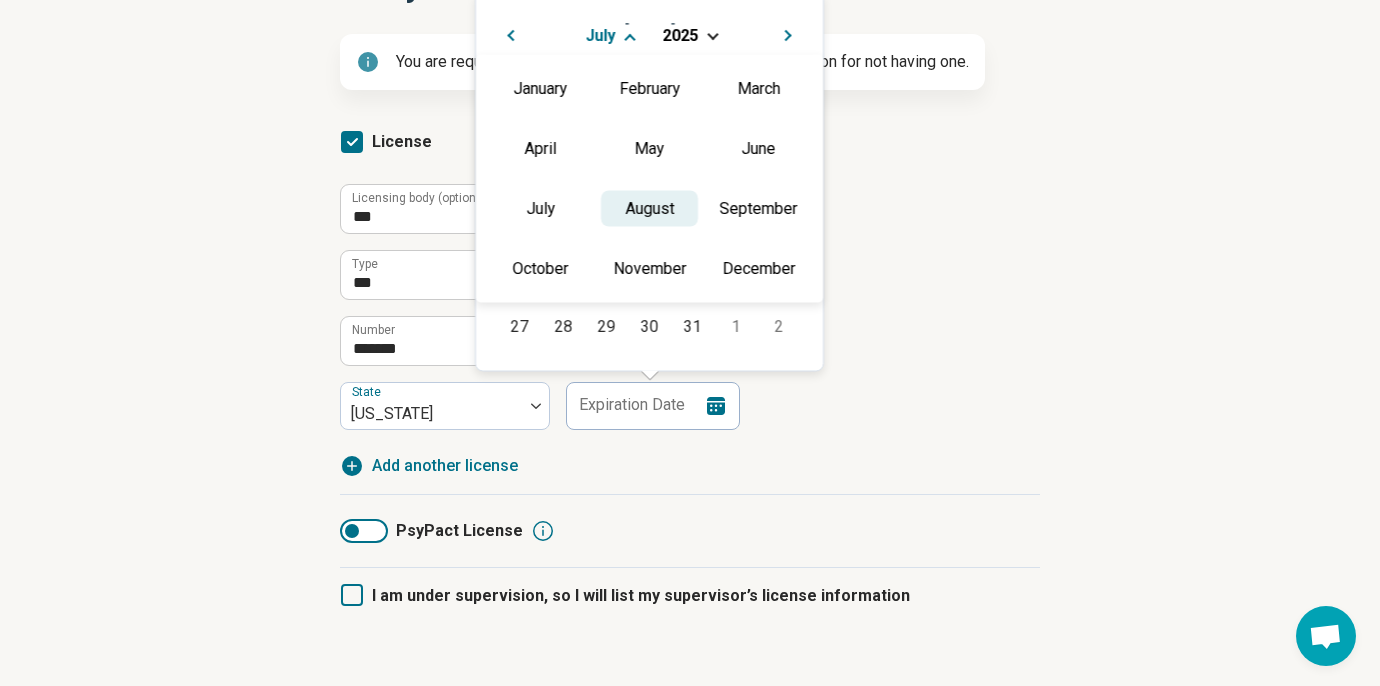click on "August" at bounding box center (649, 208) 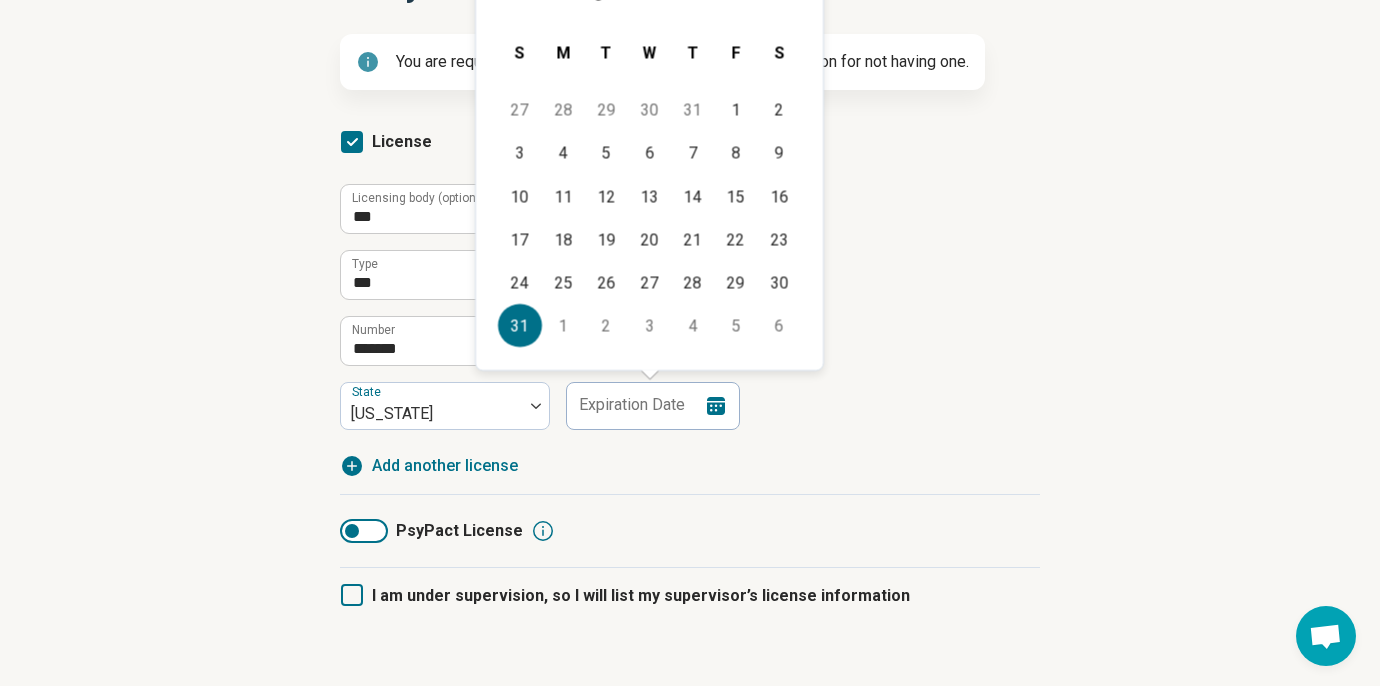 click on "31" at bounding box center [519, 325] 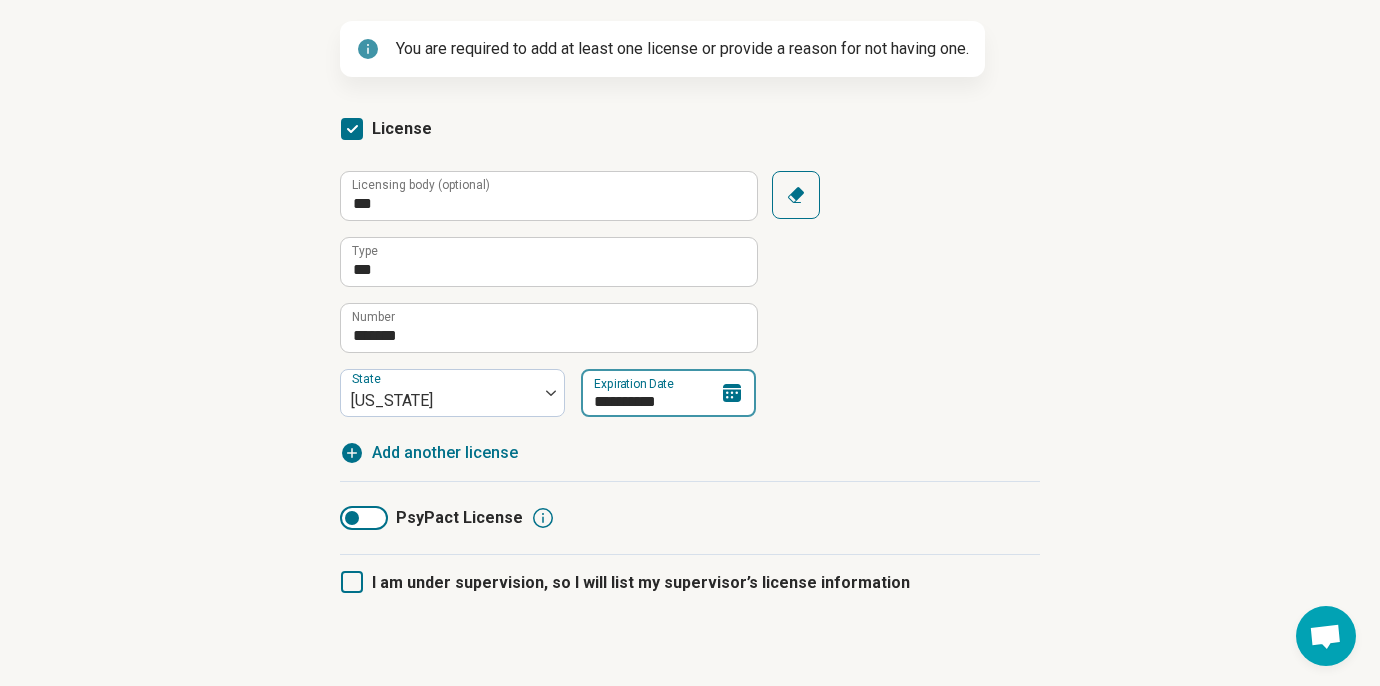 scroll, scrollTop: 261, scrollLeft: 0, axis: vertical 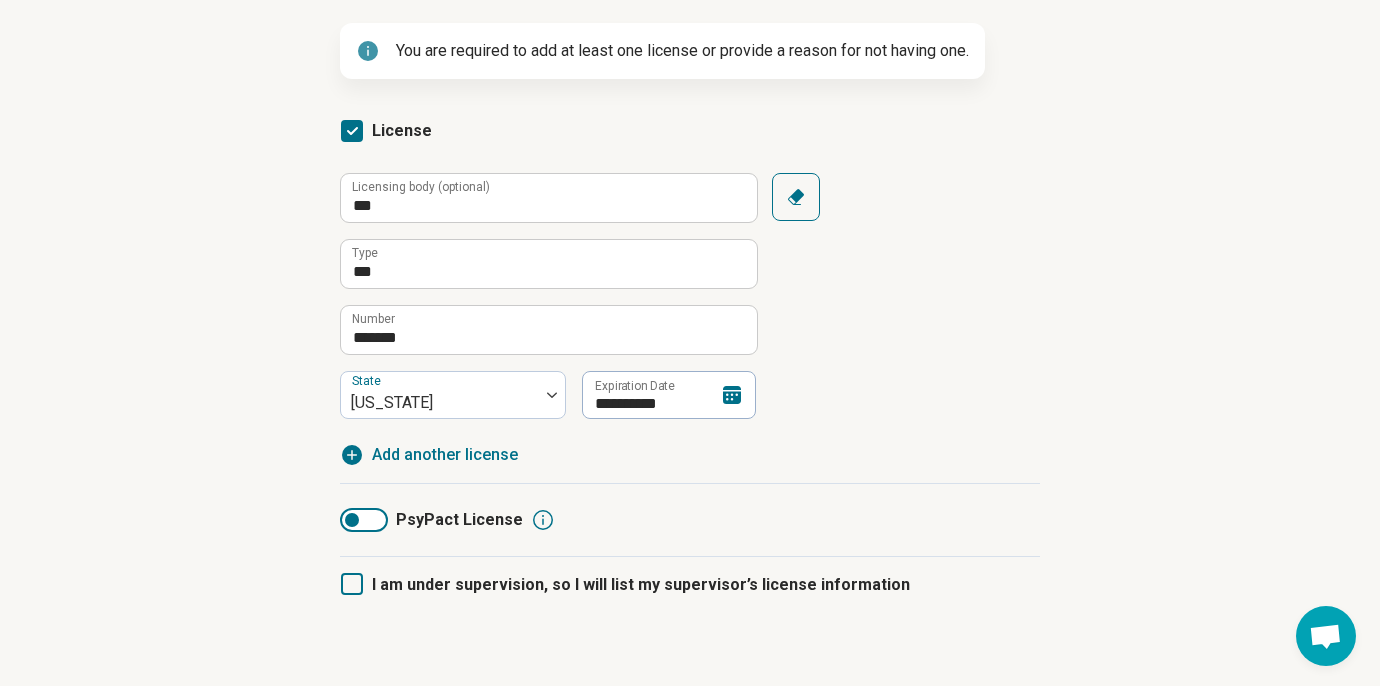 click on "Add another license" at bounding box center (445, 455) 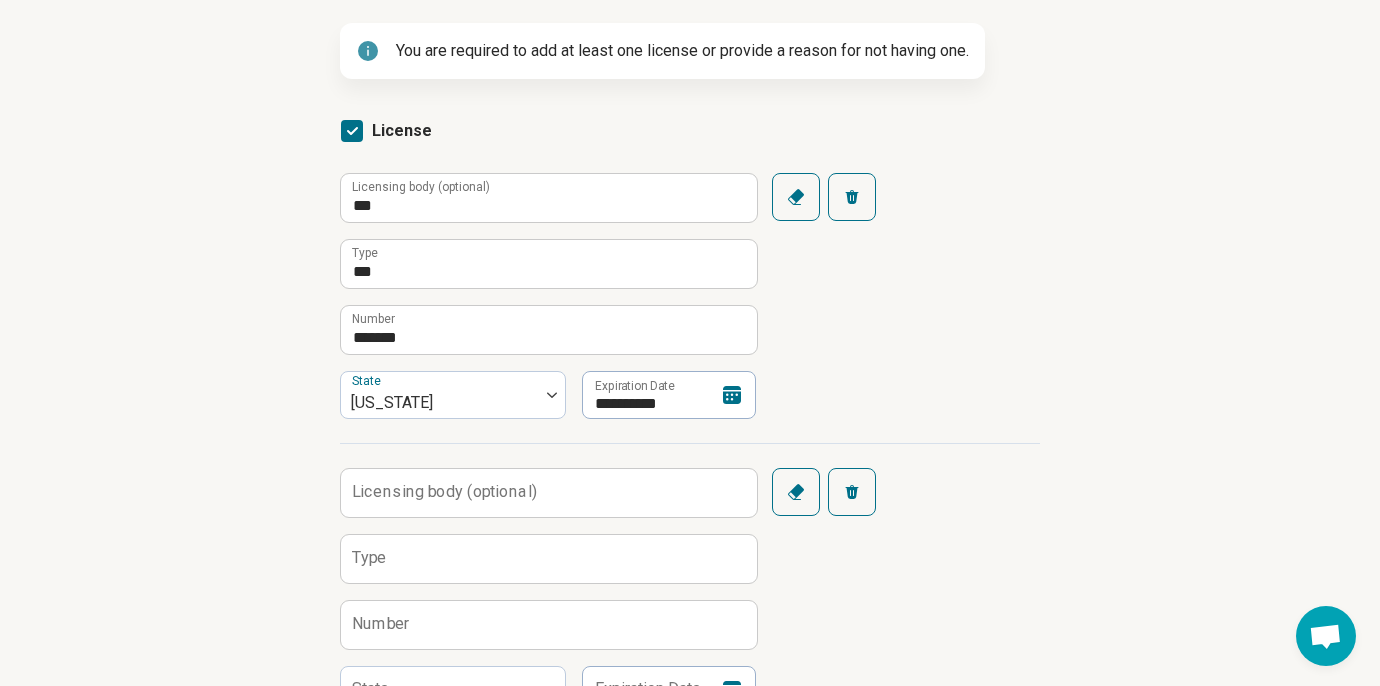 click on "Licensing body (optional)" at bounding box center (444, 492) 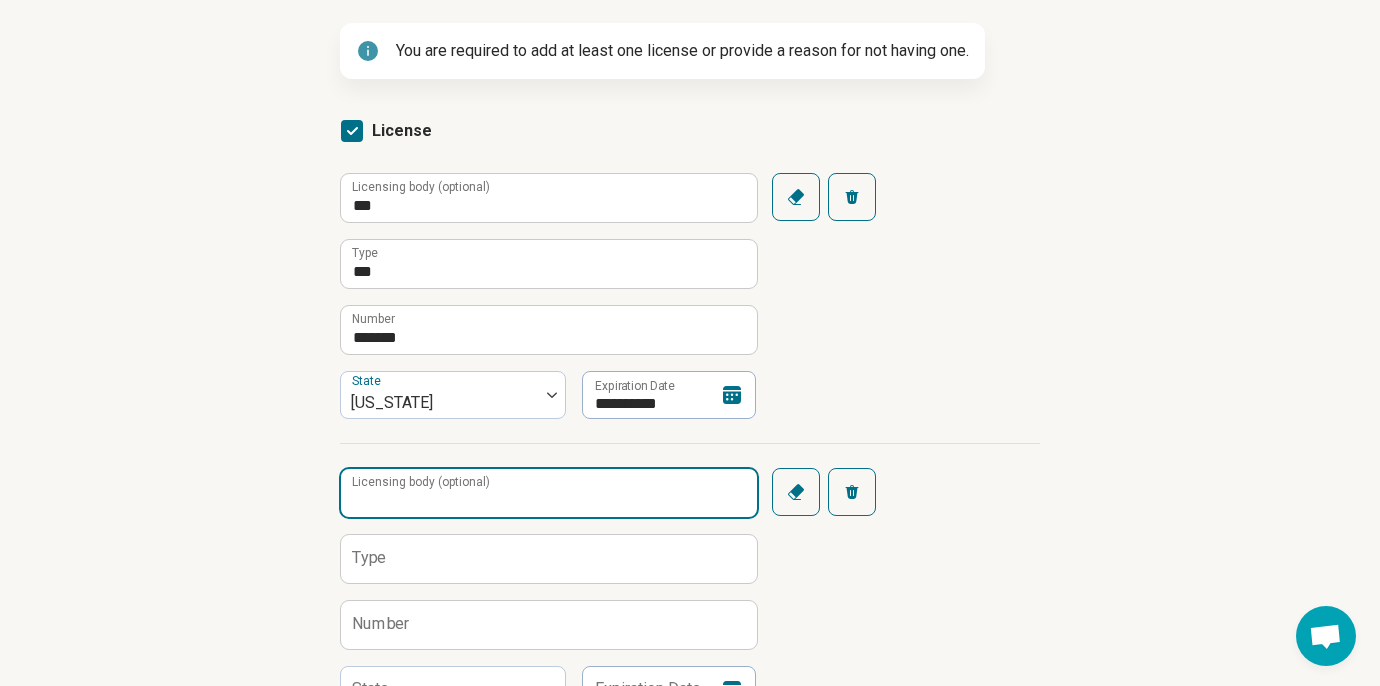 click on "Licensing body (optional)" at bounding box center (549, 493) 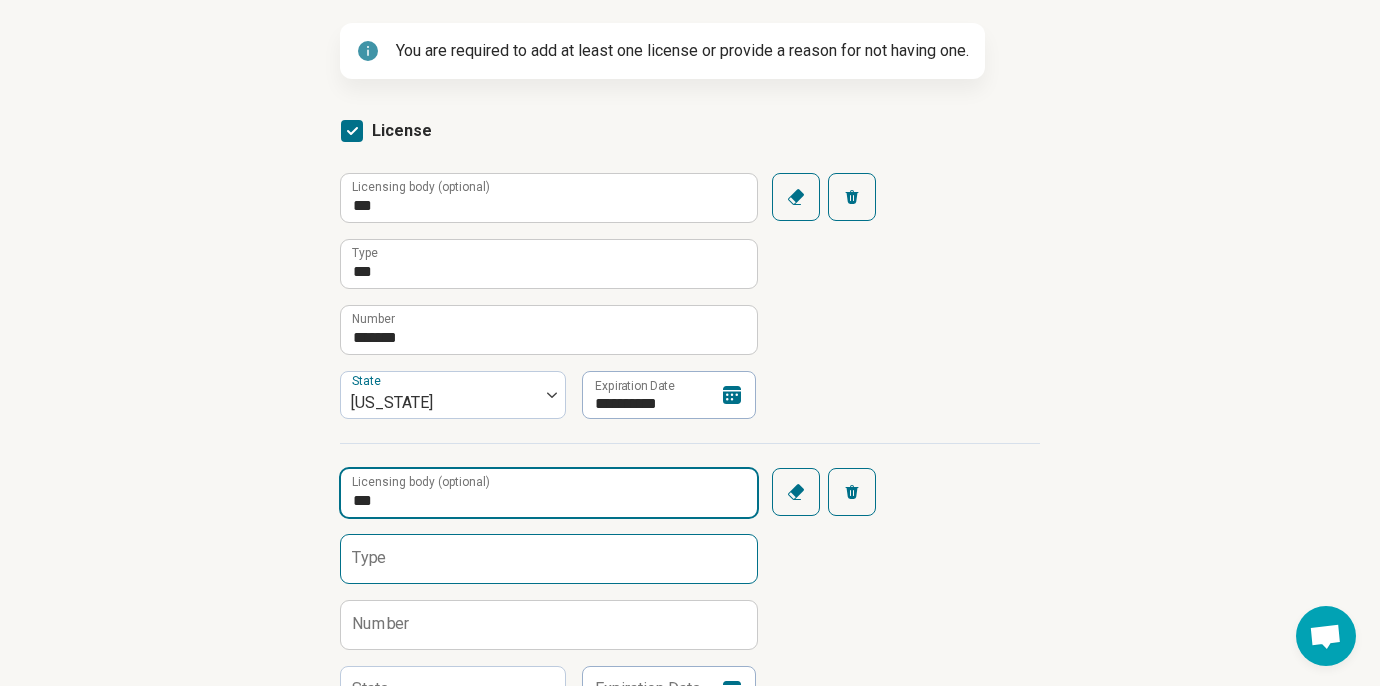 type on "***" 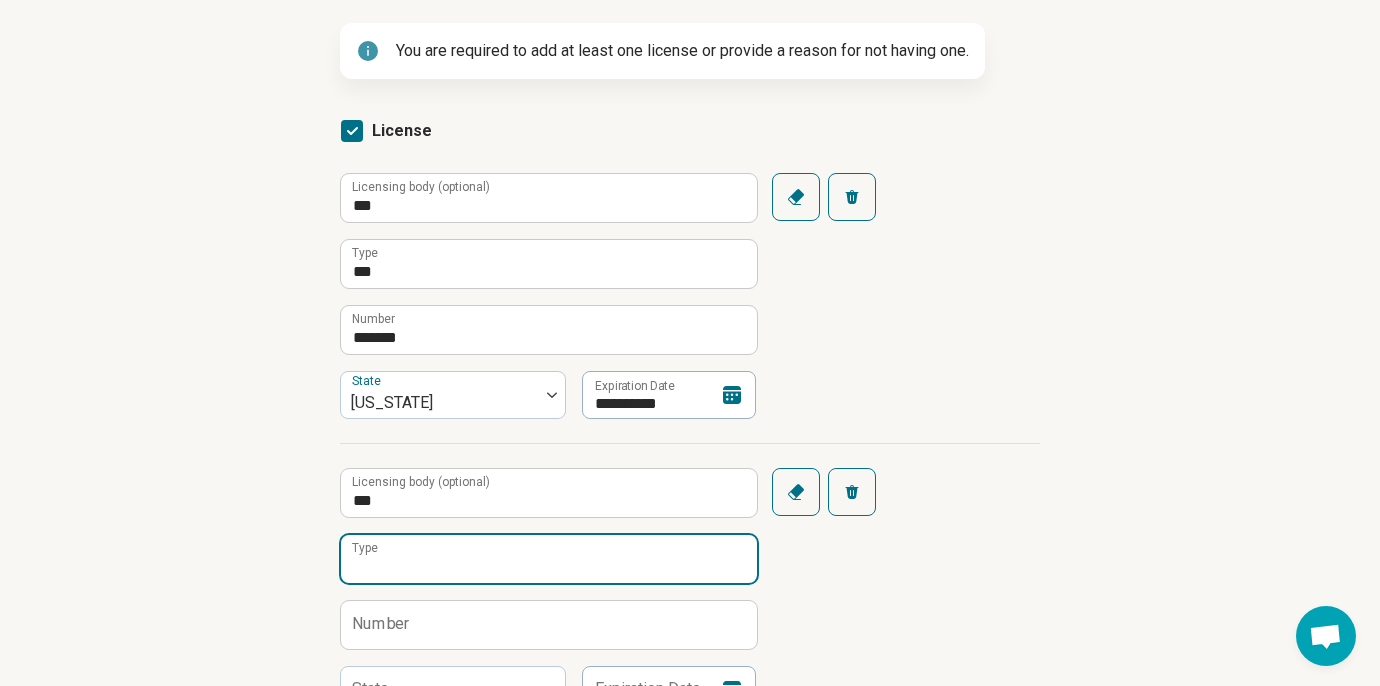 click on "Type" at bounding box center (549, 559) 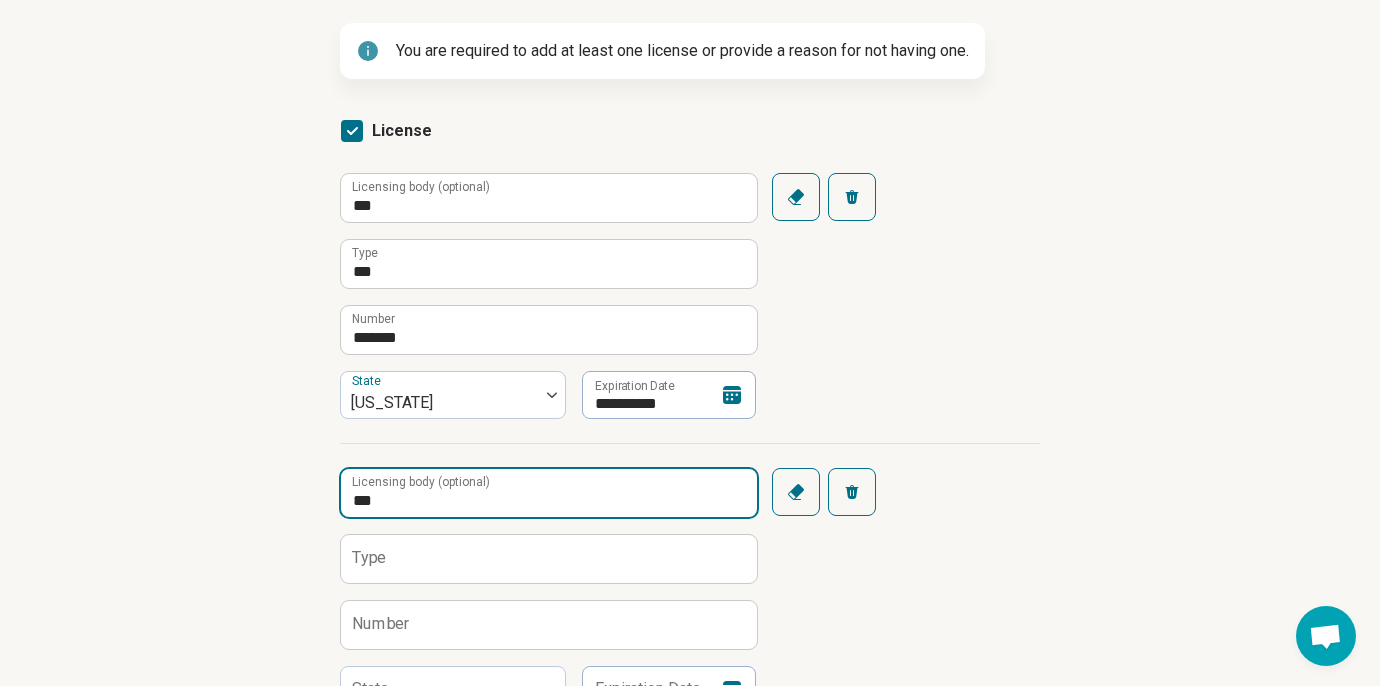 click on "***" at bounding box center (549, 493) 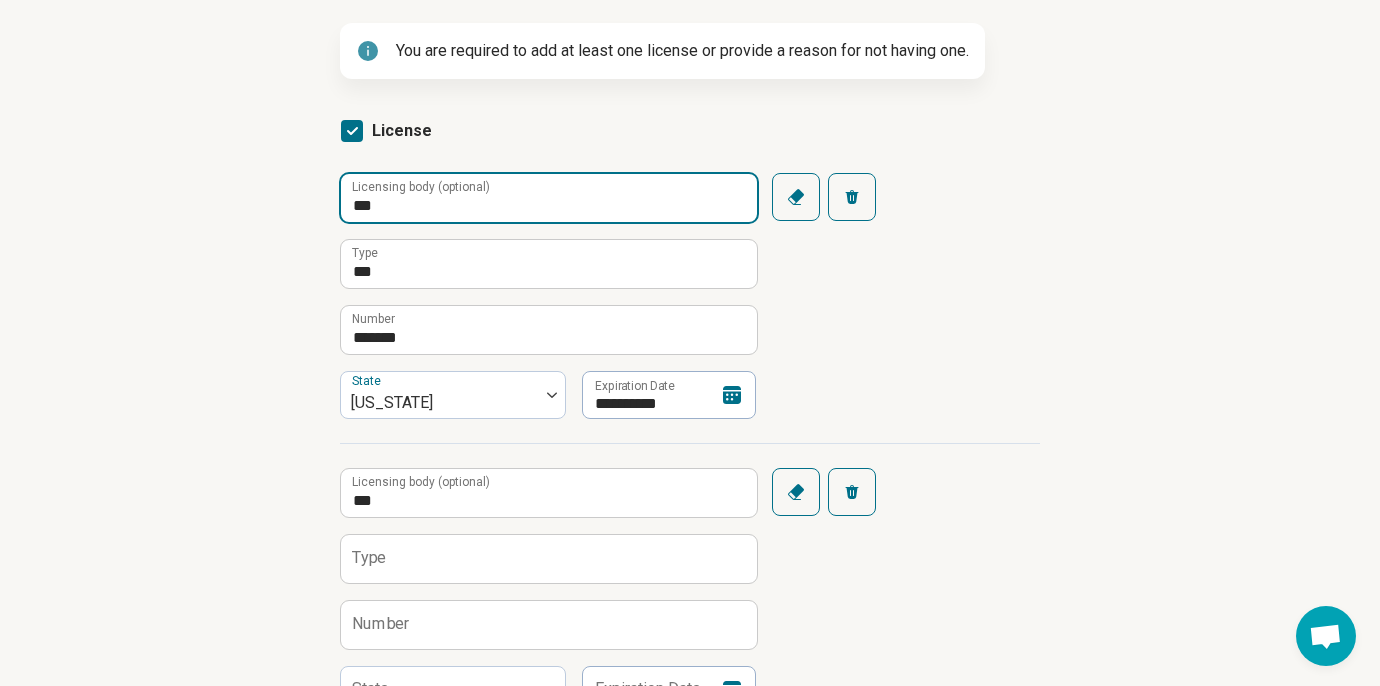 click on "***" at bounding box center [549, 198] 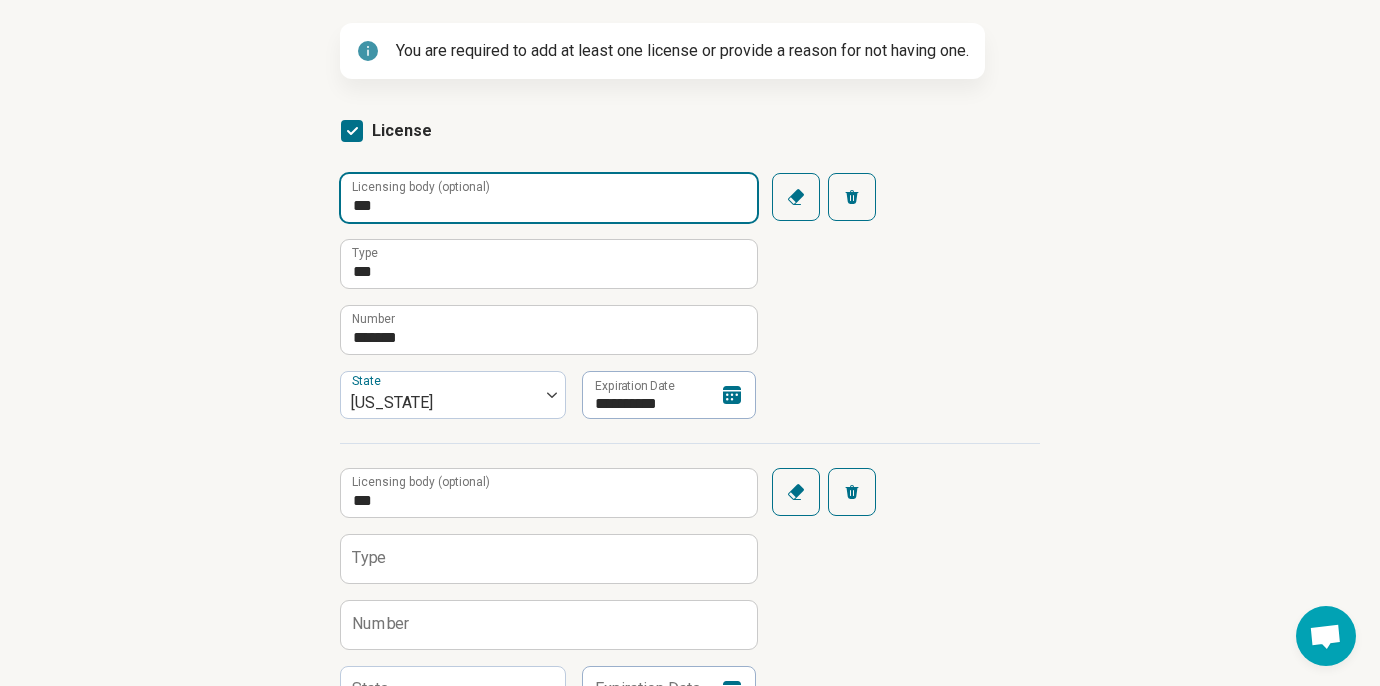 click on "***" at bounding box center (549, 198) 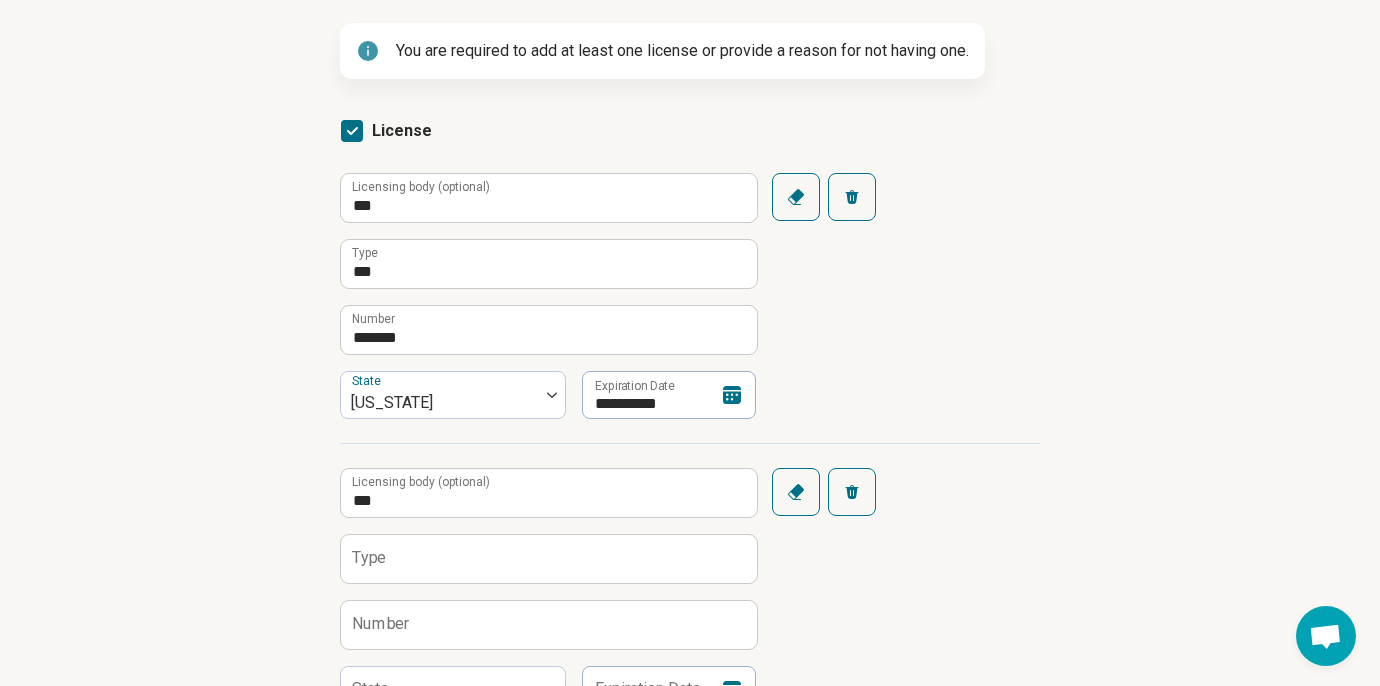 click on "Licensing body (optional)" at bounding box center (421, 187) 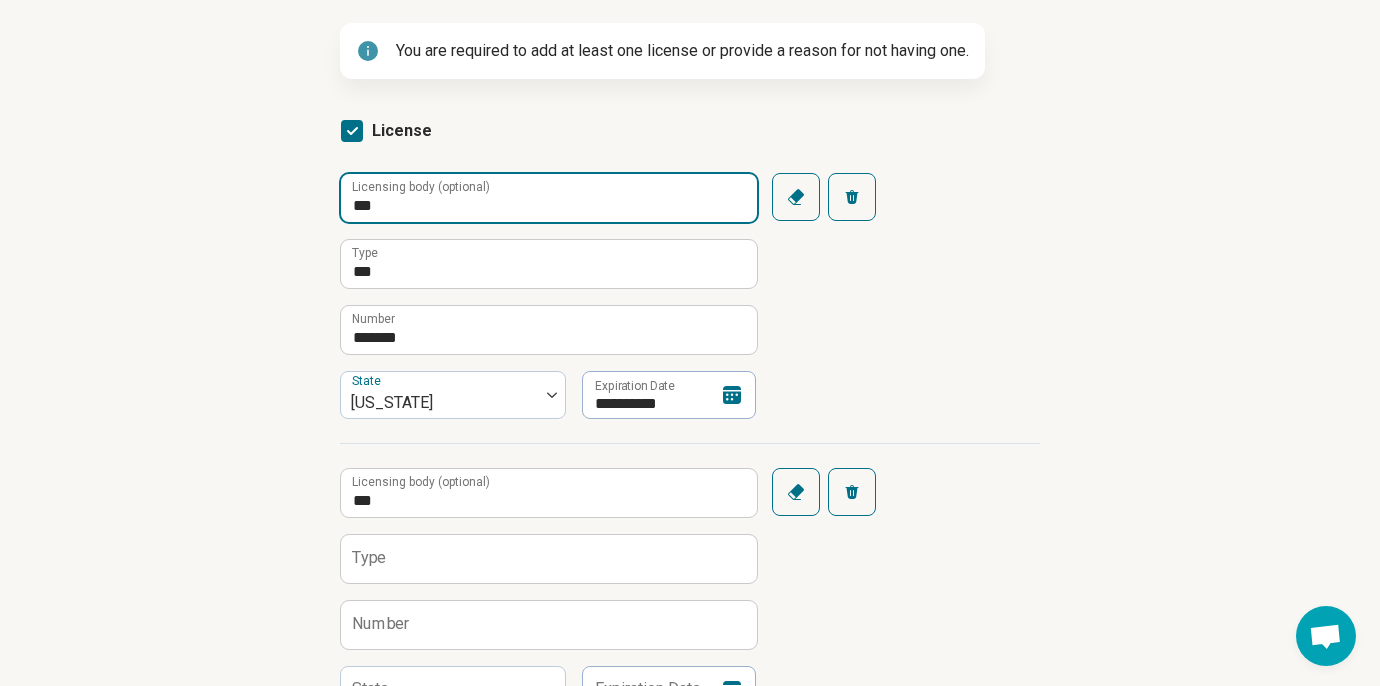 click on "***" at bounding box center [549, 198] 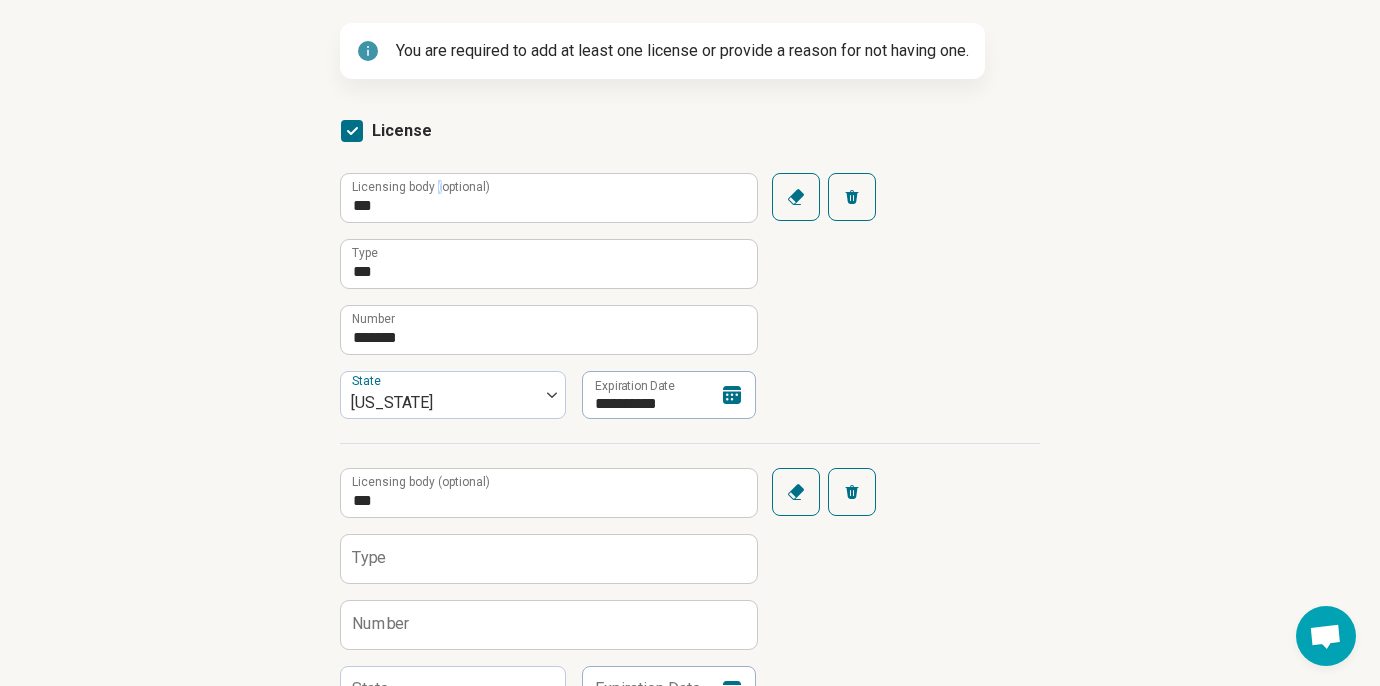 click on "Licensing body (optional)" at bounding box center [421, 187] 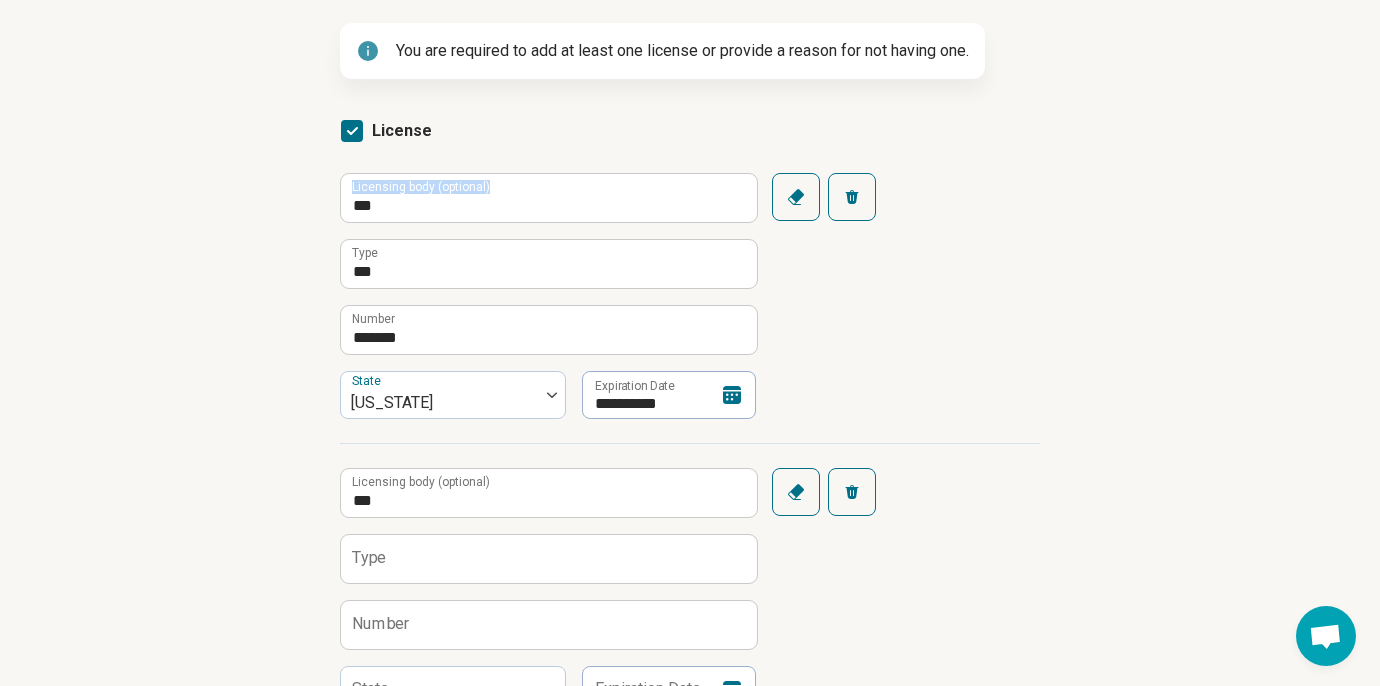 click on "Licensing body (optional)" at bounding box center (421, 187) 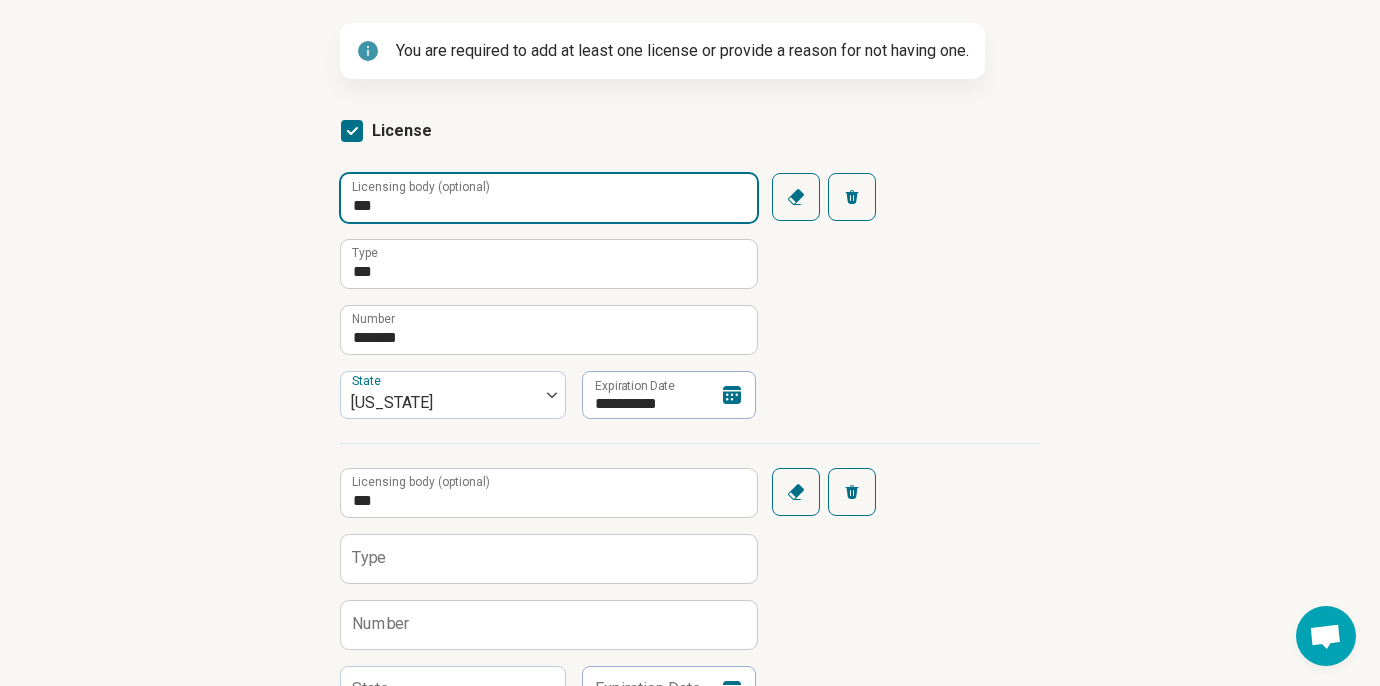 click on "***" at bounding box center (549, 198) 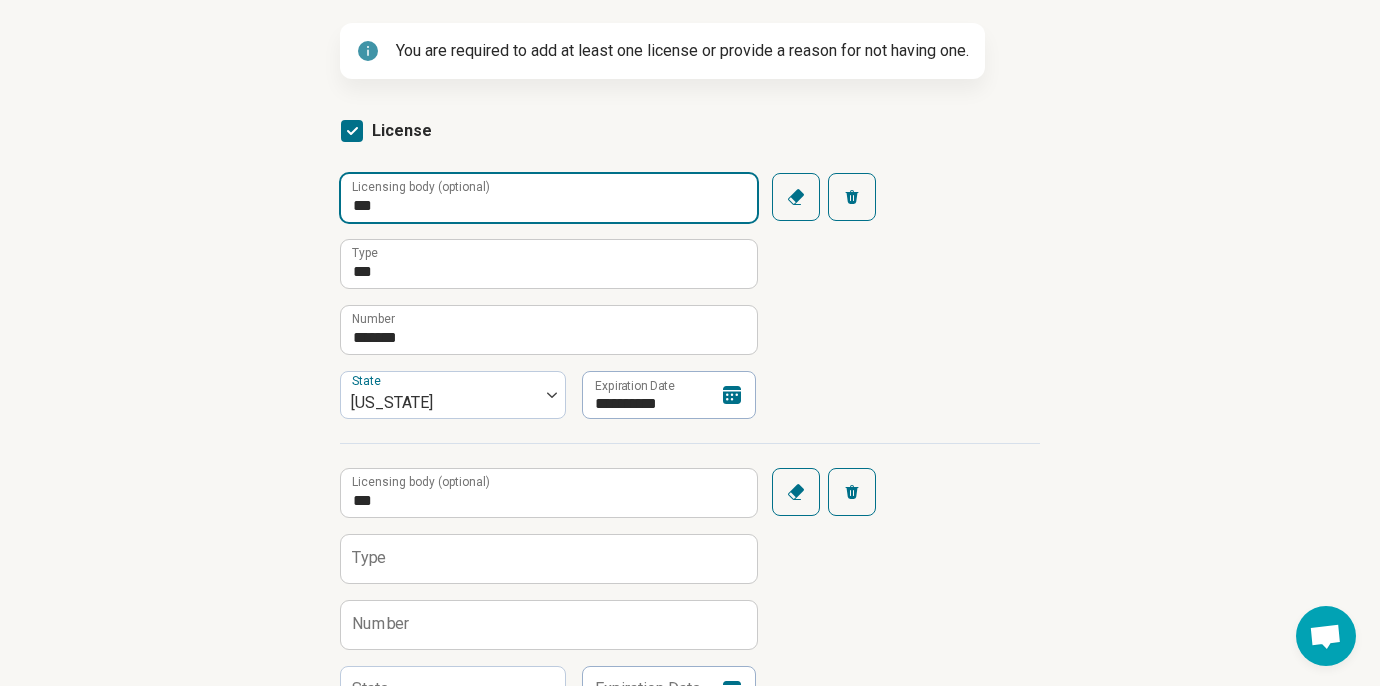 click on "***" at bounding box center (549, 198) 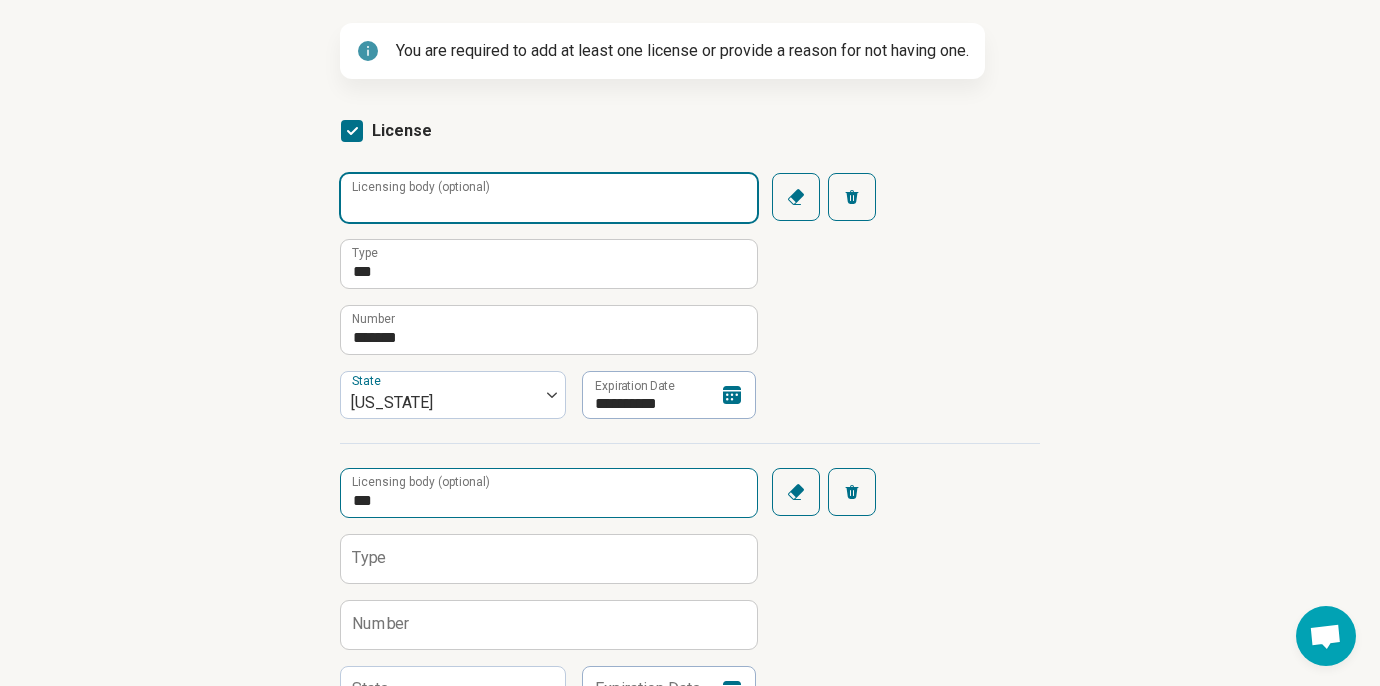 type 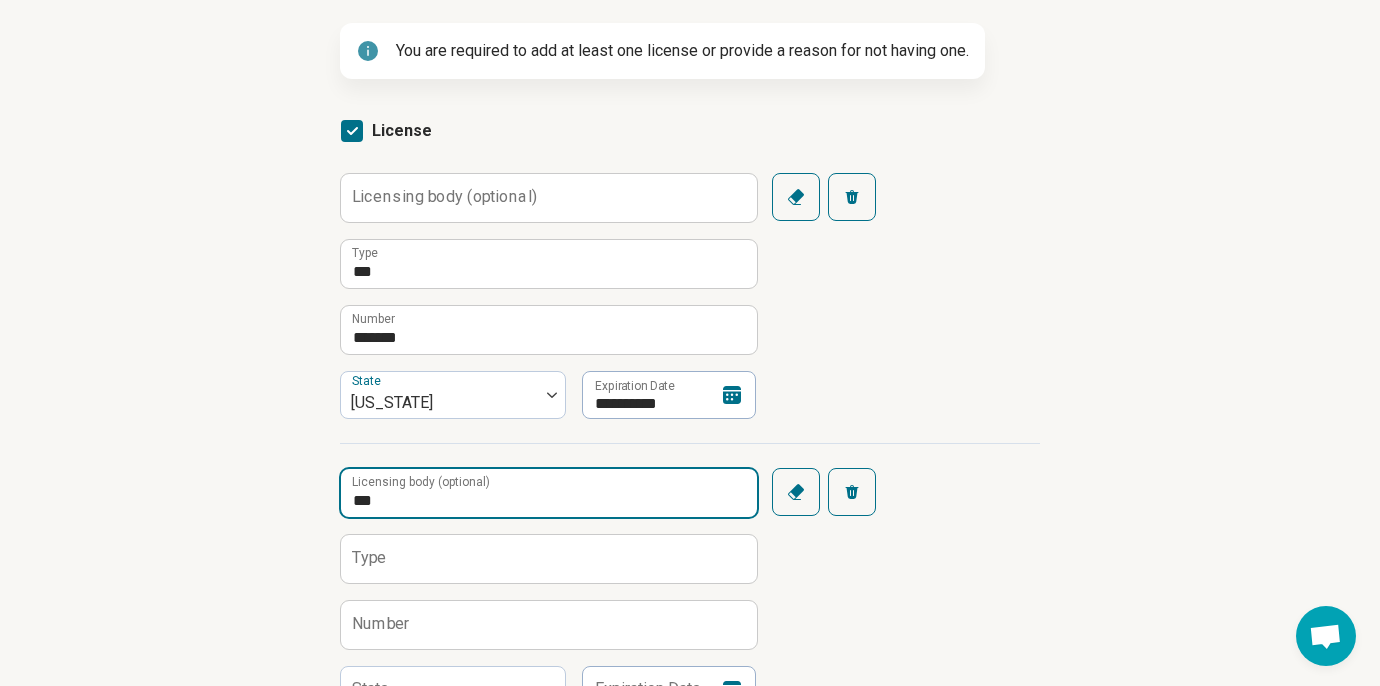 click on "***" at bounding box center (549, 493) 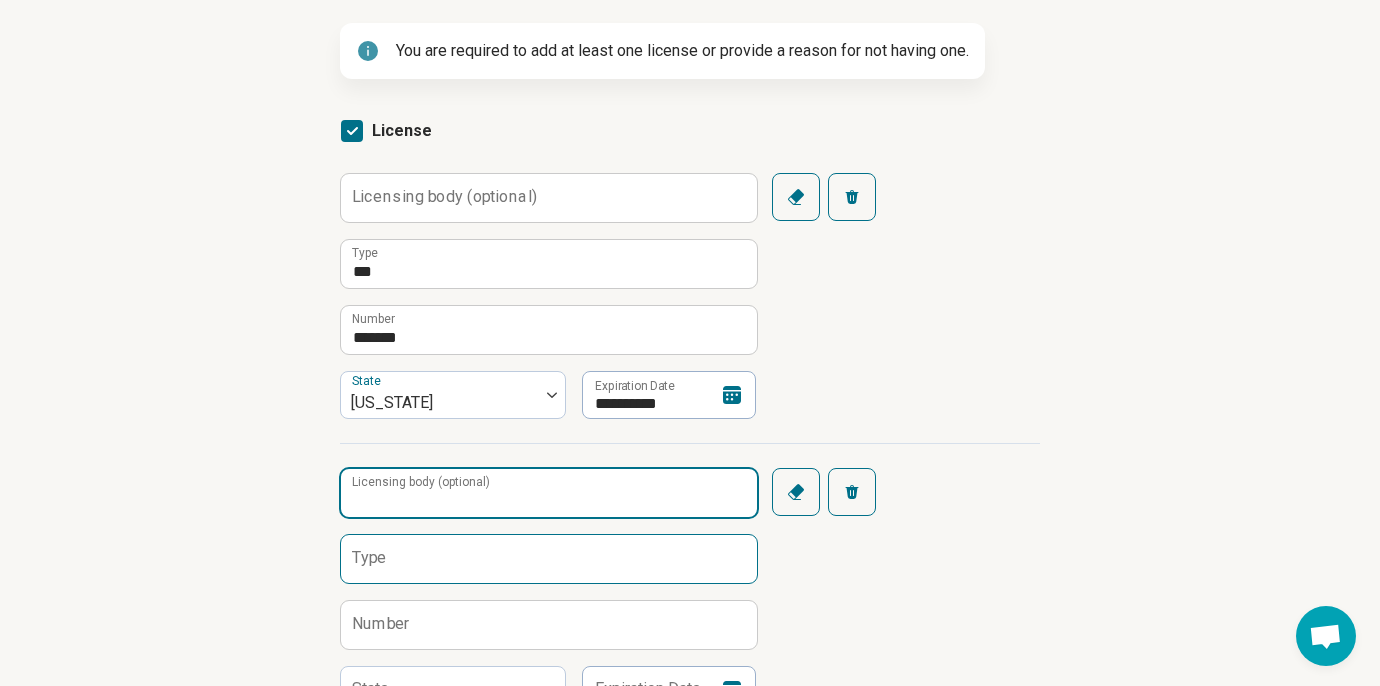type 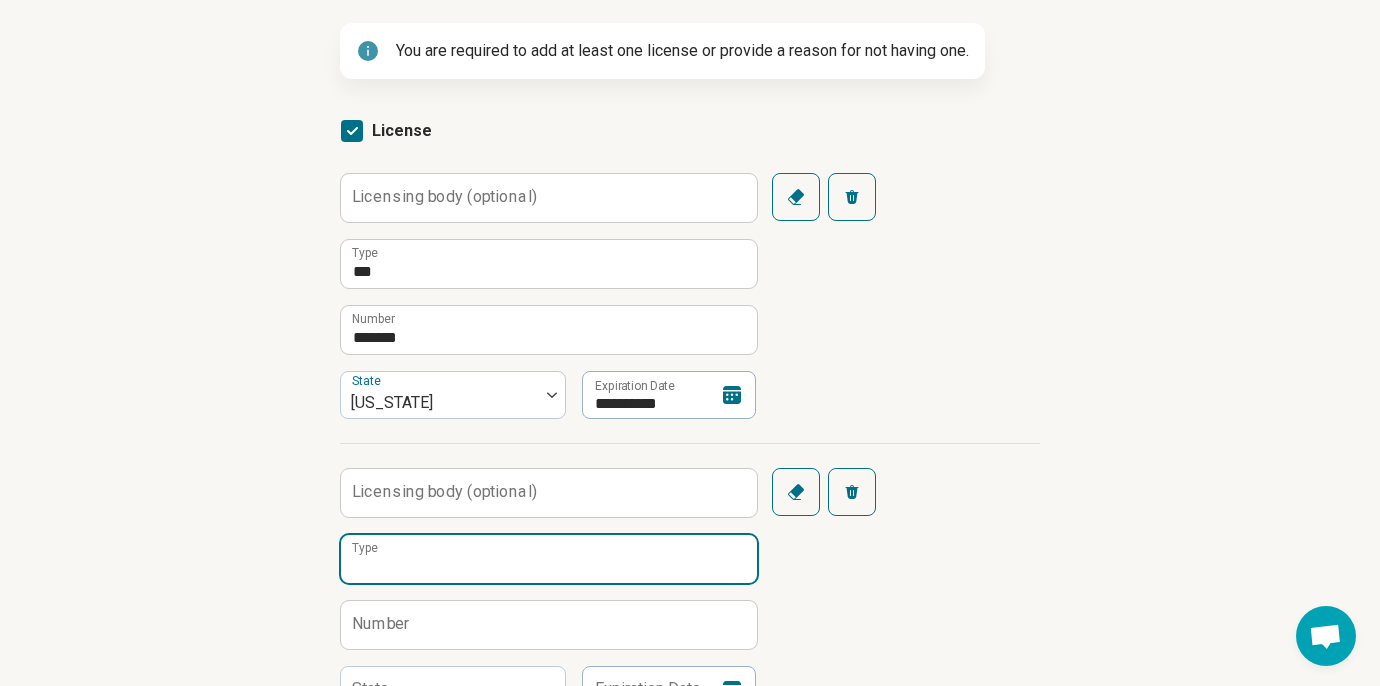 click on "Type" at bounding box center [549, 559] 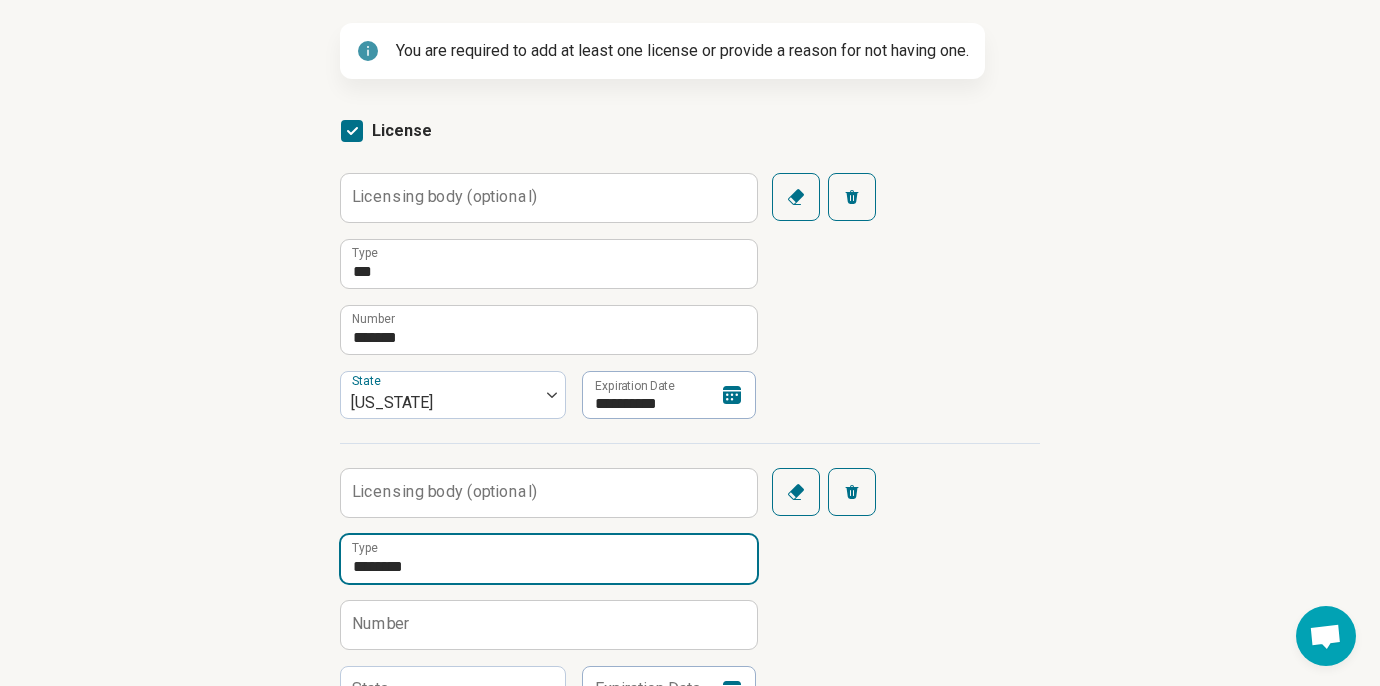 type on "********" 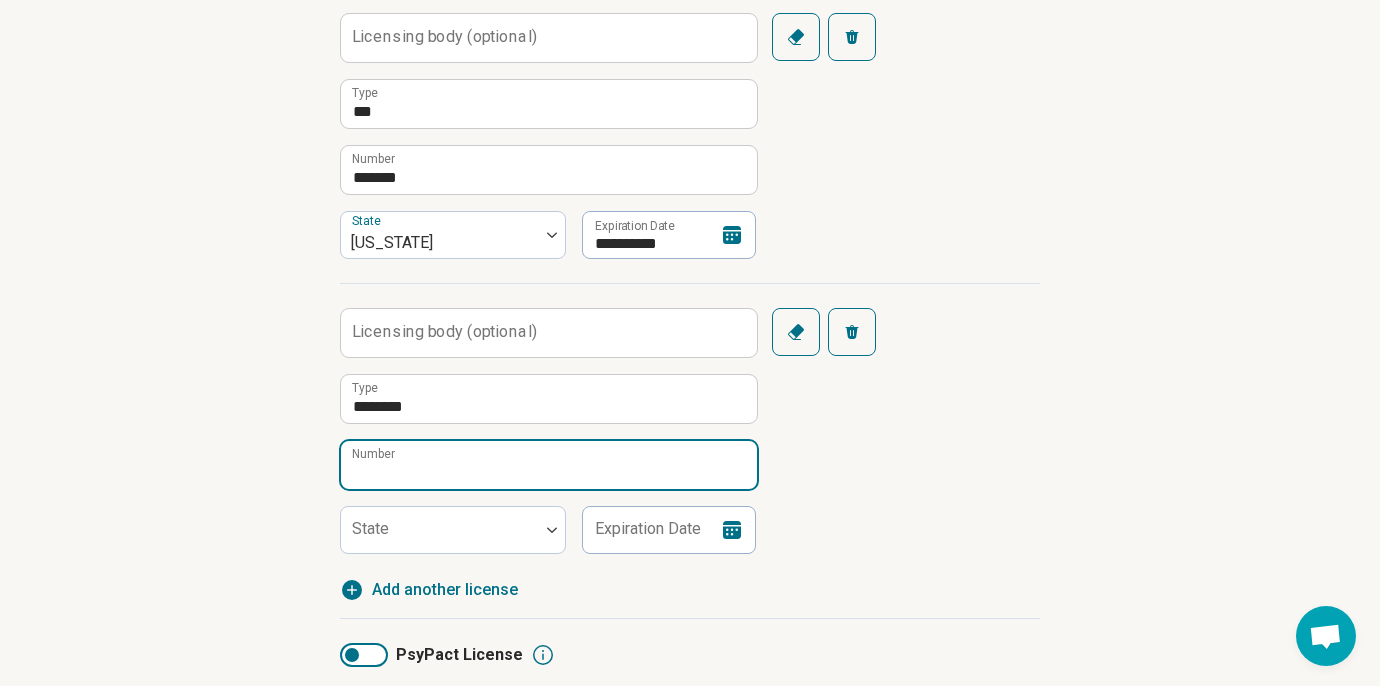 scroll, scrollTop: 440, scrollLeft: 0, axis: vertical 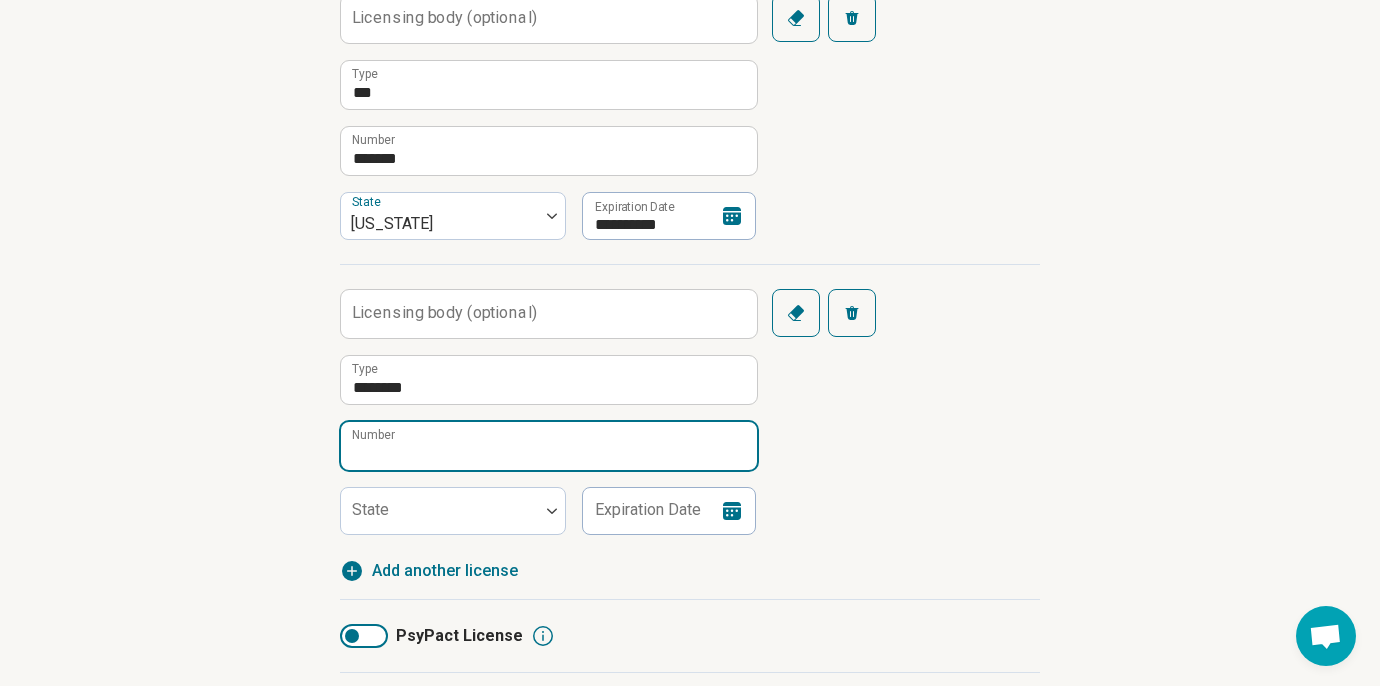 click on "Number" at bounding box center (549, 446) 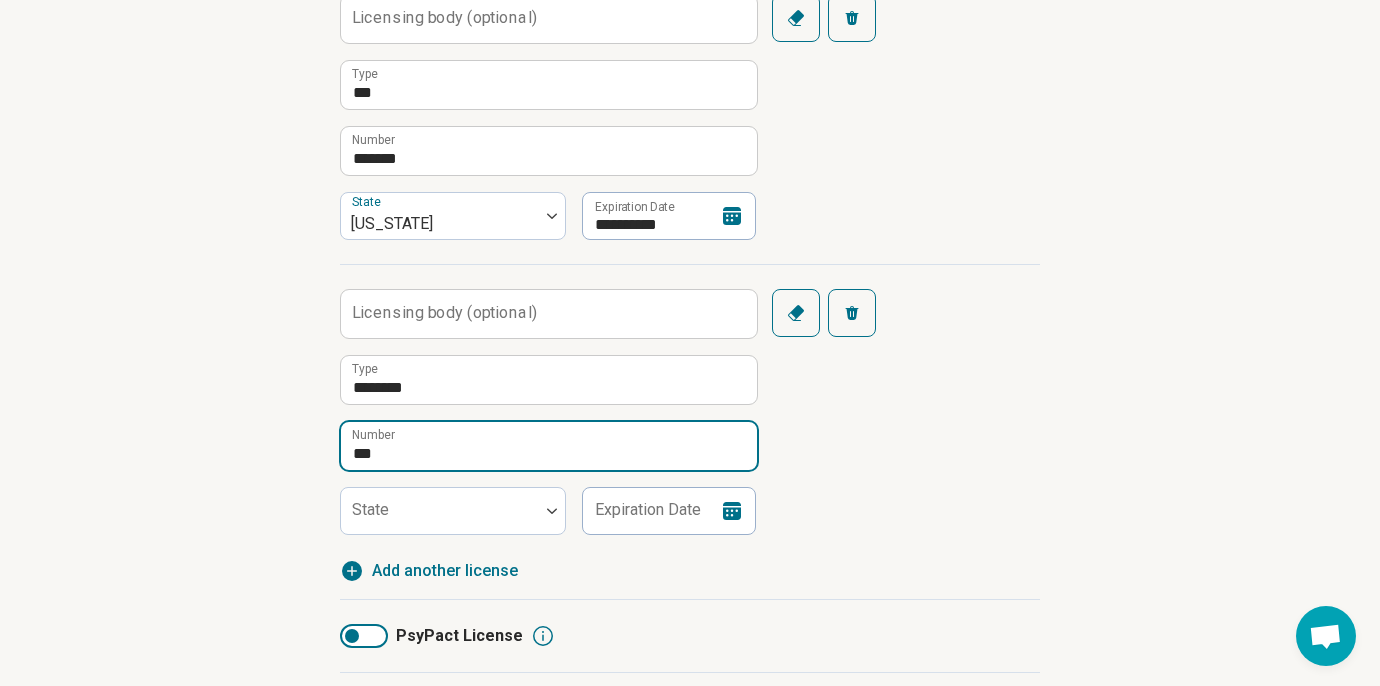 click on "***" at bounding box center (549, 446) 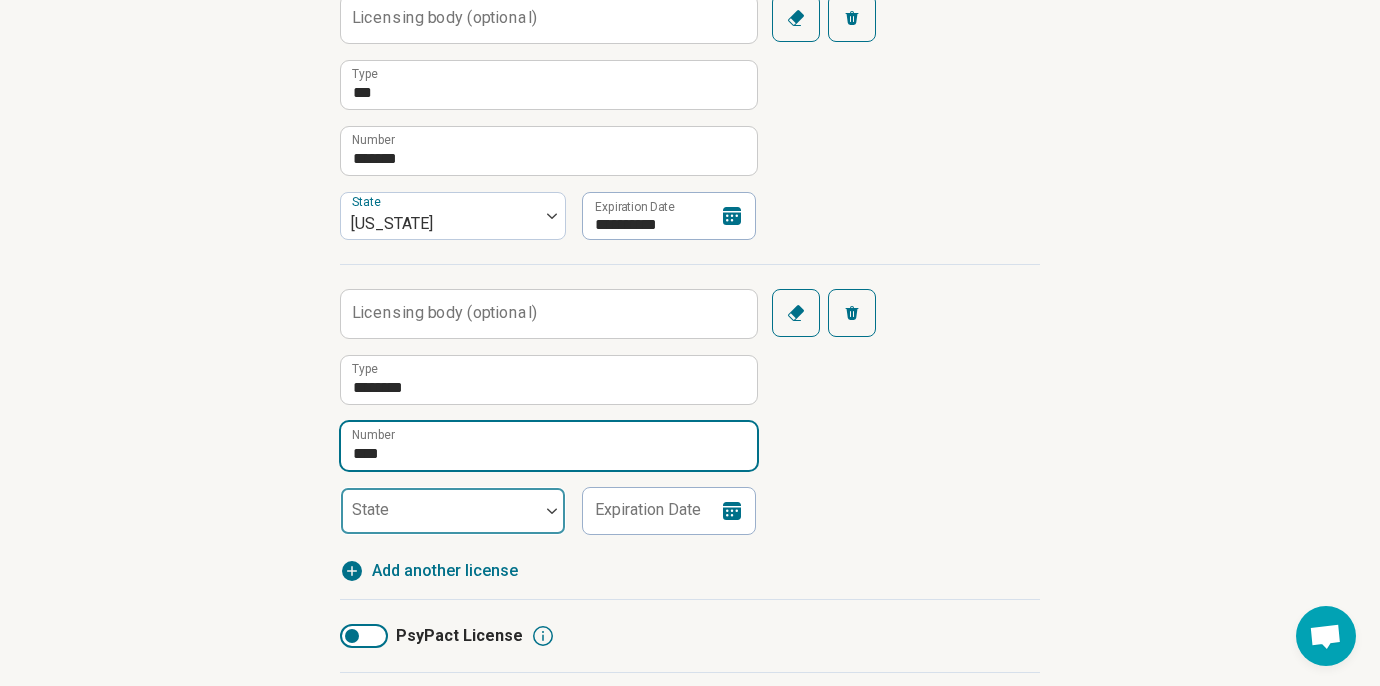 type on "****" 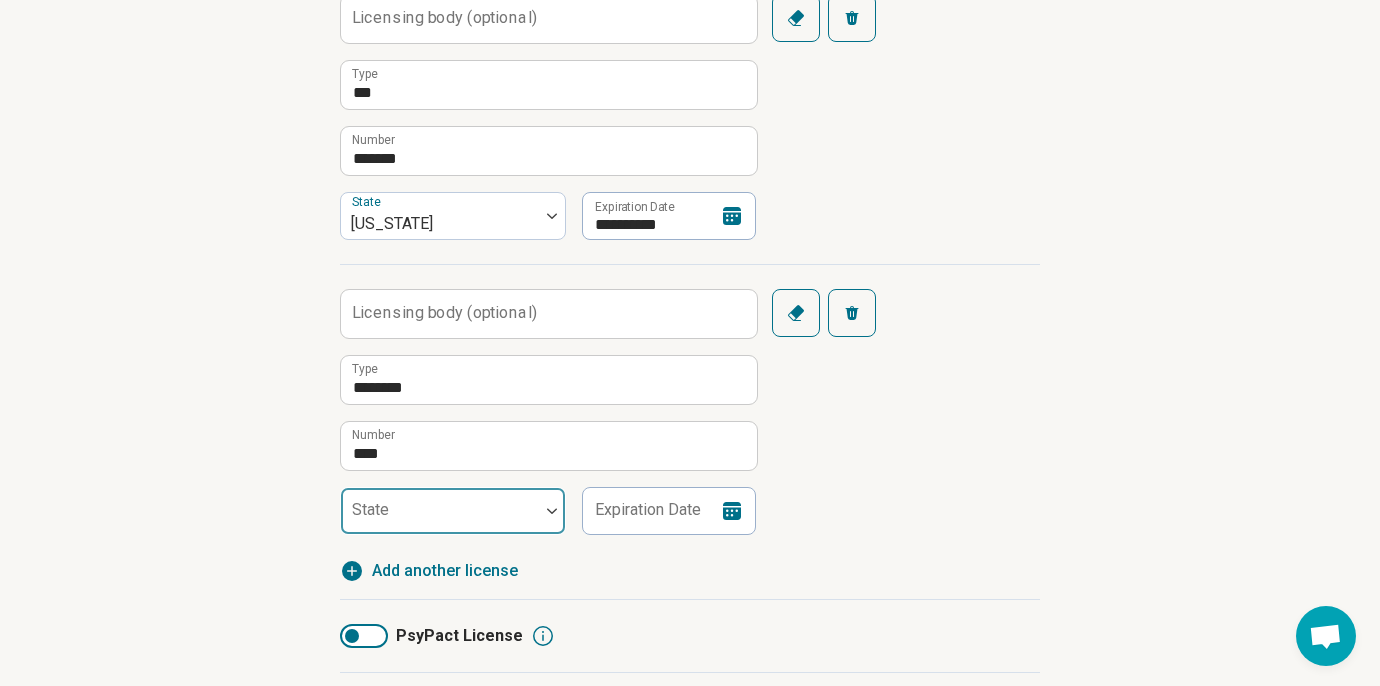 click at bounding box center [440, 519] 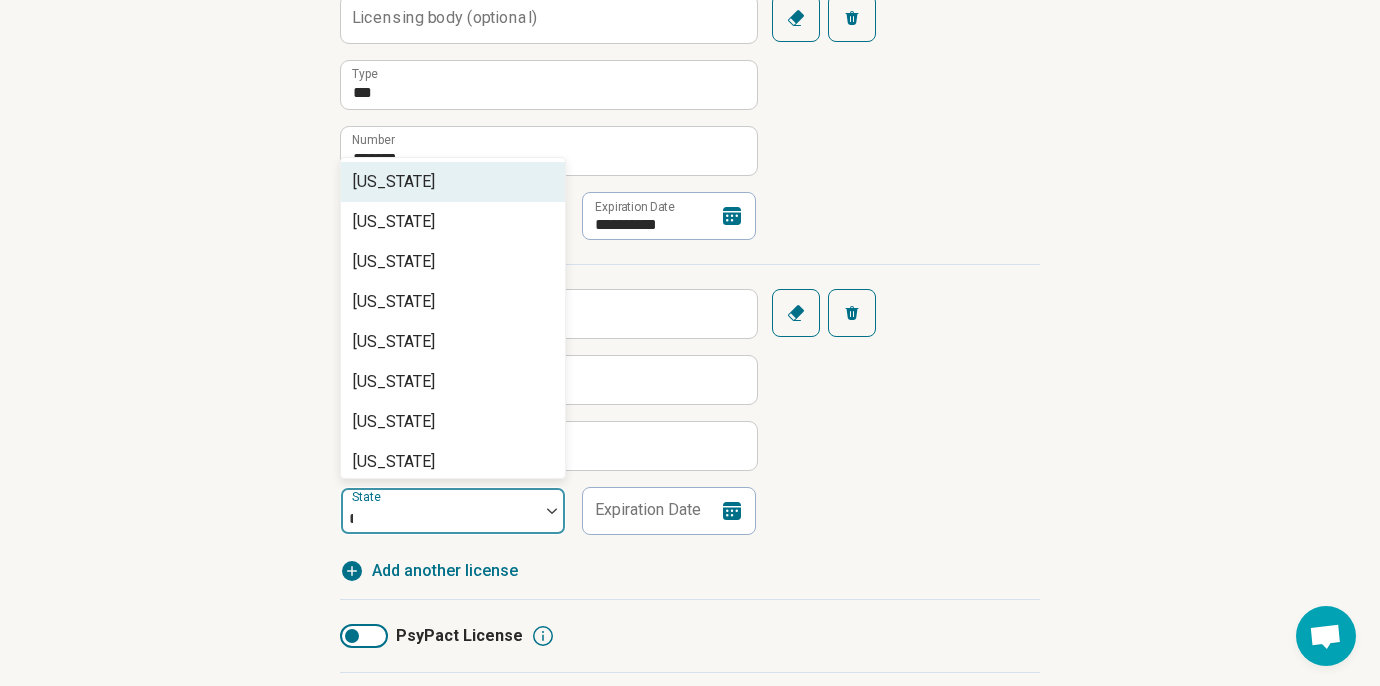 type on "**" 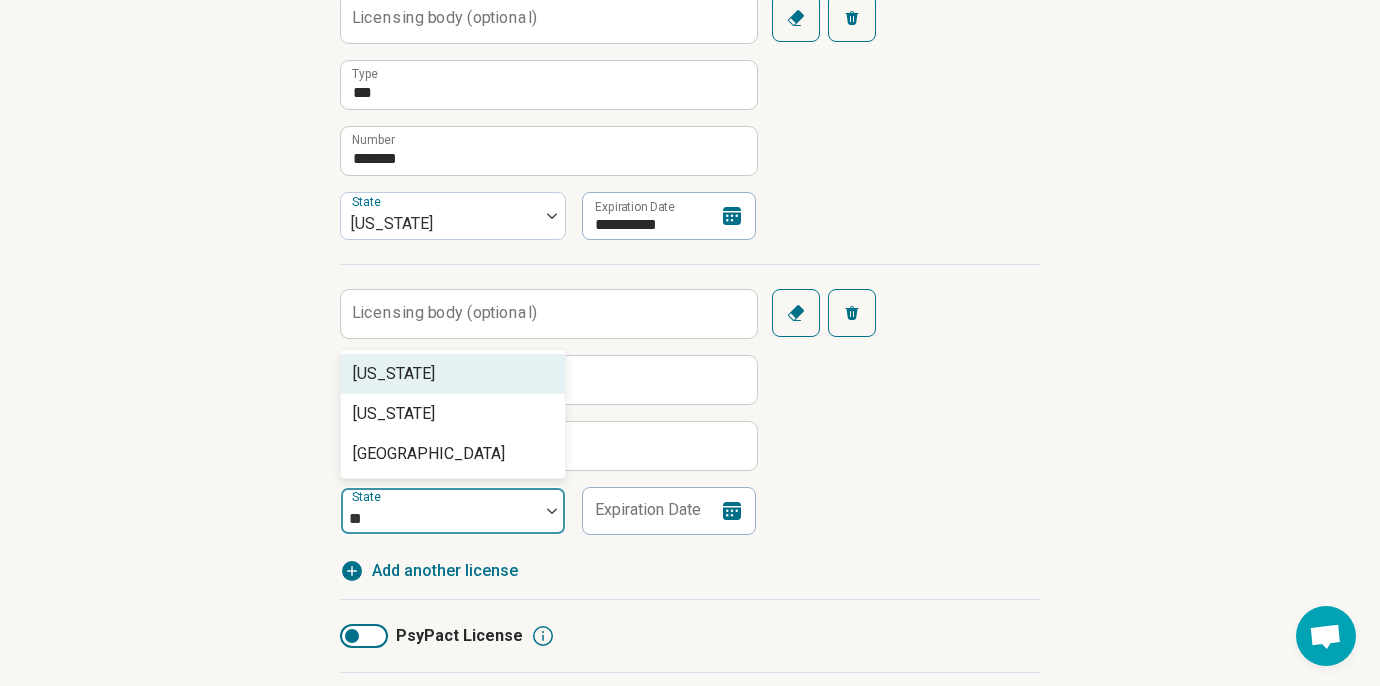 click on "Tennessee" at bounding box center [453, 374] 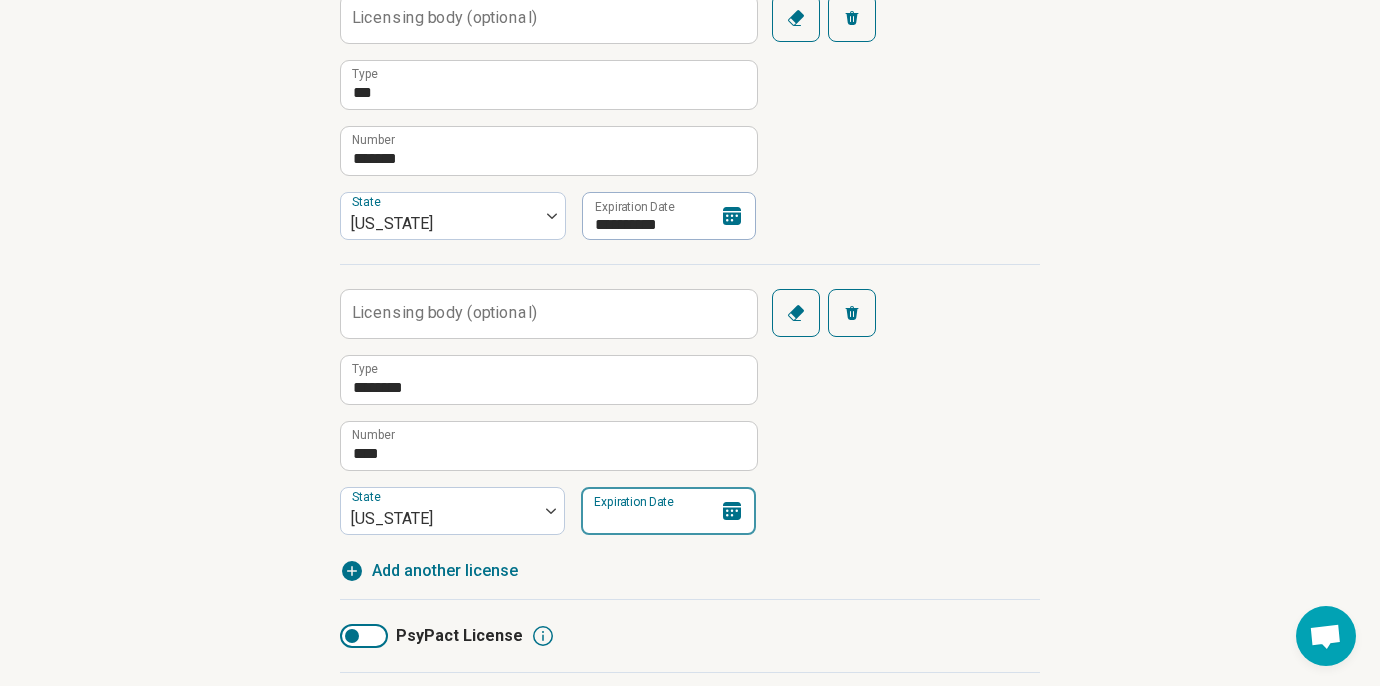 click on "Expiration Date" at bounding box center [668, 511] 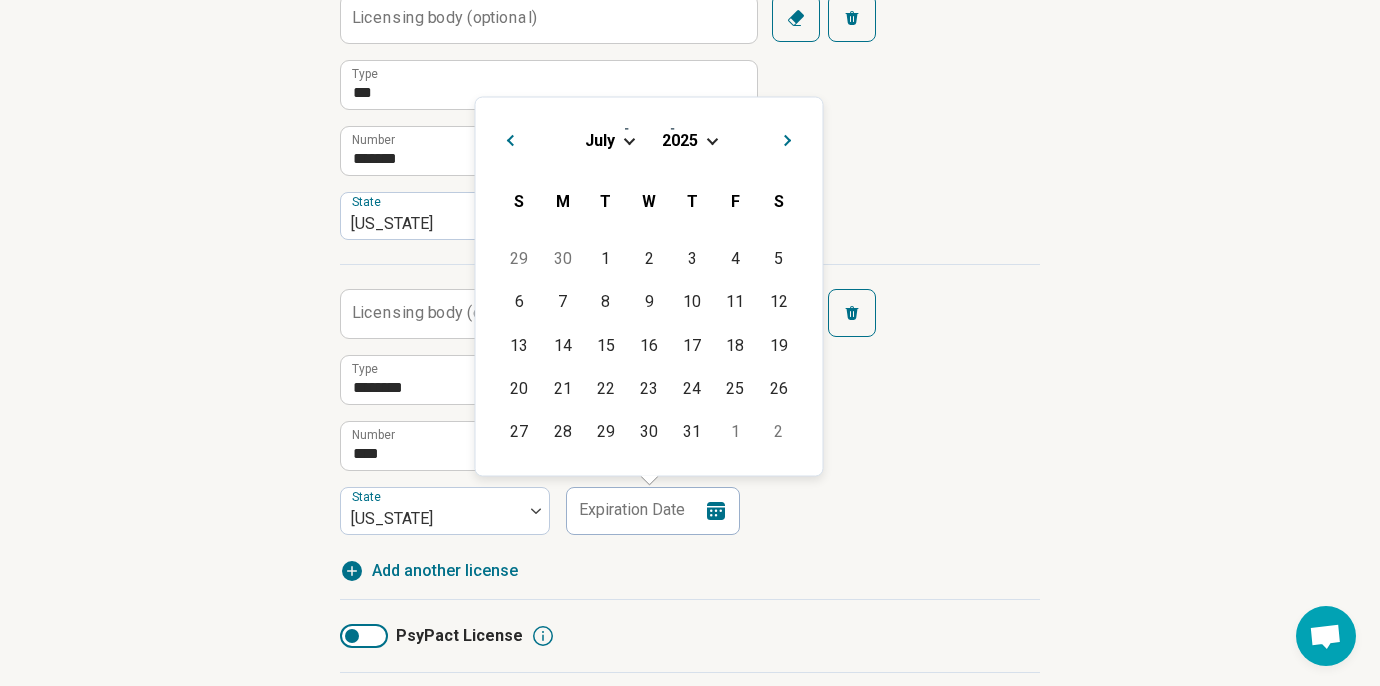 click at bounding box center (711, 138) 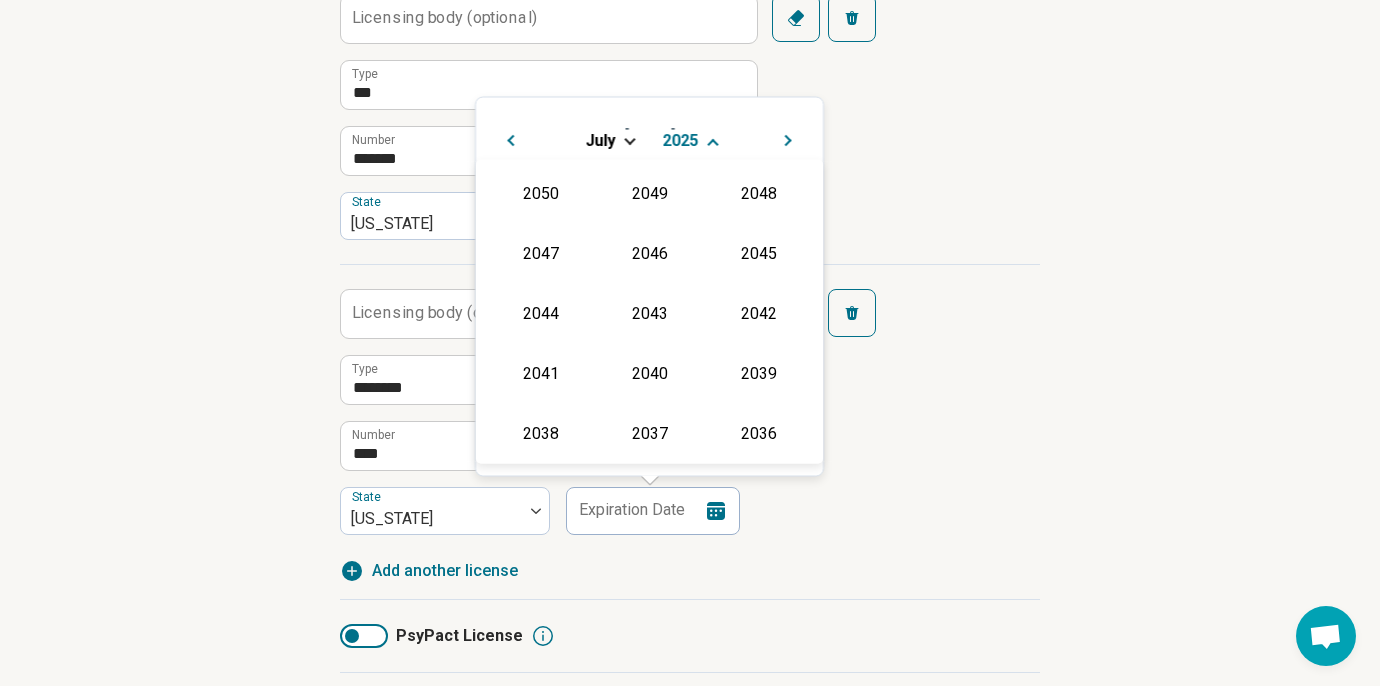 scroll, scrollTop: 362, scrollLeft: 0, axis: vertical 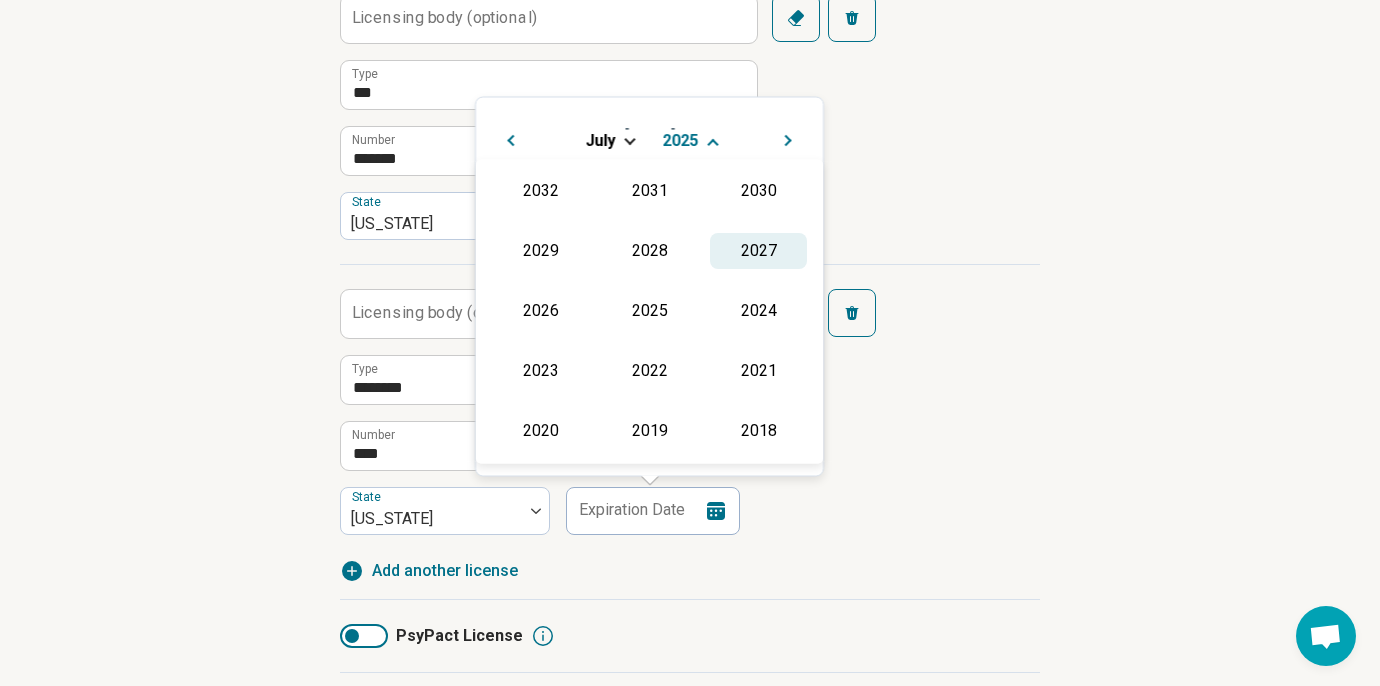 click on "2027" at bounding box center (758, 251) 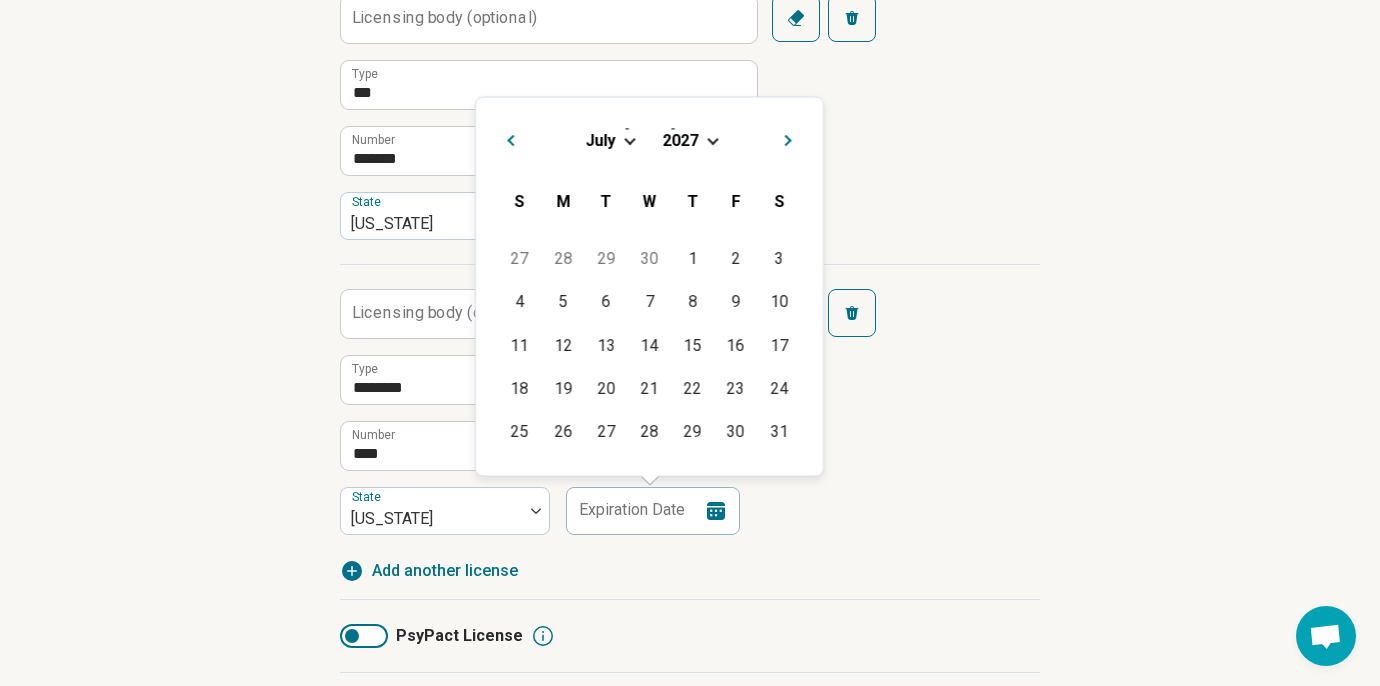 click on "July 2027" at bounding box center [649, 139] 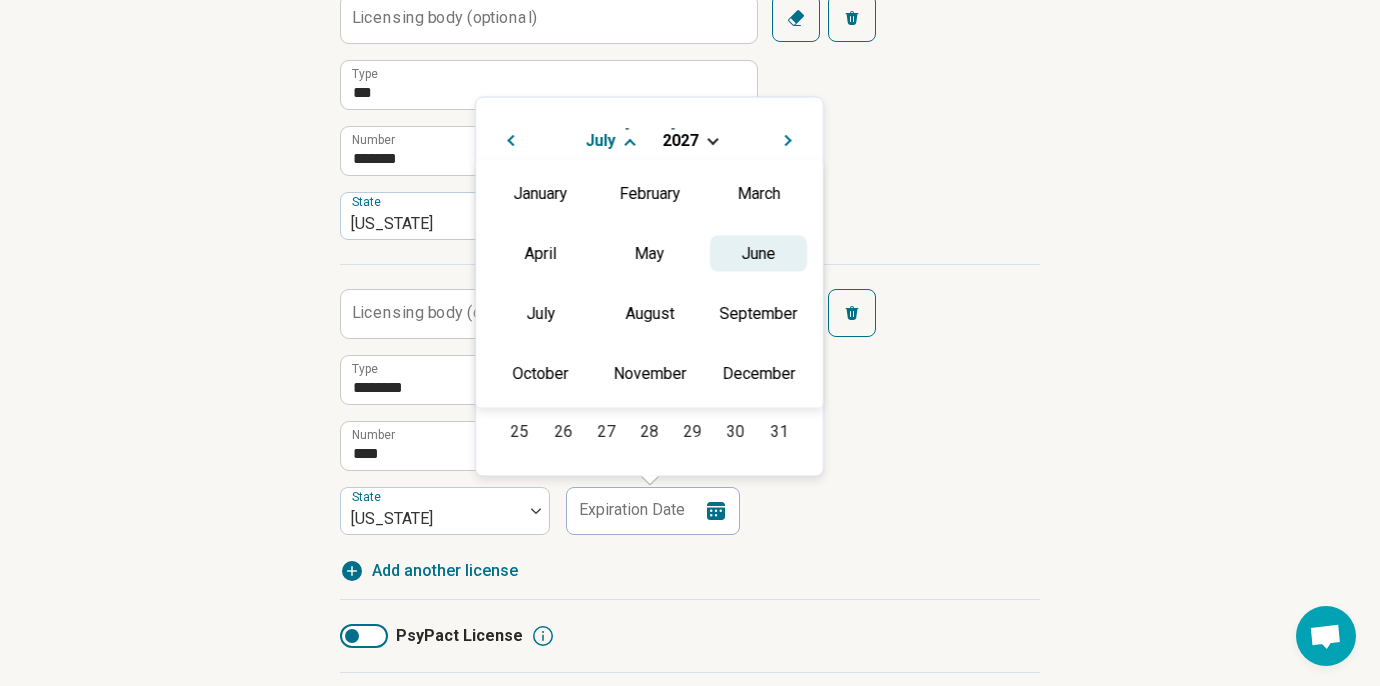 click on "June" at bounding box center [758, 253] 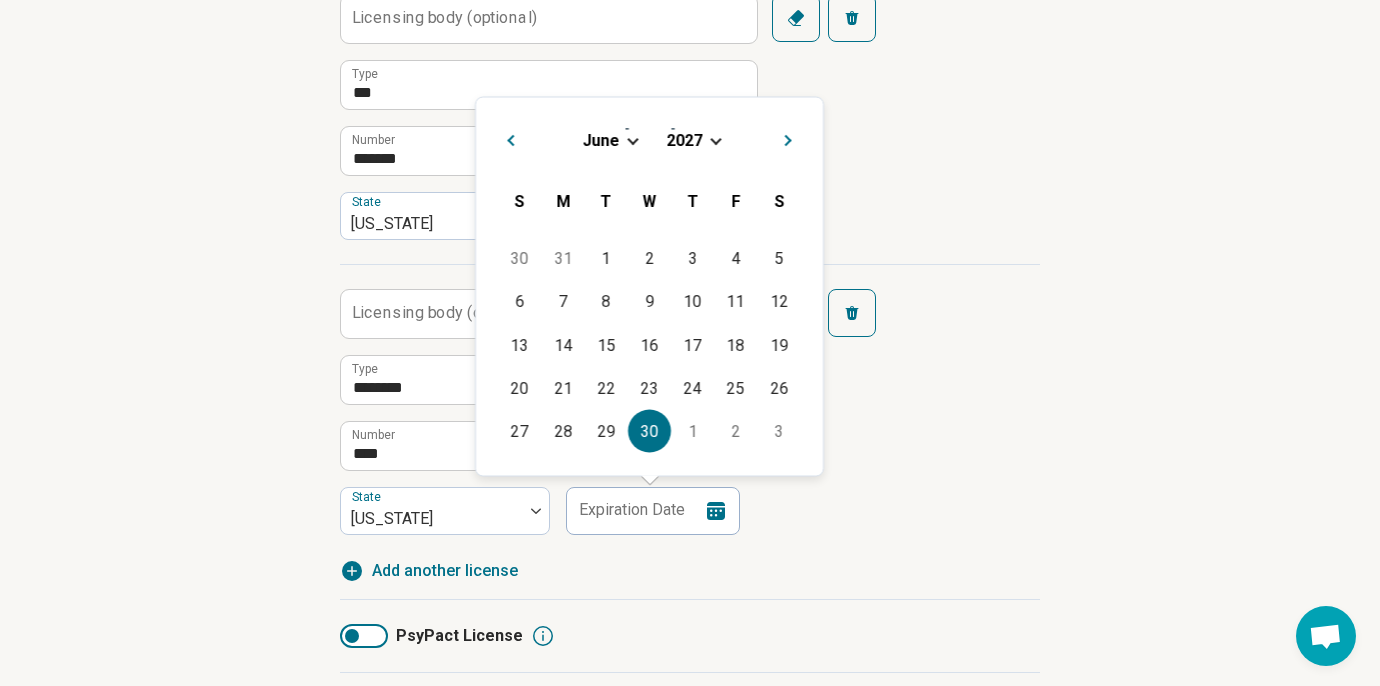 click on "30" at bounding box center [649, 431] 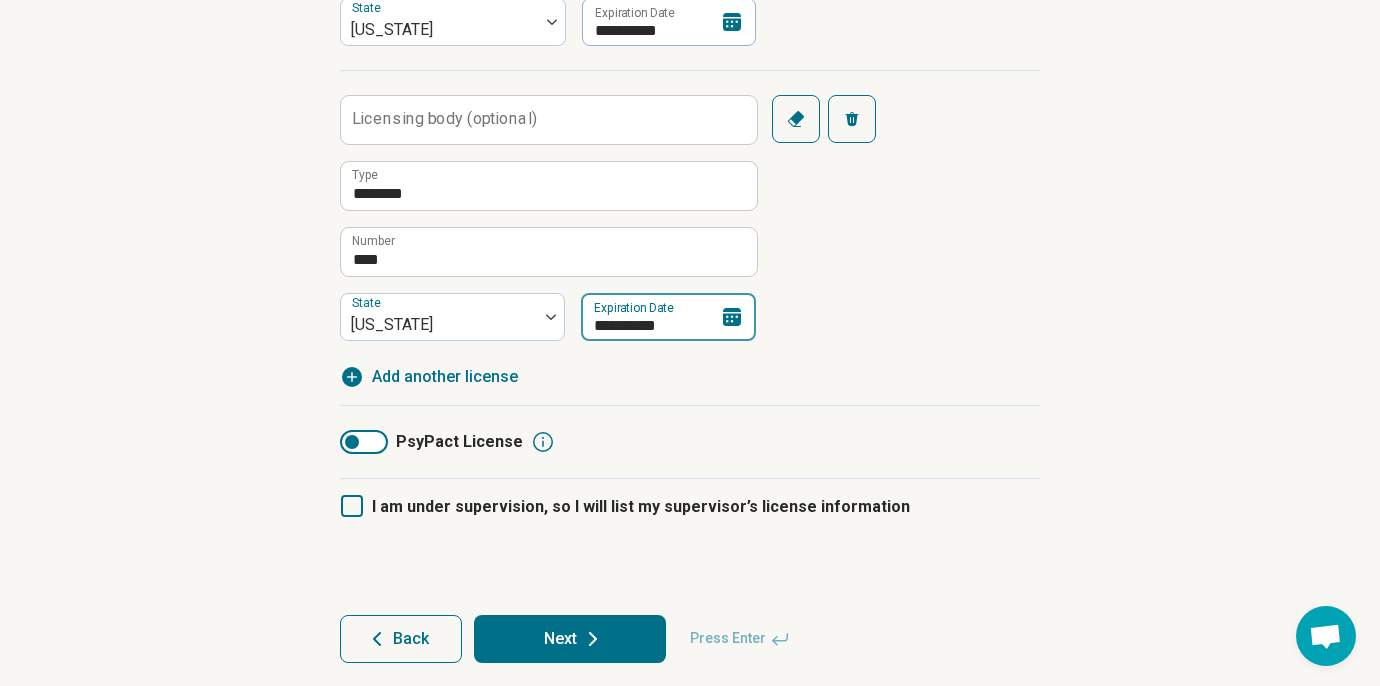scroll, scrollTop: 635, scrollLeft: 0, axis: vertical 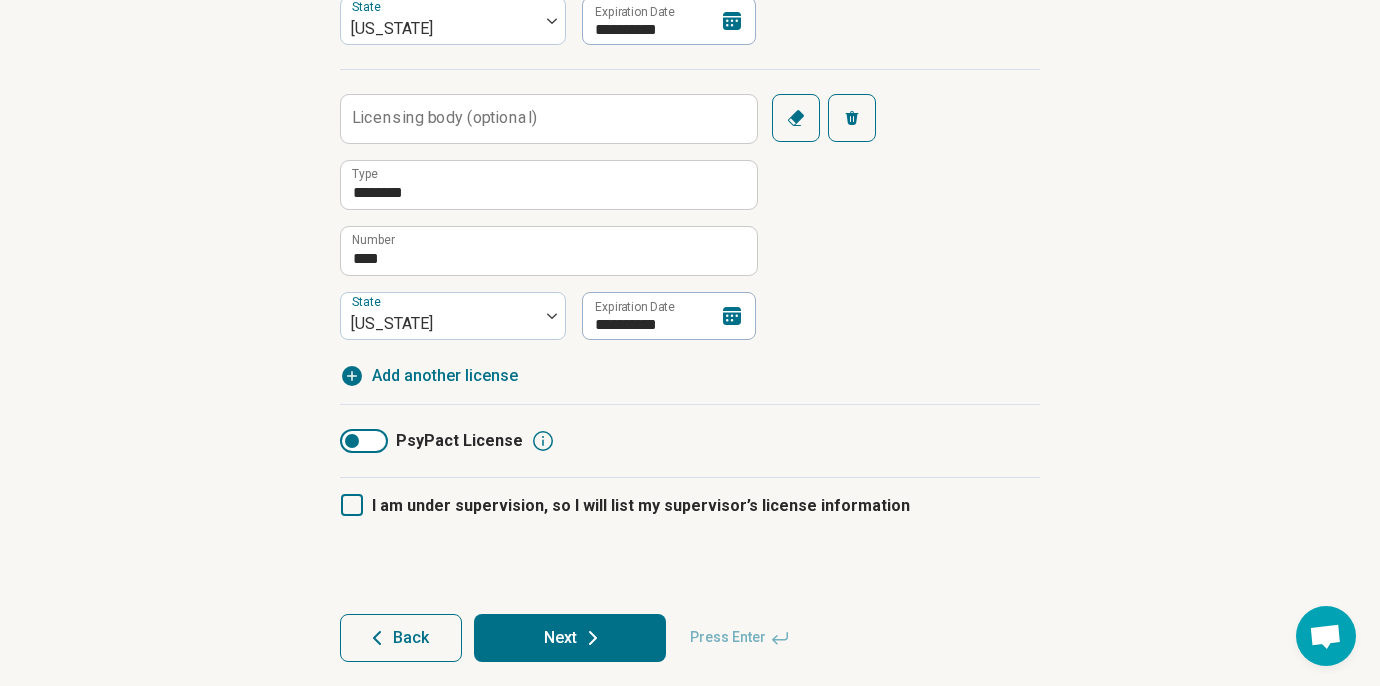 click on "Add another license" at bounding box center [445, 376] 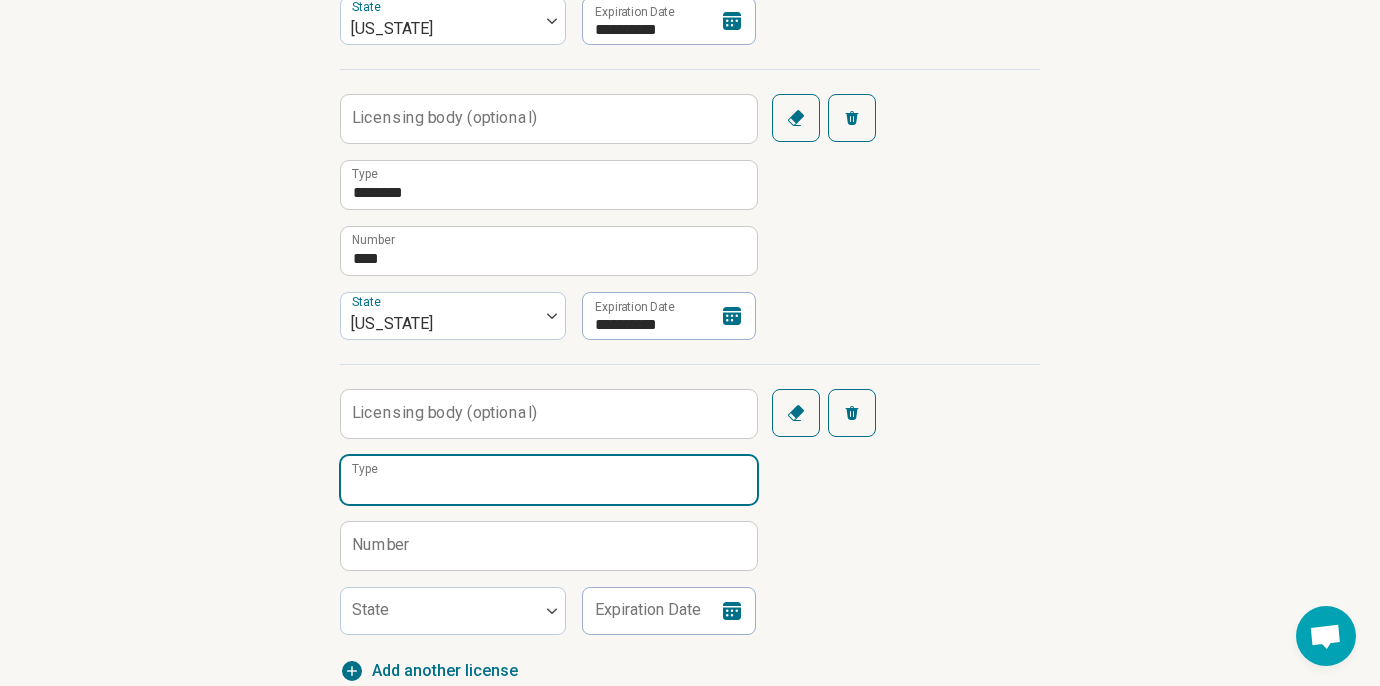 click on "Type" at bounding box center (549, 480) 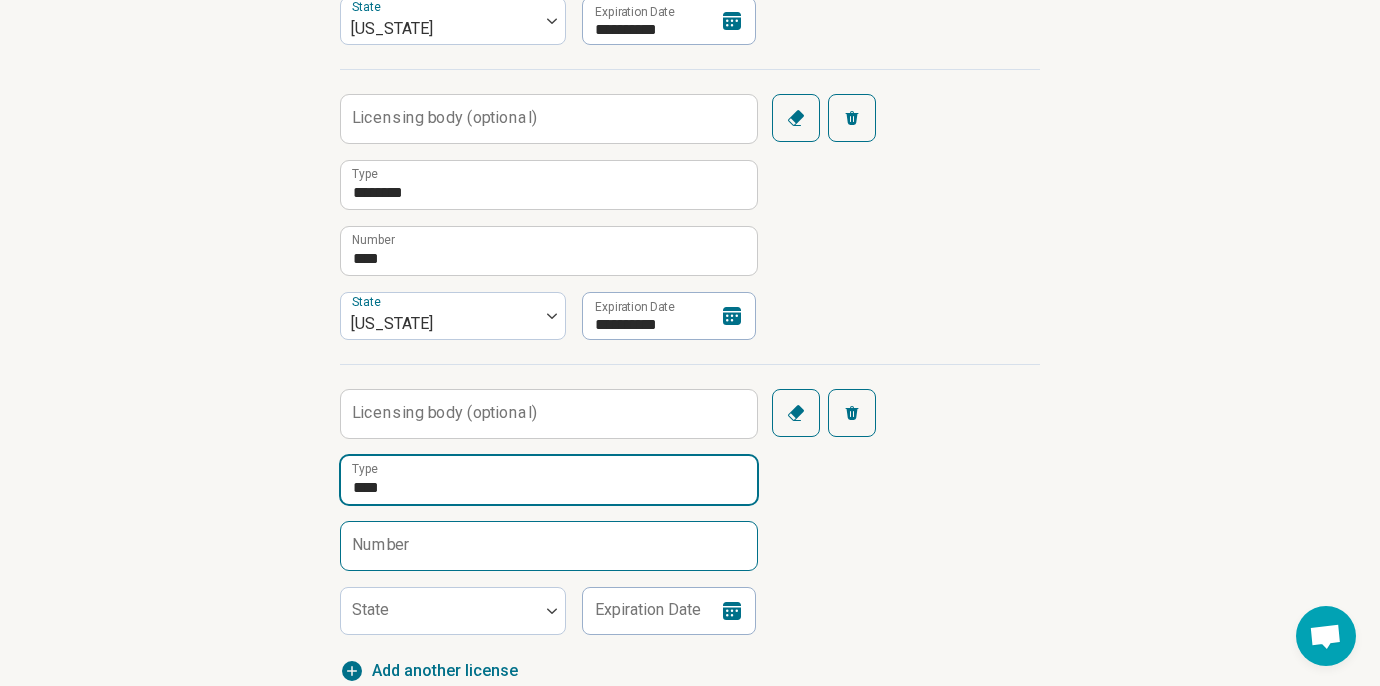 type on "****" 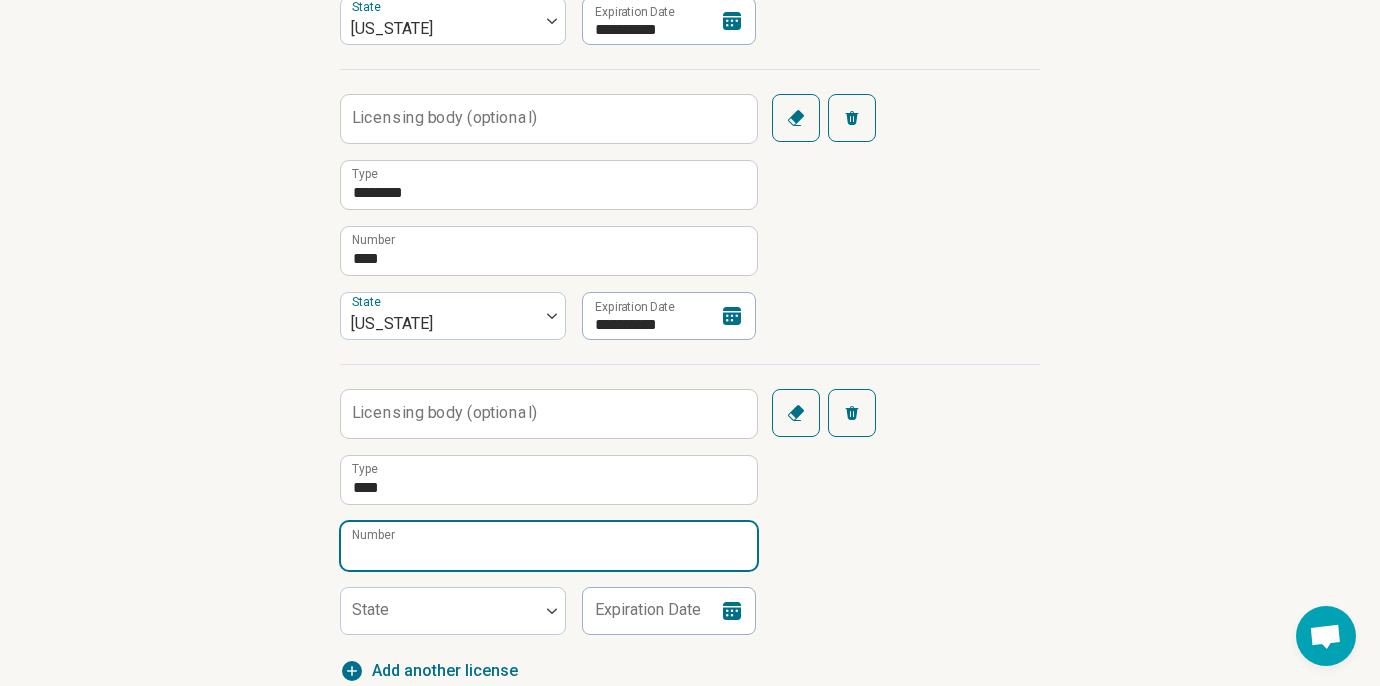 click on "Number" at bounding box center [549, 546] 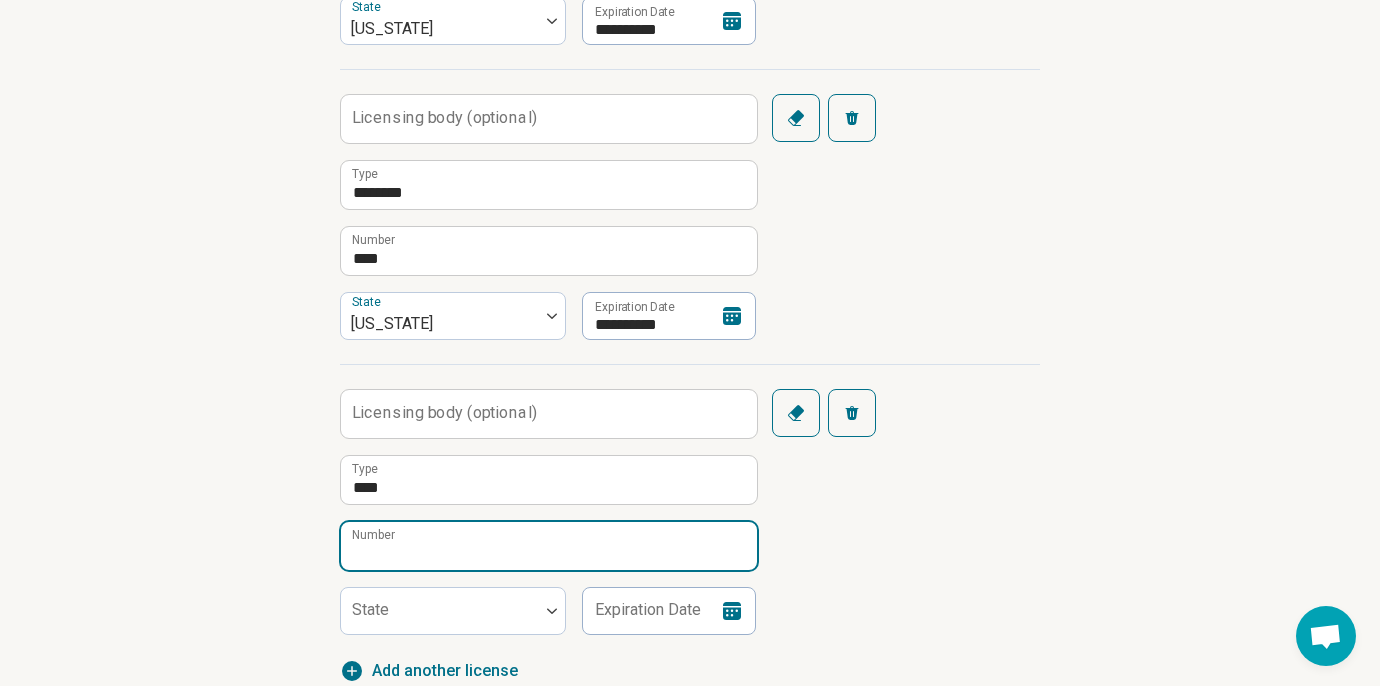 click on "Number" at bounding box center (549, 546) 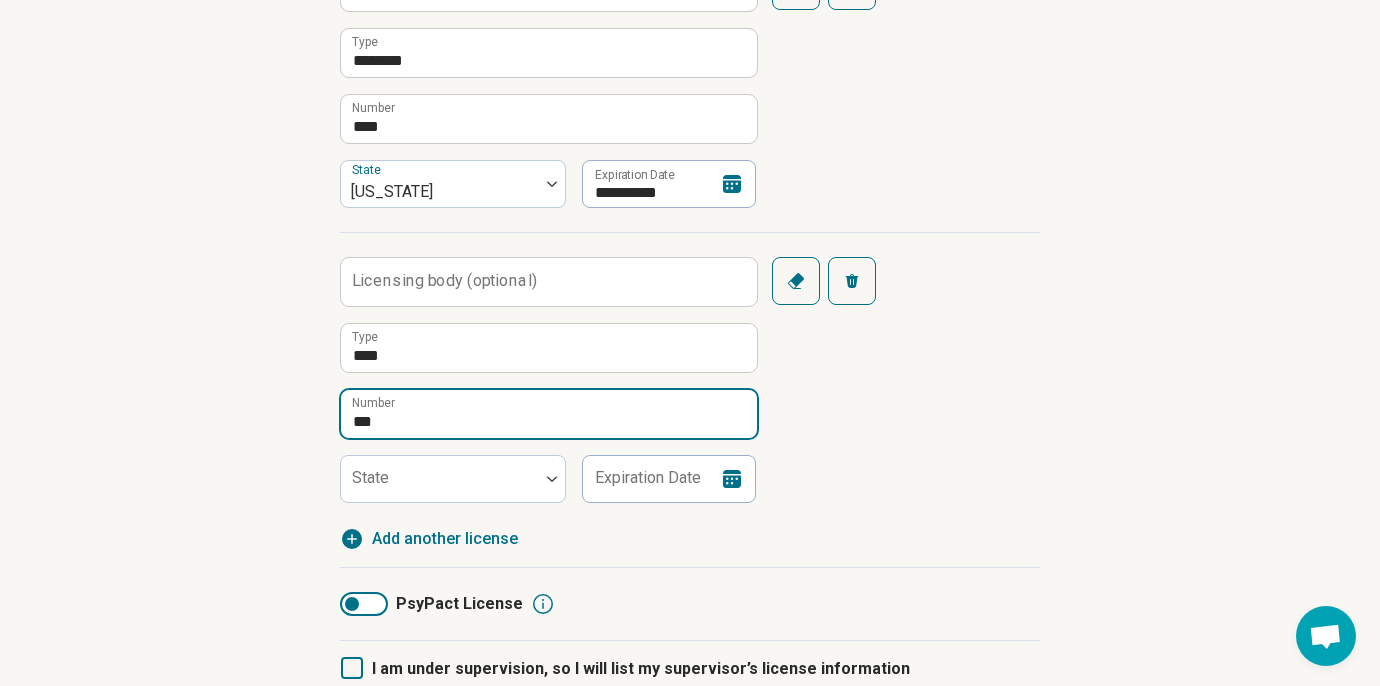 scroll, scrollTop: 779, scrollLeft: 0, axis: vertical 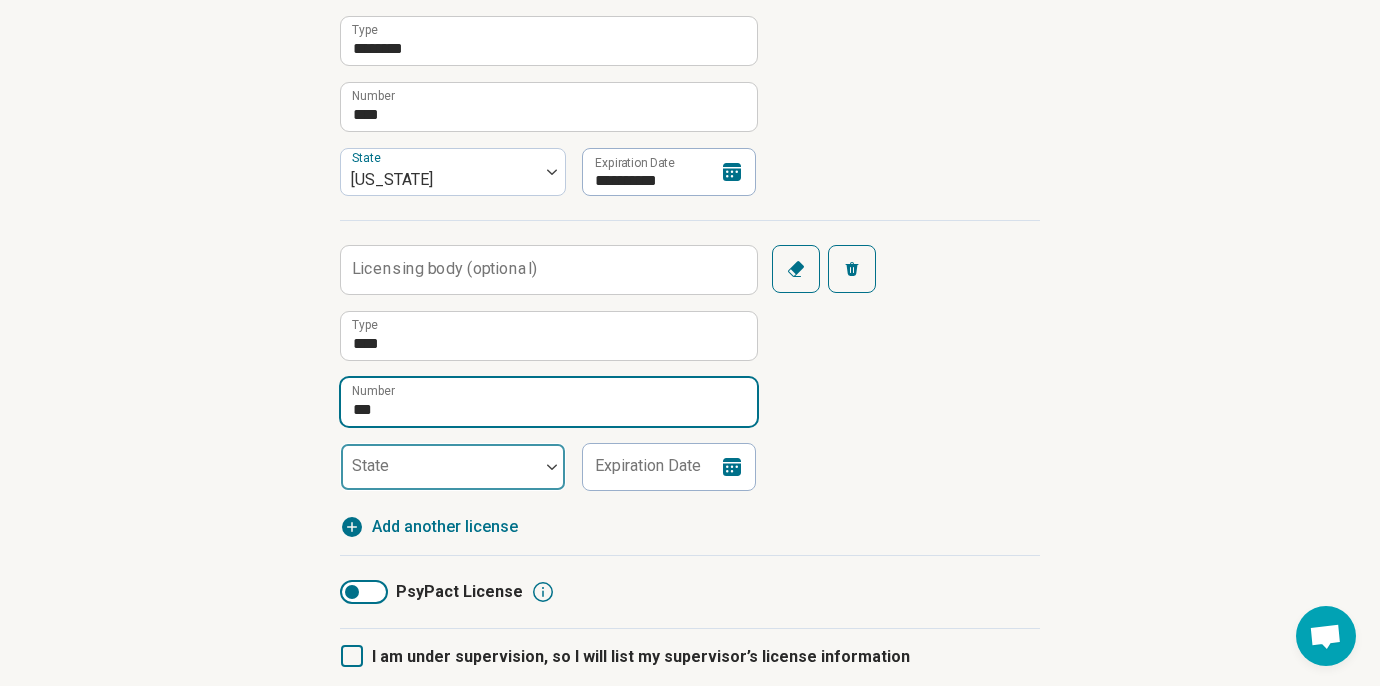 type on "***" 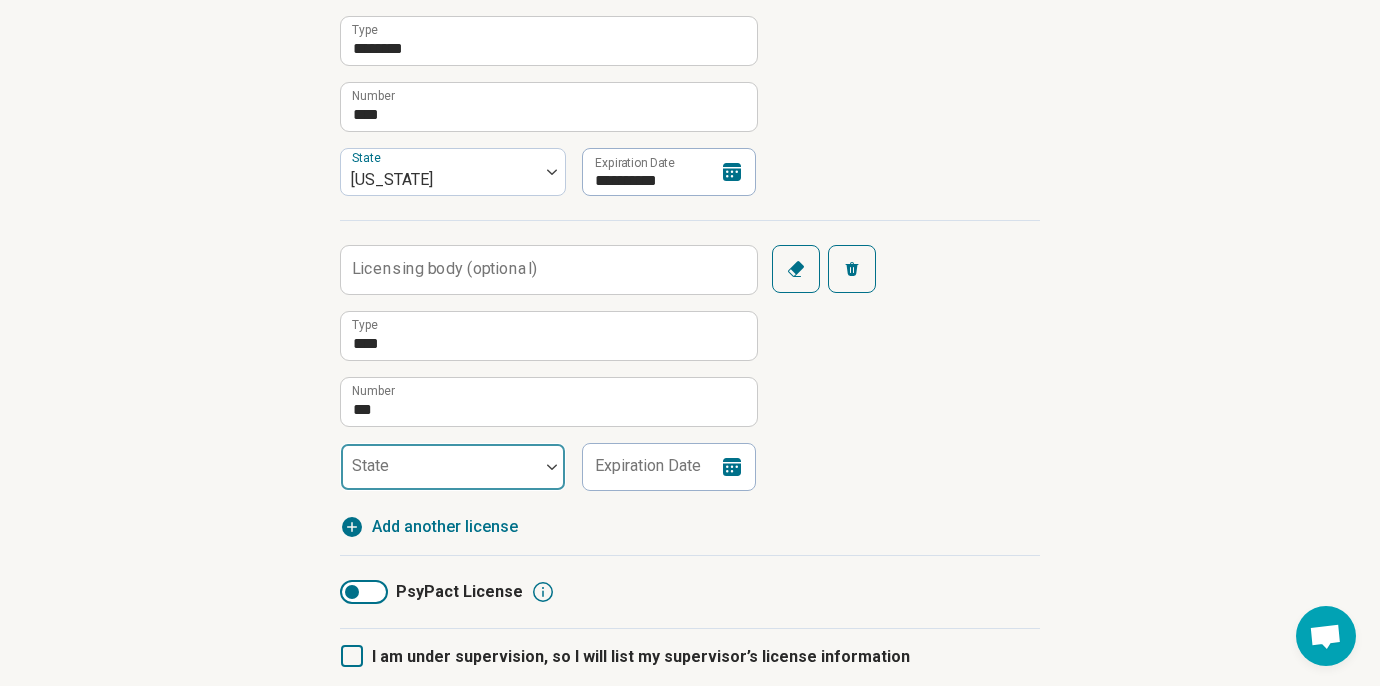 click at bounding box center (552, 467) 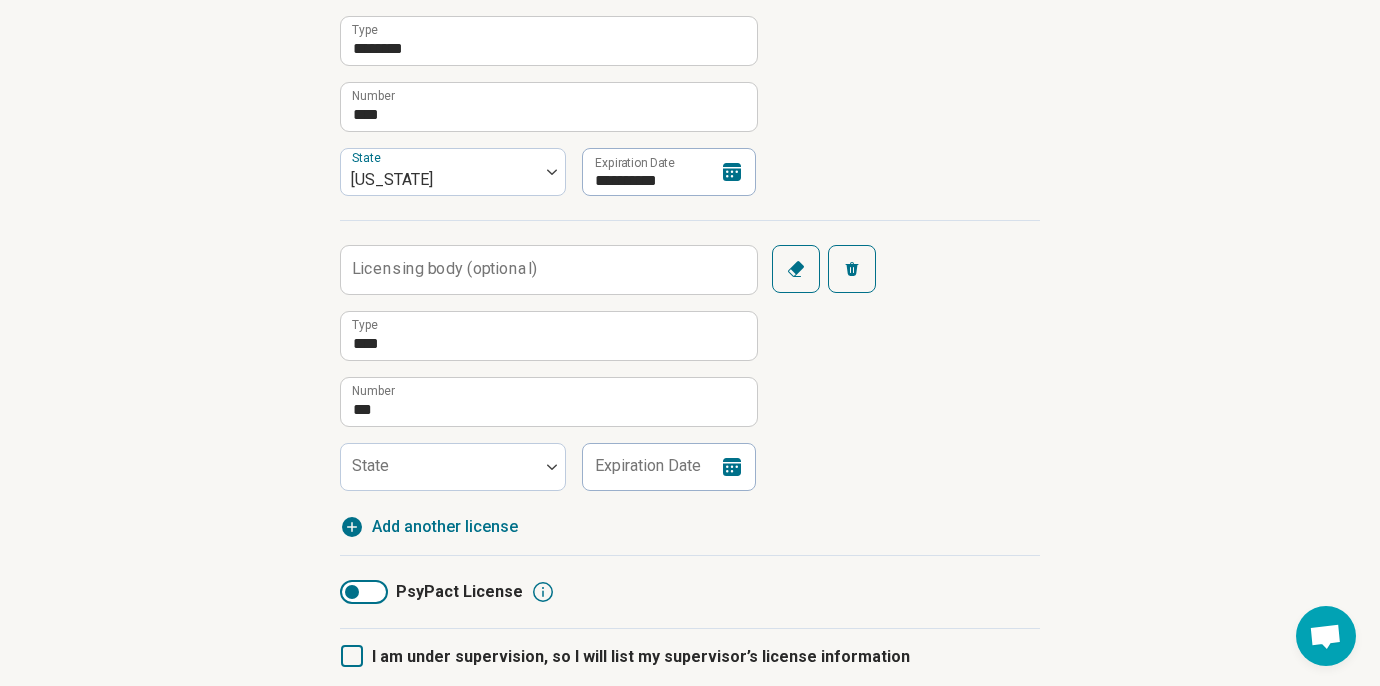 click on "**********" at bounding box center [690, 103] 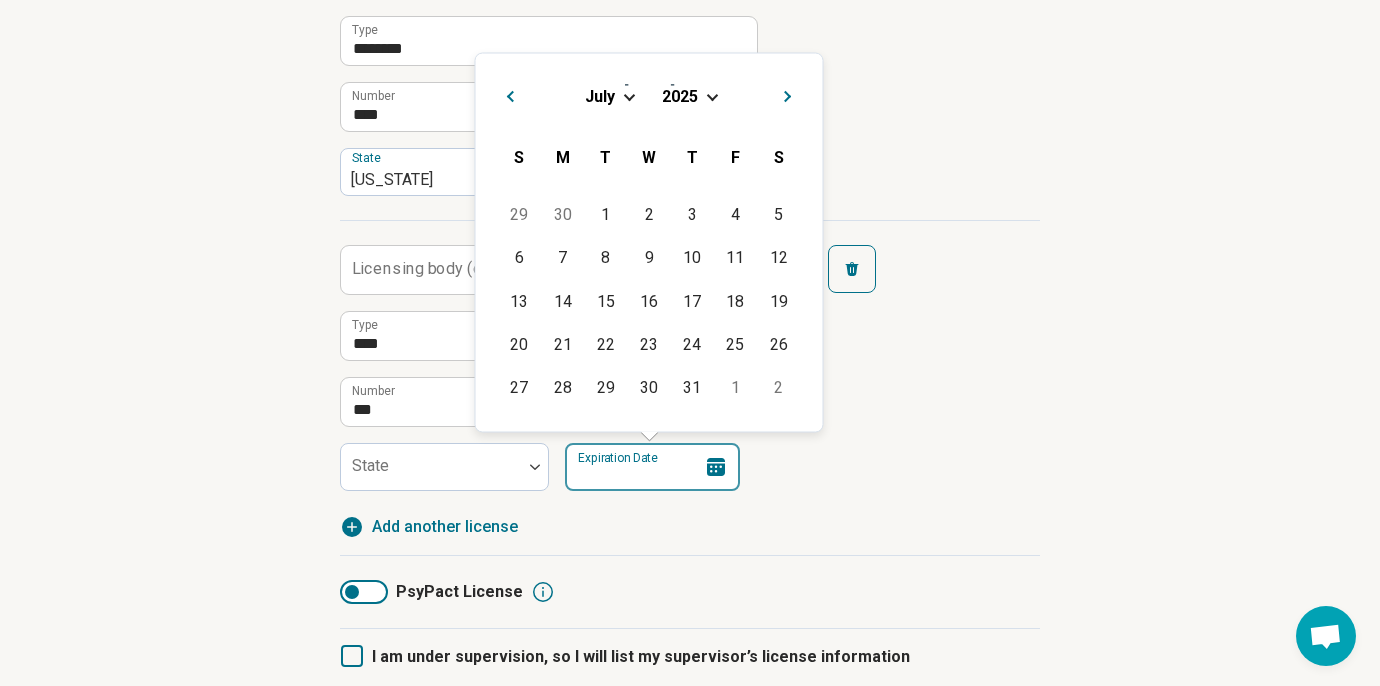 click on "Expiration Date" at bounding box center [652, 467] 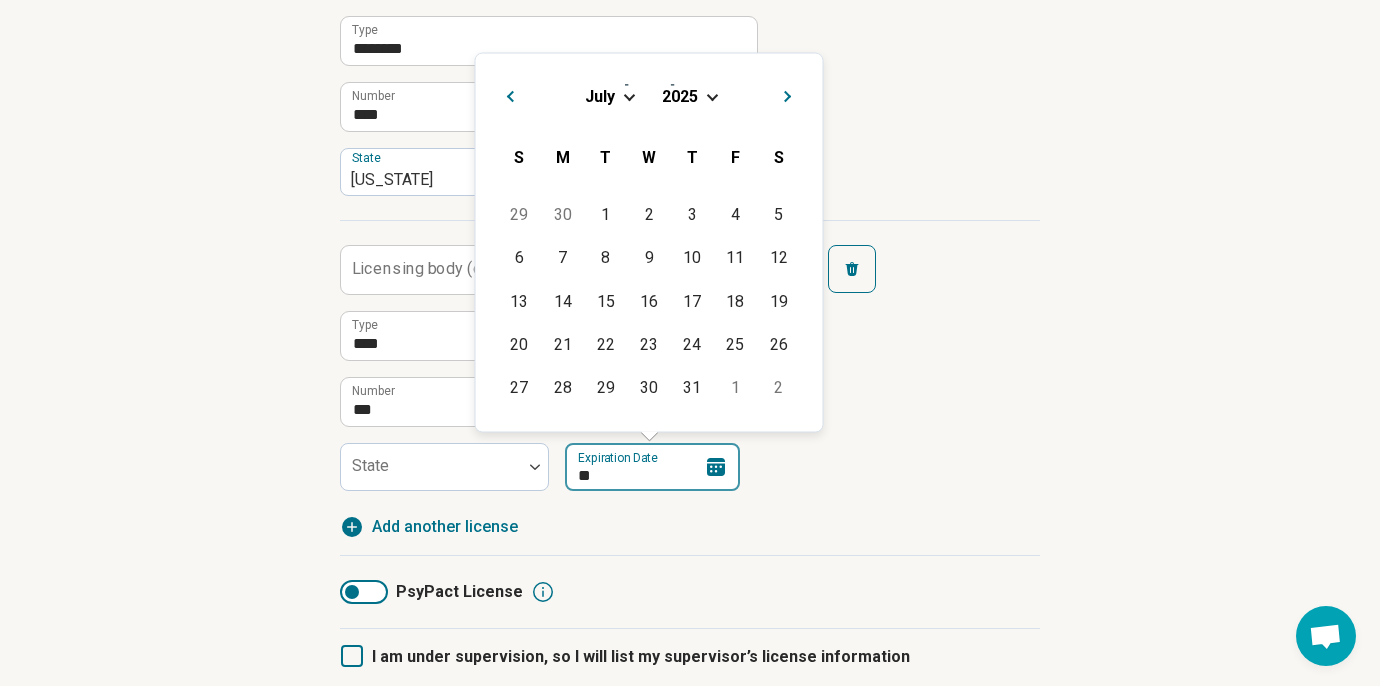 type on "*" 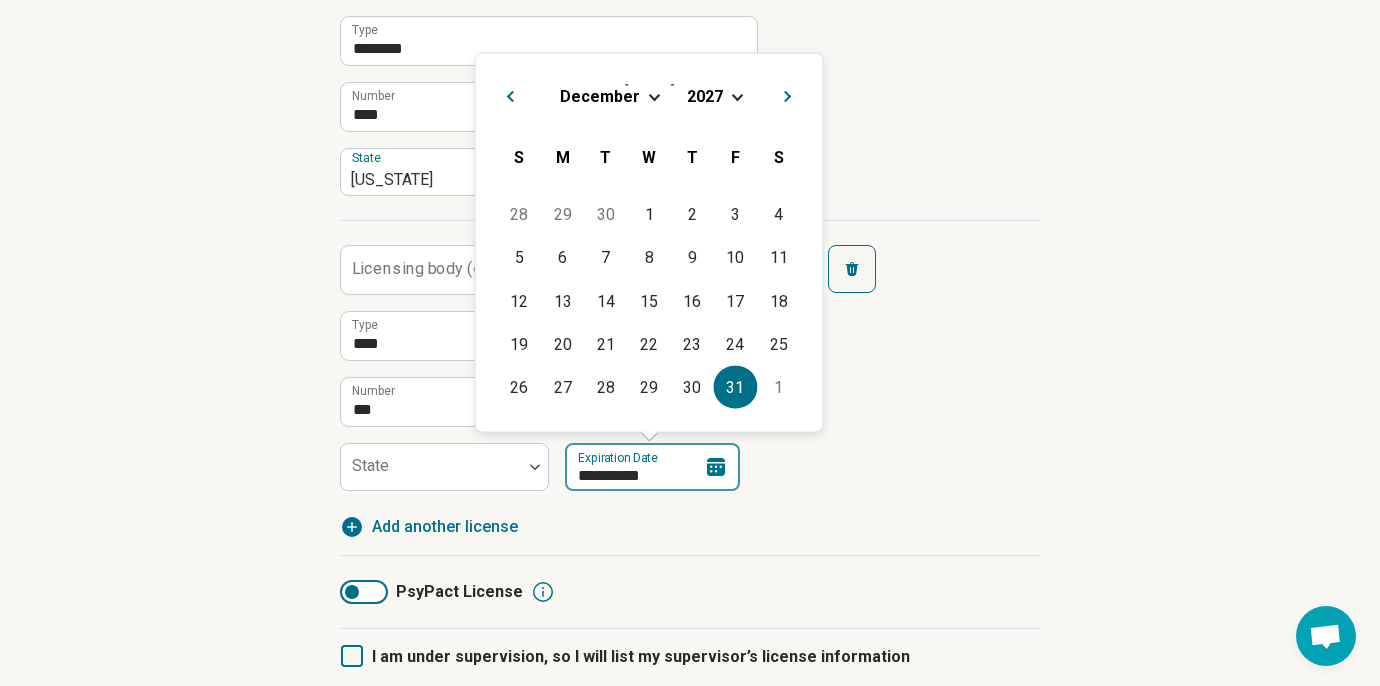 type on "**********" 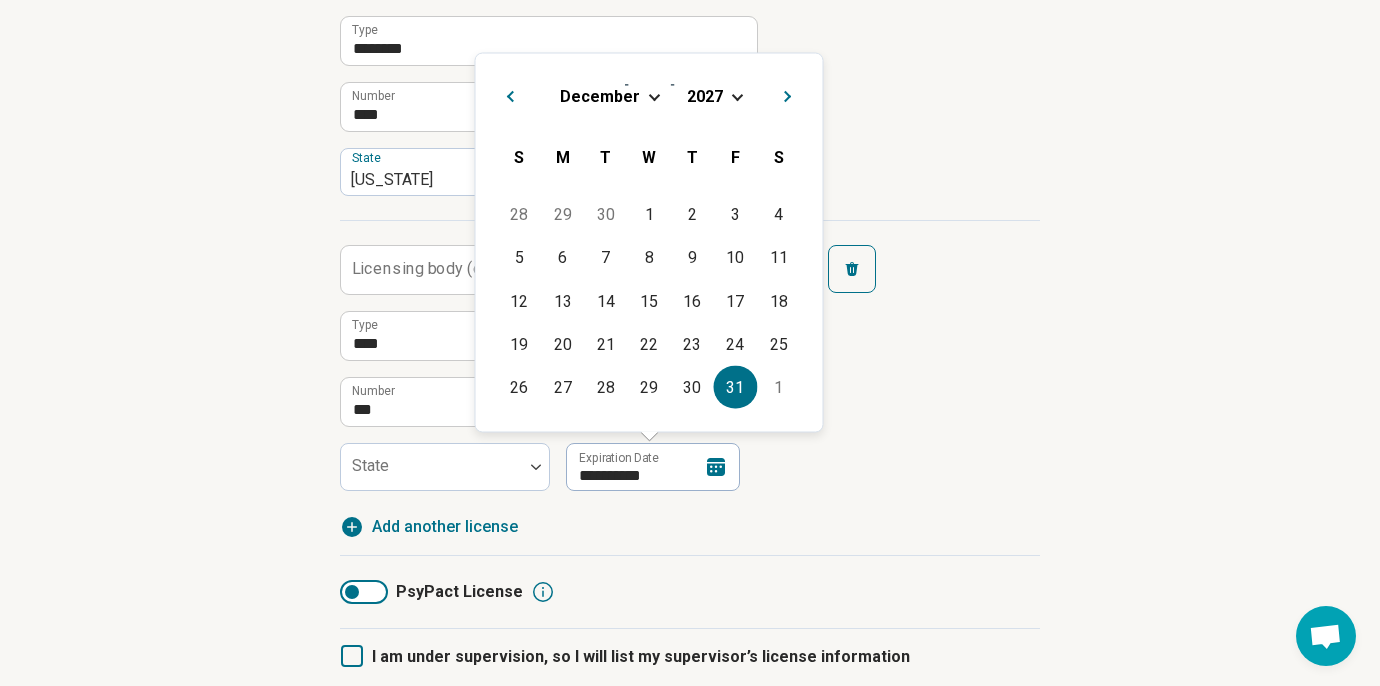 click on "**********" at bounding box center (690, 355) 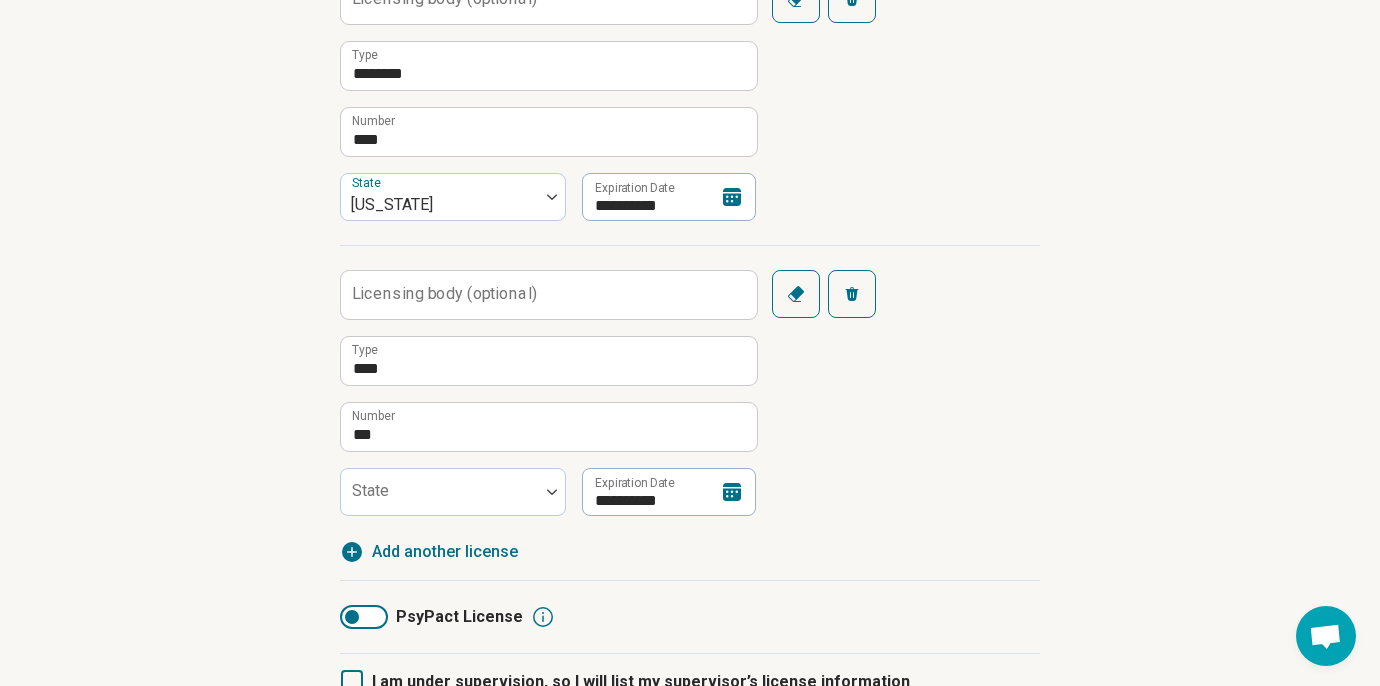 scroll, scrollTop: 945, scrollLeft: 0, axis: vertical 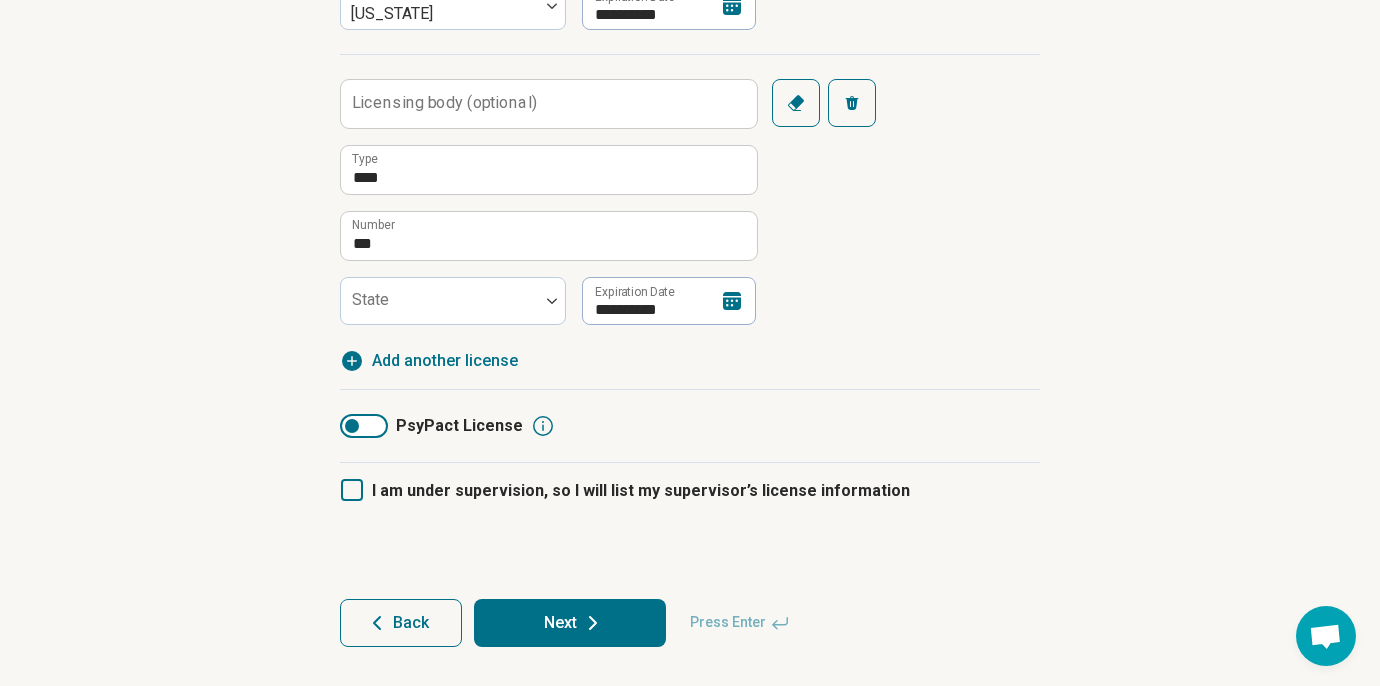 click on "Next" at bounding box center [570, 623] 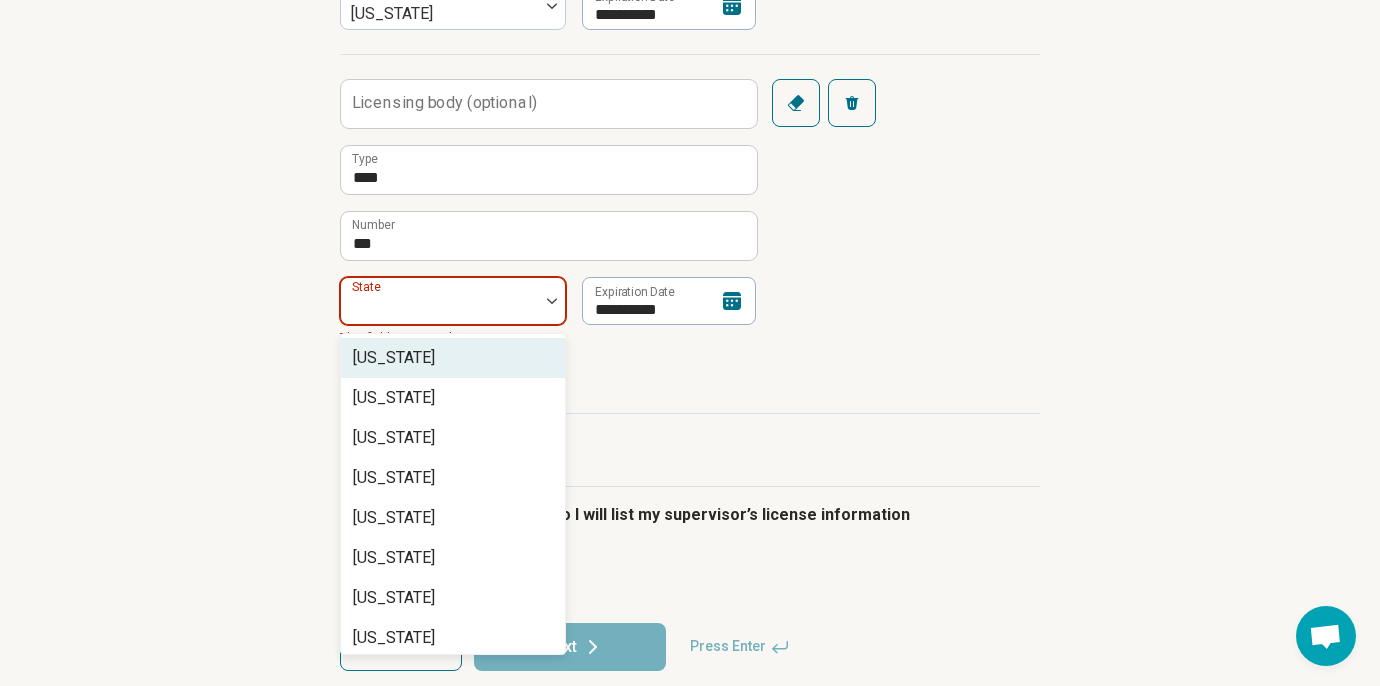 click at bounding box center (552, 301) 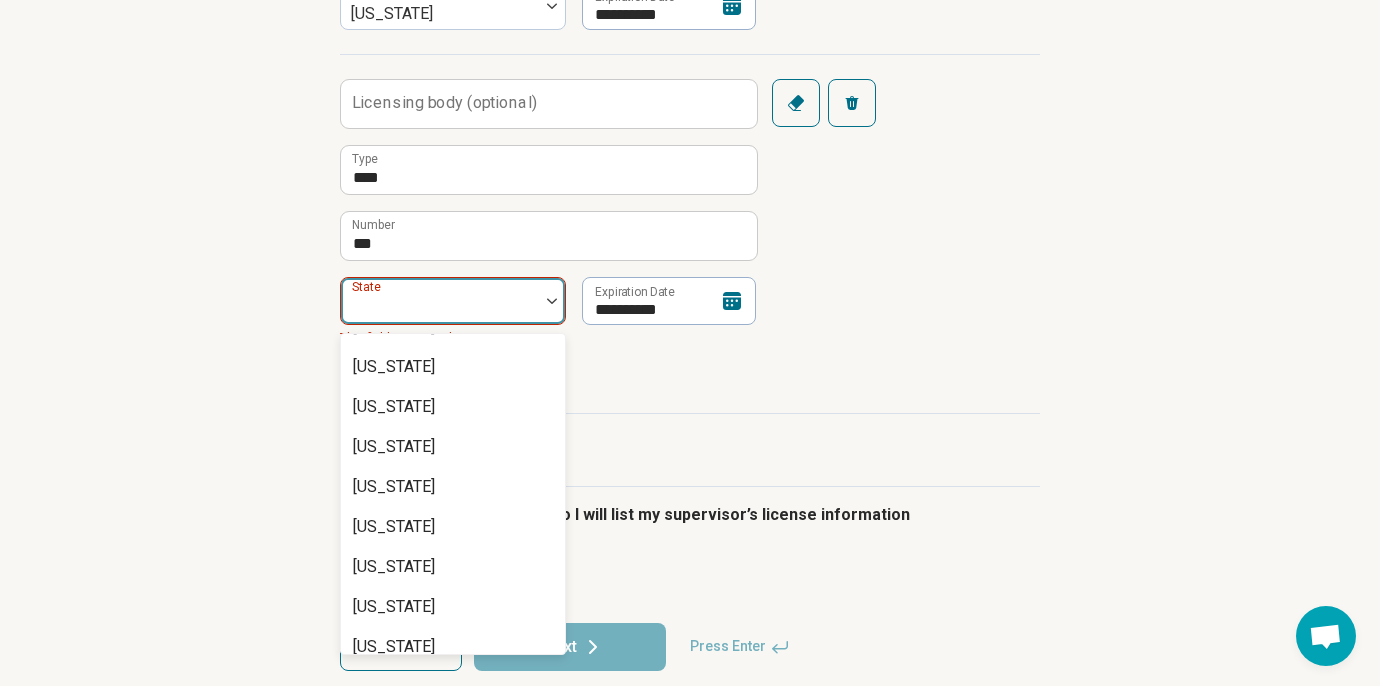 scroll, scrollTop: 0, scrollLeft: 0, axis: both 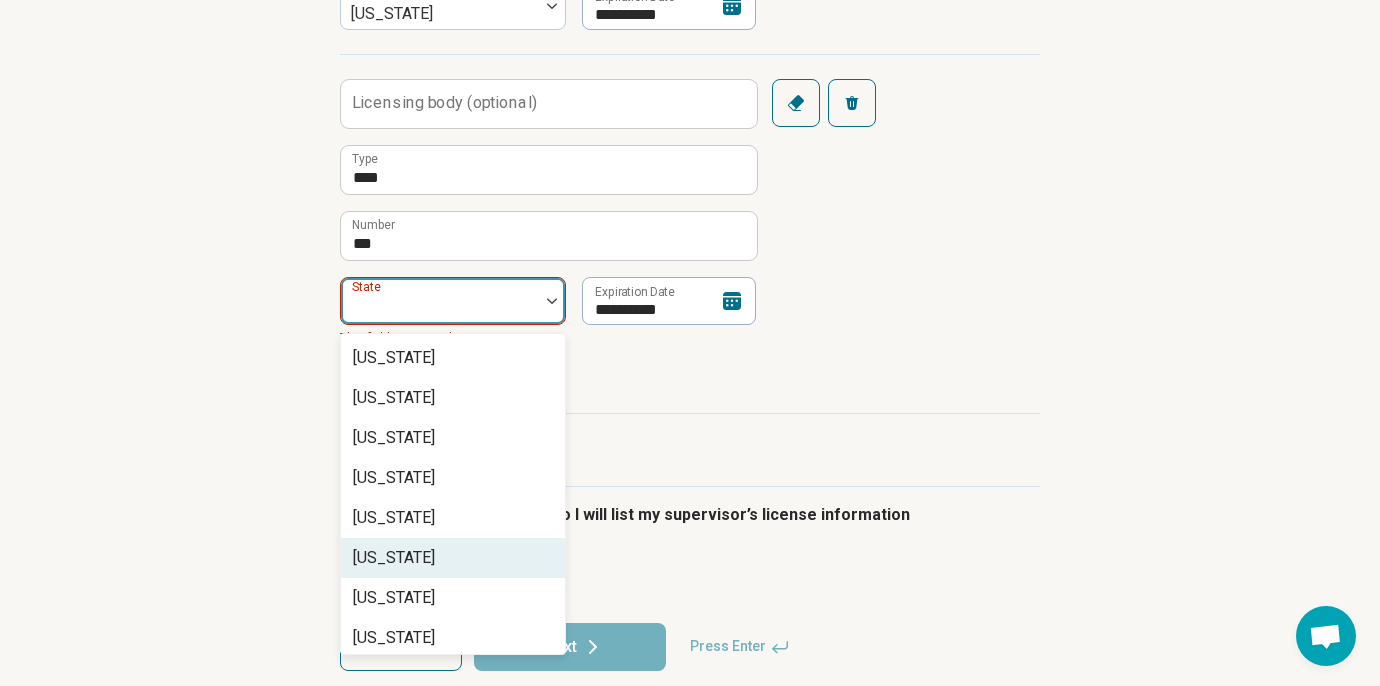 click on "Colorado" at bounding box center (453, 558) 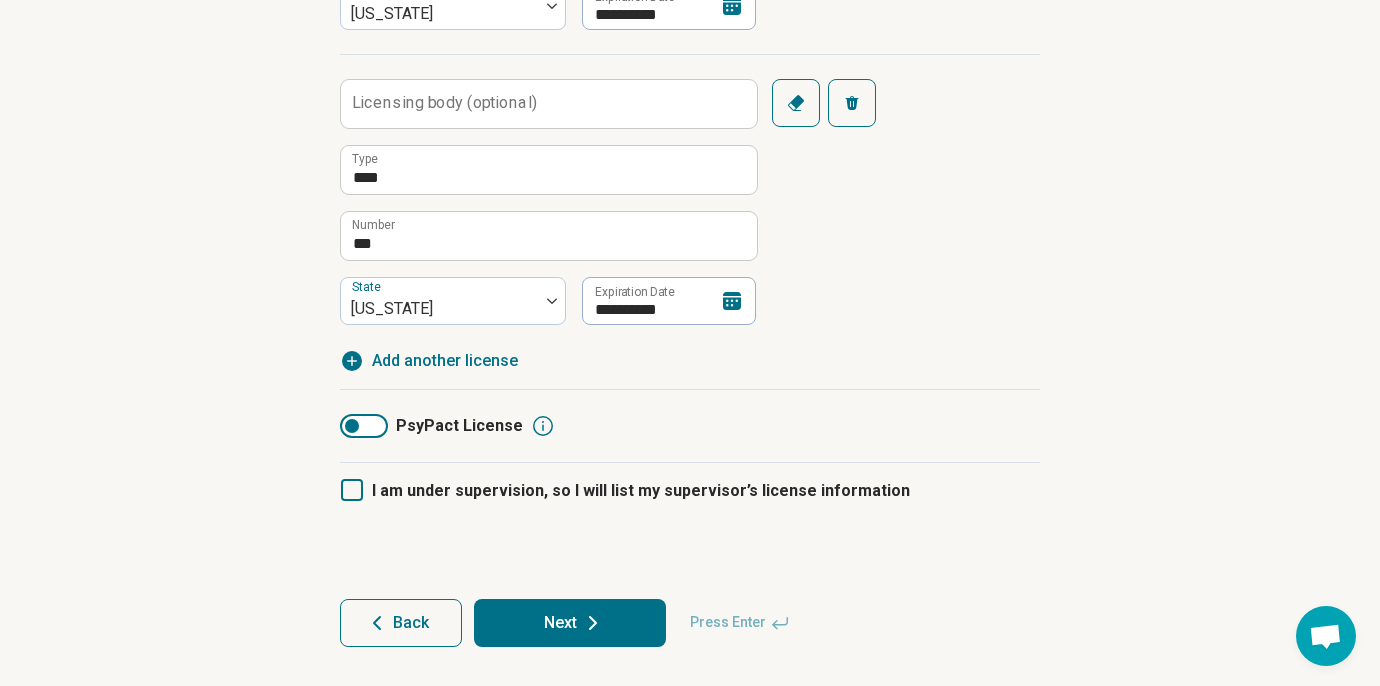 click 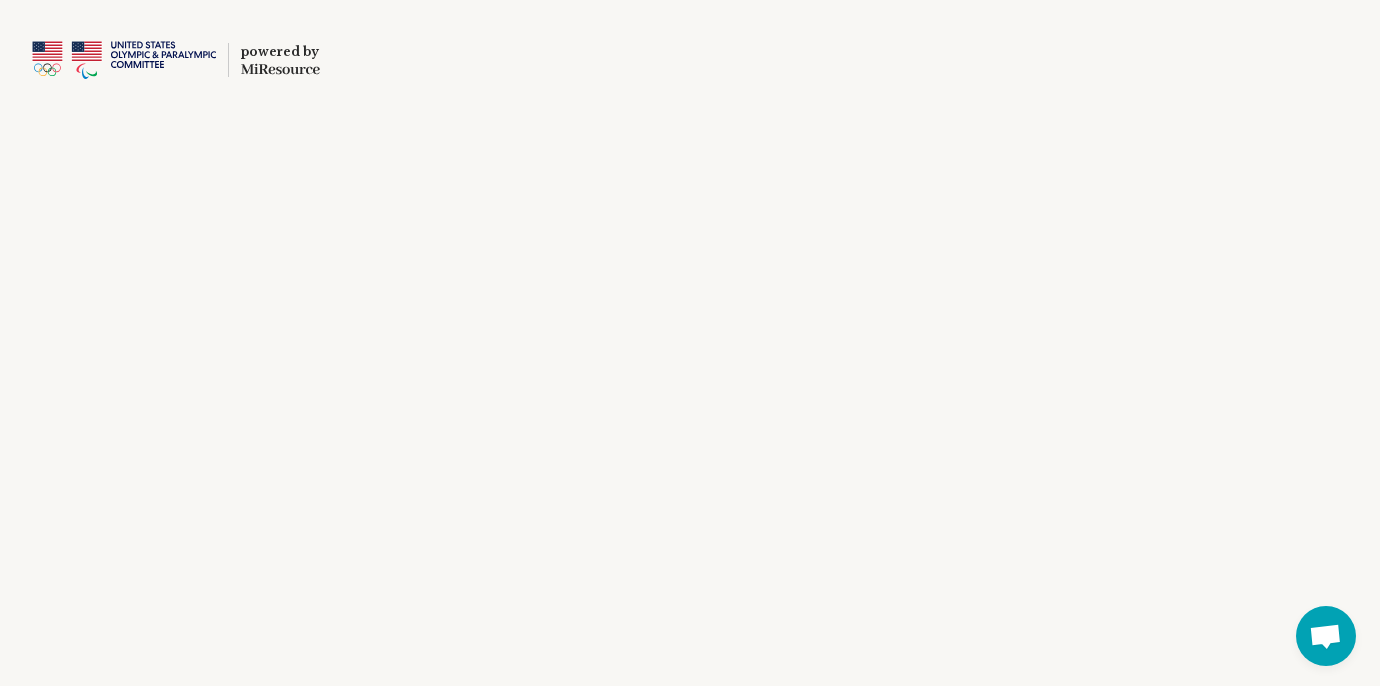 scroll, scrollTop: 0, scrollLeft: 0, axis: both 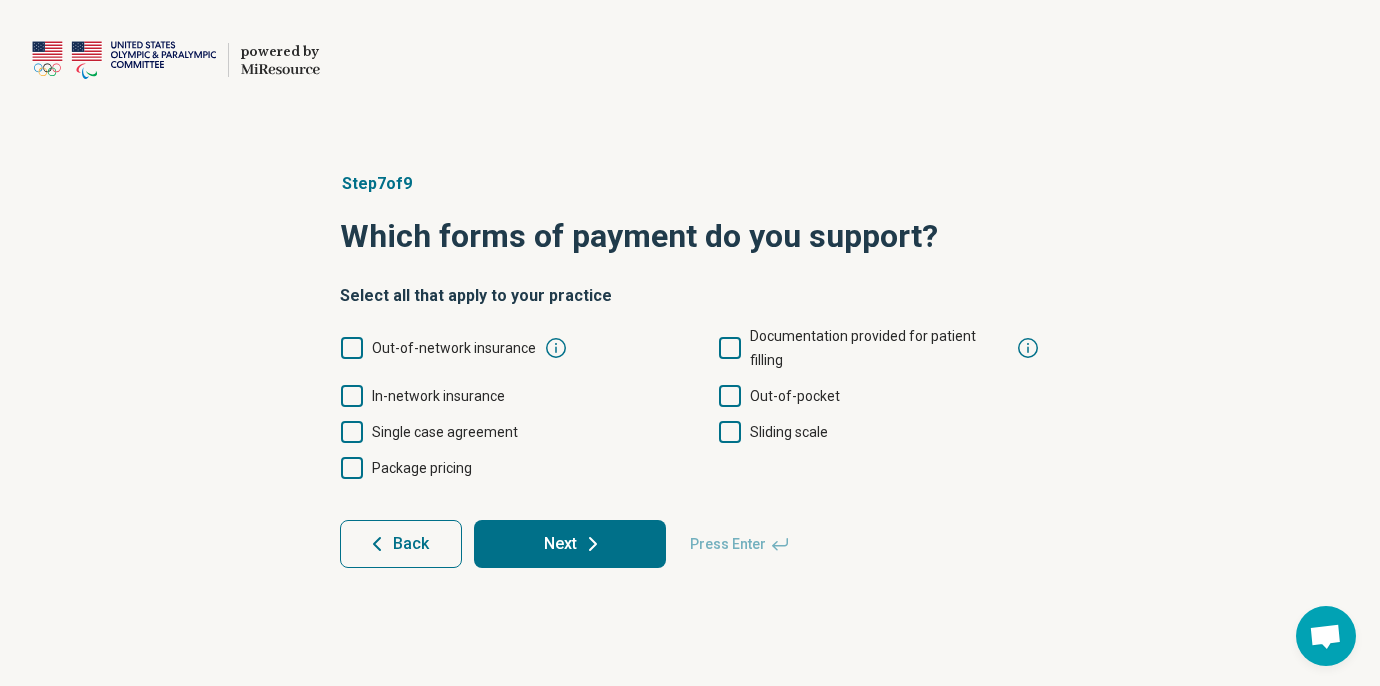 click on "Package pricing" at bounding box center (422, 468) 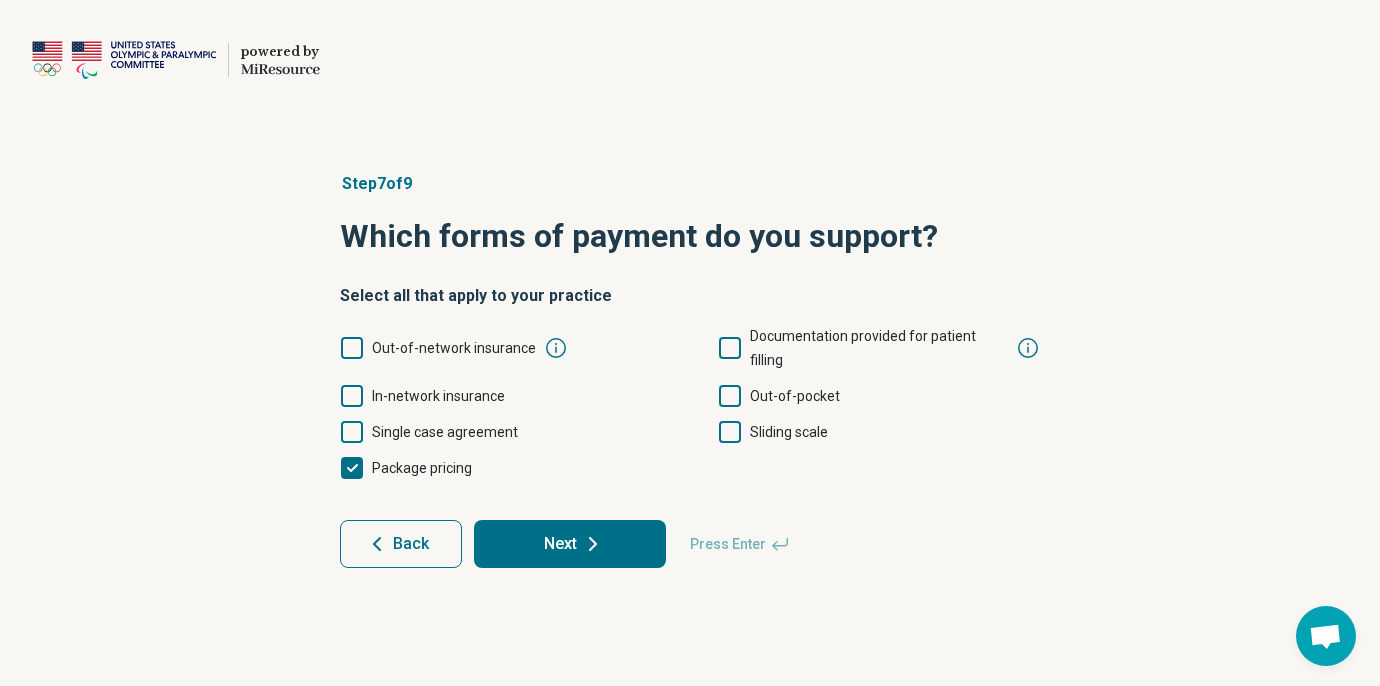 scroll, scrollTop: 10, scrollLeft: 0, axis: vertical 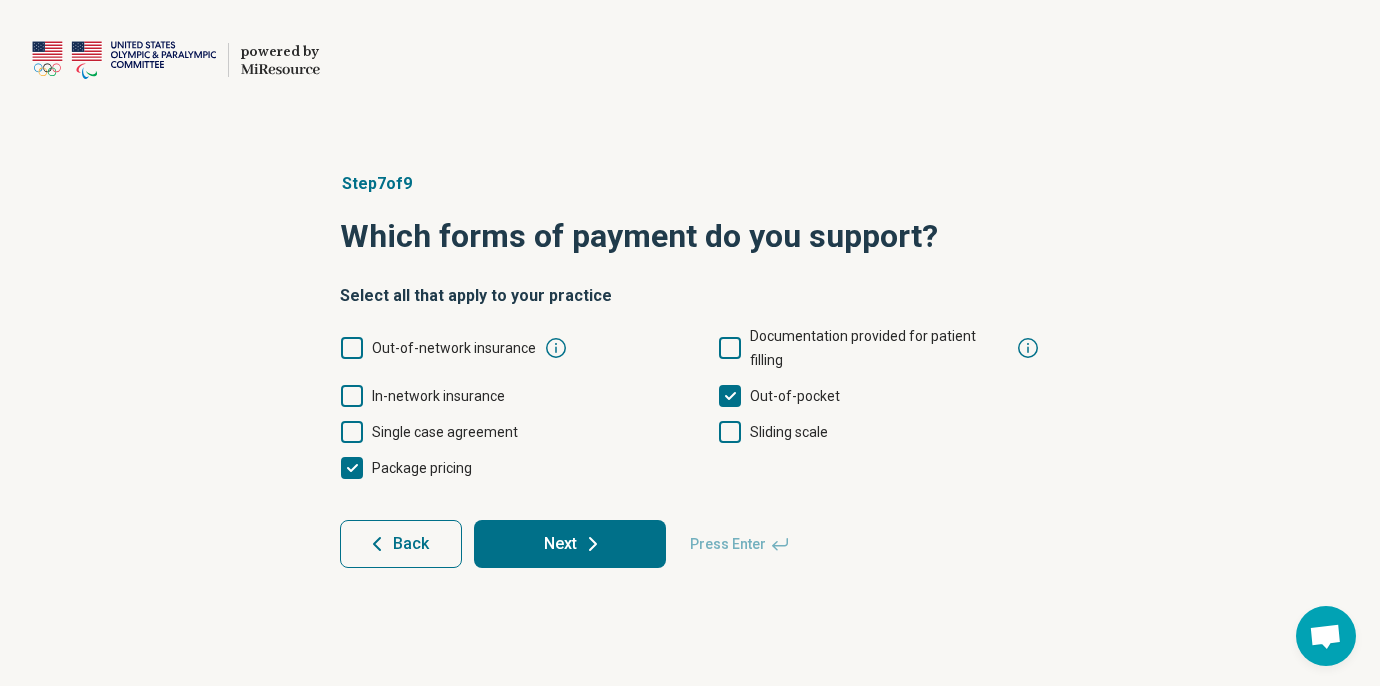 click on "Sliding scale" at bounding box center (789, 432) 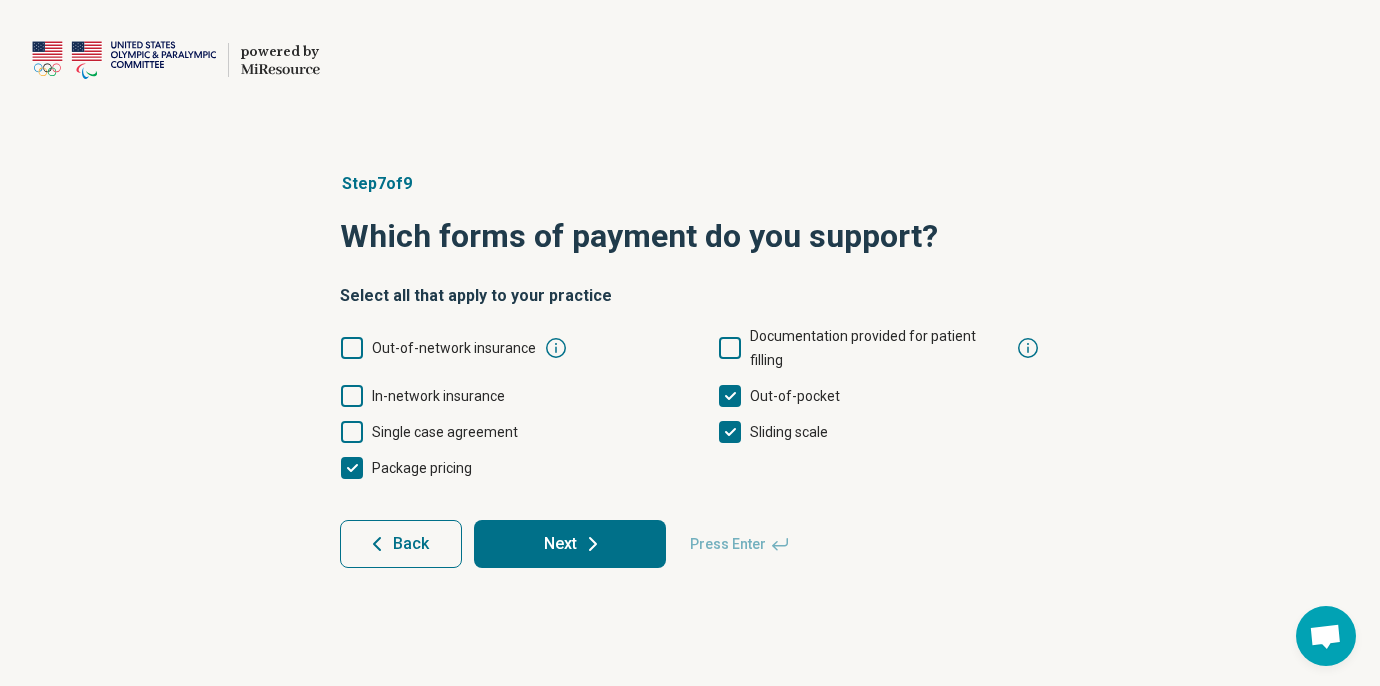 click on "Next" at bounding box center (570, 544) 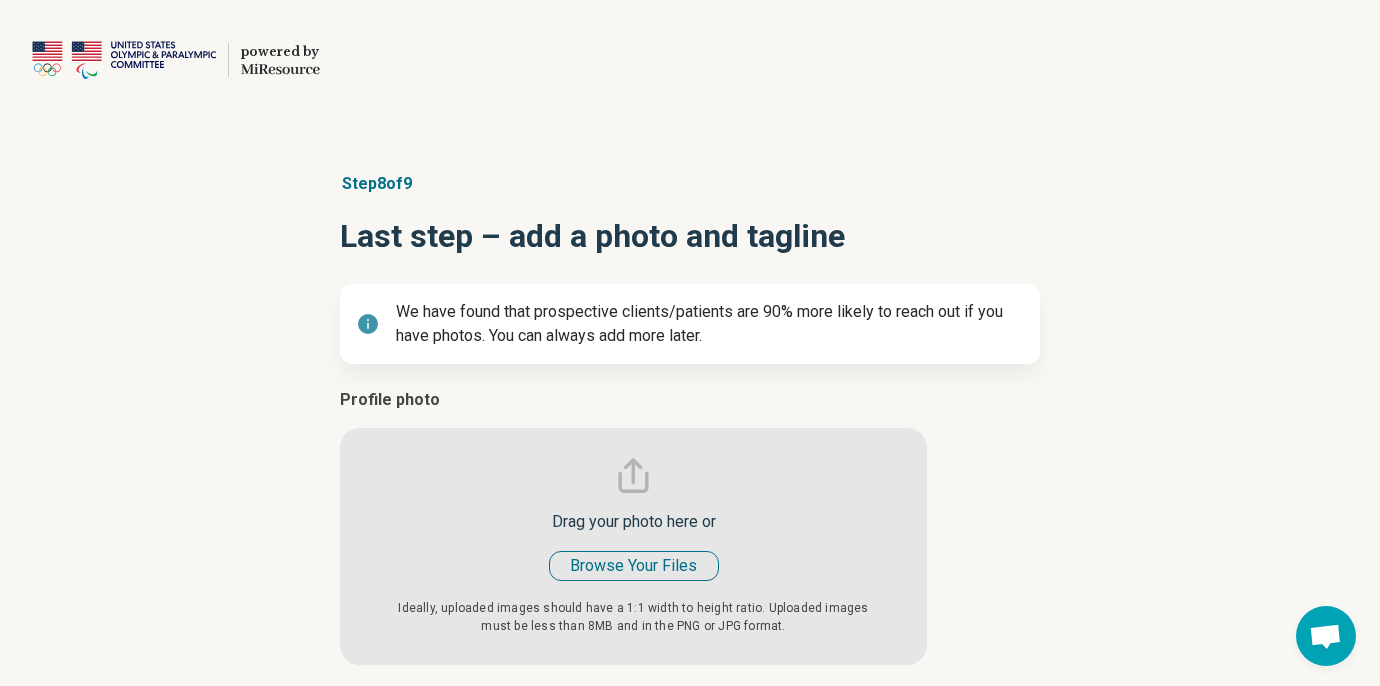 type on "*" 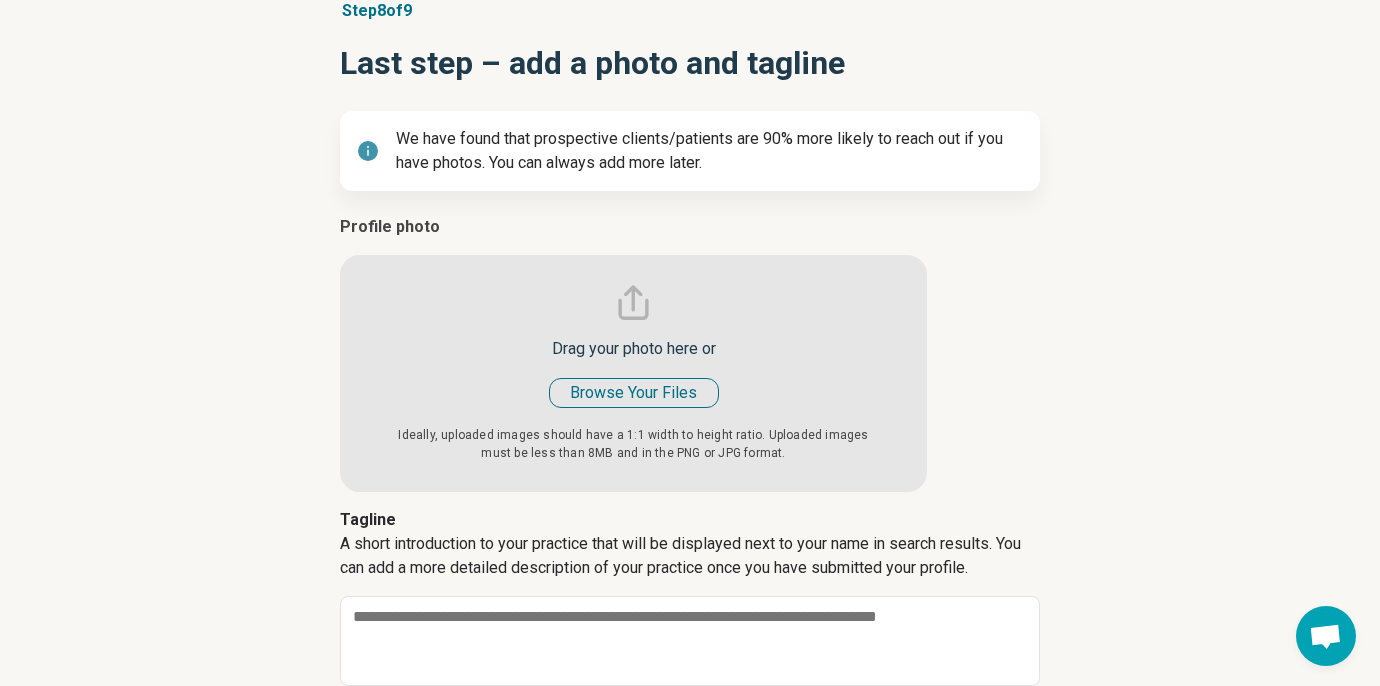 scroll, scrollTop: 175, scrollLeft: 0, axis: vertical 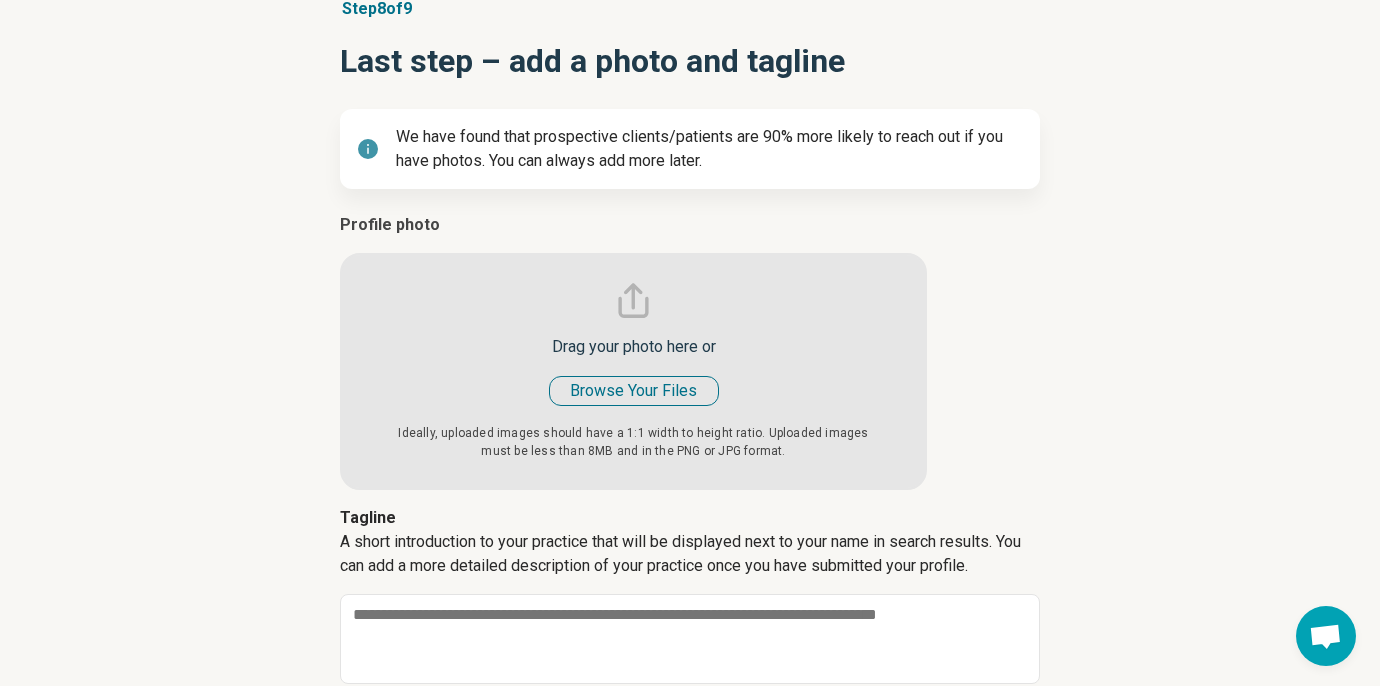 click at bounding box center (633, 351) 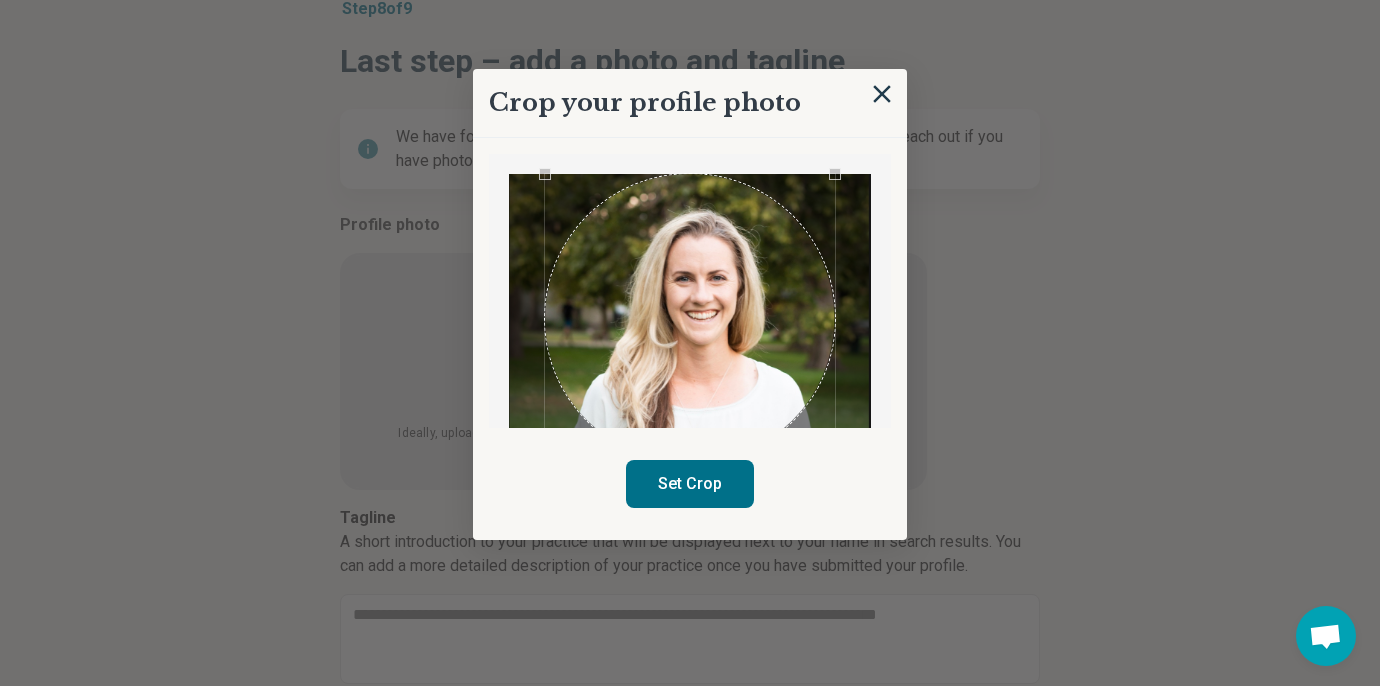 click on "Set Crop" at bounding box center [690, 484] 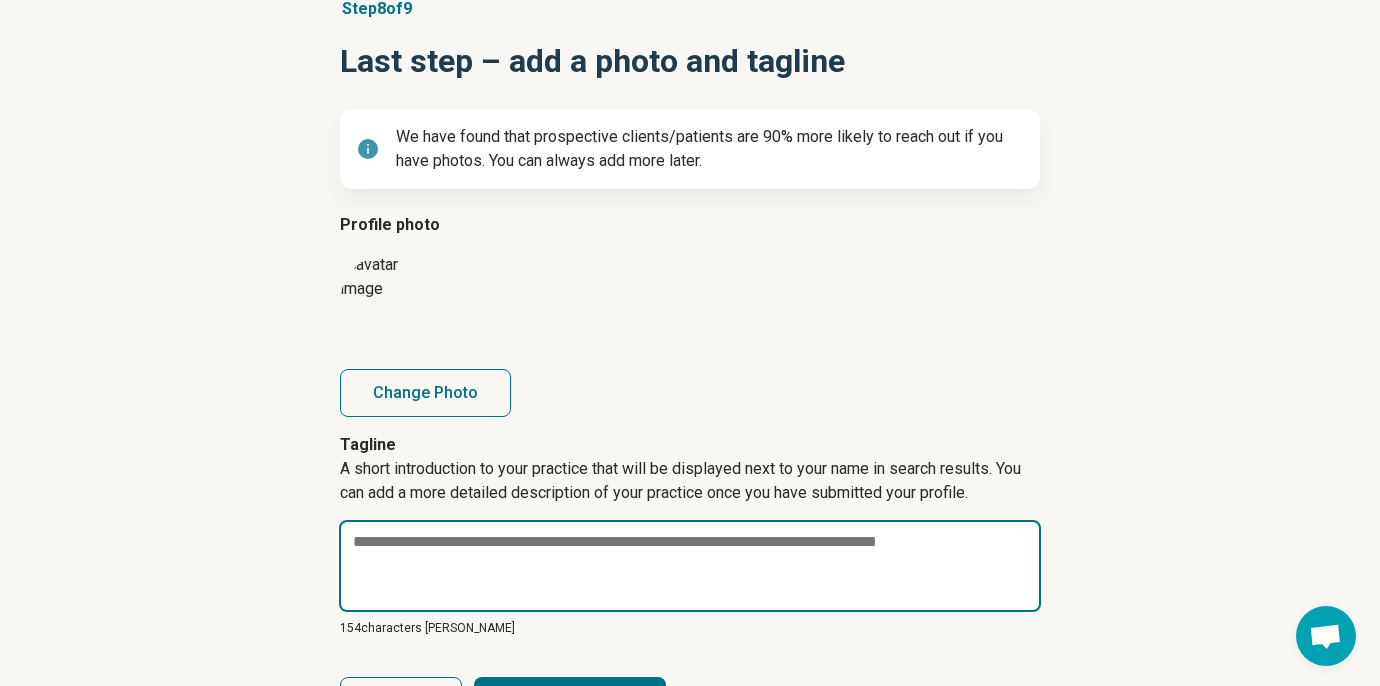click at bounding box center [690, 566] 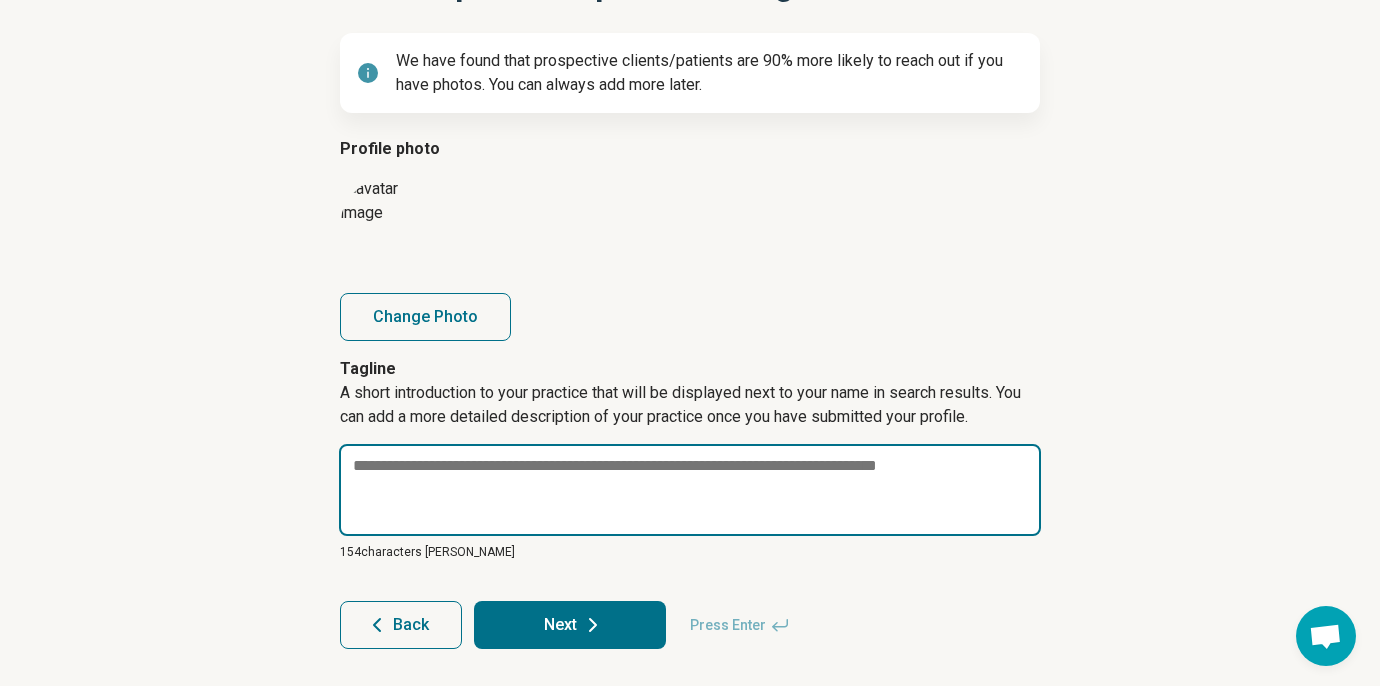 scroll, scrollTop: 223, scrollLeft: 0, axis: vertical 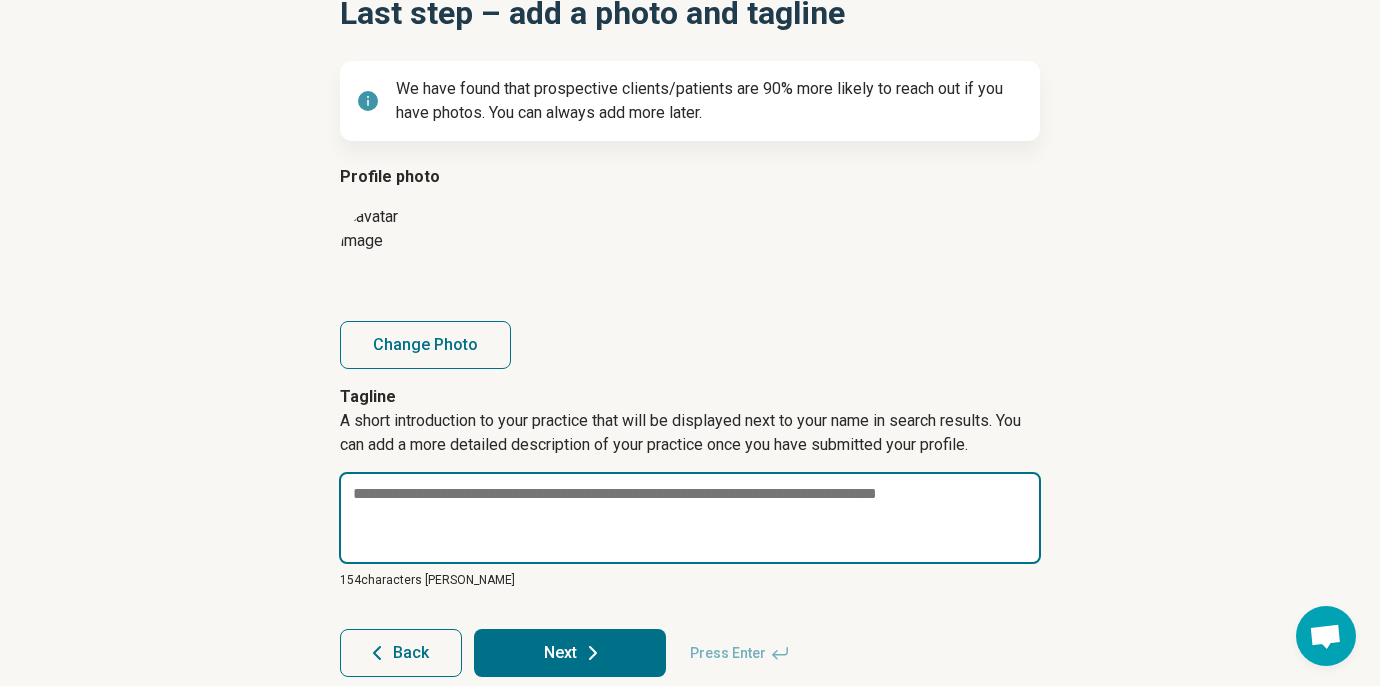 type on "*" 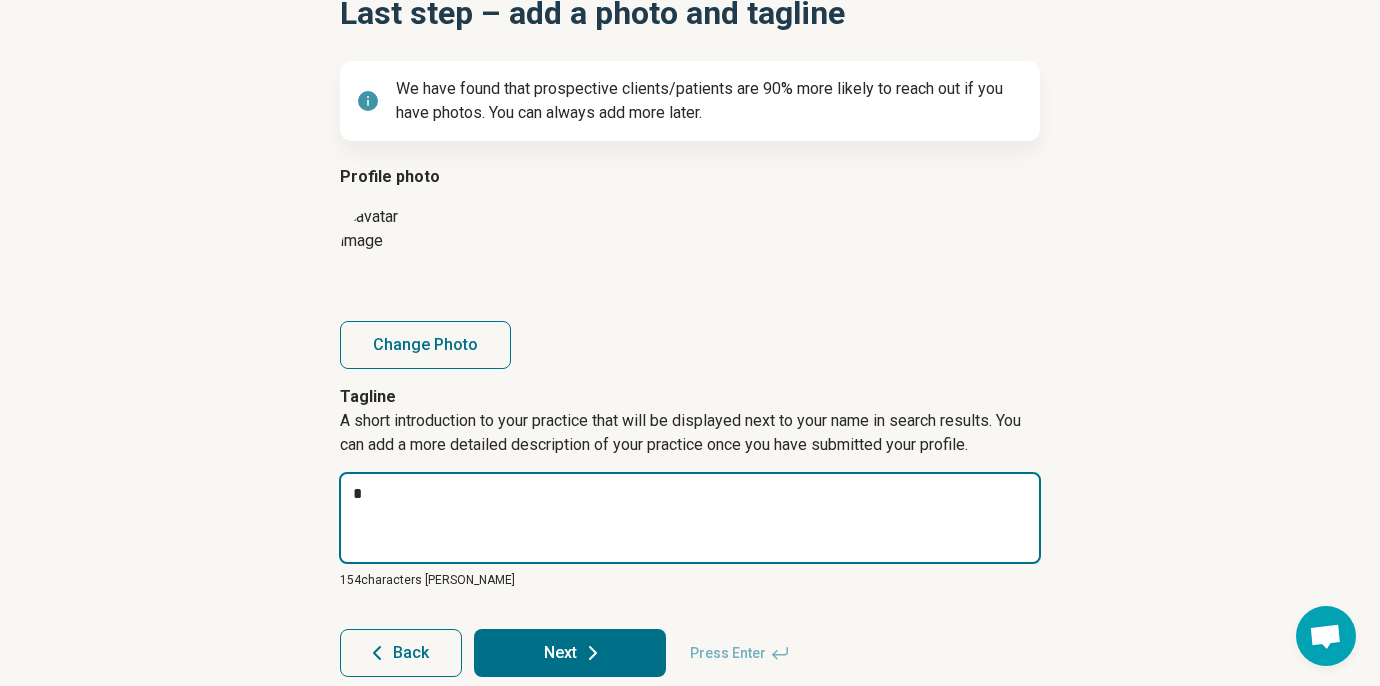type on "*" 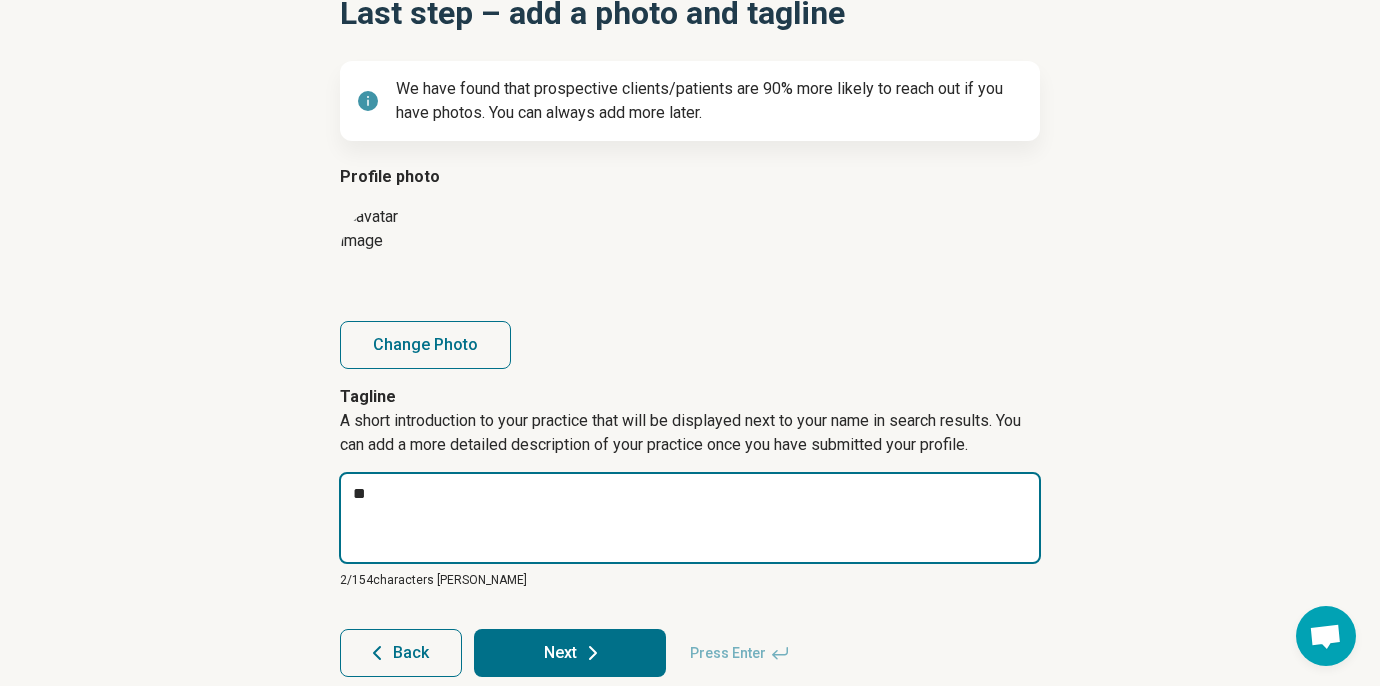 type on "*" 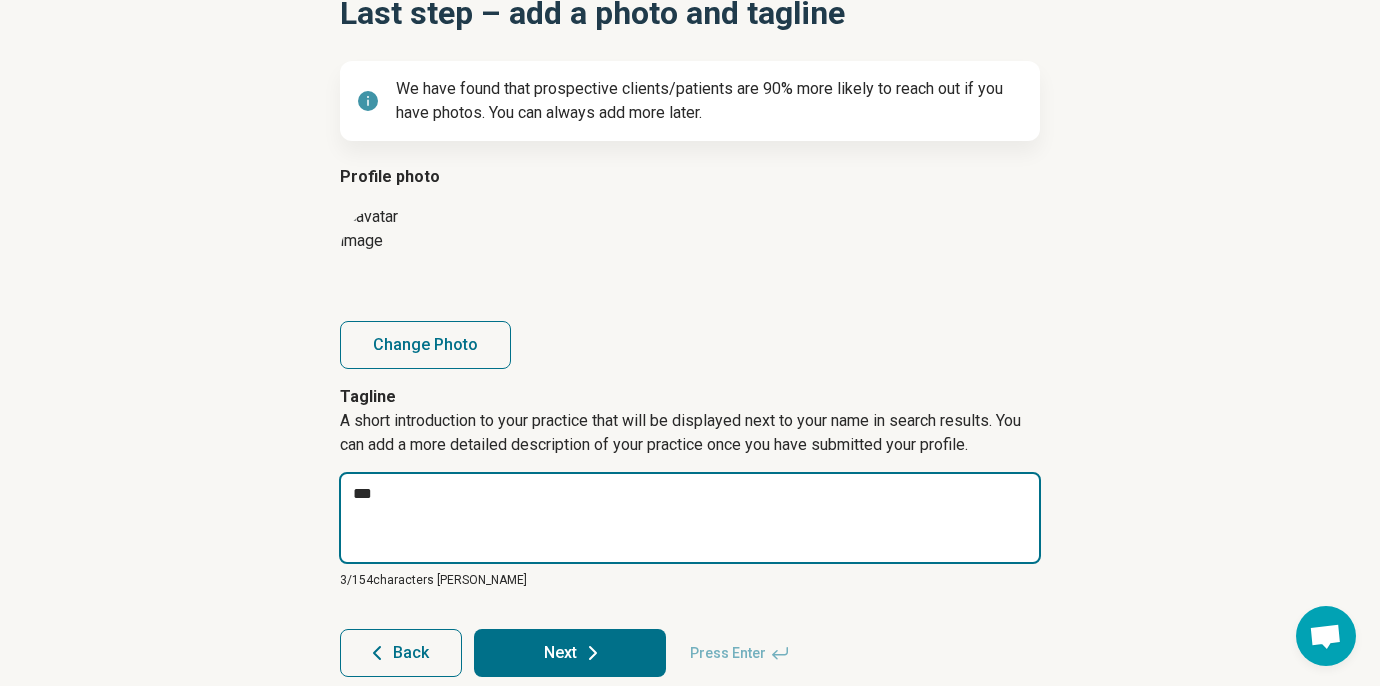 type on "****" 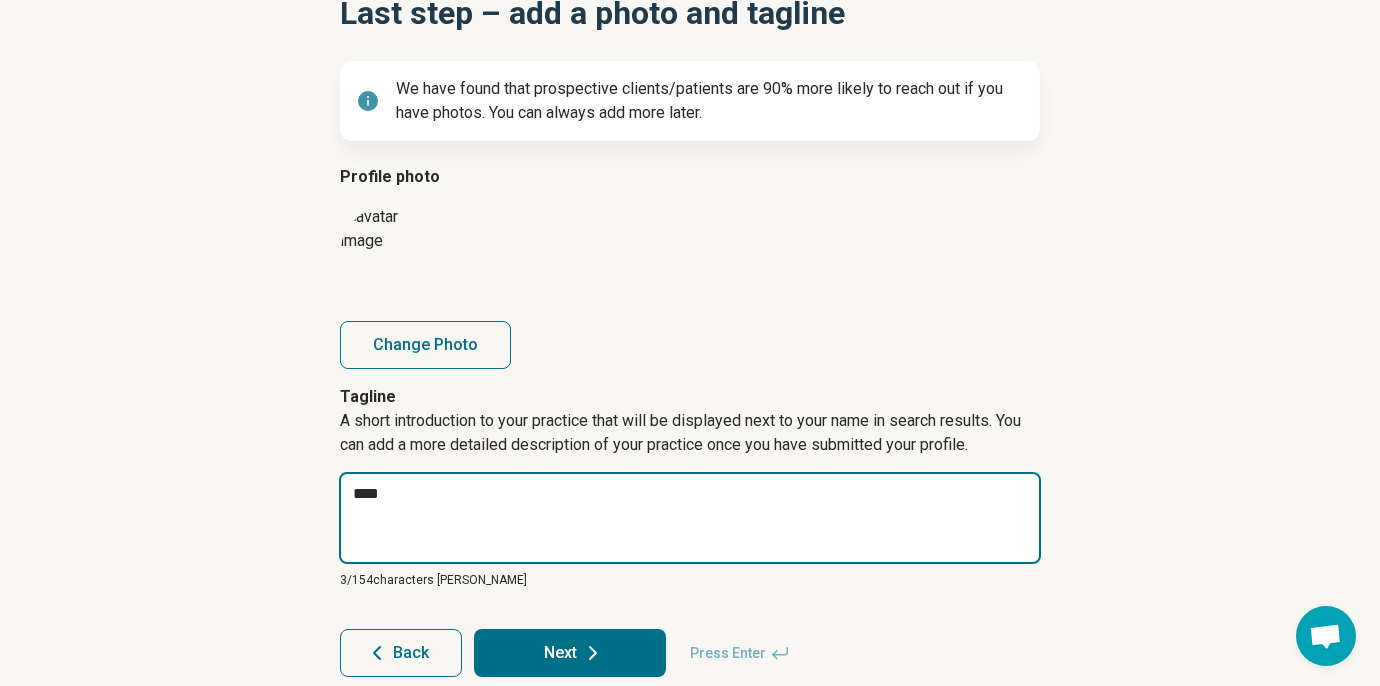 type on "*" 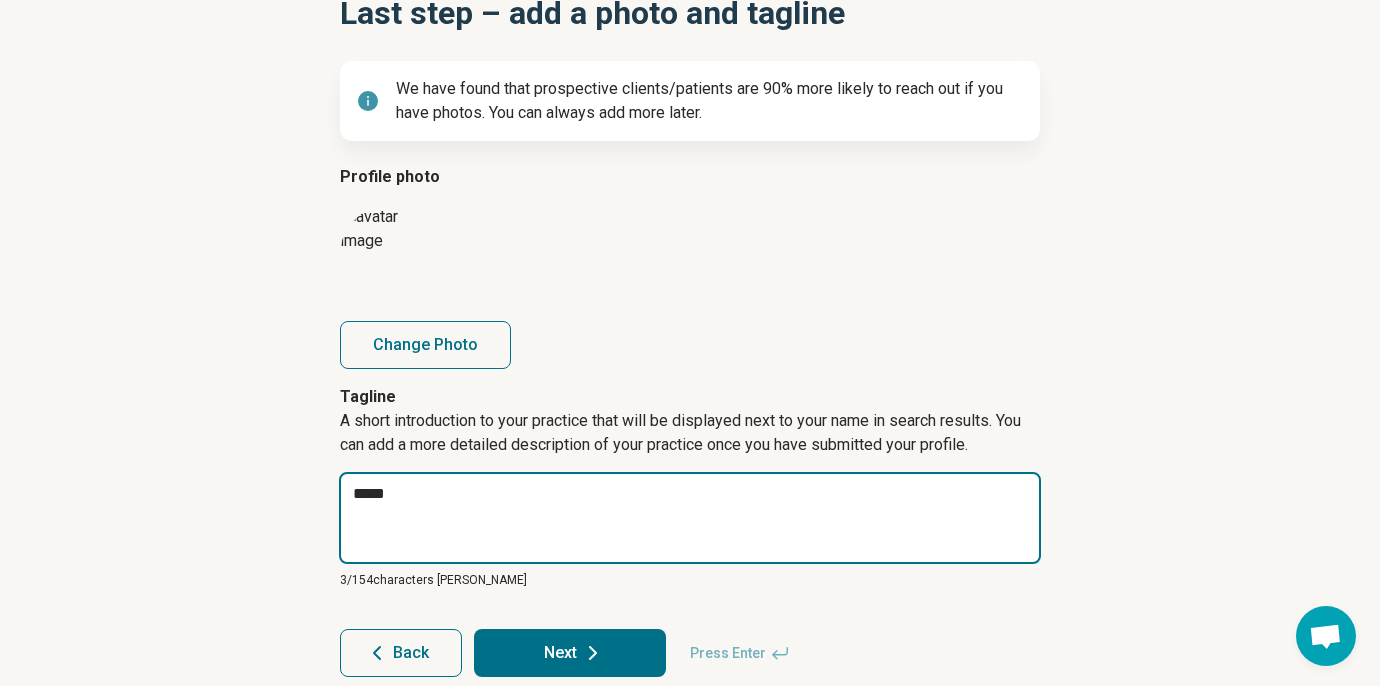 type on "******" 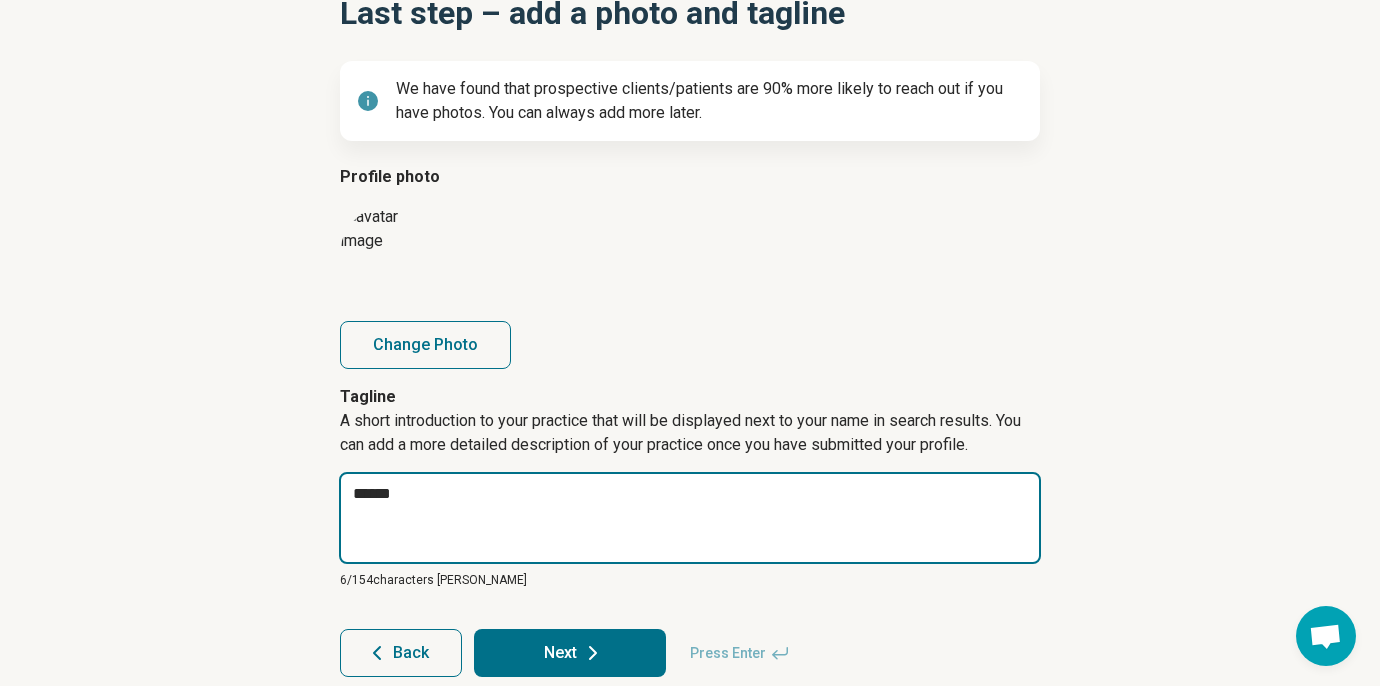 type on "*" 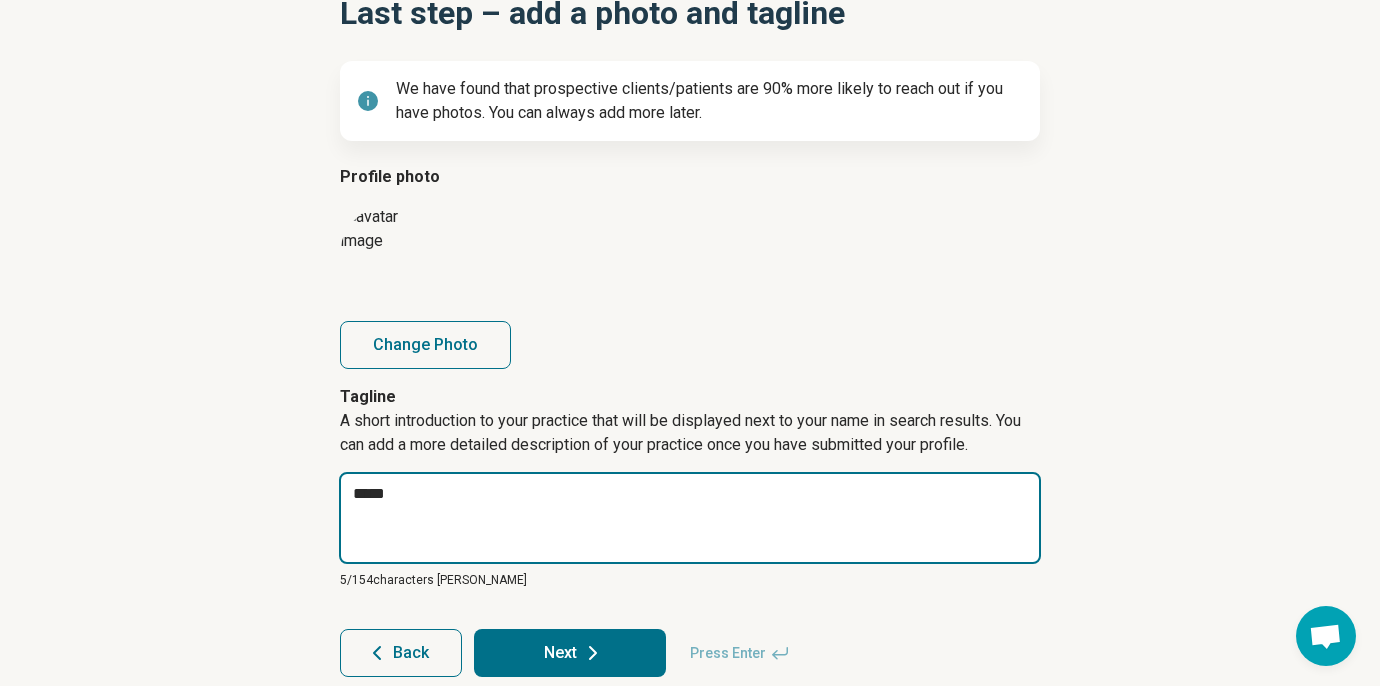 type on "*" 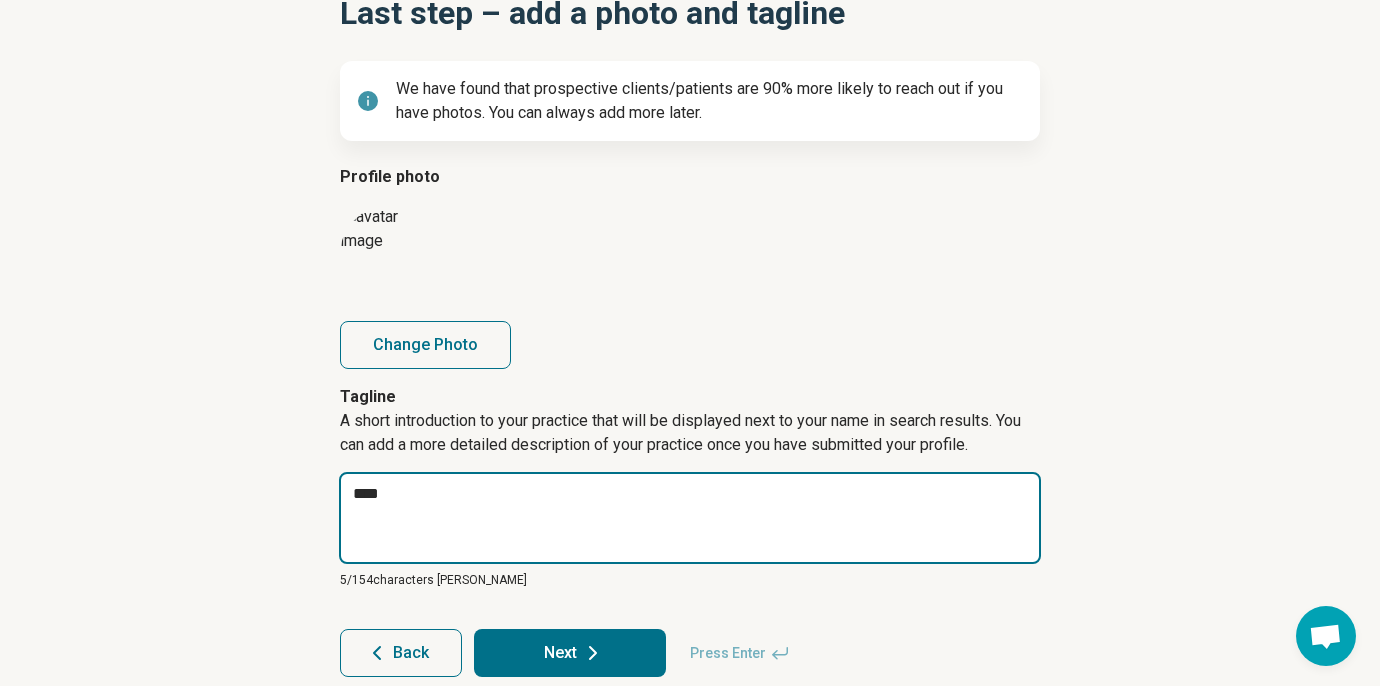 type on "*" 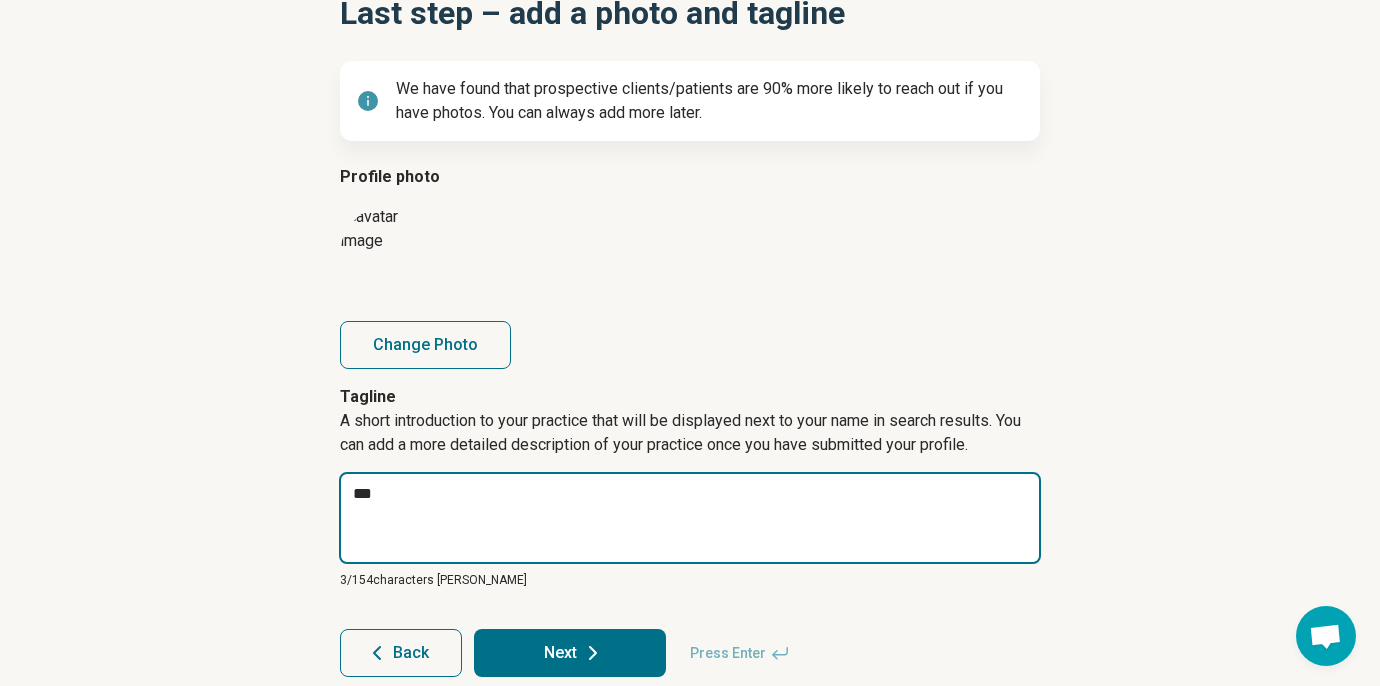 type on "*" 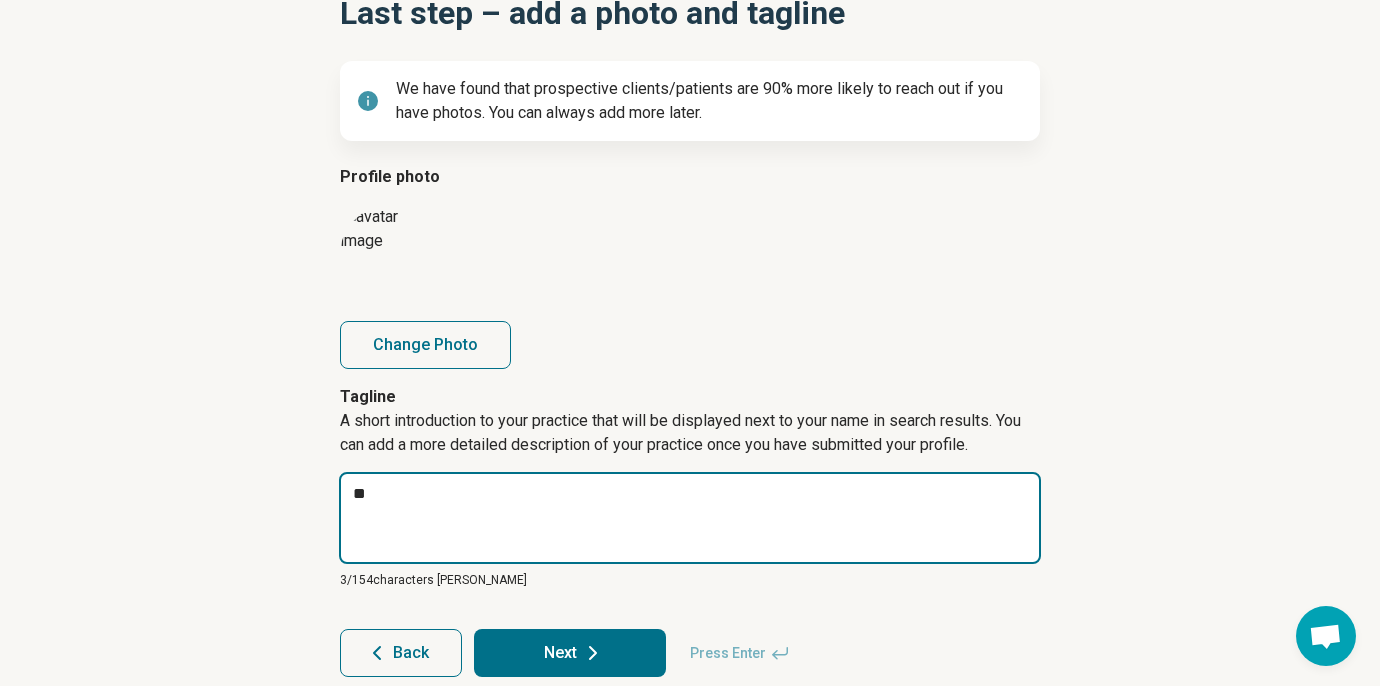 type on "*" 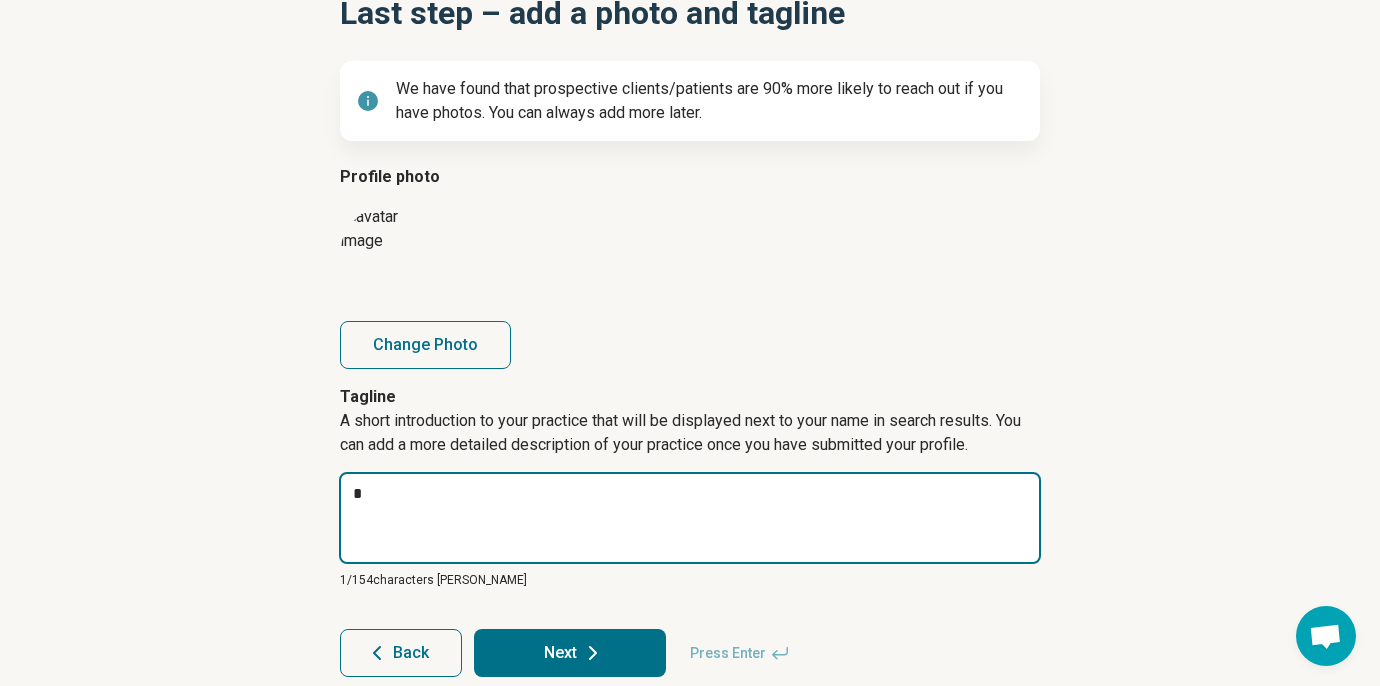 type on "*" 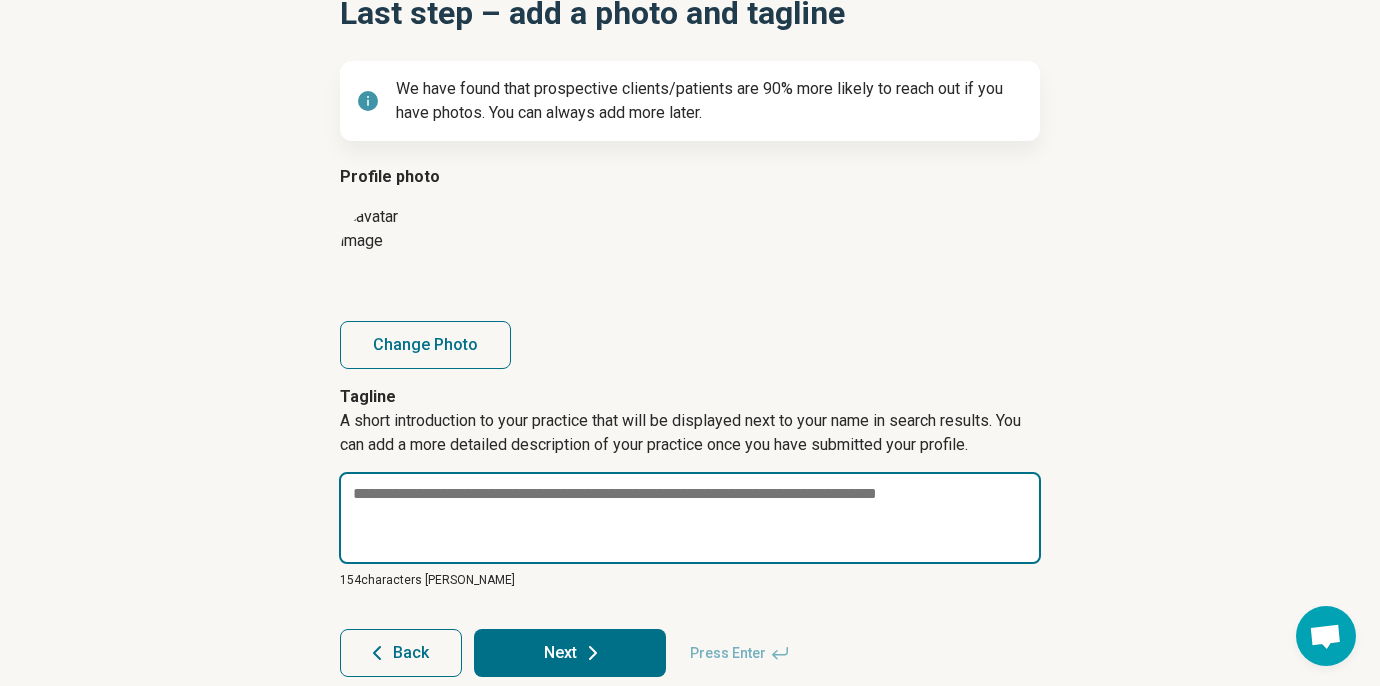 type on "*" 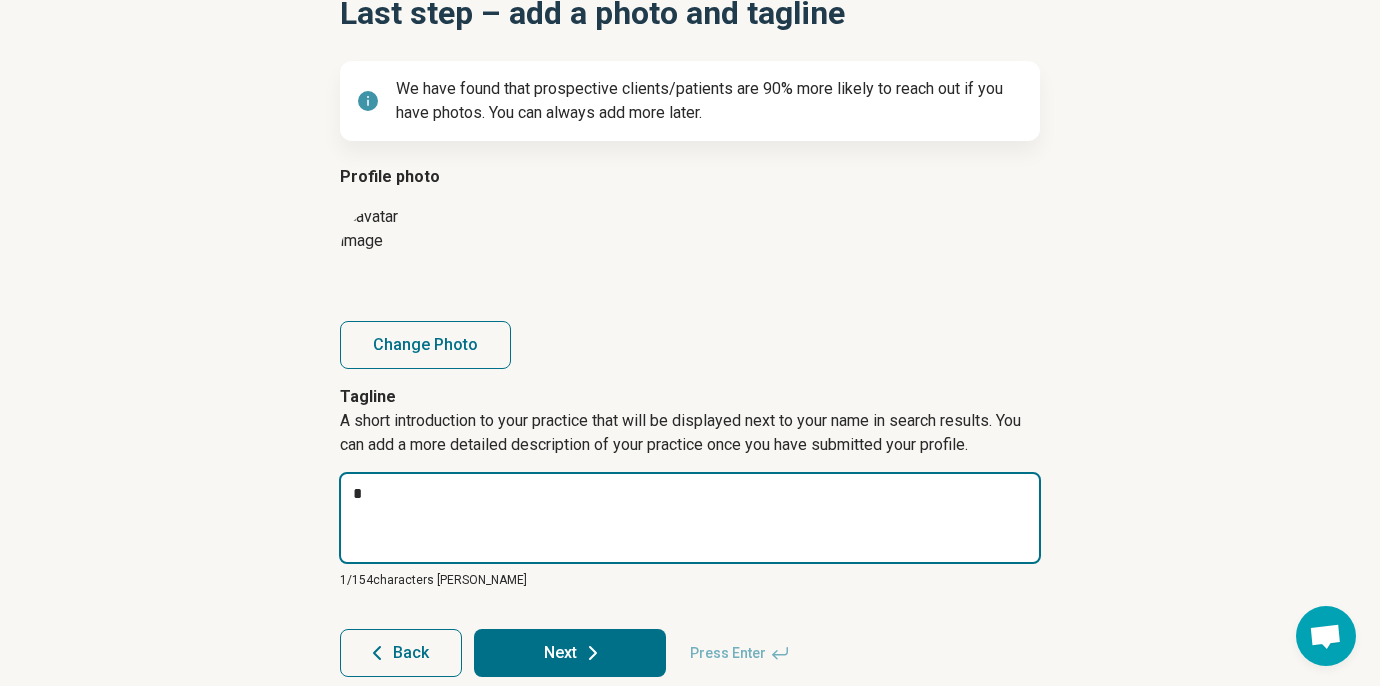 type on "*" 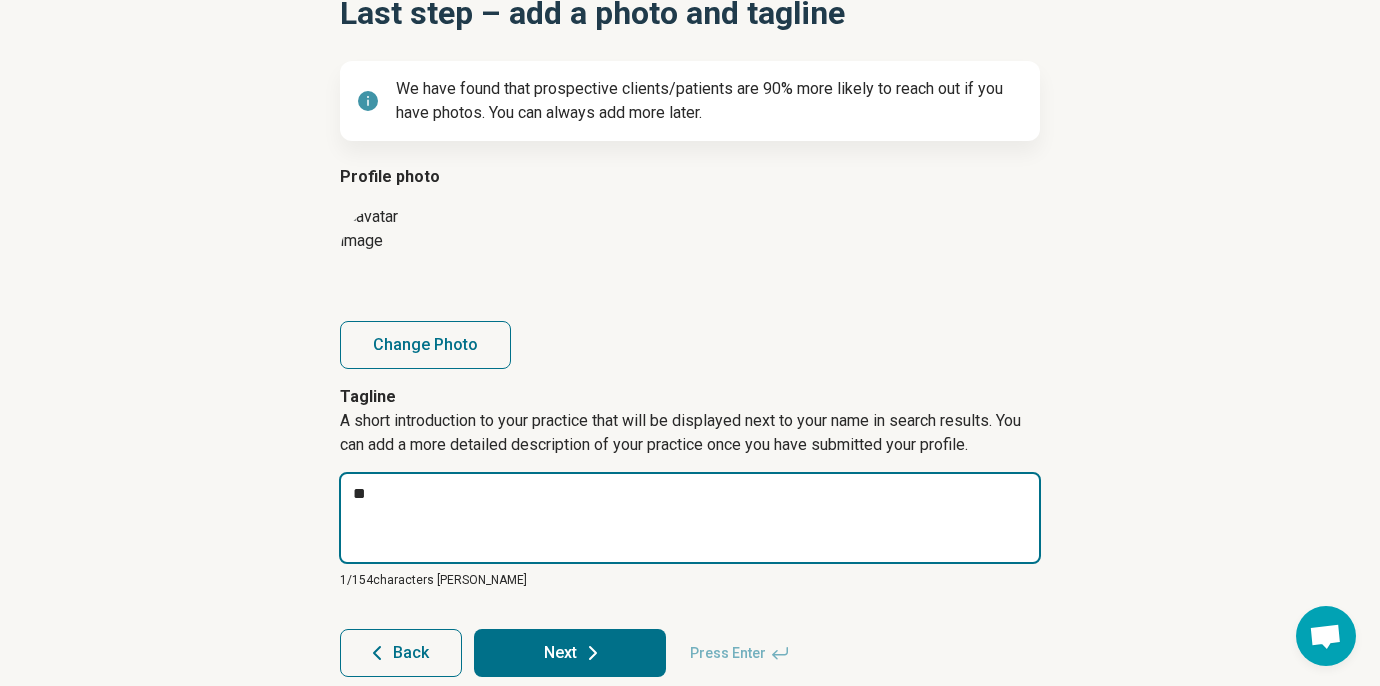 type on "***" 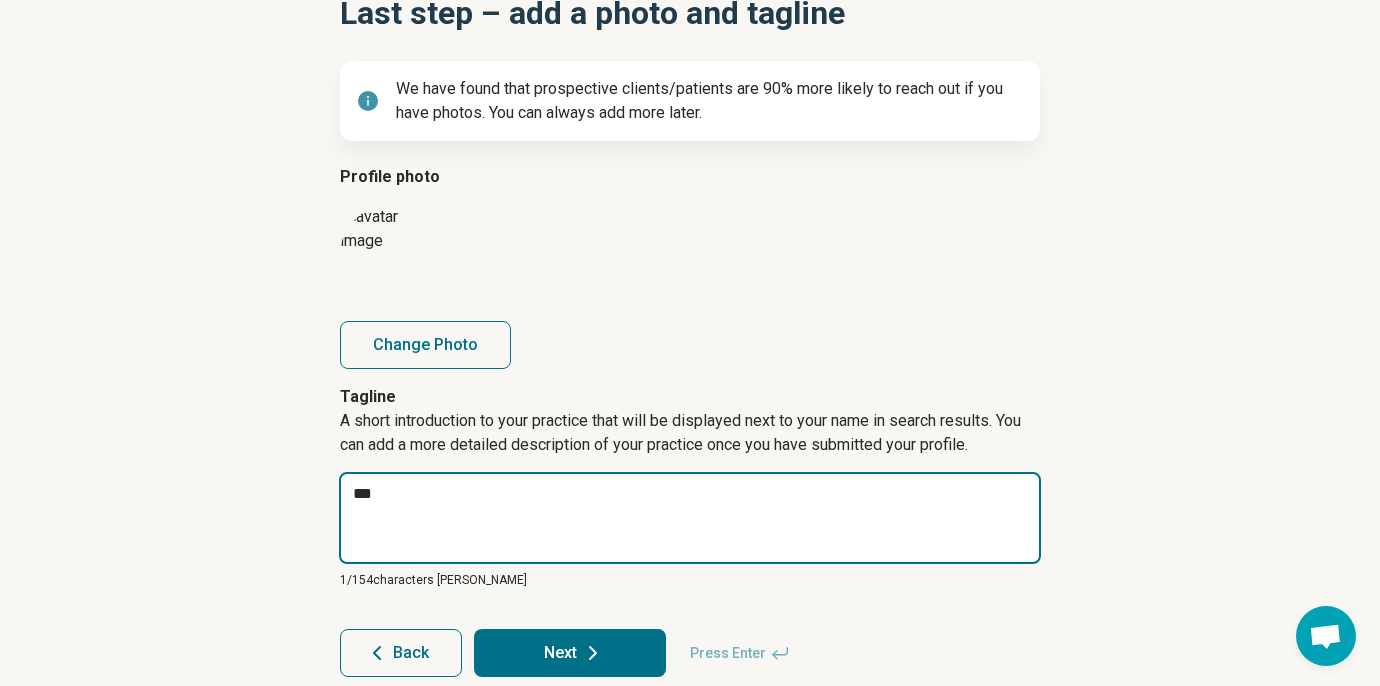 type on "*" 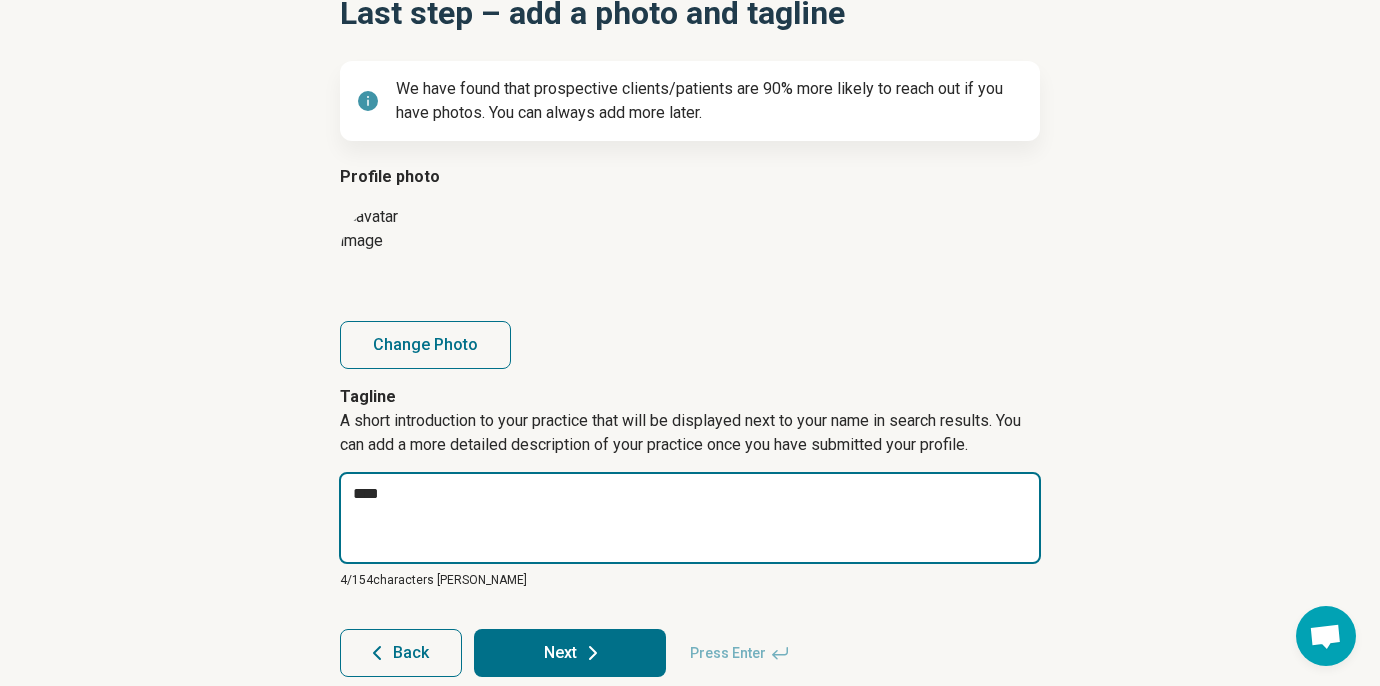 type on "*" 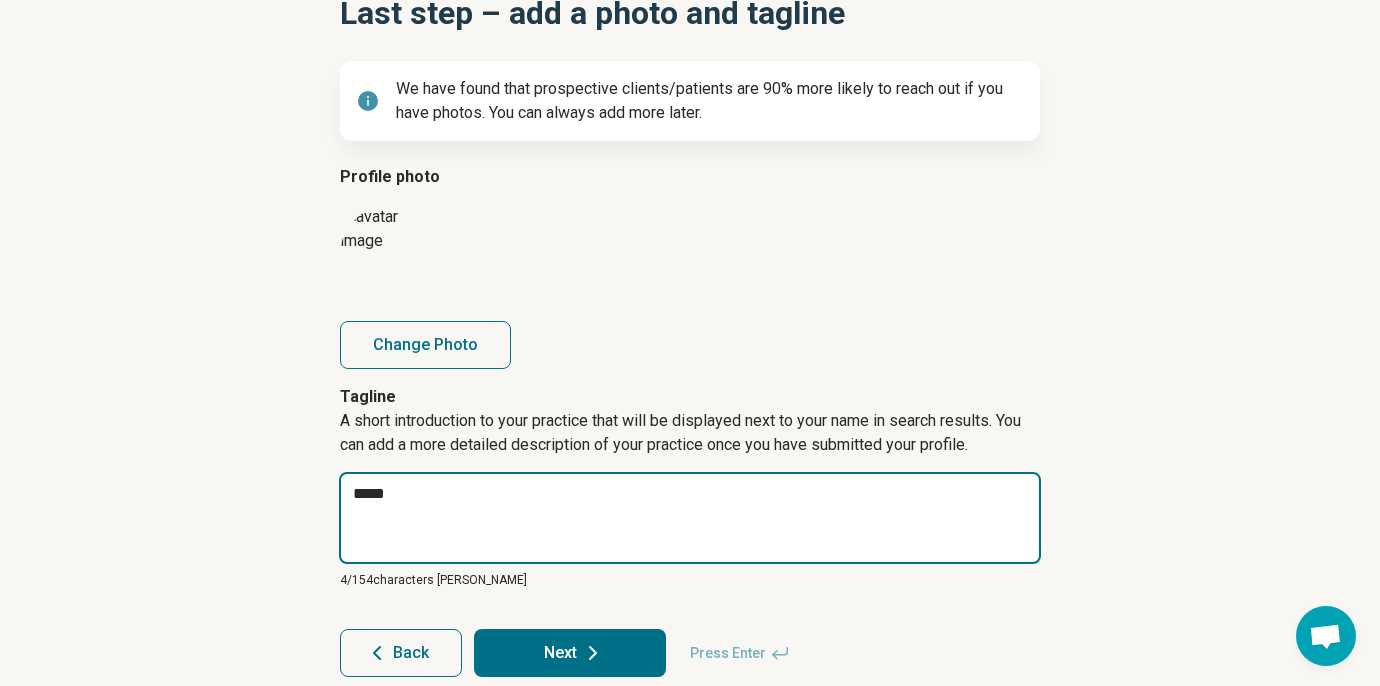 type on "*" 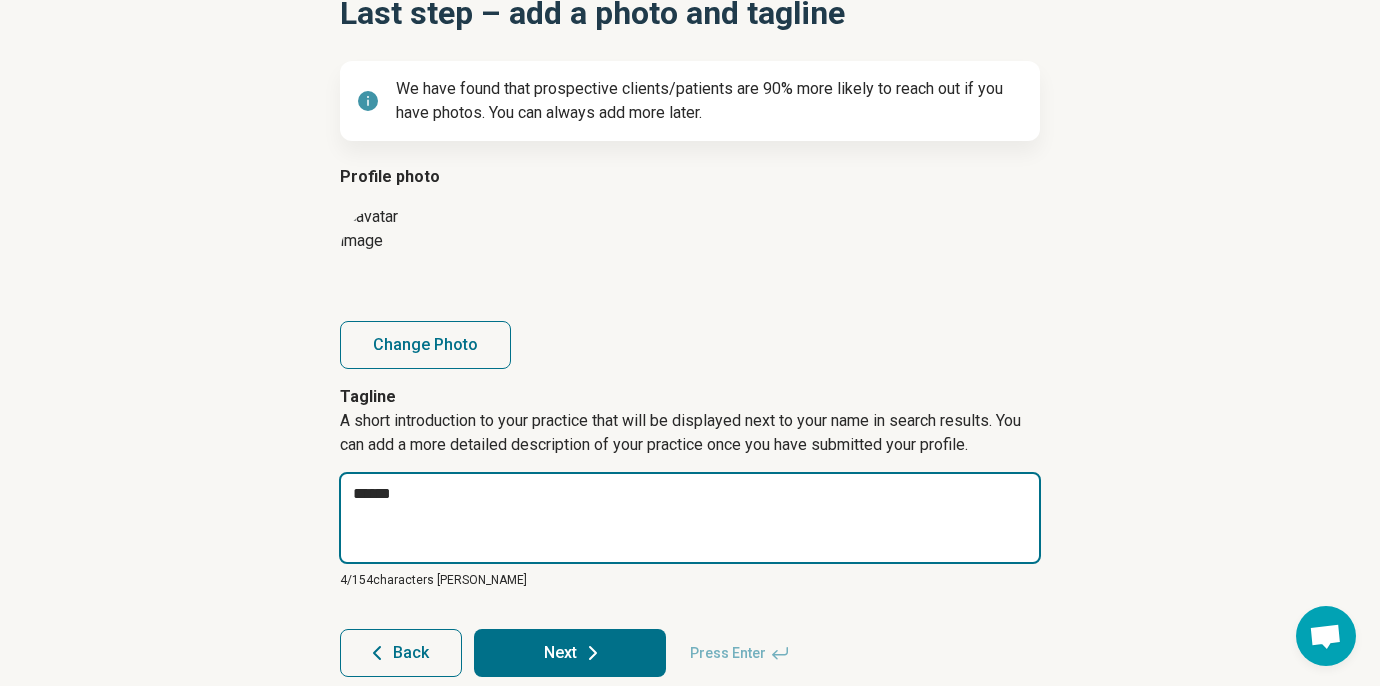 type on "*" 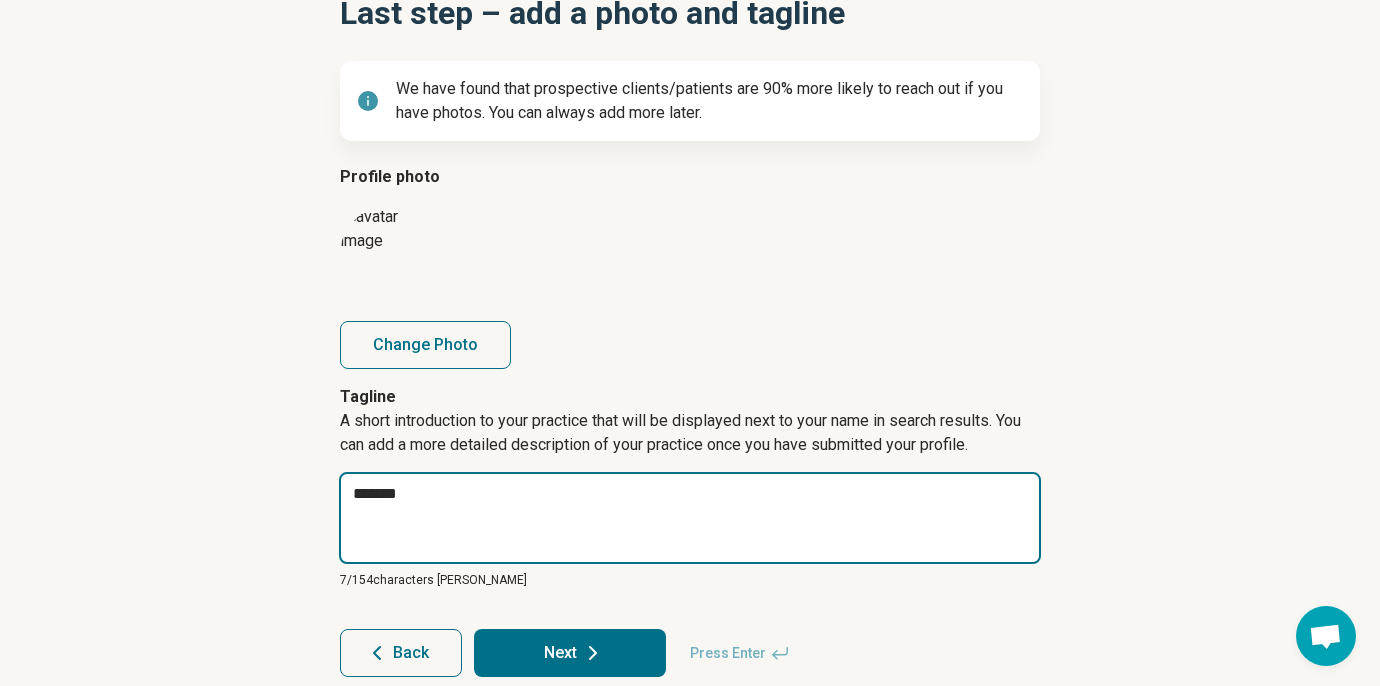 type on "*" 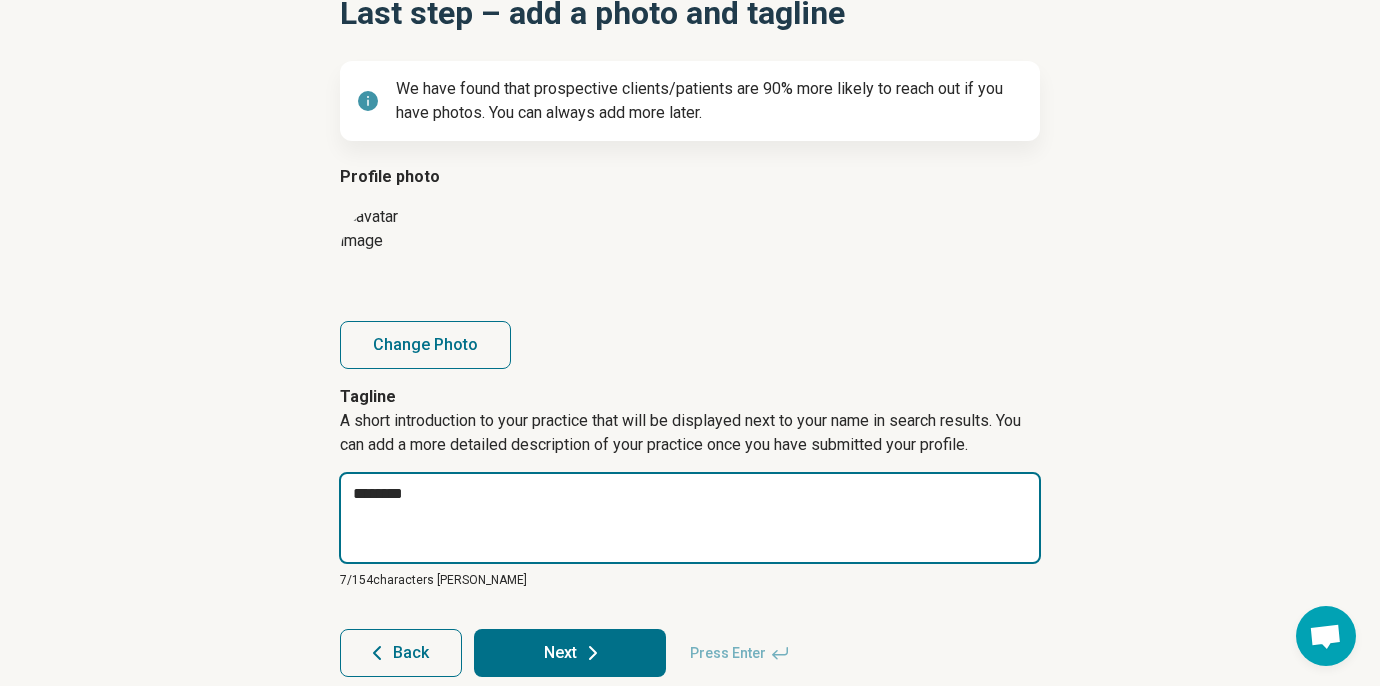 type on "*" 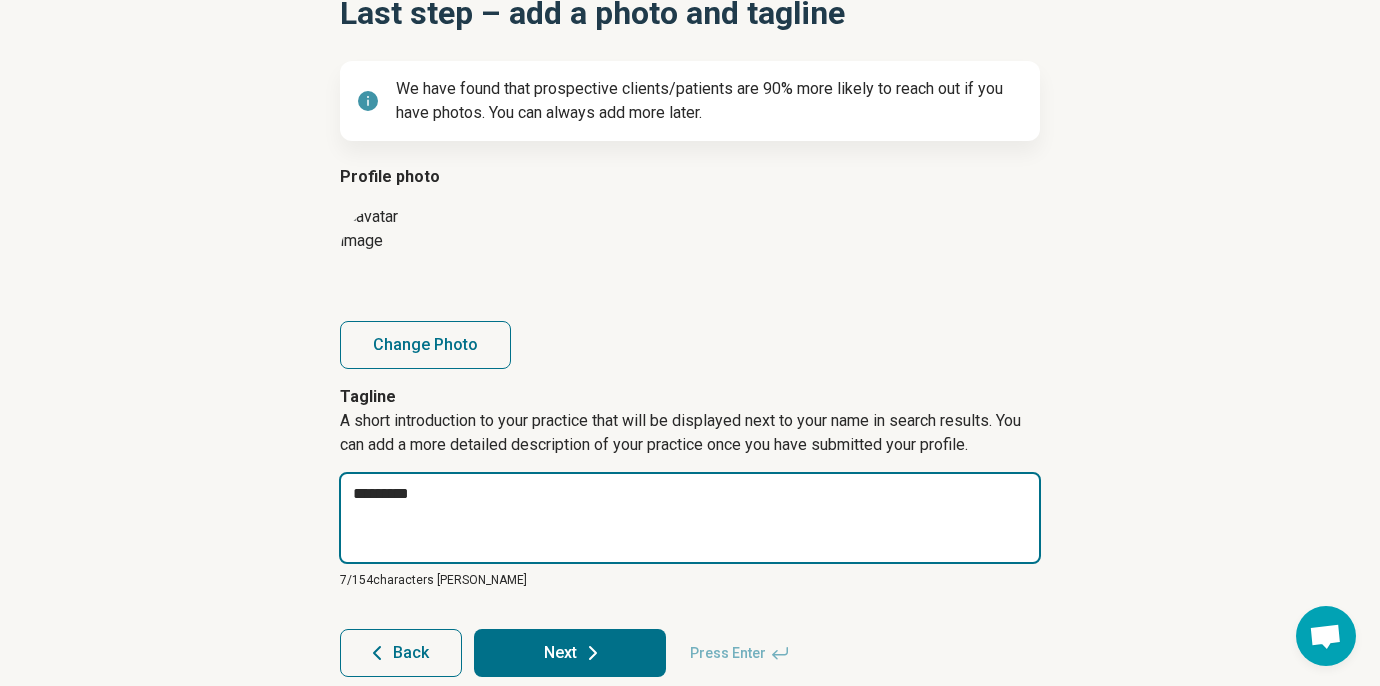 type on "*" 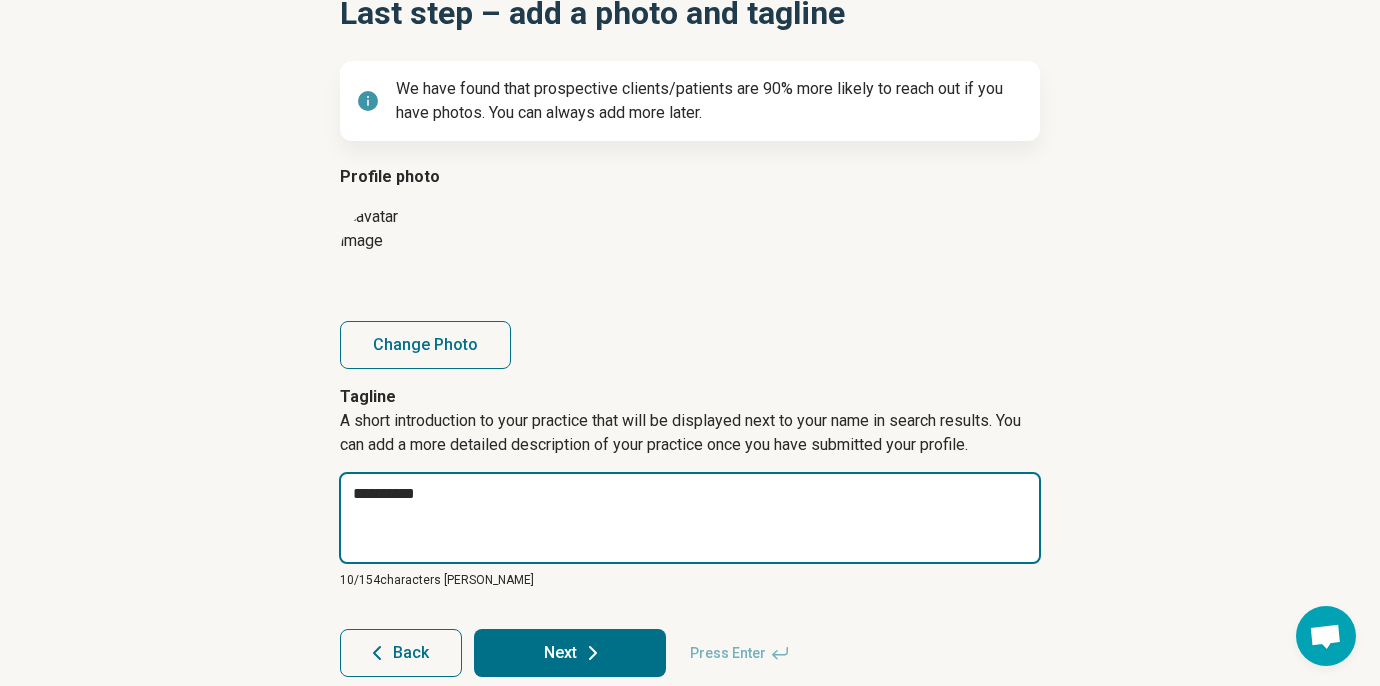 type on "*" 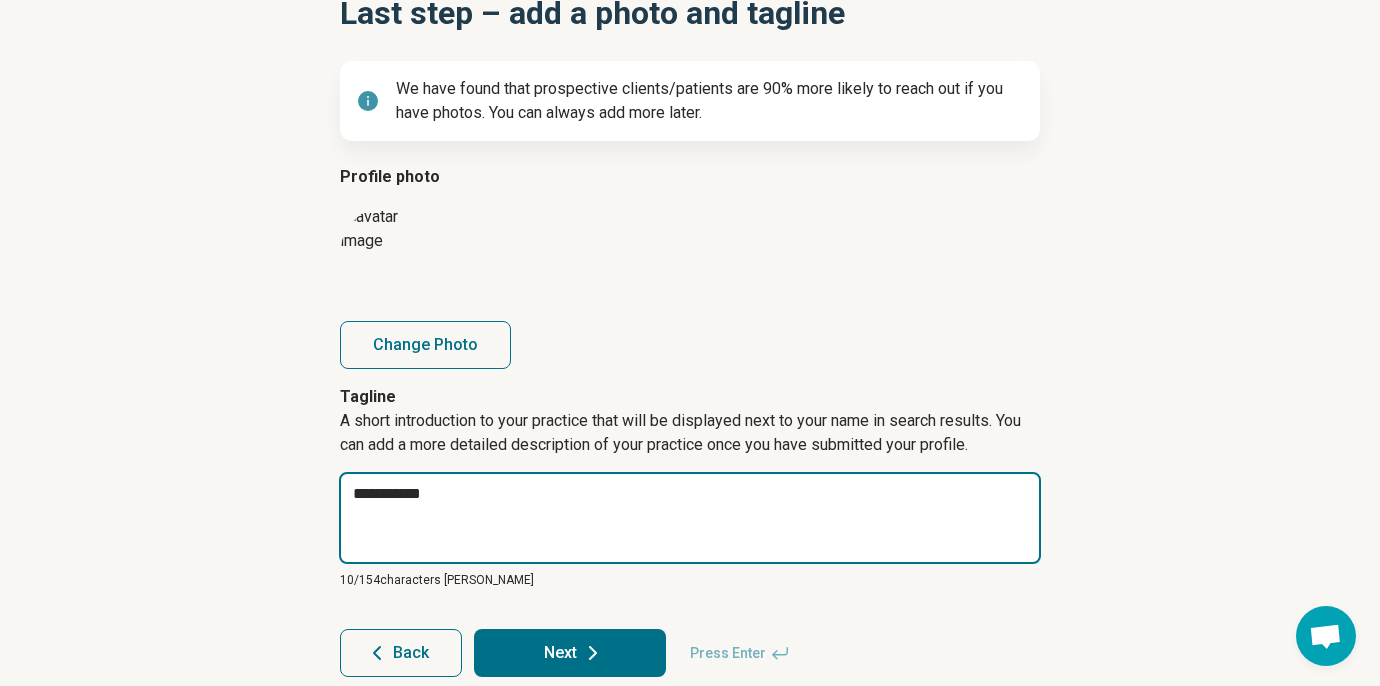 type on "*" 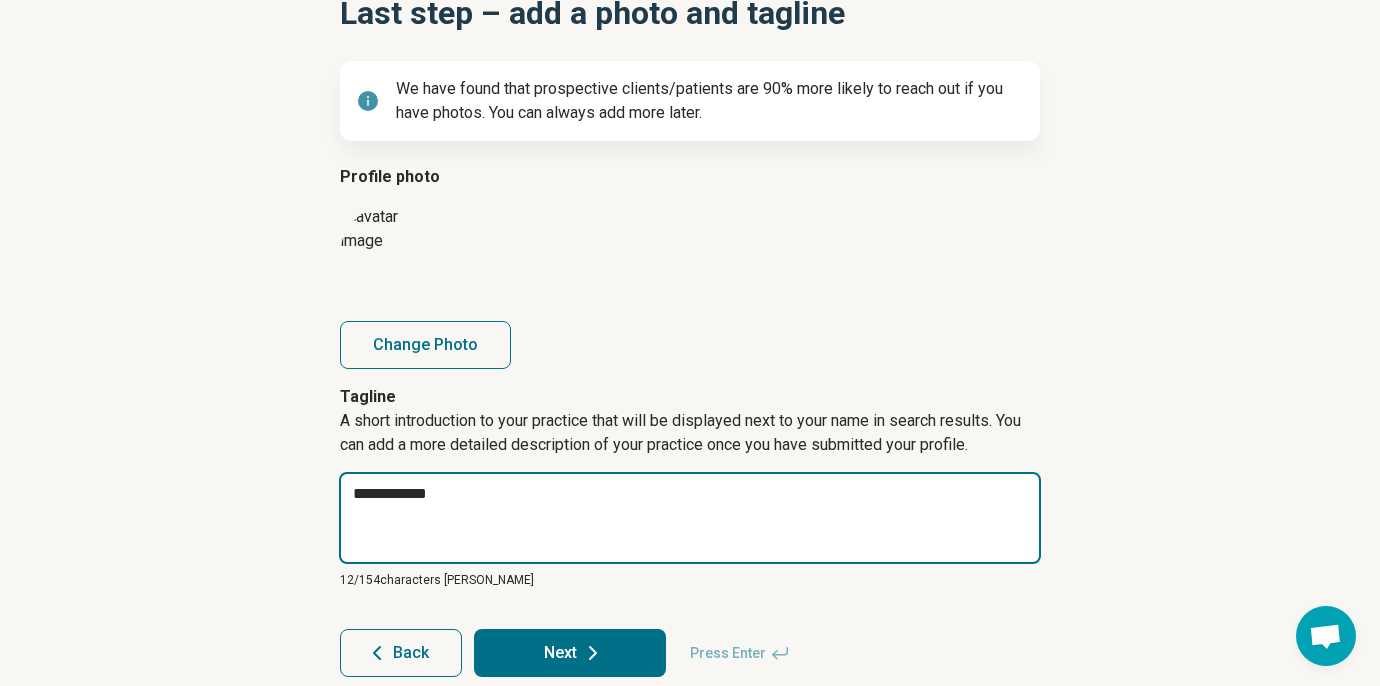 type on "*" 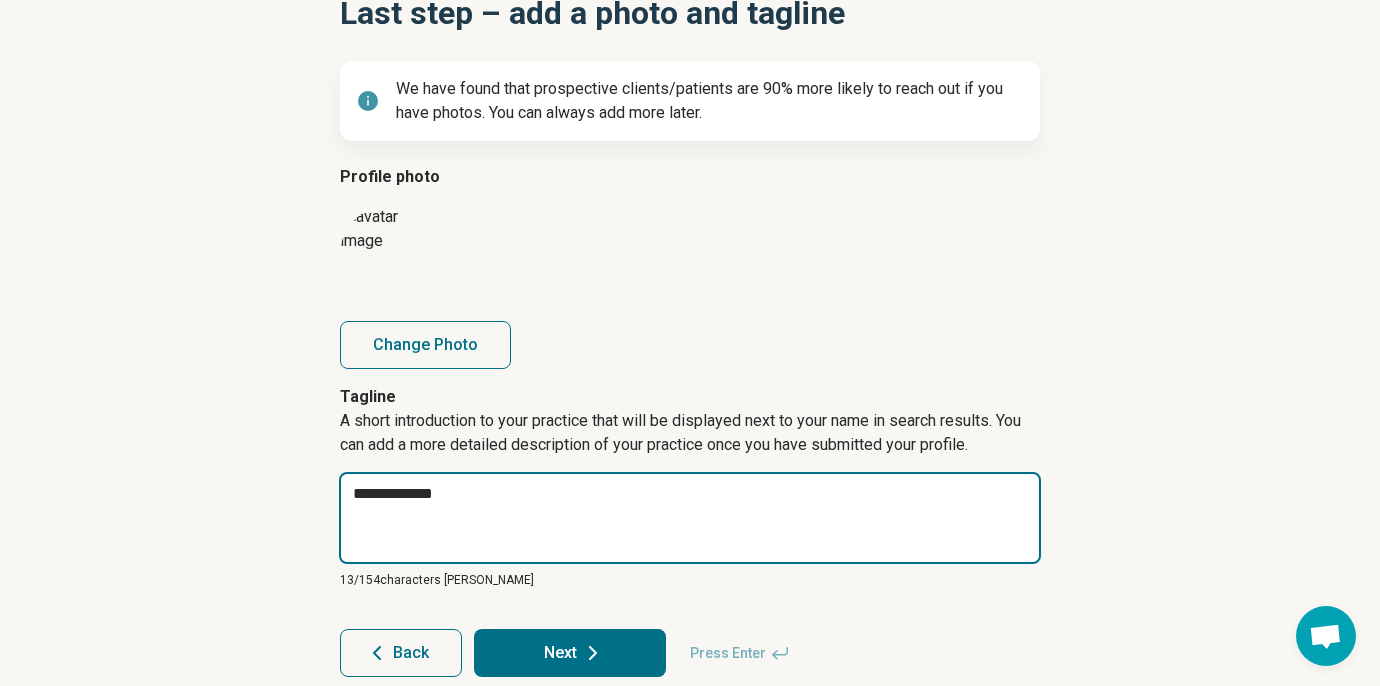 type on "*" 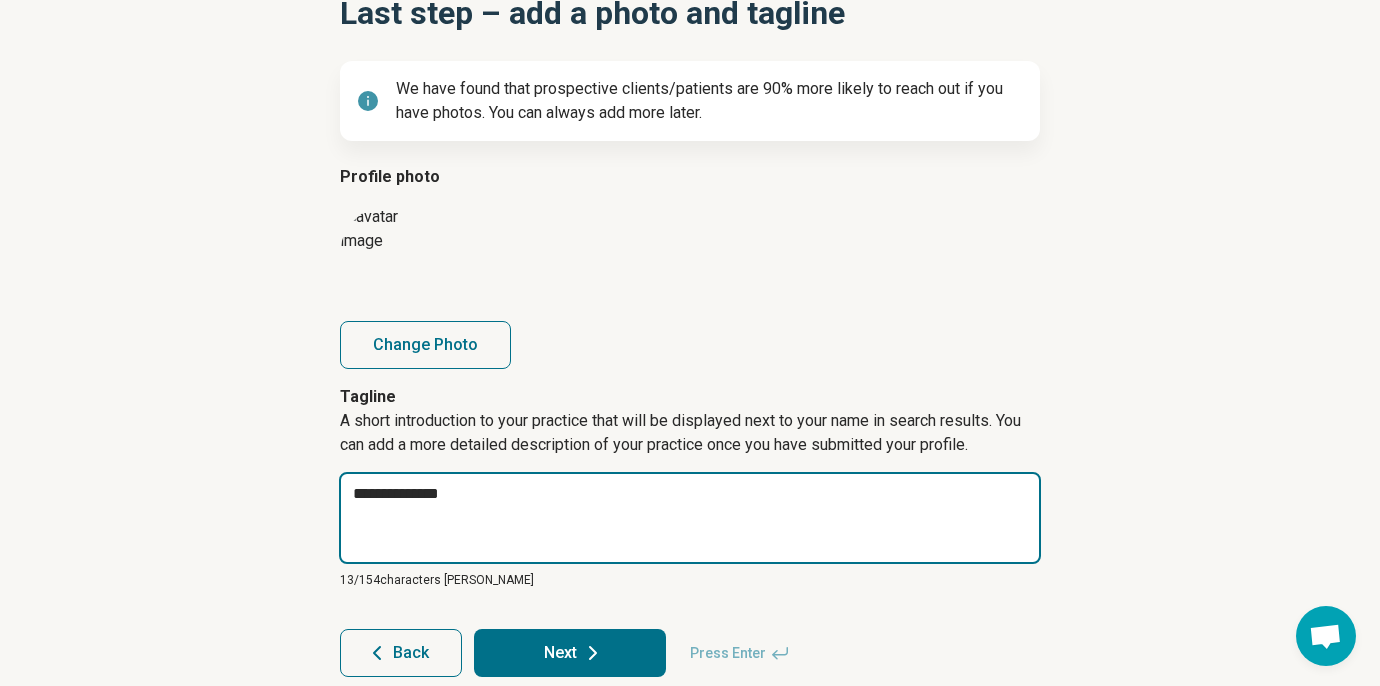 type on "*" 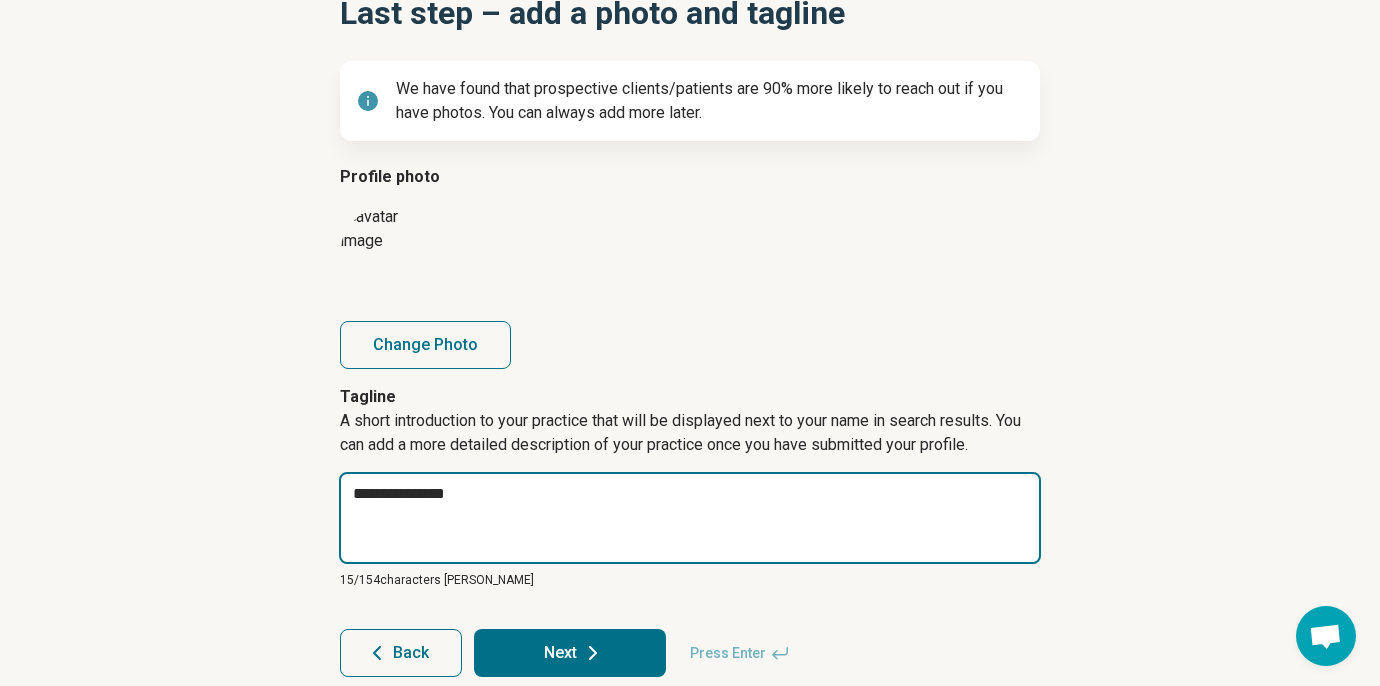 type on "*" 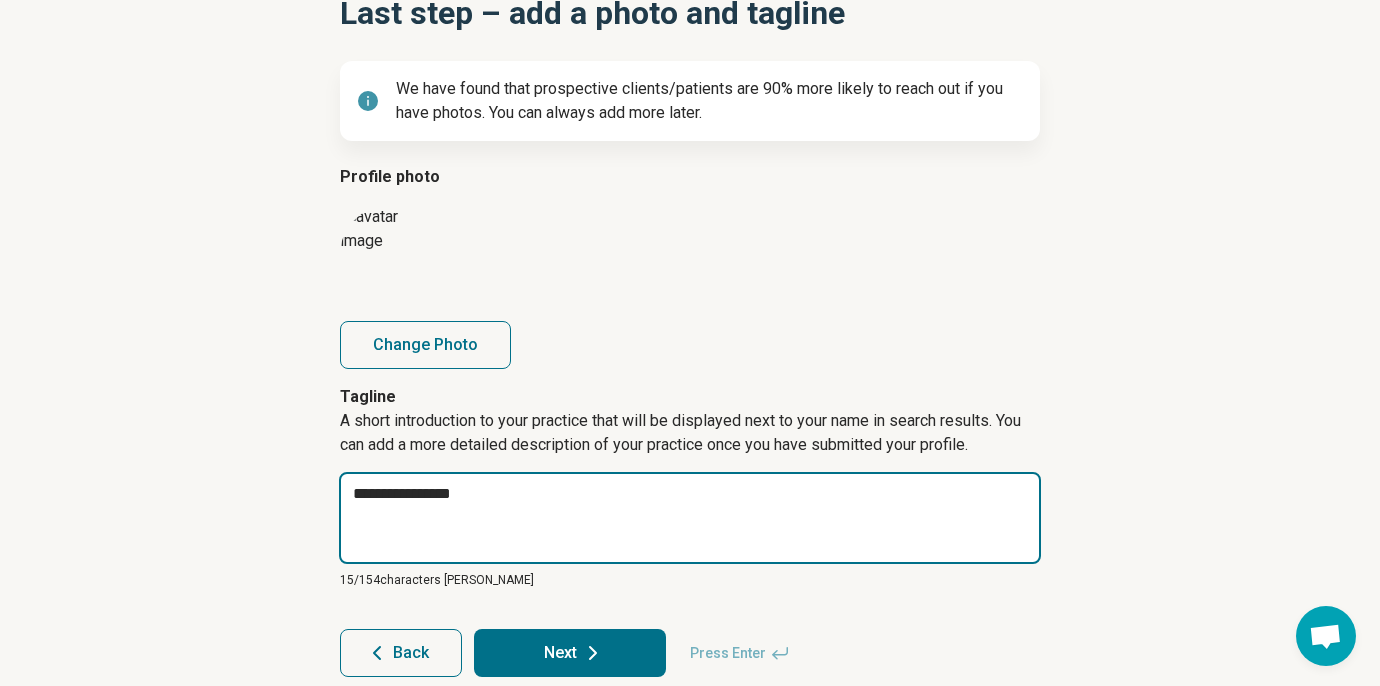 type on "**********" 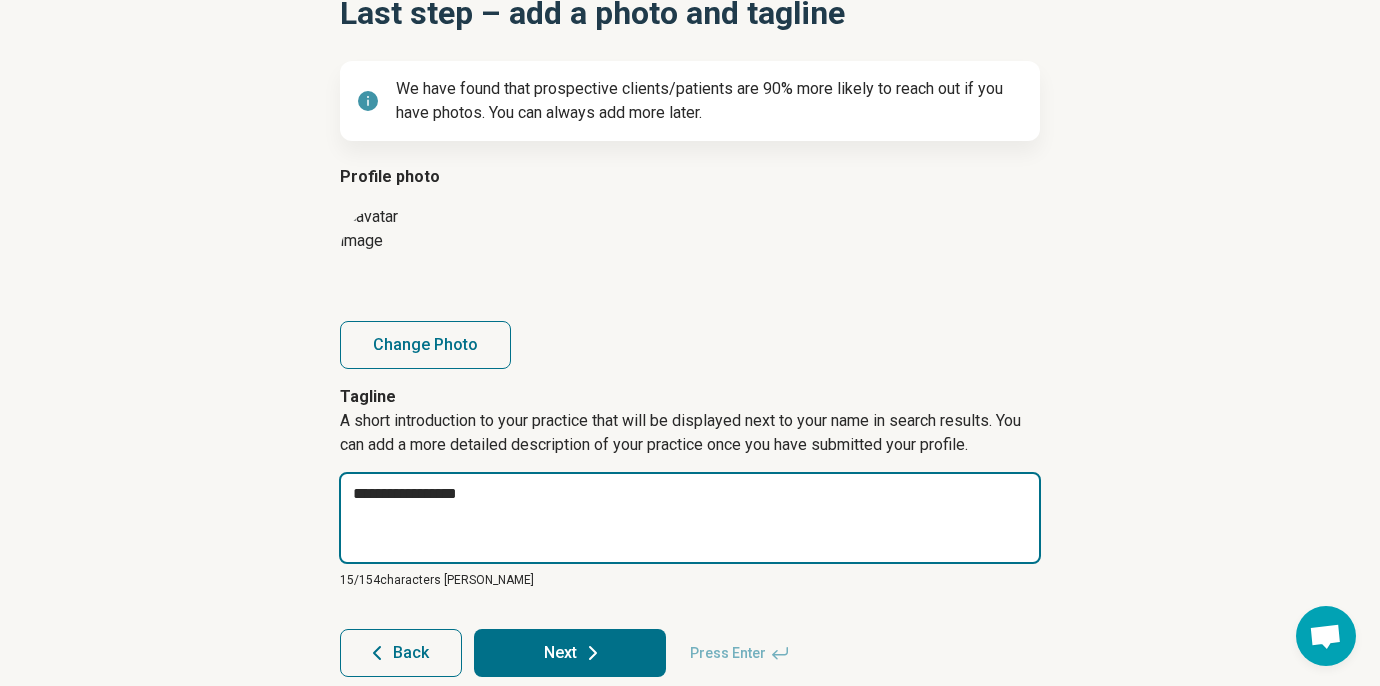 type on "*" 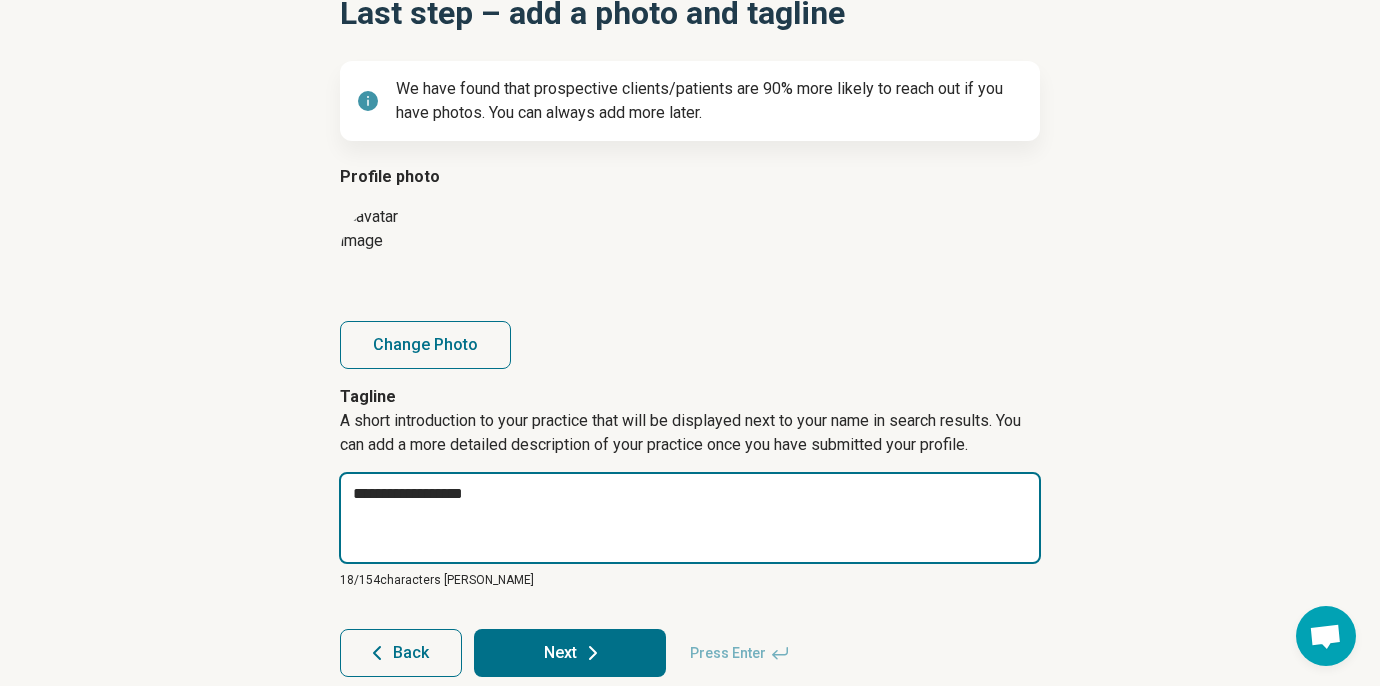type on "*" 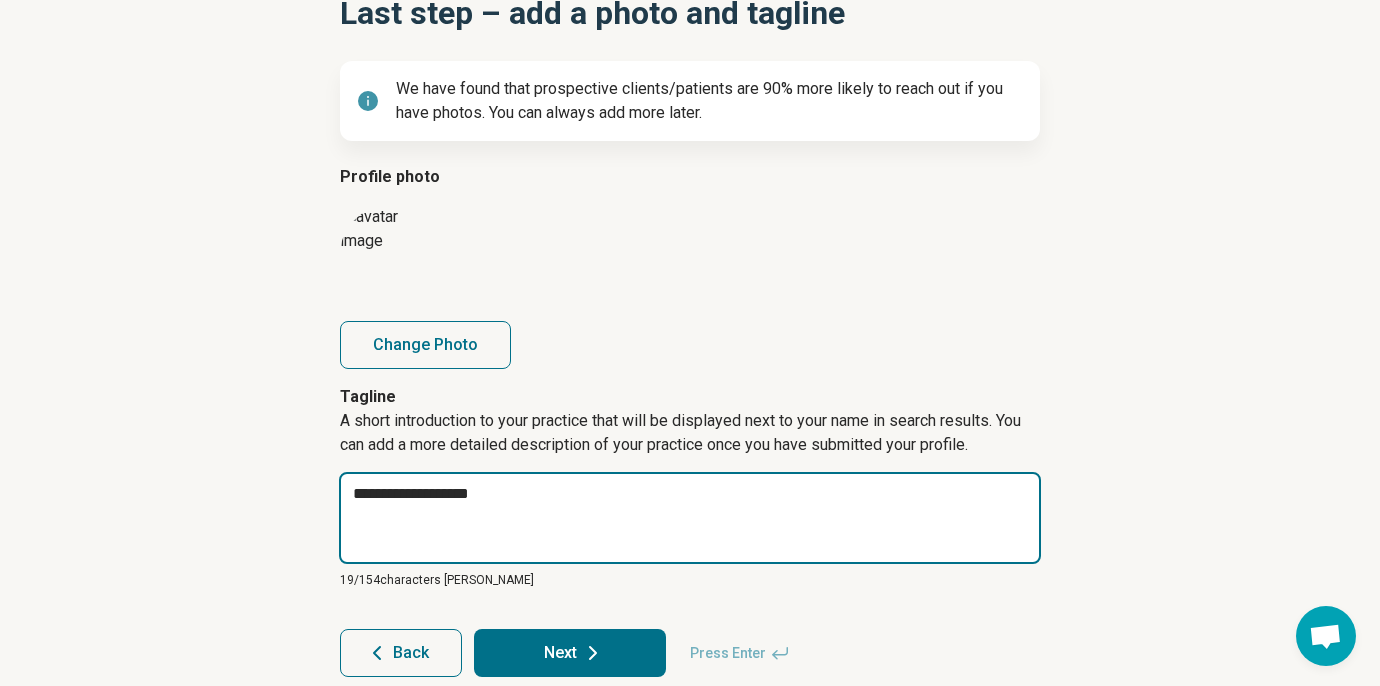 type on "*" 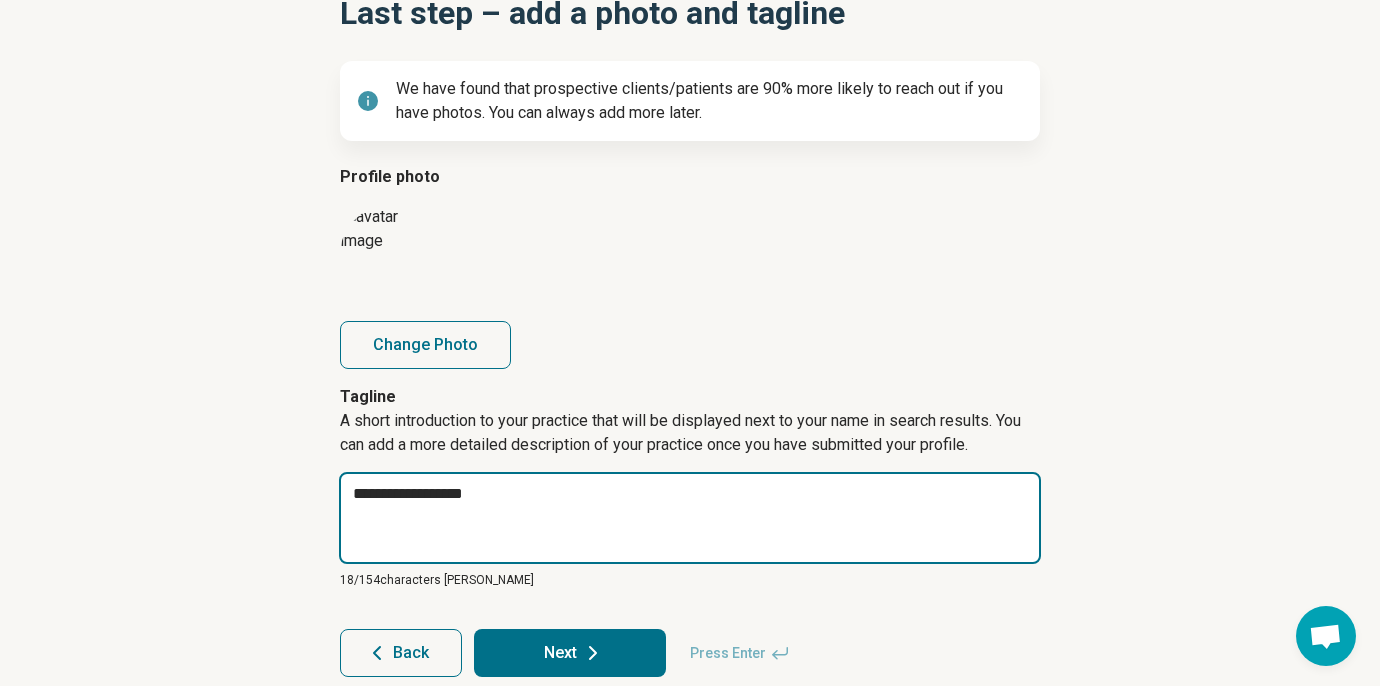type on "*" 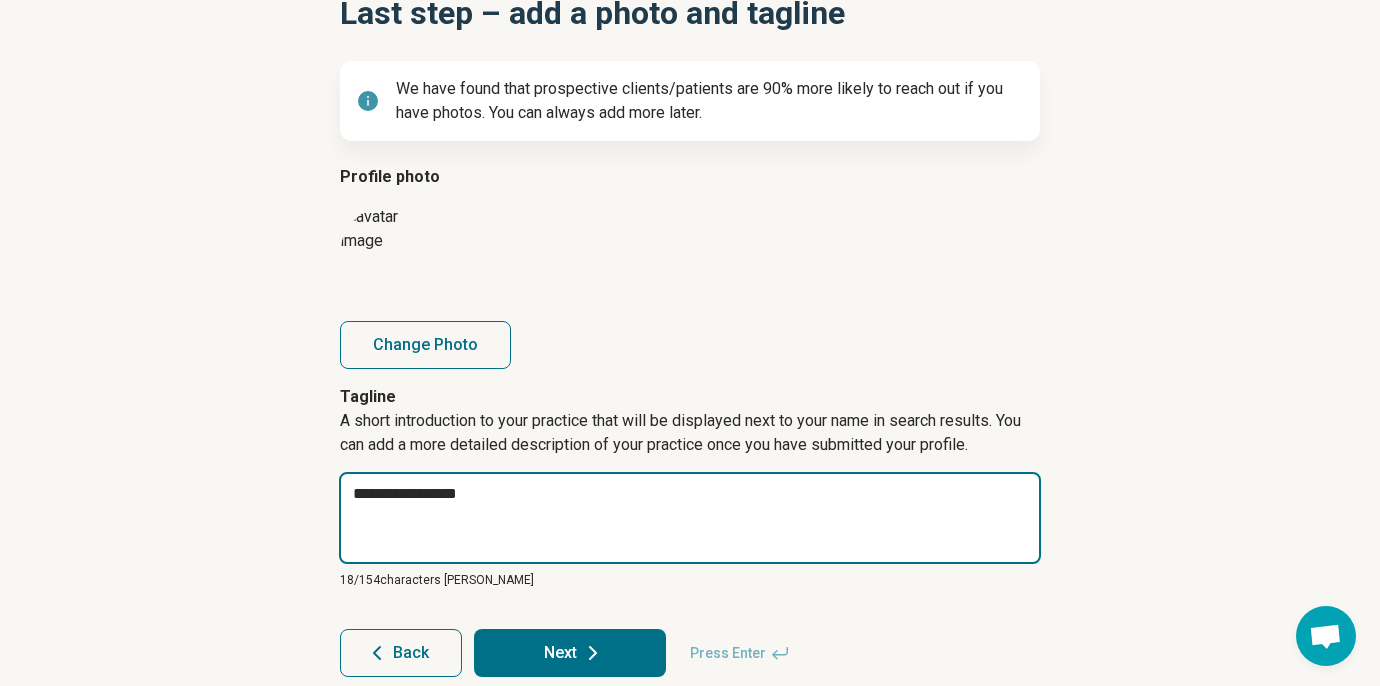 type on "*" 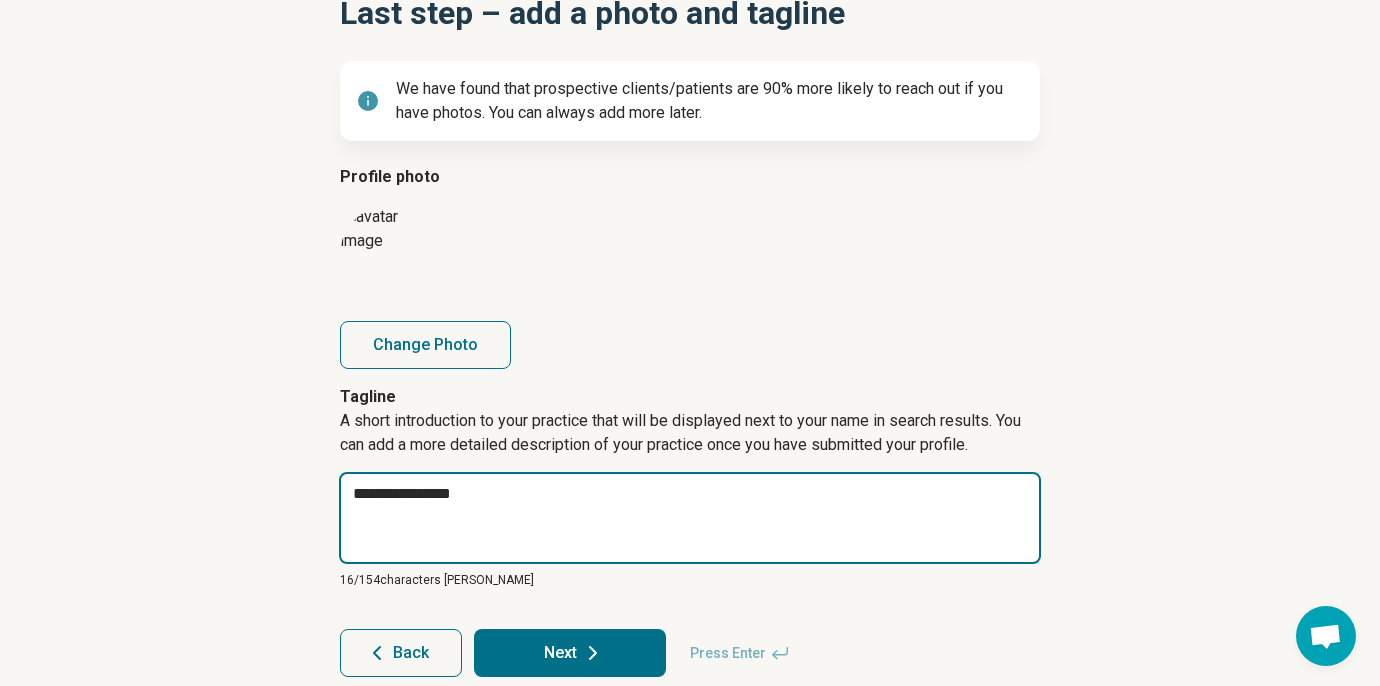 type on "*" 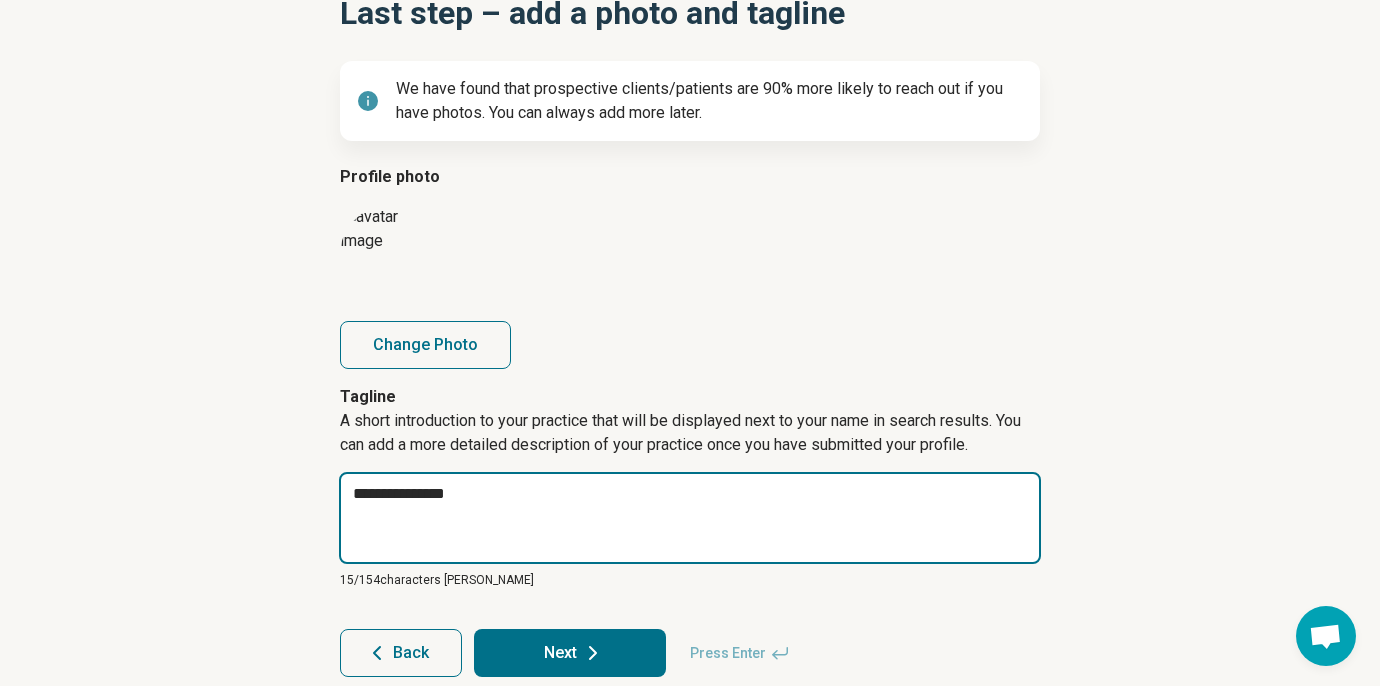 type on "*" 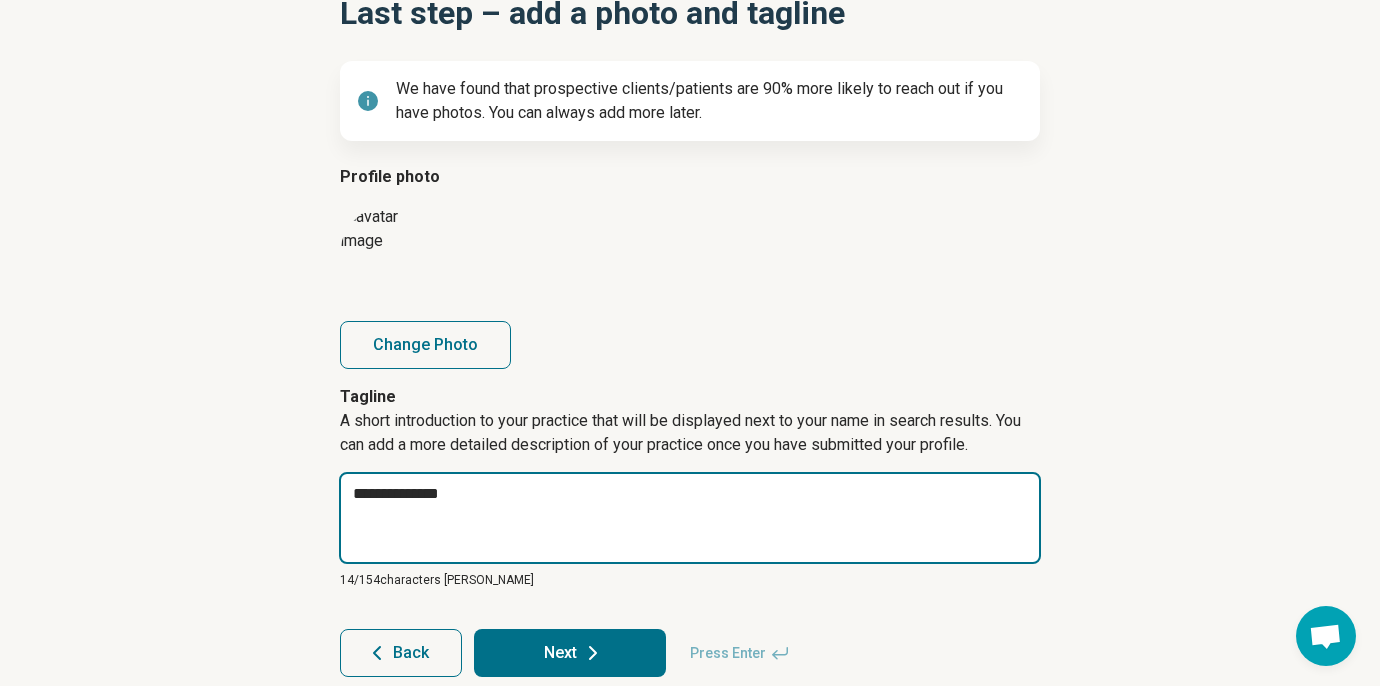 type on "*" 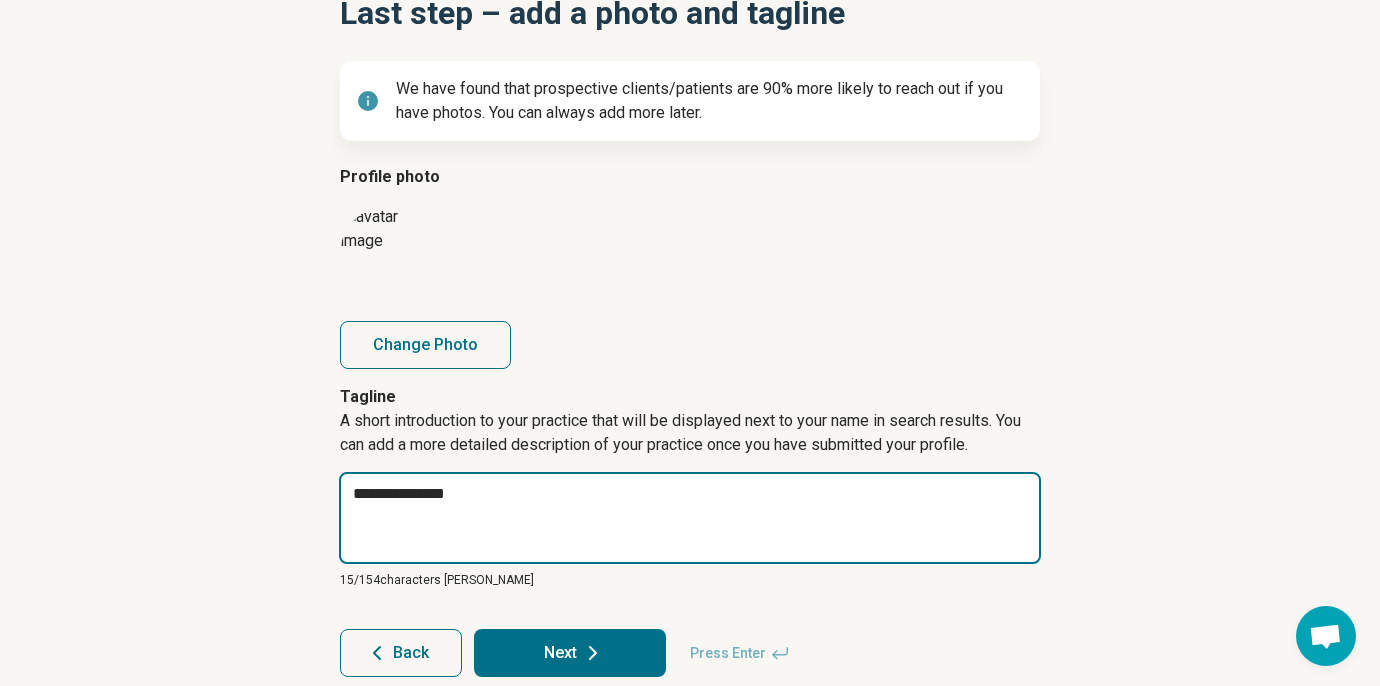 type on "*" 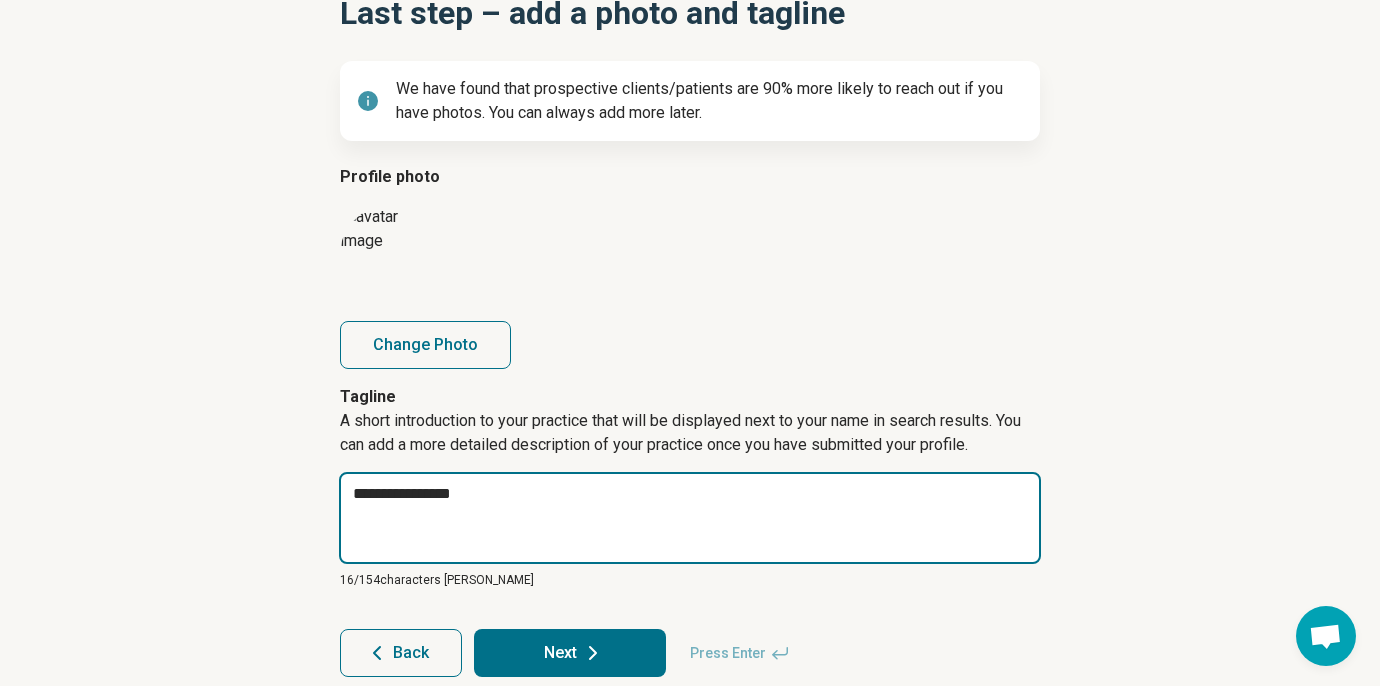 type on "*" 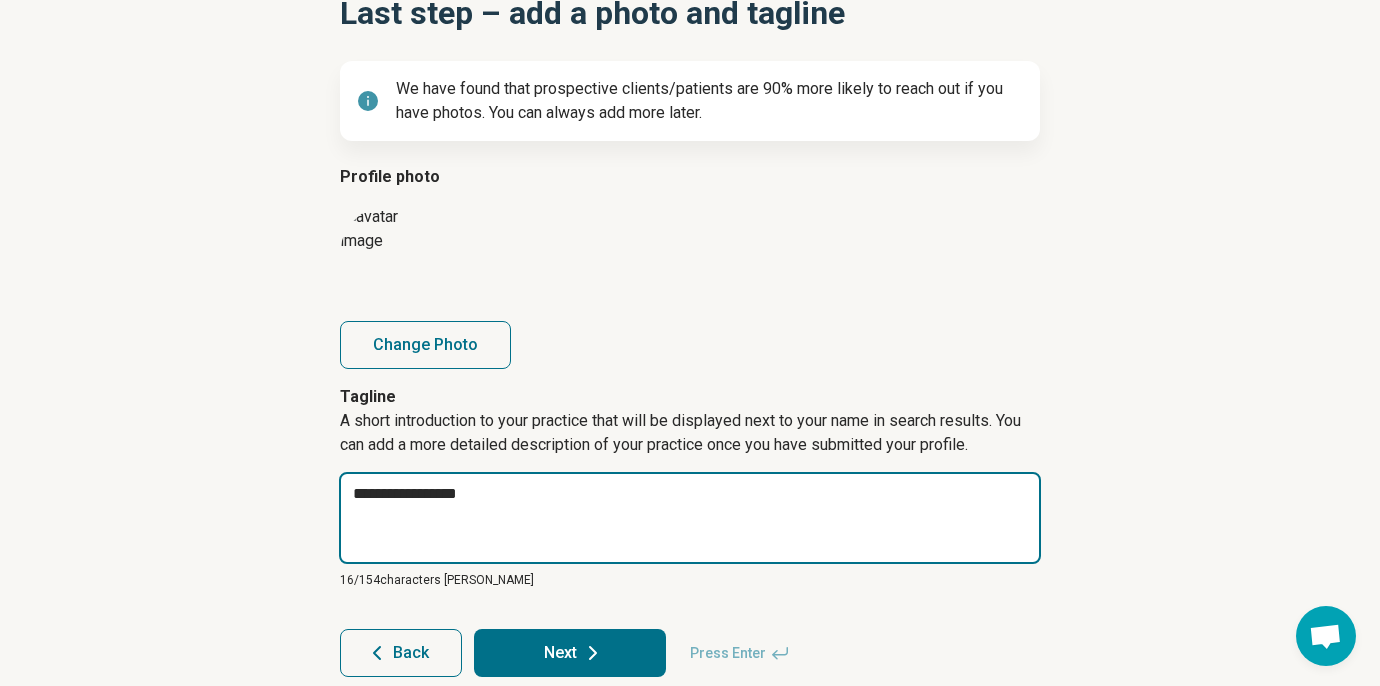 type on "*" 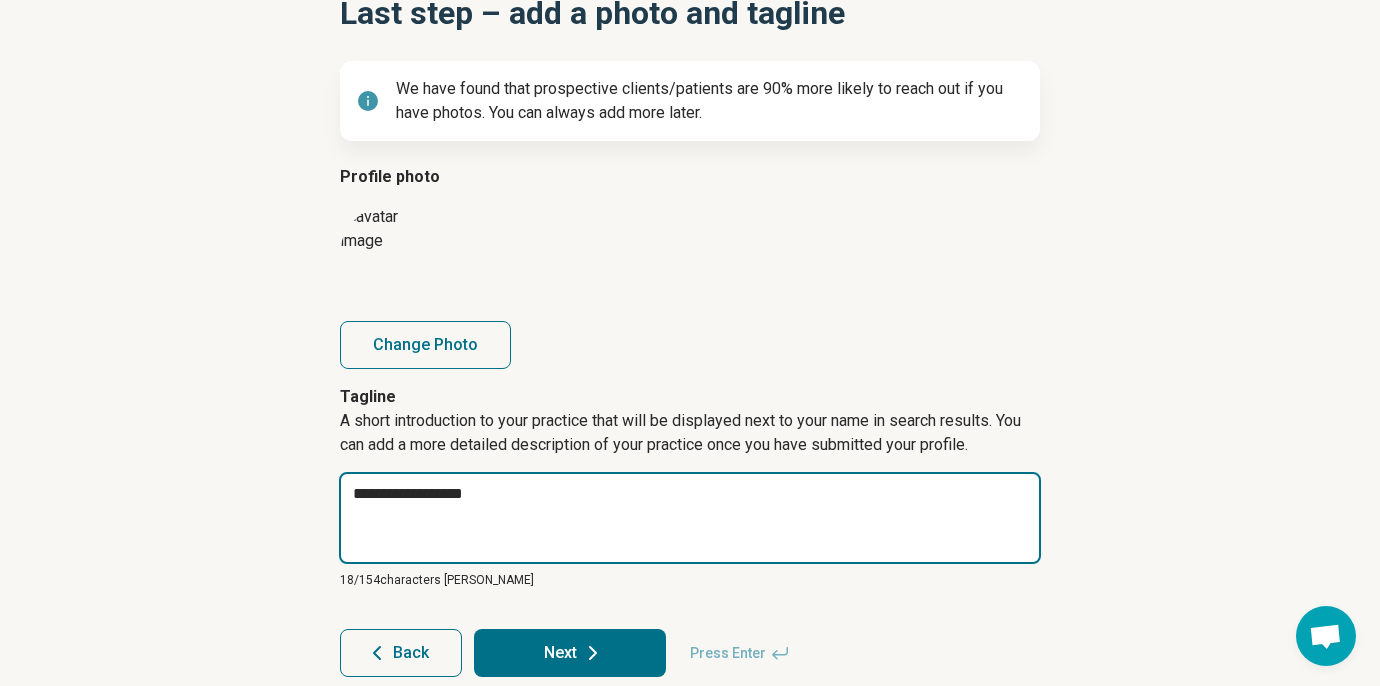 type on "*" 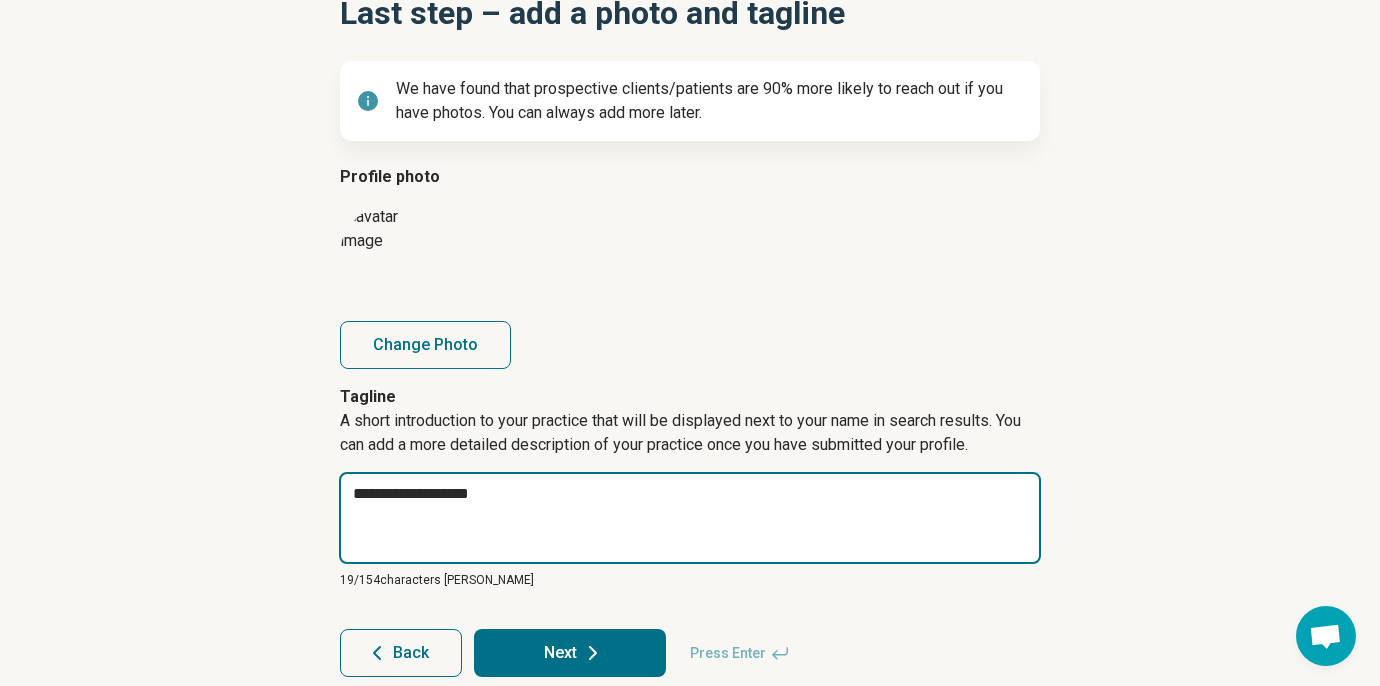 type on "*" 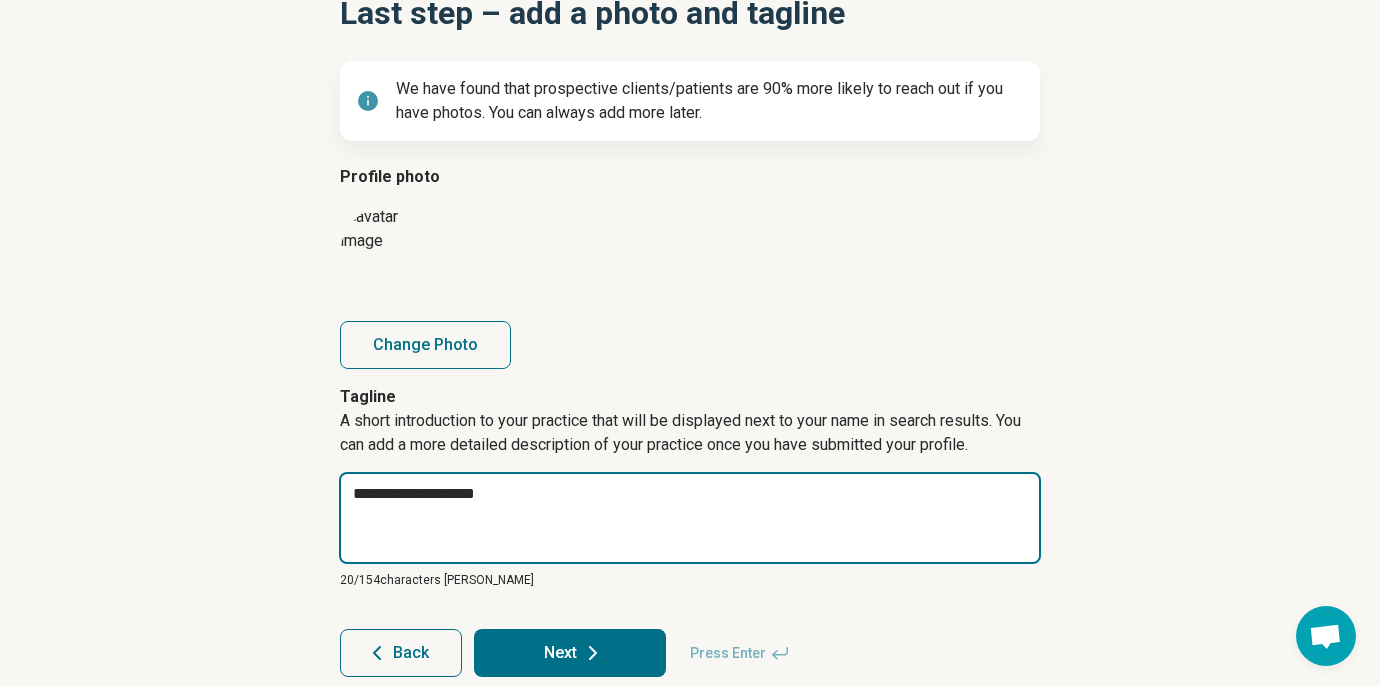 type on "*" 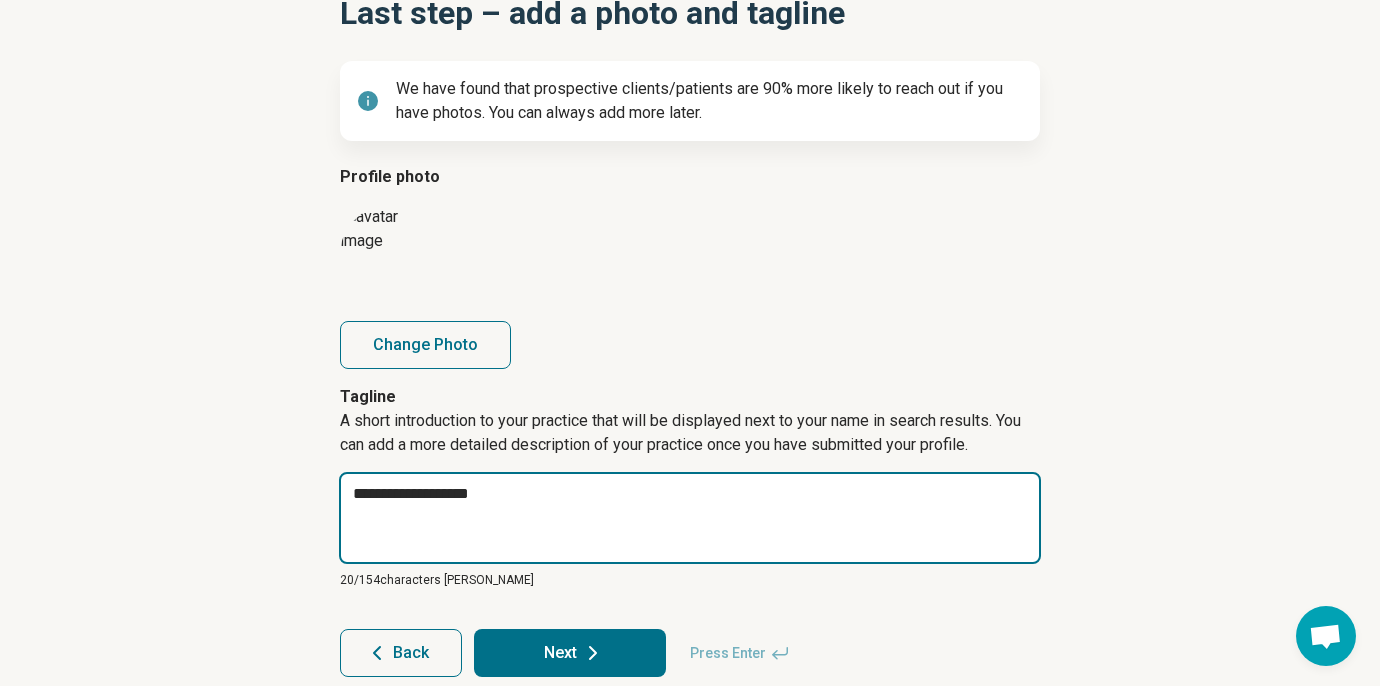 type on "*" 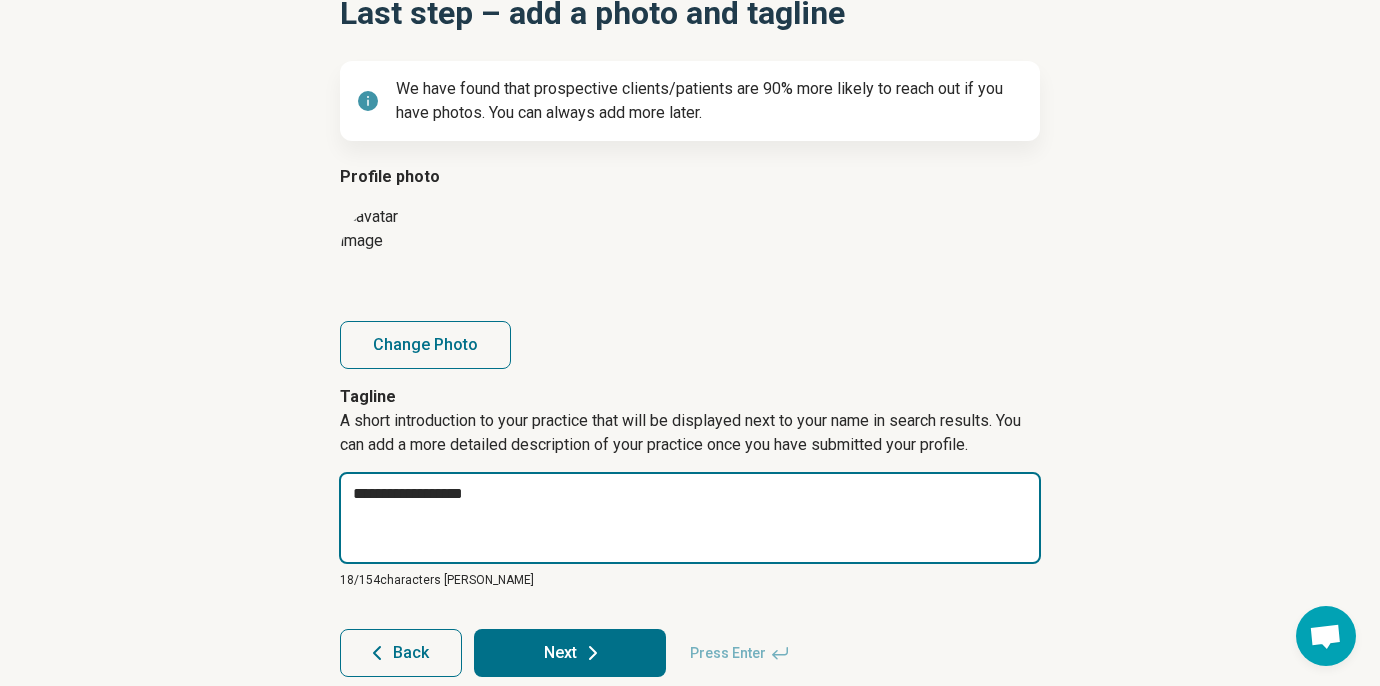 type on "*" 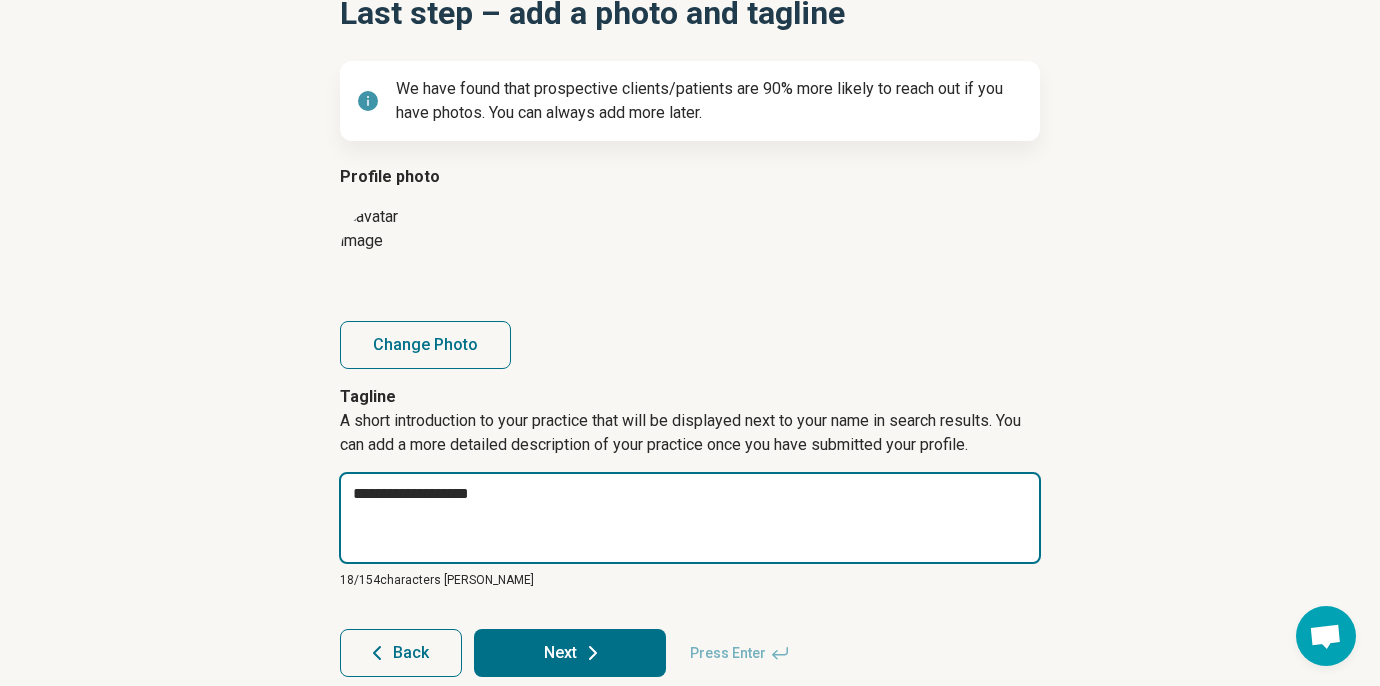 type on "*" 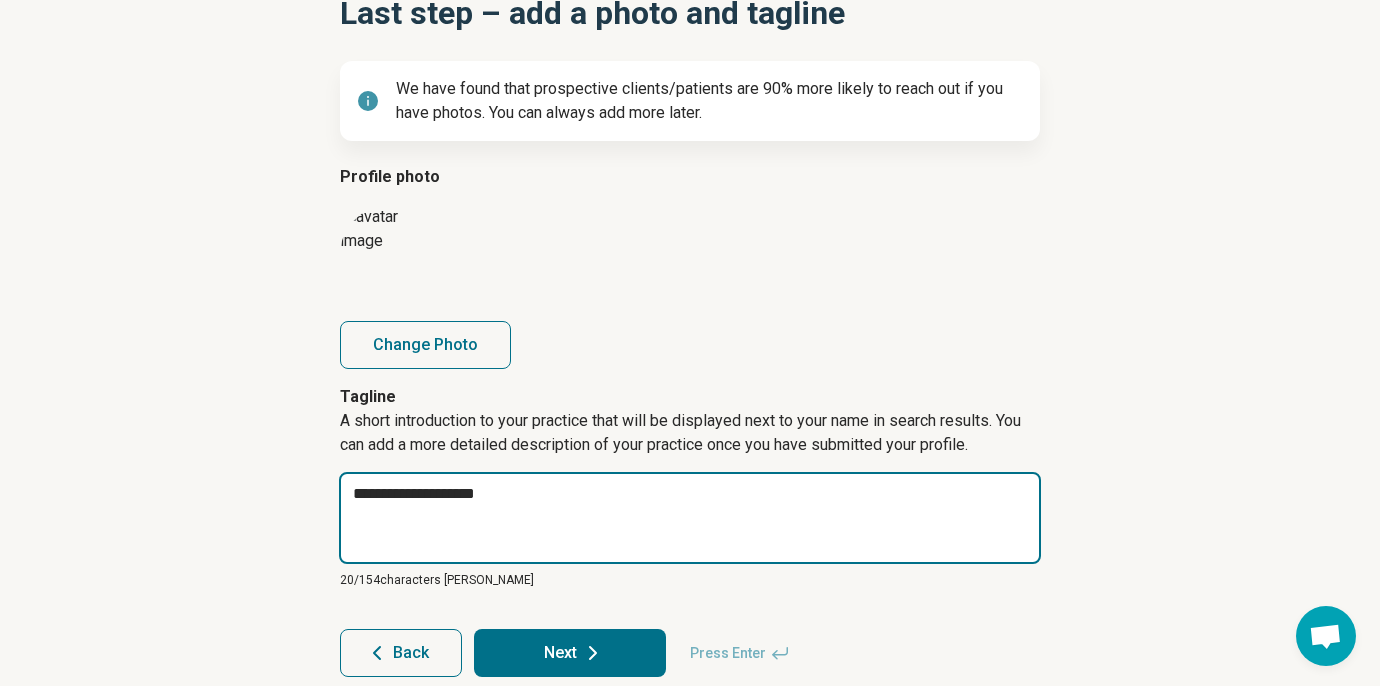 type on "*" 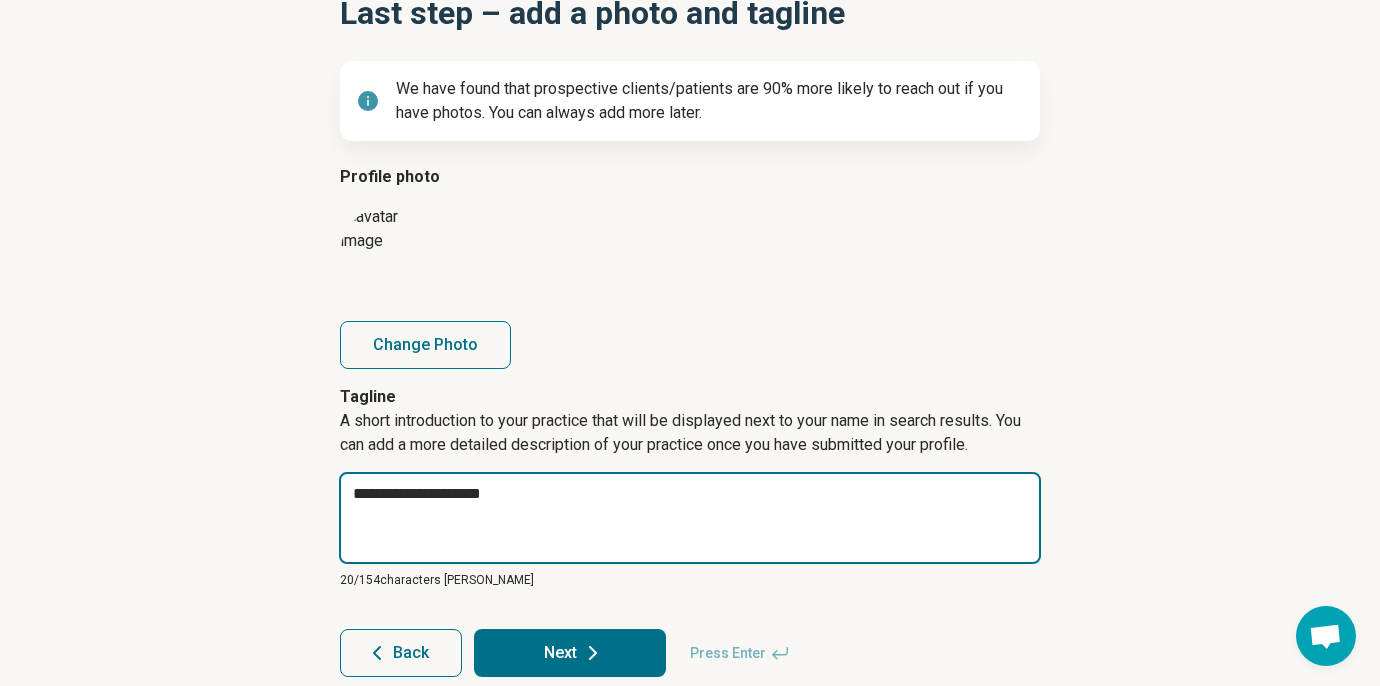 type on "*" 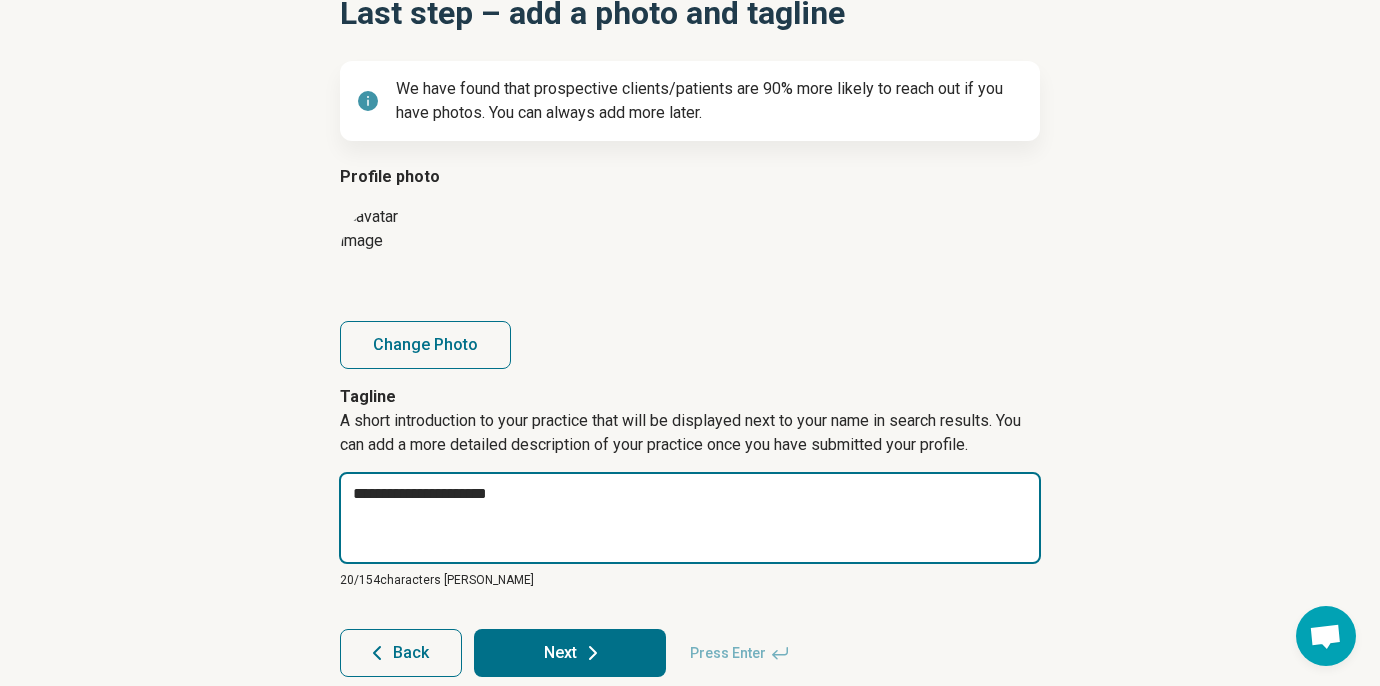 type on "*" 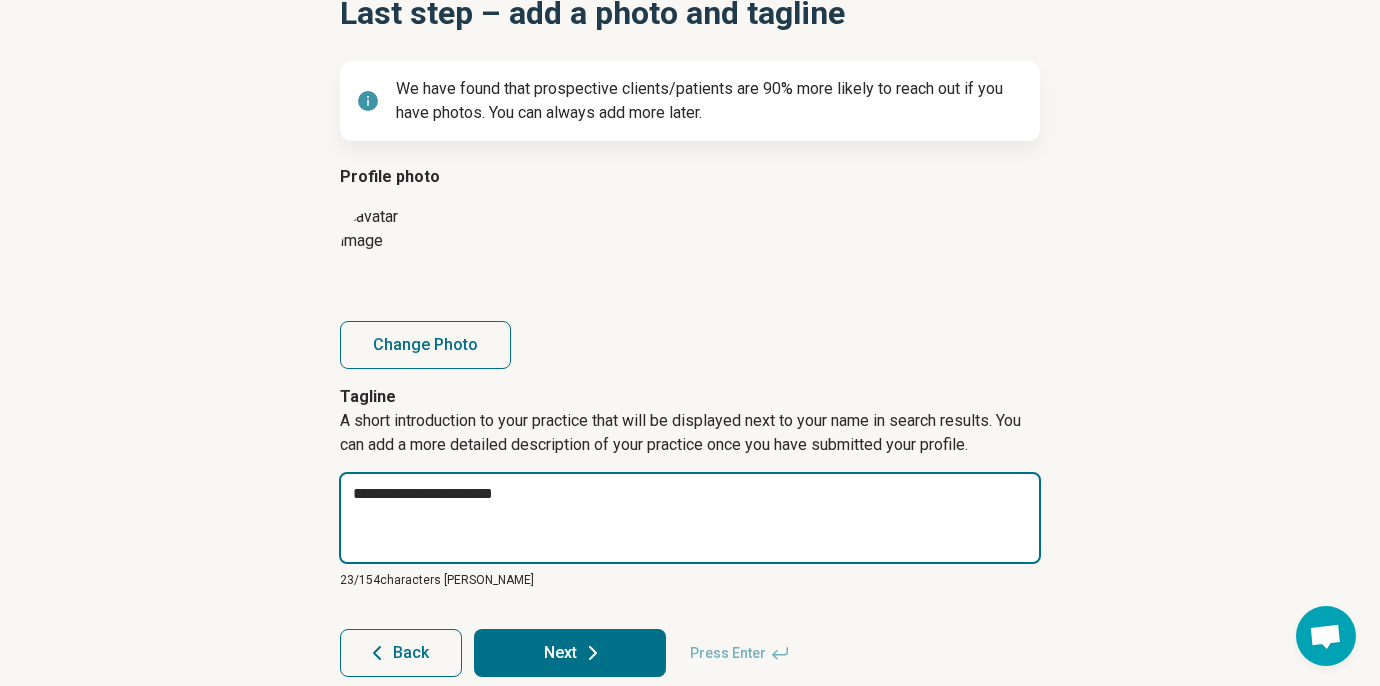 type on "*" 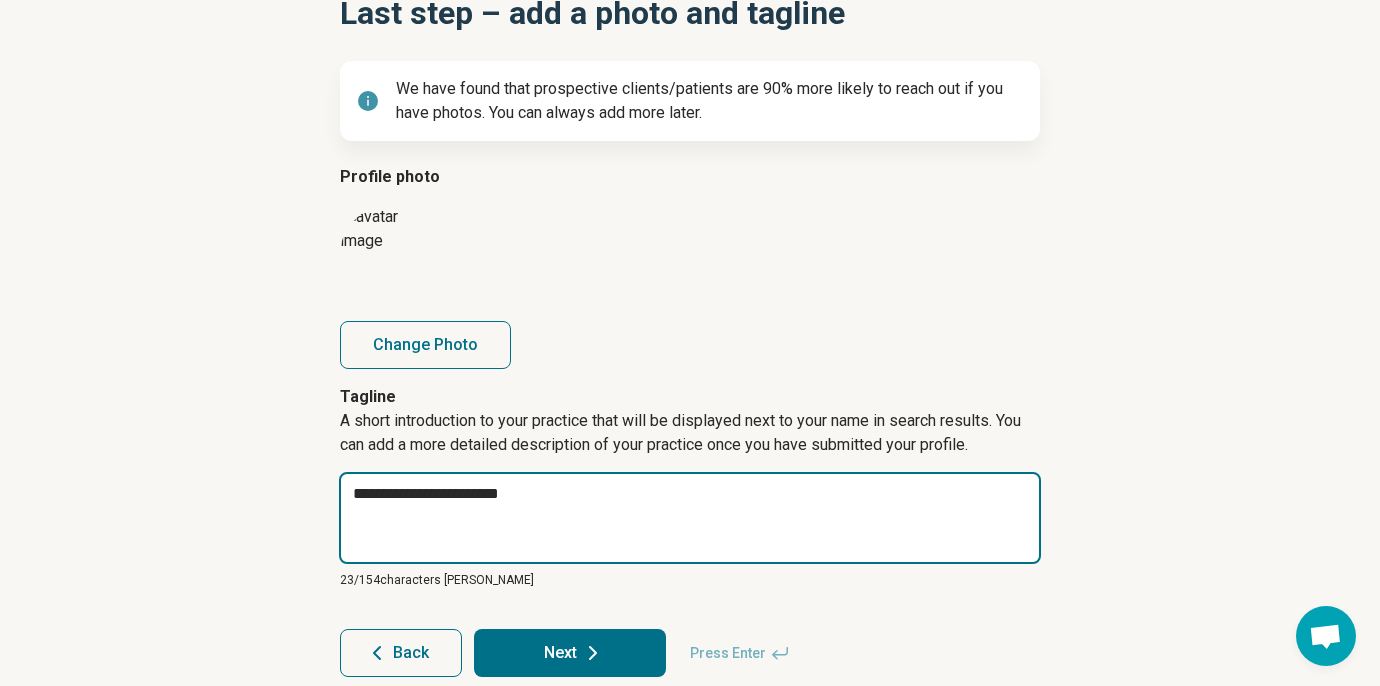 type on "**********" 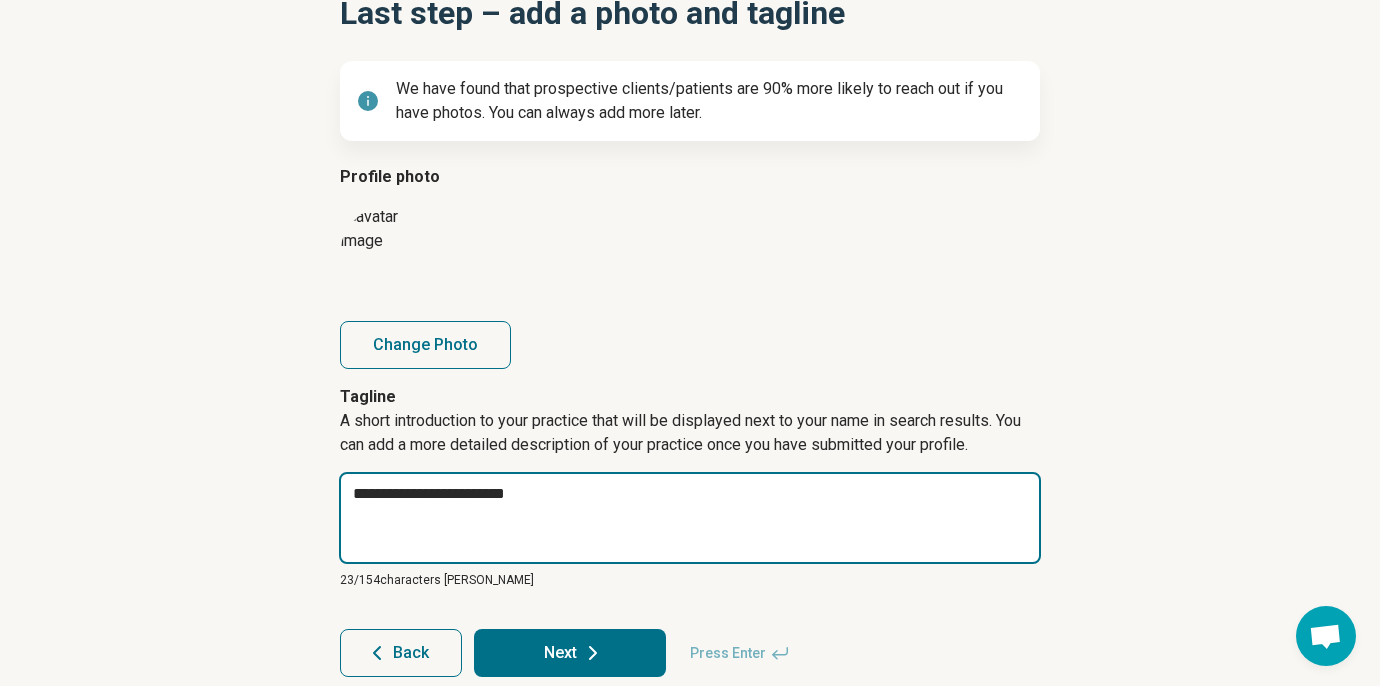 type on "*" 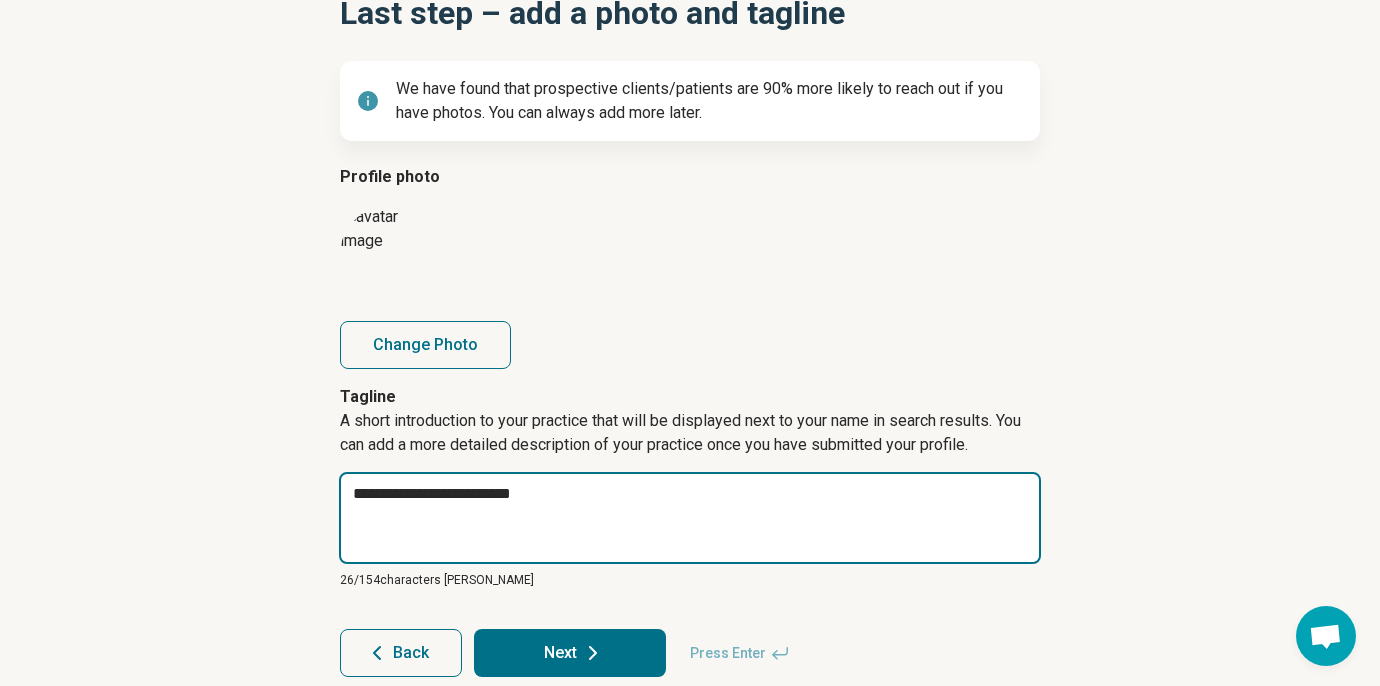 type on "*" 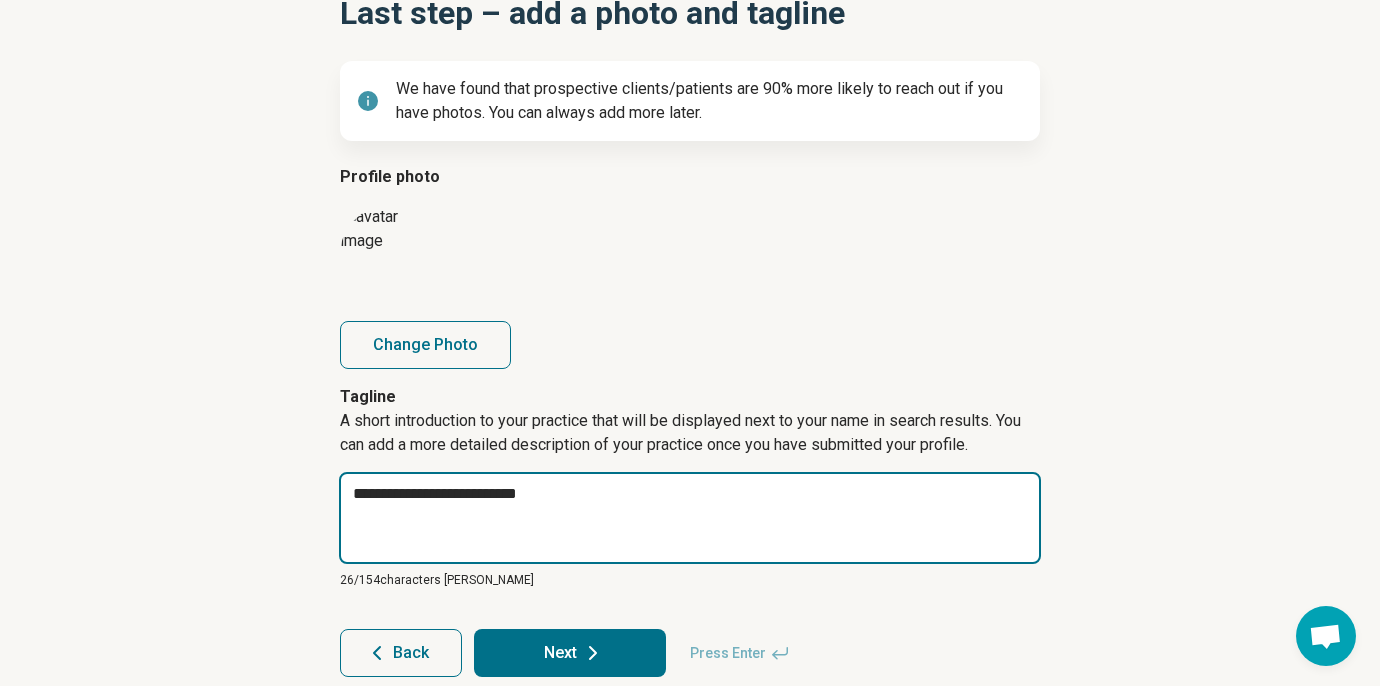 type on "*" 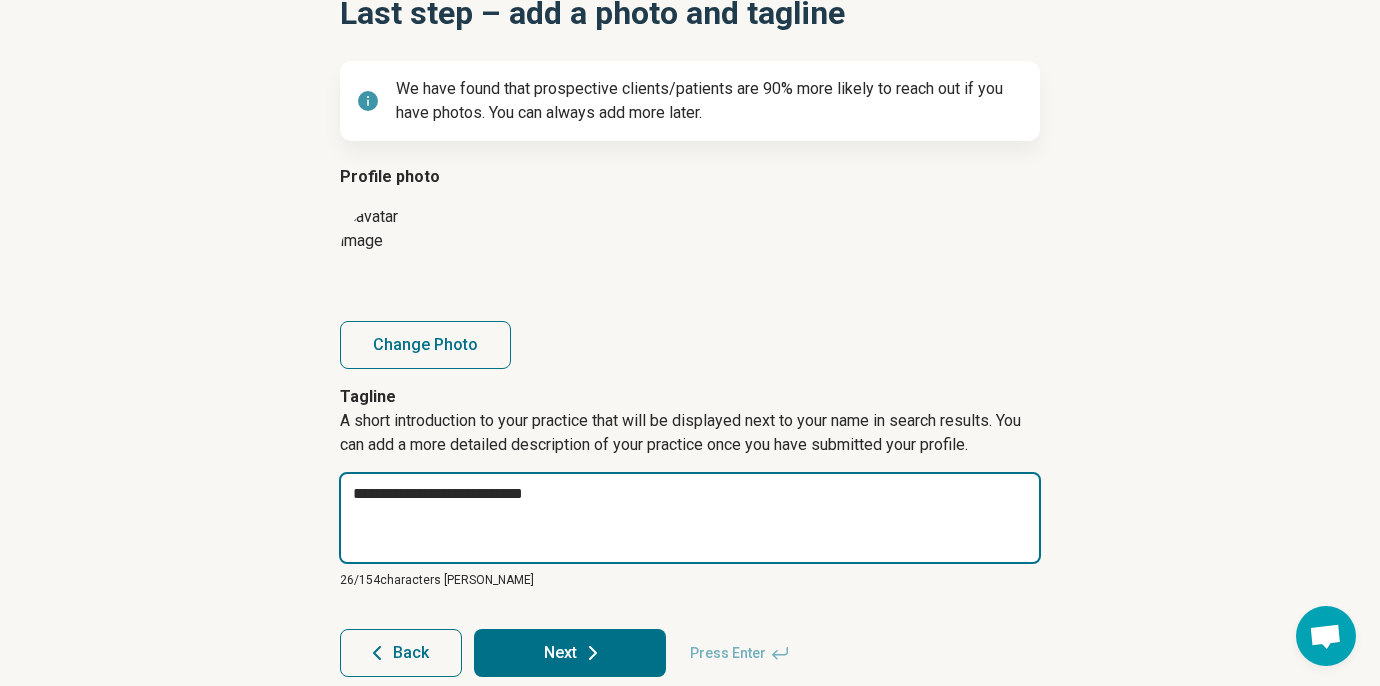 type on "*" 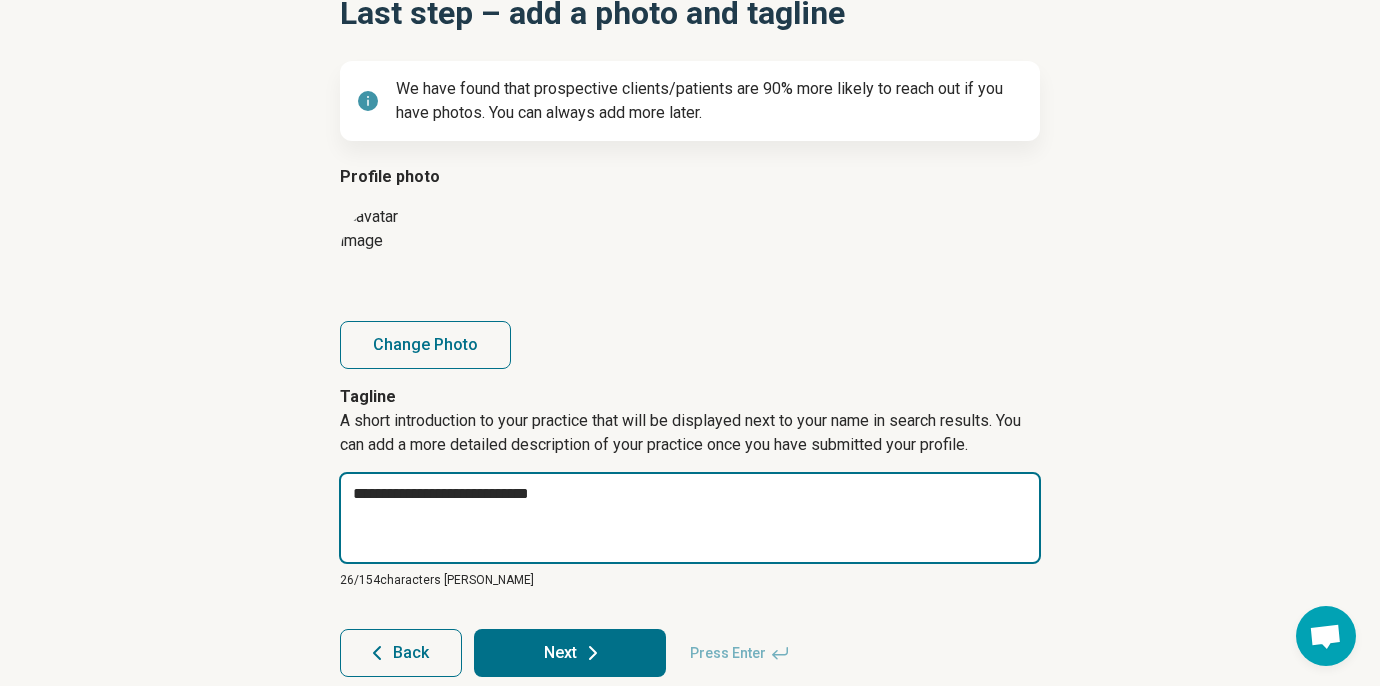 type on "*" 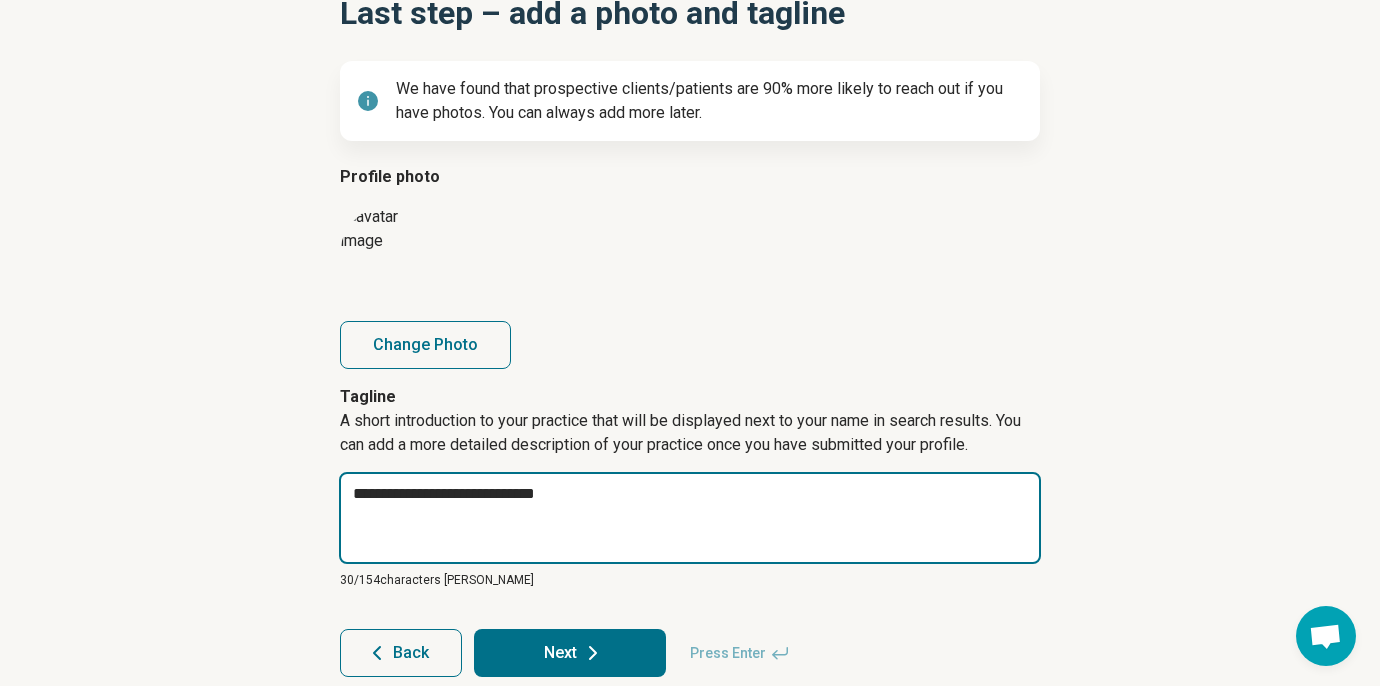 type on "*" 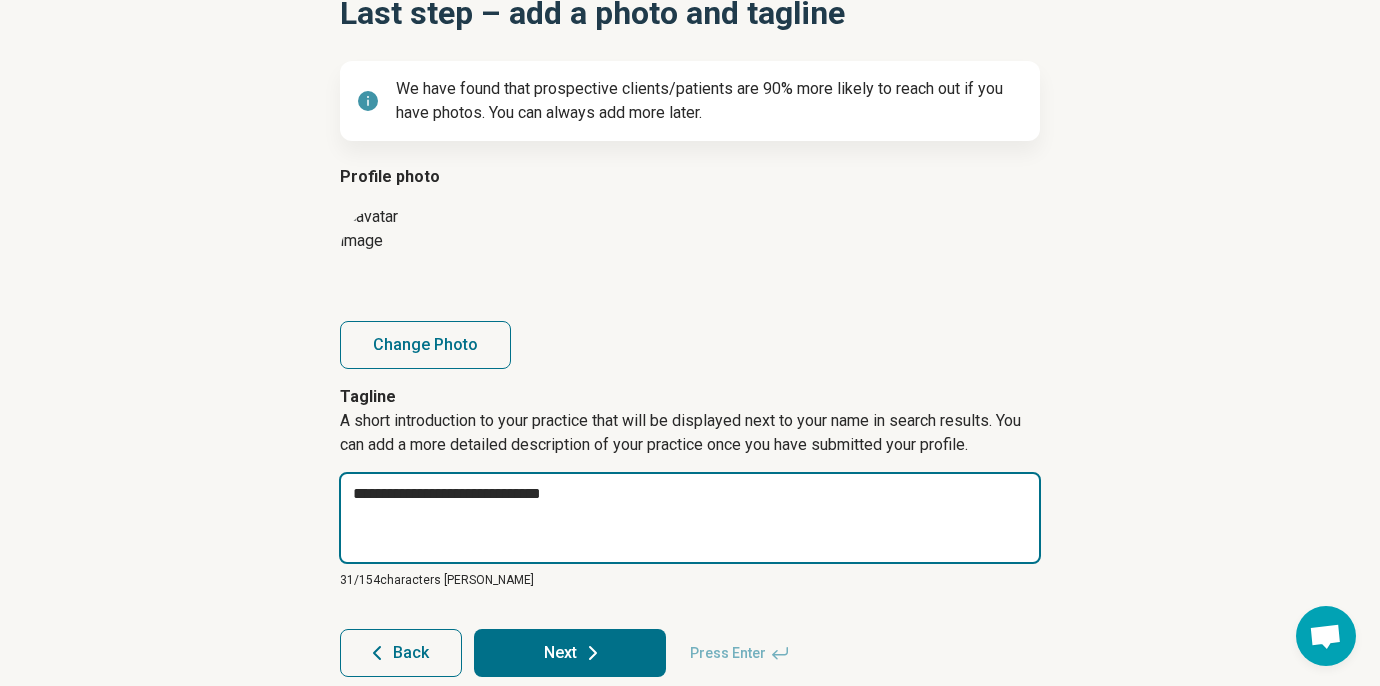 type on "*" 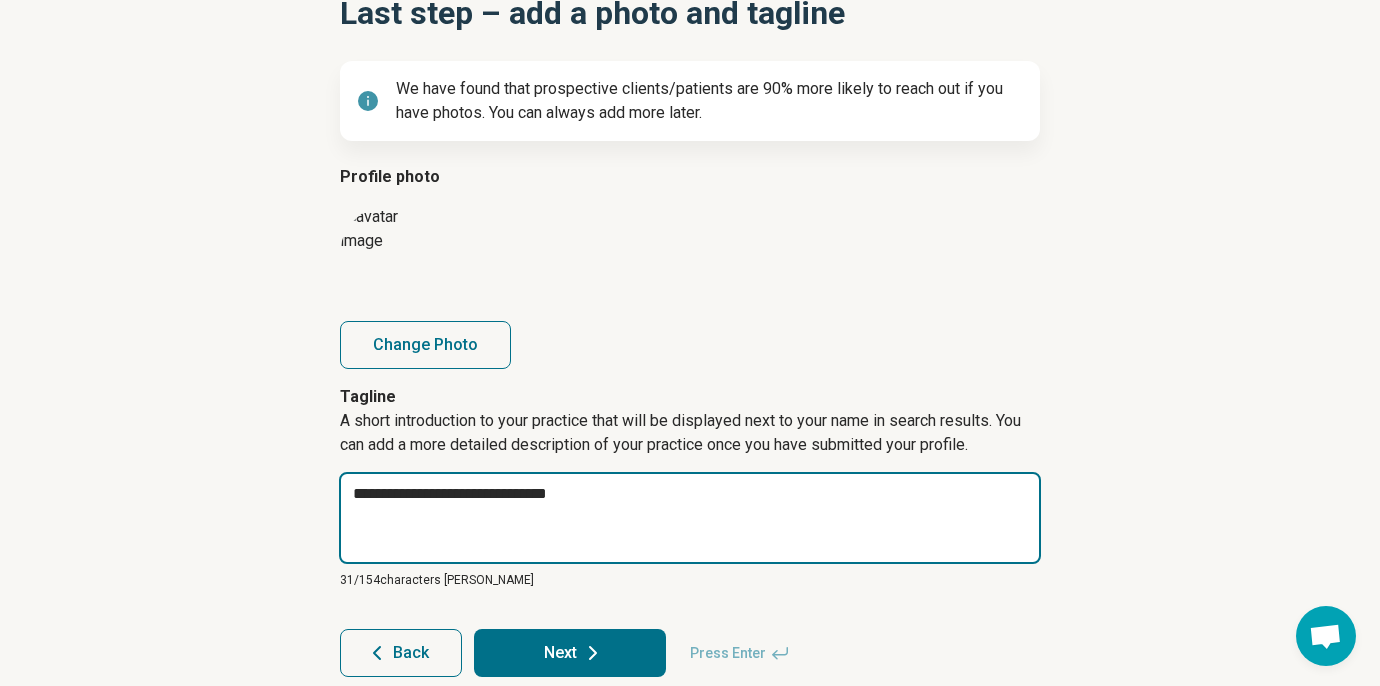 type on "*" 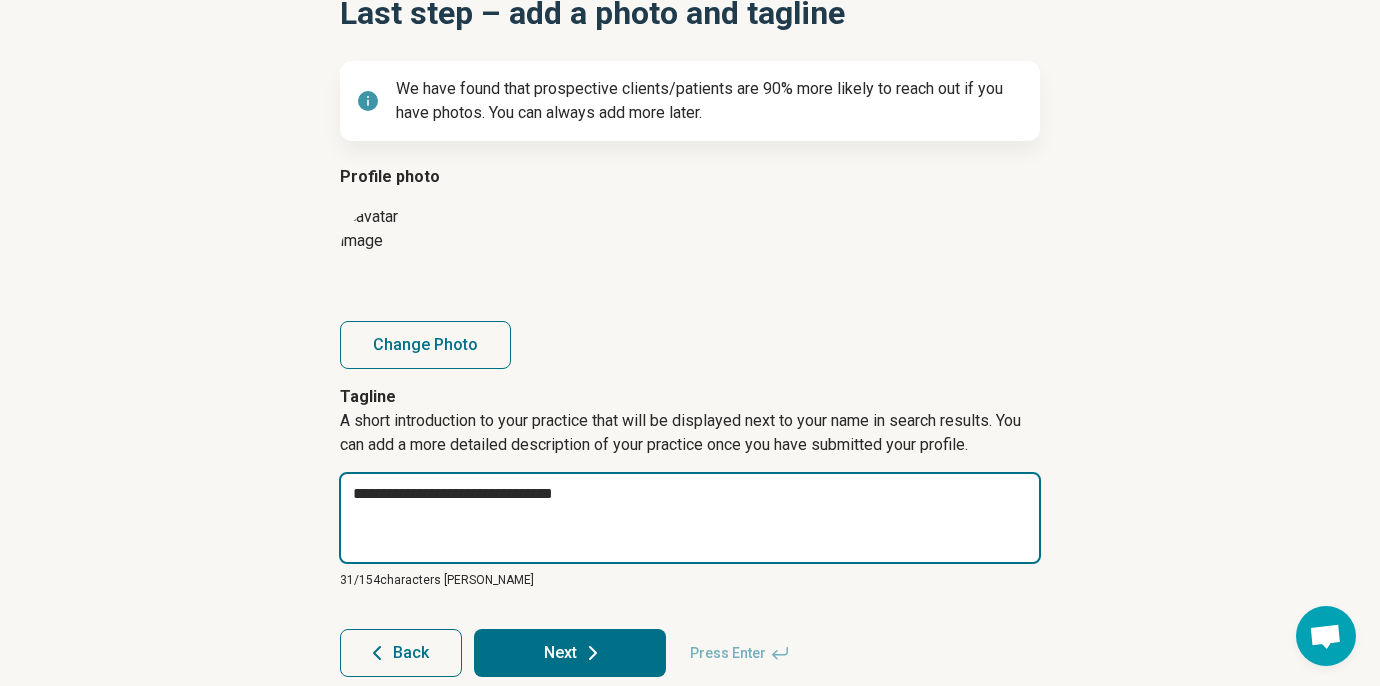 type on "*" 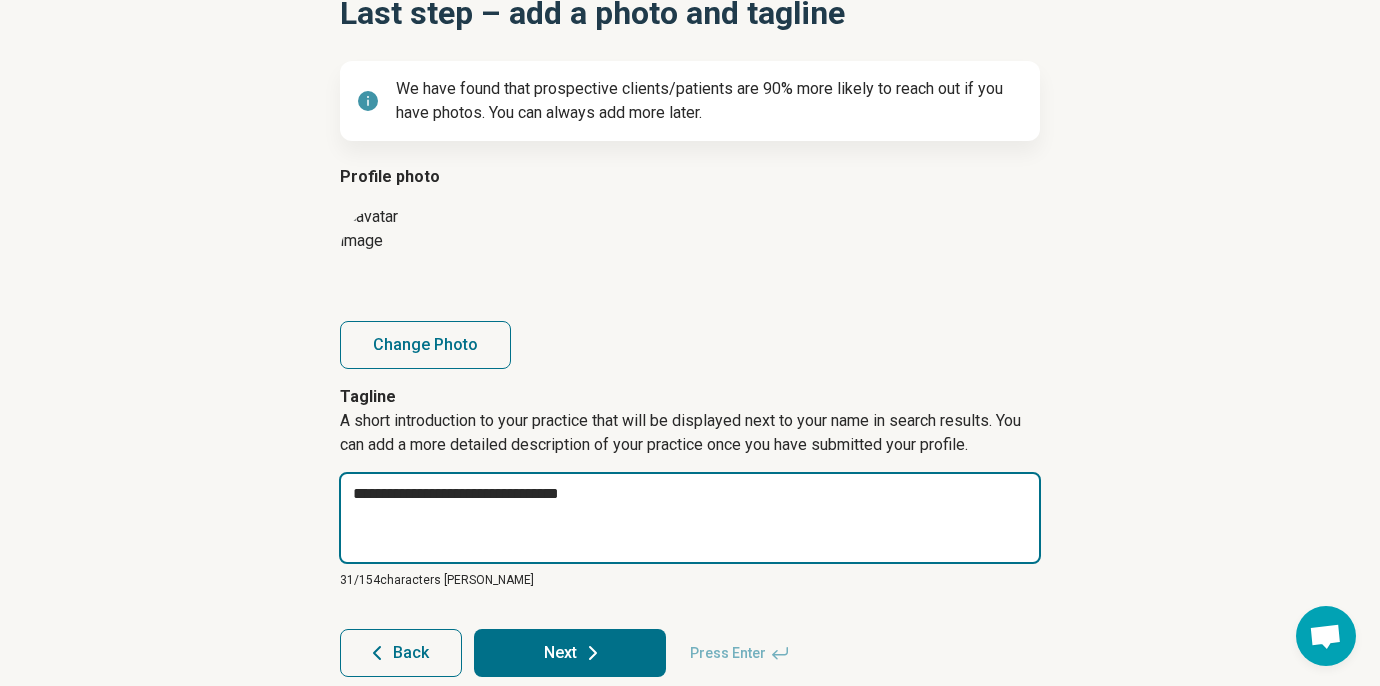 type on "*" 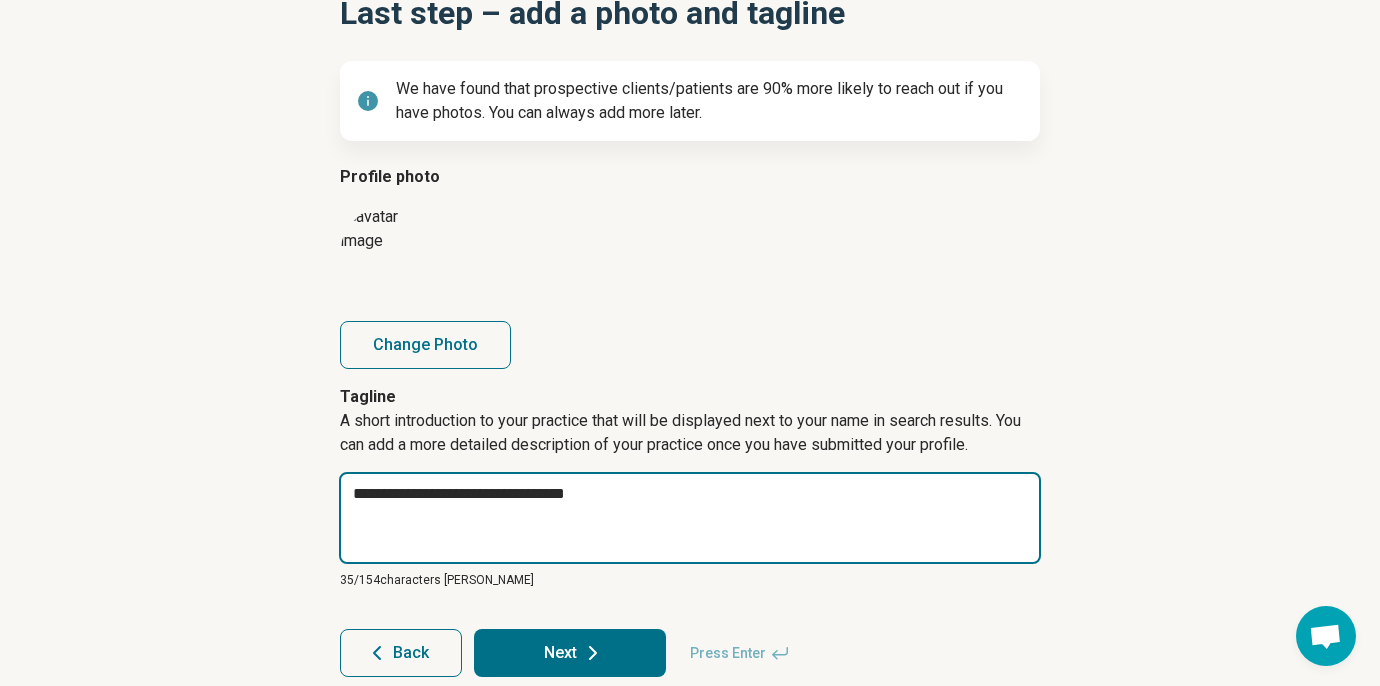 type on "*" 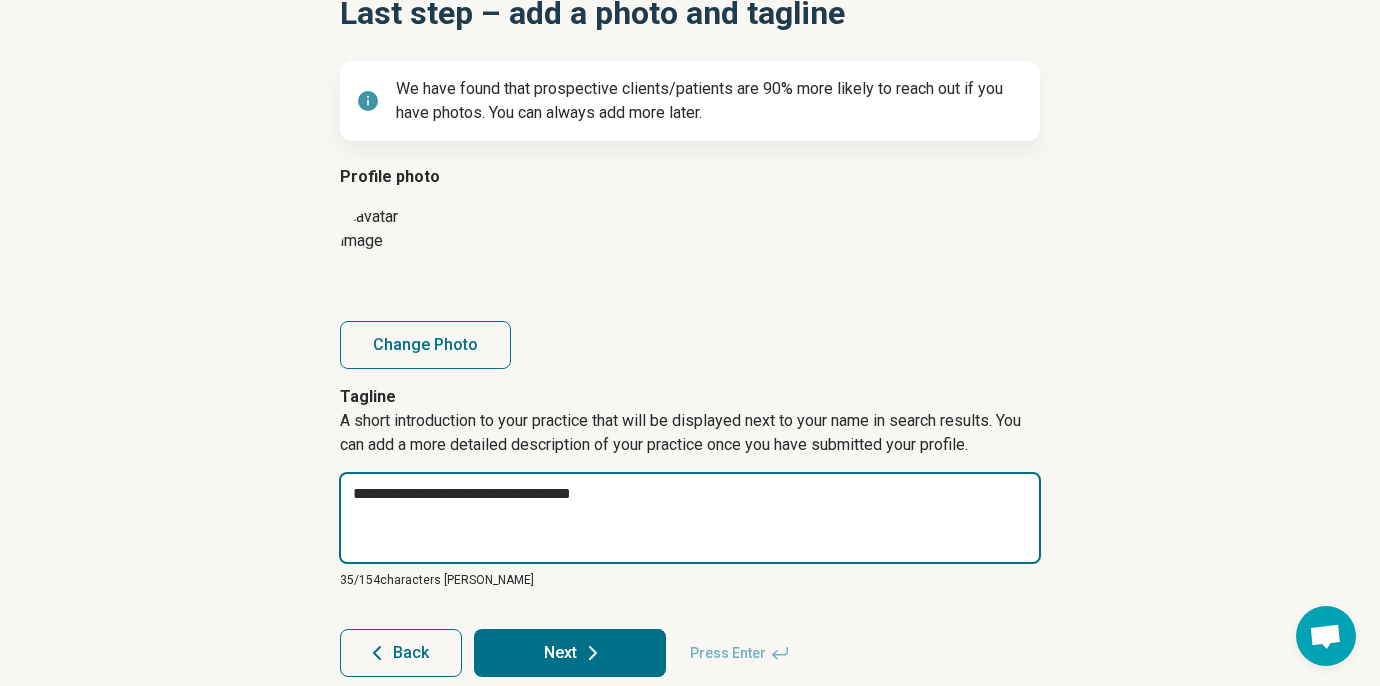 type on "*" 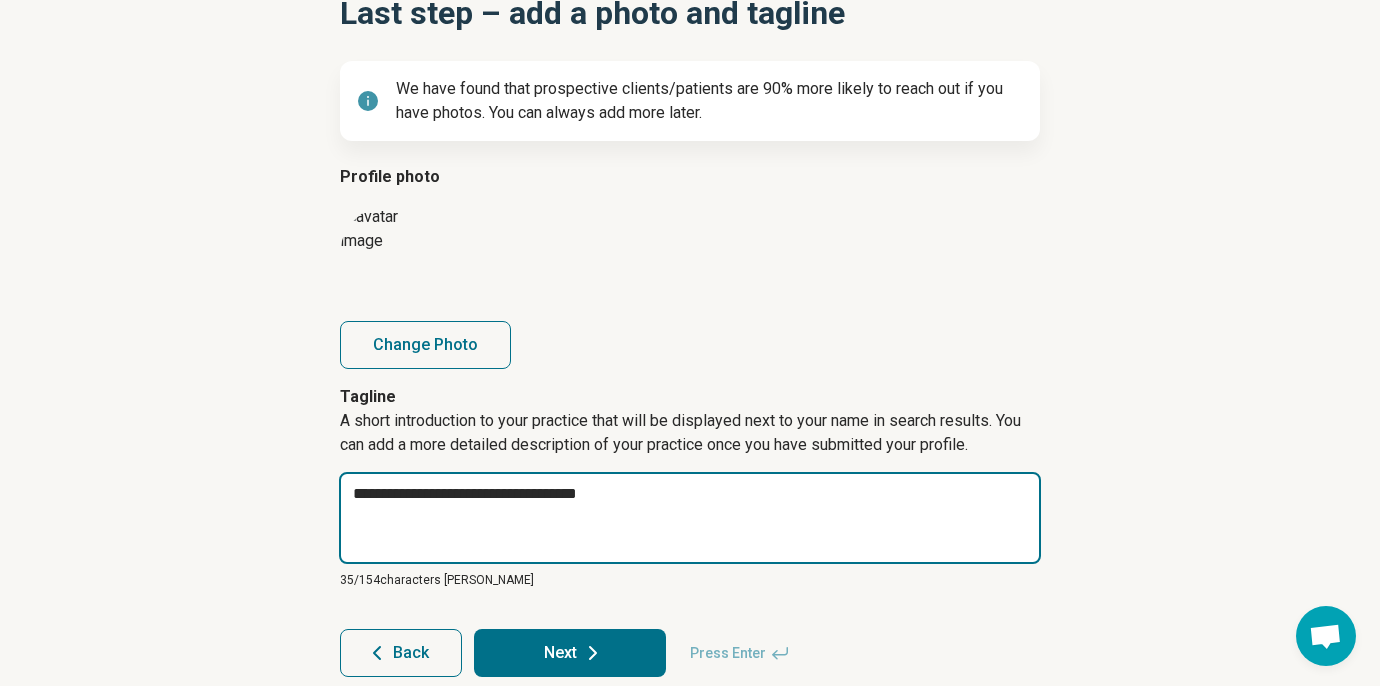 type on "*" 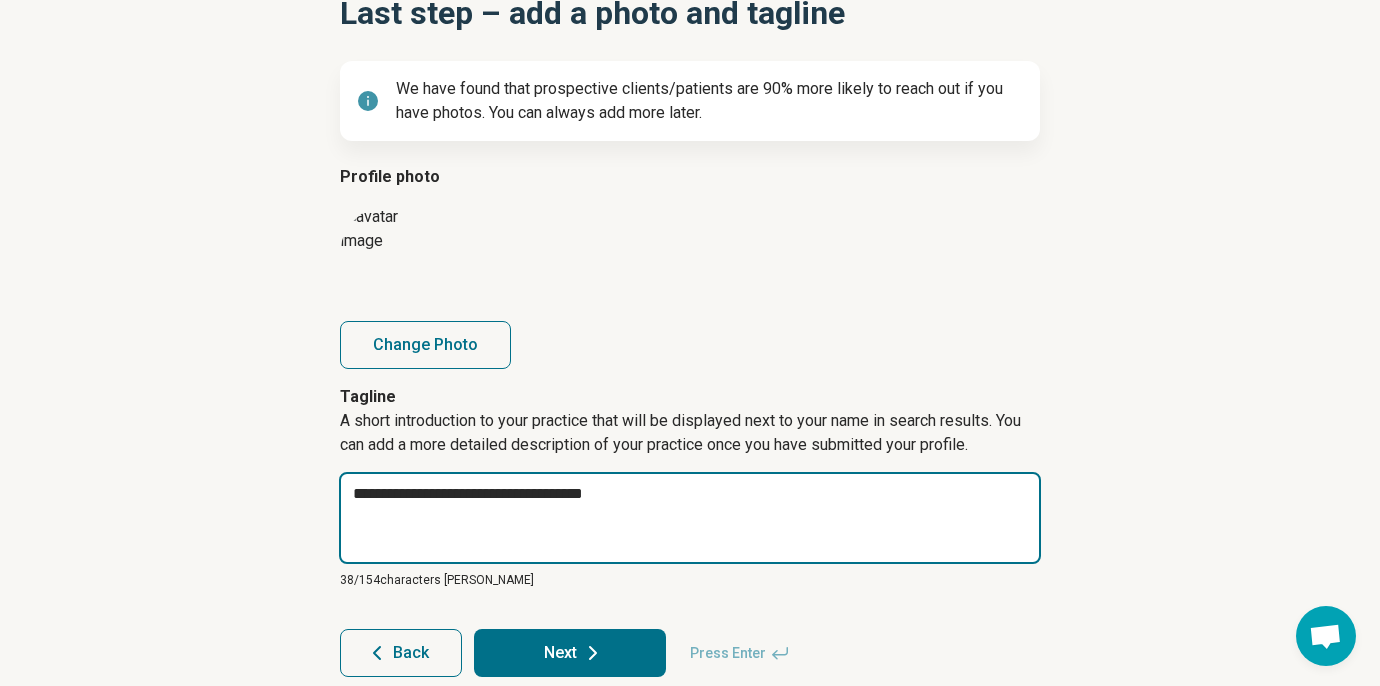 type on "*" 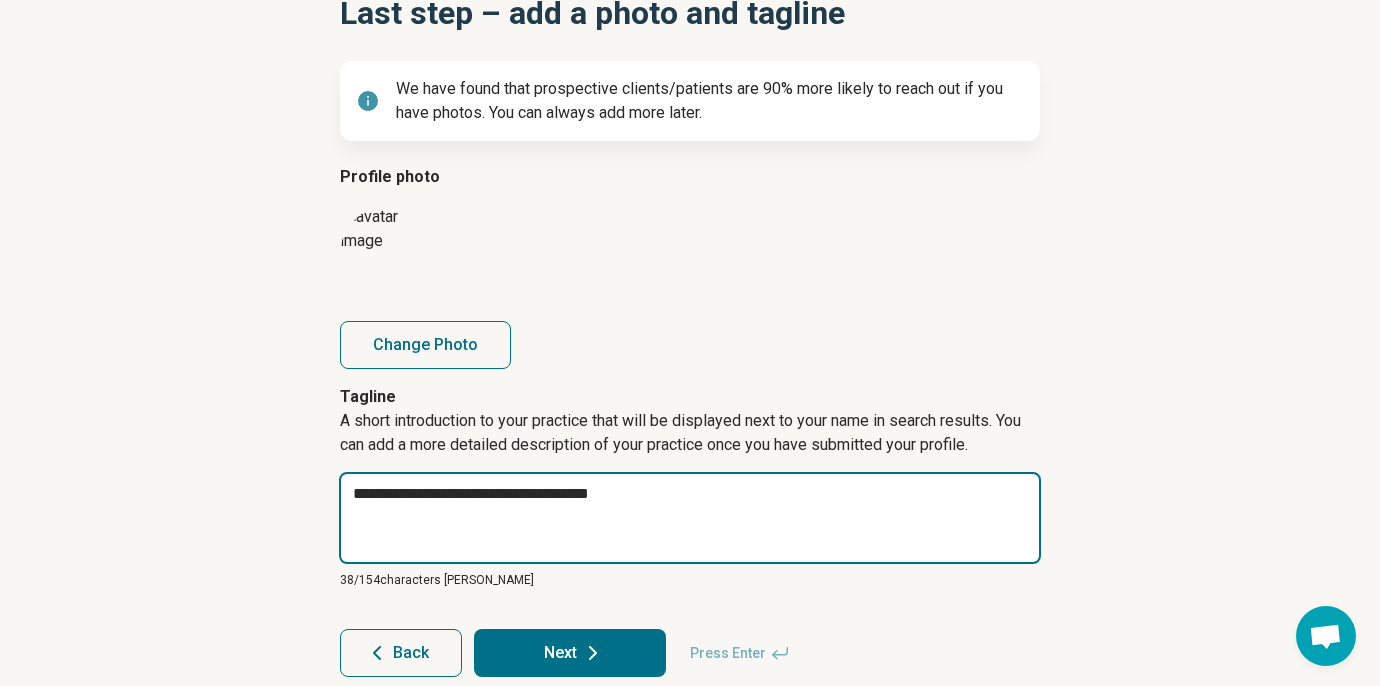 type on "*" 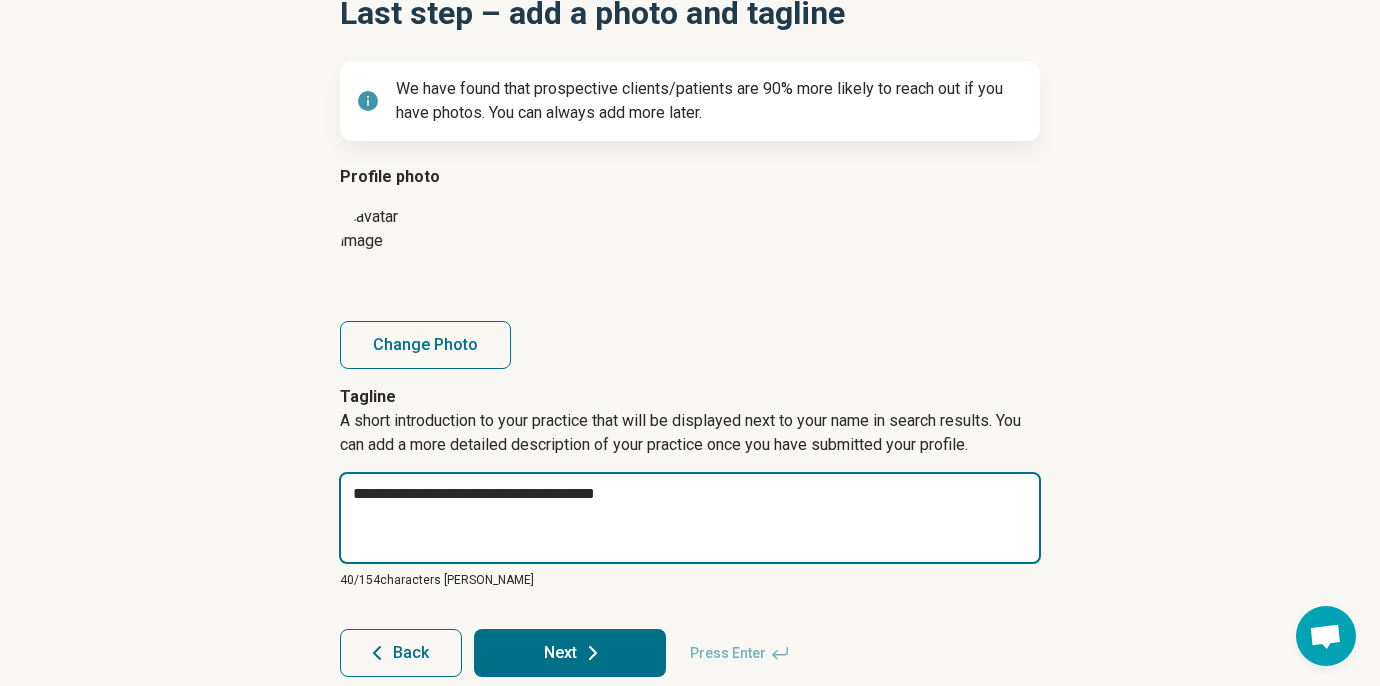 type on "*" 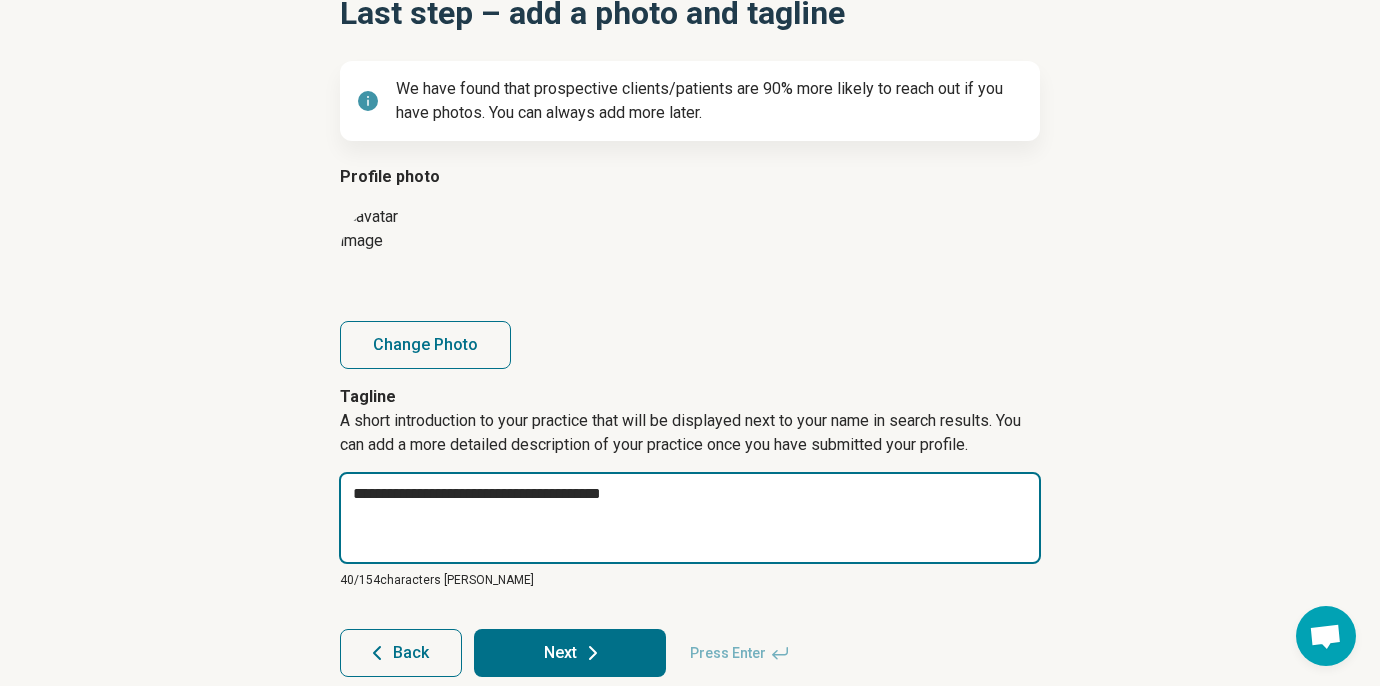 type on "*" 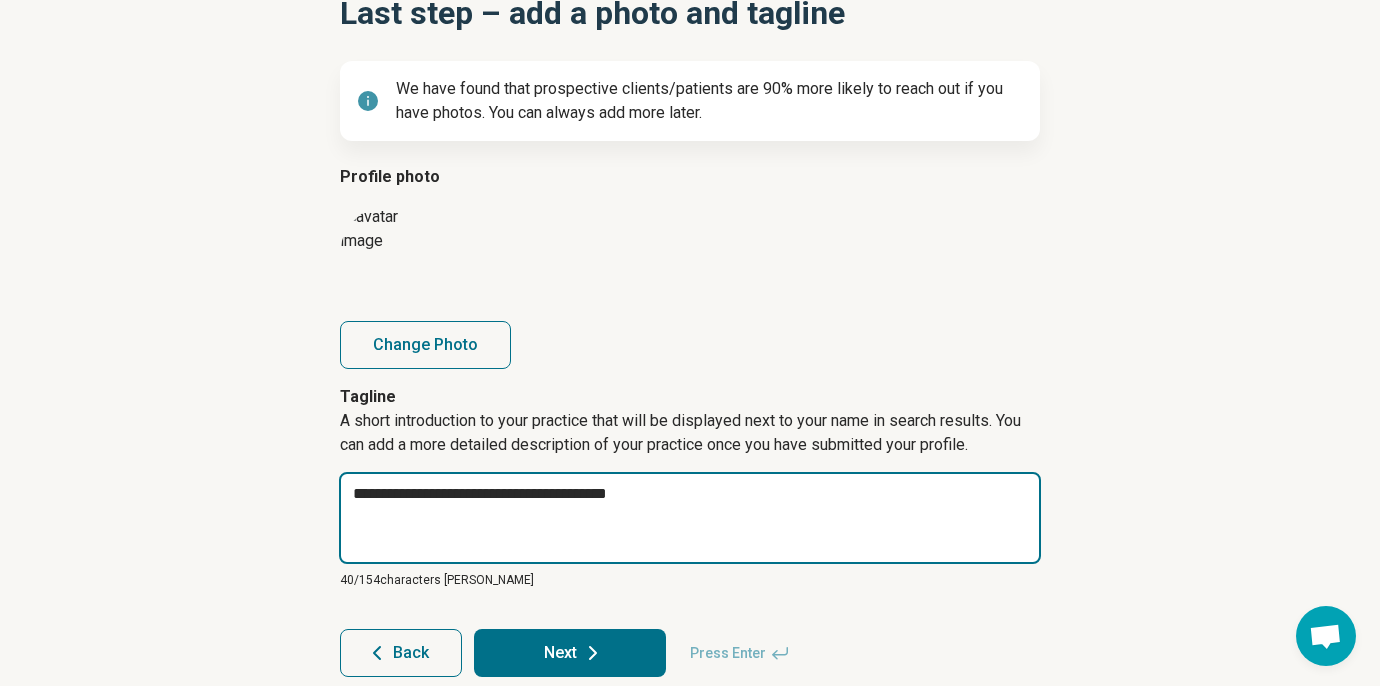 type on "*" 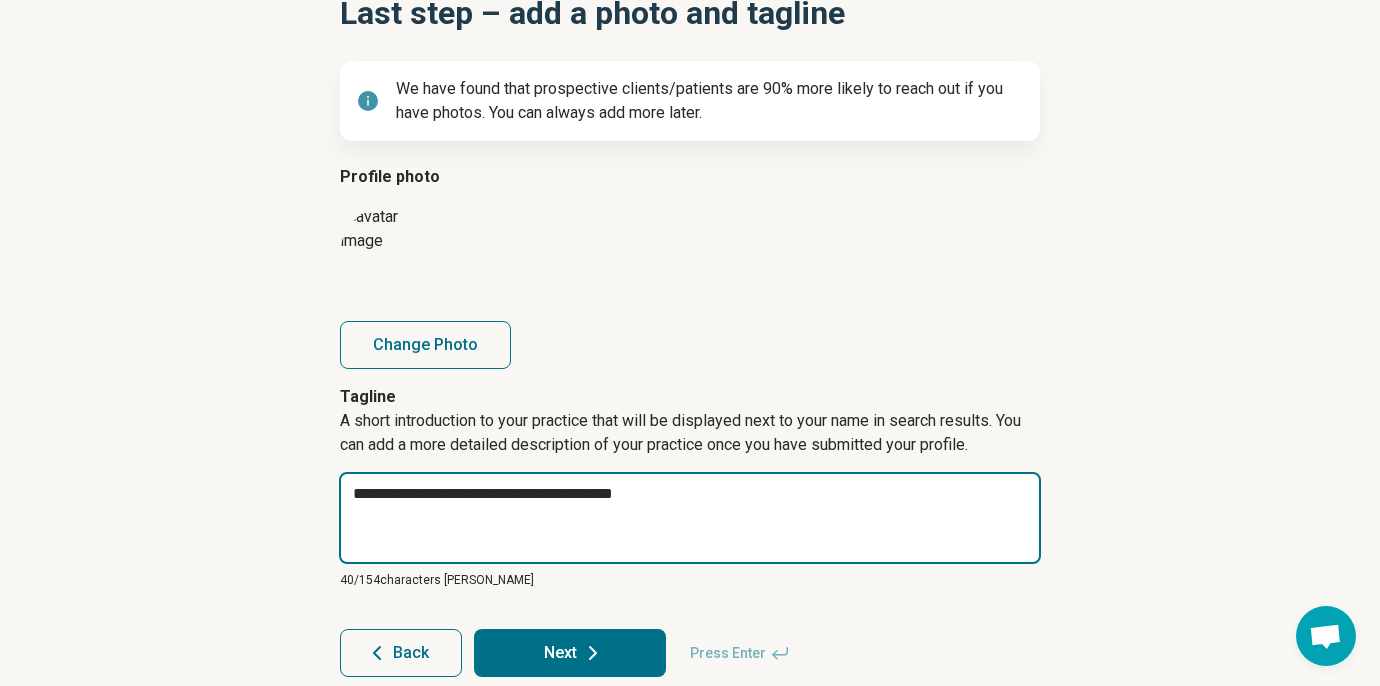 type on "*" 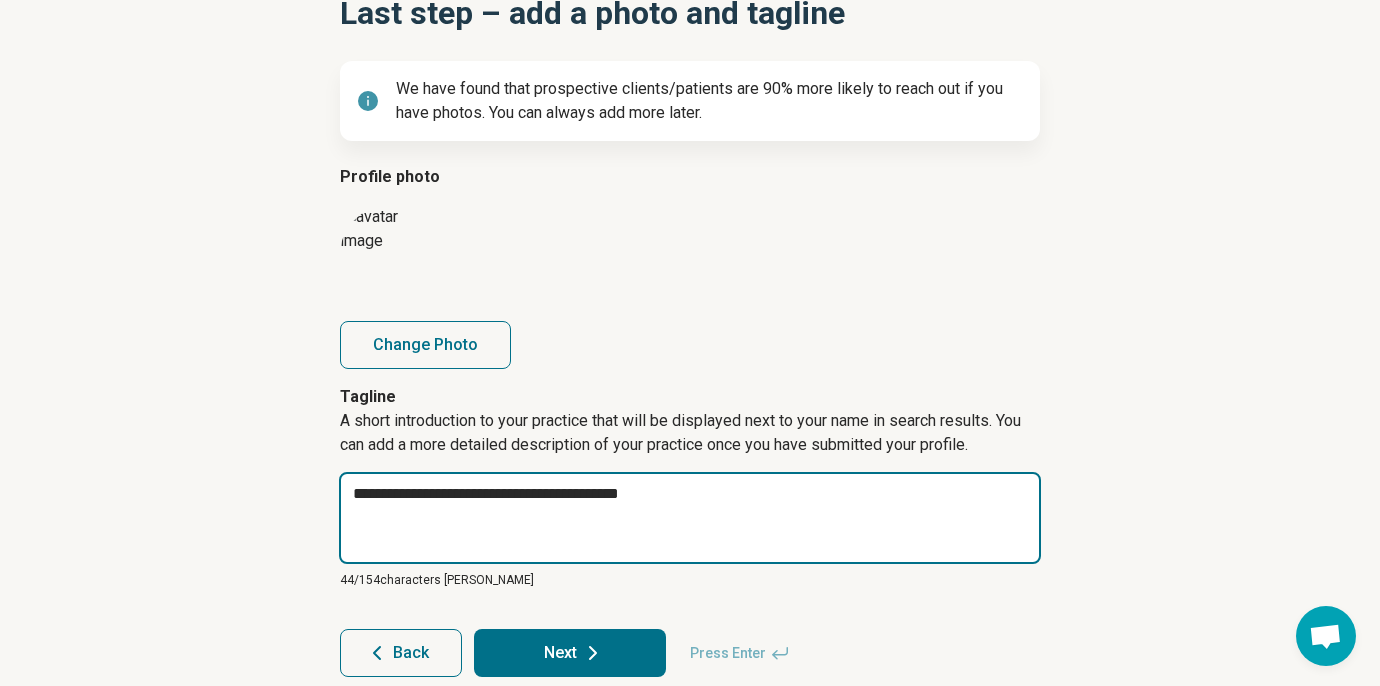 type on "*" 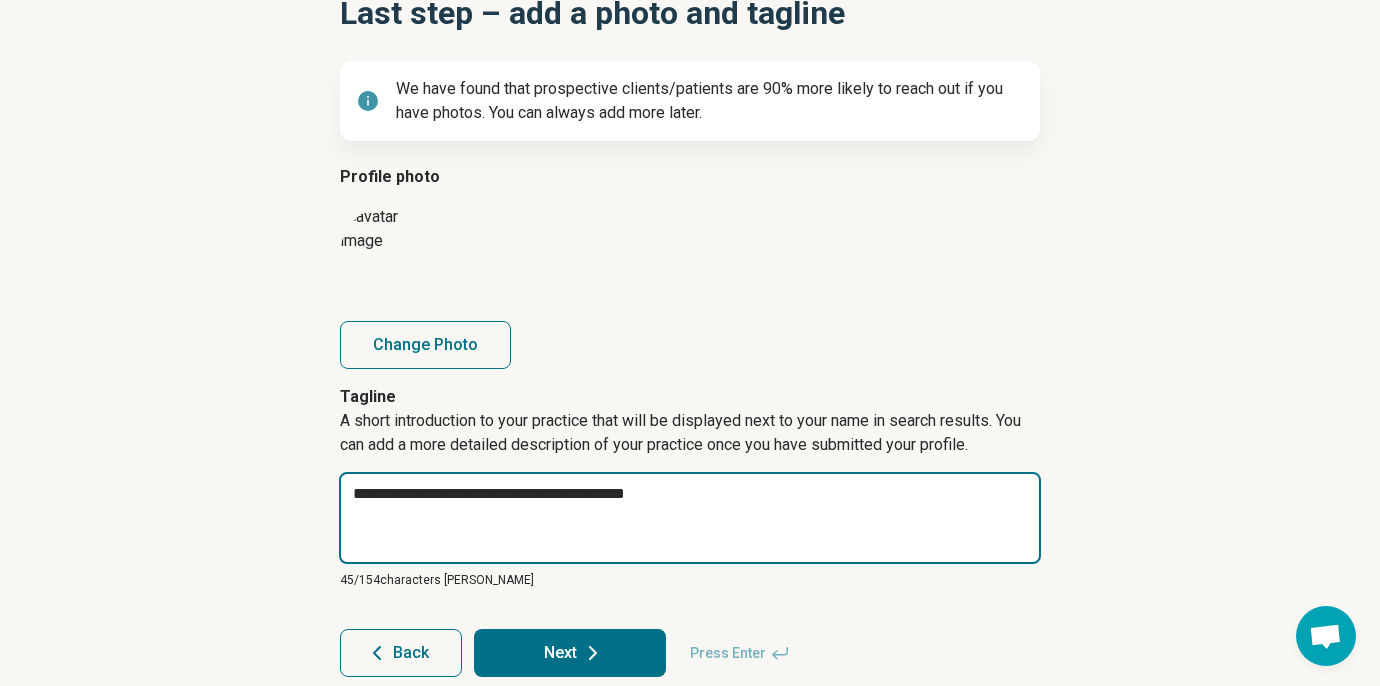 type on "*" 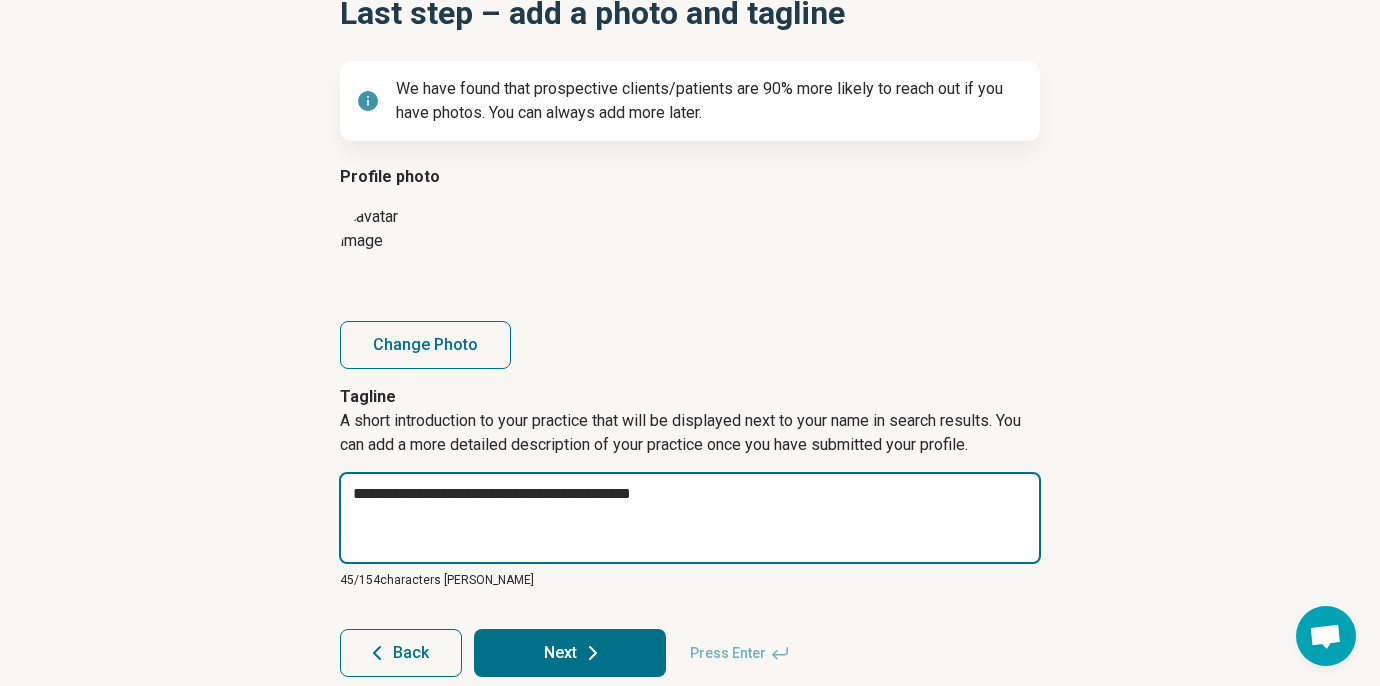 type on "*" 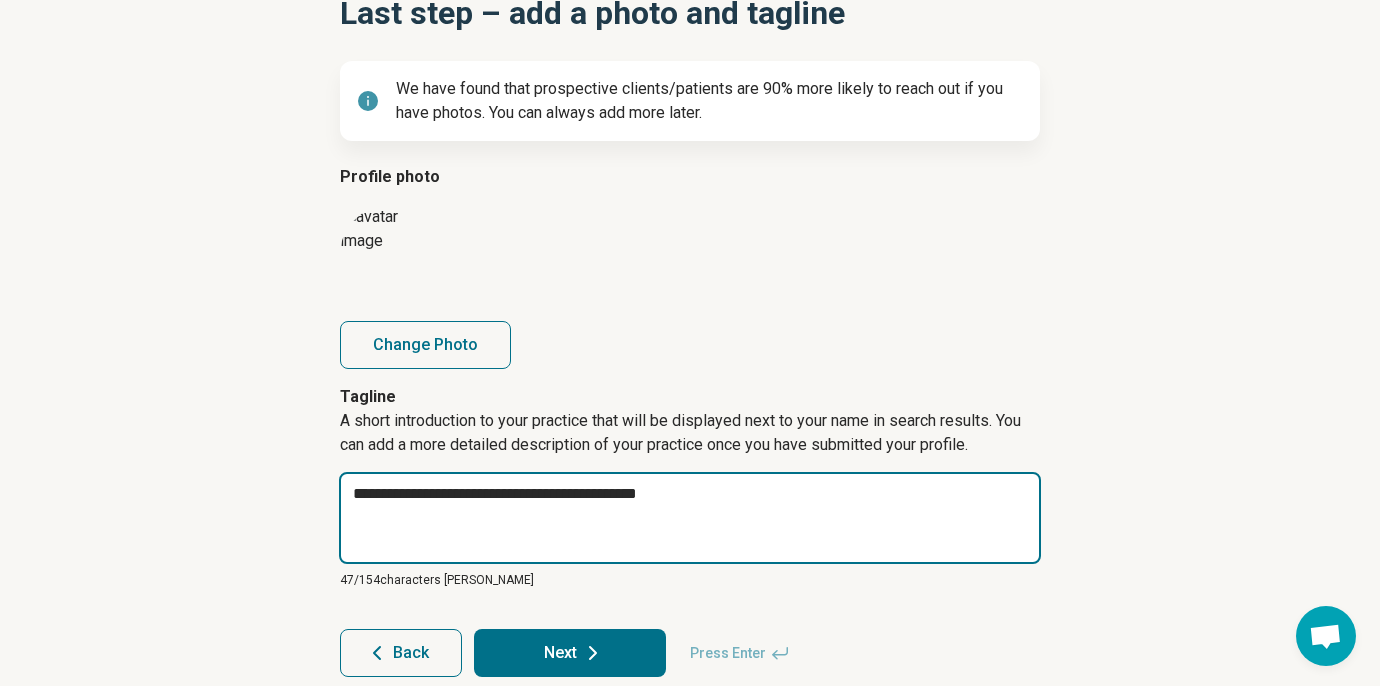 type on "*" 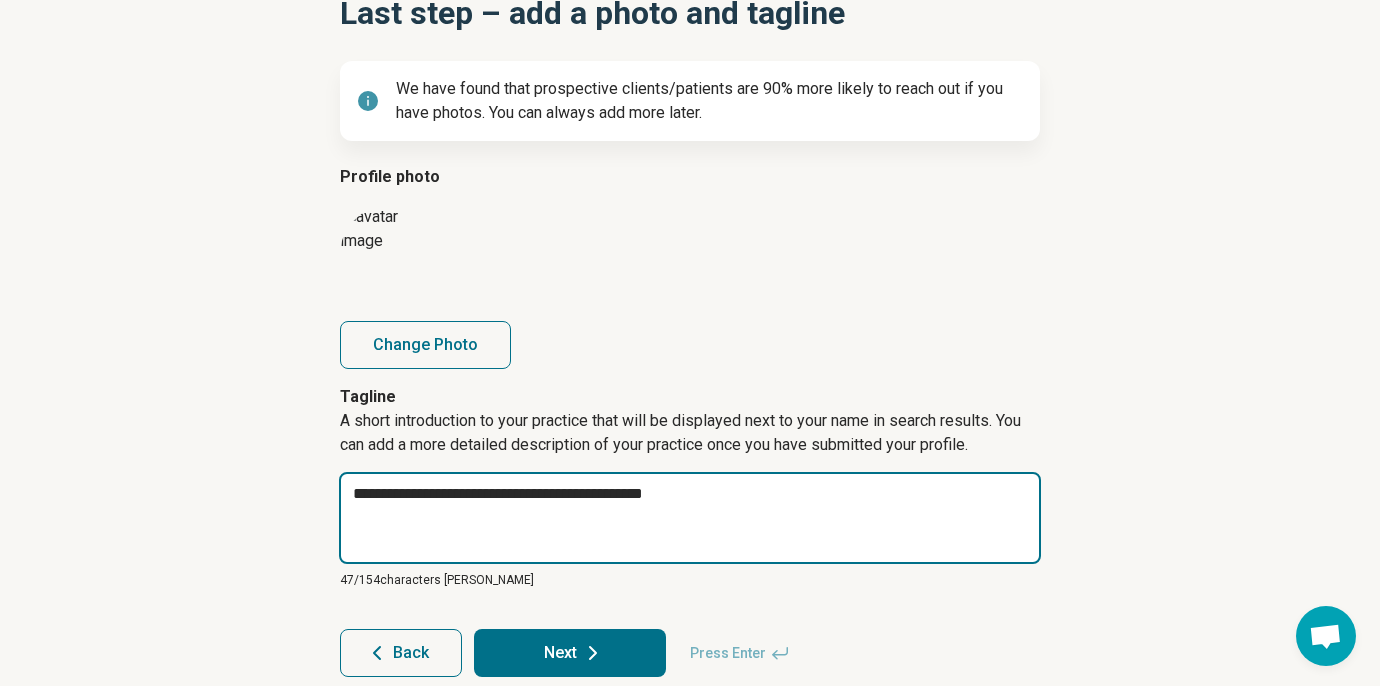 type on "*" 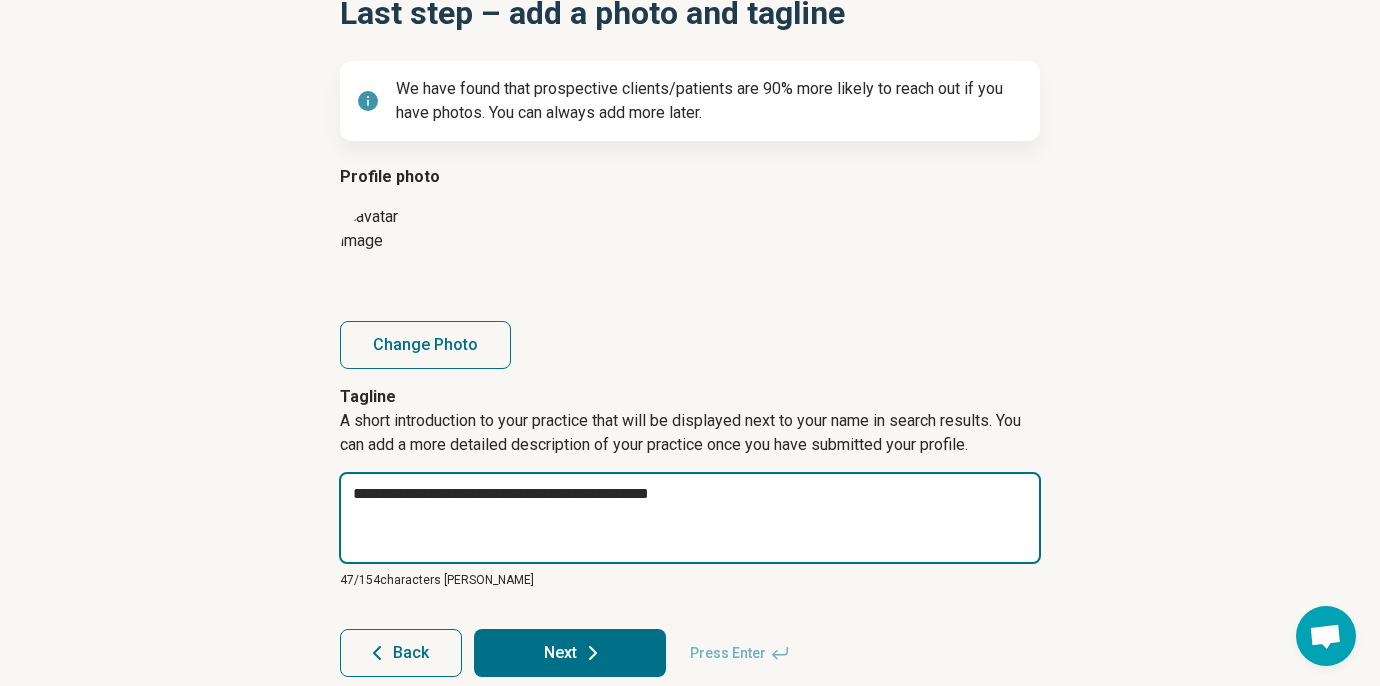 type on "*" 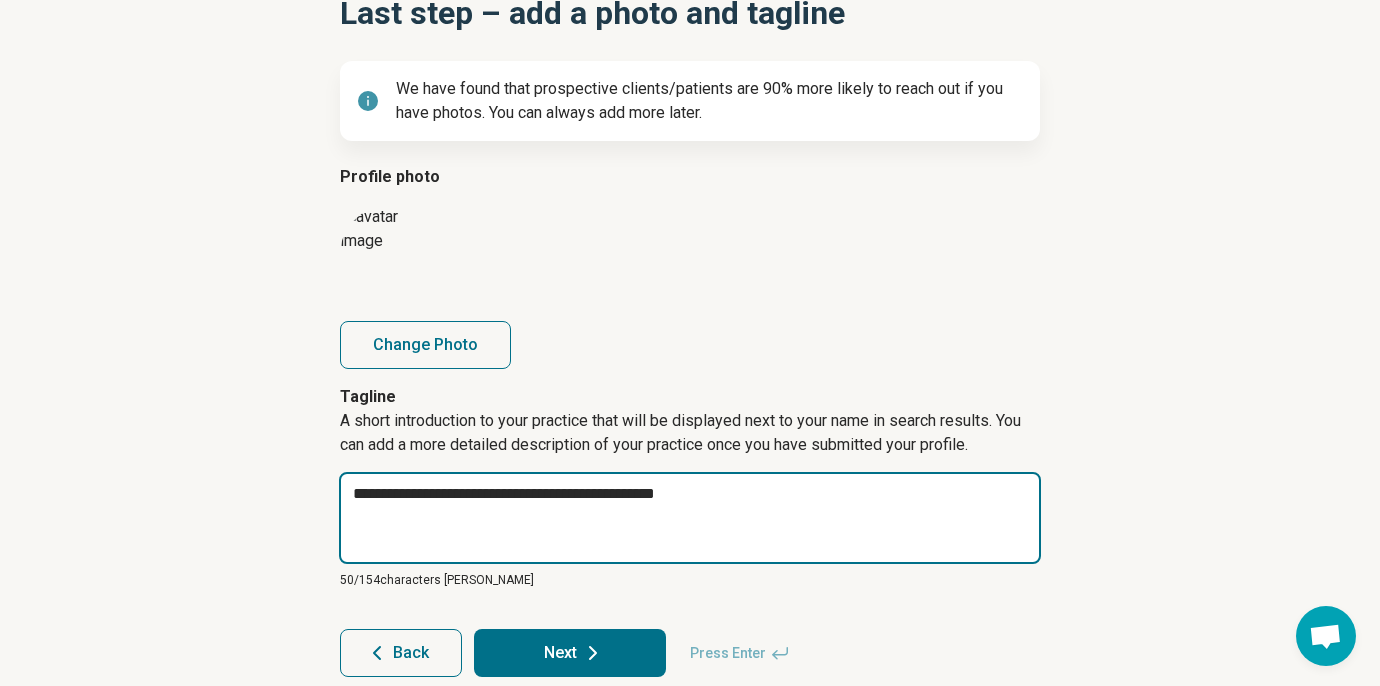 type on "*" 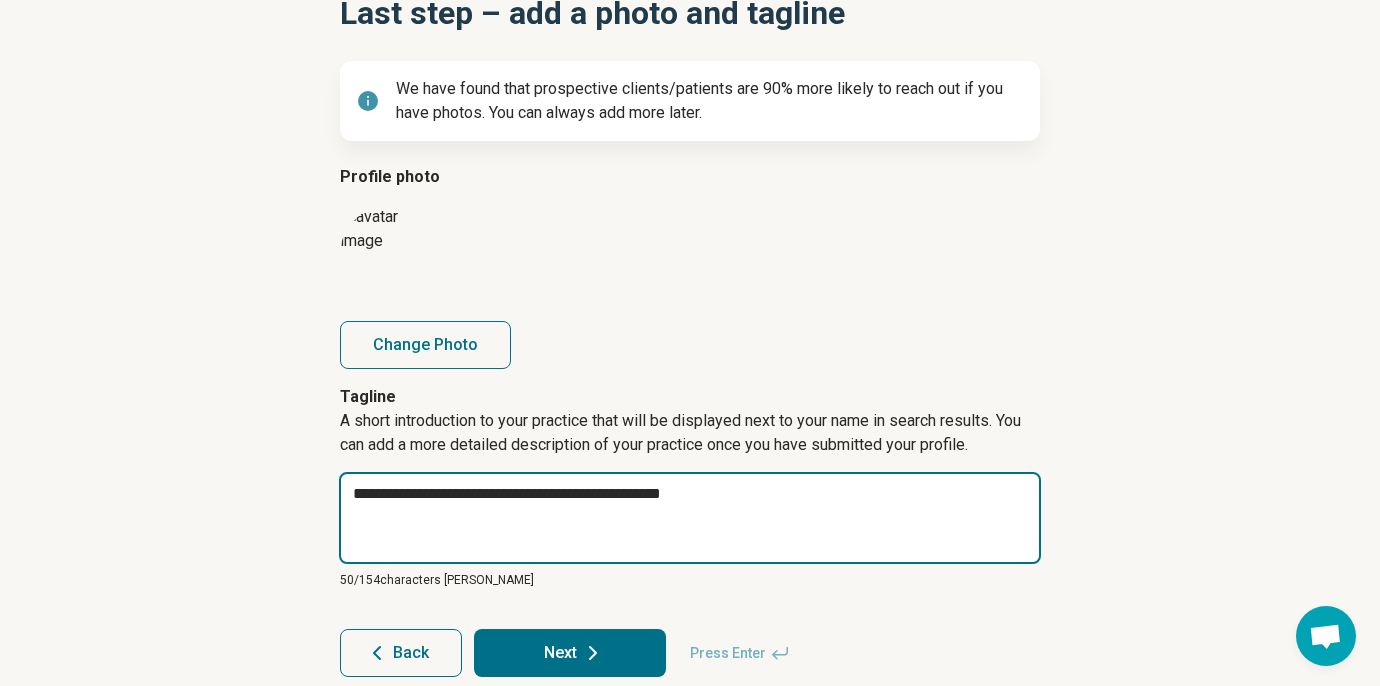 type on "*" 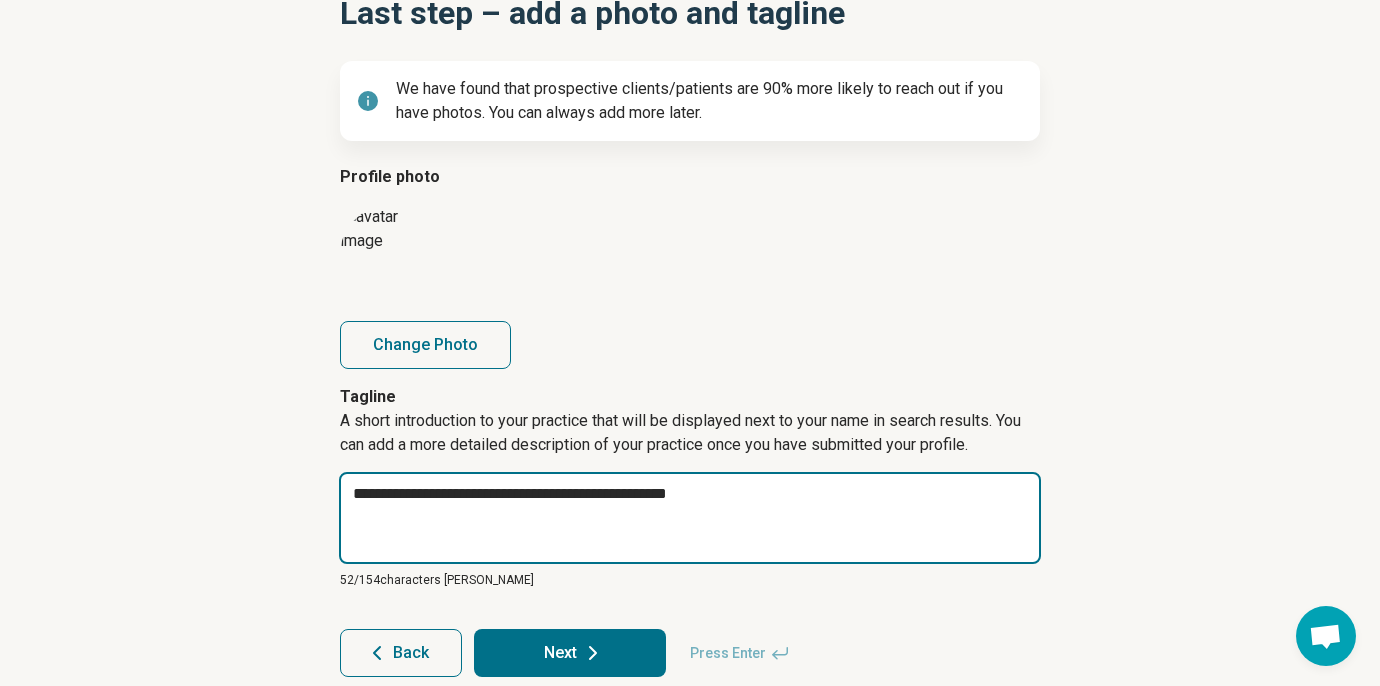 type on "*" 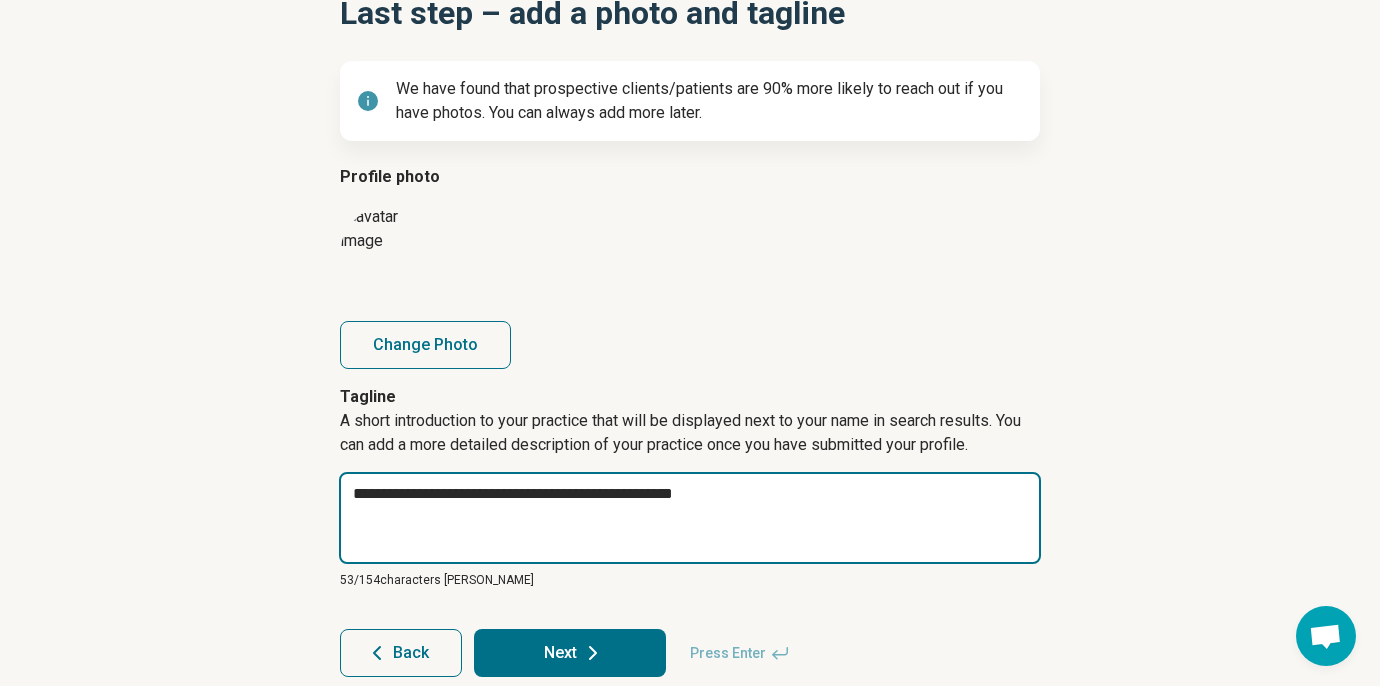 type on "*" 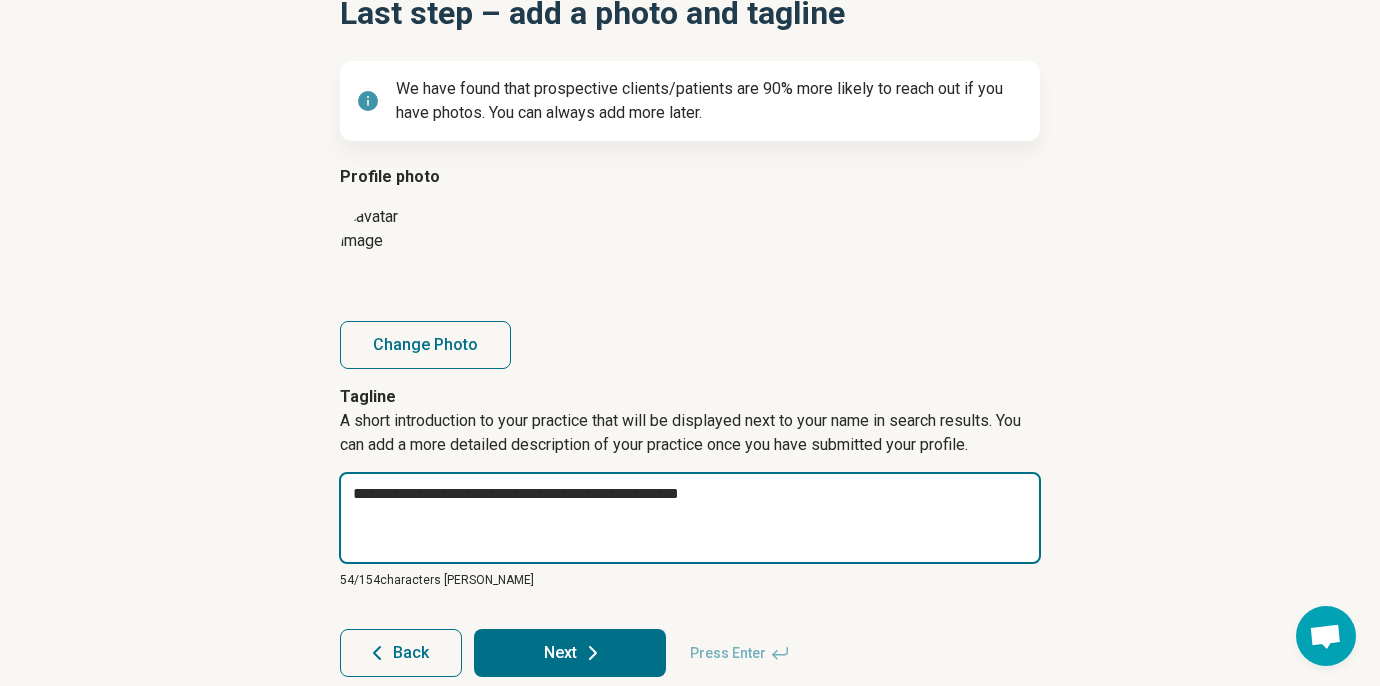type on "*" 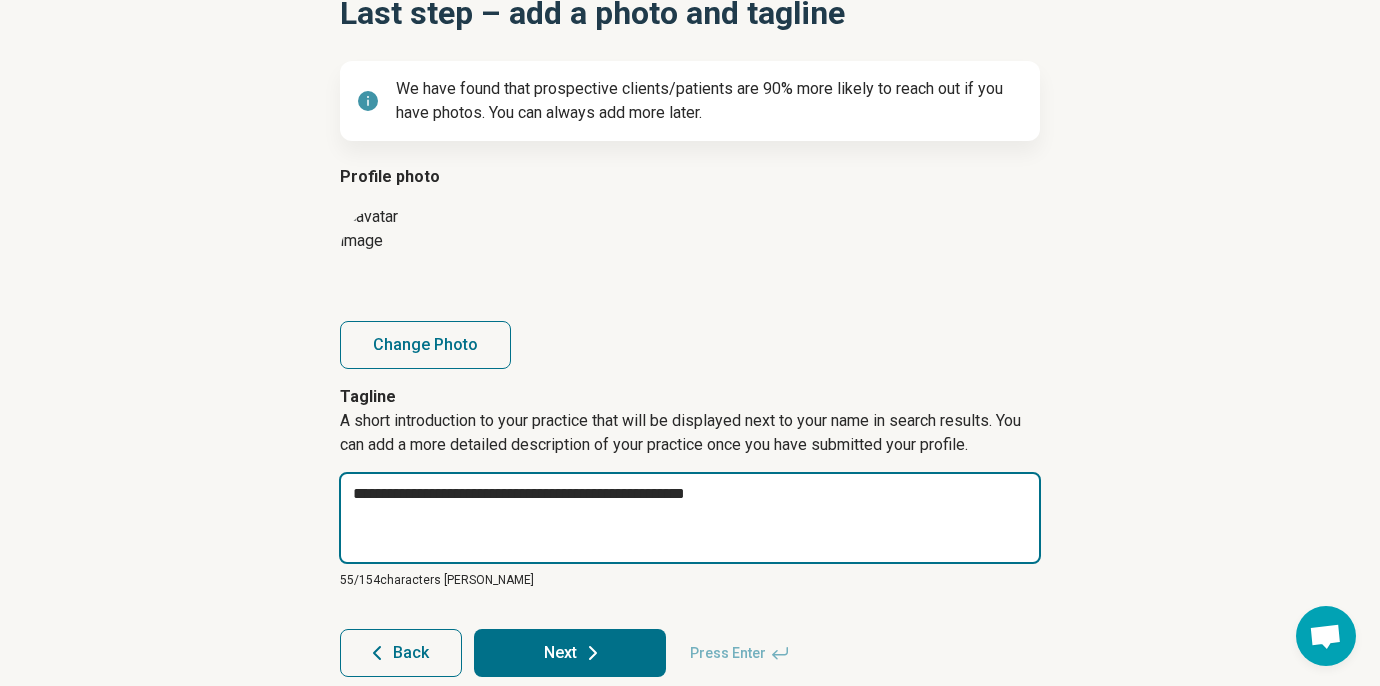 type on "*" 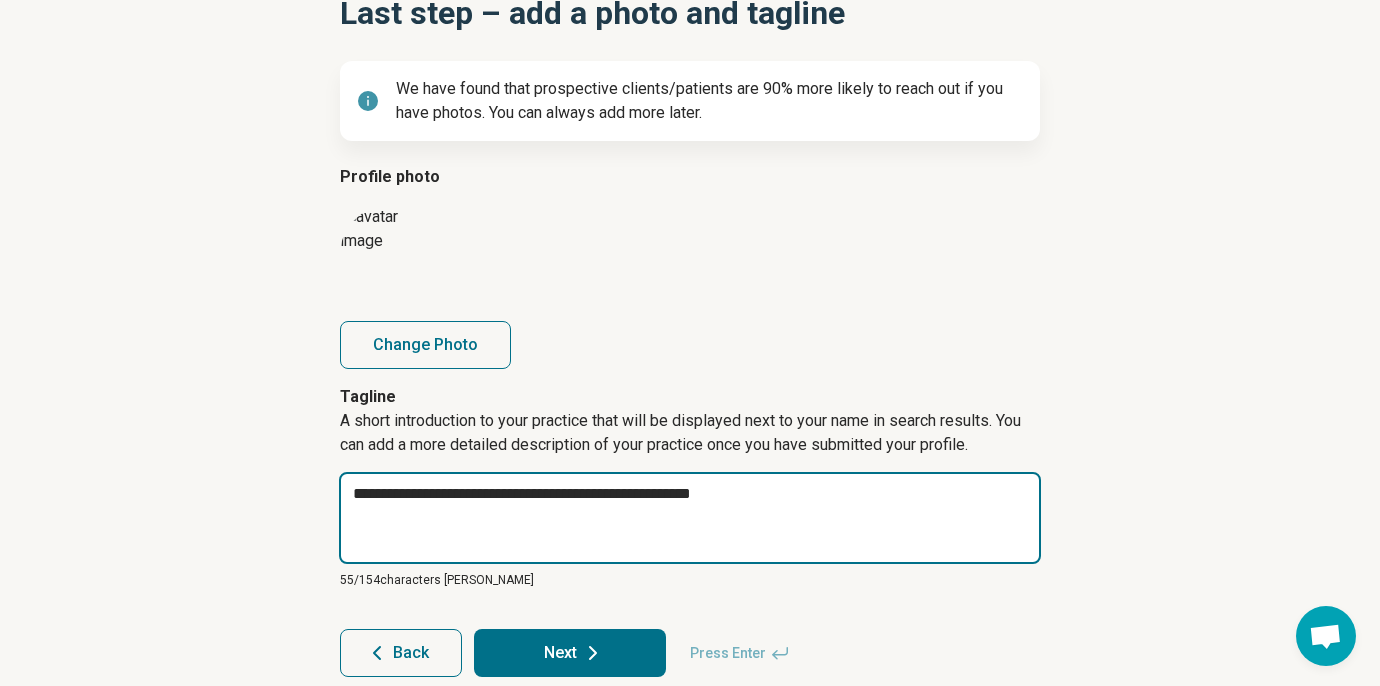 type on "*" 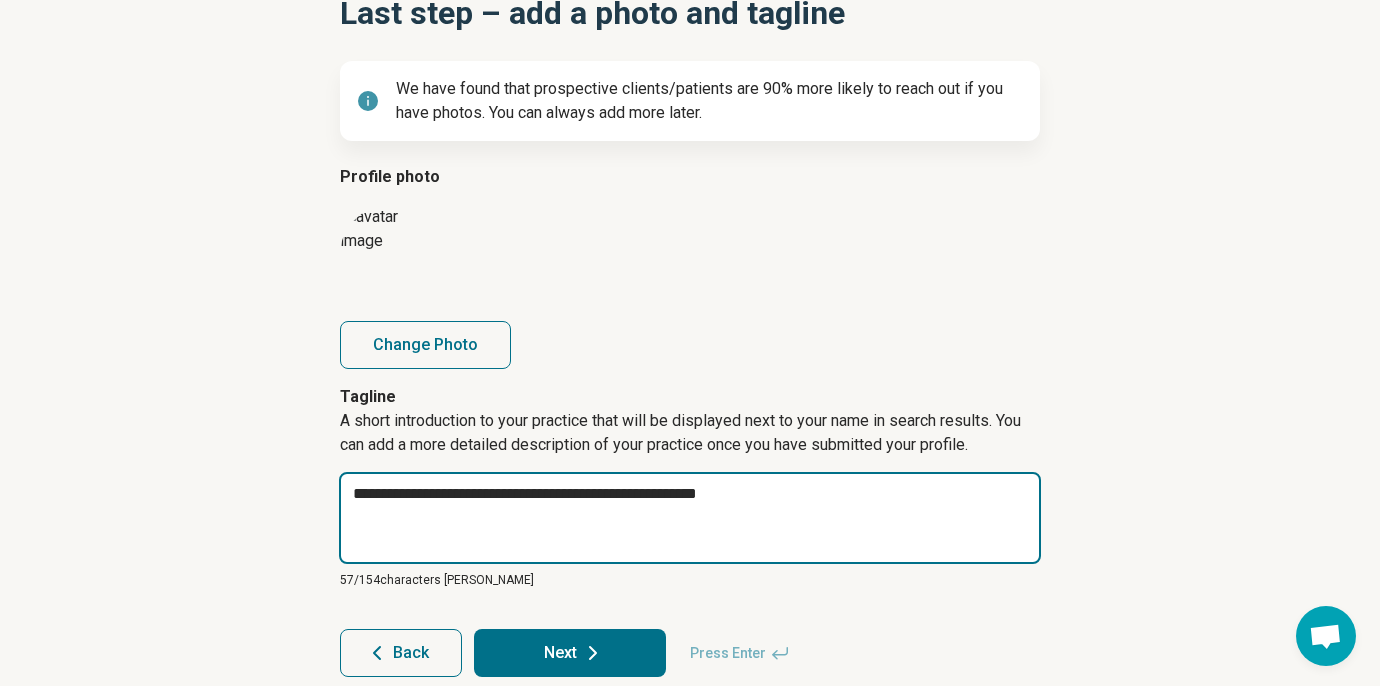 type on "*" 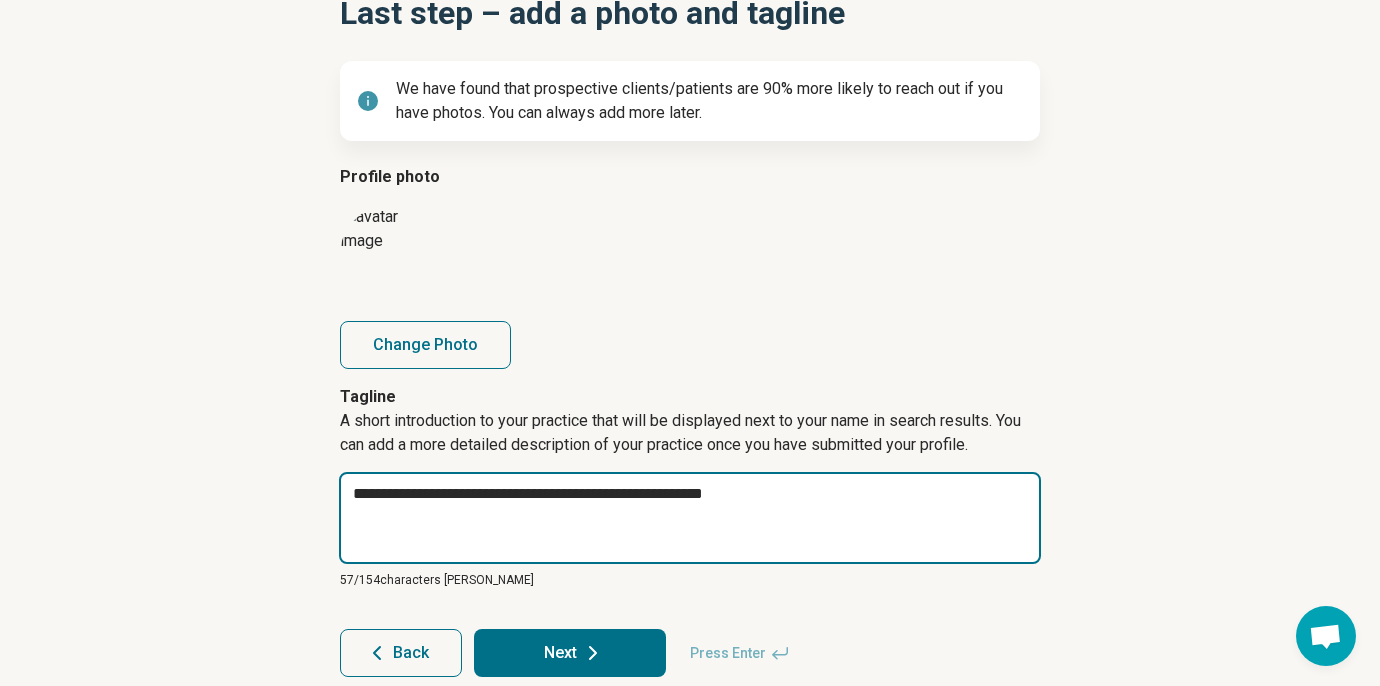 type on "*" 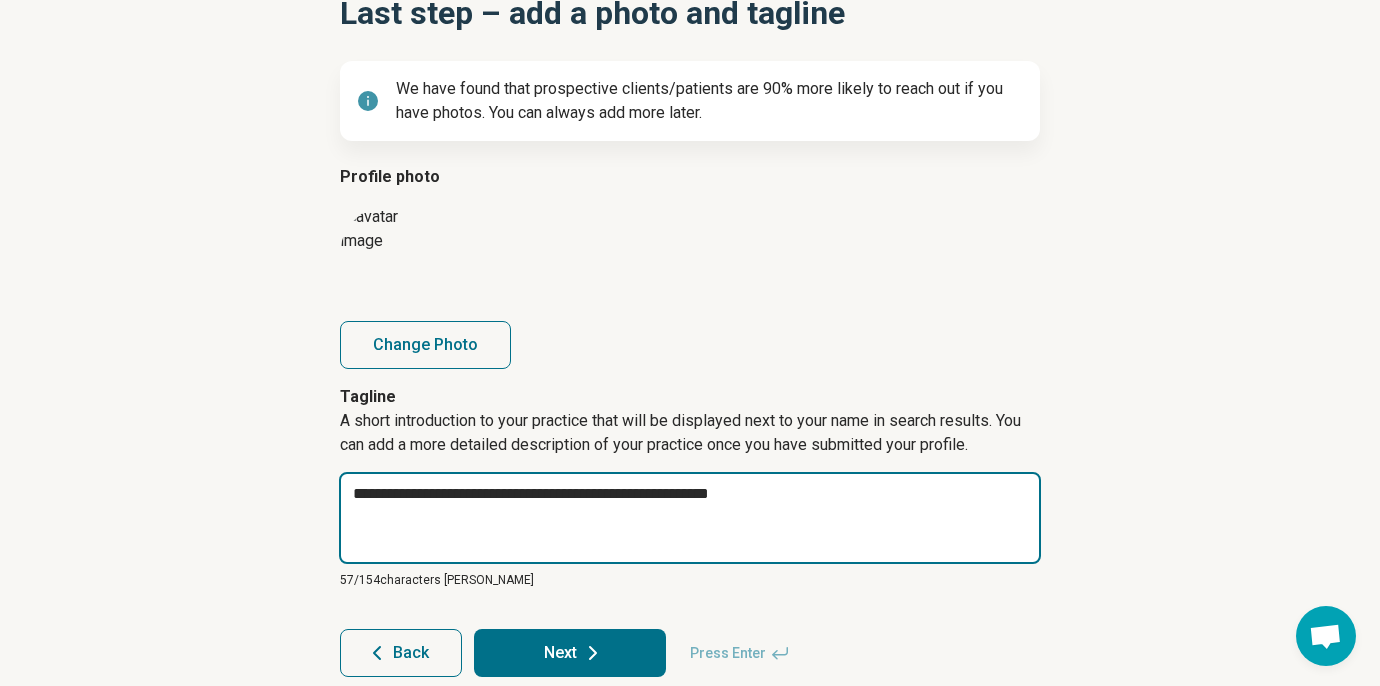 type on "*" 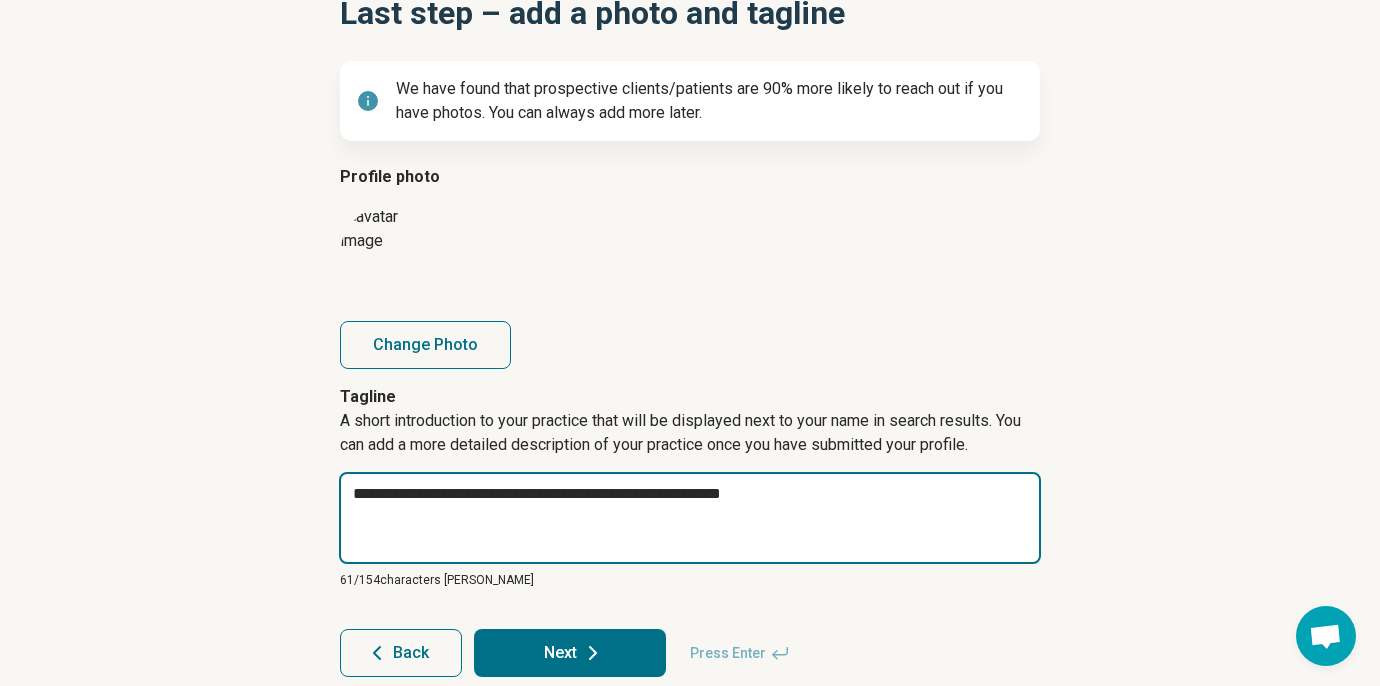 click on "**********" at bounding box center [690, 518] 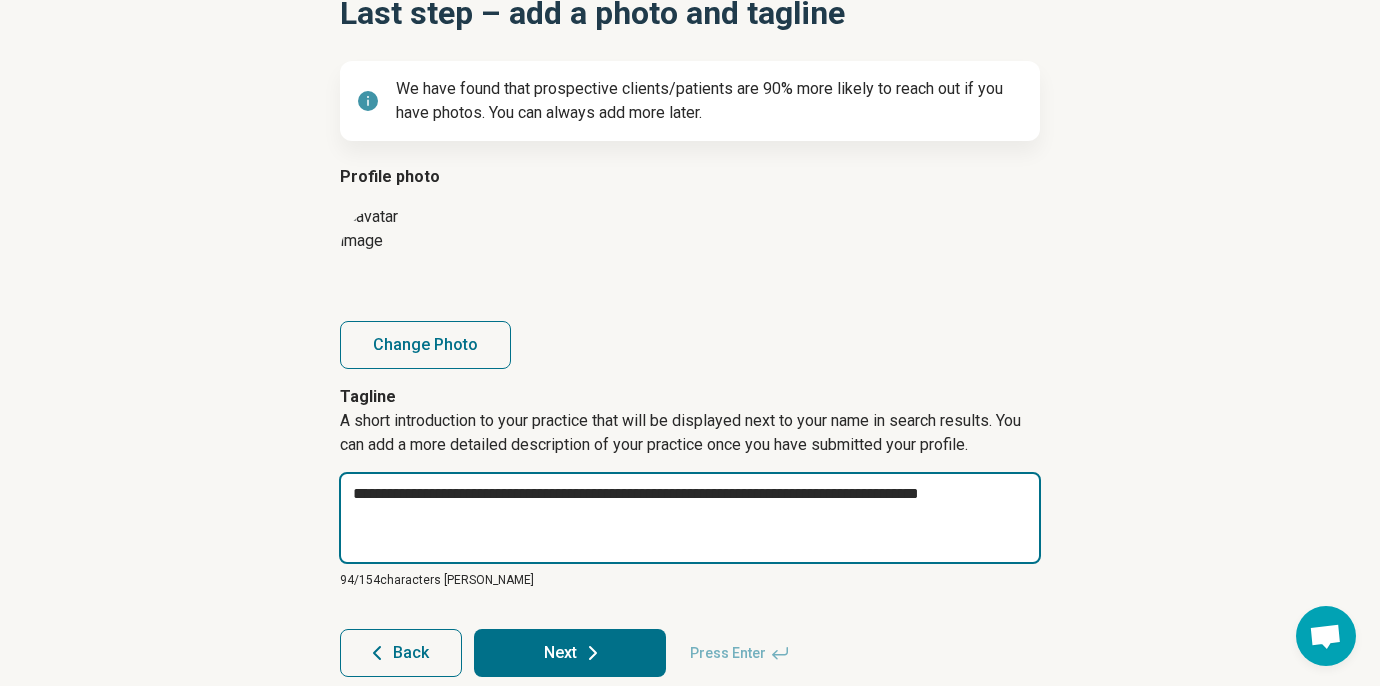 drag, startPoint x: 948, startPoint y: 492, endPoint x: 977, endPoint y: 525, distance: 43.931767 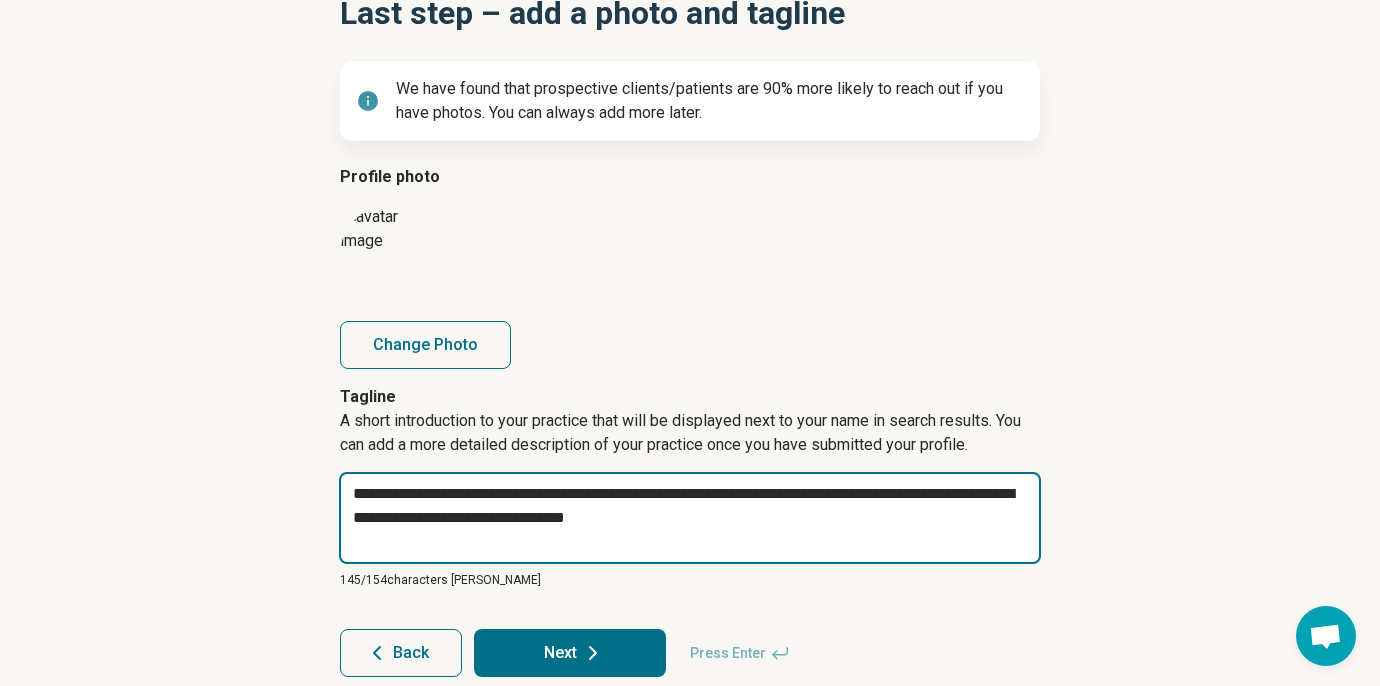 click on "**********" at bounding box center [690, 518] 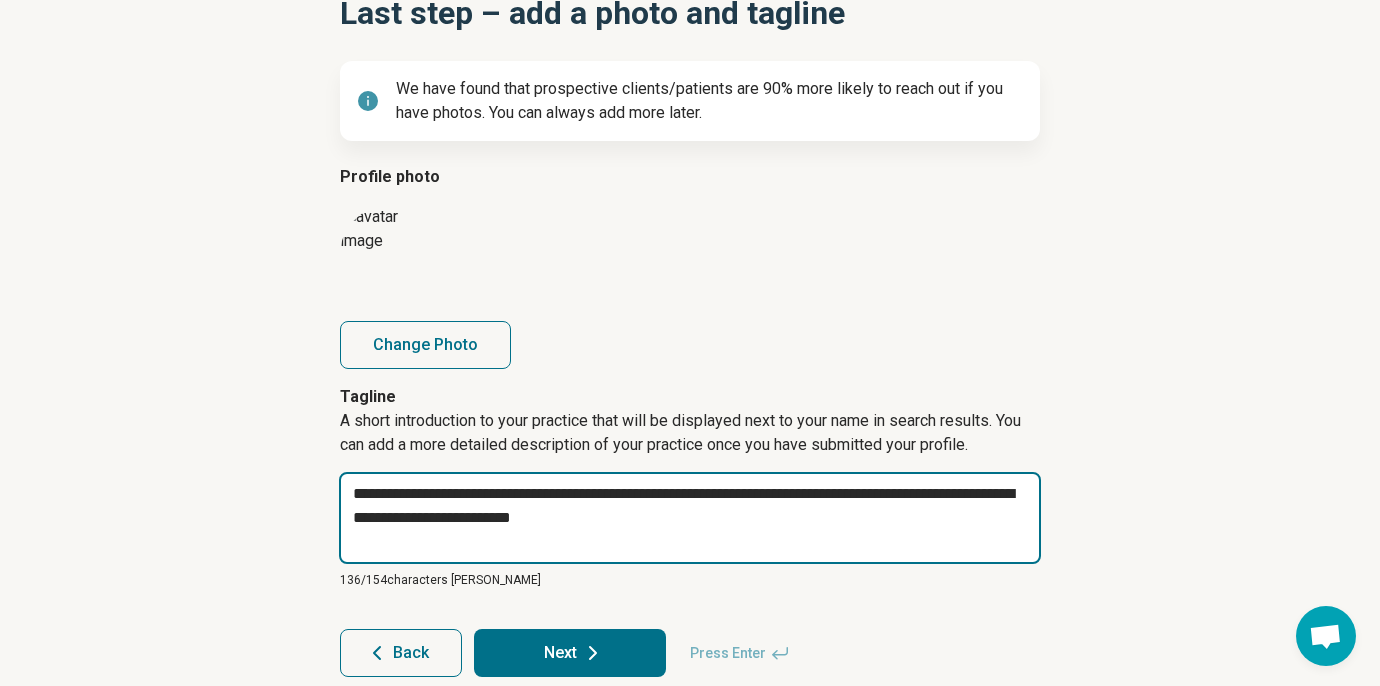 click on "**********" at bounding box center [690, 518] 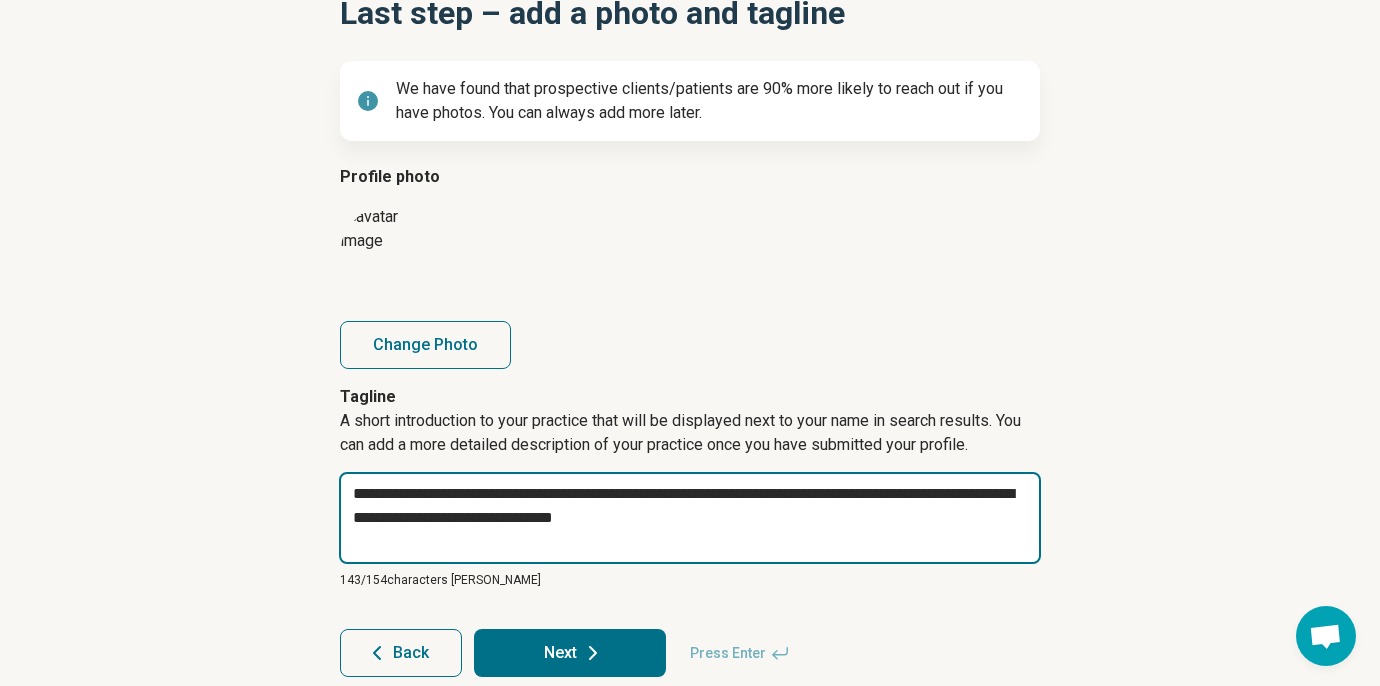 click on "**********" at bounding box center (690, 518) 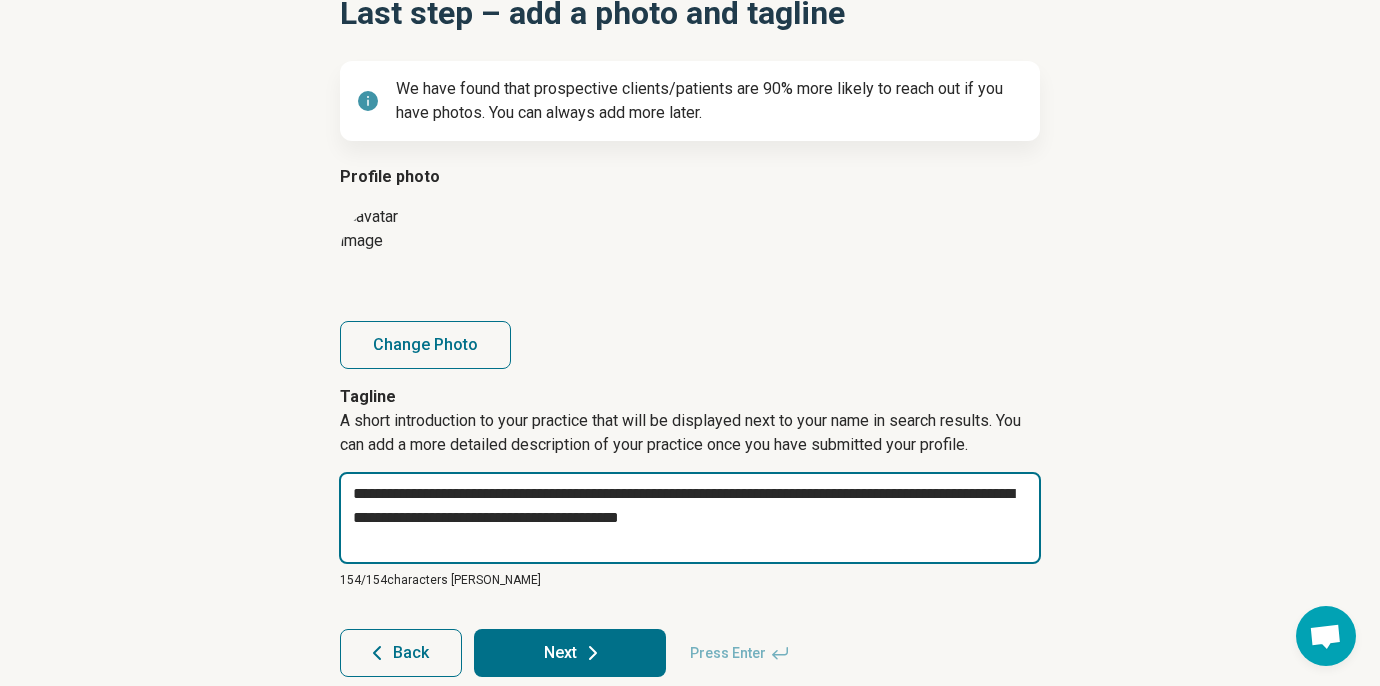 click on "**********" at bounding box center (690, 518) 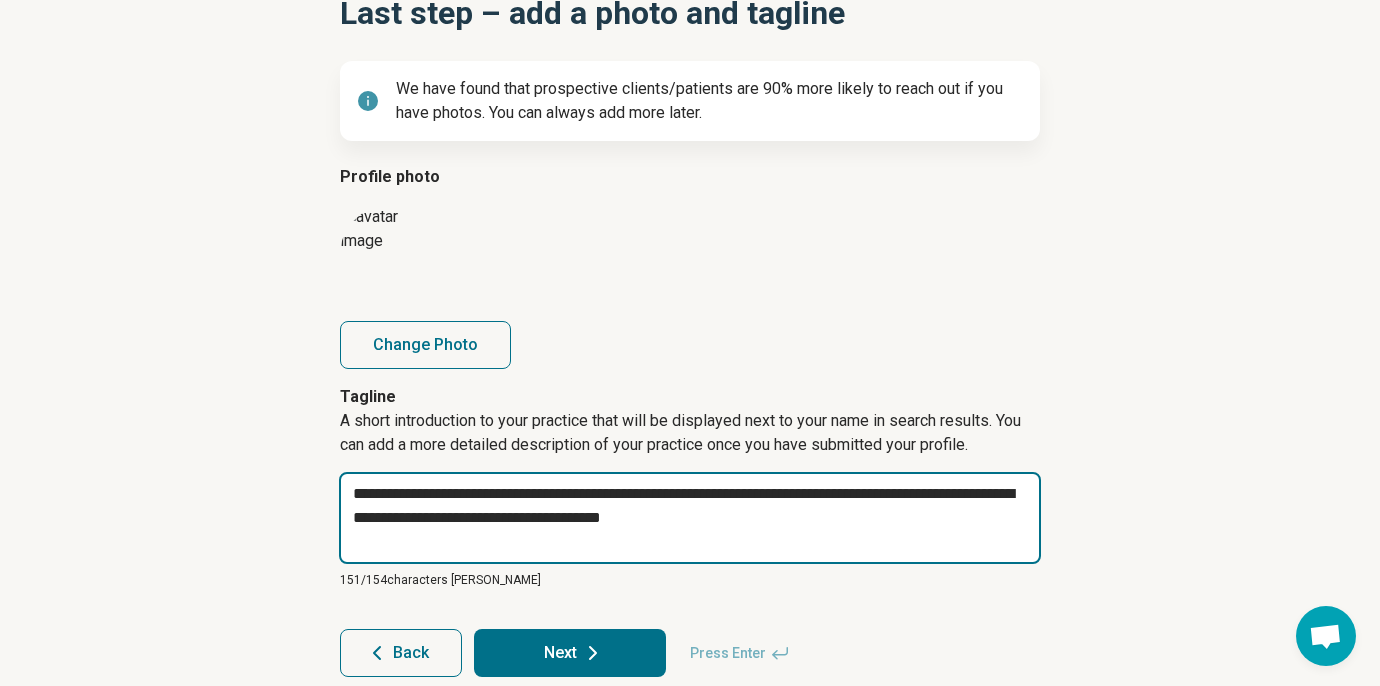 click on "**********" at bounding box center [690, 518] 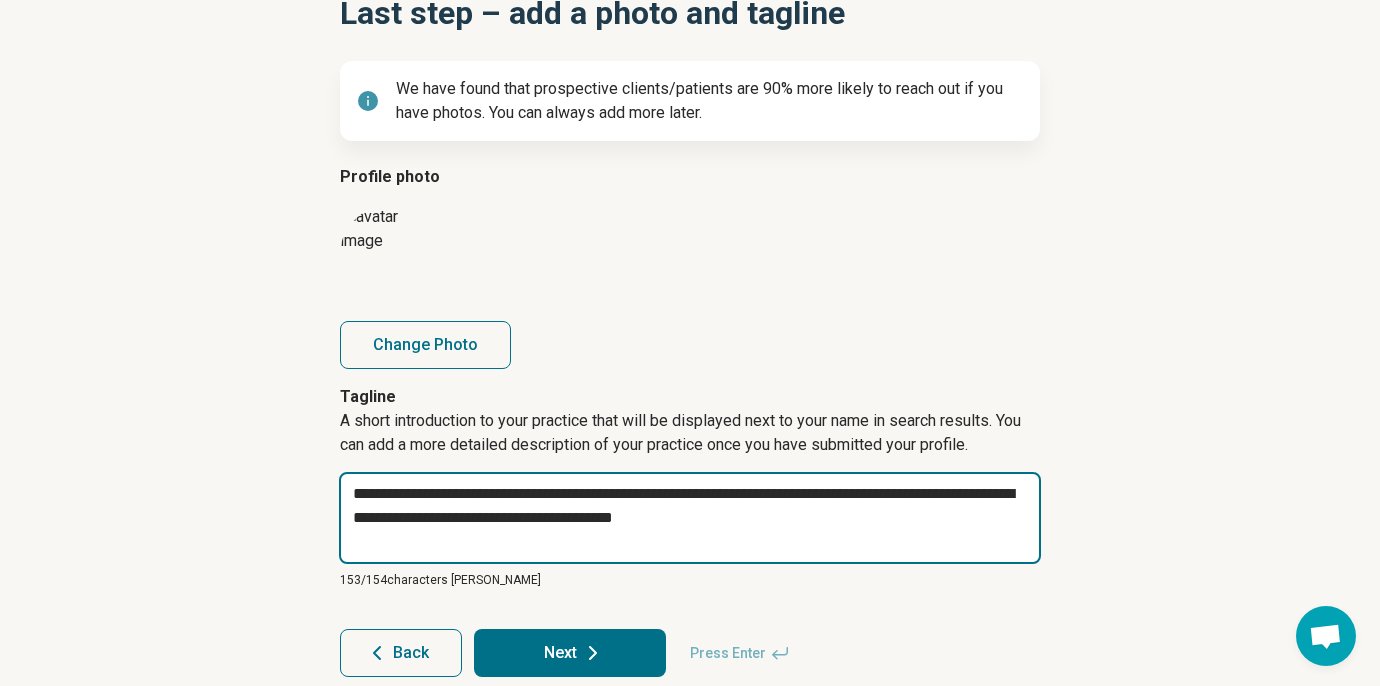 click on "**********" at bounding box center (690, 518) 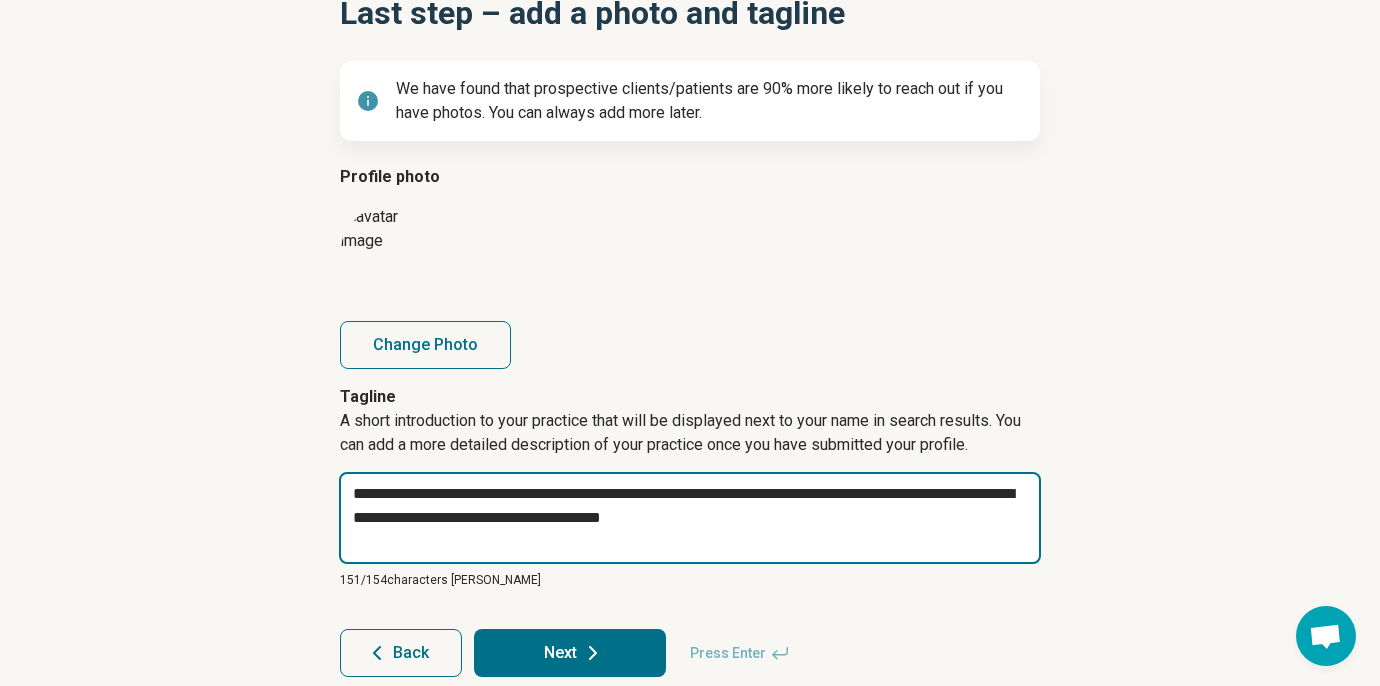 click on "**********" at bounding box center (690, 518) 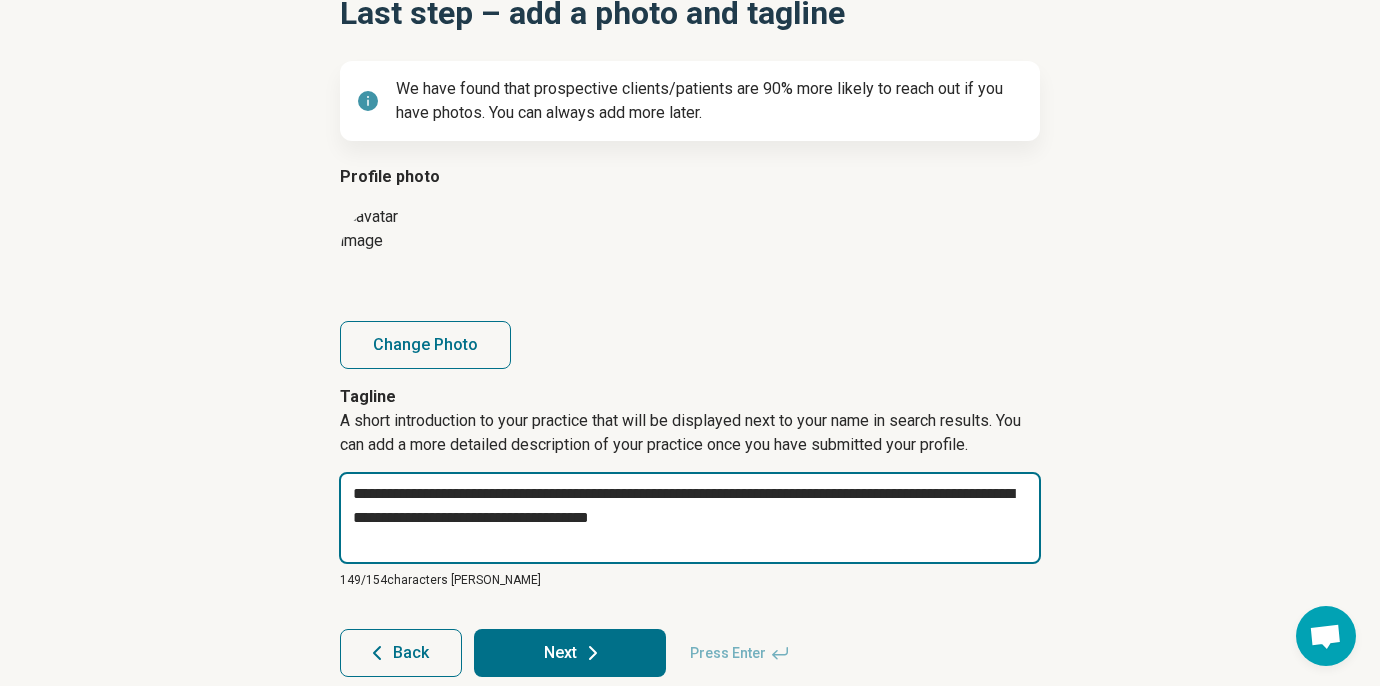 click on "**********" at bounding box center [690, 518] 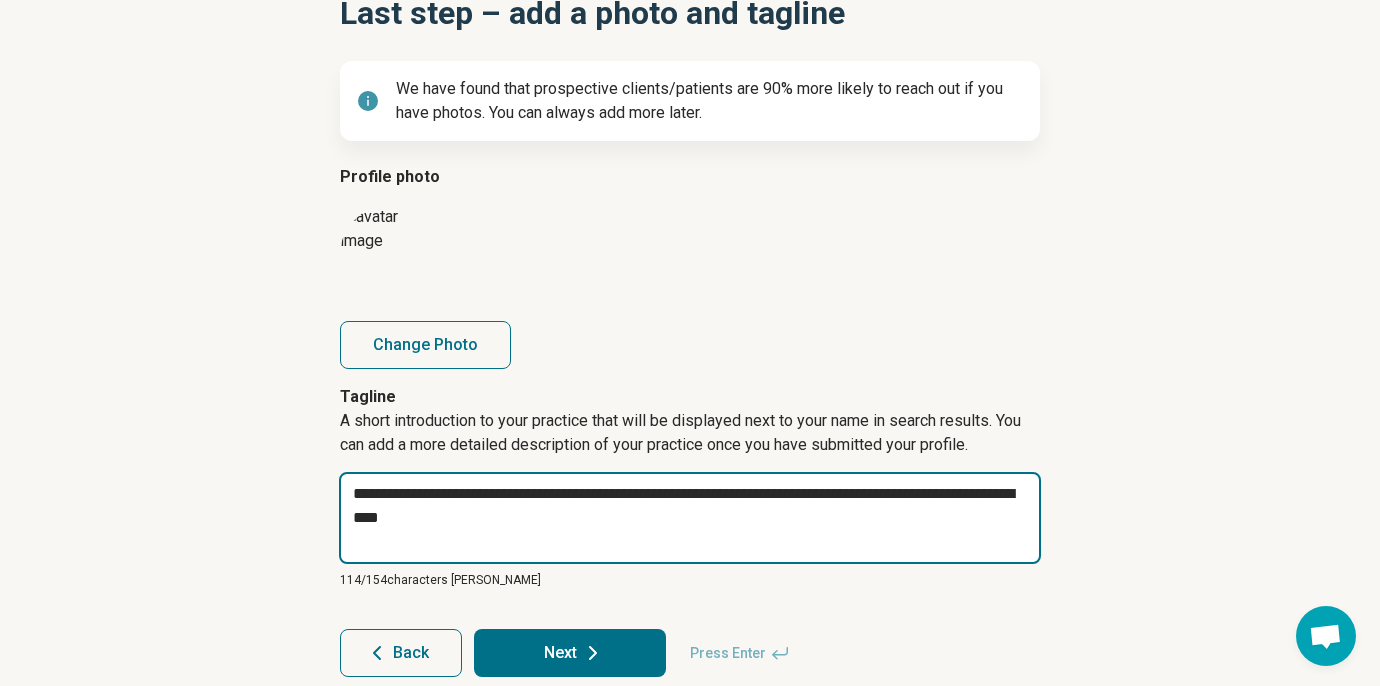 click on "**********" at bounding box center [690, 518] 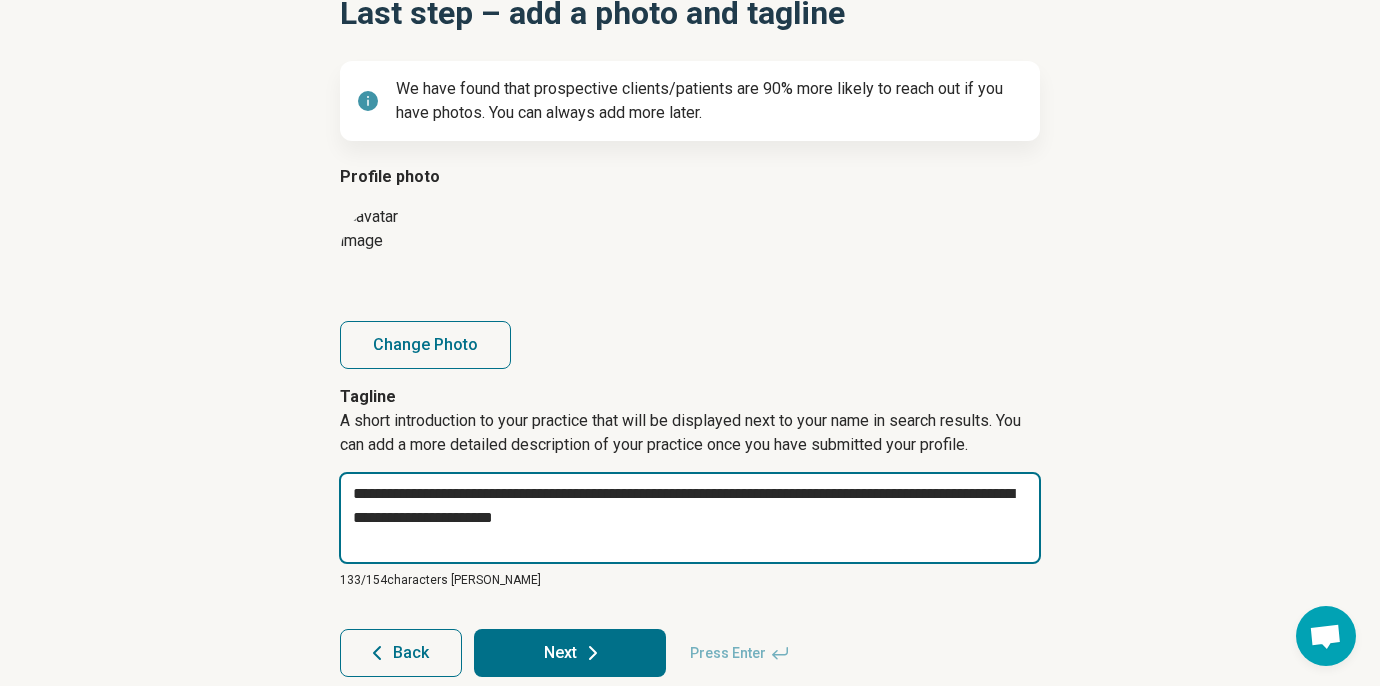 click on "**********" at bounding box center (690, 518) 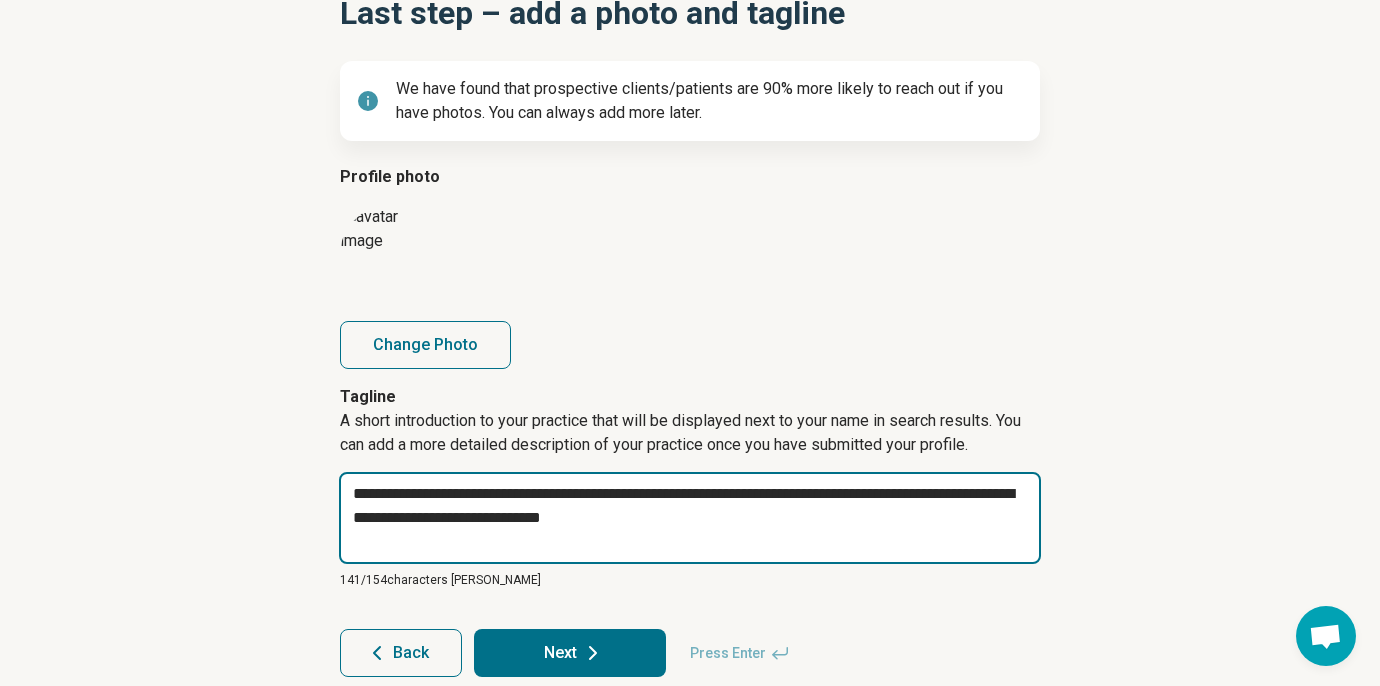 click on "**********" at bounding box center [690, 518] 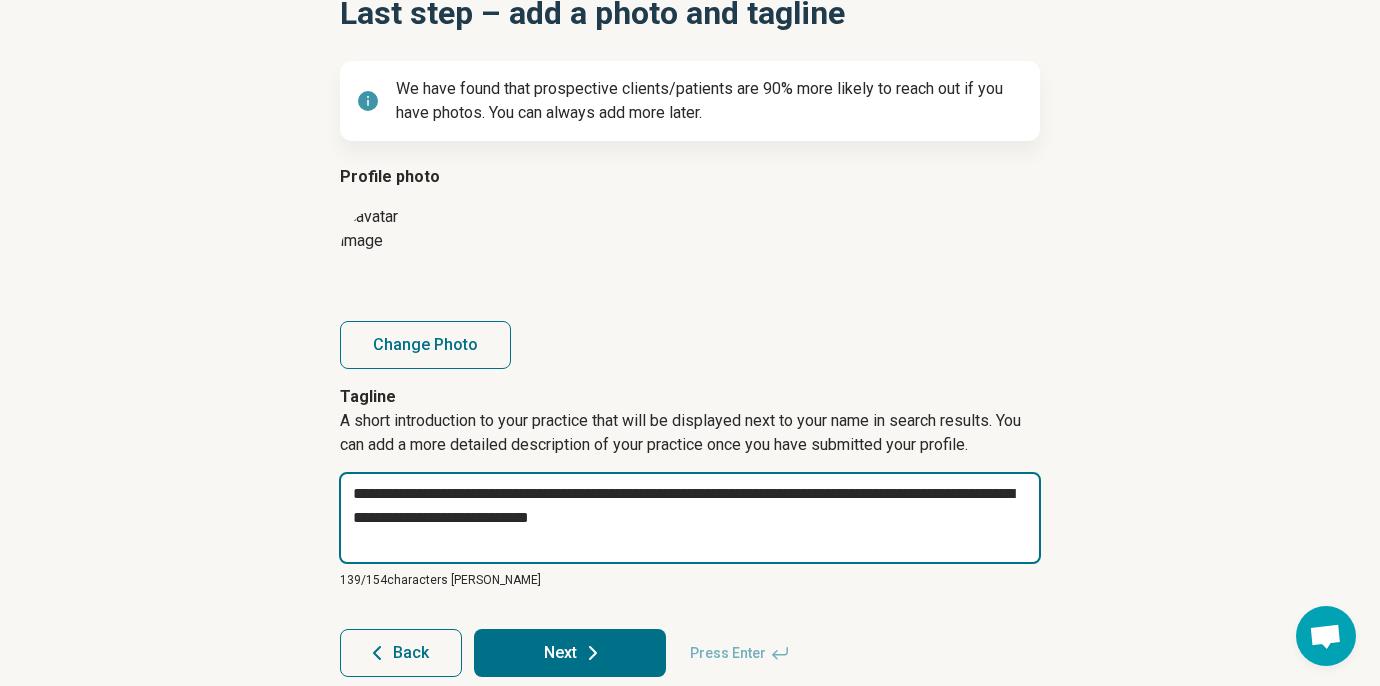 click on "**********" at bounding box center [690, 518] 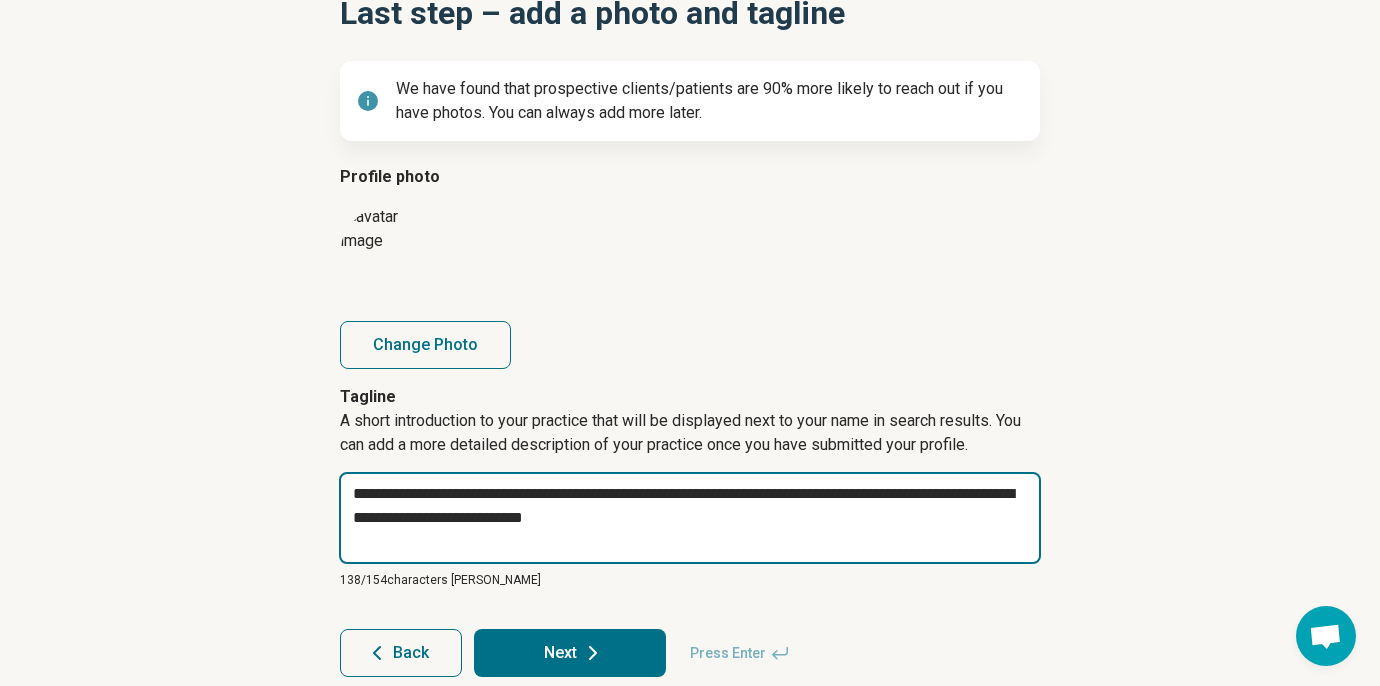 click on "**********" at bounding box center (690, 518) 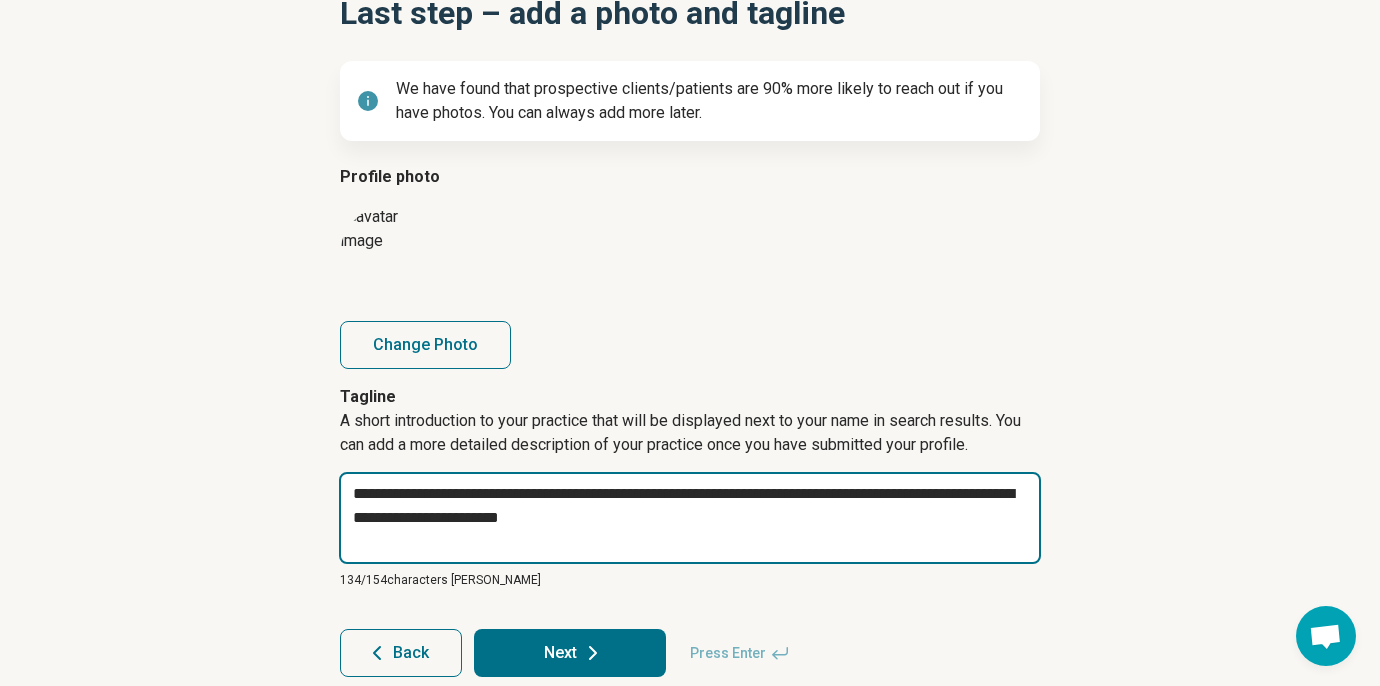 click on "**********" at bounding box center (690, 518) 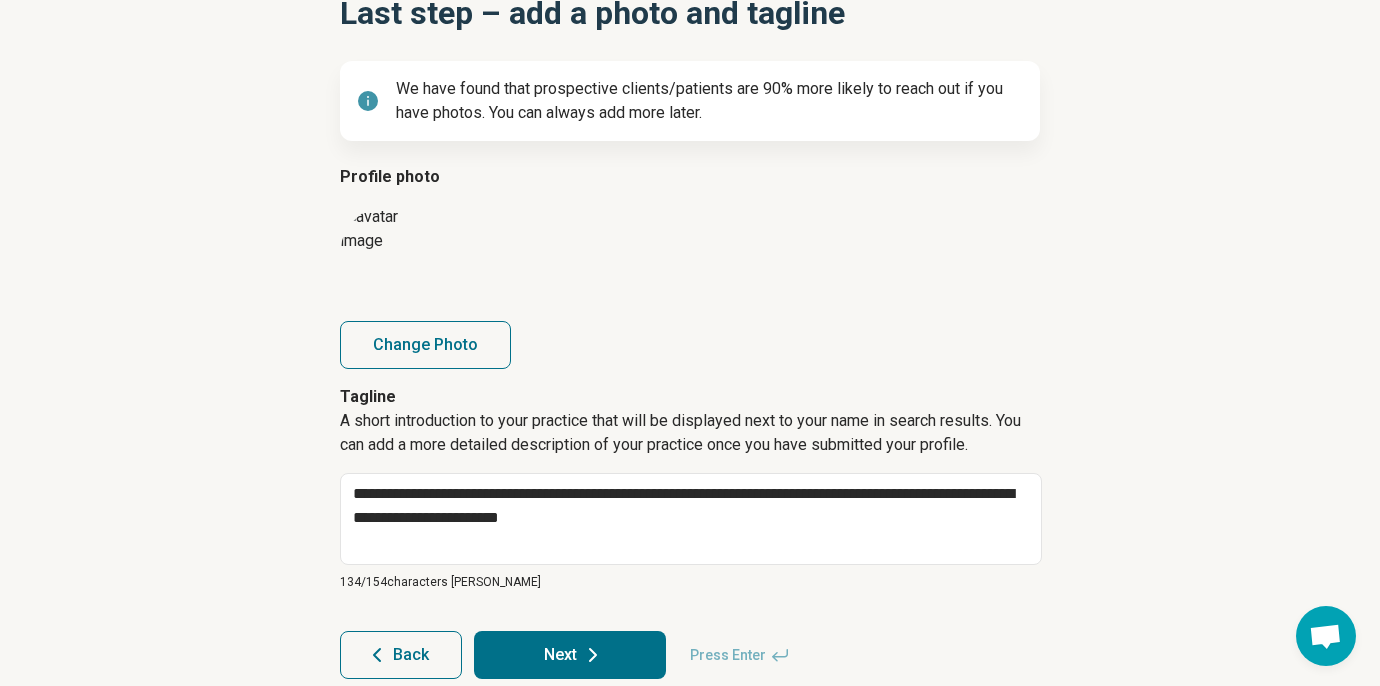 click on "Next" at bounding box center (570, 655) 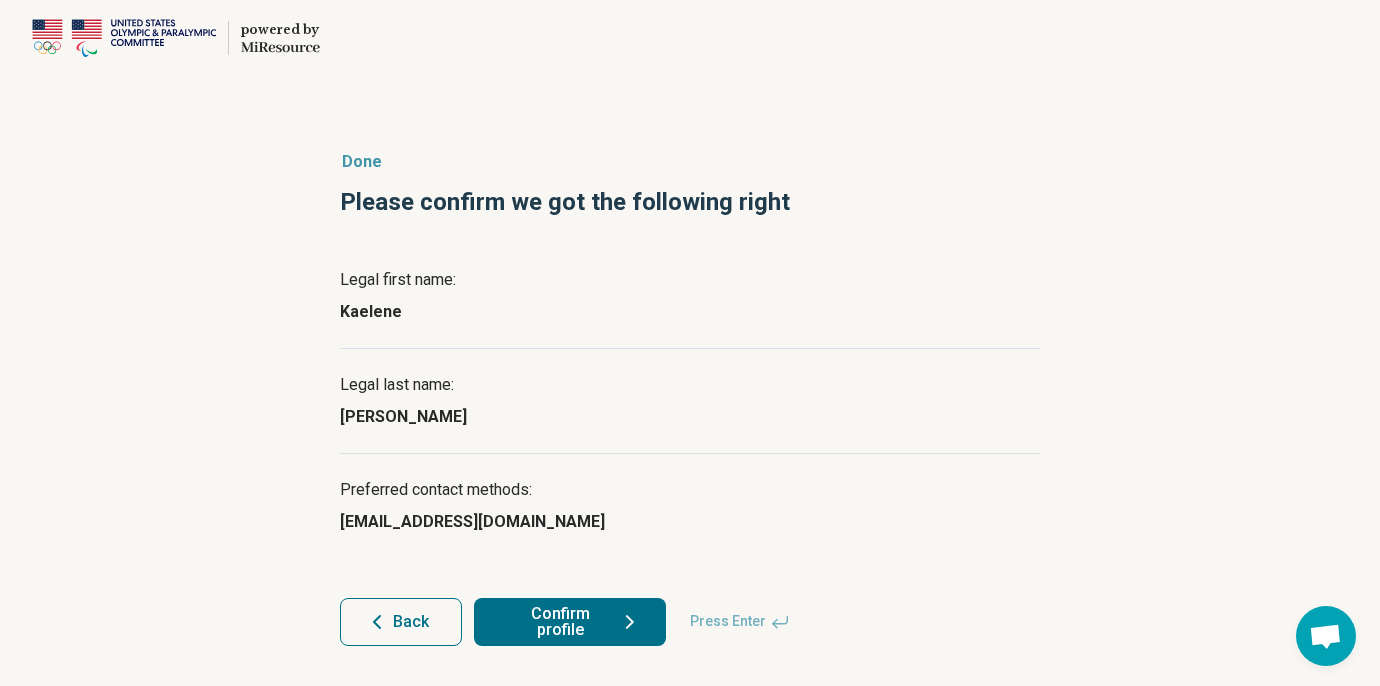 scroll, scrollTop: 21, scrollLeft: 0, axis: vertical 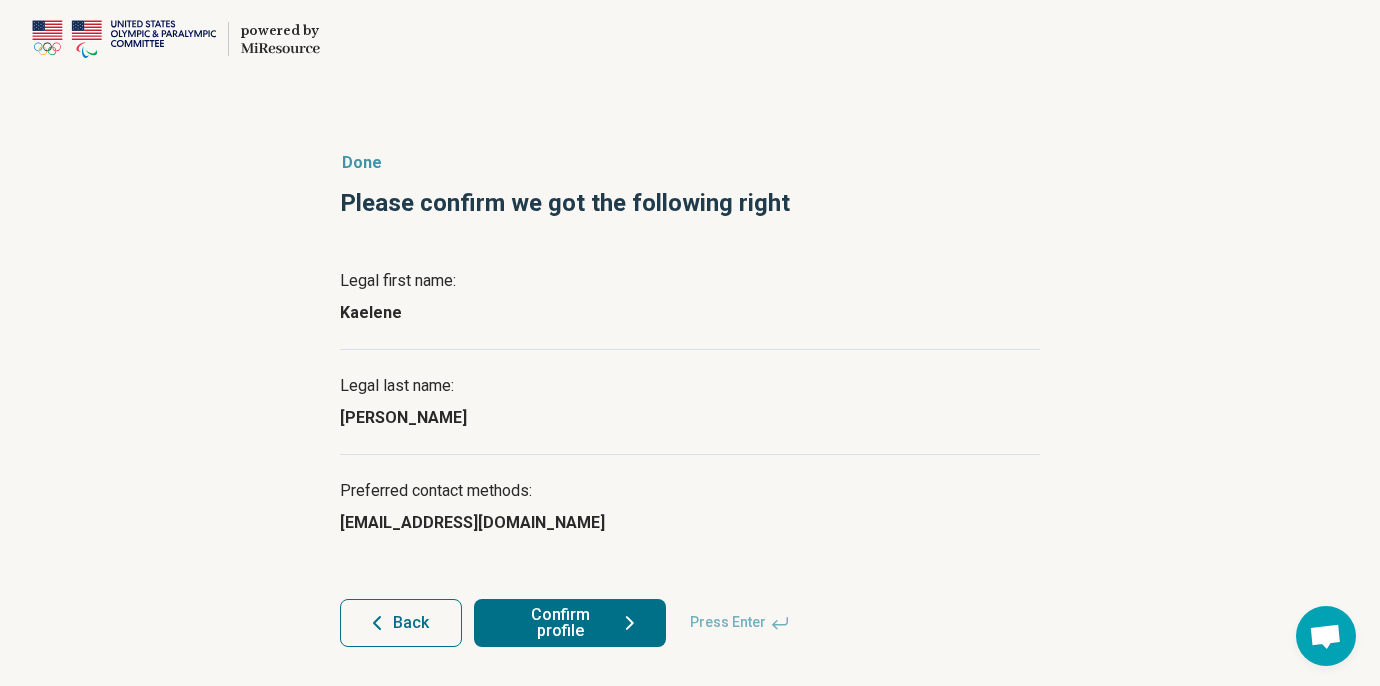 click on "Confirm profile" at bounding box center [570, 623] 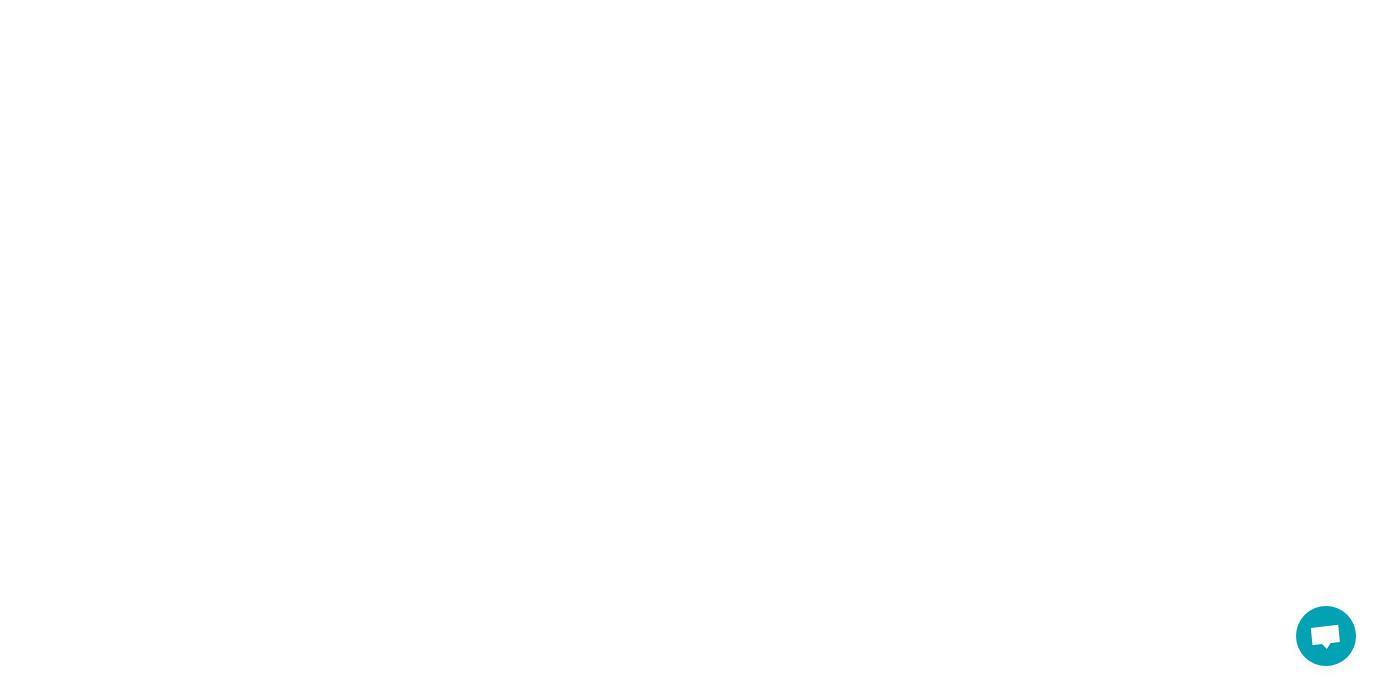 scroll, scrollTop: 0, scrollLeft: 0, axis: both 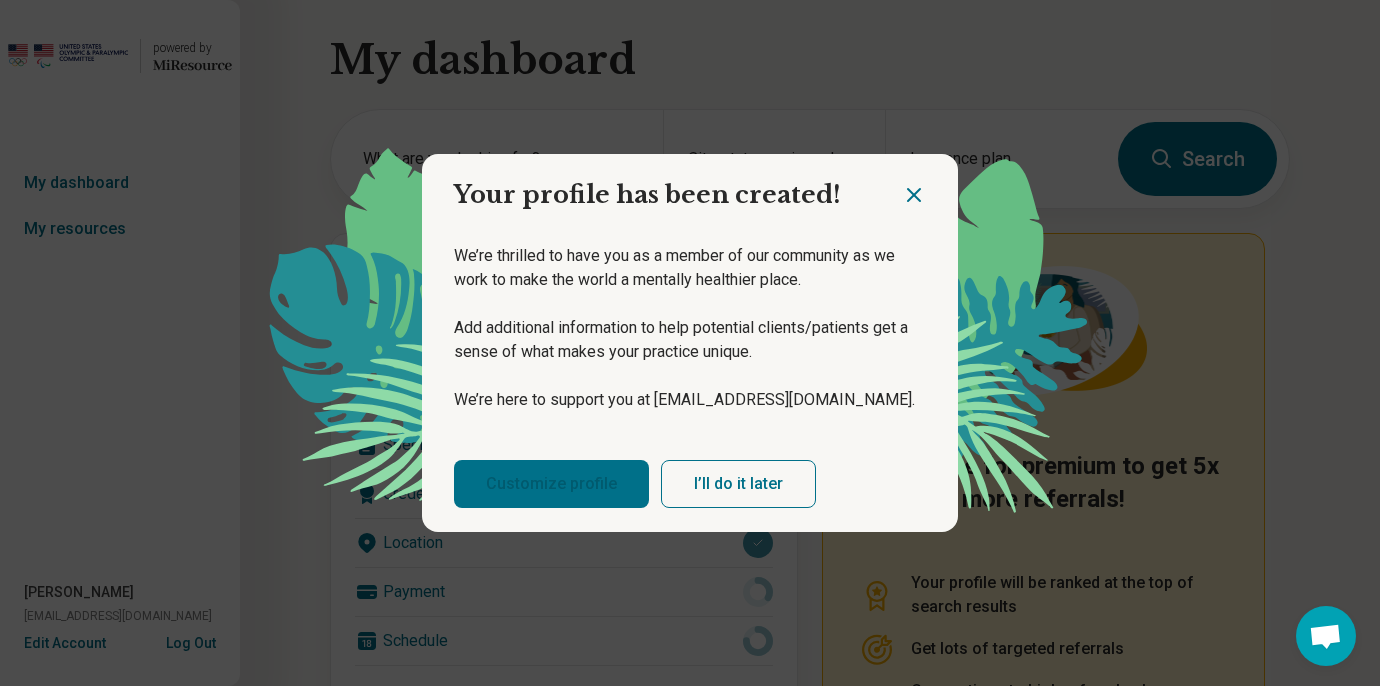 click on "Customize profile" at bounding box center [551, 484] 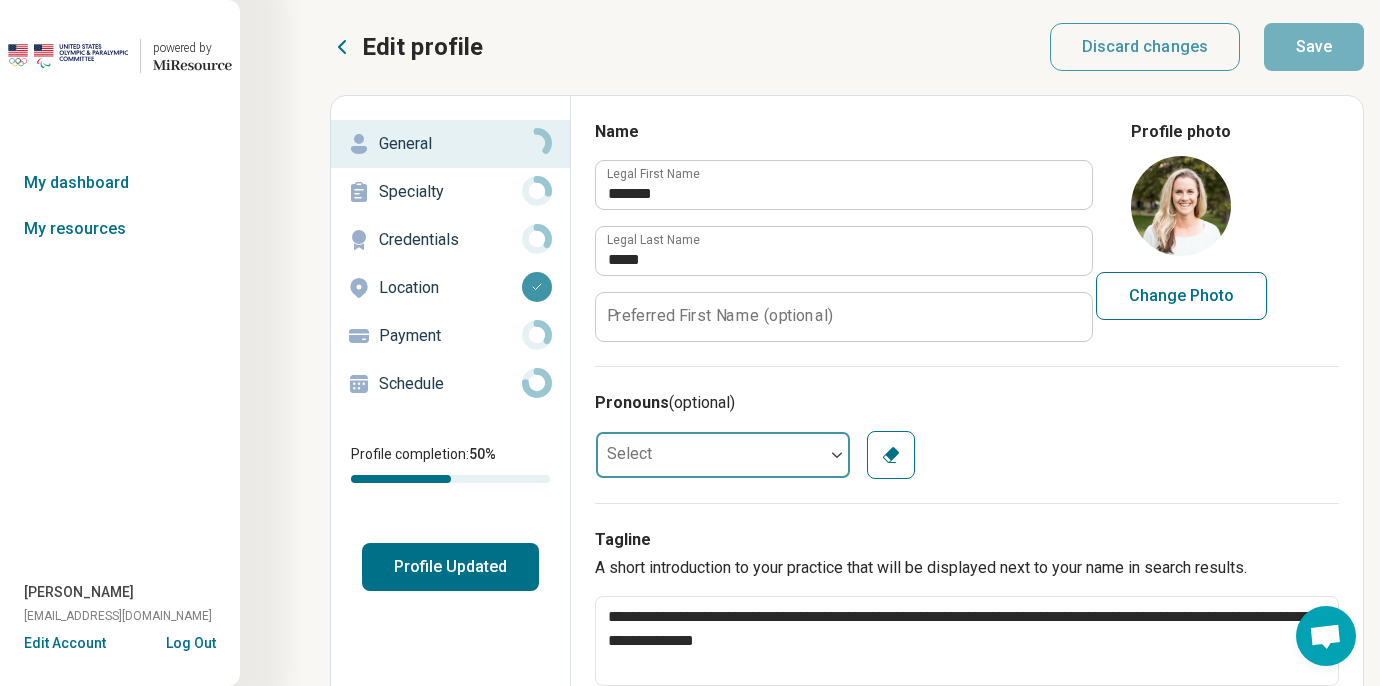 click at bounding box center [710, 455] 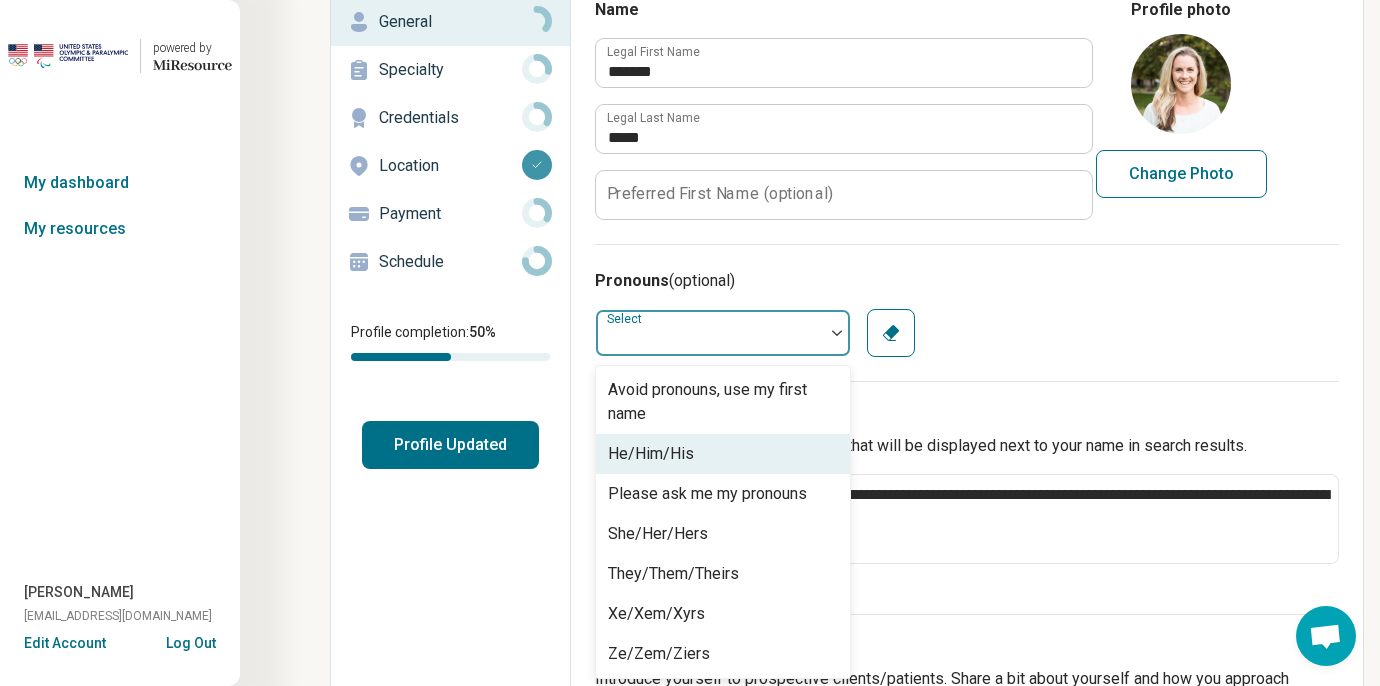scroll, scrollTop: 124, scrollLeft: 0, axis: vertical 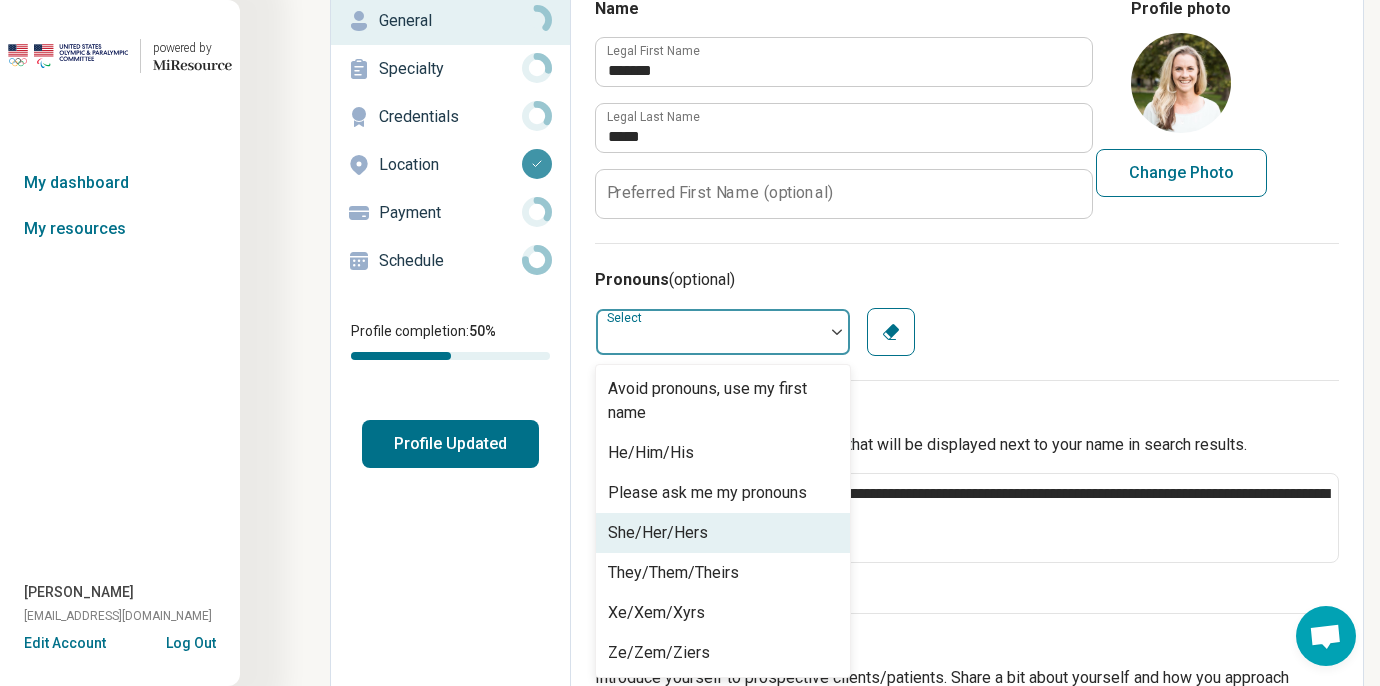 click on "She/Her/Hers" at bounding box center [658, 533] 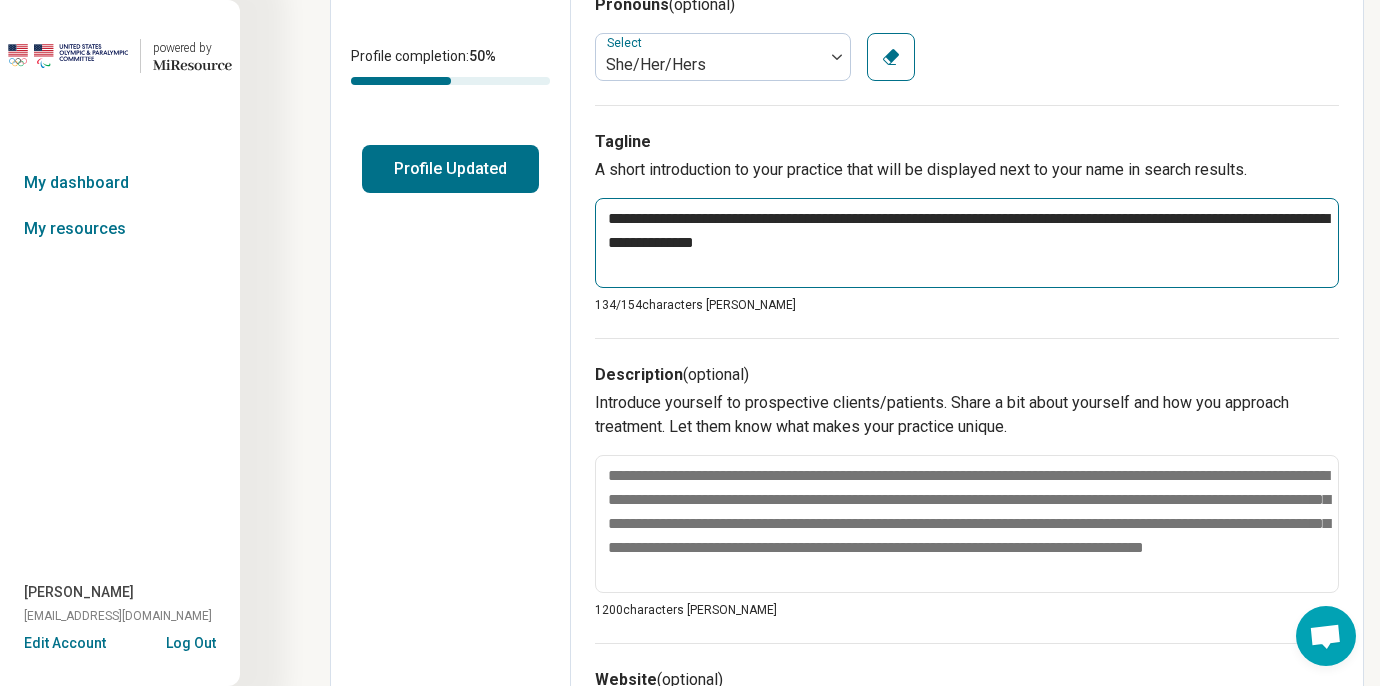 scroll, scrollTop: 415, scrollLeft: 0, axis: vertical 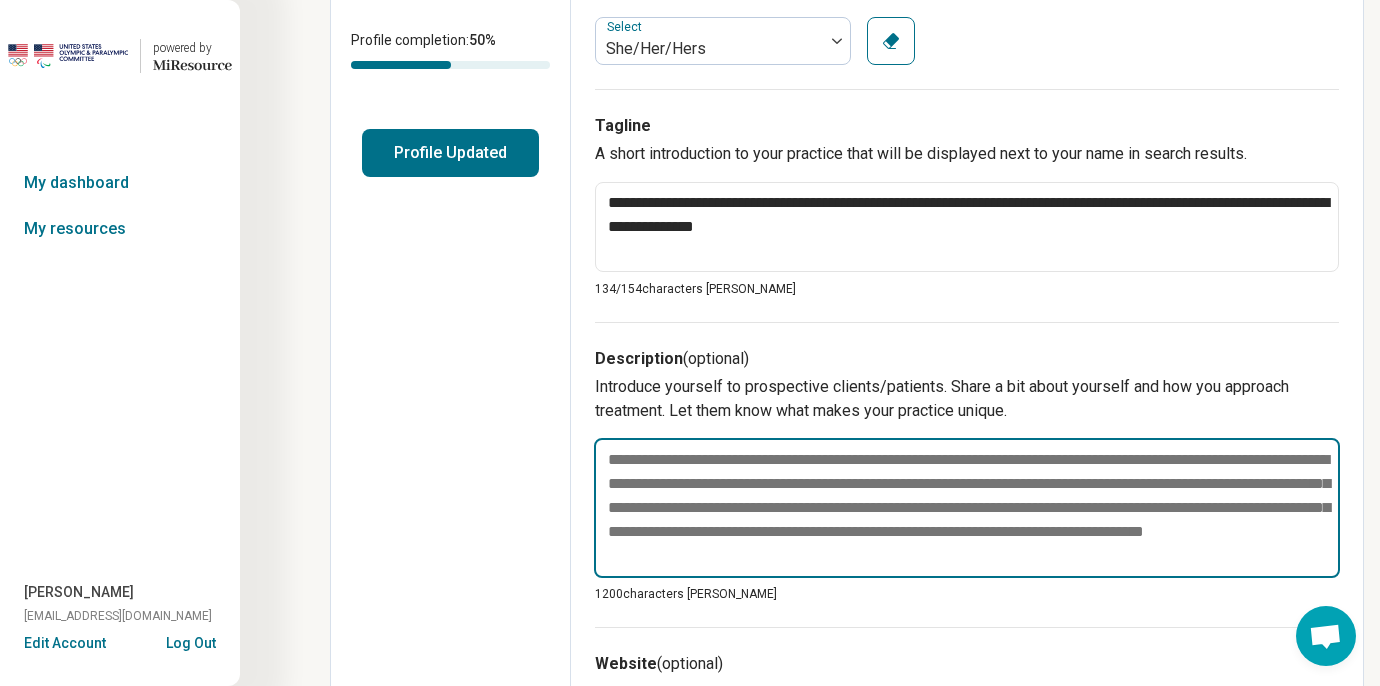 click at bounding box center (967, 508) 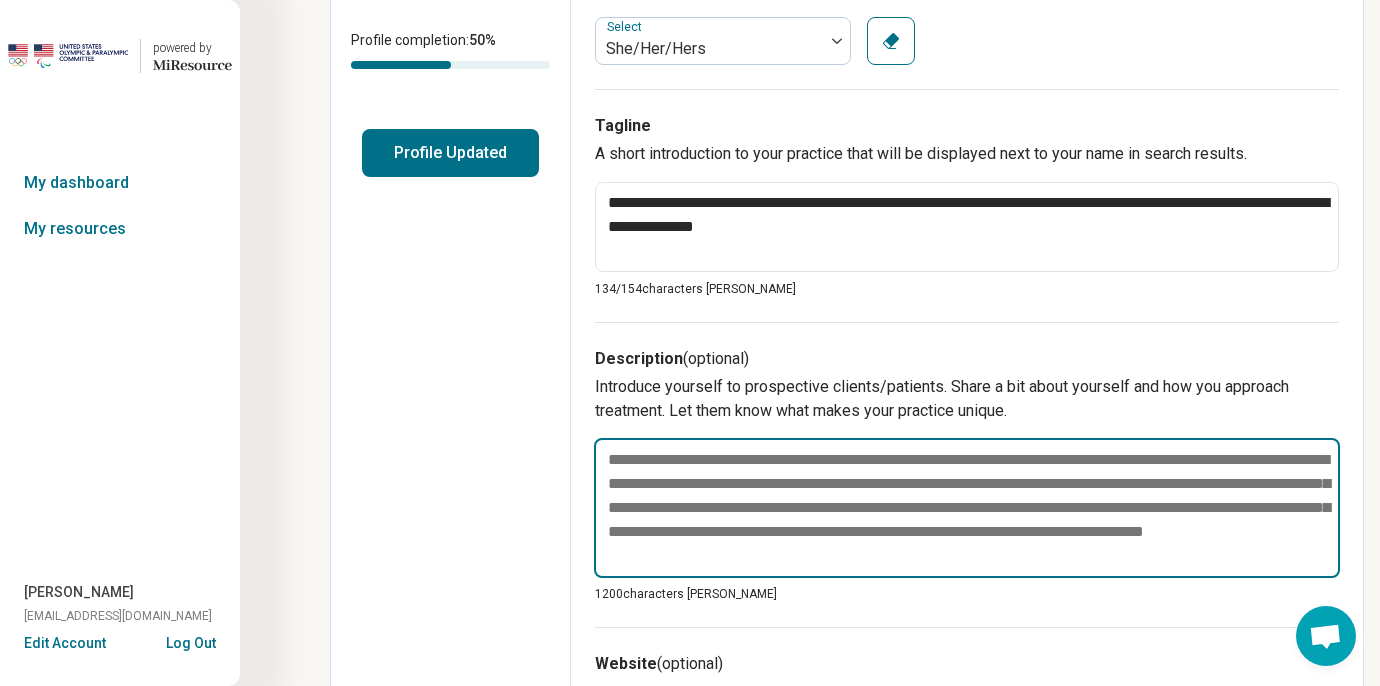 paste on "**********" 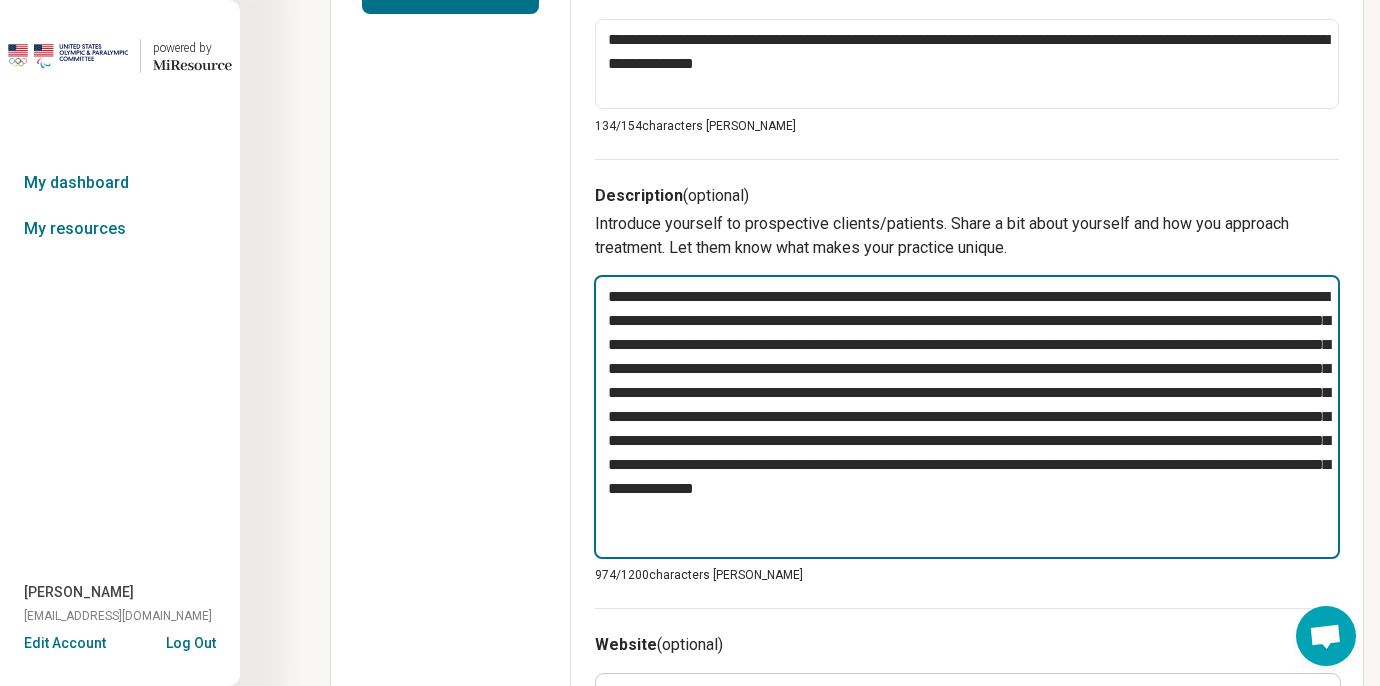 scroll, scrollTop: 589, scrollLeft: 0, axis: vertical 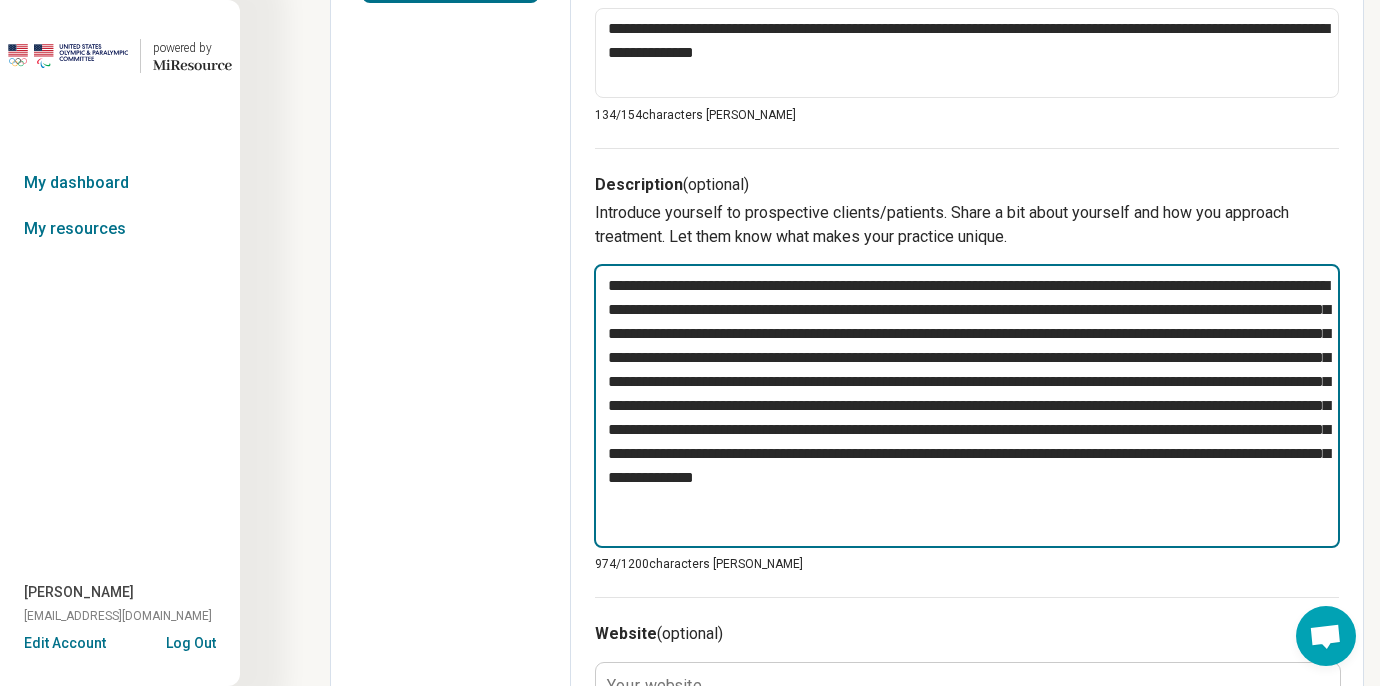 click on "**********" at bounding box center (967, 406) 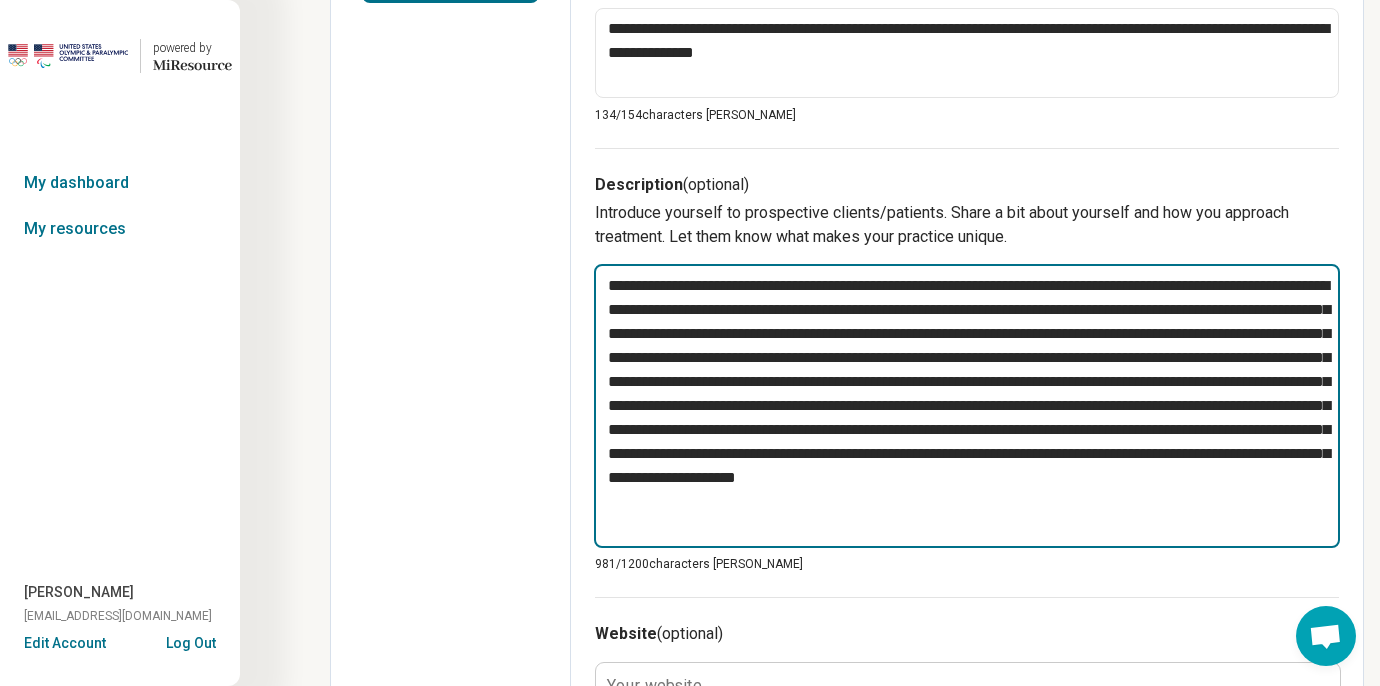 click on "**********" at bounding box center [967, 406] 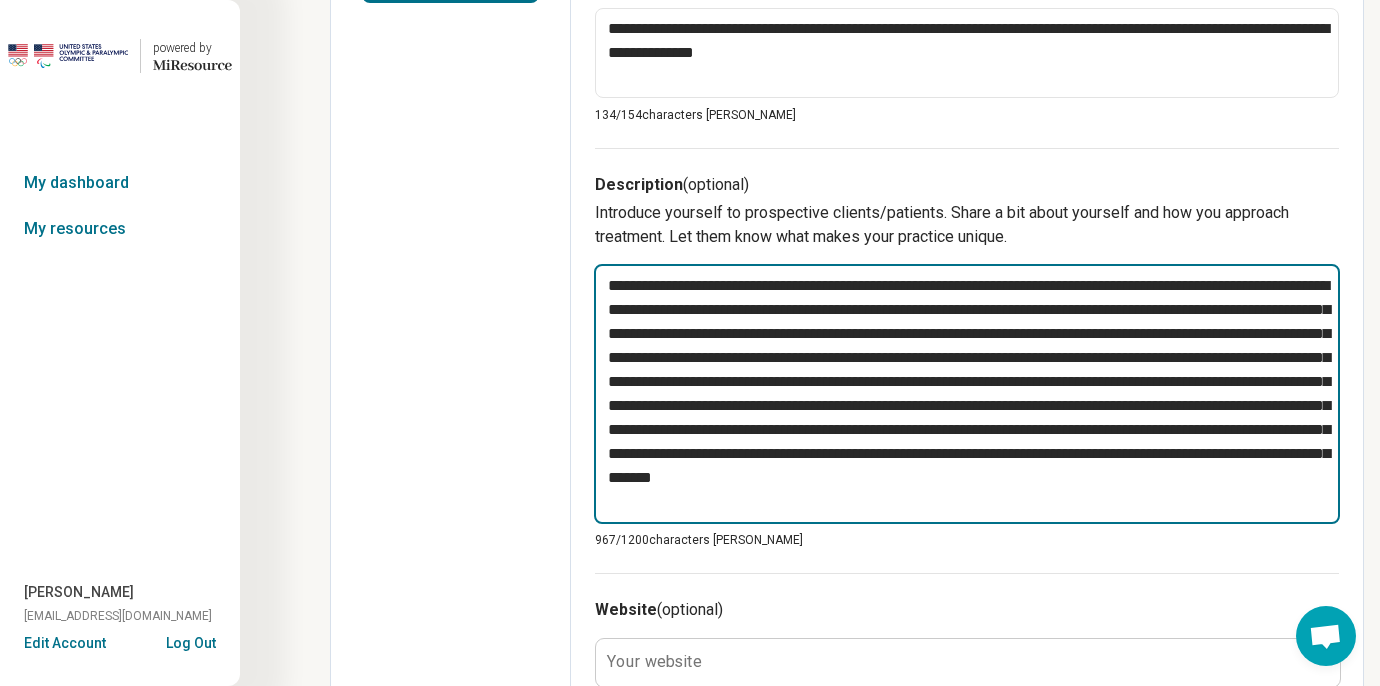 click on "**********" at bounding box center [967, 394] 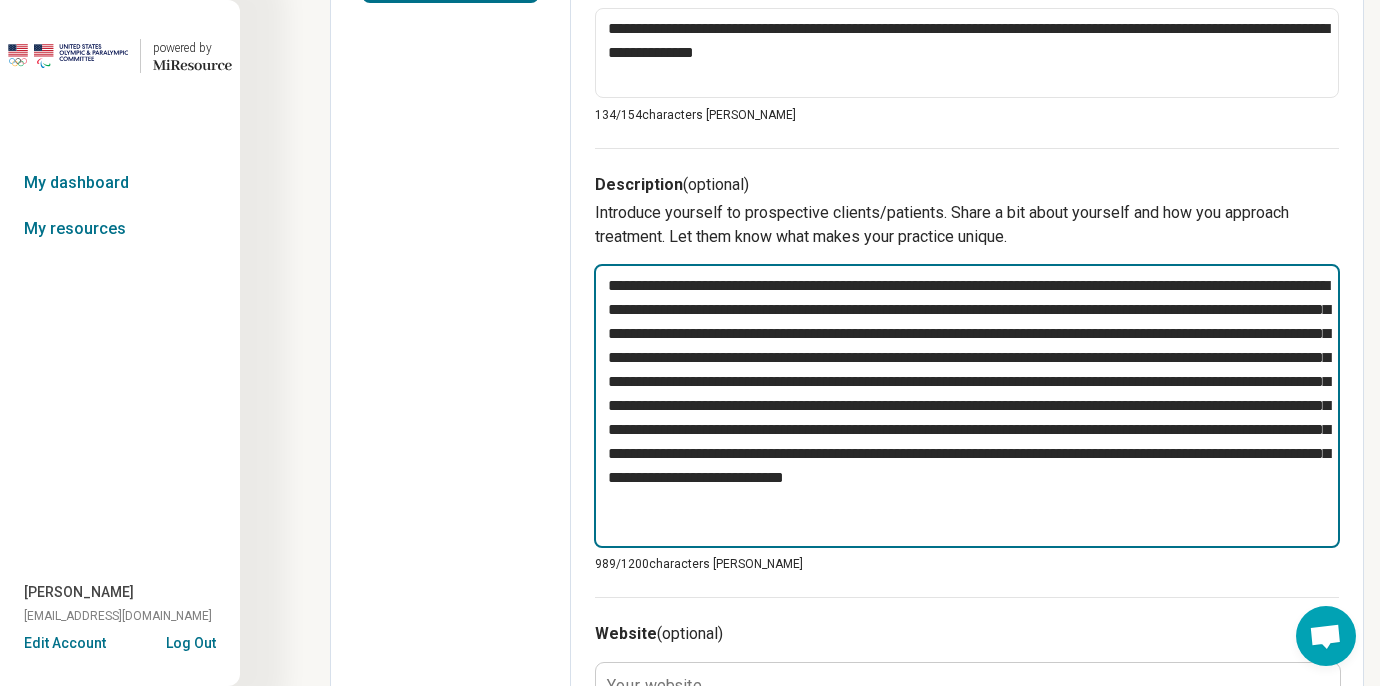 click on "**********" at bounding box center [967, 406] 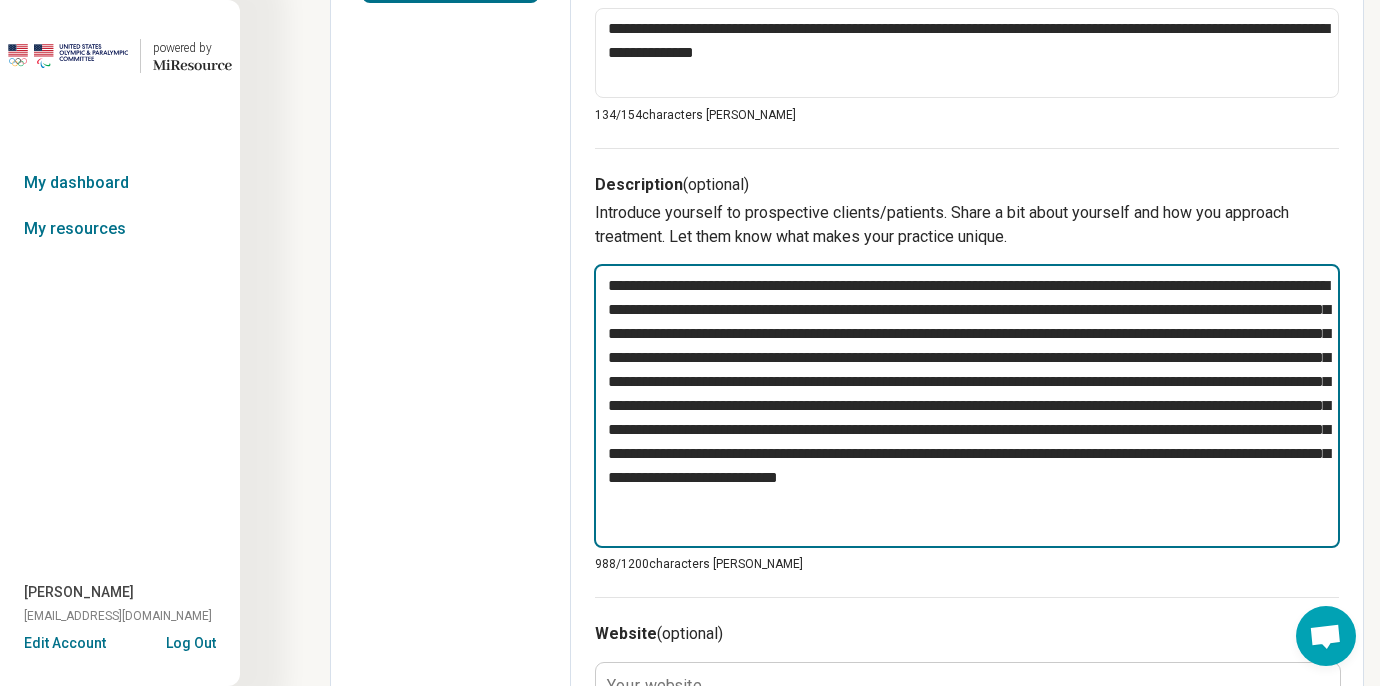 click on "**********" at bounding box center [967, 406] 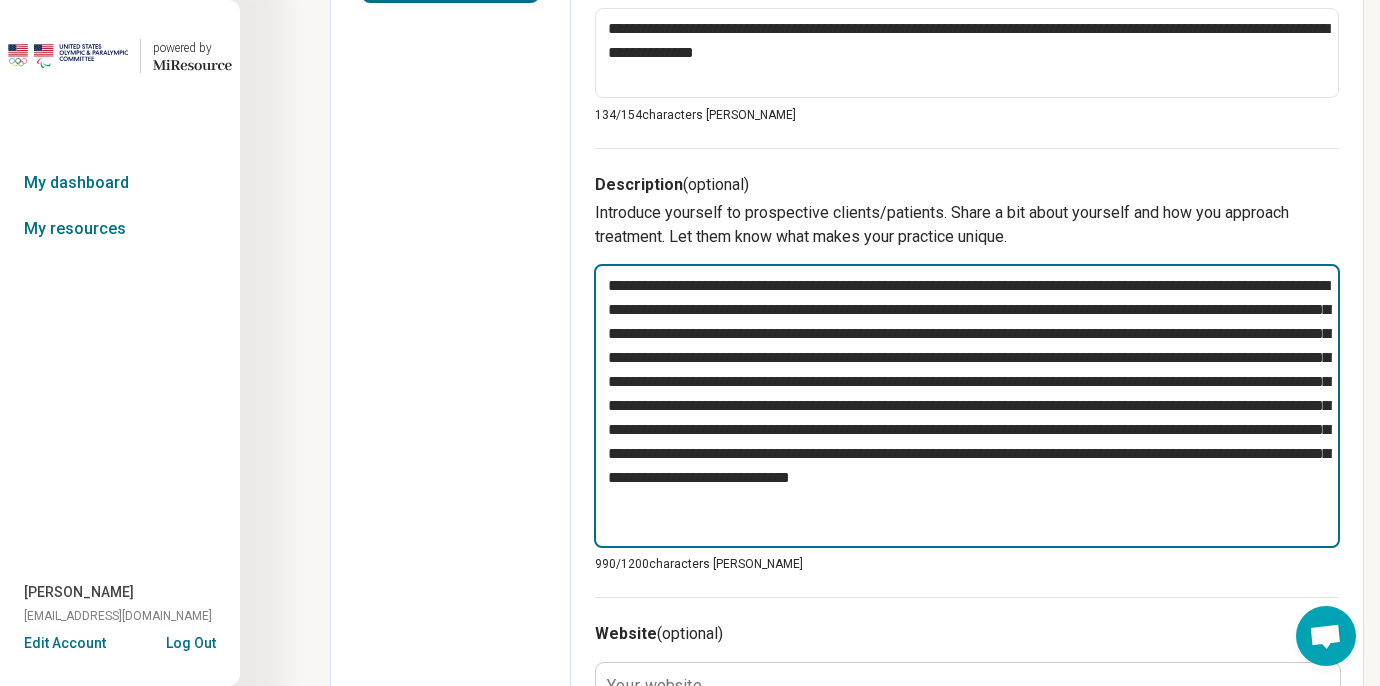 click on "**********" at bounding box center [967, 406] 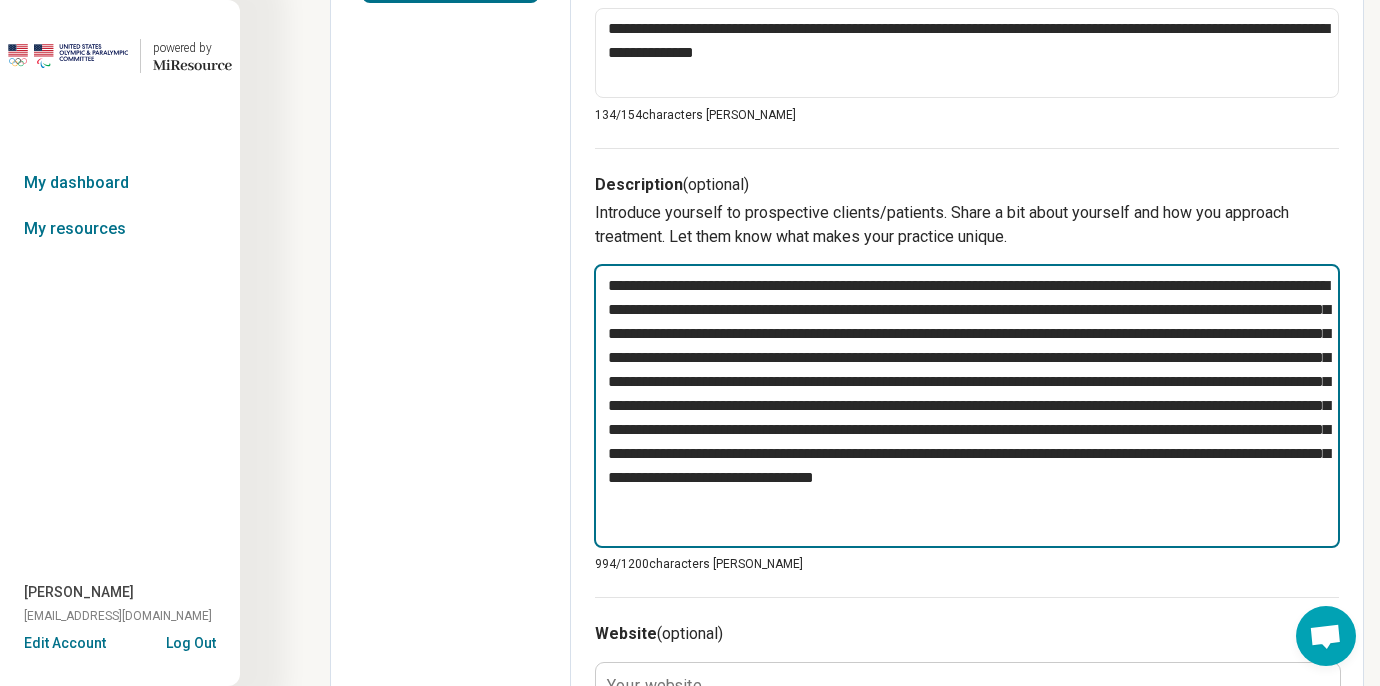 click on "**********" at bounding box center [967, 406] 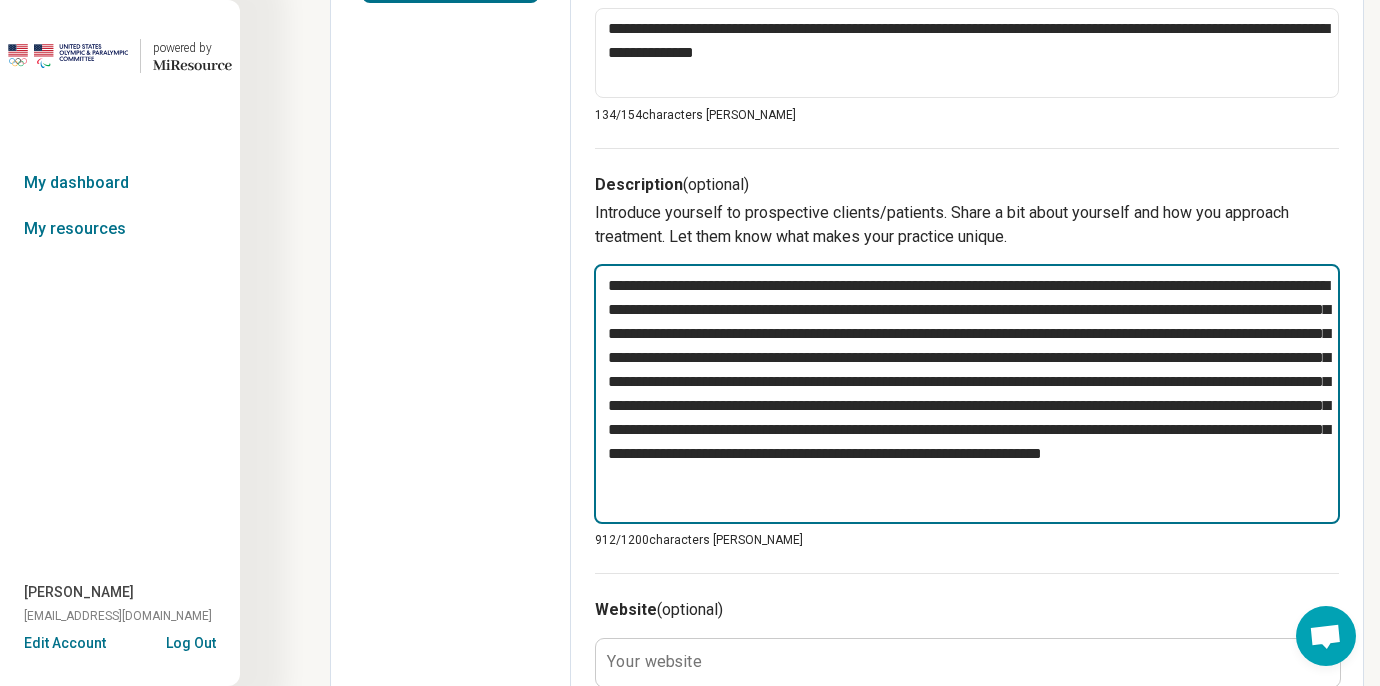 click on "**********" at bounding box center (967, 394) 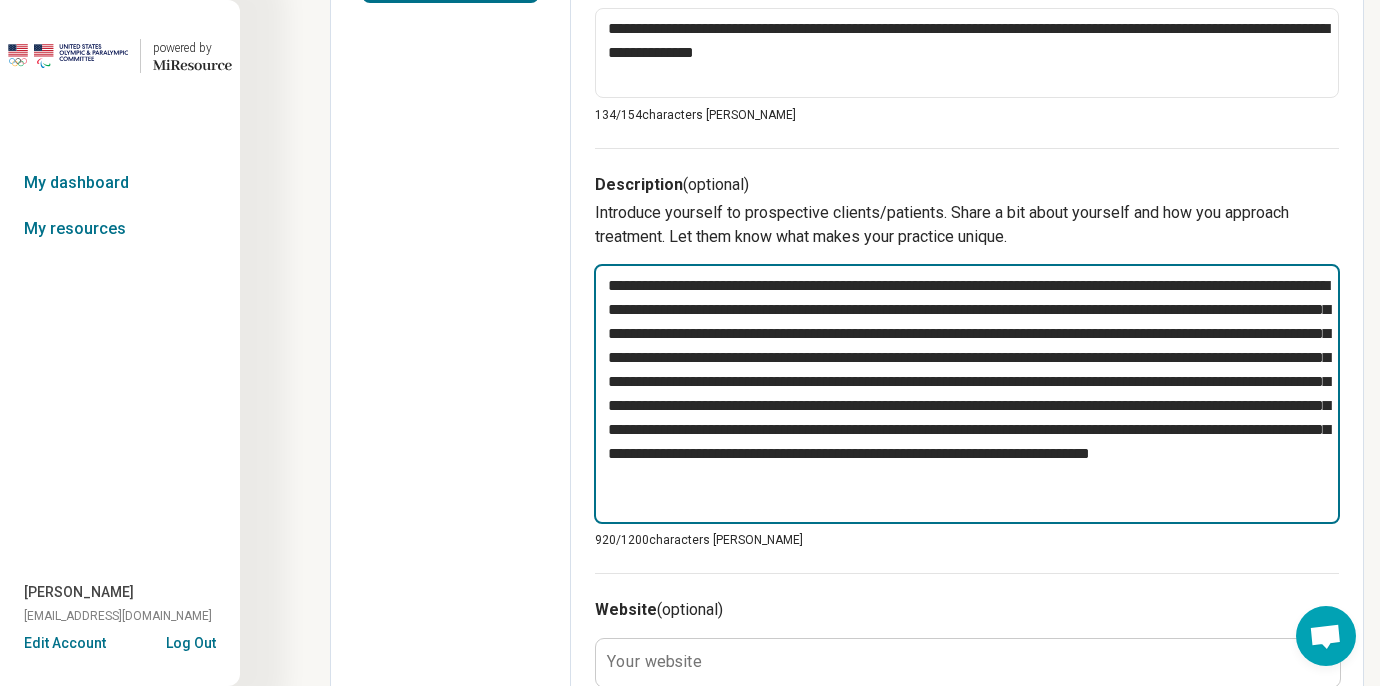click on "**********" at bounding box center [967, 394] 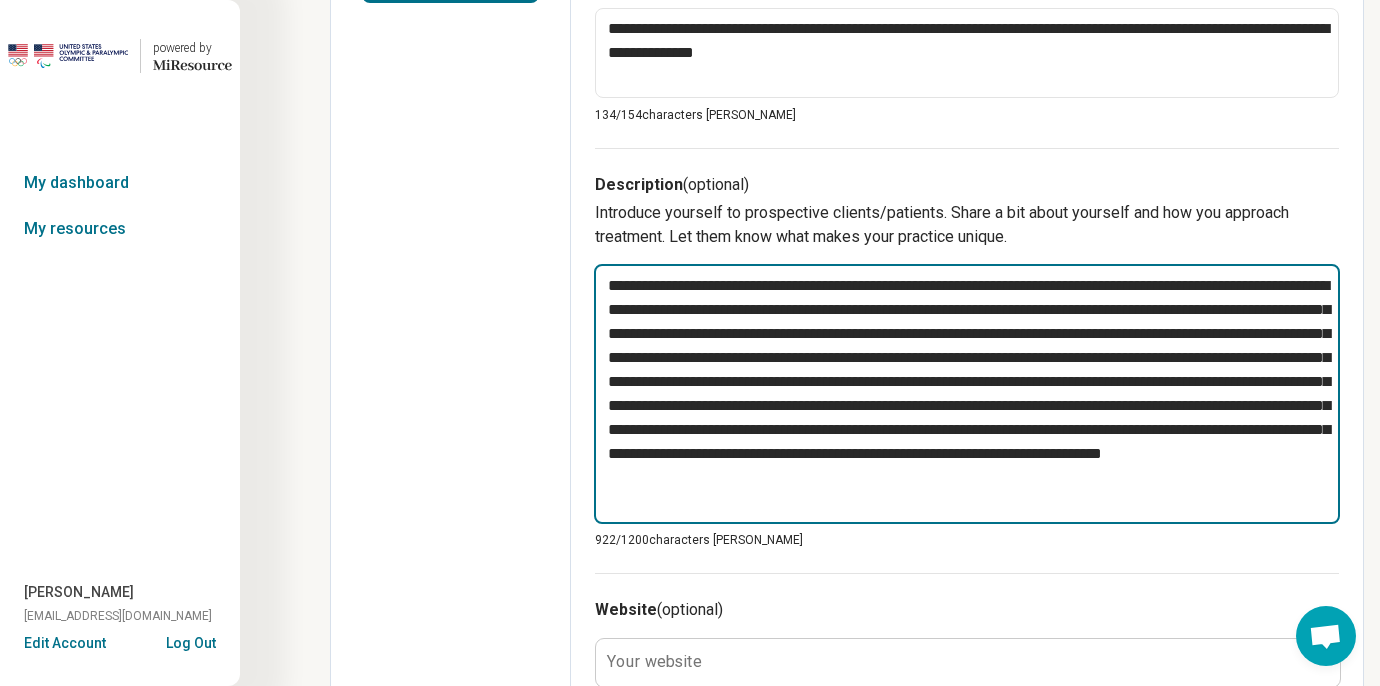 drag, startPoint x: 1051, startPoint y: 478, endPoint x: 1002, endPoint y: 479, distance: 49.010204 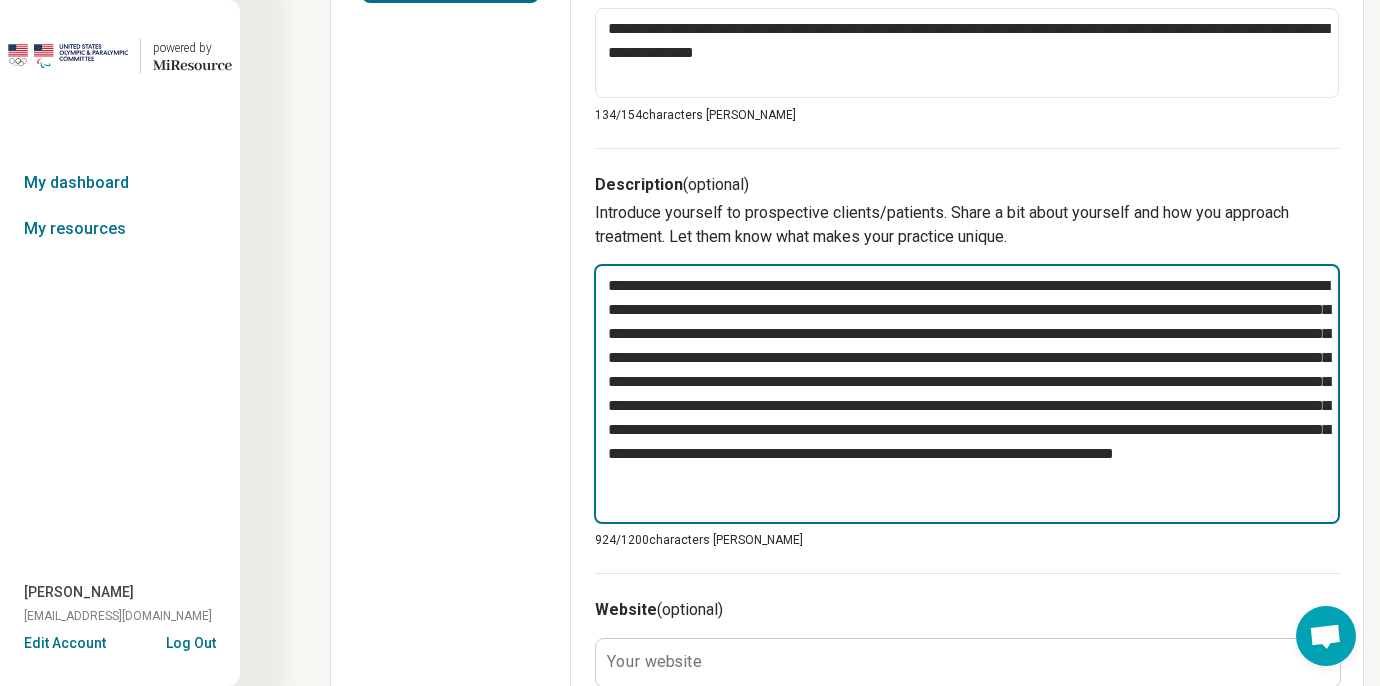 click on "**********" at bounding box center (967, 394) 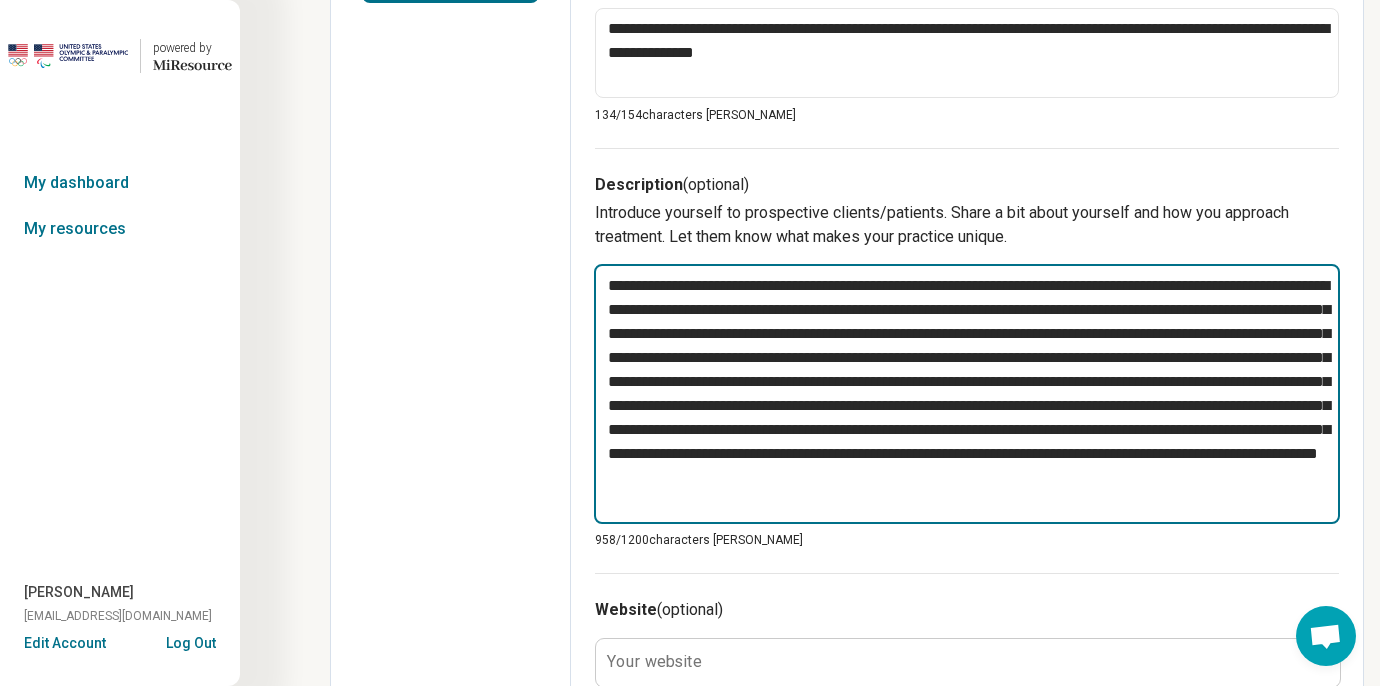 click on "**********" at bounding box center (967, 394) 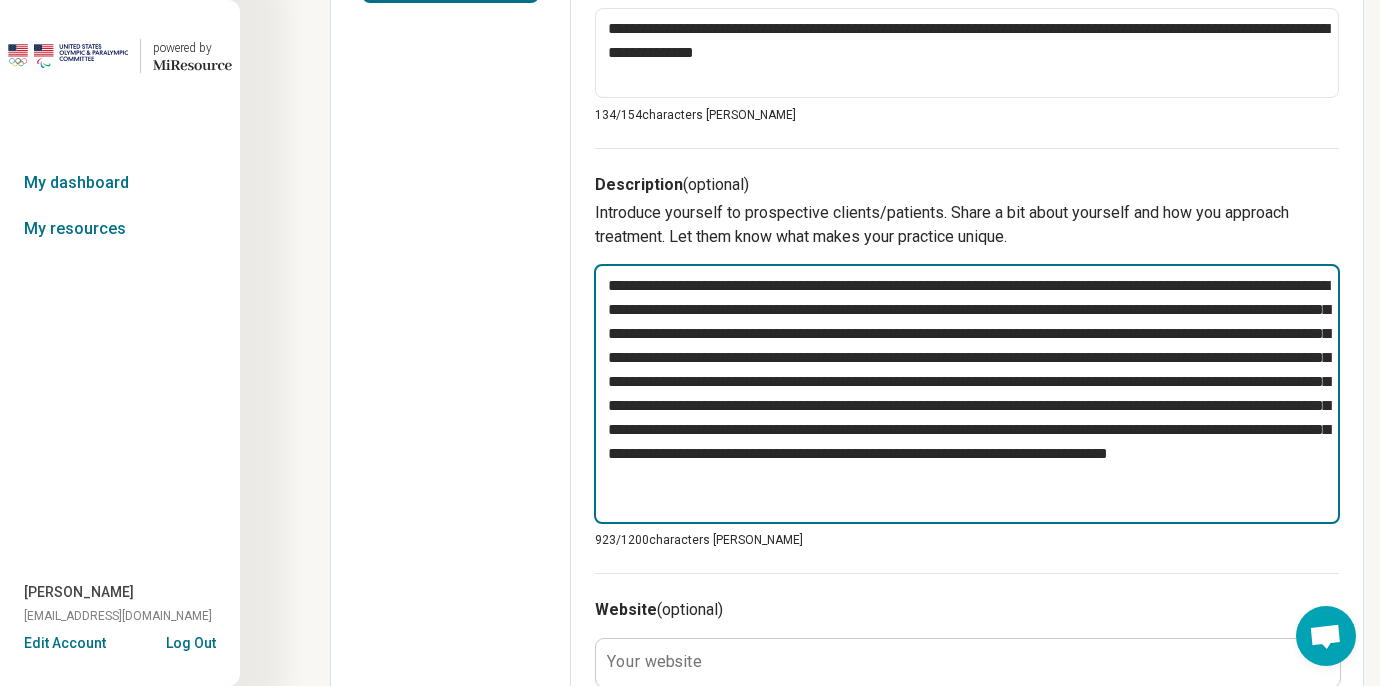 click on "**********" at bounding box center (967, 394) 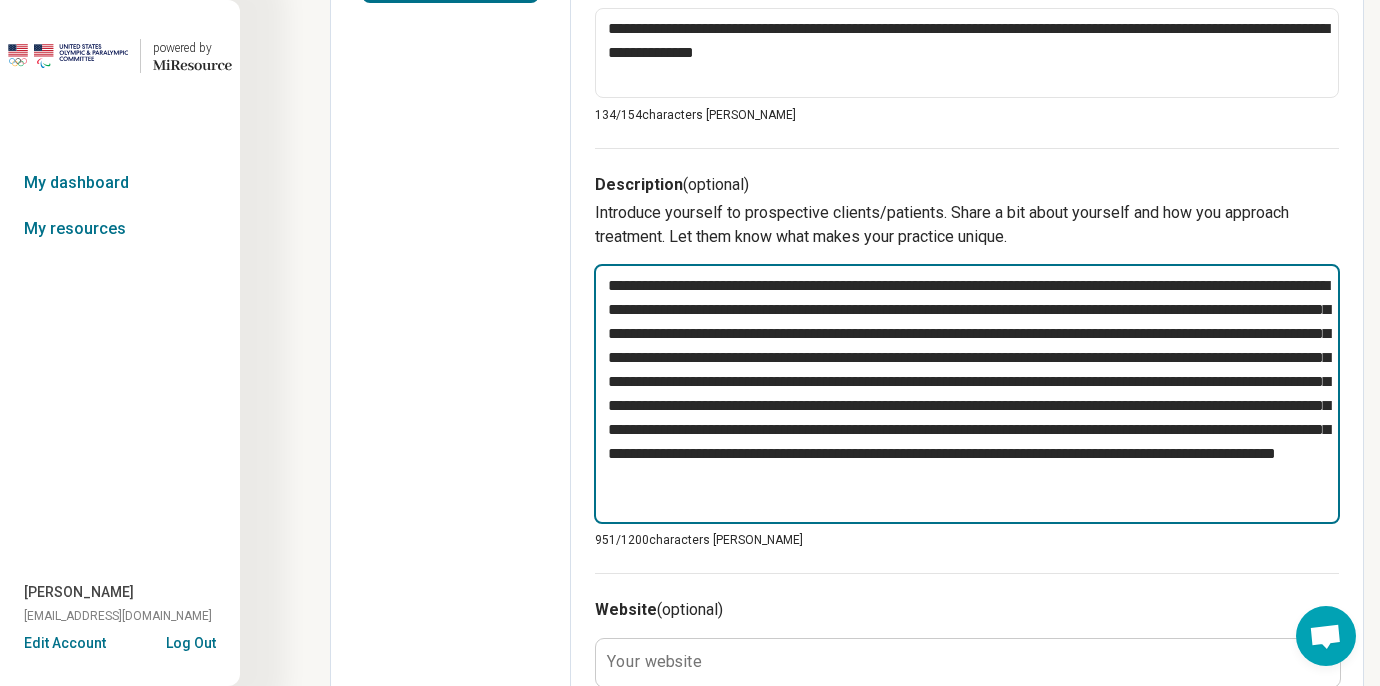 click on "**********" at bounding box center (967, 394) 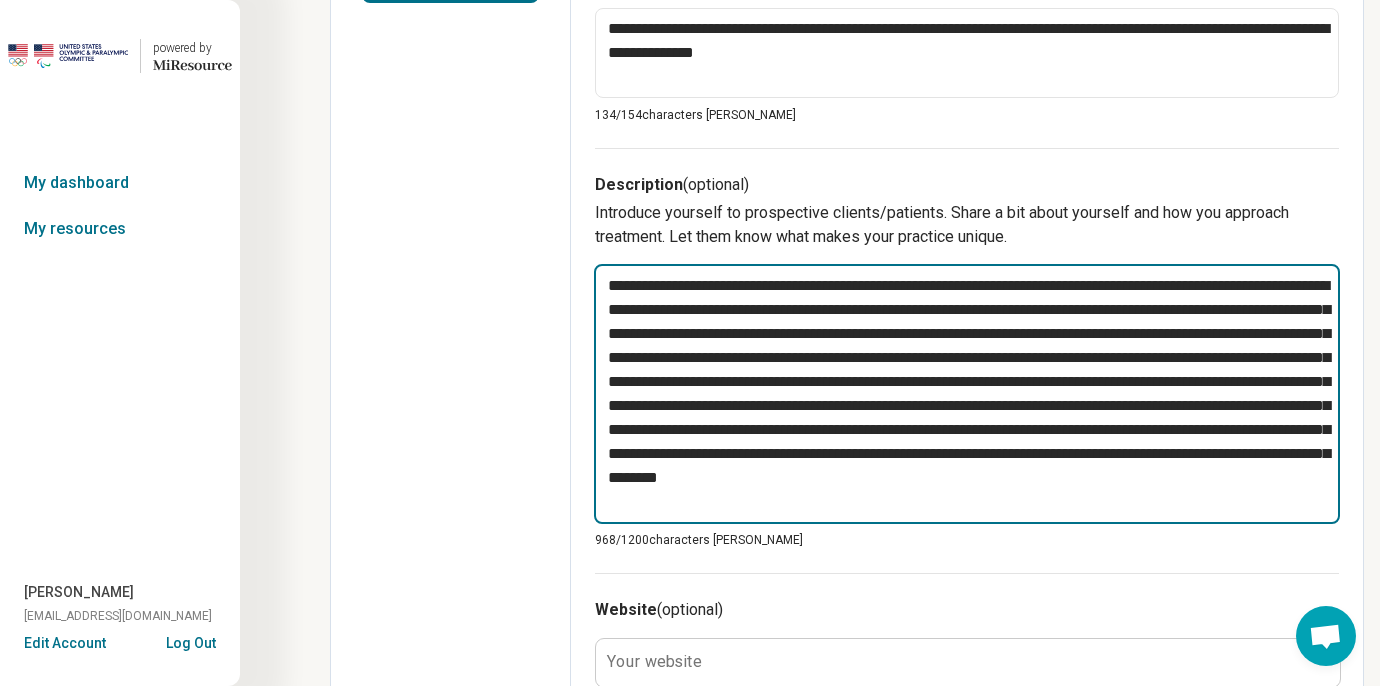 click on "**********" at bounding box center [967, 394] 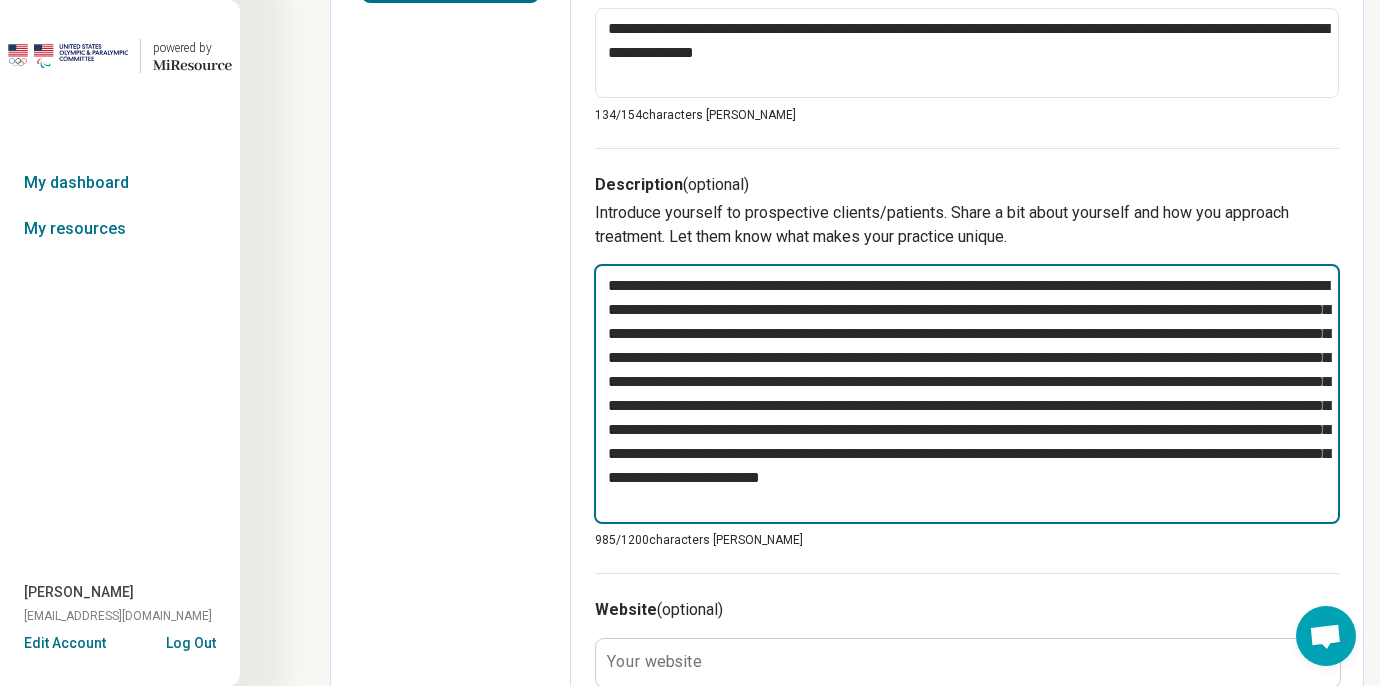 click on "**********" at bounding box center [967, 394] 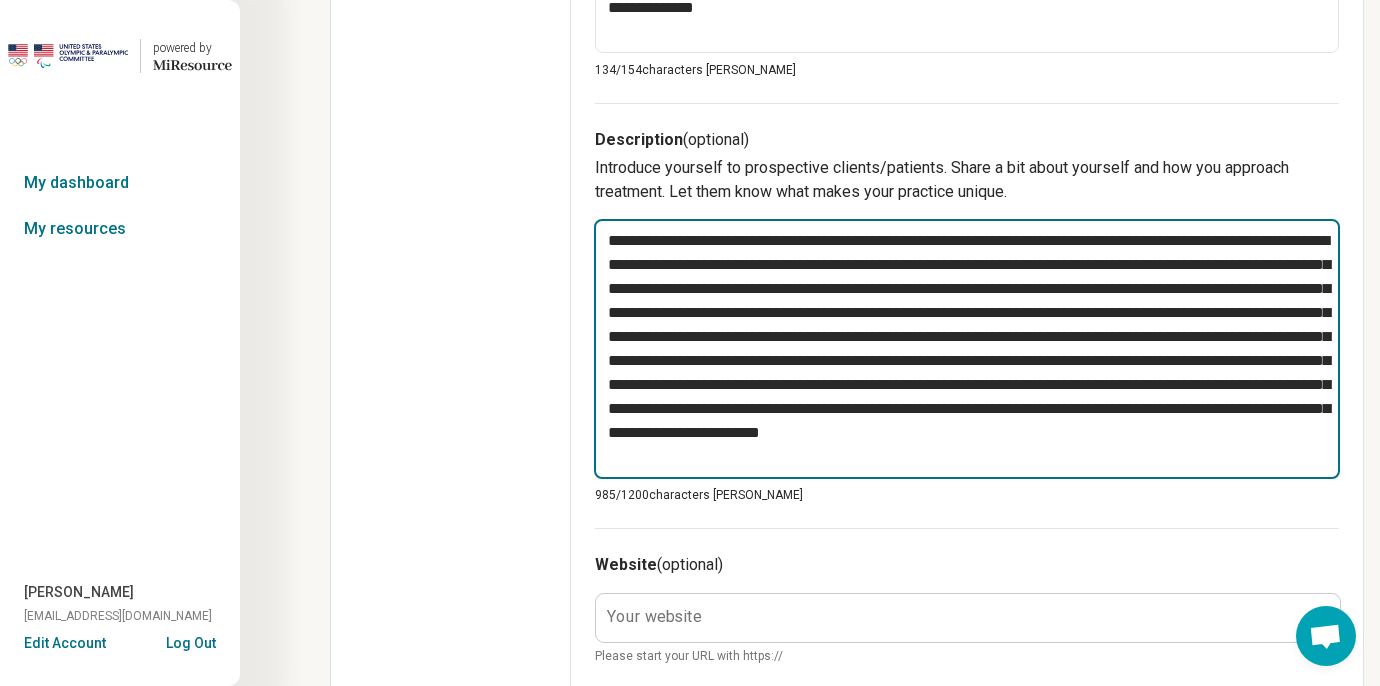 scroll, scrollTop: 638, scrollLeft: 0, axis: vertical 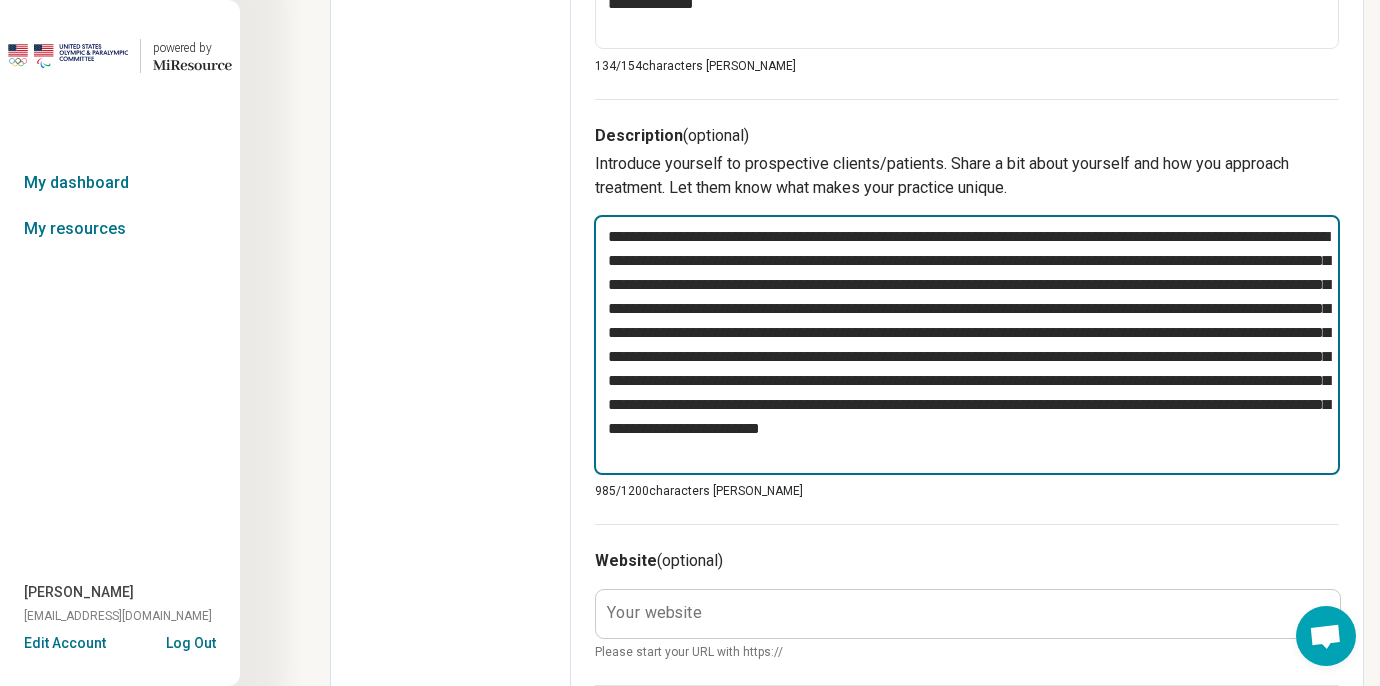 click on "**********" at bounding box center (967, 345) 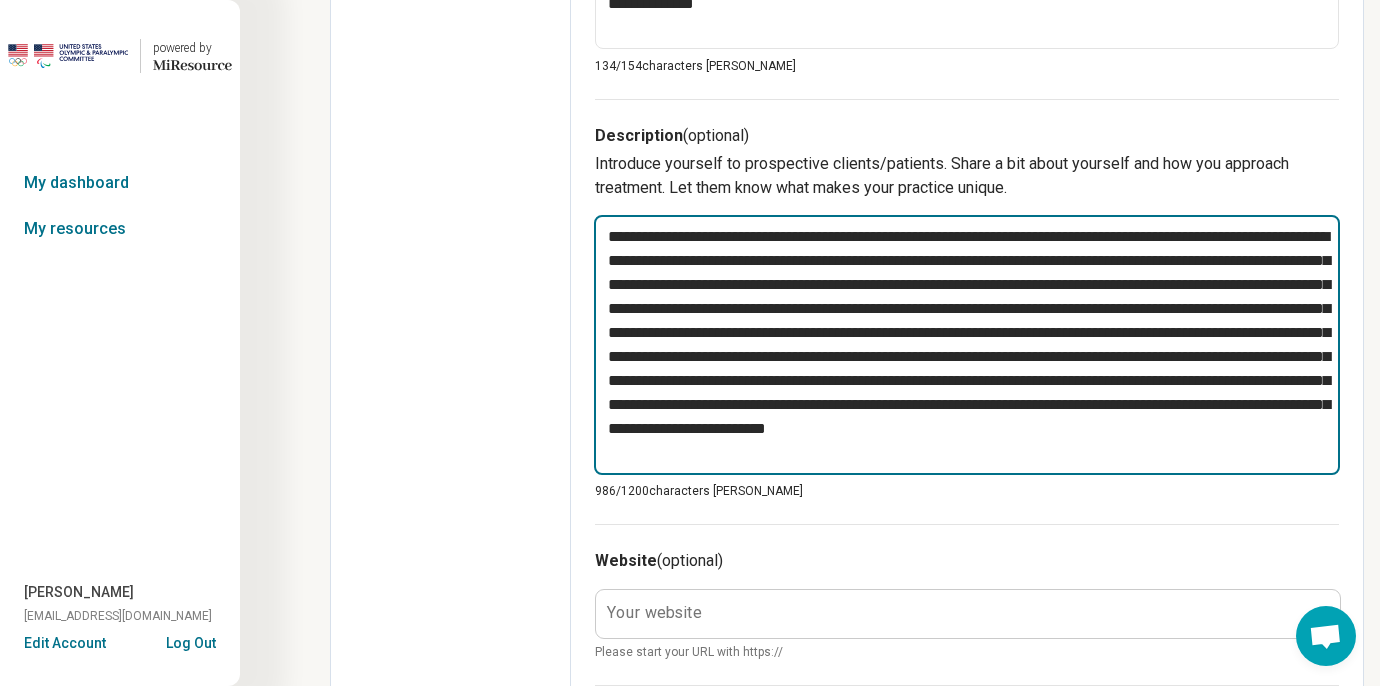 click on "**********" at bounding box center (967, 345) 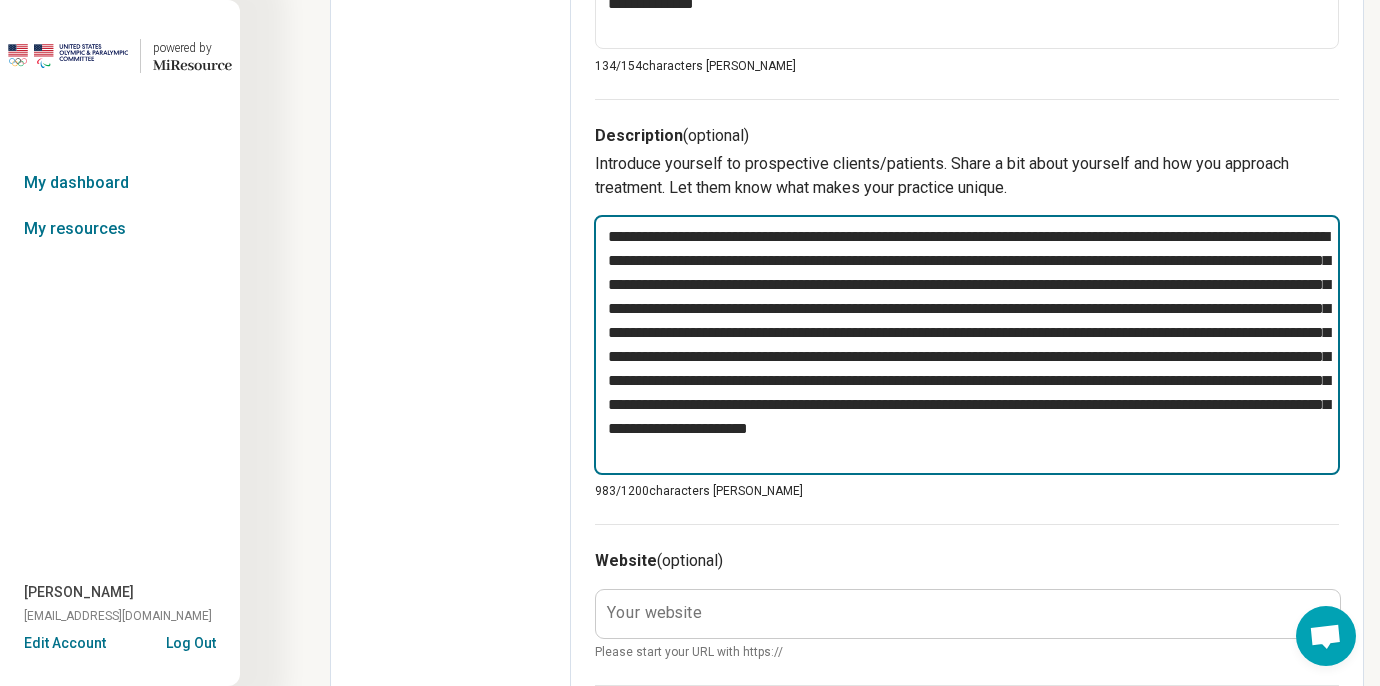 click on "**********" at bounding box center [967, 345] 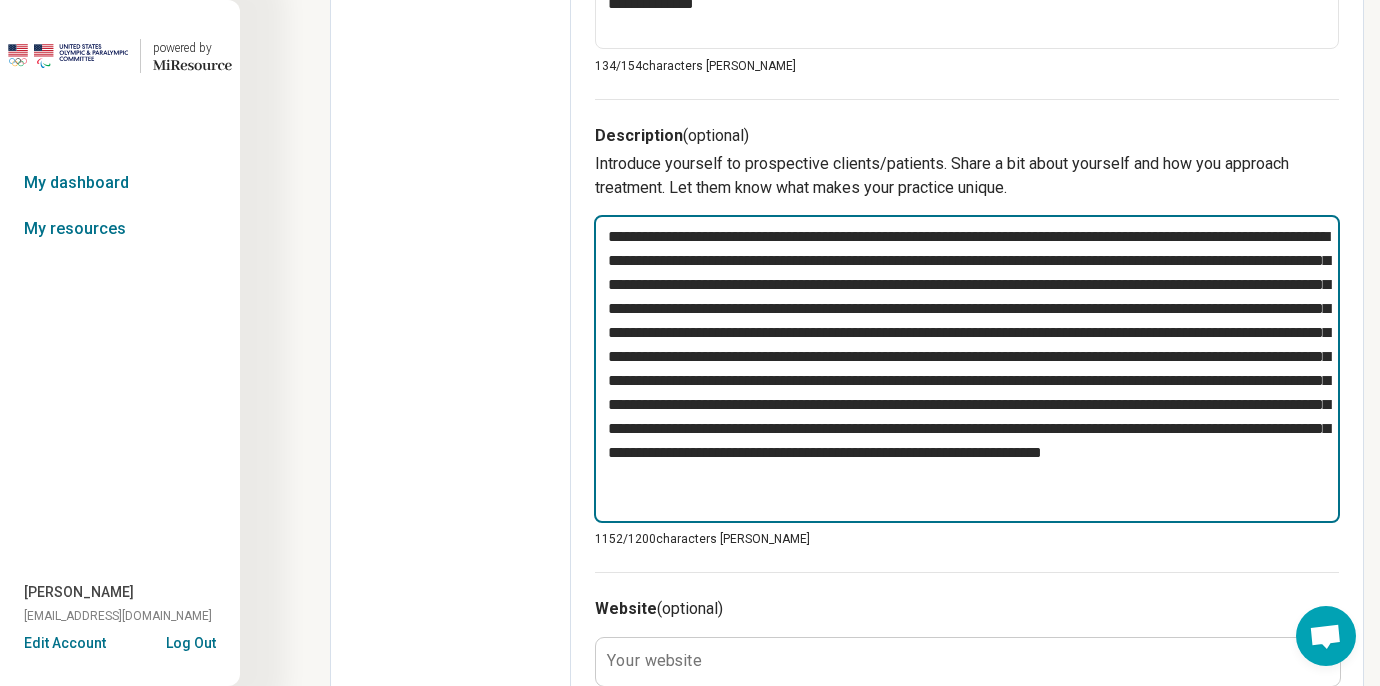 click at bounding box center [967, 369] 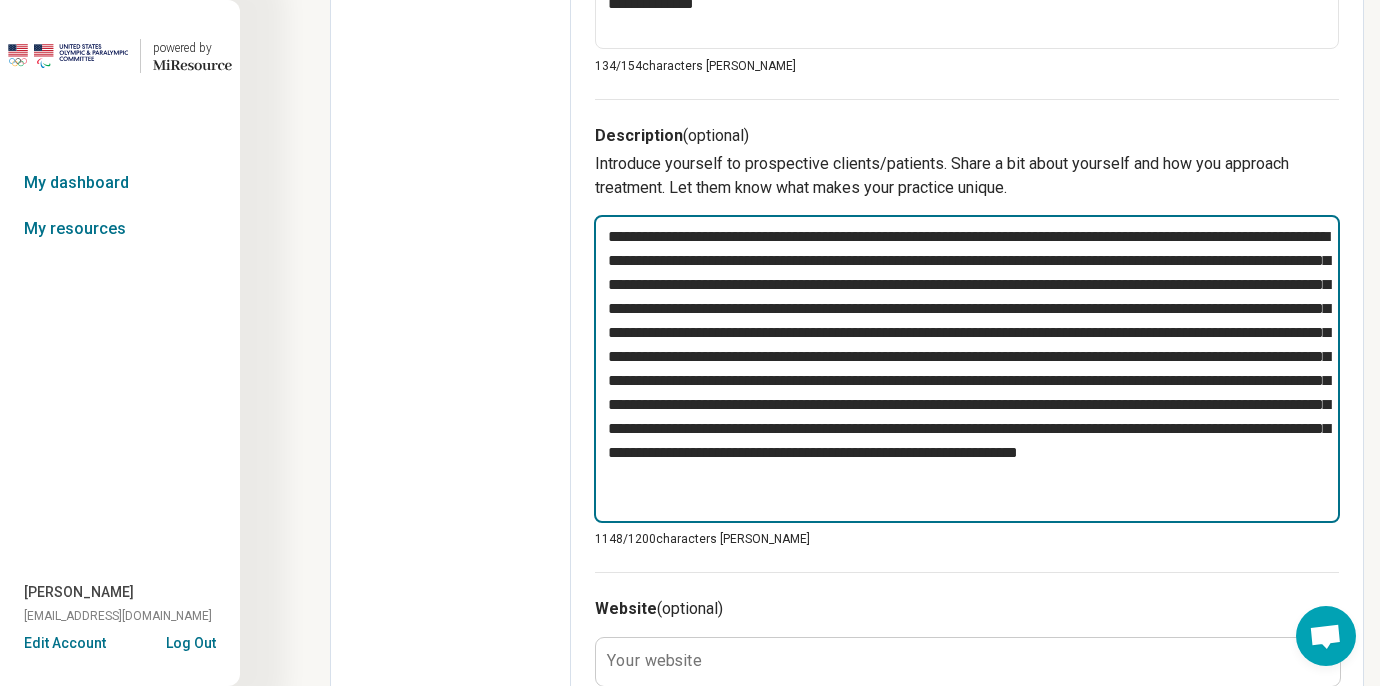 click at bounding box center [967, 369] 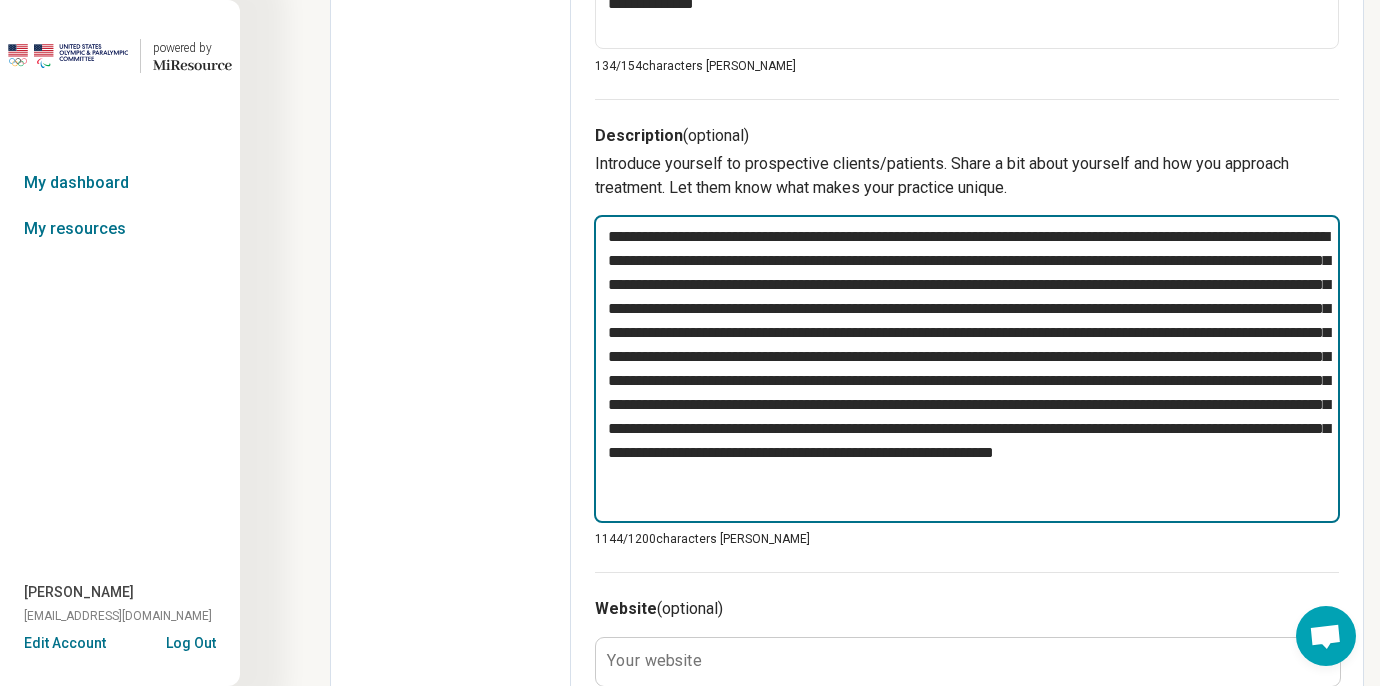 click at bounding box center [967, 369] 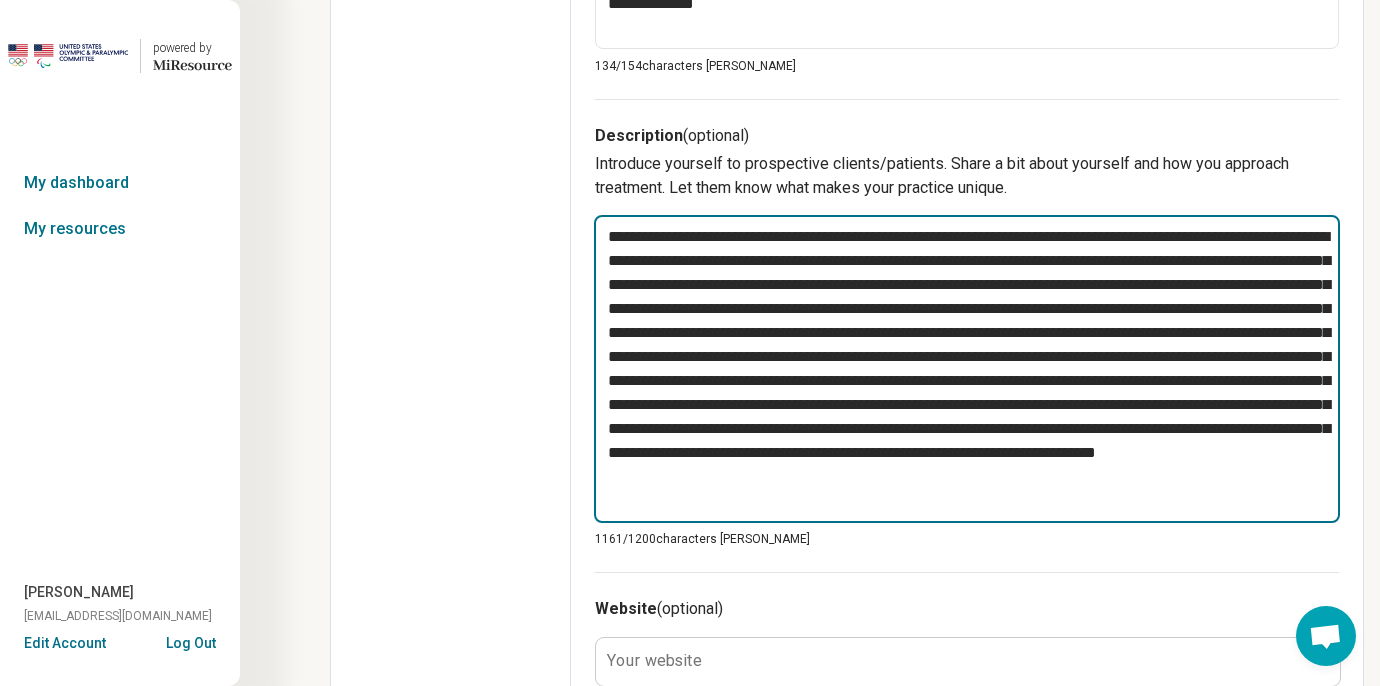 click at bounding box center [967, 369] 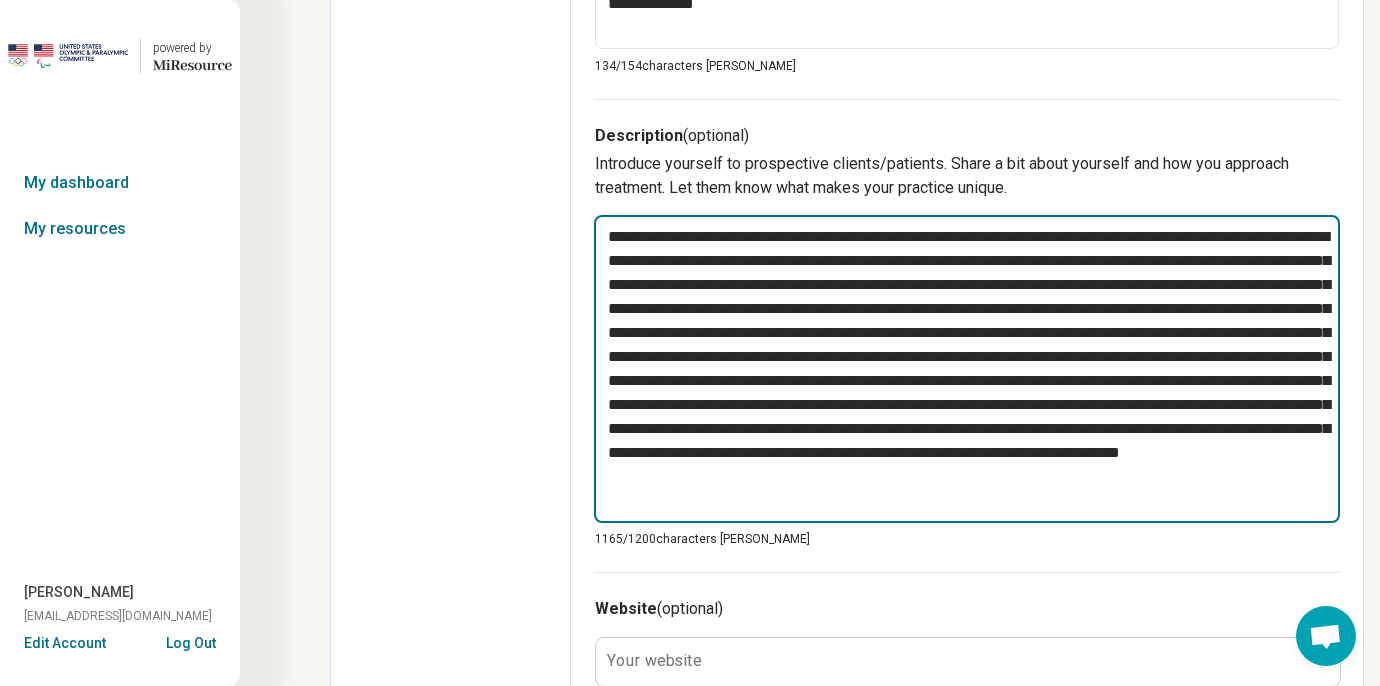 click at bounding box center [967, 369] 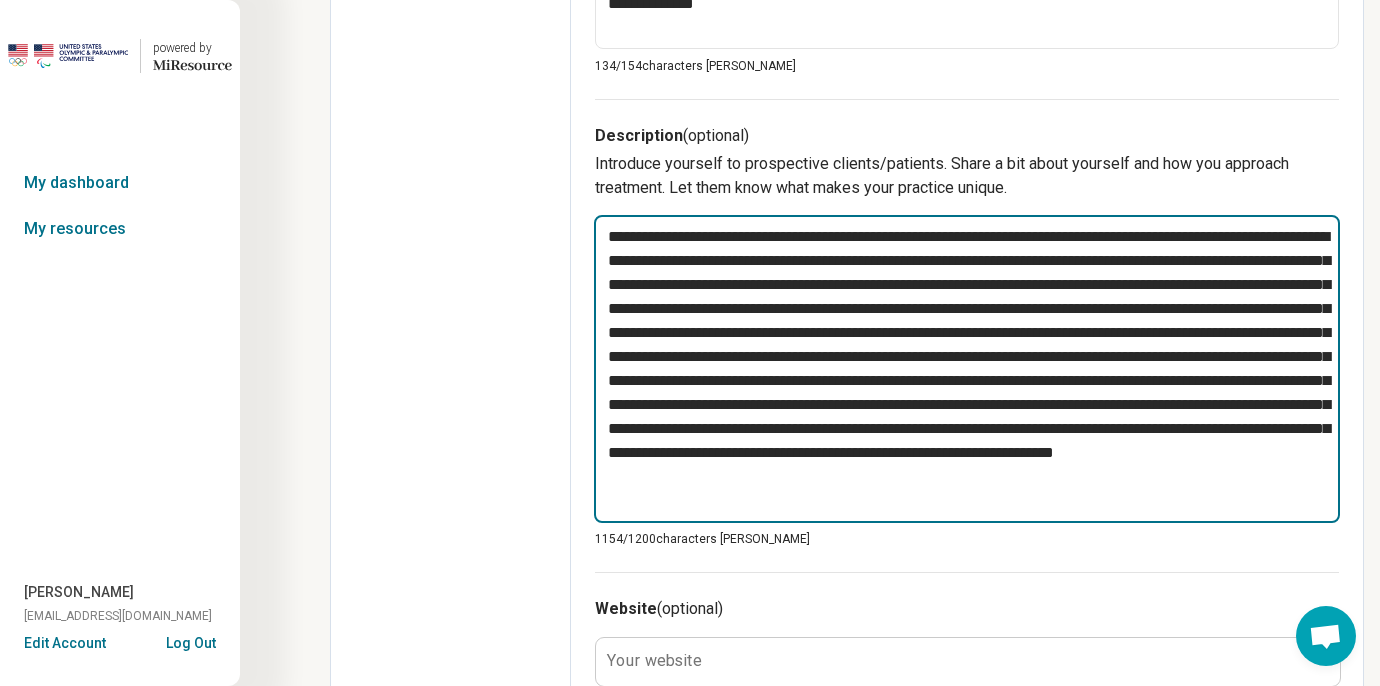 click at bounding box center [967, 369] 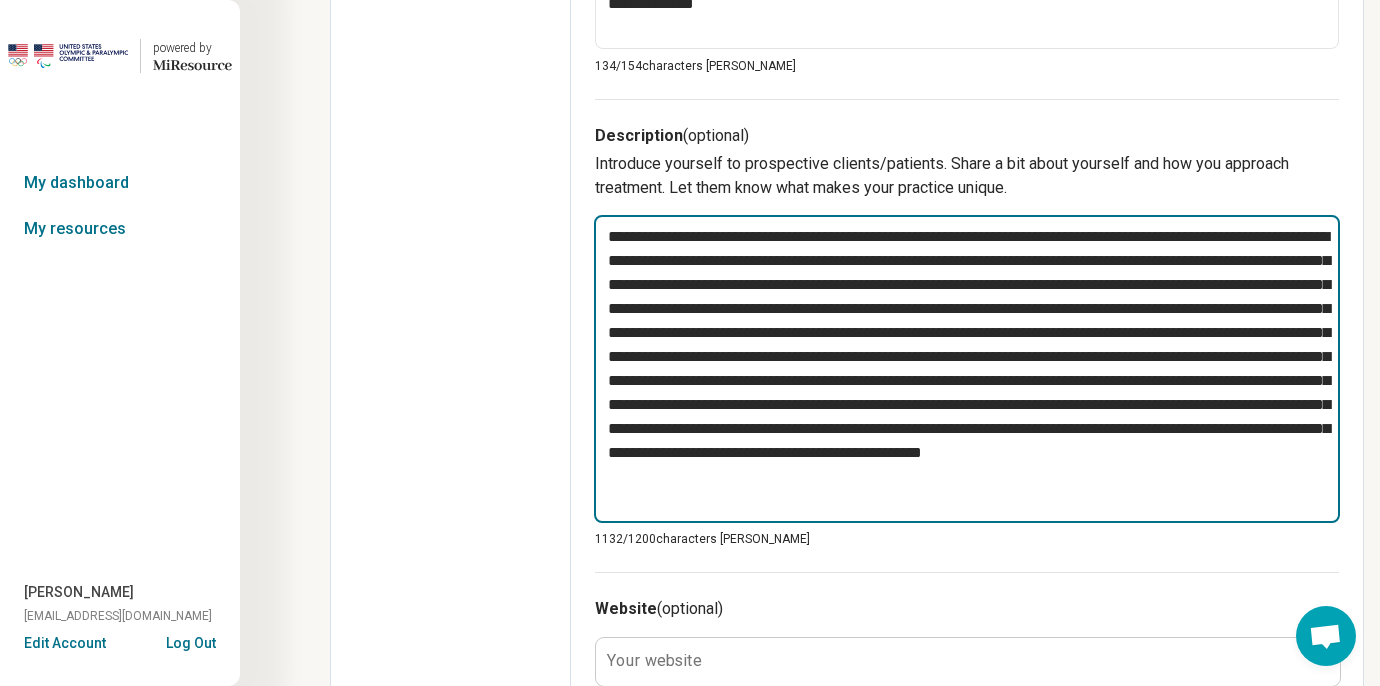 click at bounding box center [967, 369] 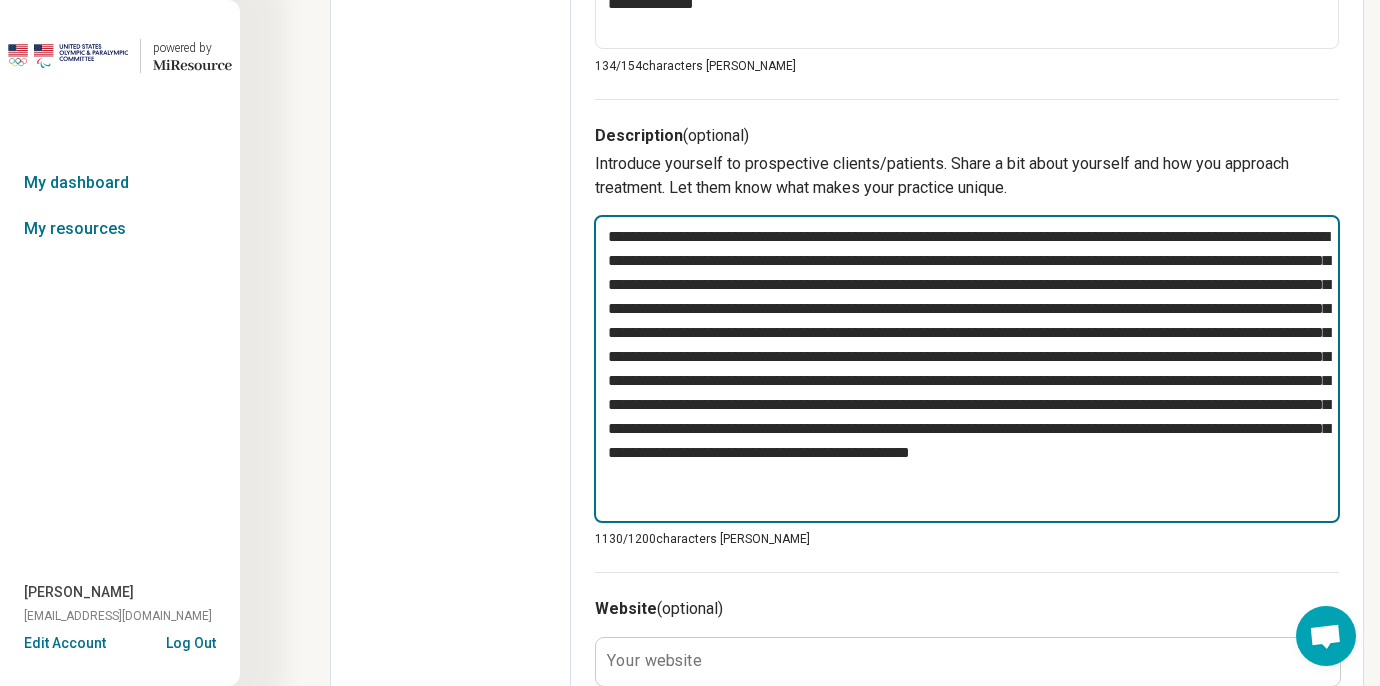 click at bounding box center [967, 369] 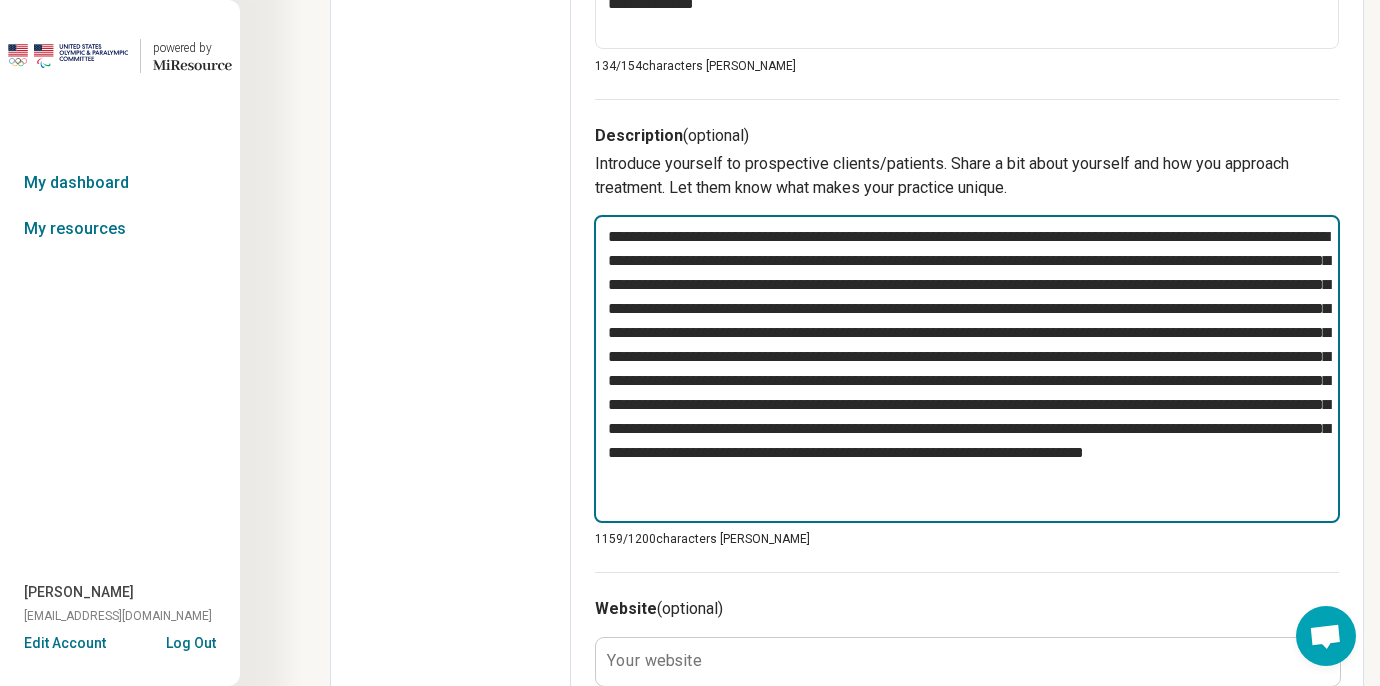 click at bounding box center (967, 369) 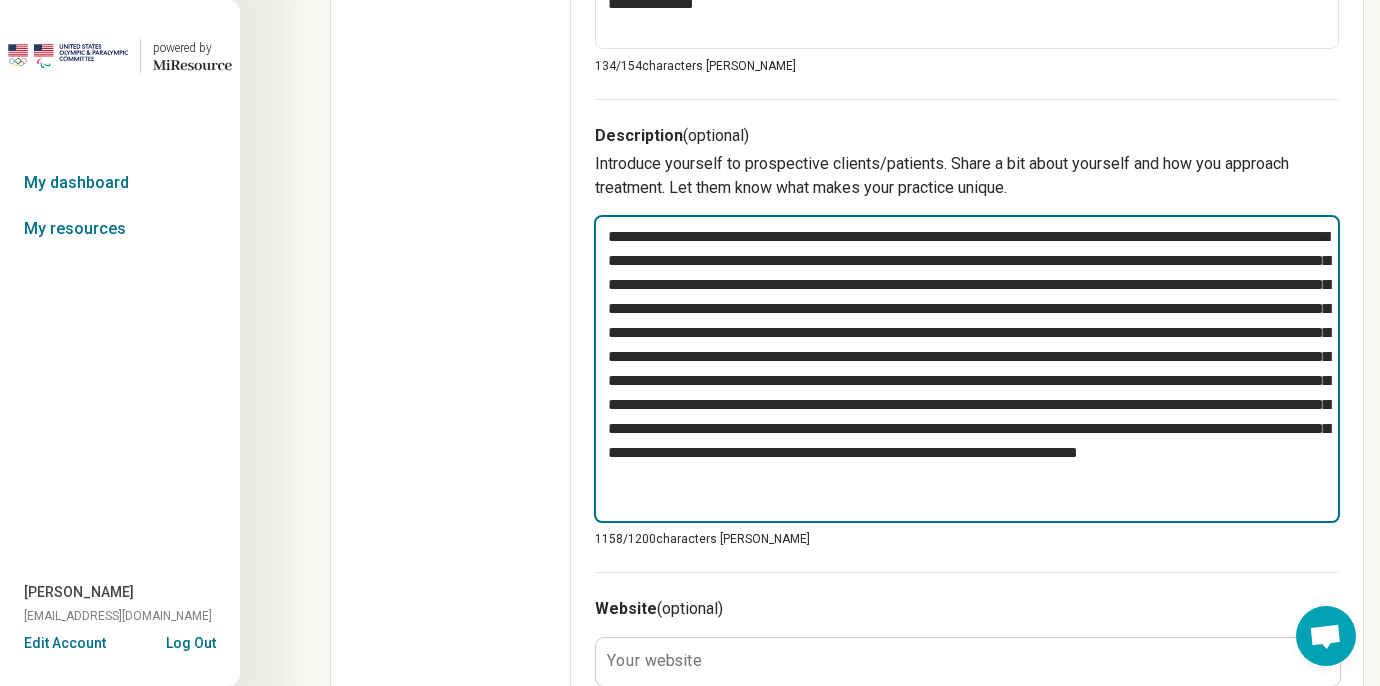 click at bounding box center (967, 369) 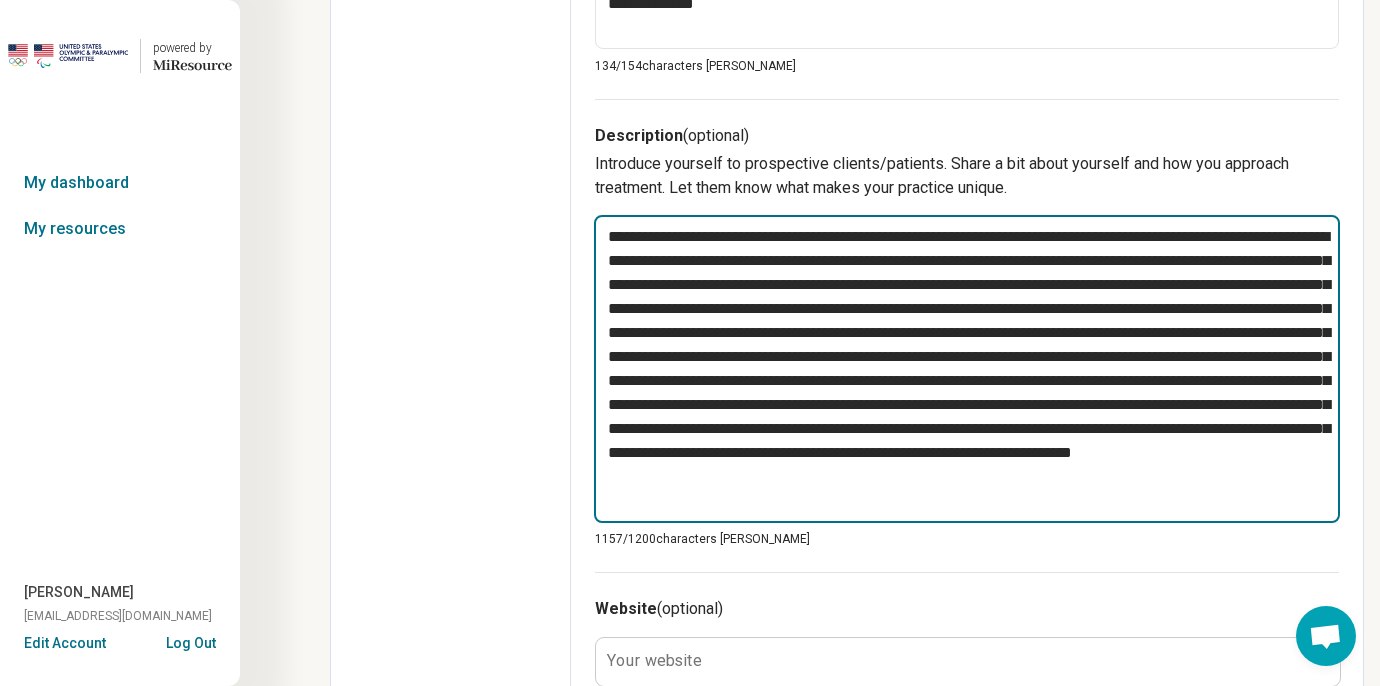 drag, startPoint x: 1195, startPoint y: 430, endPoint x: 1108, endPoint y: 433, distance: 87.05171 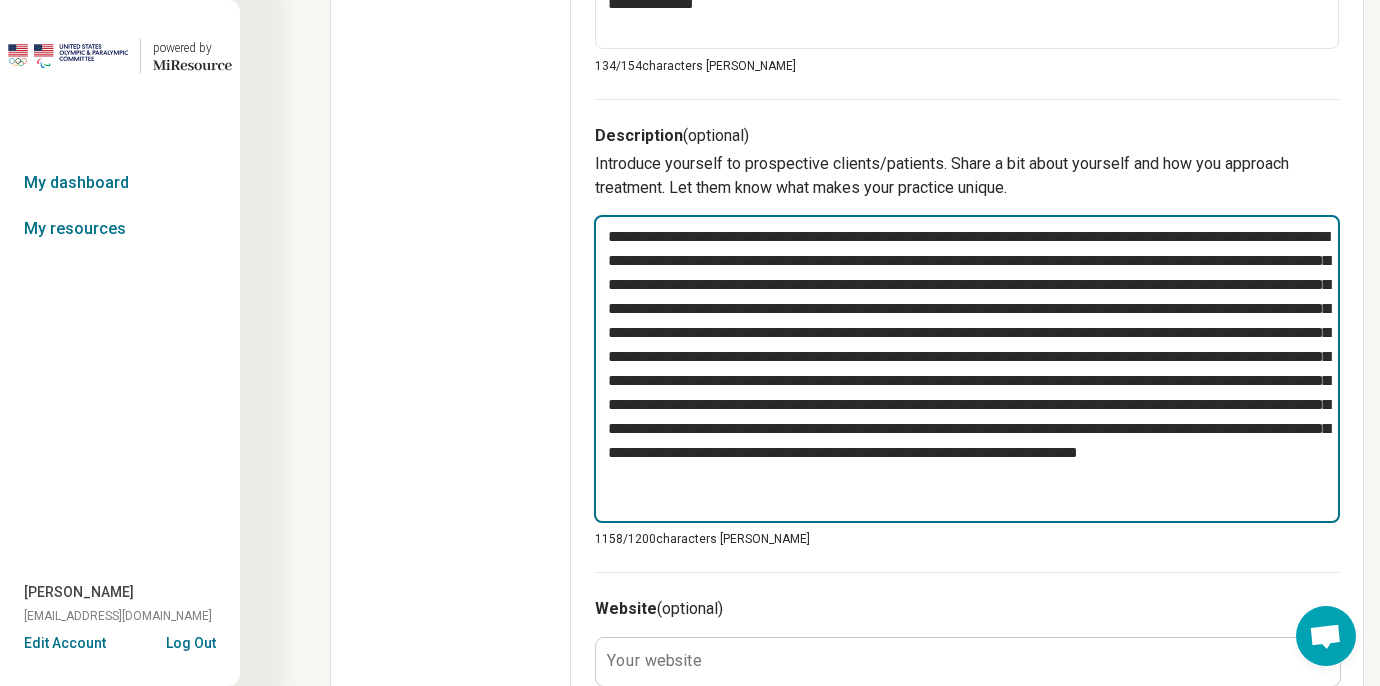 click at bounding box center [967, 369] 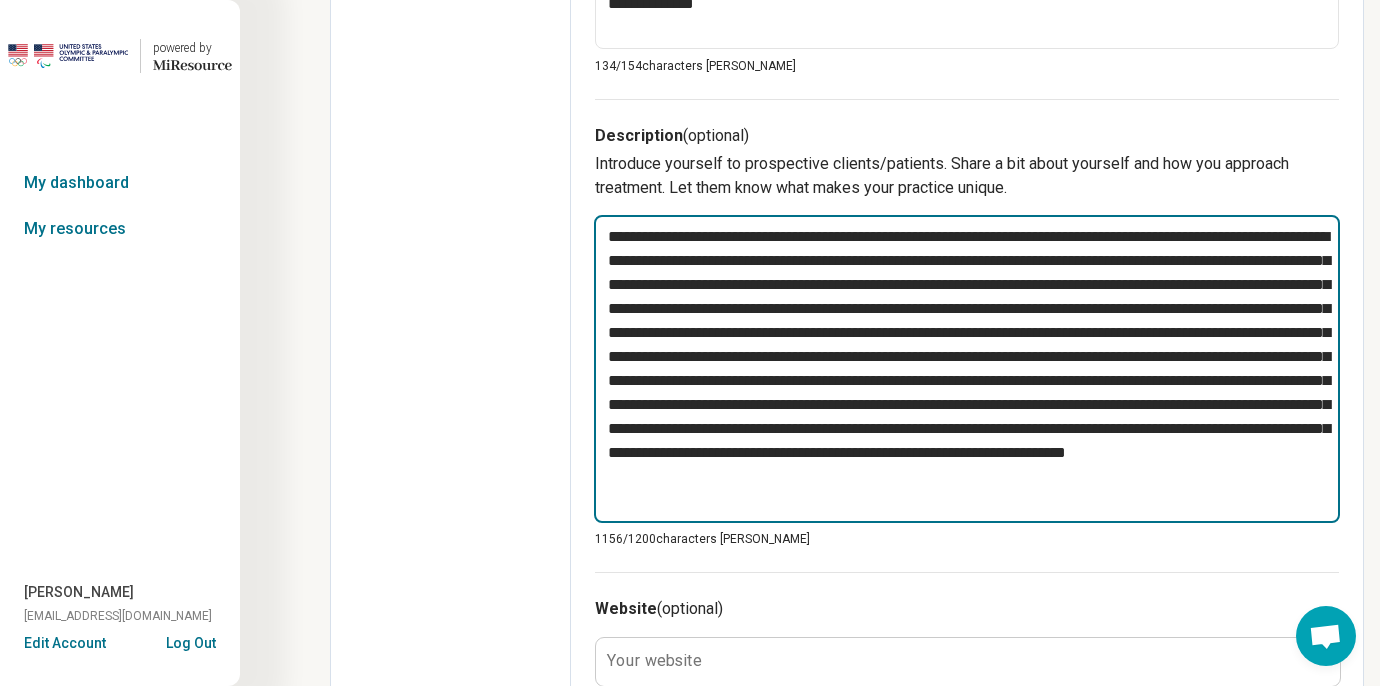 click at bounding box center [967, 369] 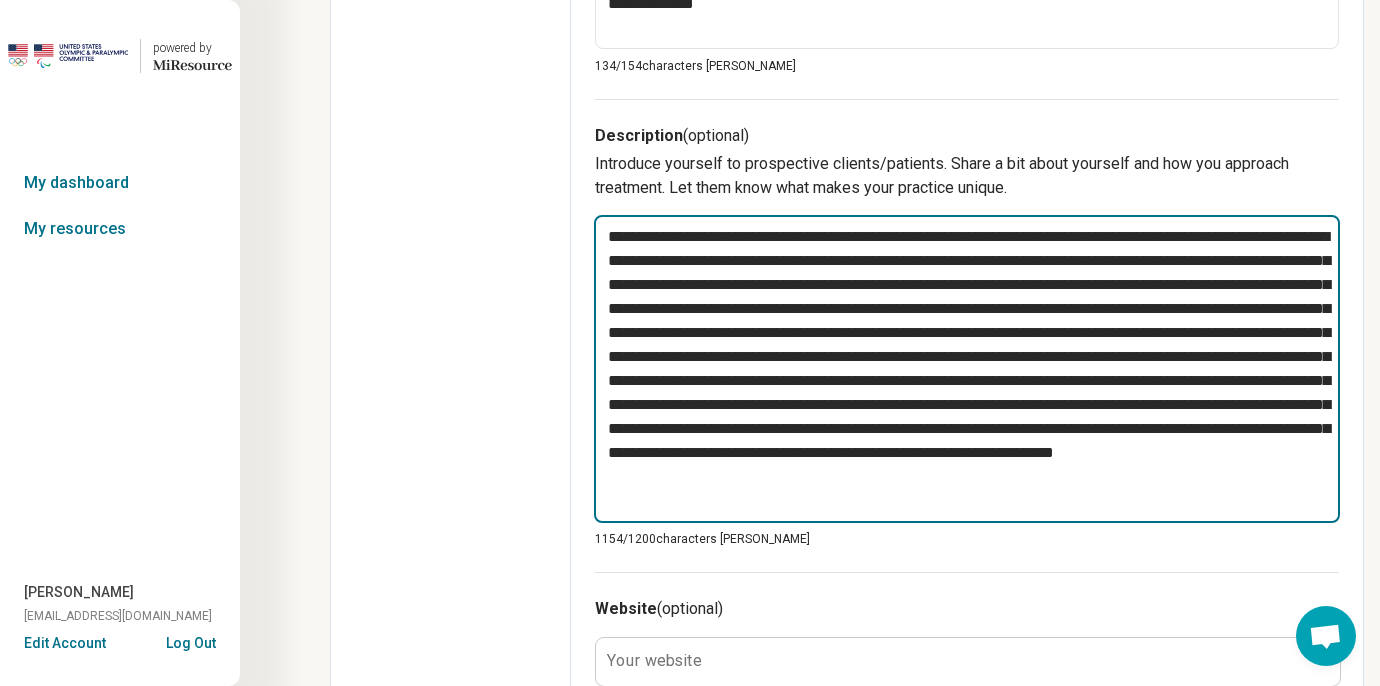 click at bounding box center (967, 369) 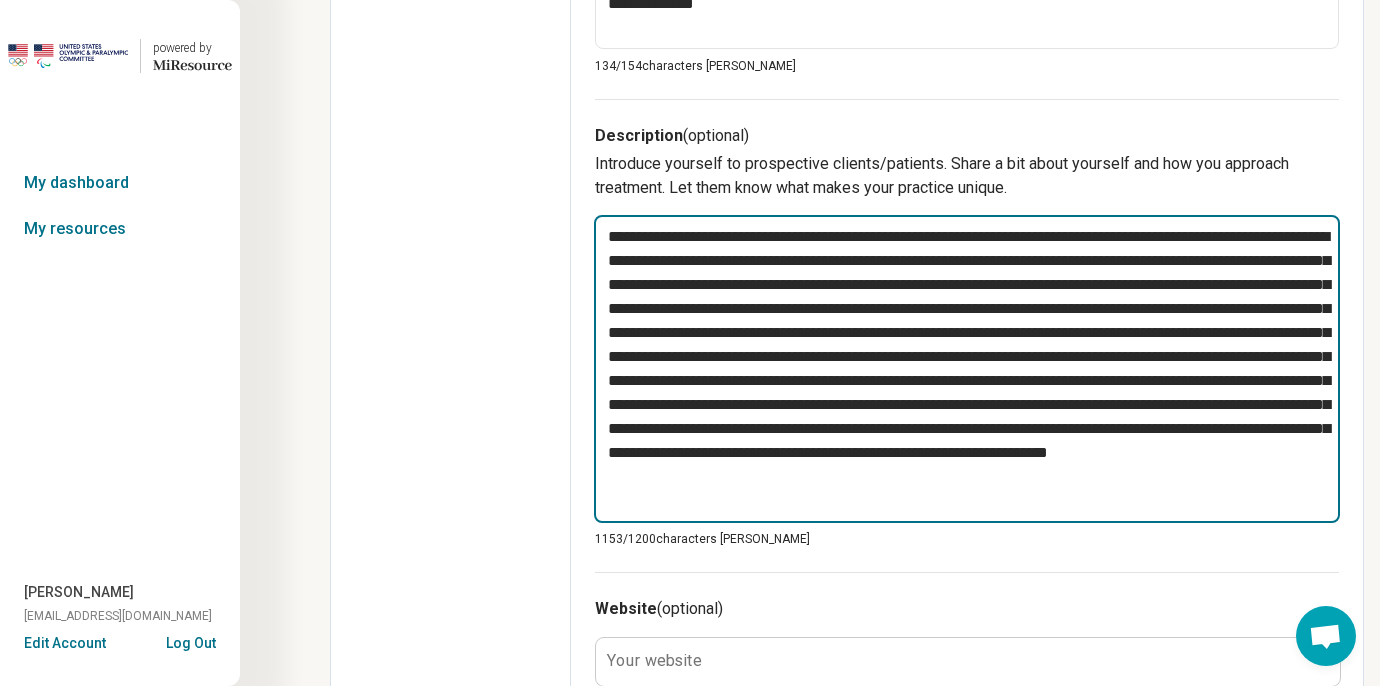 click at bounding box center [967, 369] 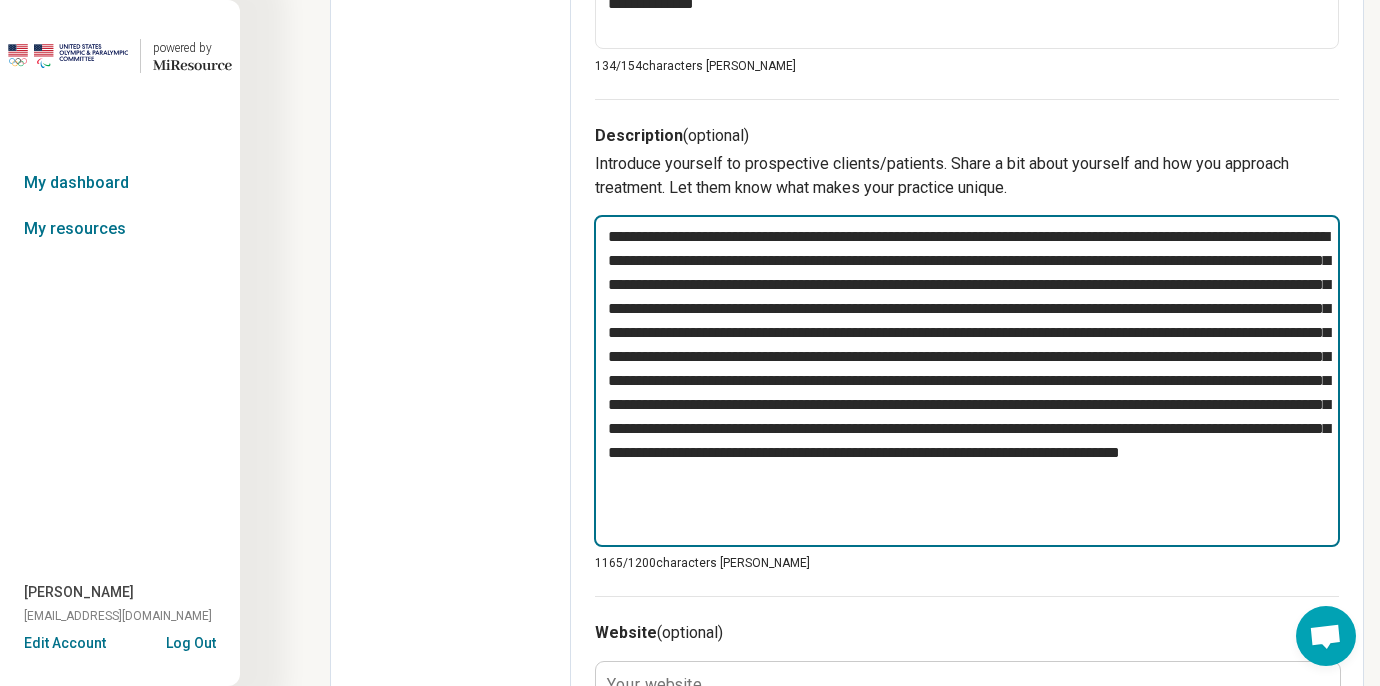 click at bounding box center [967, 381] 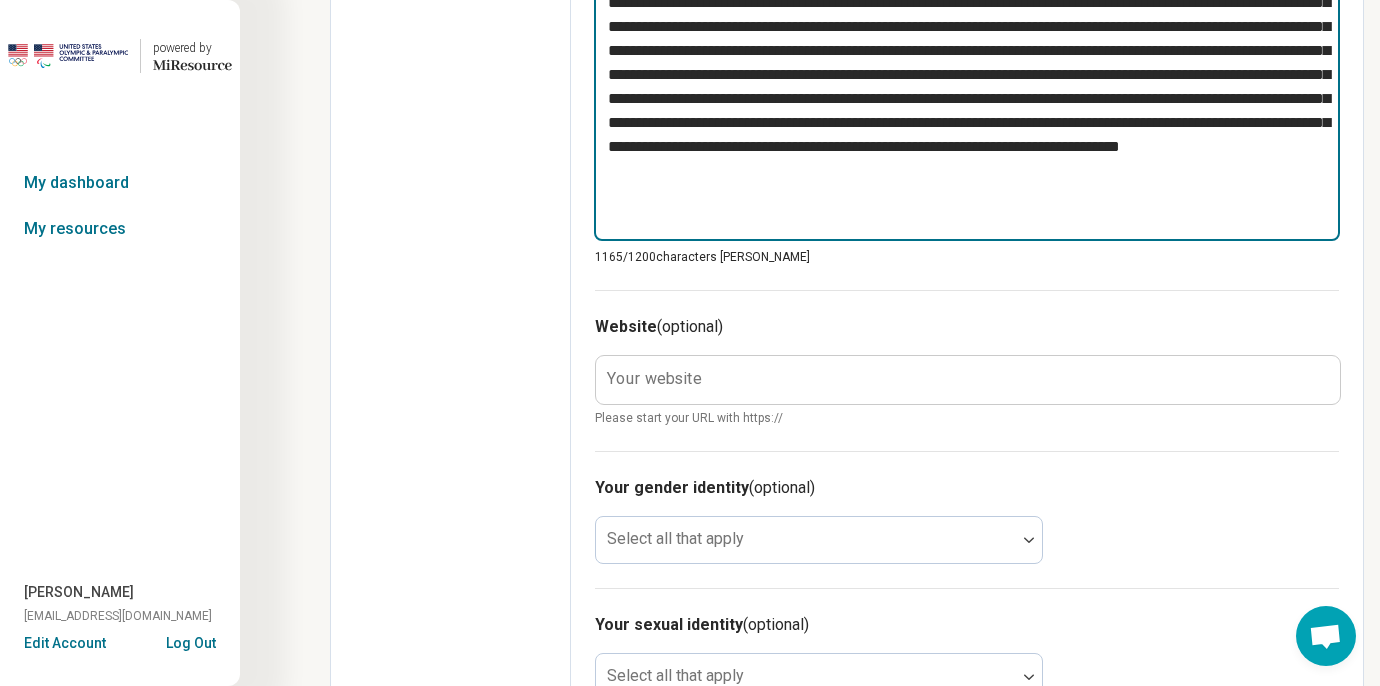 scroll, scrollTop: 1015, scrollLeft: 0, axis: vertical 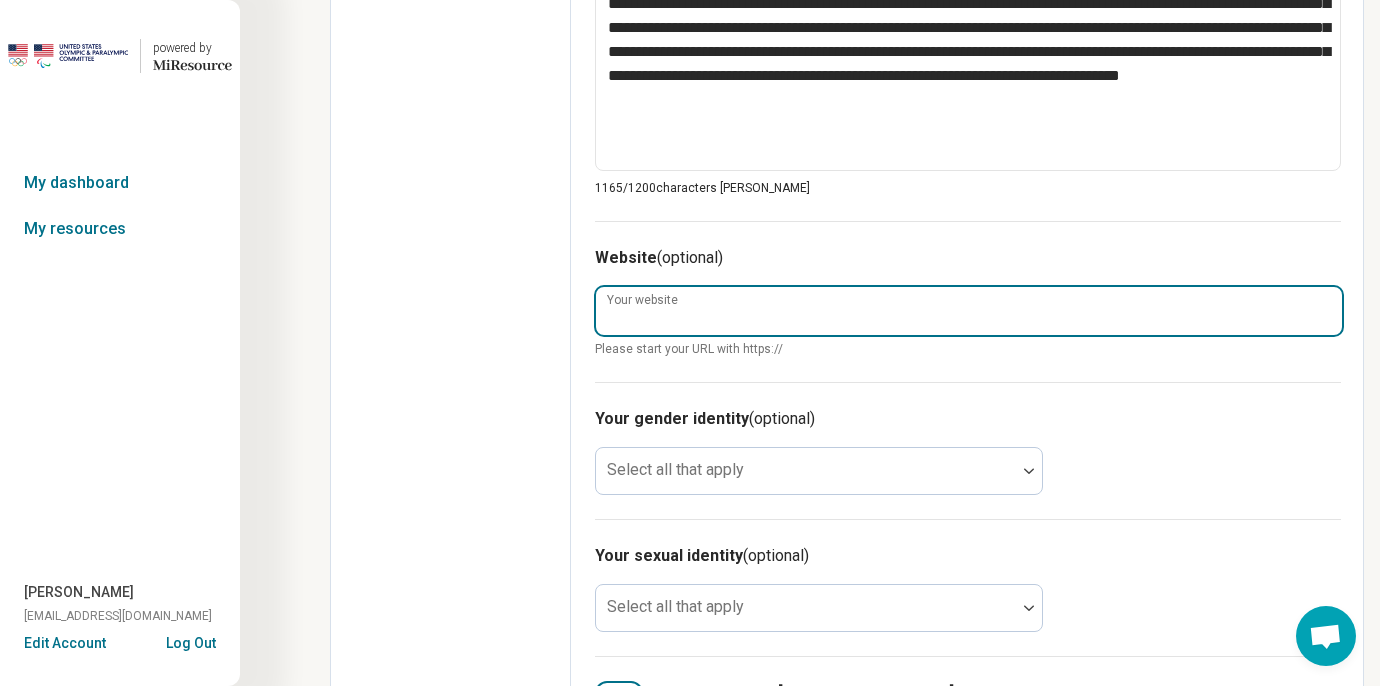 click on "Your website" at bounding box center (969, 311) 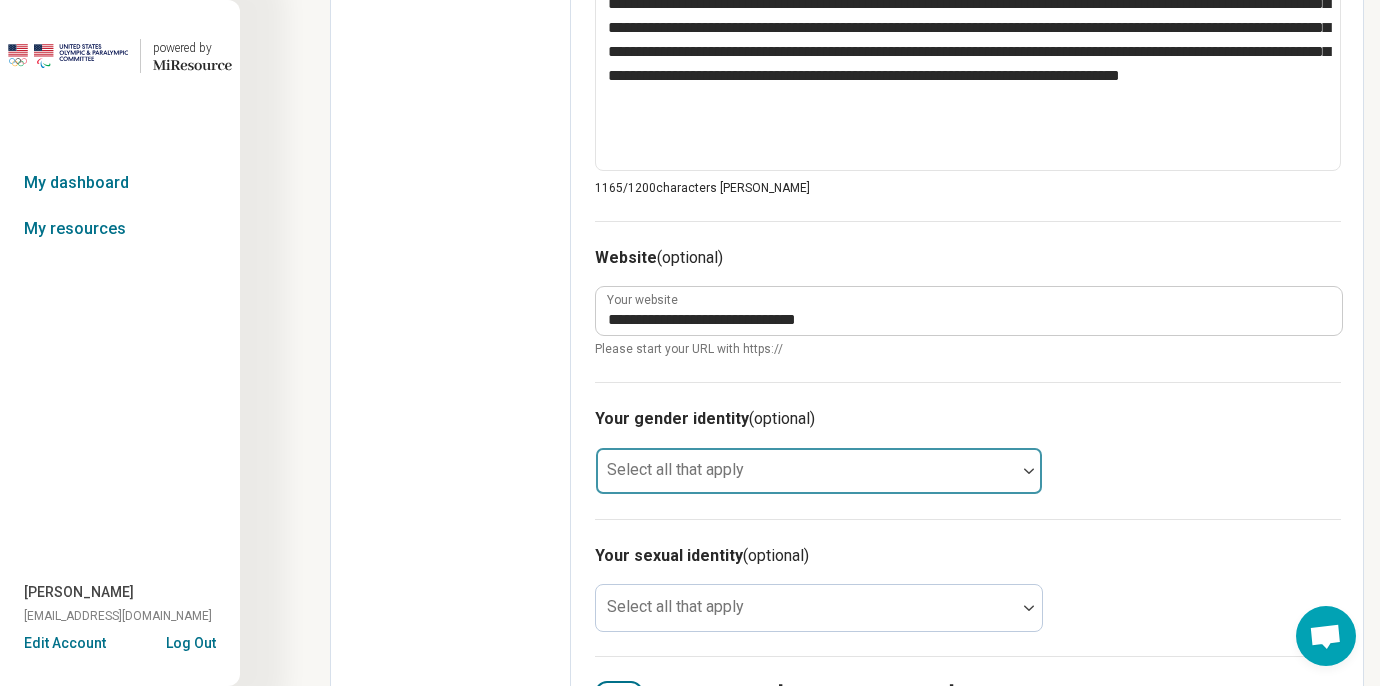click at bounding box center [806, 479] 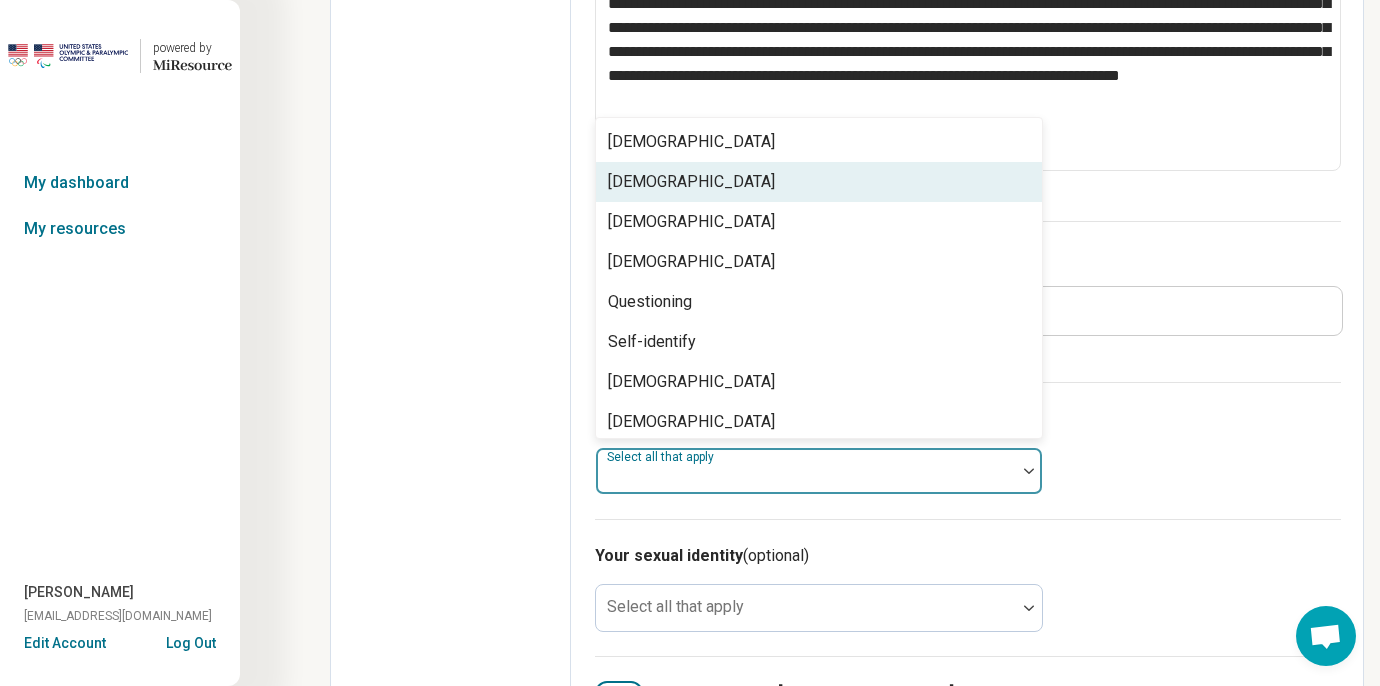 click on "Cisgender Woman" at bounding box center (691, 182) 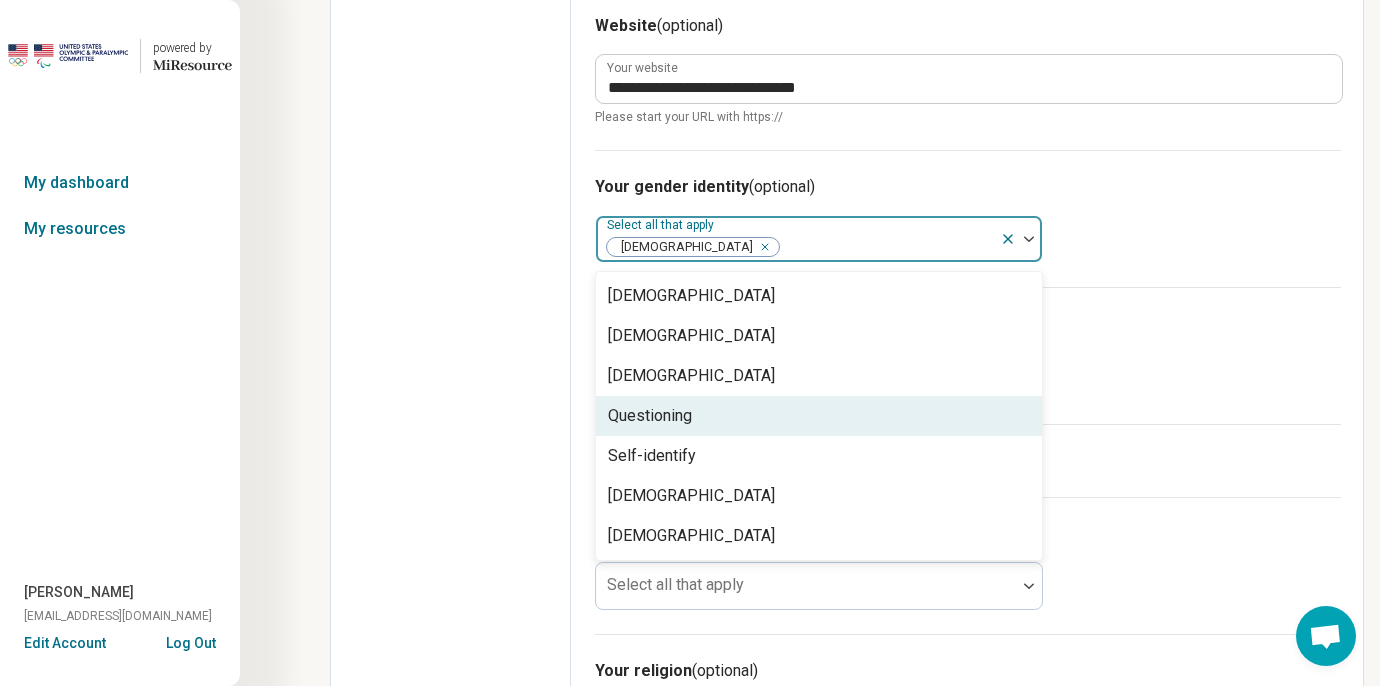 scroll, scrollTop: 1252, scrollLeft: 0, axis: vertical 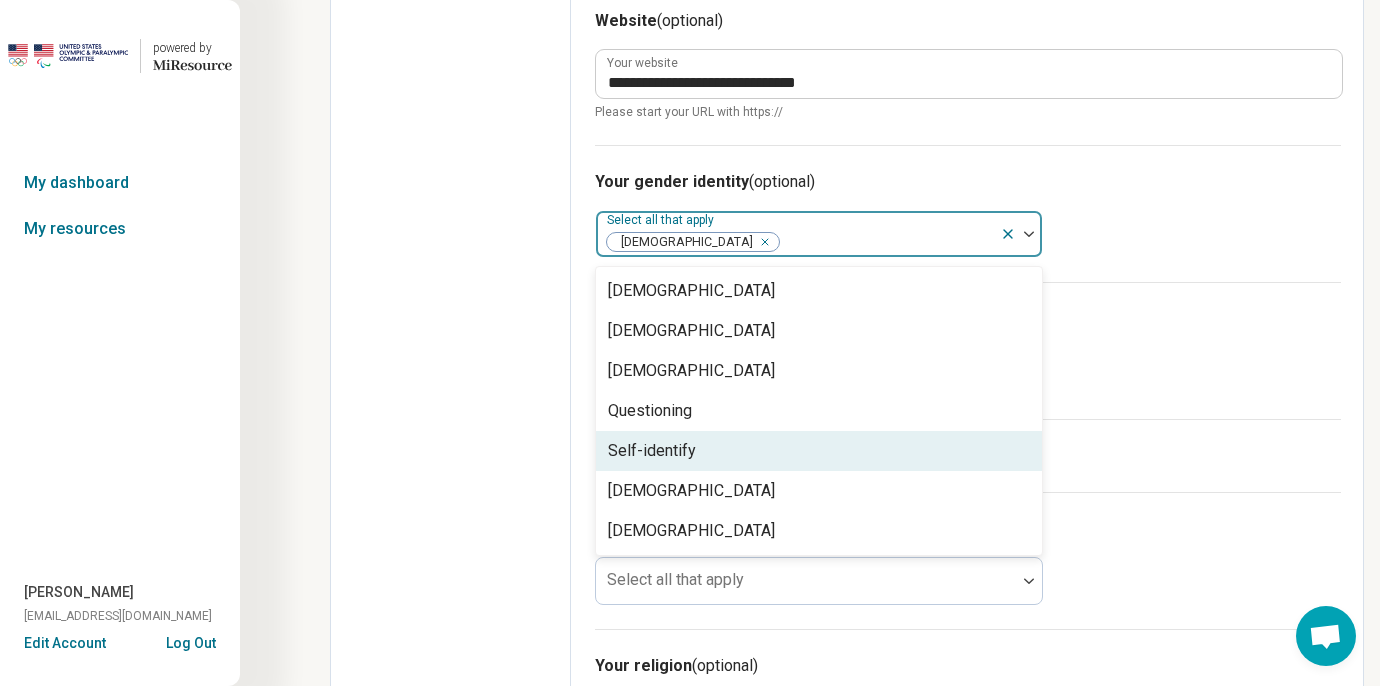 click on "Edit profile General Specialty Credentials Location Payment Schedule Profile completion:  50 % Profile Updated" at bounding box center (451, -183) 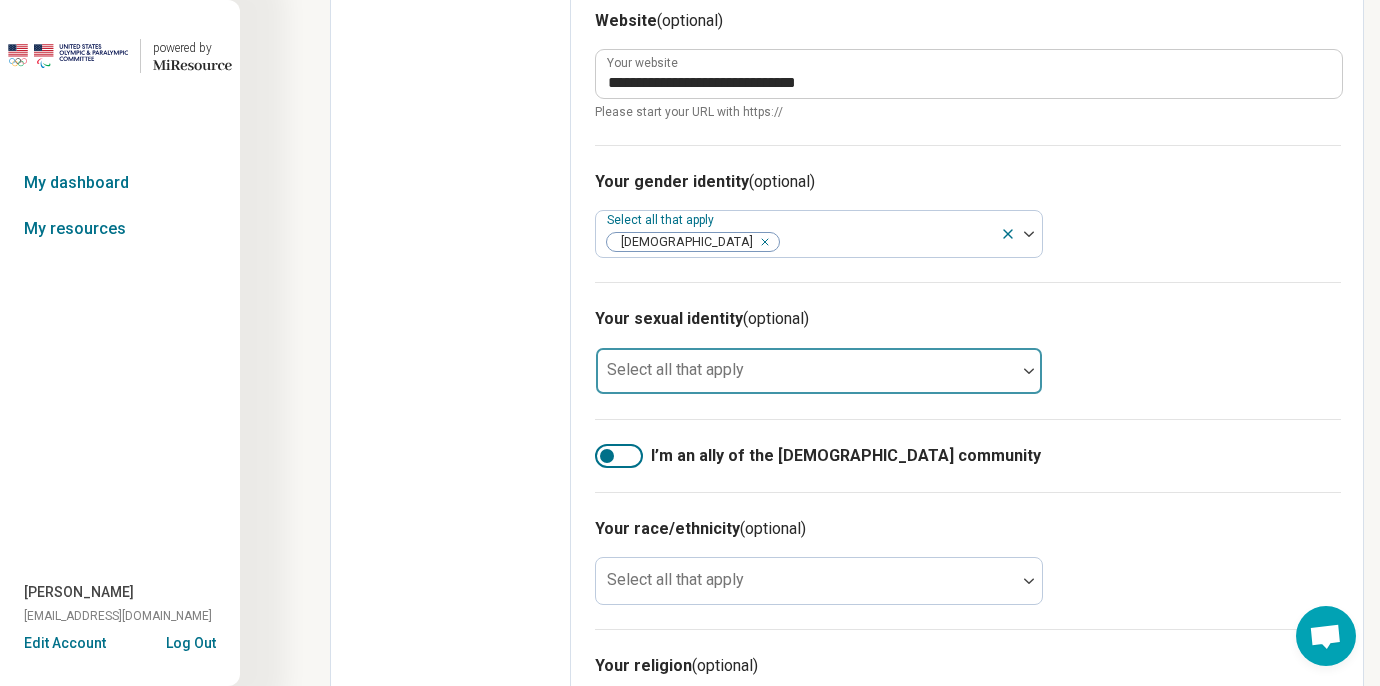 click on "Select all that apply" at bounding box center (819, 371) 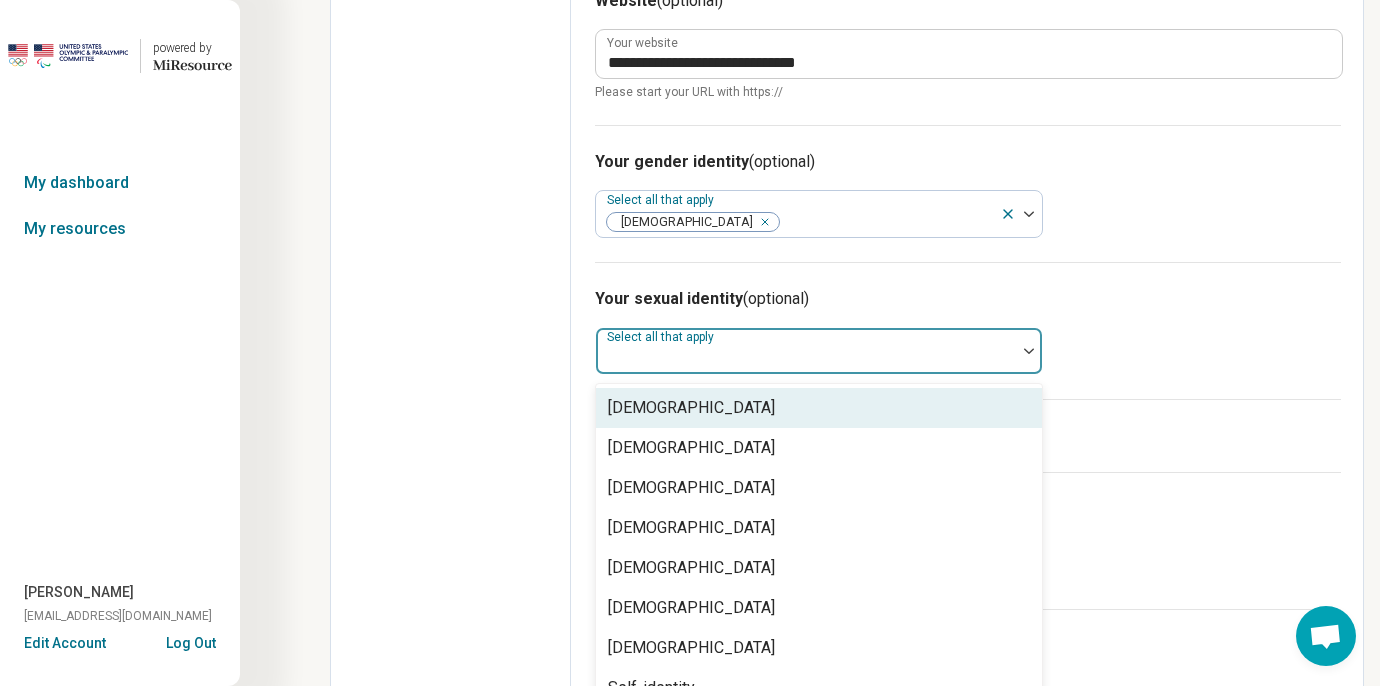 scroll, scrollTop: 1297, scrollLeft: 0, axis: vertical 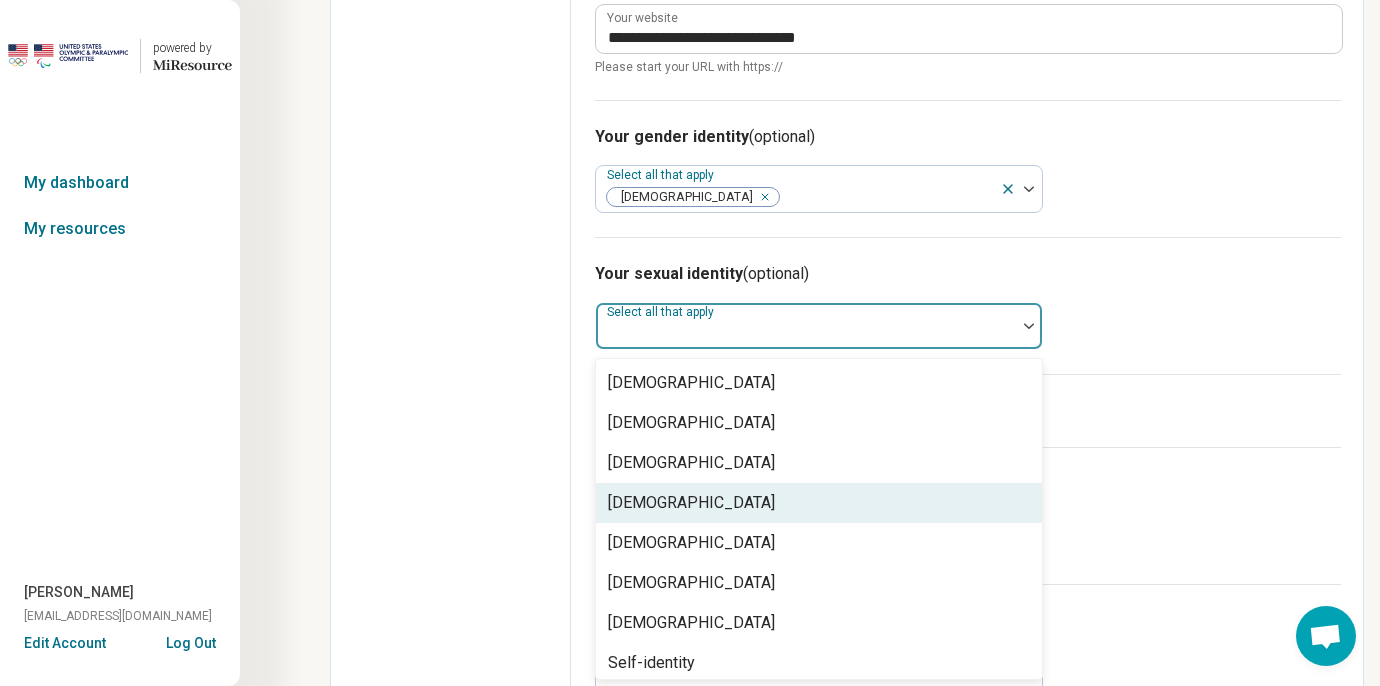 click on "Heterosexual" at bounding box center (691, 503) 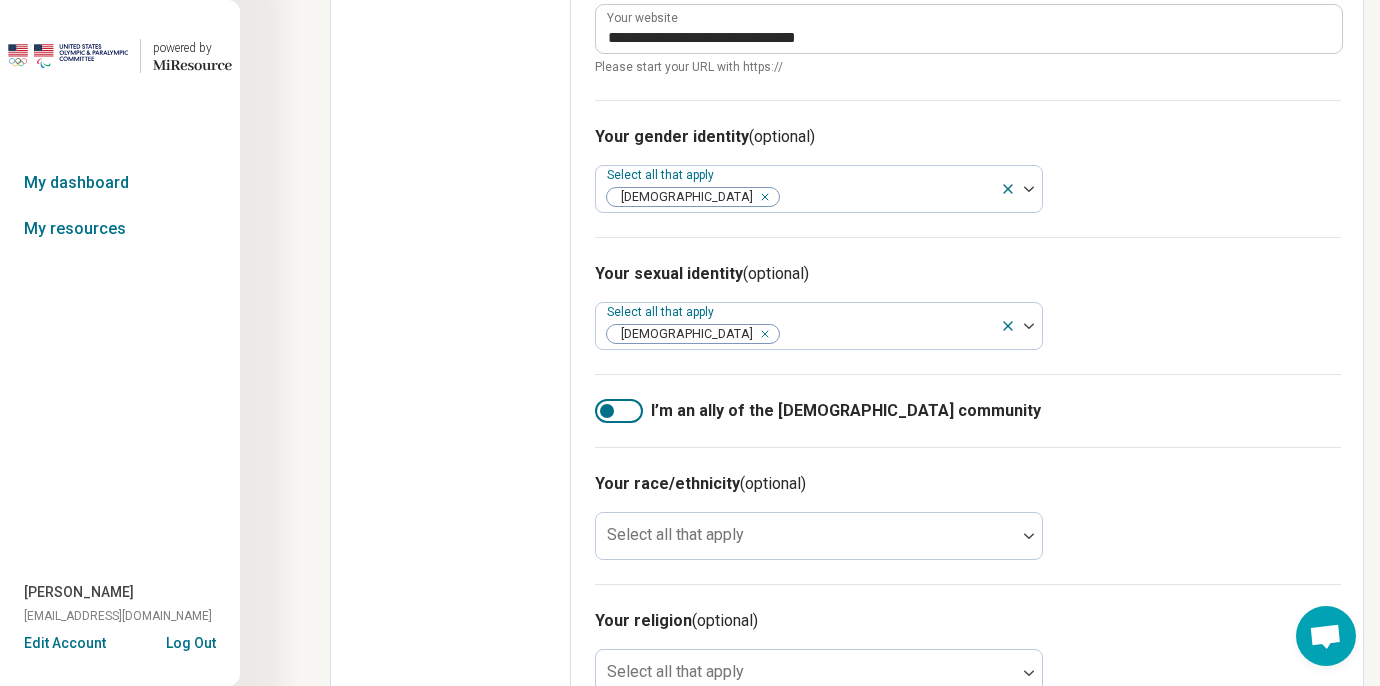 click on "Edit profile General Specialty Credentials Location Payment Schedule Profile completion:  50 % Profile Updated" at bounding box center (451, -228) 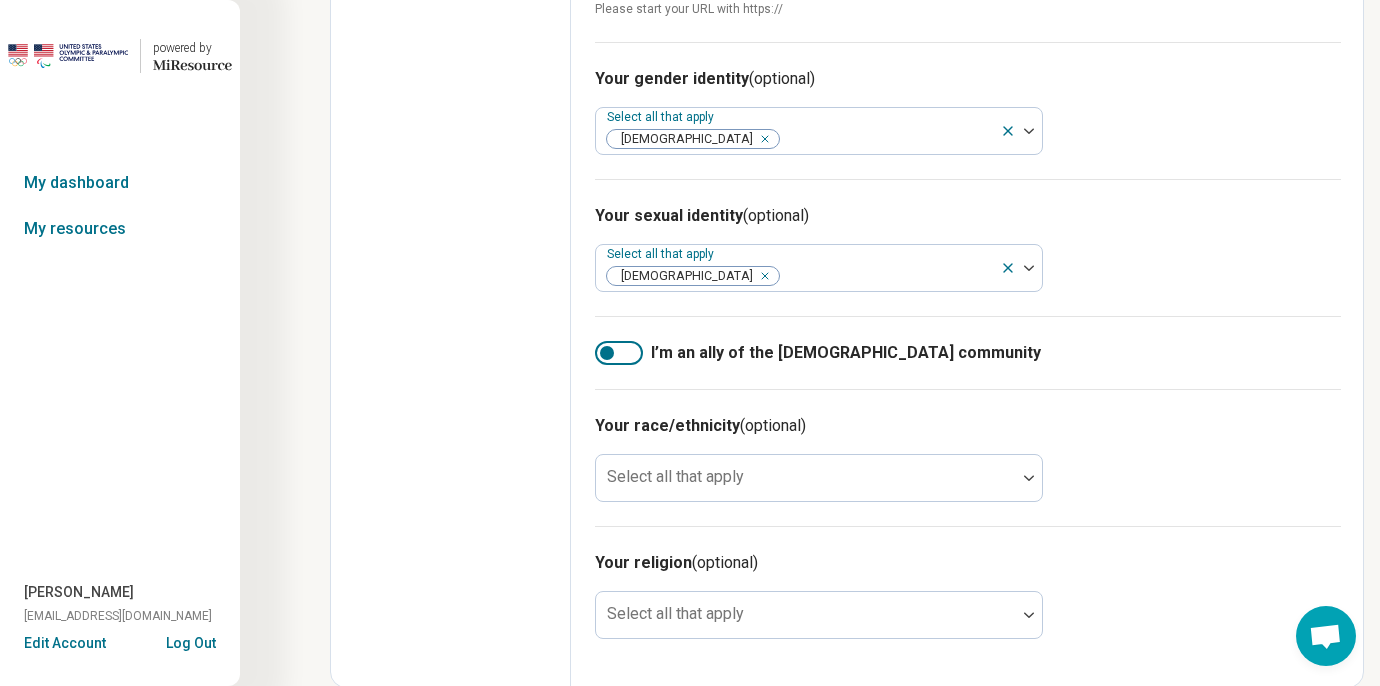 click at bounding box center (619, 353) 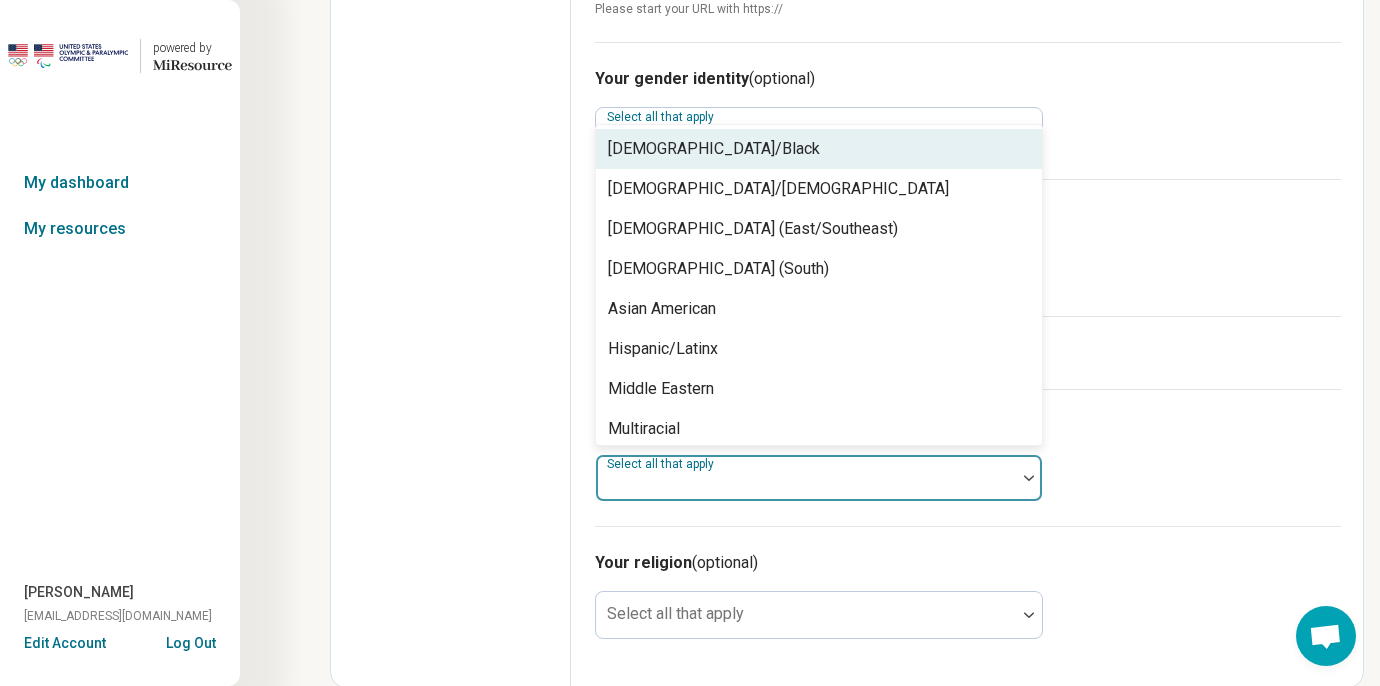 click at bounding box center (806, 486) 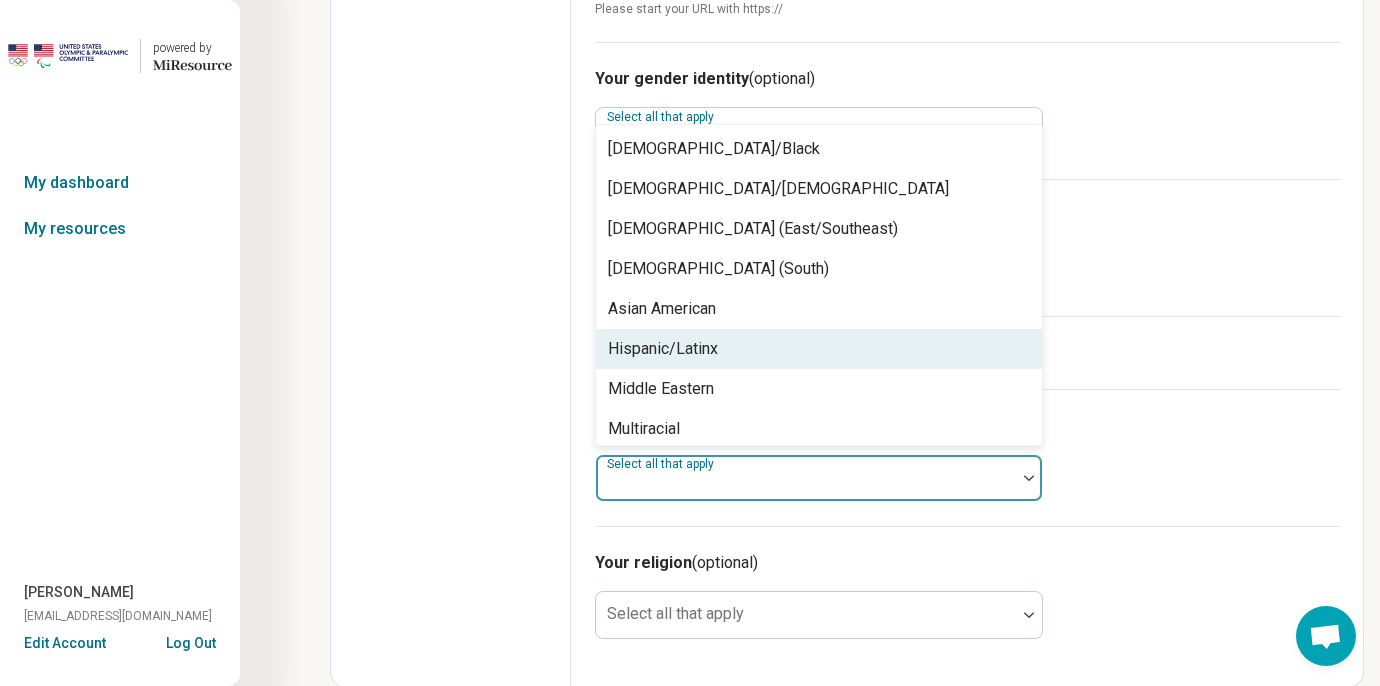 scroll, scrollTop: 128, scrollLeft: 0, axis: vertical 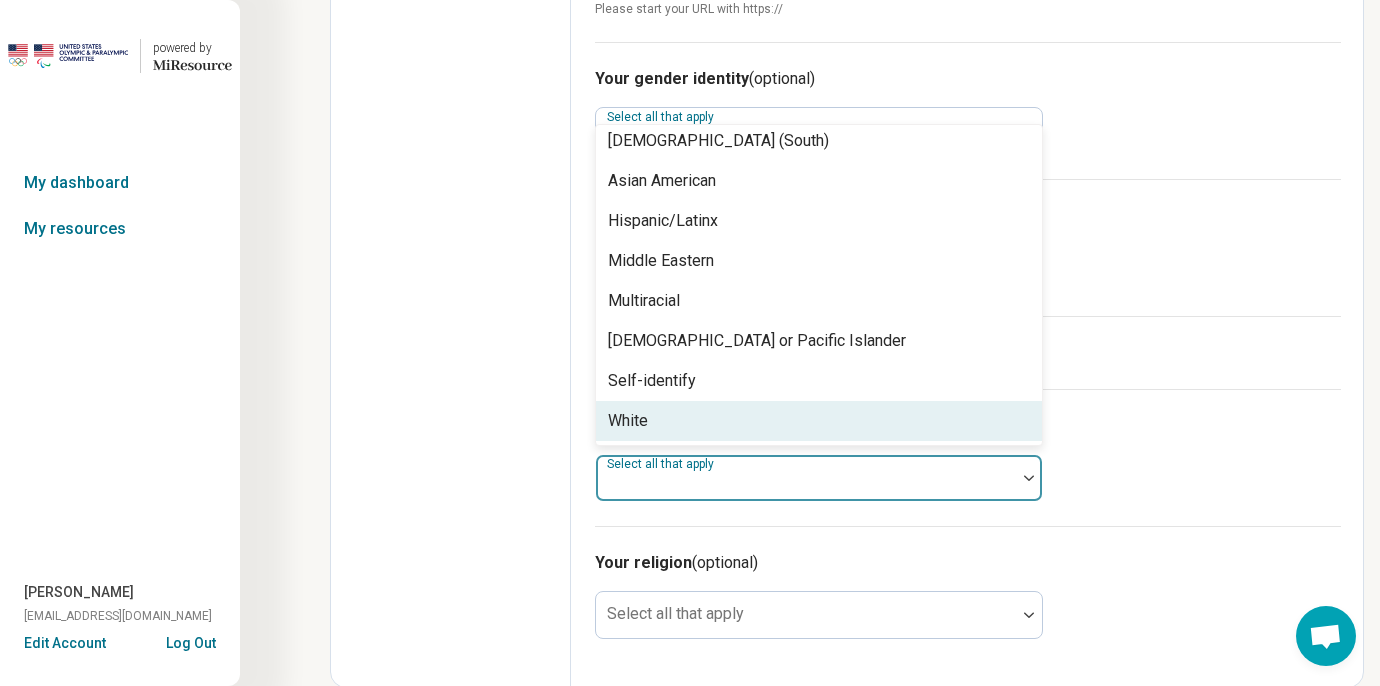 click on "White" at bounding box center (819, 421) 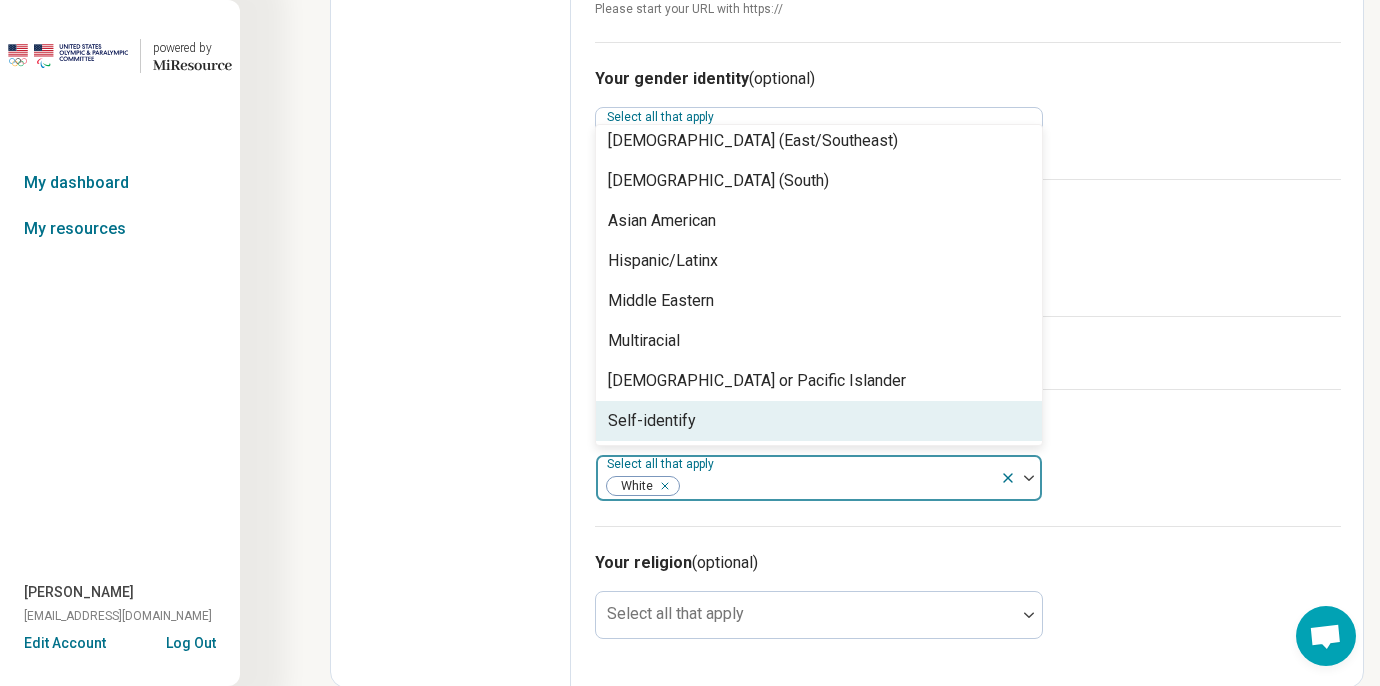 scroll, scrollTop: 88, scrollLeft: 0, axis: vertical 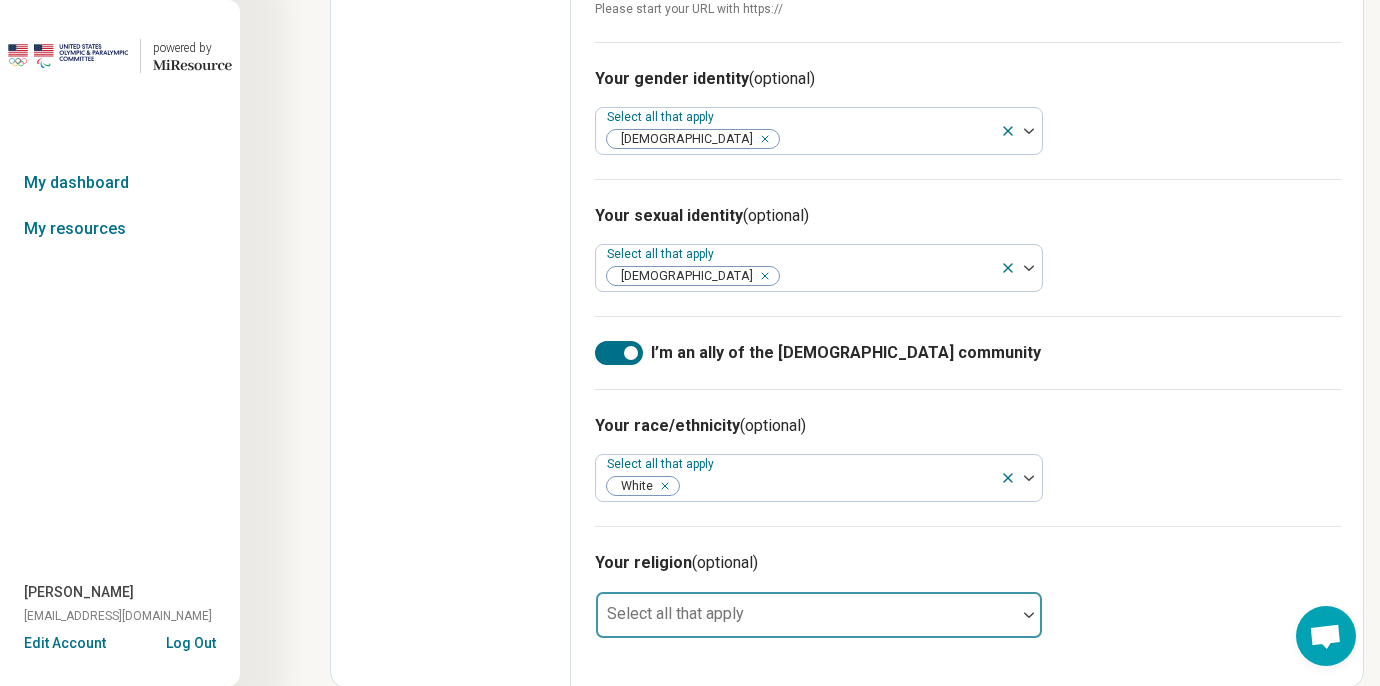 click on "Select all that apply" at bounding box center [819, 615] 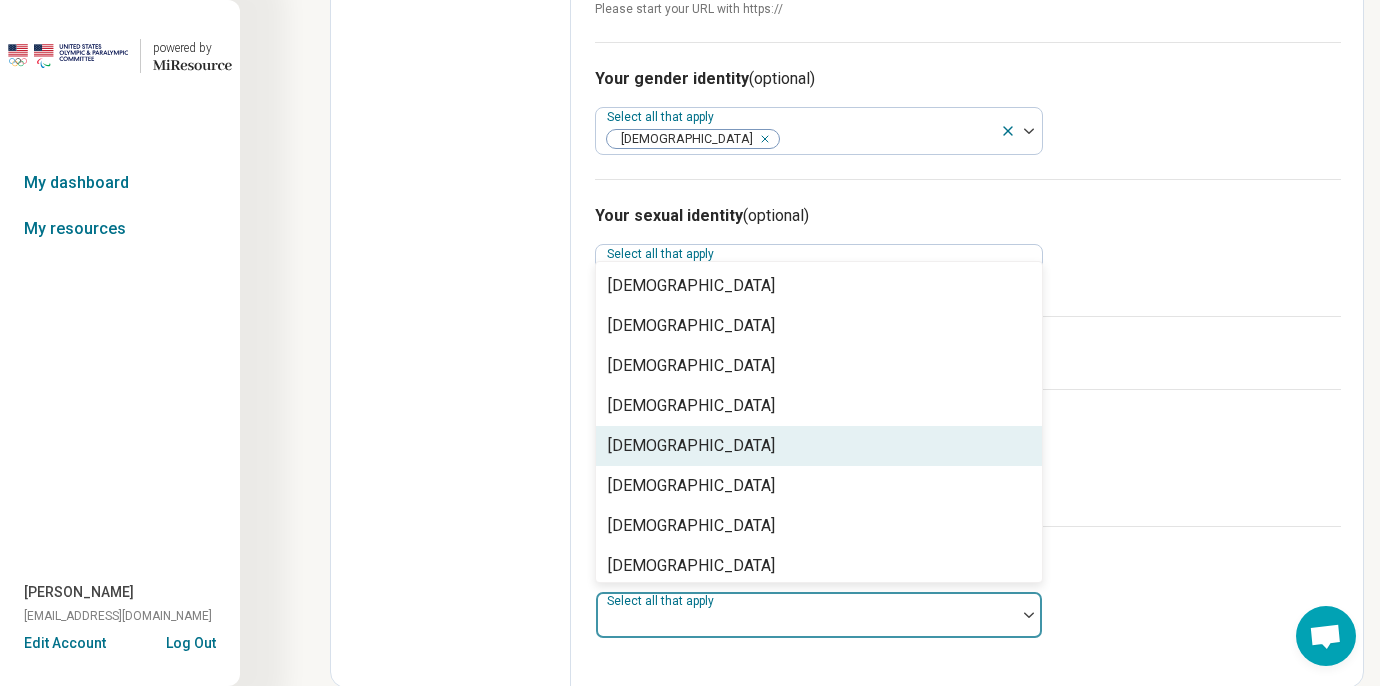 scroll, scrollTop: 288, scrollLeft: 0, axis: vertical 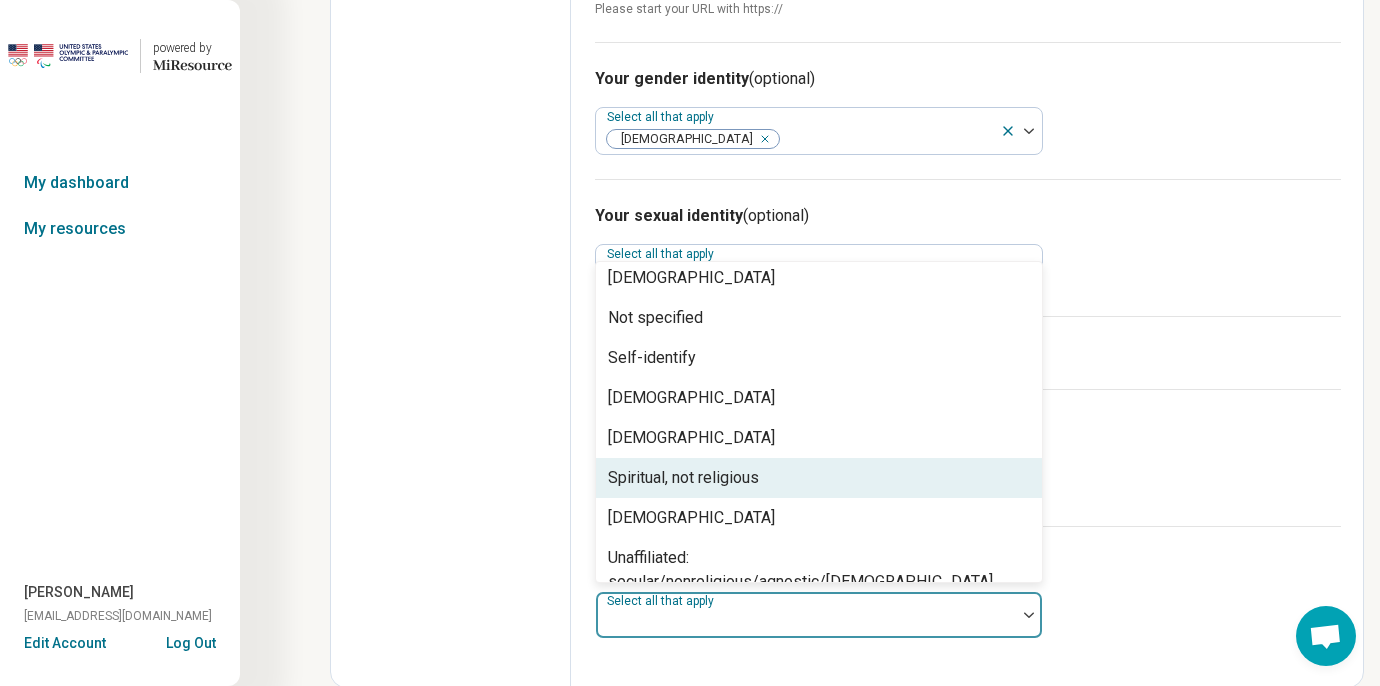 click on "Spiritual, not religious" at bounding box center (683, 478) 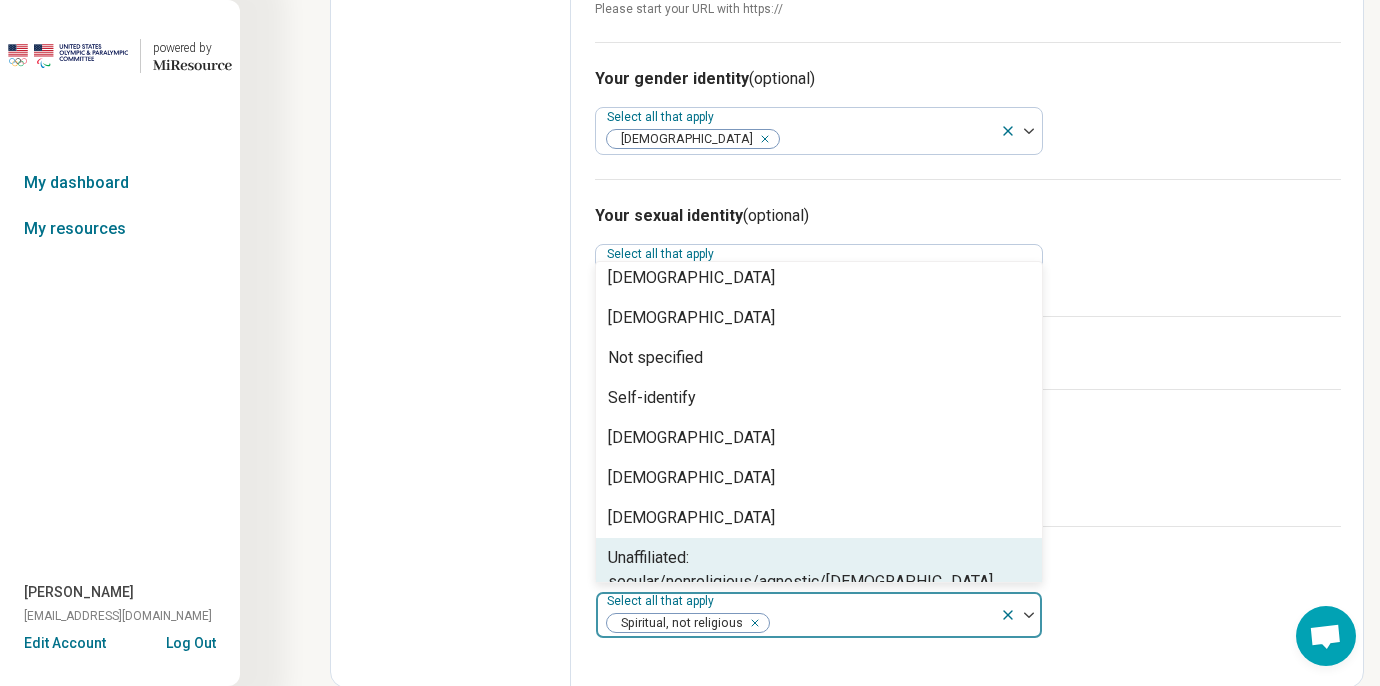 click on "Unaffiliated: secular/nonreligious/agnostic/atheist" at bounding box center (819, 570) 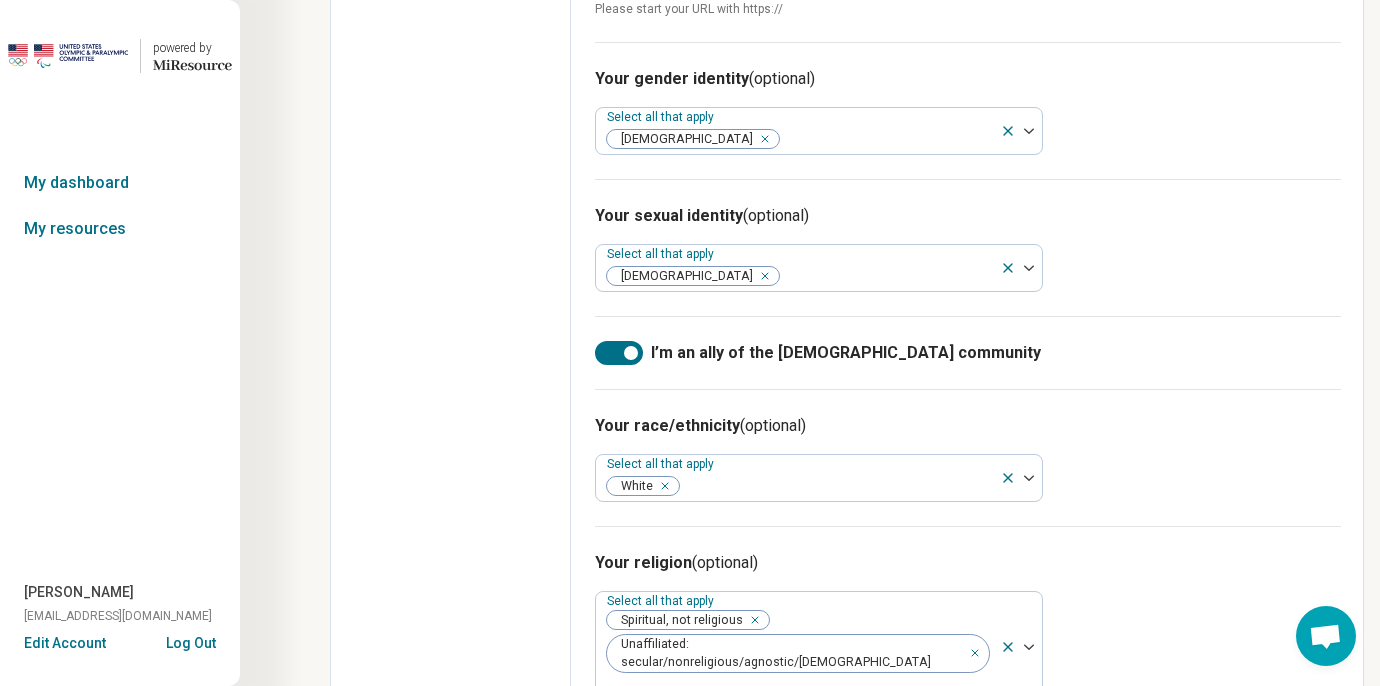 click on "Edit profile General Specialty Credentials Location Payment Schedule Profile completion:  50 % Profile Updated" at bounding box center (451, -254) 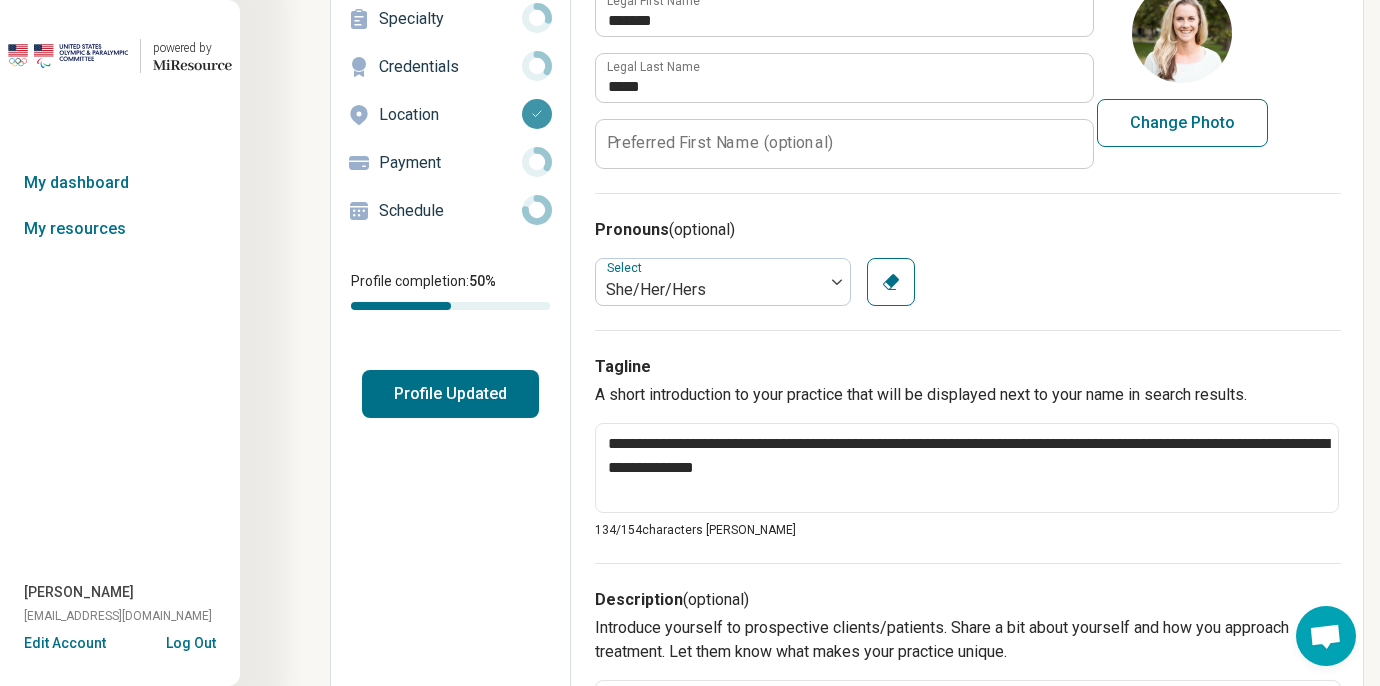 scroll, scrollTop: 0, scrollLeft: 0, axis: both 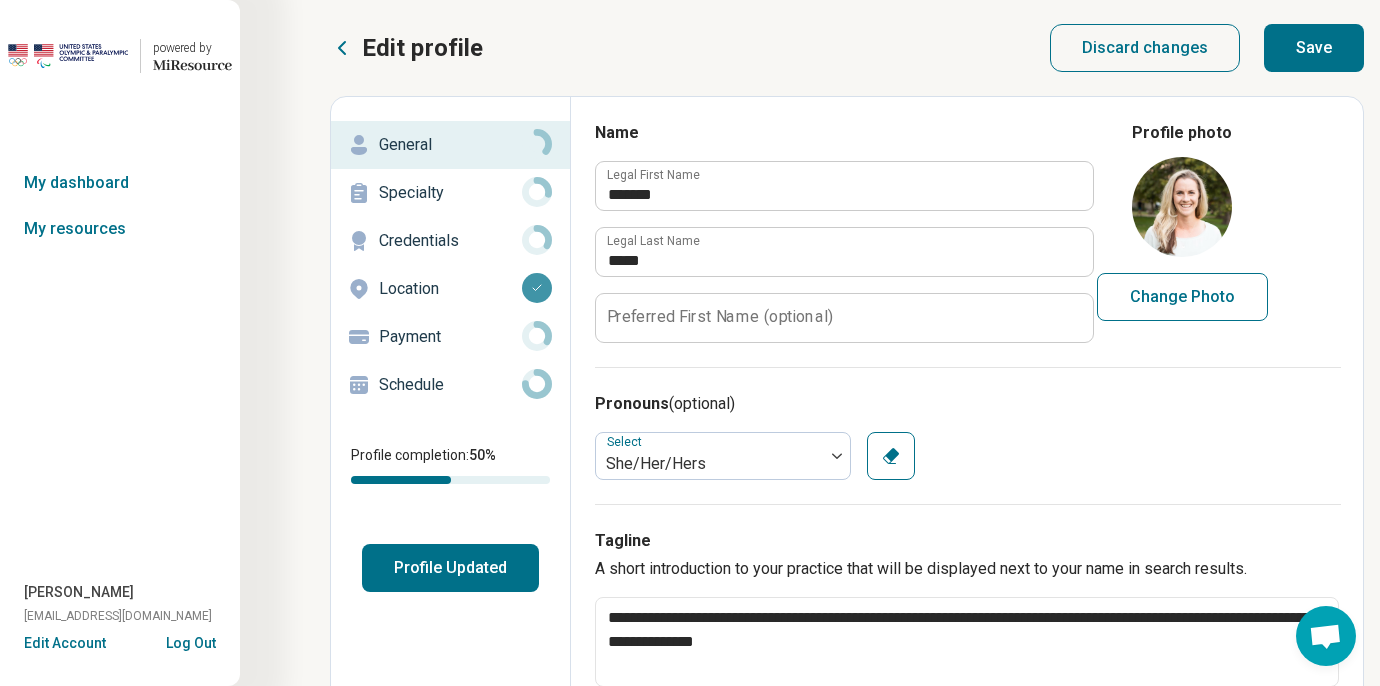click on "Save" at bounding box center (1314, 48) 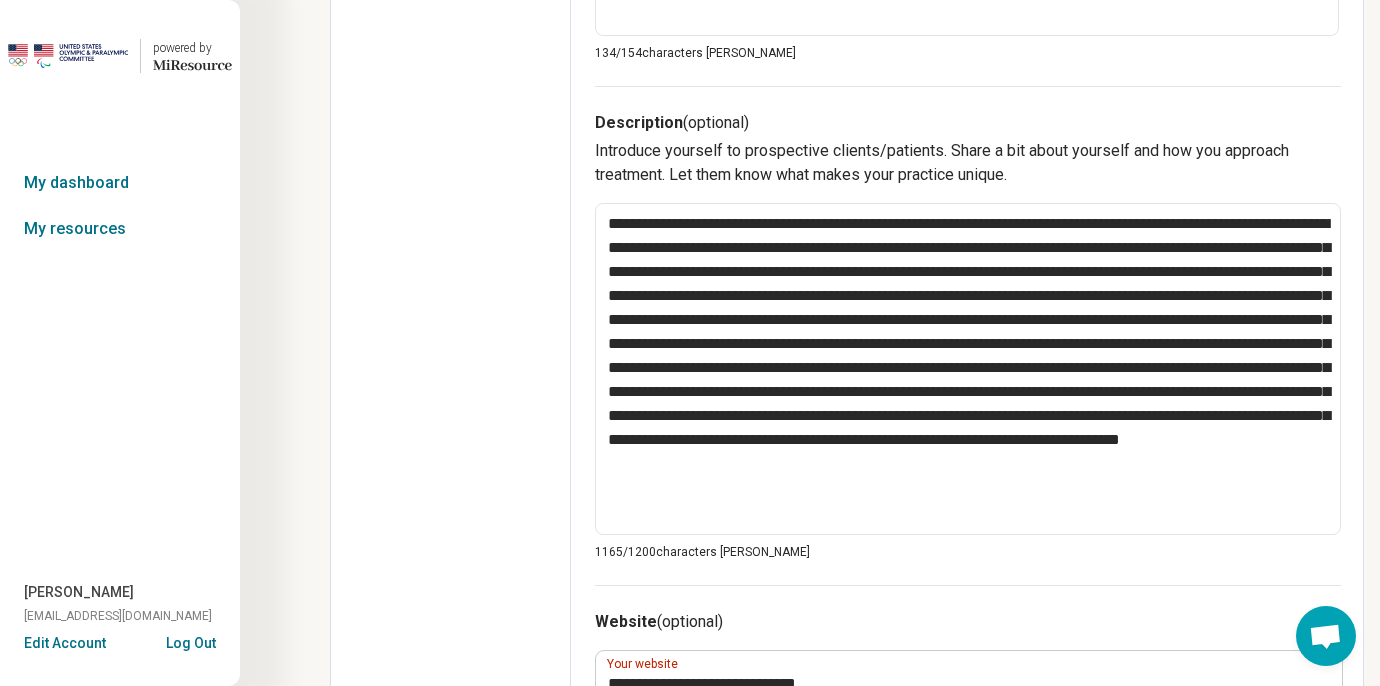 scroll, scrollTop: 0, scrollLeft: 0, axis: both 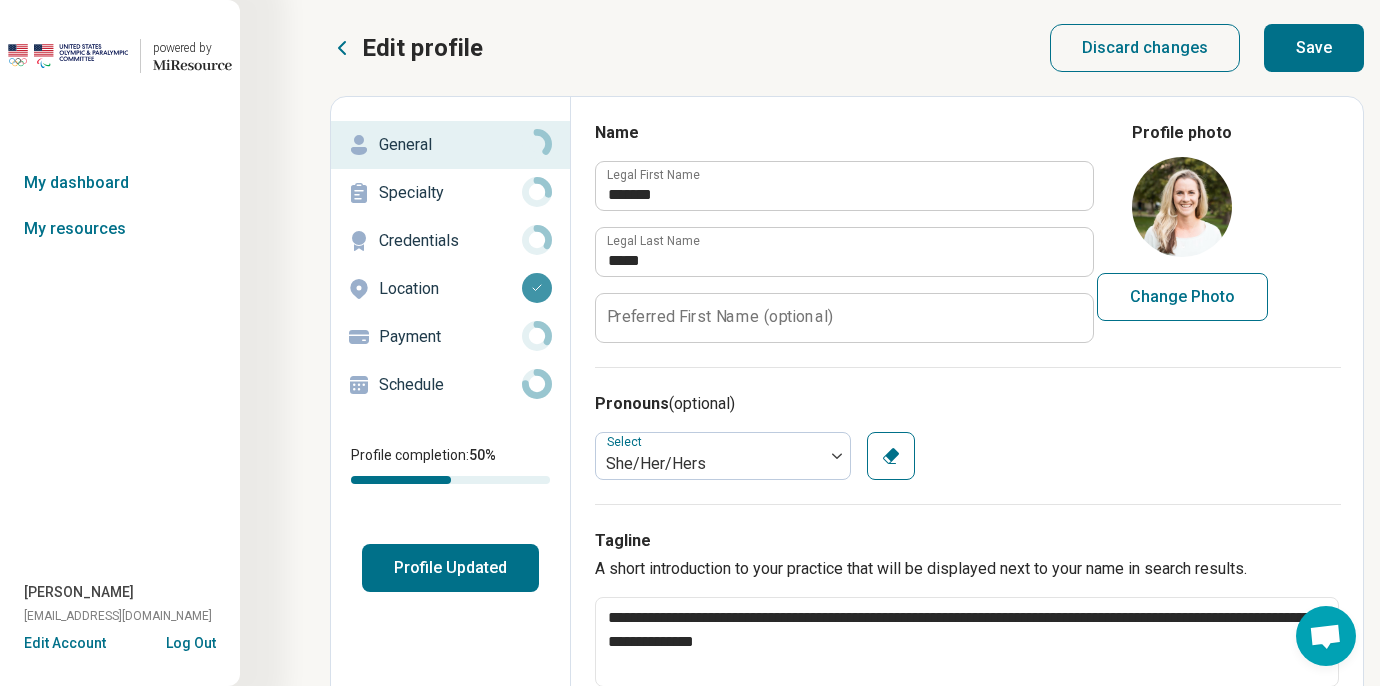 click on "Save" at bounding box center (1314, 48) 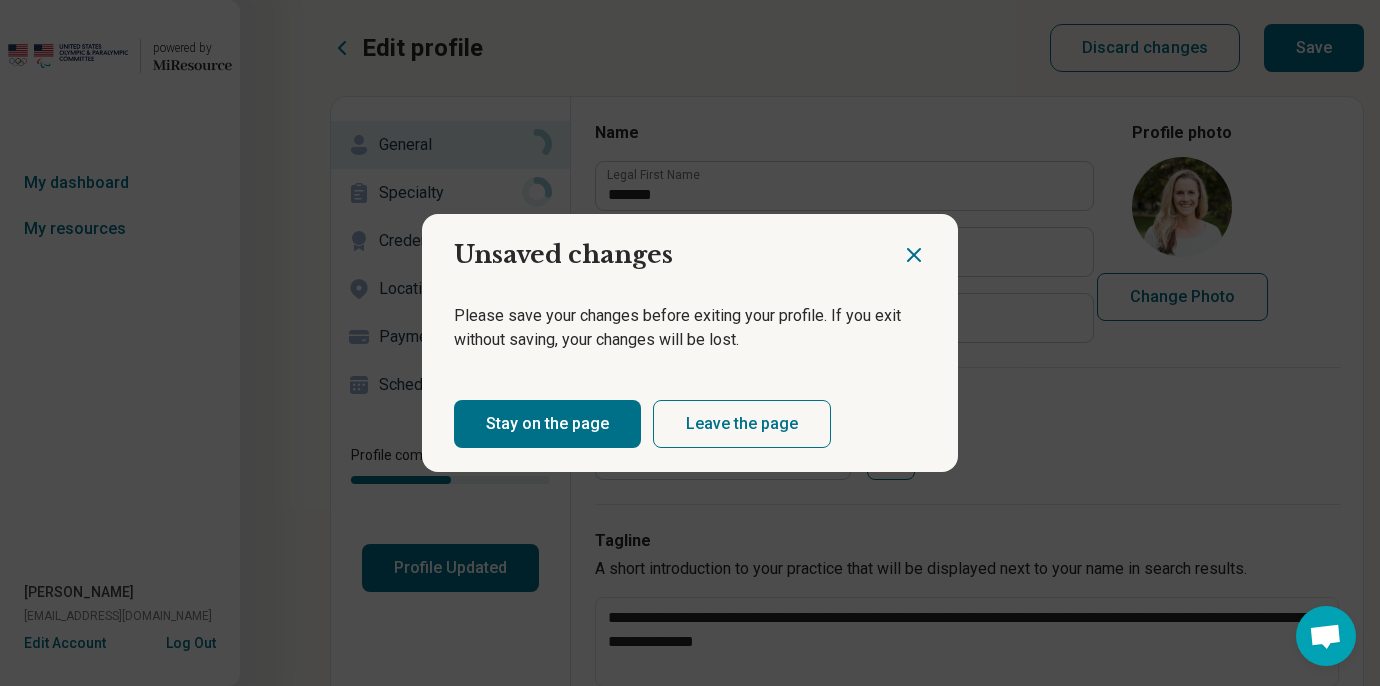 click on "Stay on the page" at bounding box center (547, 424) 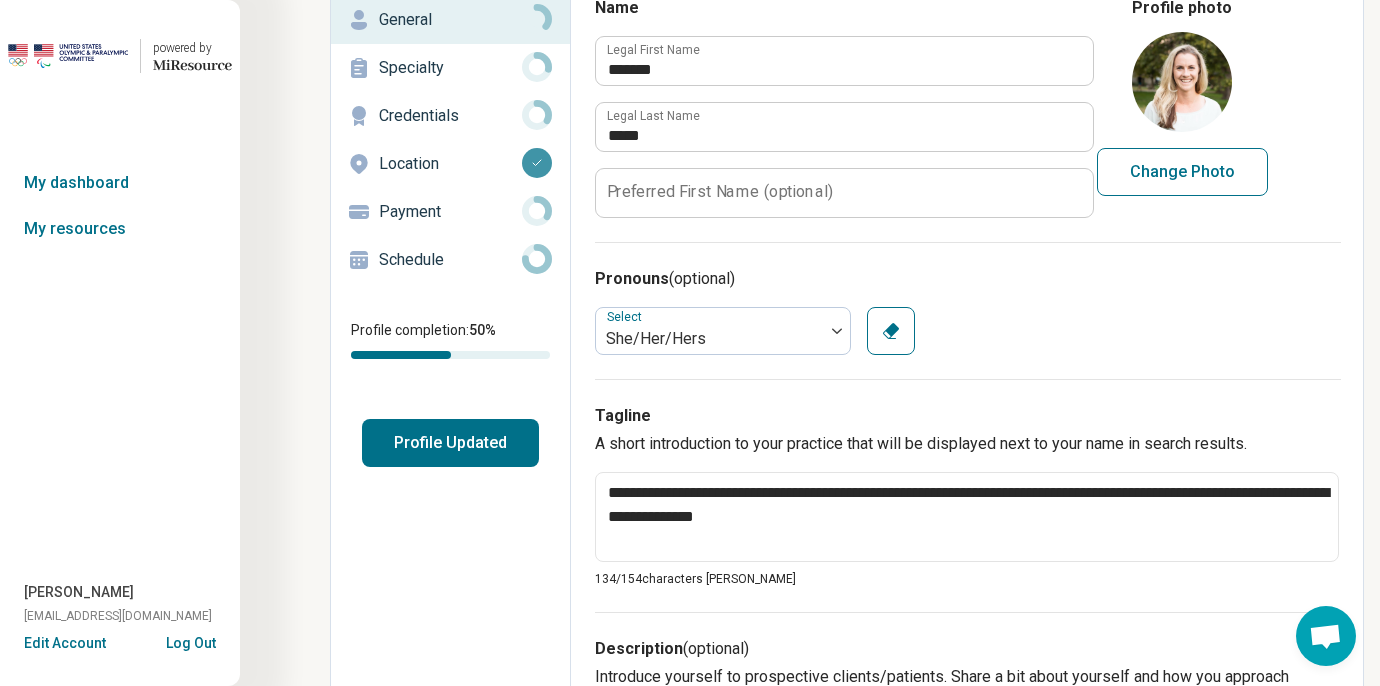 scroll, scrollTop: 0, scrollLeft: 0, axis: both 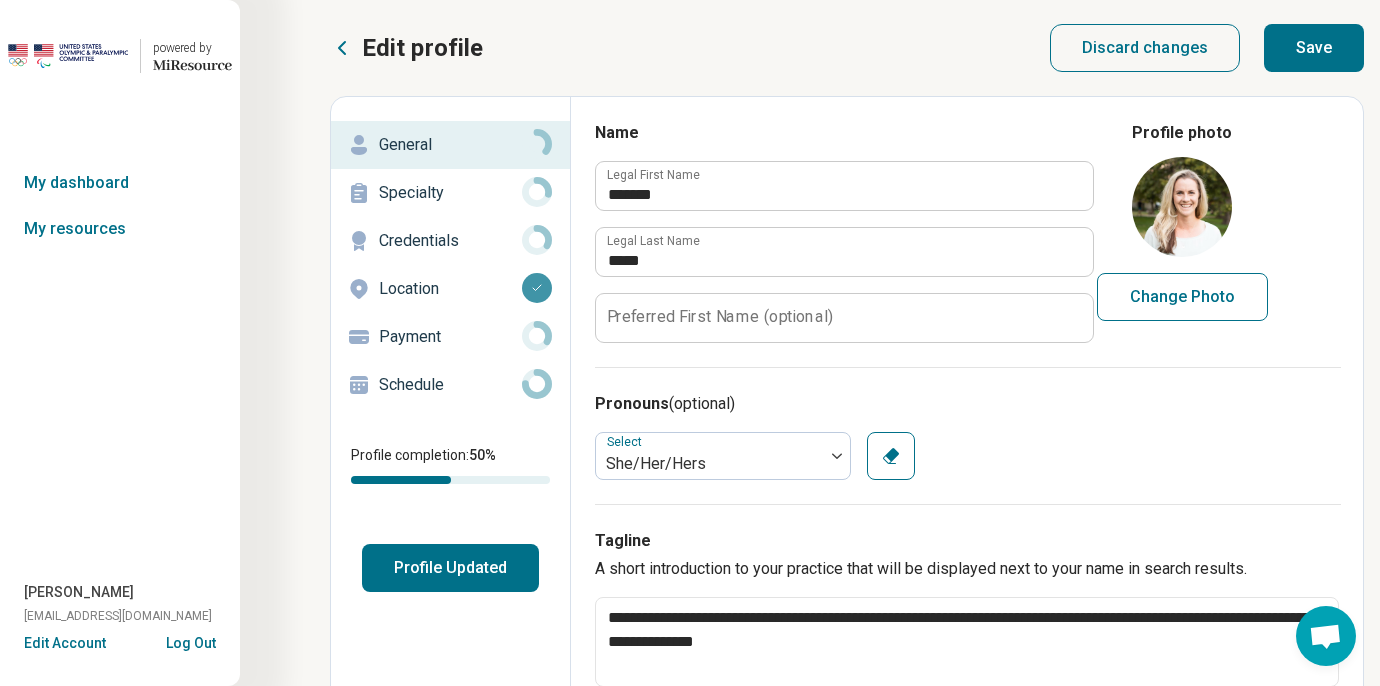 click on "Save" at bounding box center [1314, 48] 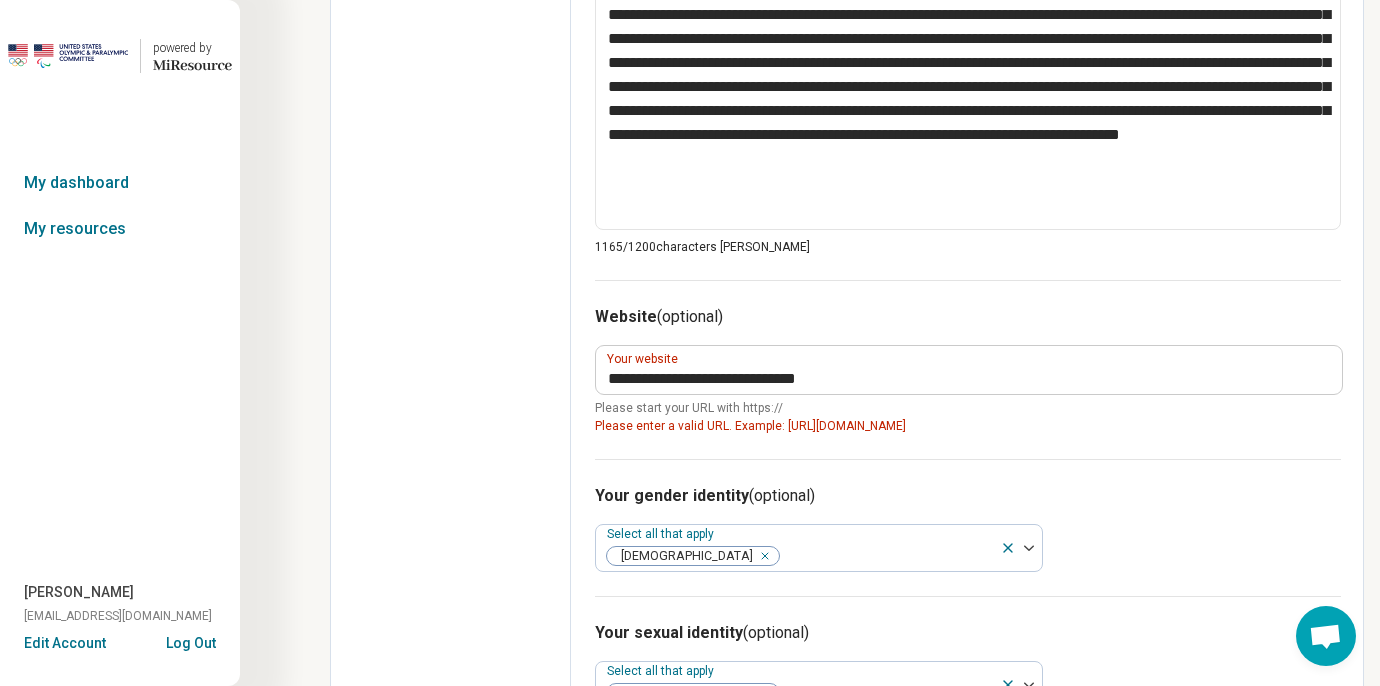 scroll, scrollTop: 959, scrollLeft: 0, axis: vertical 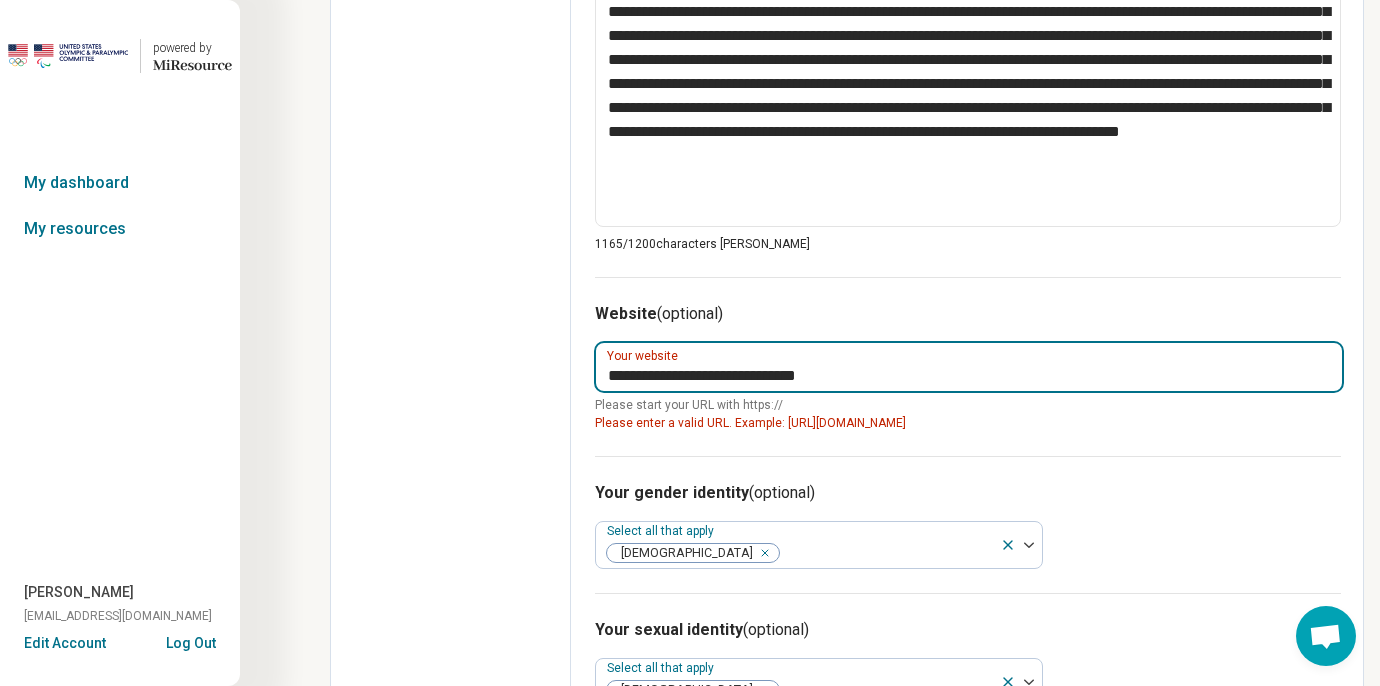 click on "**********" at bounding box center (969, 367) 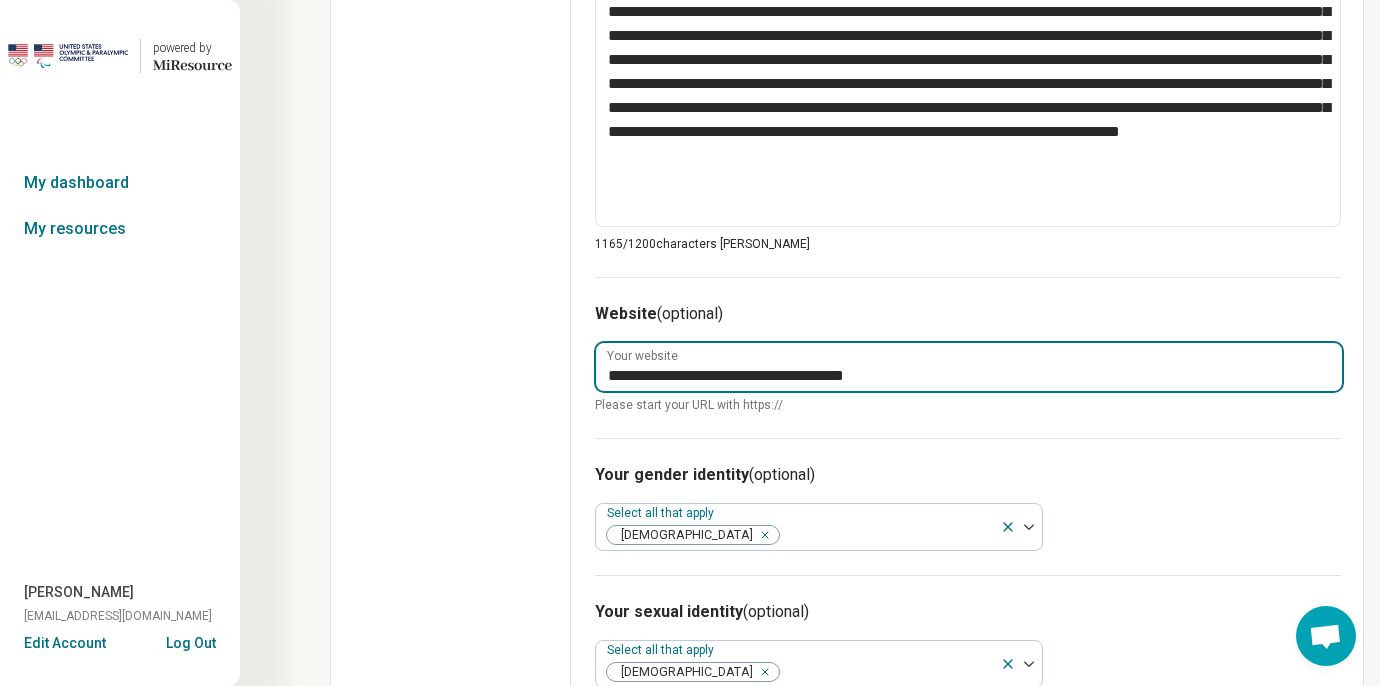 click on "**********" at bounding box center (969, 367) 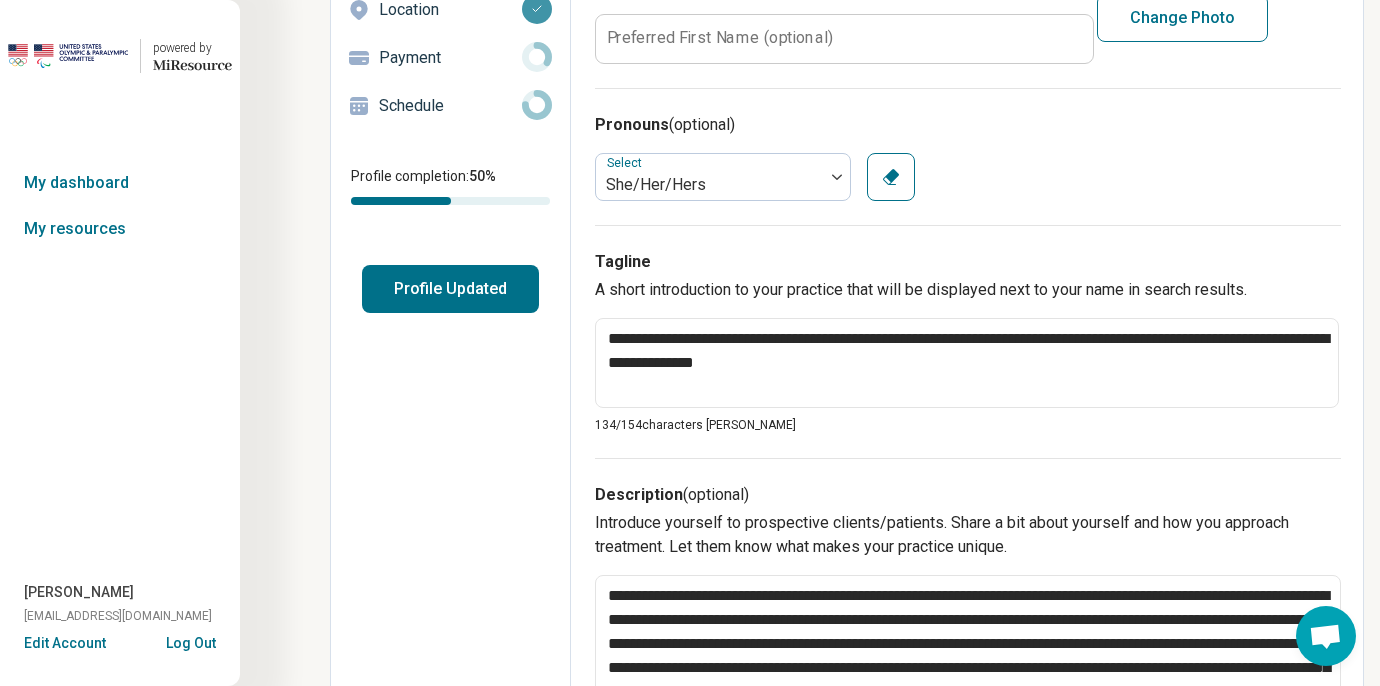 scroll, scrollTop: 0, scrollLeft: 0, axis: both 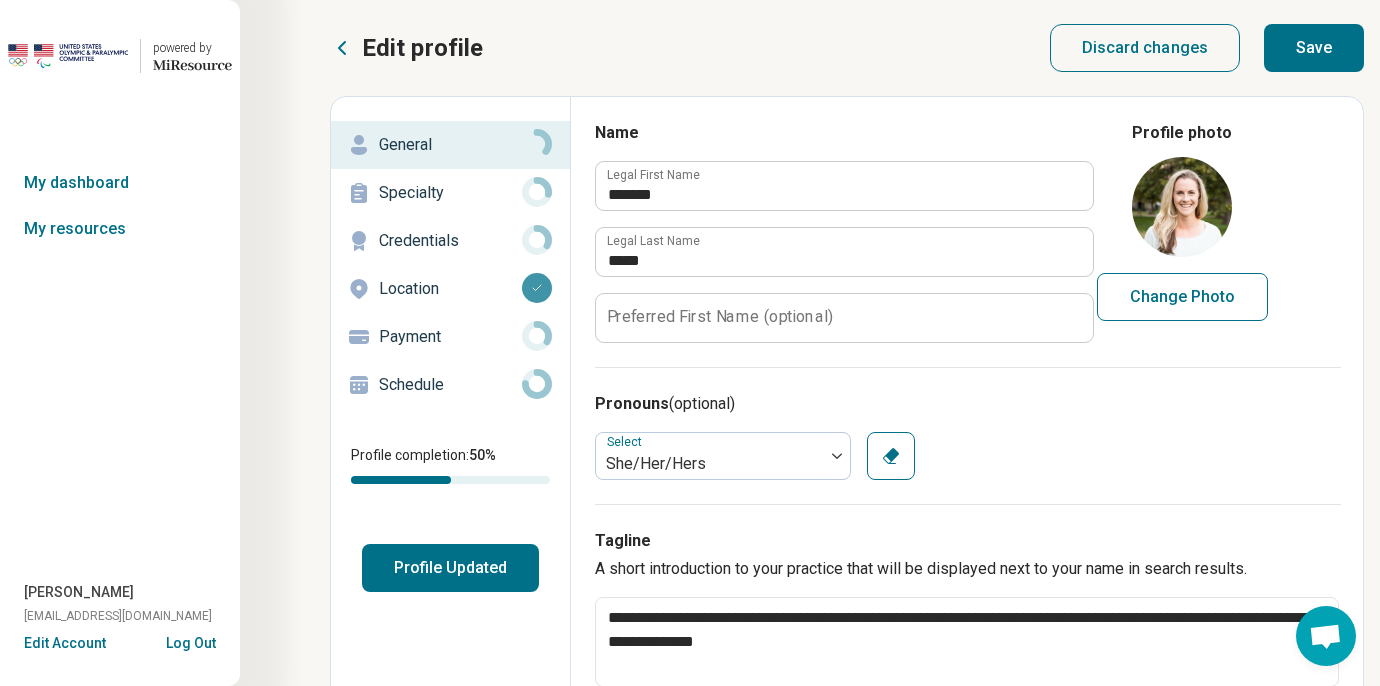click on "Save" at bounding box center [1314, 48] 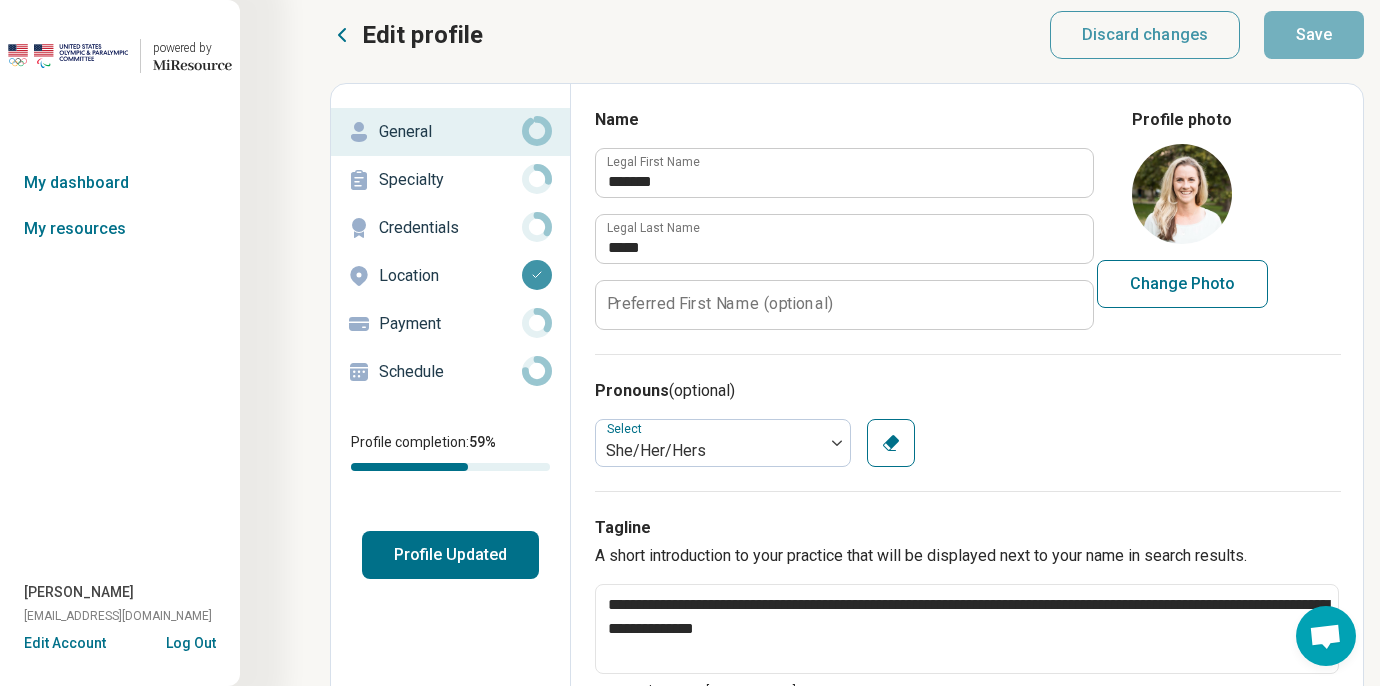 scroll, scrollTop: 0, scrollLeft: 0, axis: both 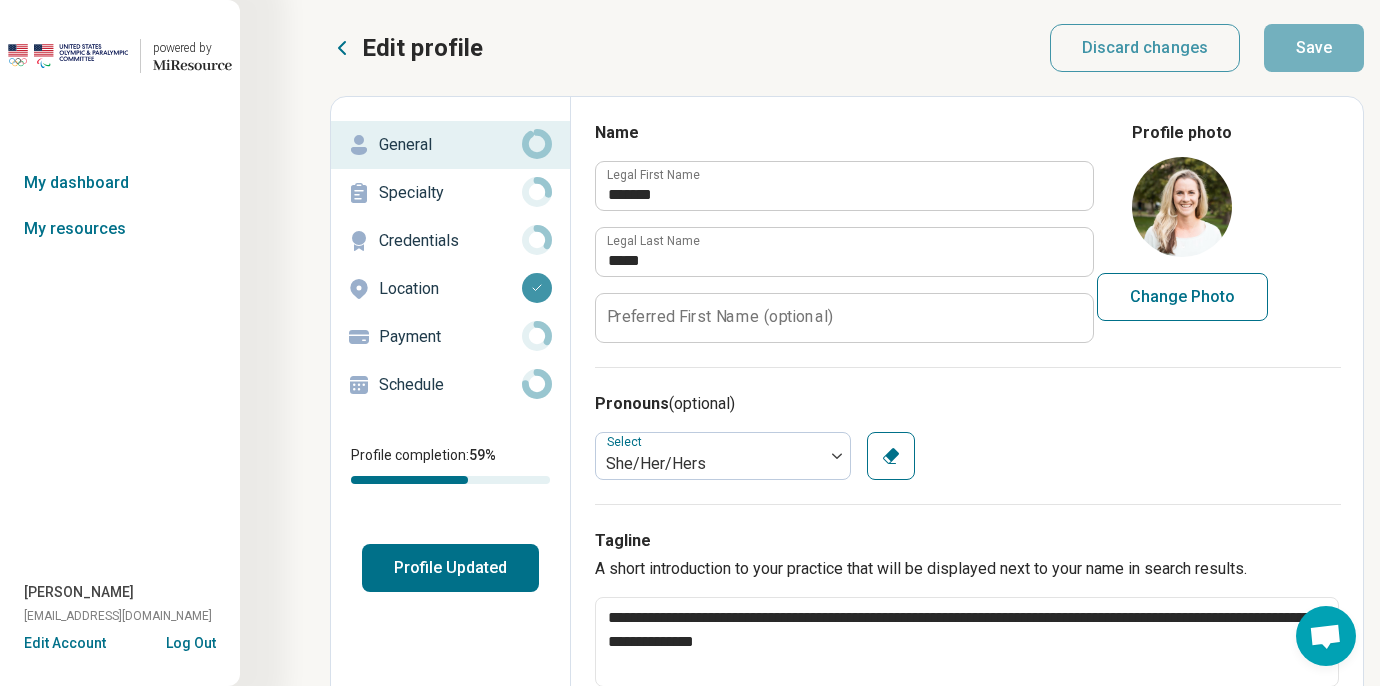 click on "Pronouns  (optional) Select She/Her/Hers Clear" at bounding box center (968, 435) 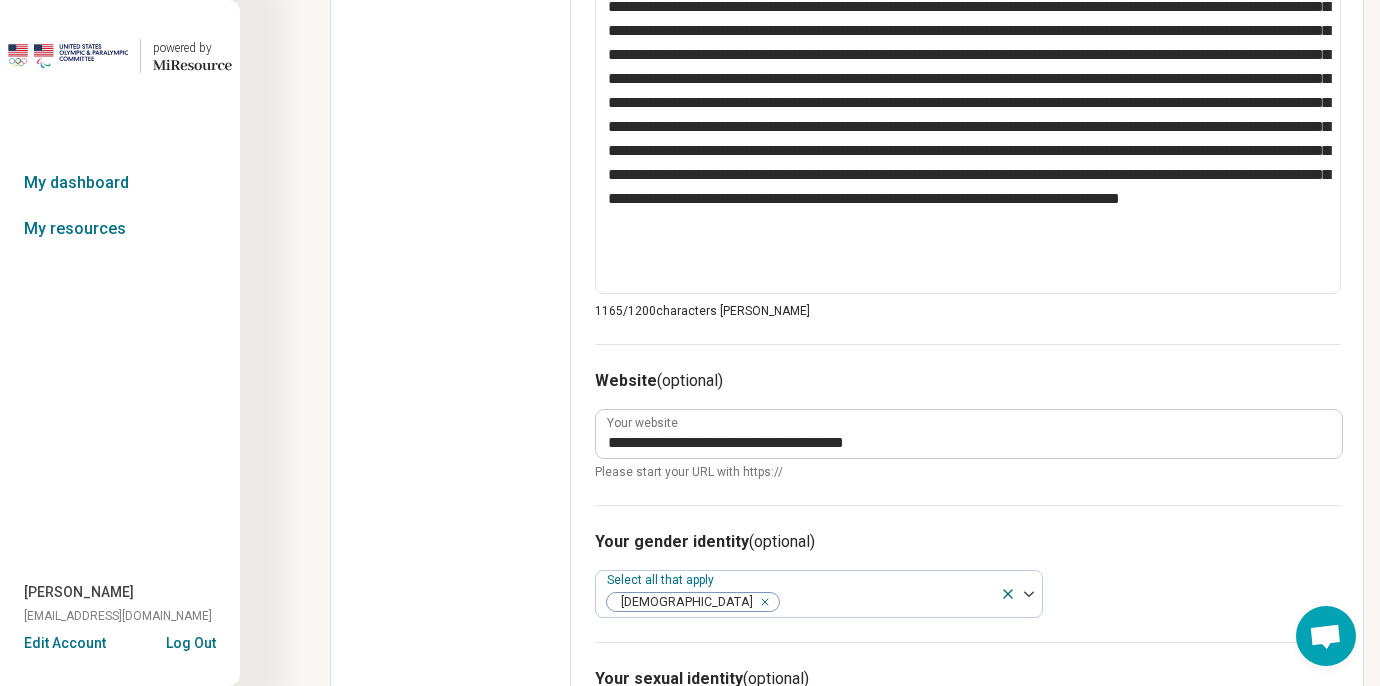 scroll, scrollTop: 0, scrollLeft: 0, axis: both 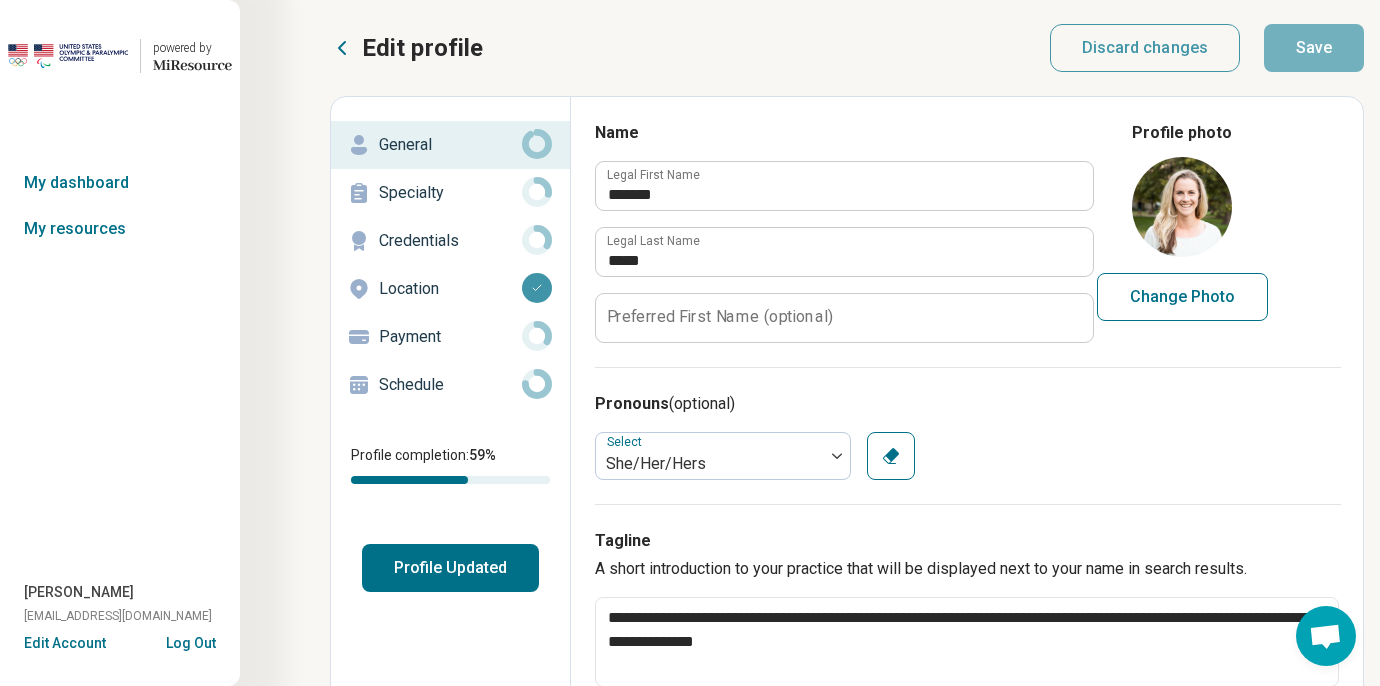 click on "Specialty" at bounding box center [450, 193] 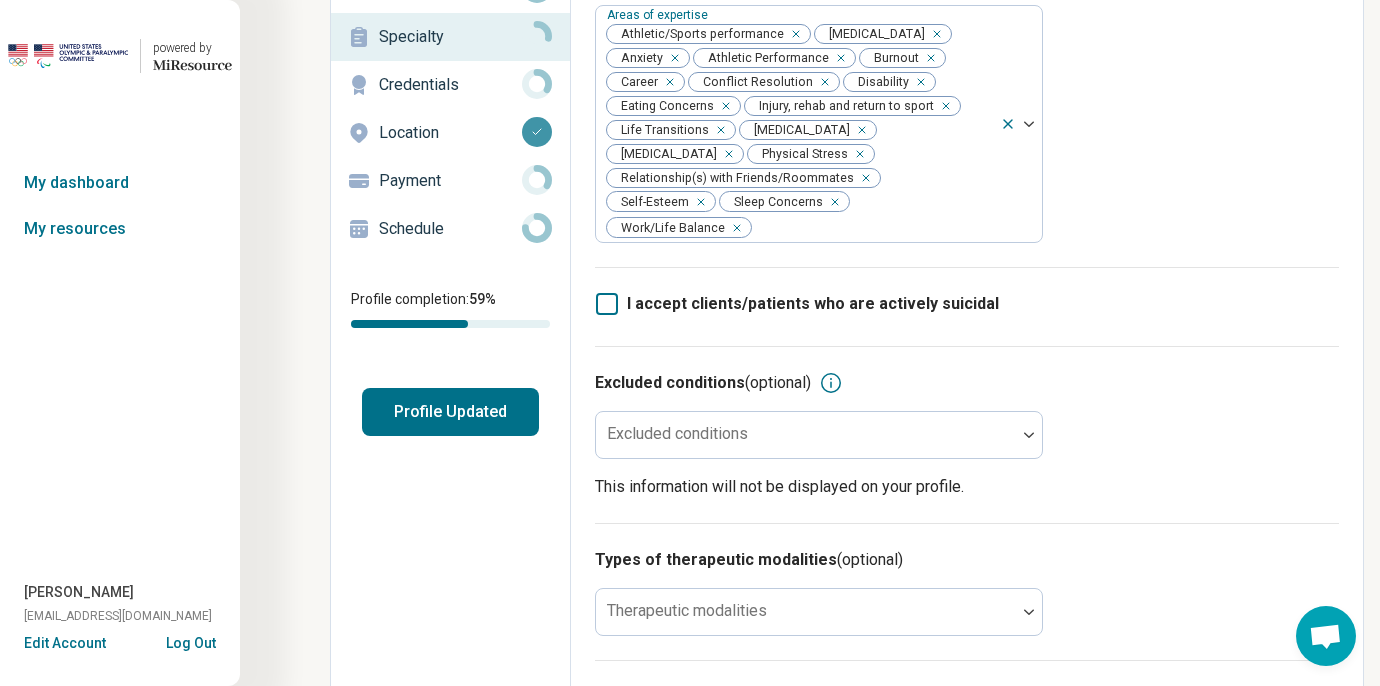 scroll, scrollTop: 191, scrollLeft: 0, axis: vertical 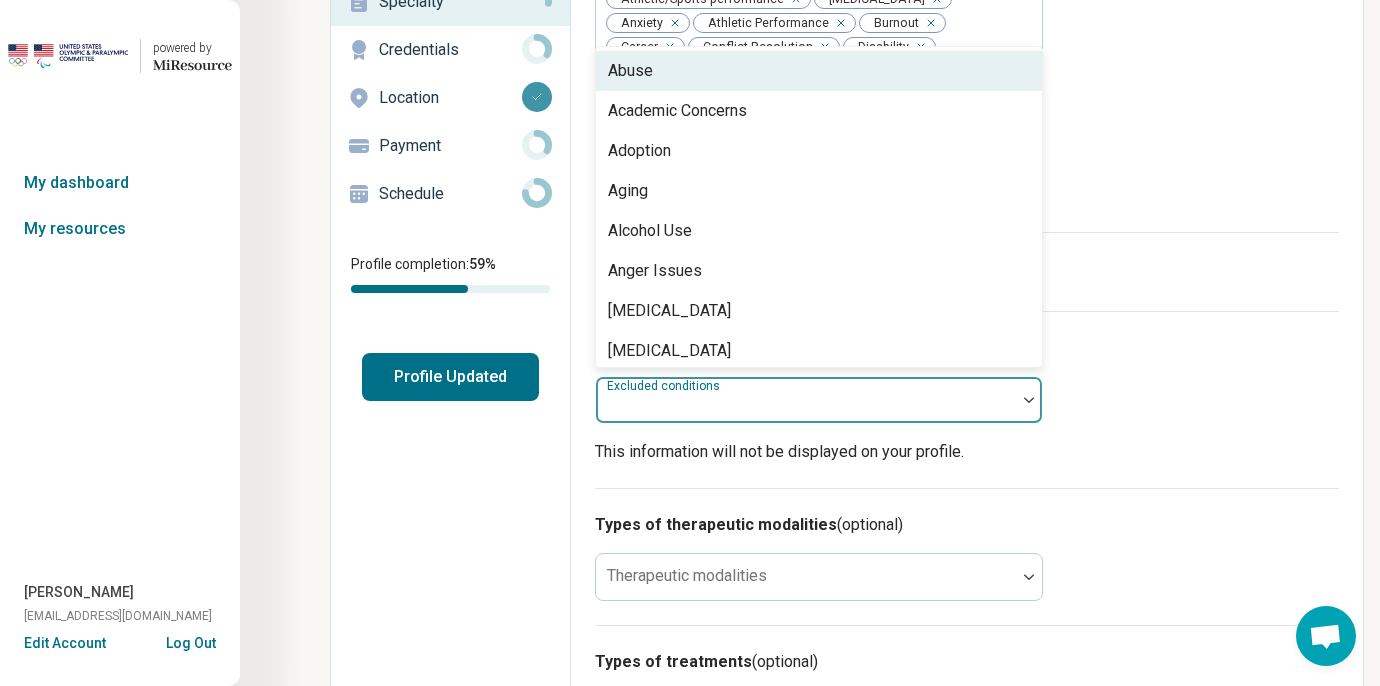 click at bounding box center (806, 400) 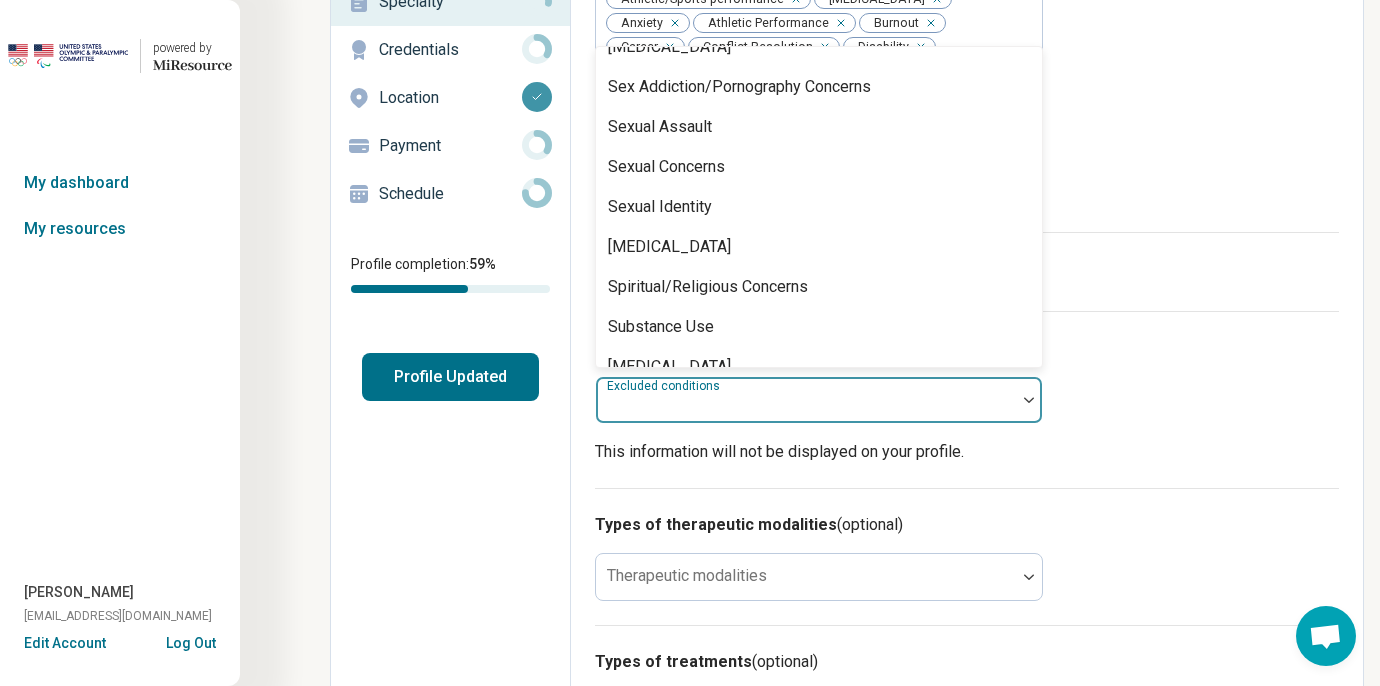 scroll, scrollTop: 2968, scrollLeft: 0, axis: vertical 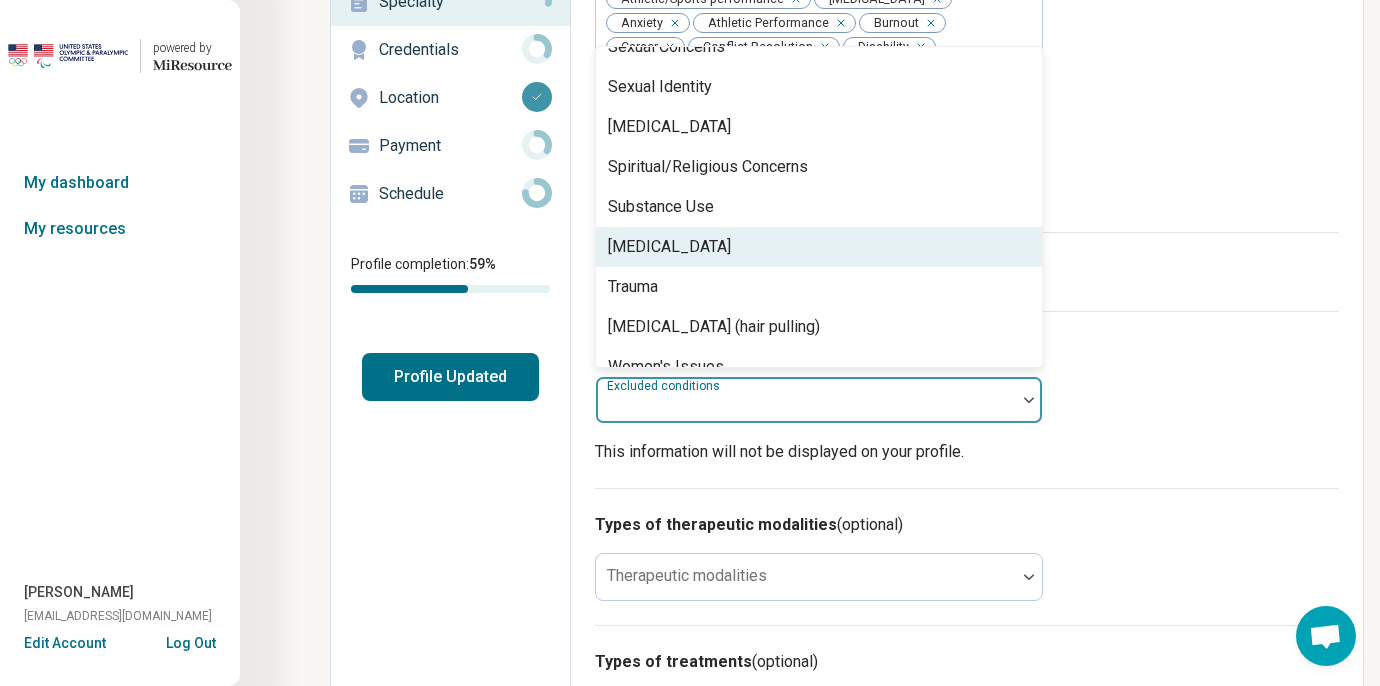 click on "Suicidal Ideation" at bounding box center (819, 247) 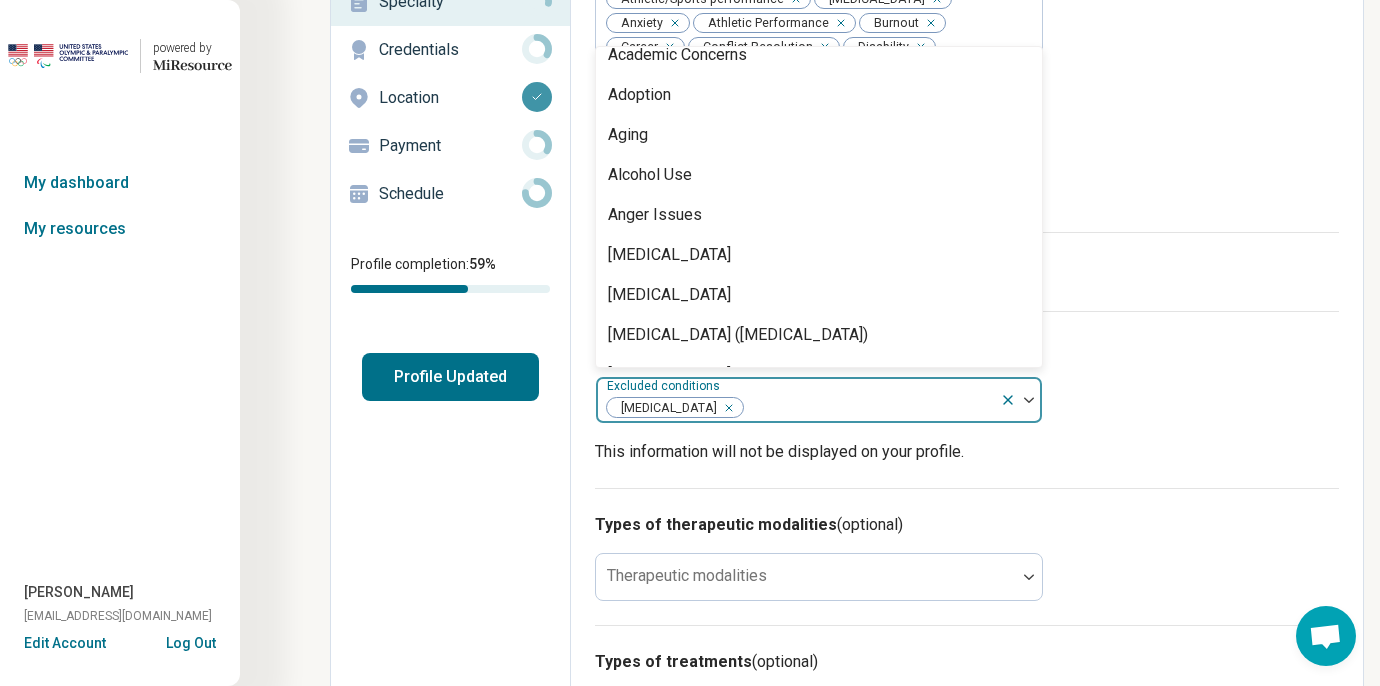 scroll, scrollTop: 0, scrollLeft: 0, axis: both 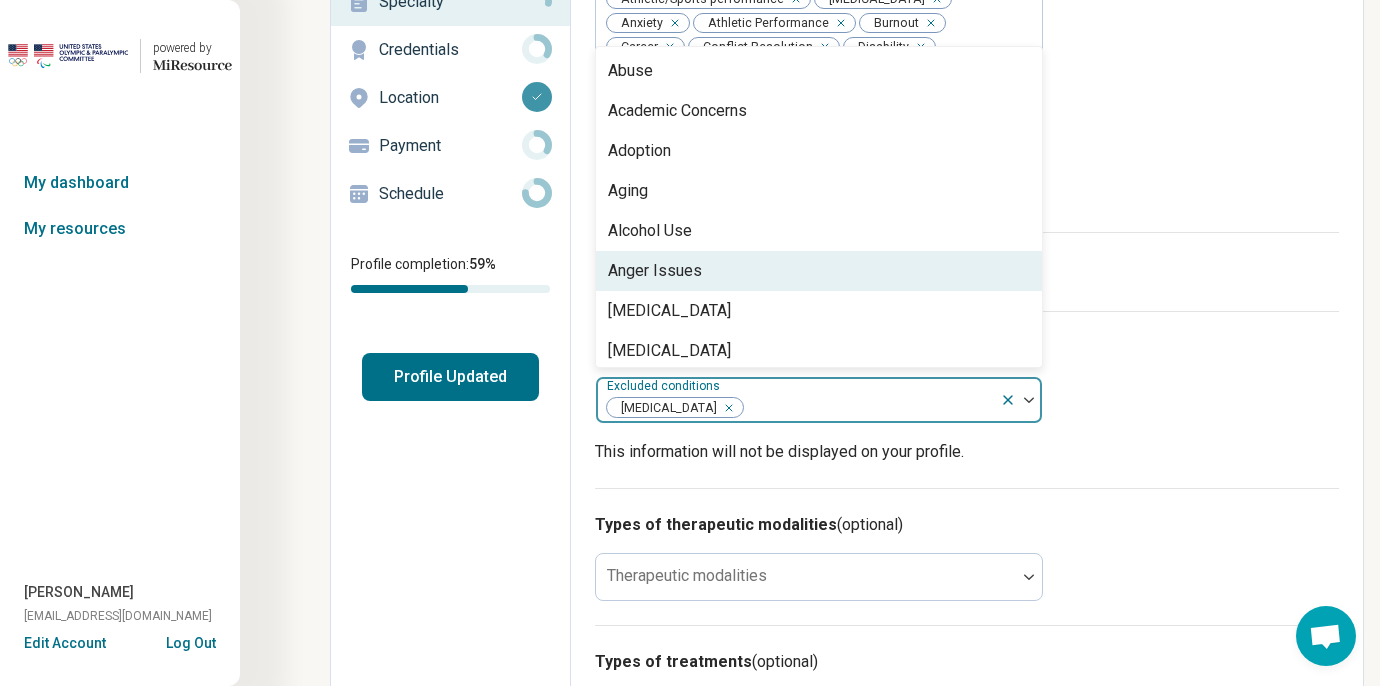click on "Edit profile General Specialty Credentials Location Payment Schedule Profile completion:  59 % Profile Updated" at bounding box center (451, 588) 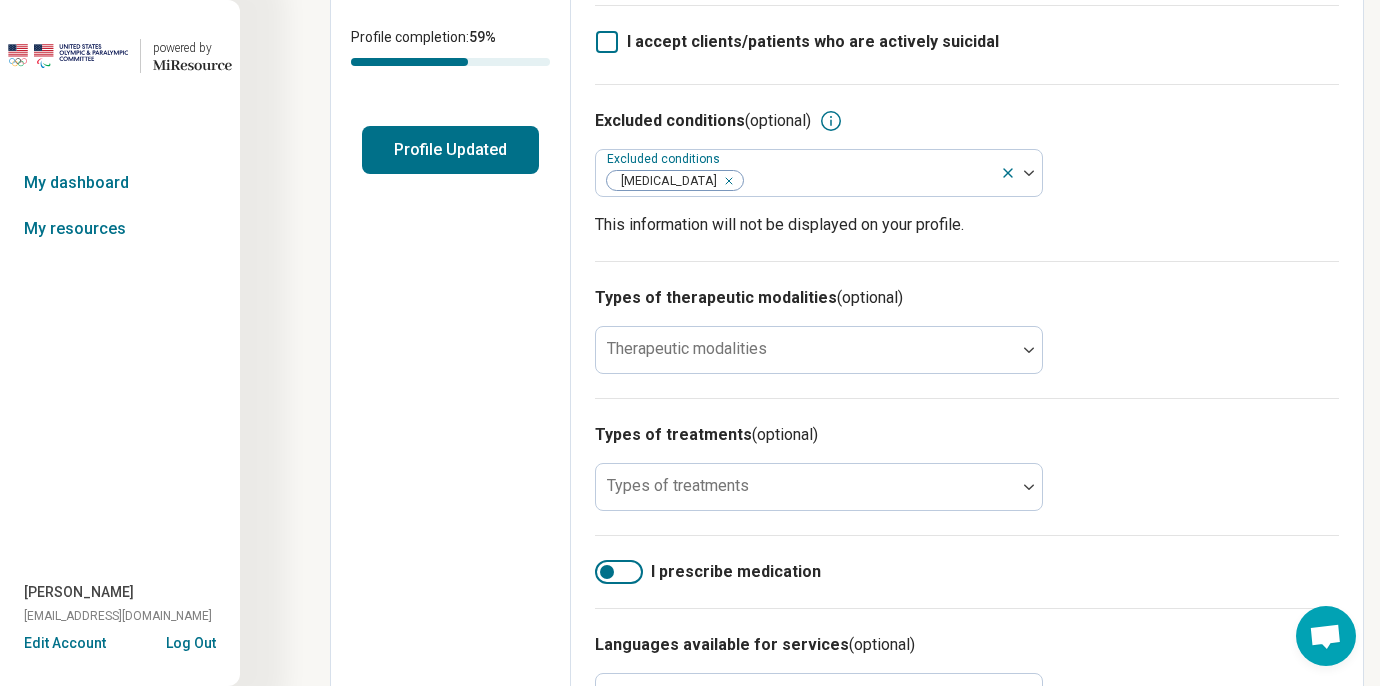 scroll, scrollTop: 432, scrollLeft: 0, axis: vertical 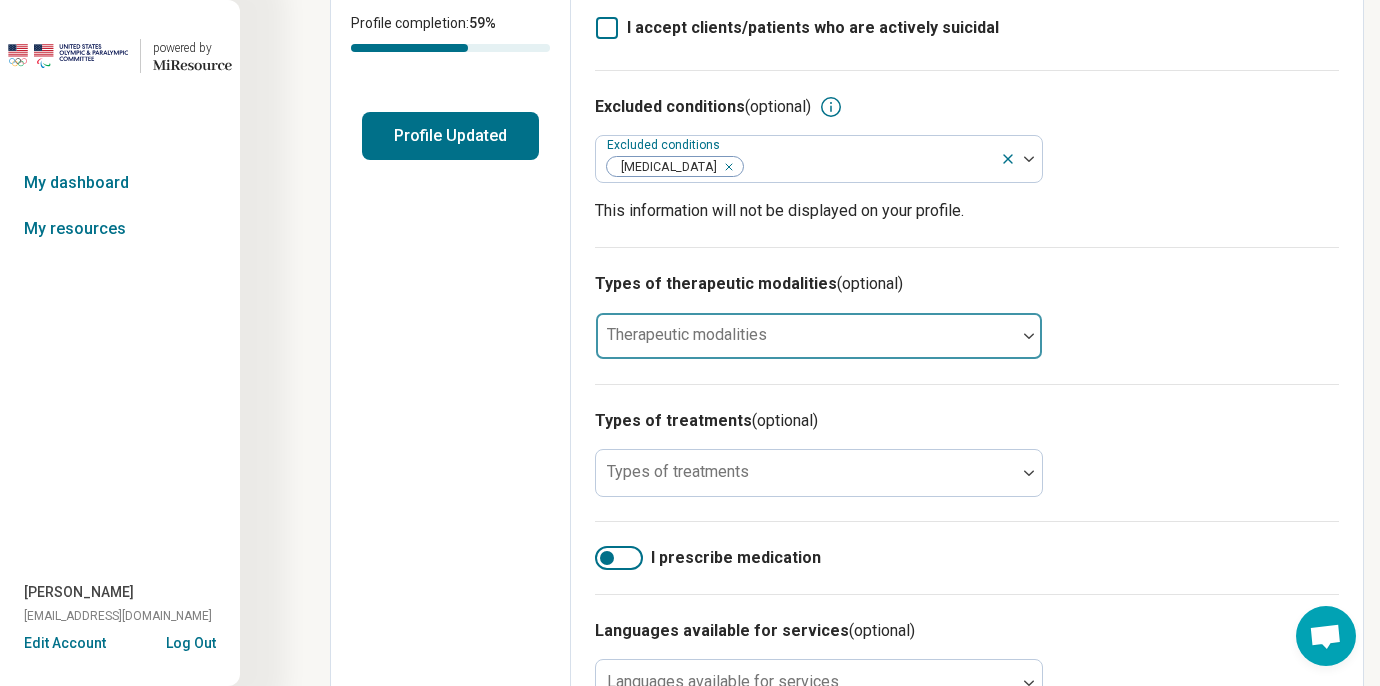 click at bounding box center (806, 344) 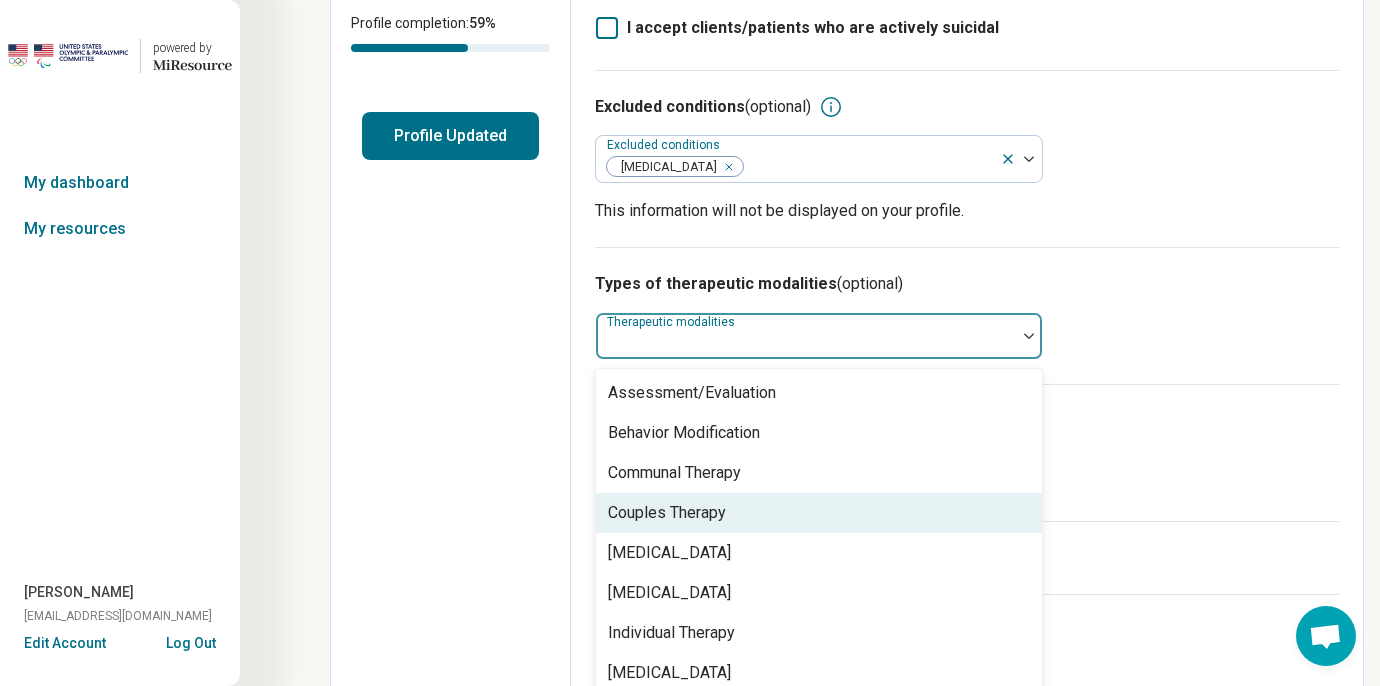scroll, scrollTop: 8, scrollLeft: 0, axis: vertical 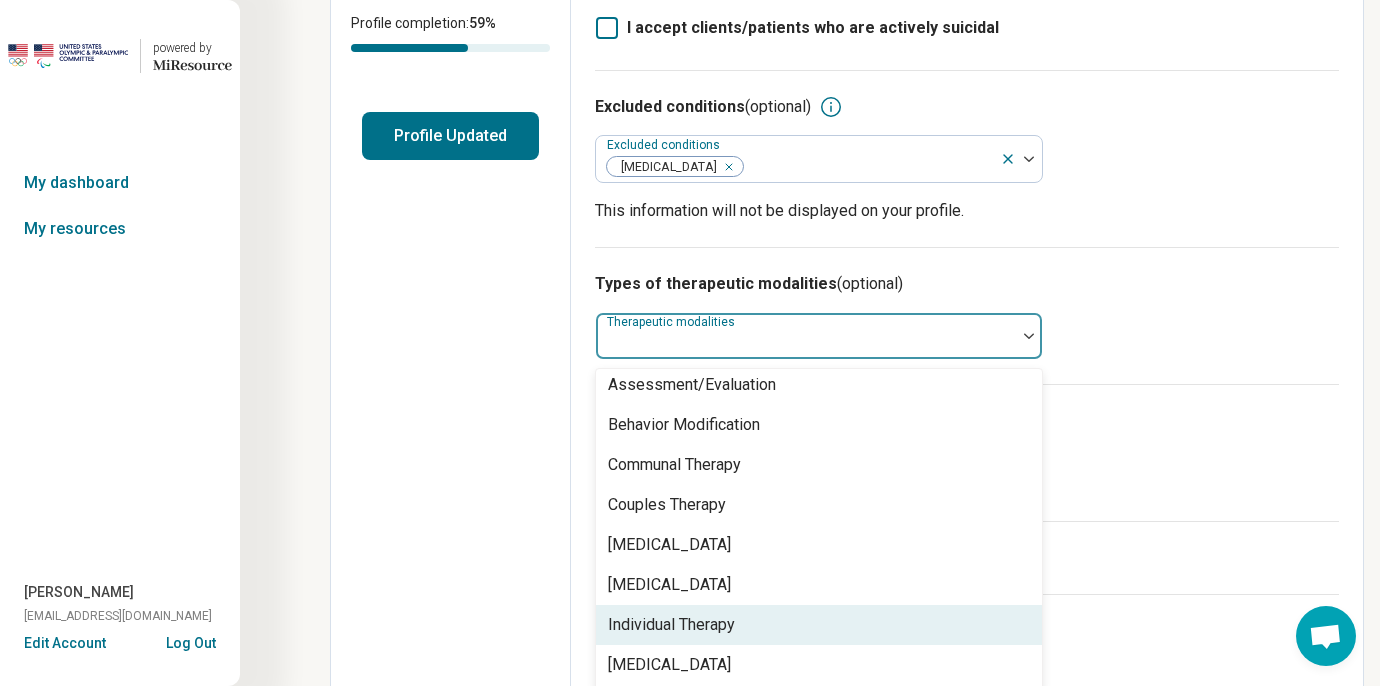 click on "Individual Therapy" at bounding box center (819, 625) 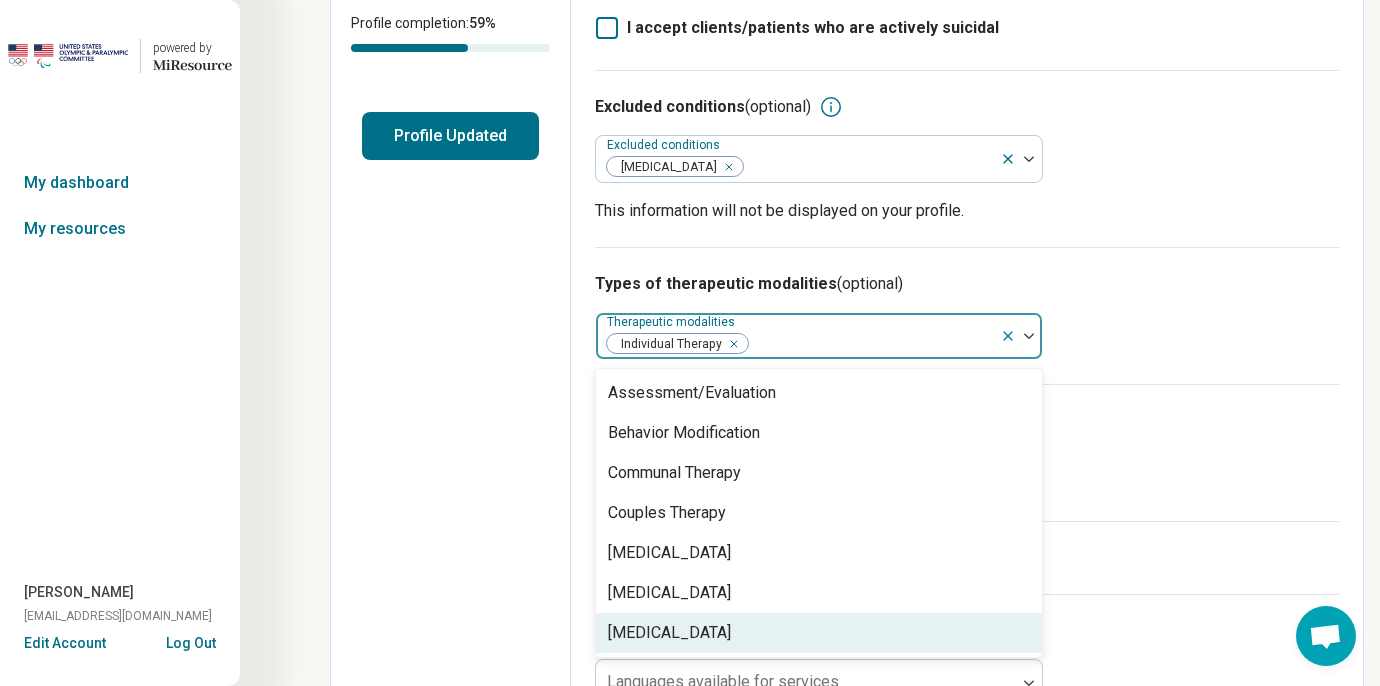 scroll, scrollTop: 0, scrollLeft: 0, axis: both 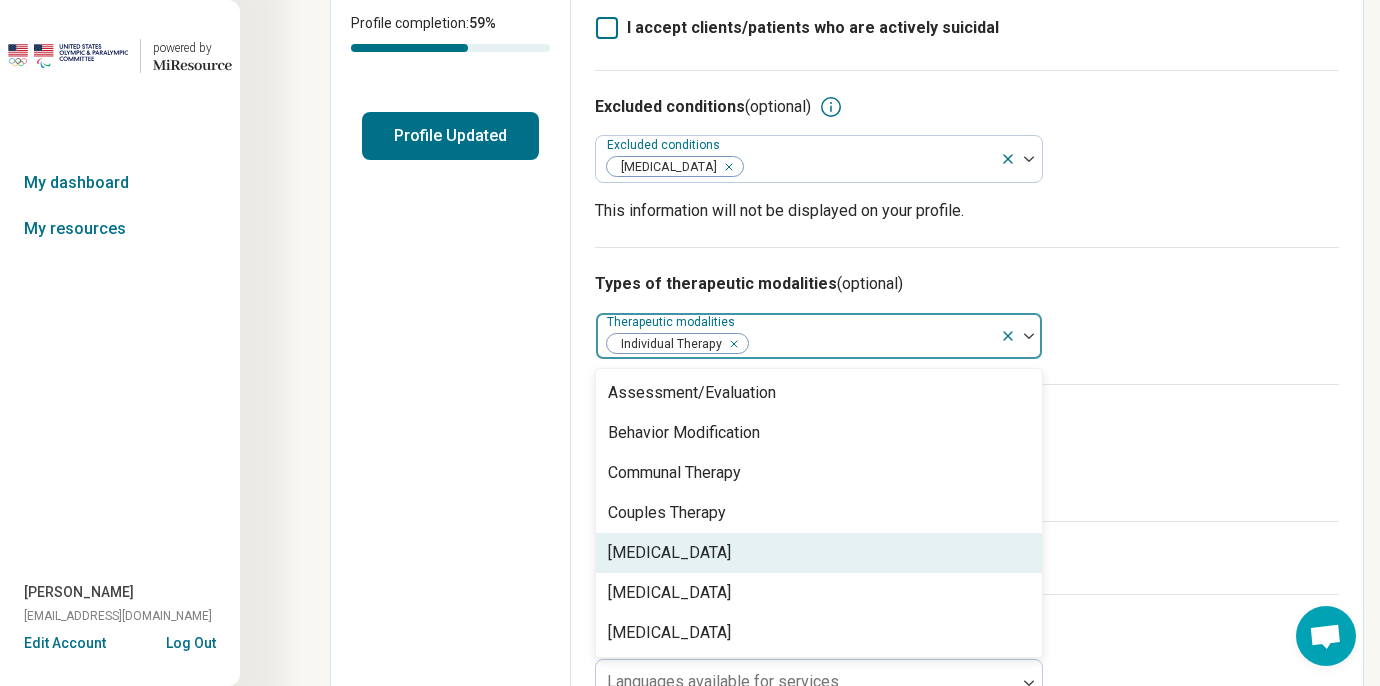 click on "Edit profile General Specialty Credentials Location Payment Schedule Profile completion:  59 % Profile Updated" at bounding box center (451, 347) 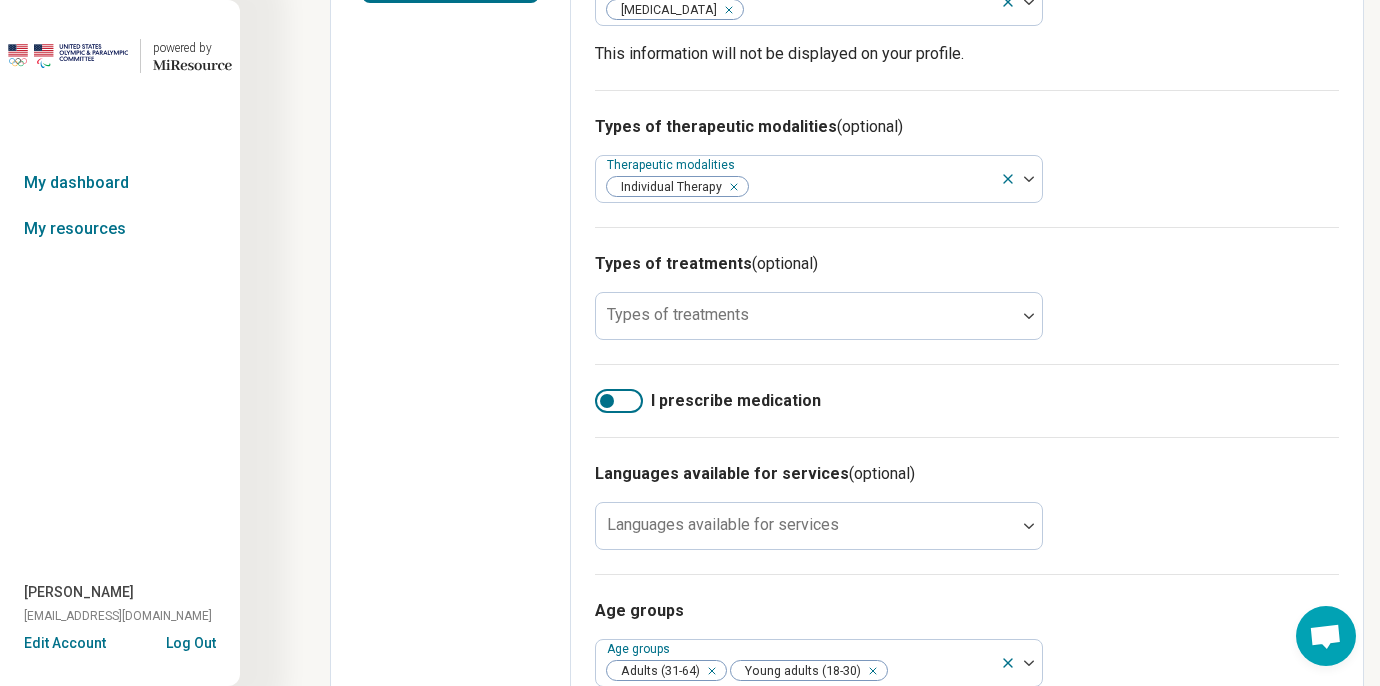 scroll, scrollTop: 590, scrollLeft: 0, axis: vertical 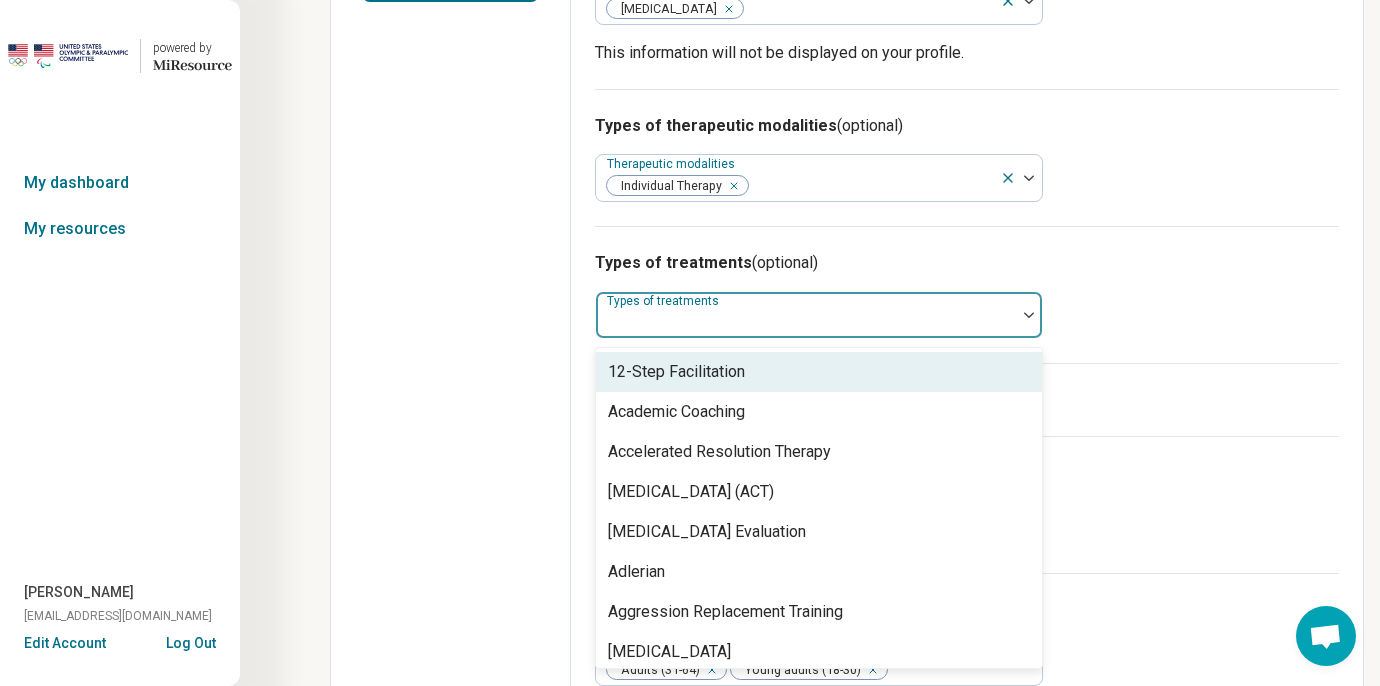 click at bounding box center (806, 323) 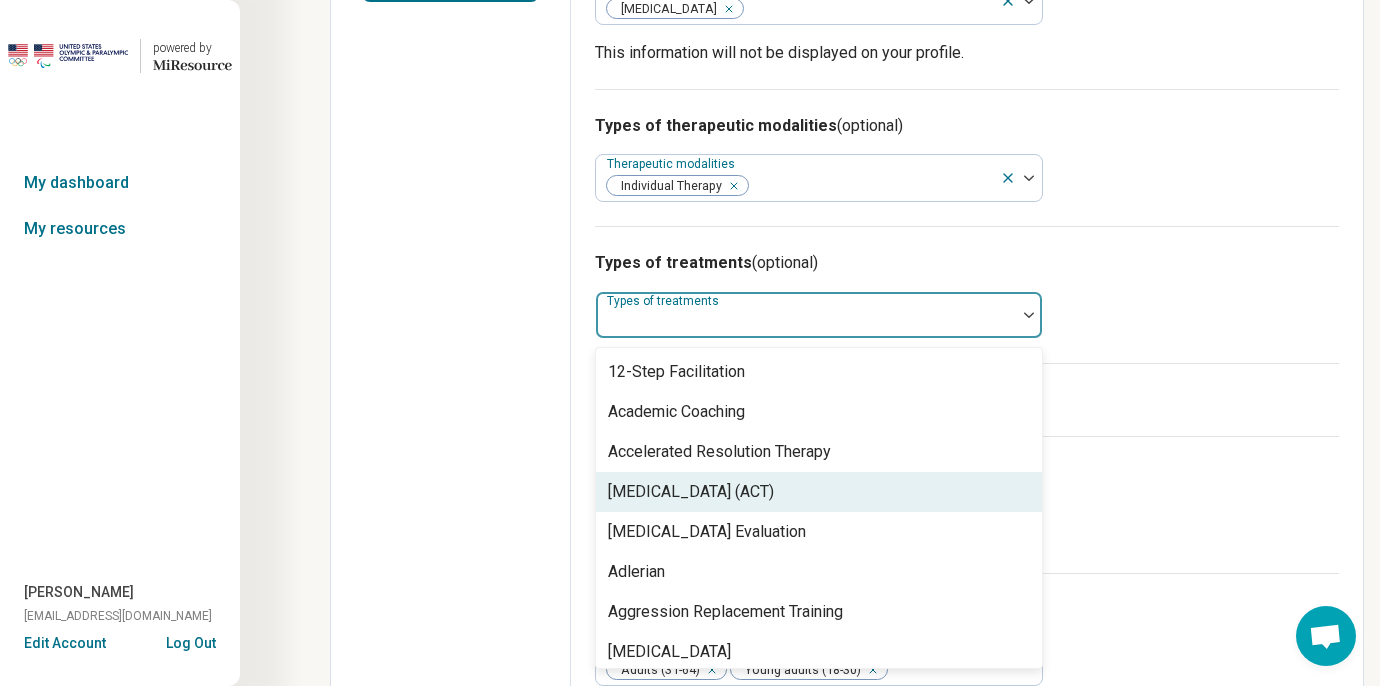 click on "Acceptance and Commitment Therapy (ACT)" at bounding box center [691, 492] 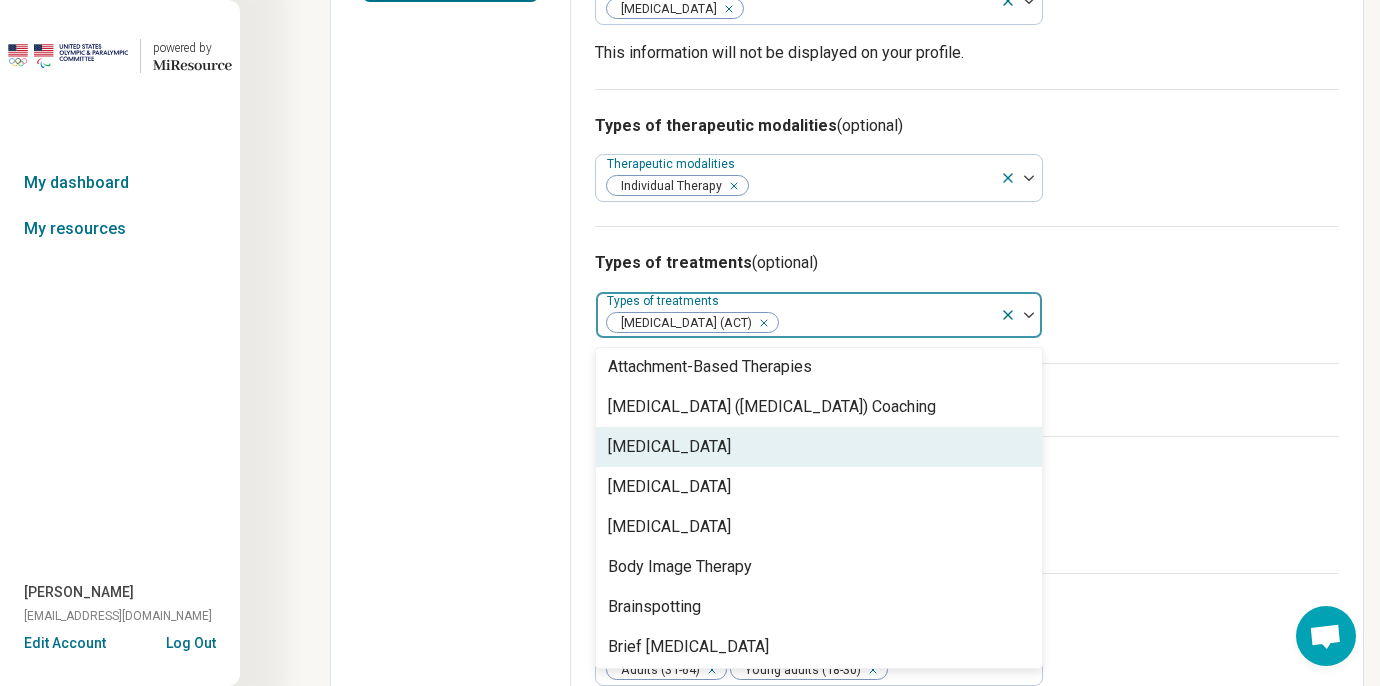 scroll, scrollTop: 406, scrollLeft: 0, axis: vertical 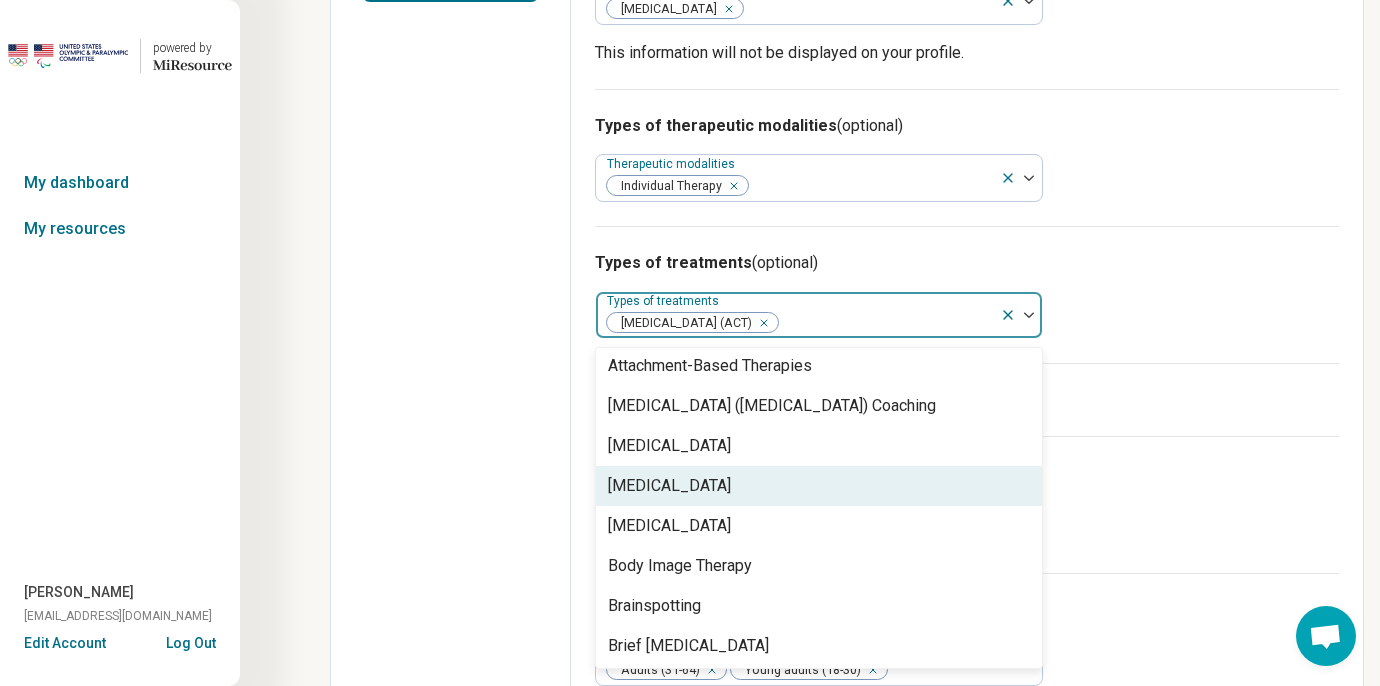 click on "Behavior Therapy" at bounding box center [819, 486] 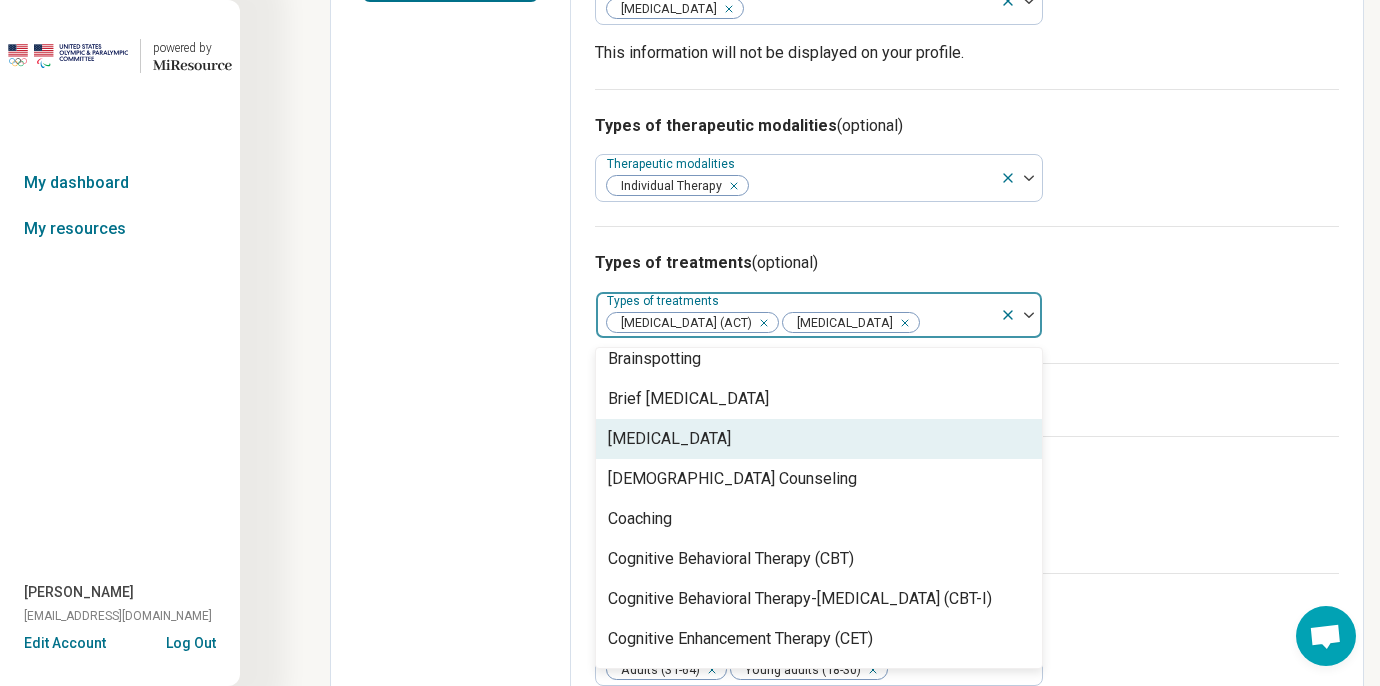 scroll, scrollTop: 617, scrollLeft: 0, axis: vertical 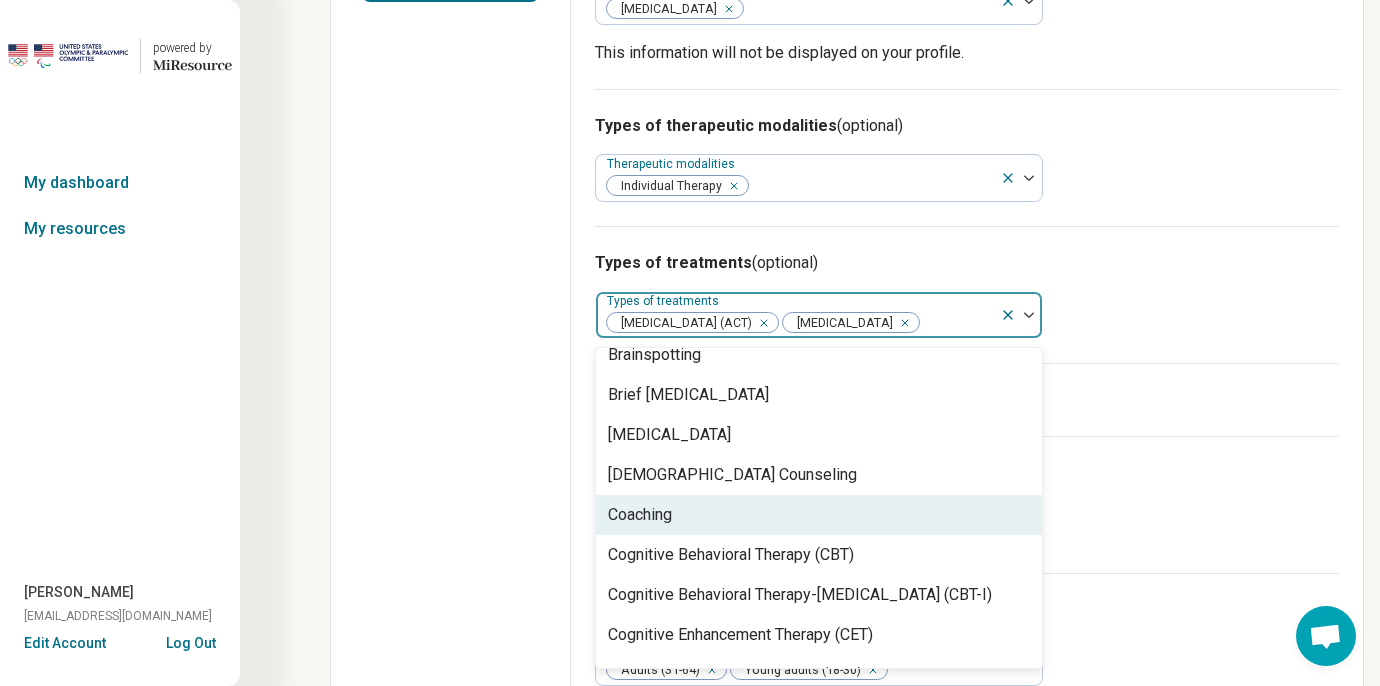 click on "Coaching" at bounding box center (819, 515) 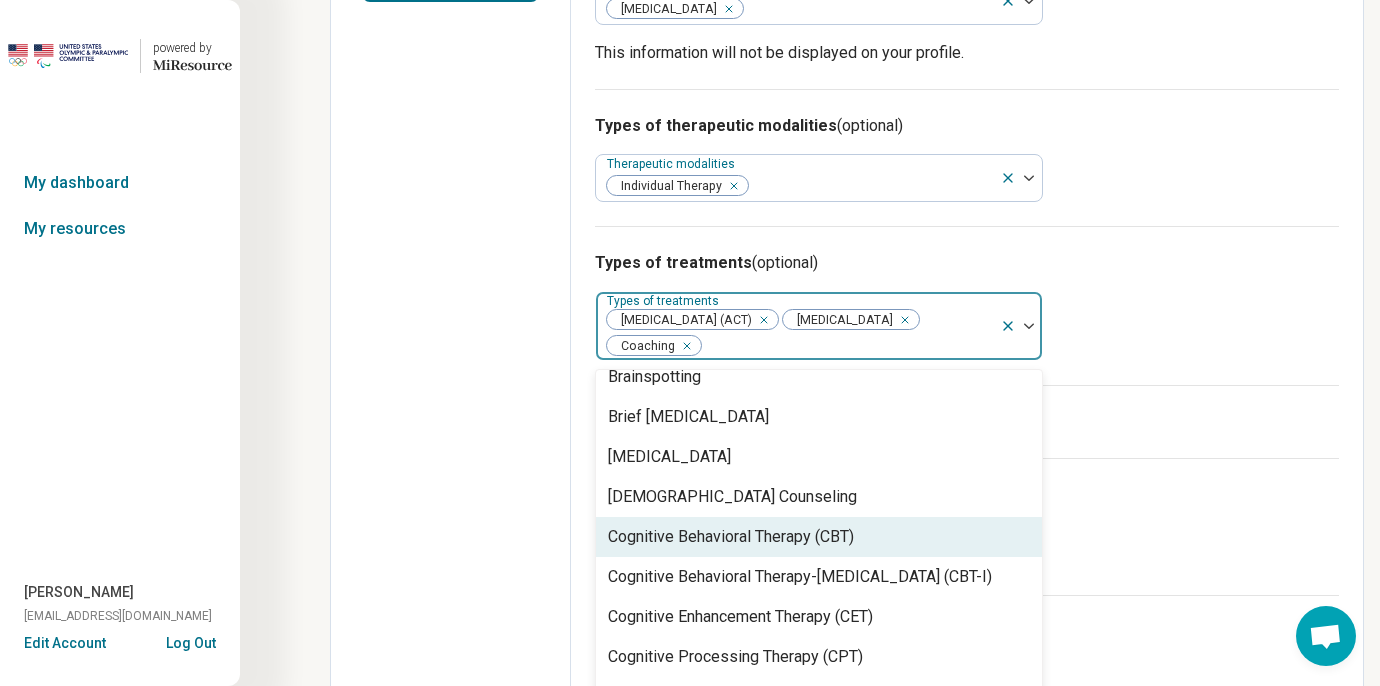 click on "Cognitive Behavioral Therapy (CBT)" at bounding box center (731, 537) 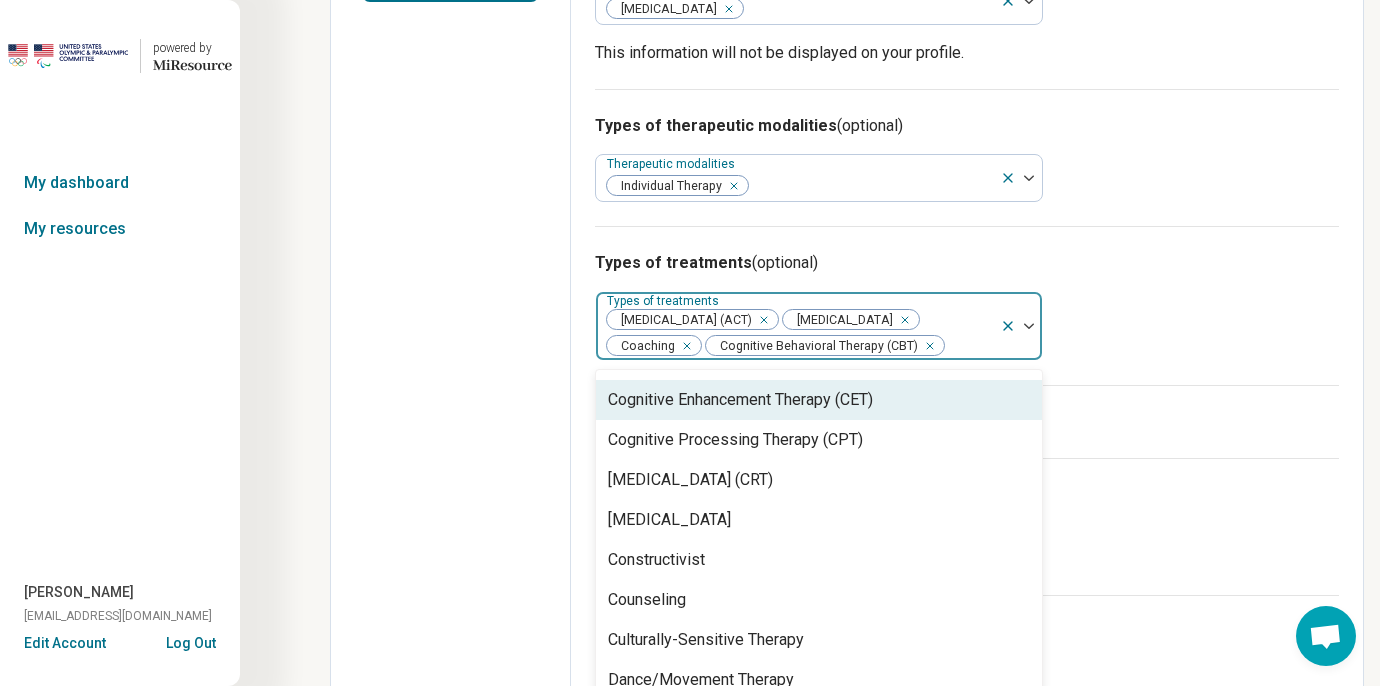 scroll, scrollTop: 795, scrollLeft: 0, axis: vertical 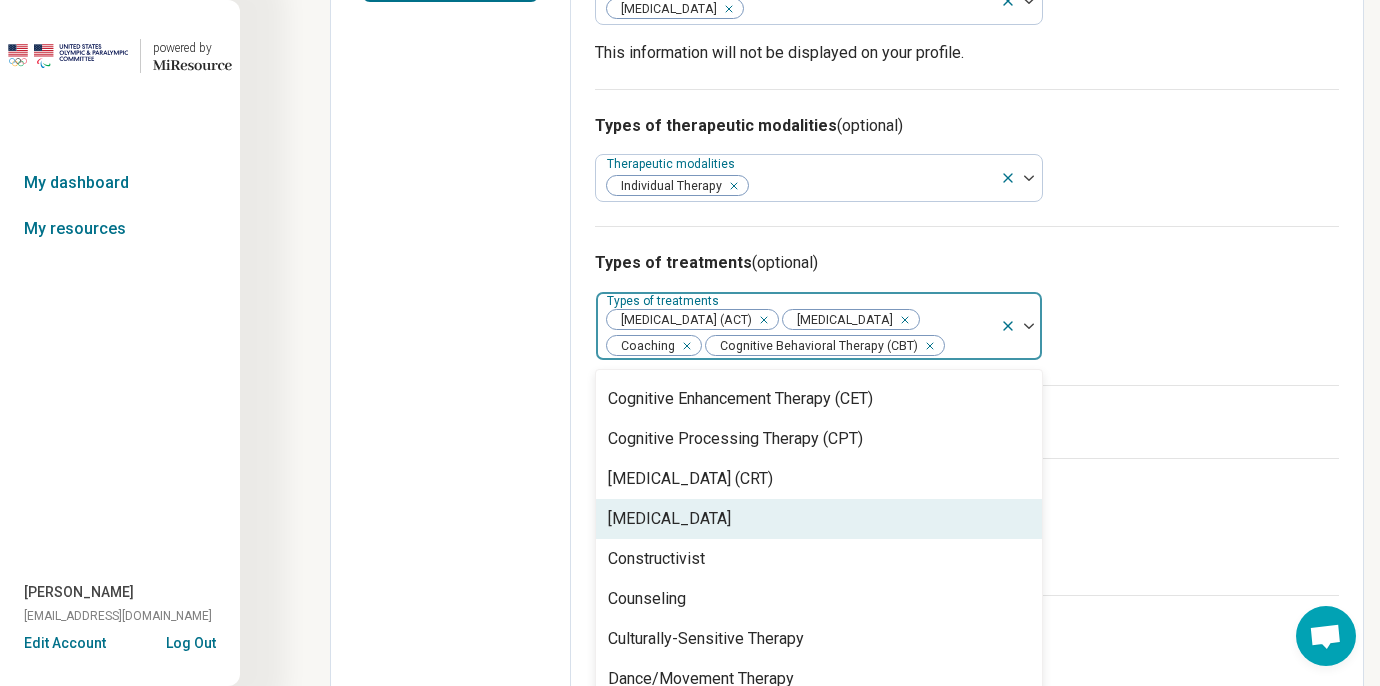 click on "Cognitive Restructuring" at bounding box center [669, 519] 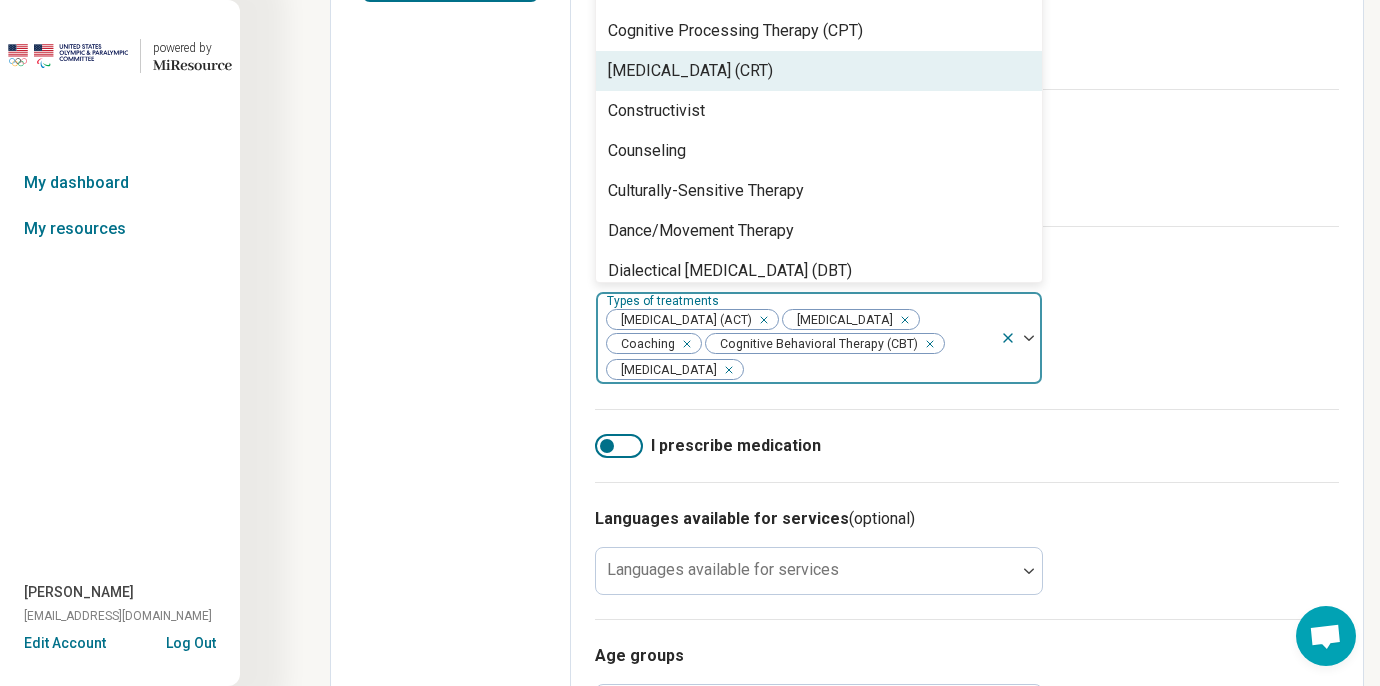 scroll, scrollTop: 891, scrollLeft: 0, axis: vertical 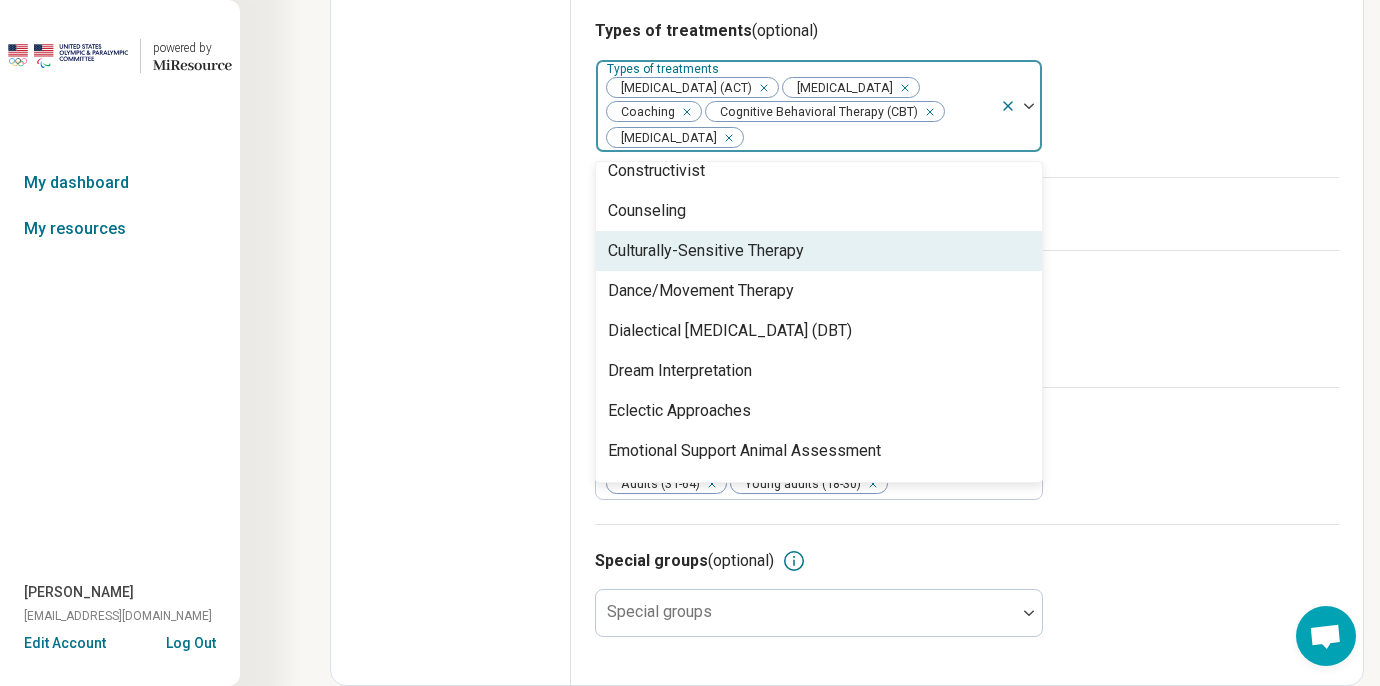 click on "Culturally-Sensitive Therapy" at bounding box center [706, 251] 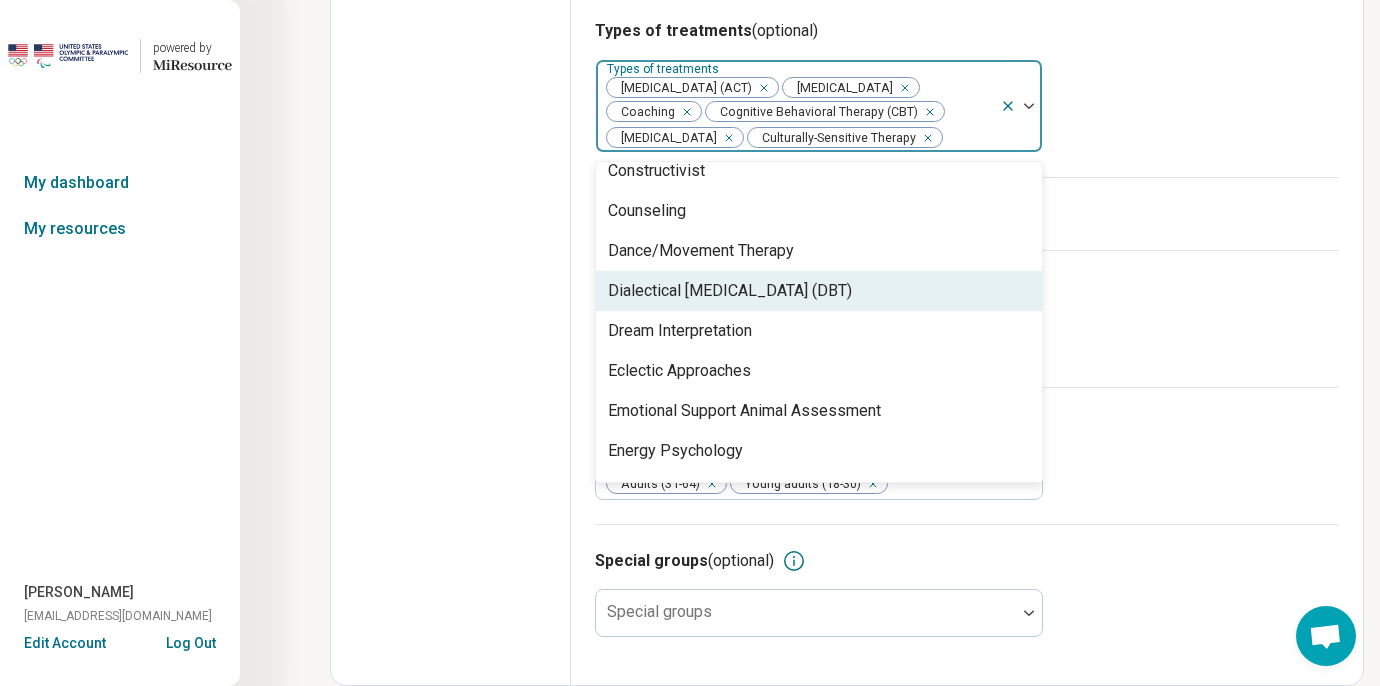 click on "Dialectical Behavior Therapy (DBT)" at bounding box center [730, 291] 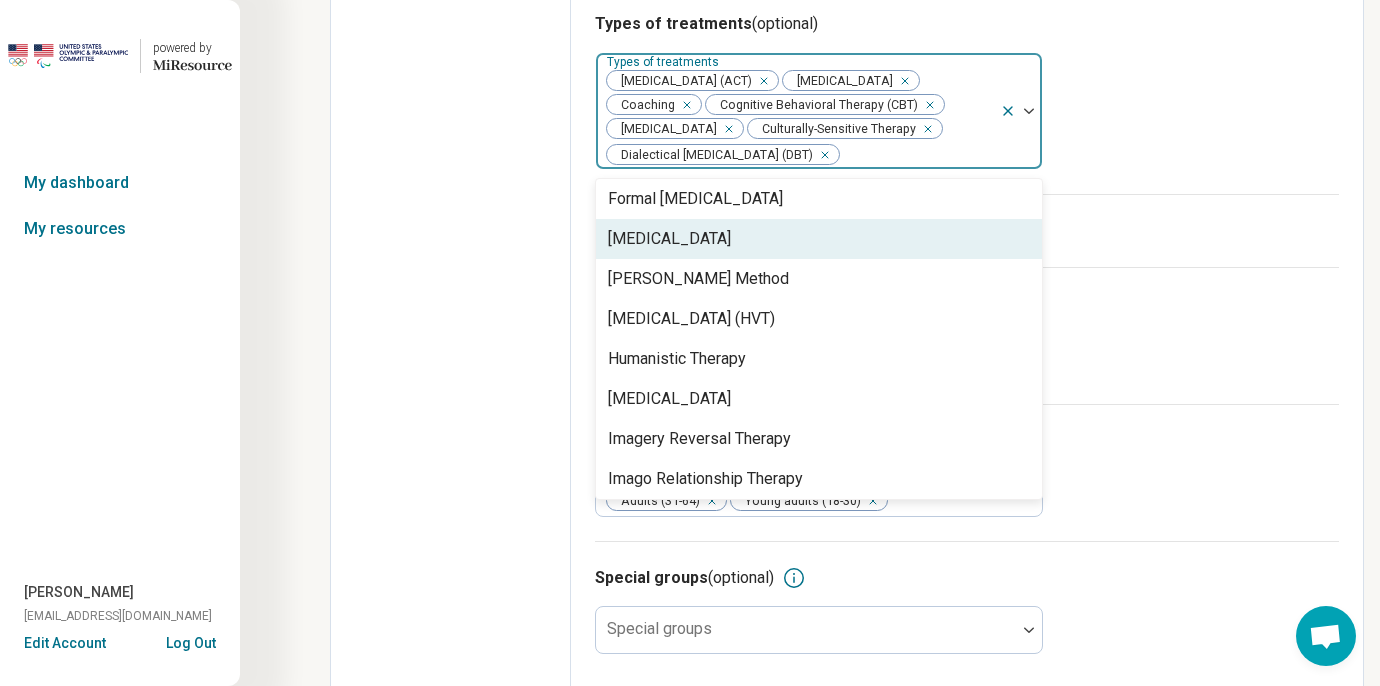 scroll, scrollTop: 1605, scrollLeft: 0, axis: vertical 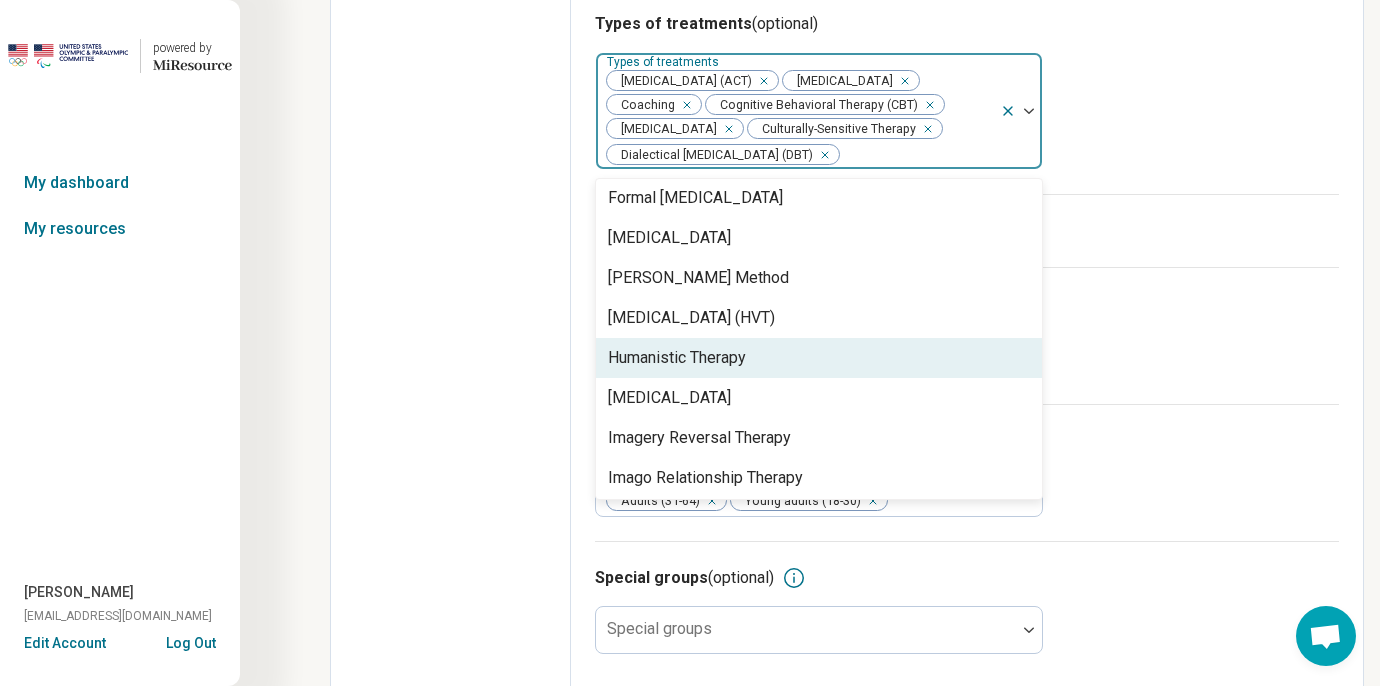 click on "Humanistic Therapy" at bounding box center [819, 358] 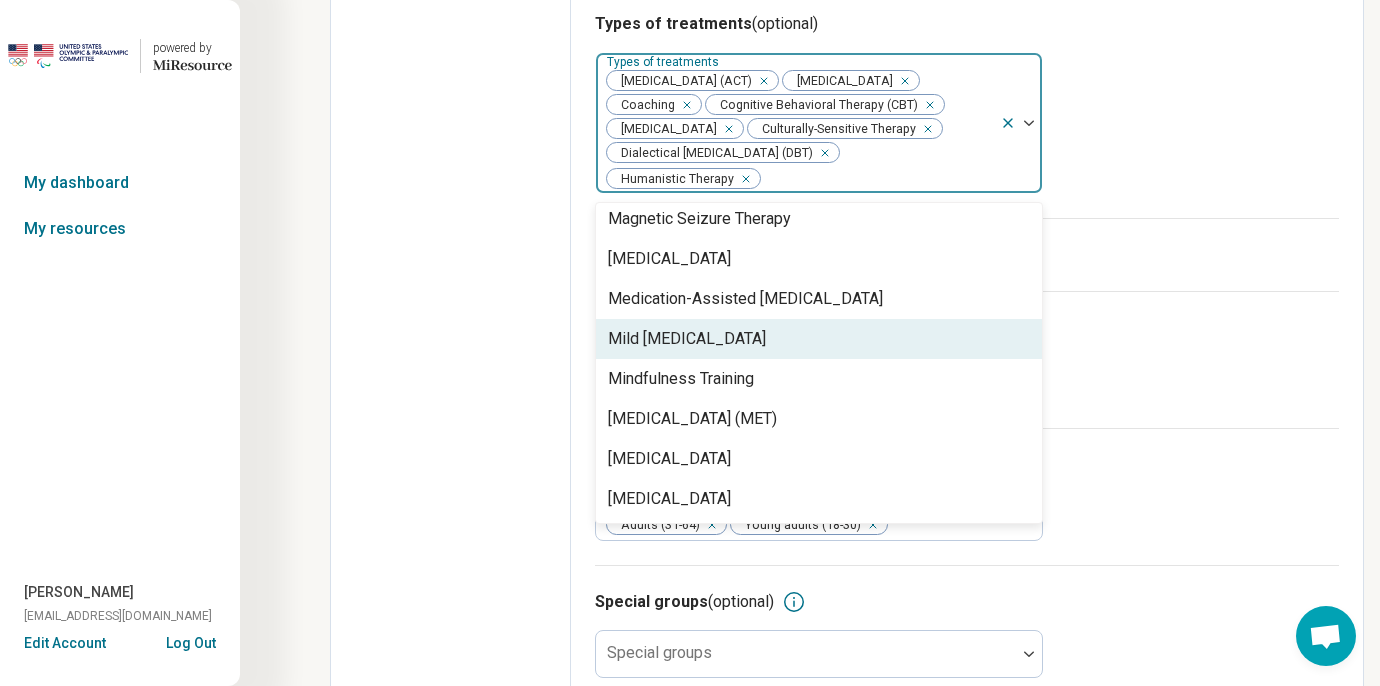scroll, scrollTop: 2249, scrollLeft: 0, axis: vertical 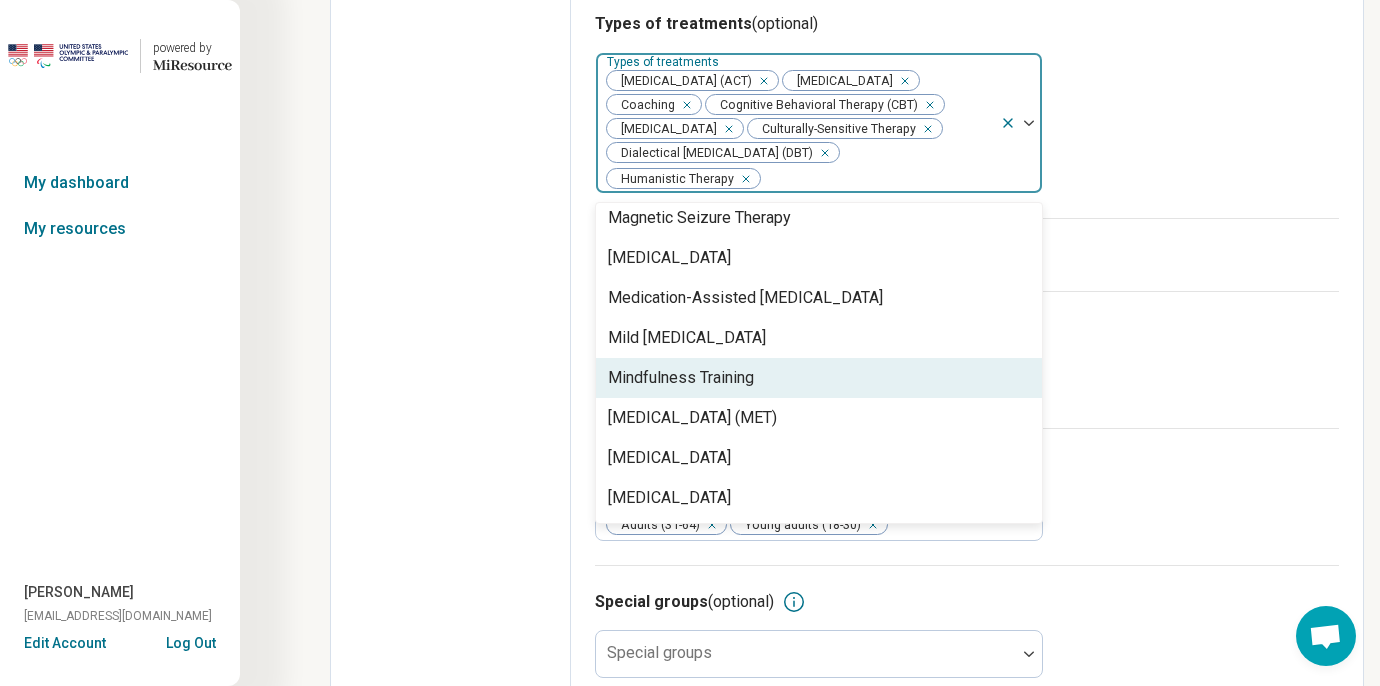 click on "Mindfulness Training" at bounding box center [681, 378] 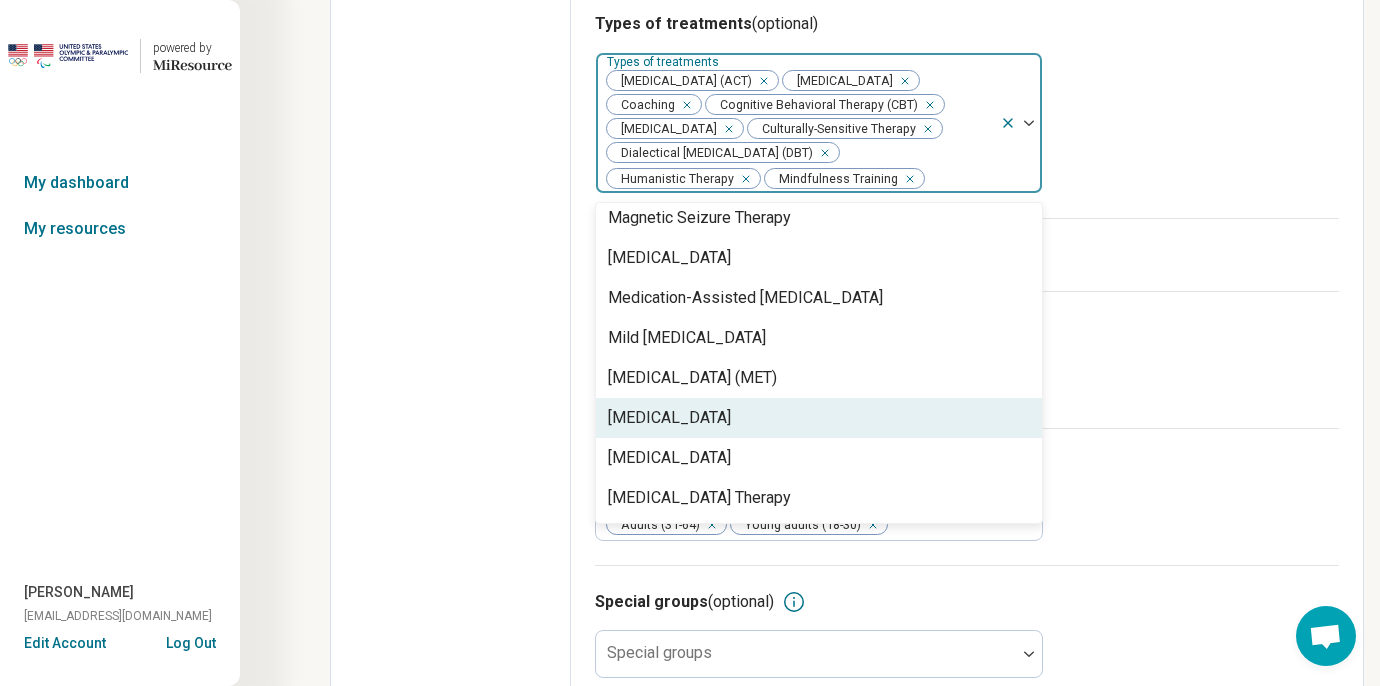 click on "Motivational Interviewing" at bounding box center (669, 418) 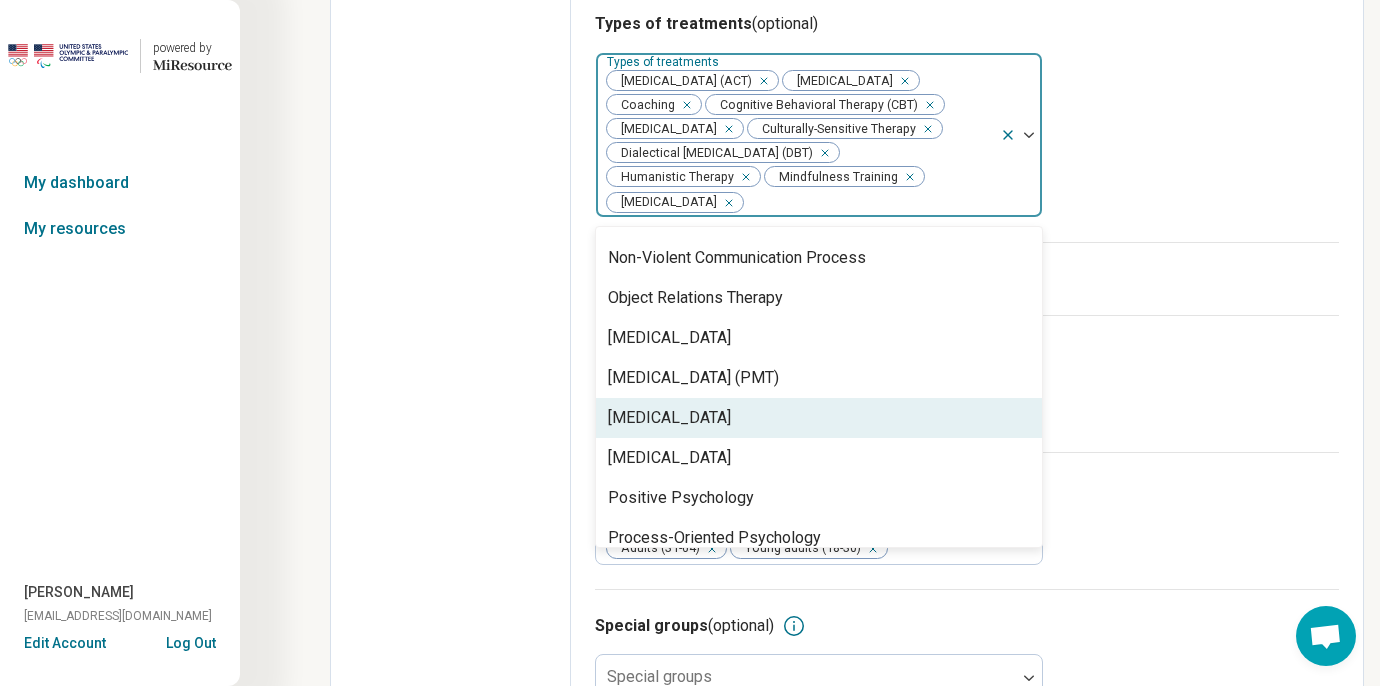 scroll, scrollTop: 2581, scrollLeft: 0, axis: vertical 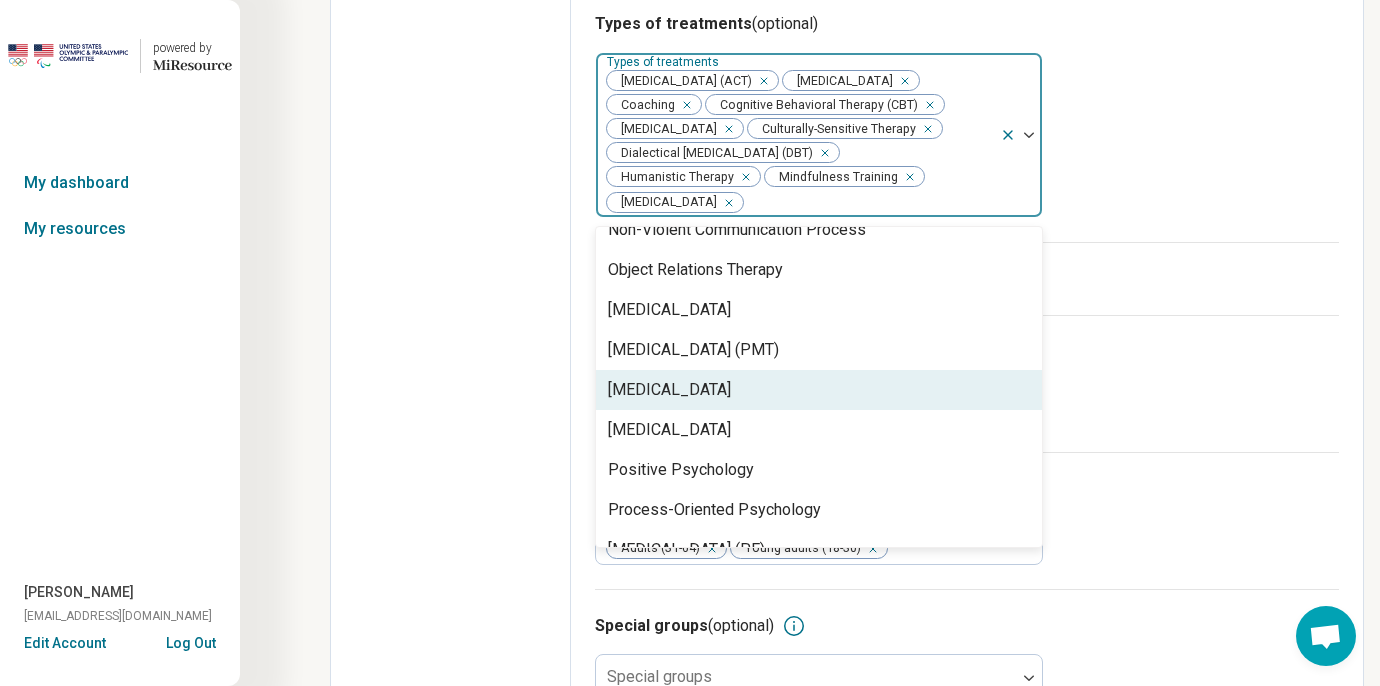 click on "Person-Centered Therapy" at bounding box center (669, 390) 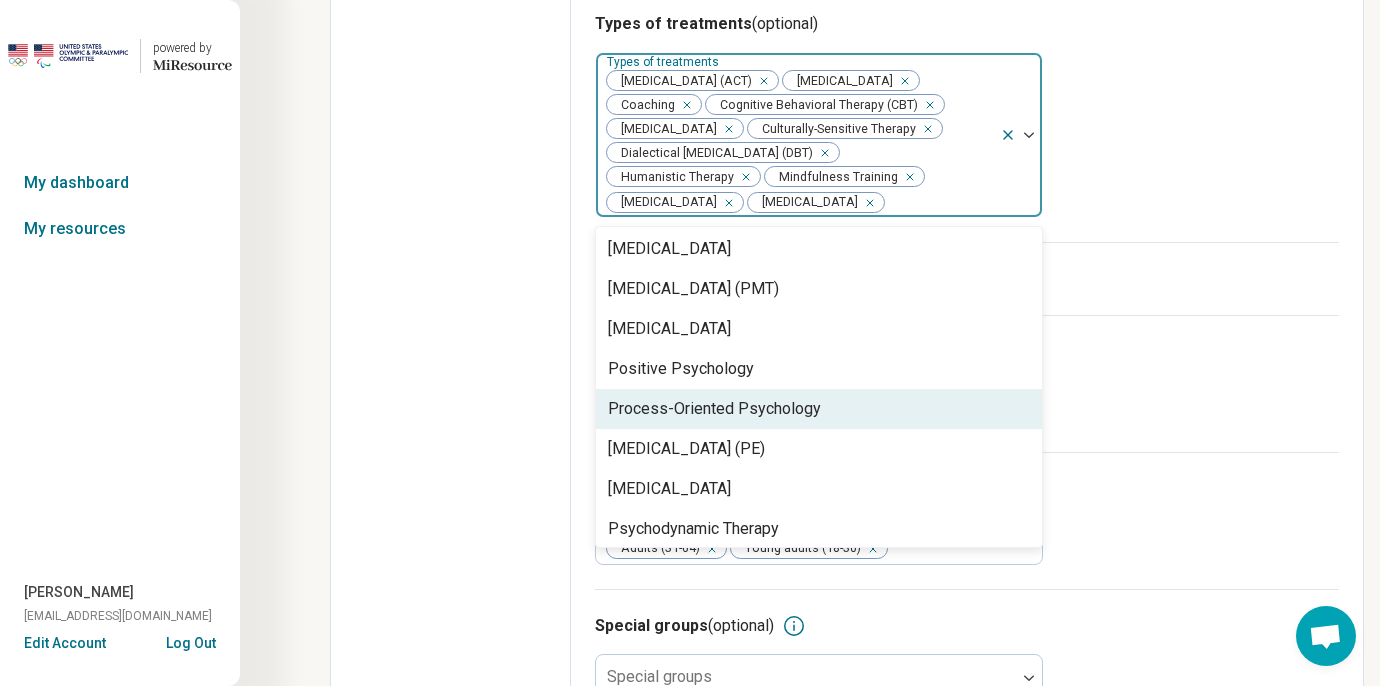 scroll, scrollTop: 2643, scrollLeft: 0, axis: vertical 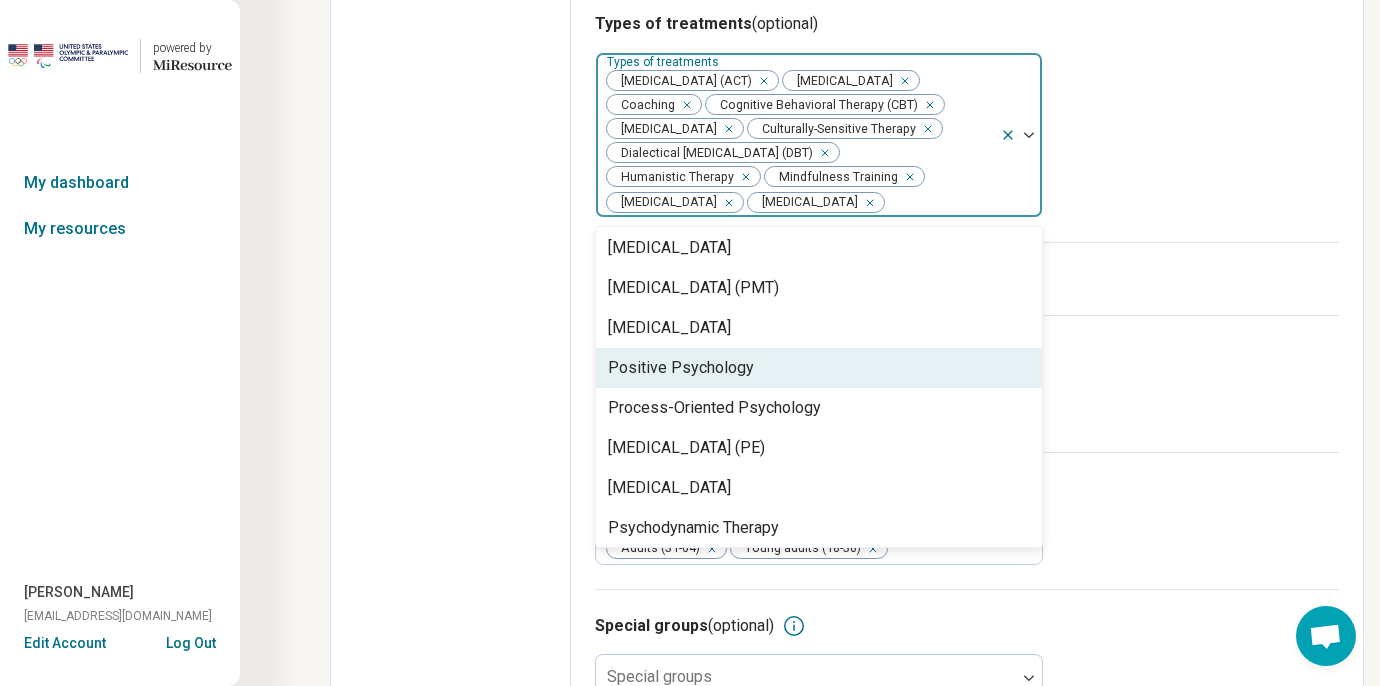 click on "Positive Psychology" at bounding box center [681, 368] 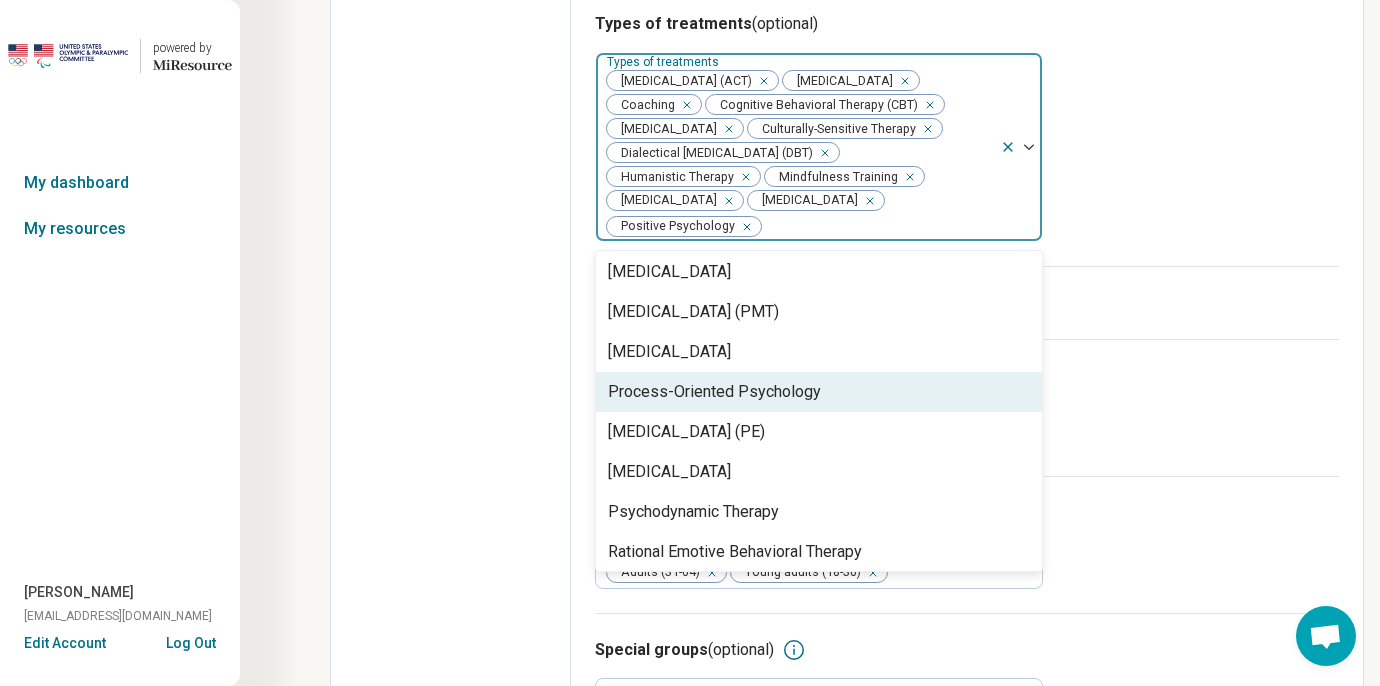 click on "Process-Oriented Psychology" at bounding box center [714, 392] 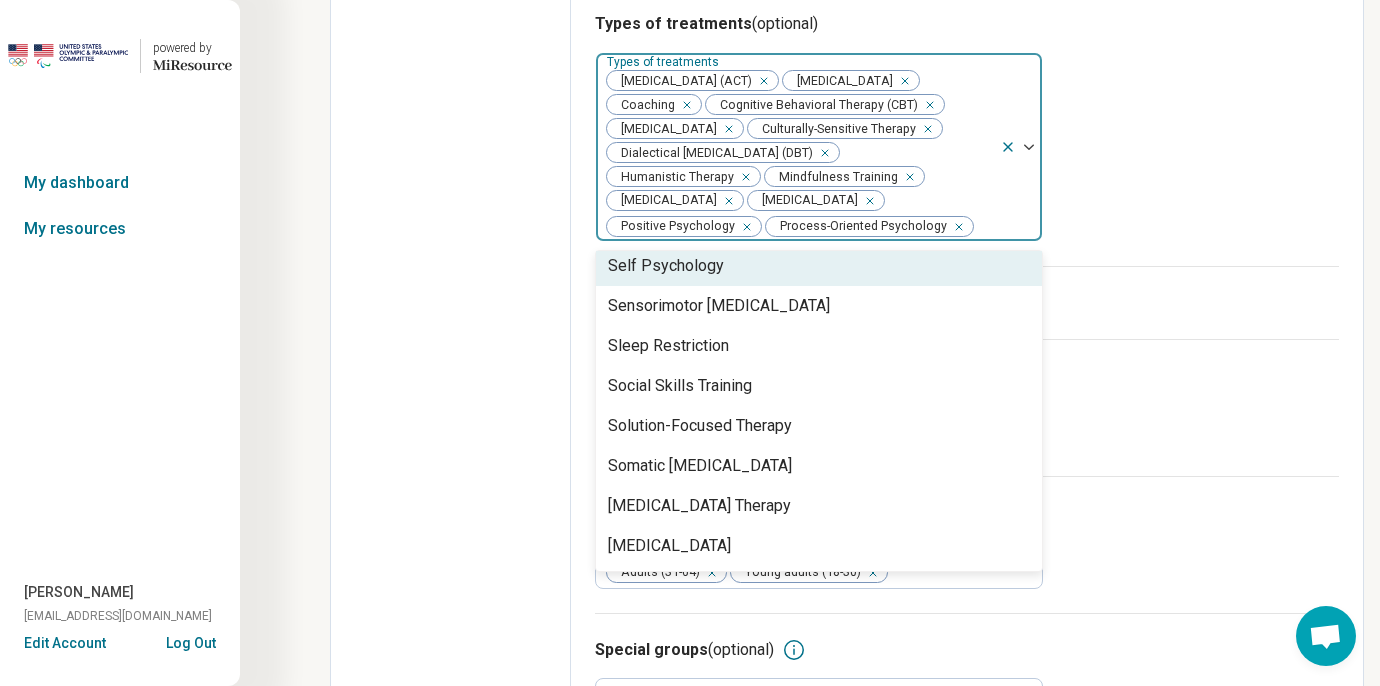 scroll, scrollTop: 3137, scrollLeft: 0, axis: vertical 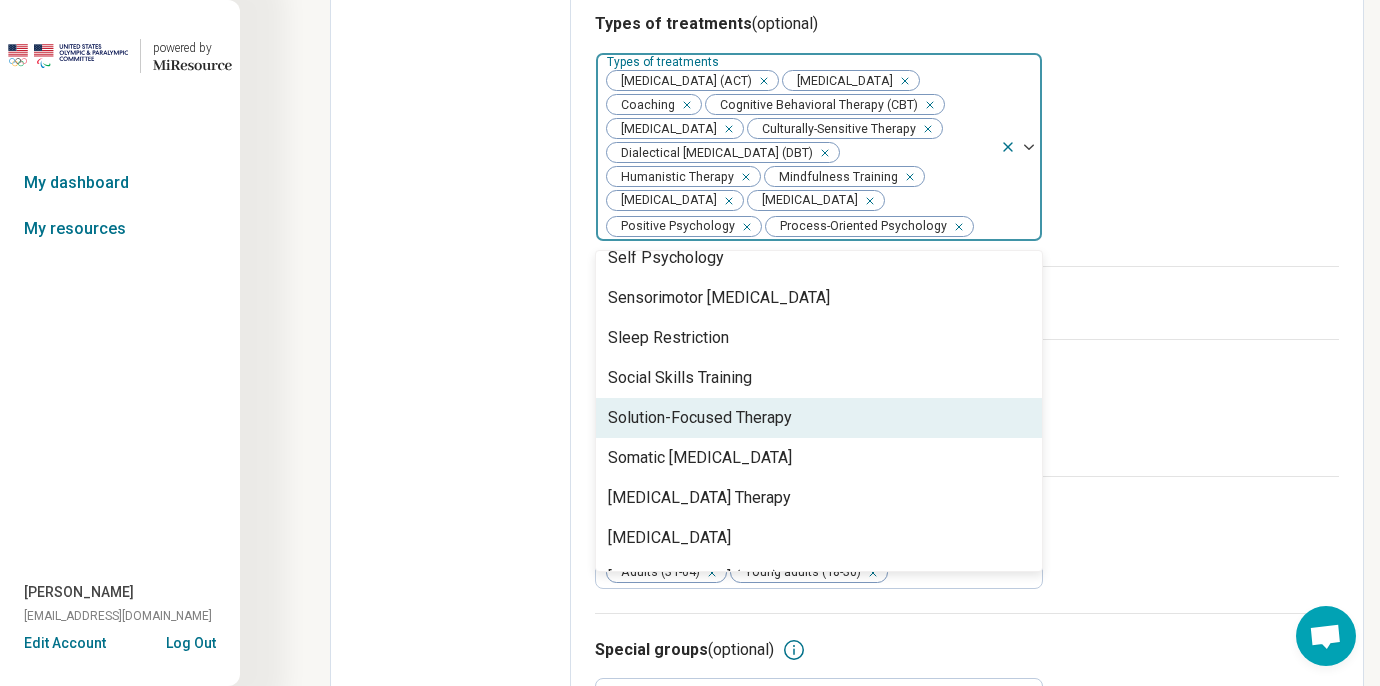 click on "Solution-Focused Therapy" at bounding box center (700, 418) 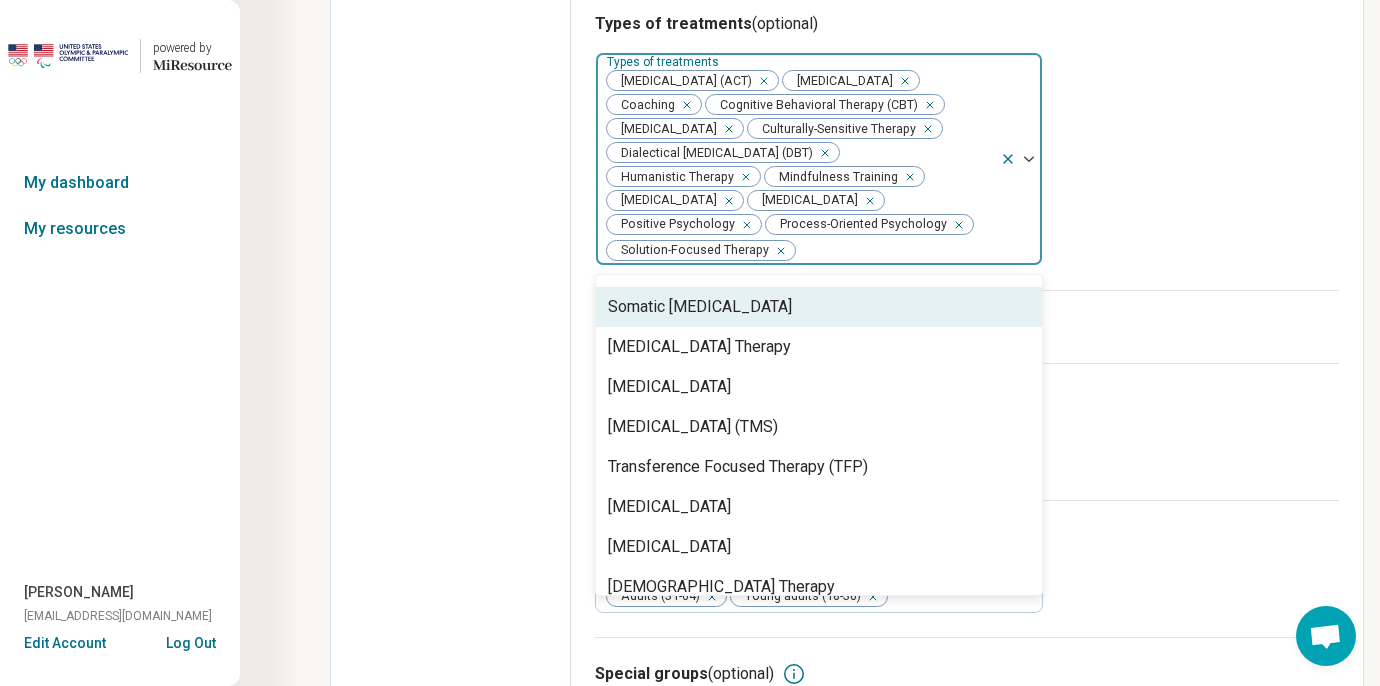 scroll, scrollTop: 3288, scrollLeft: 0, axis: vertical 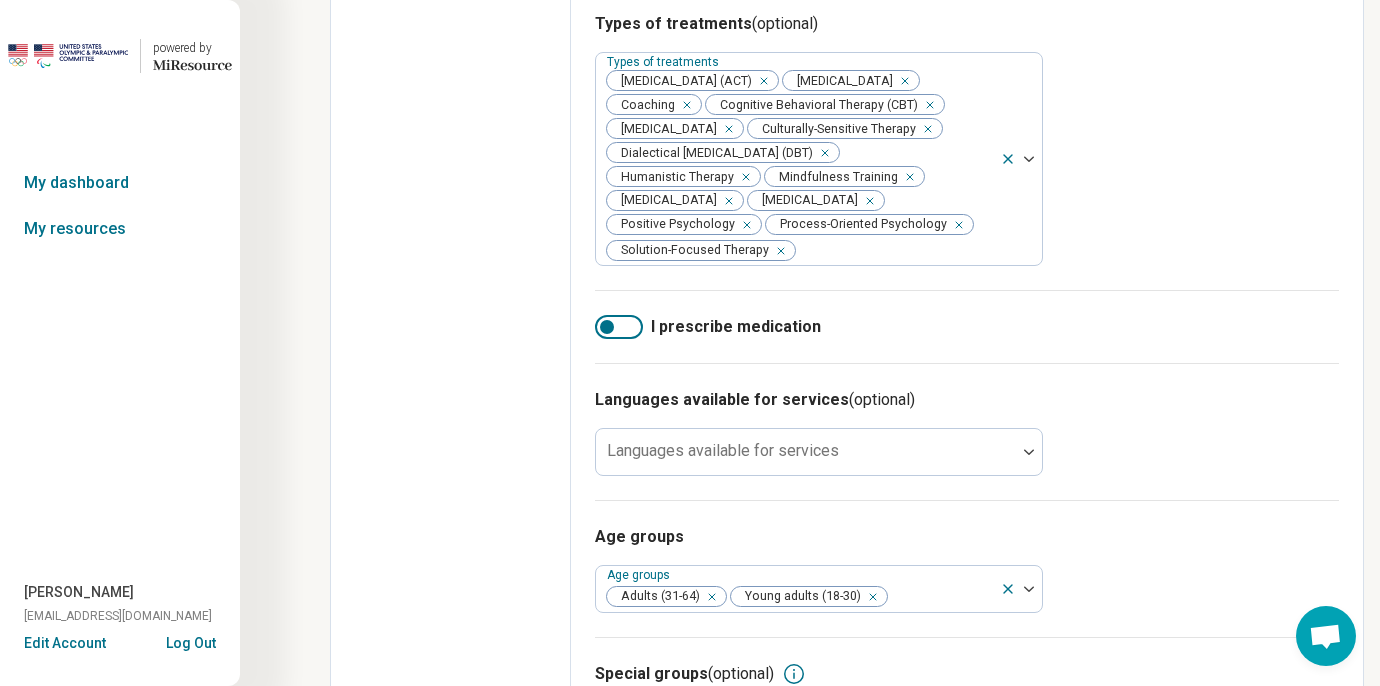 click on "Edit profile General Specialty Credentials Location Payment Schedule Profile completion:  59 % Profile Updated" at bounding box center (451, 33) 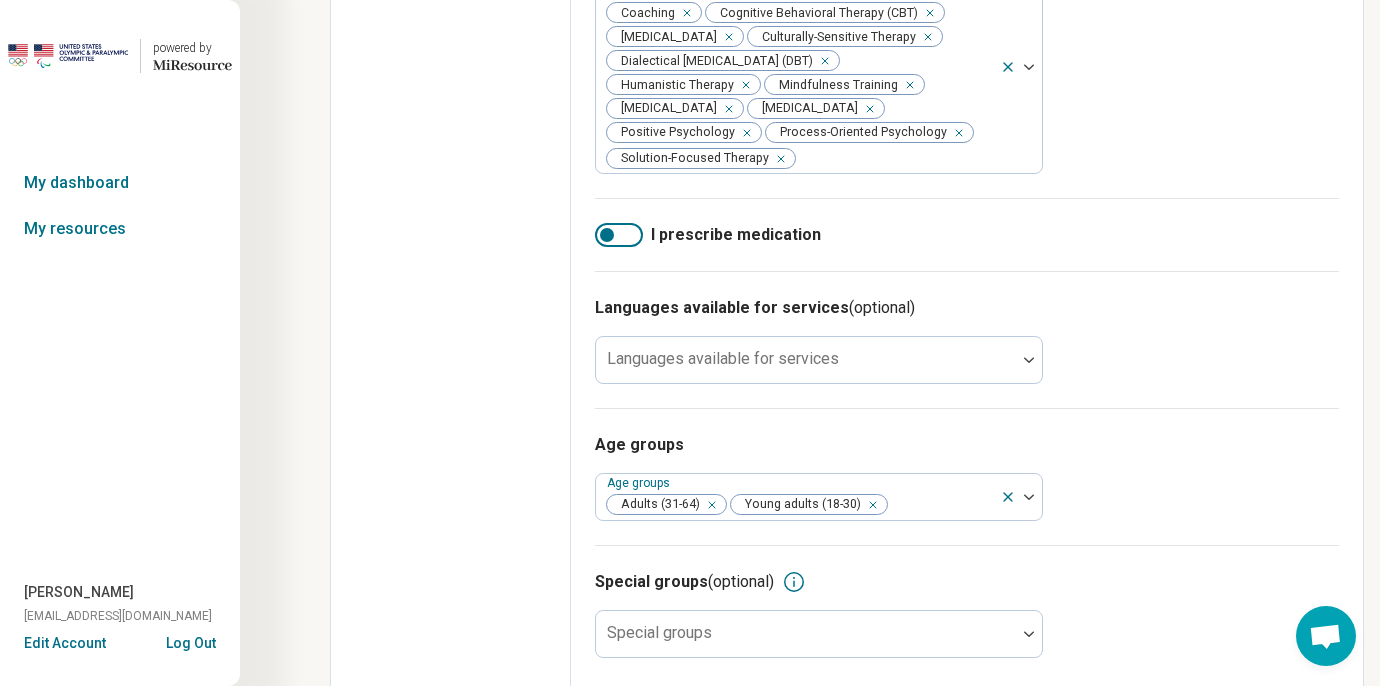 scroll, scrollTop: 922, scrollLeft: 0, axis: vertical 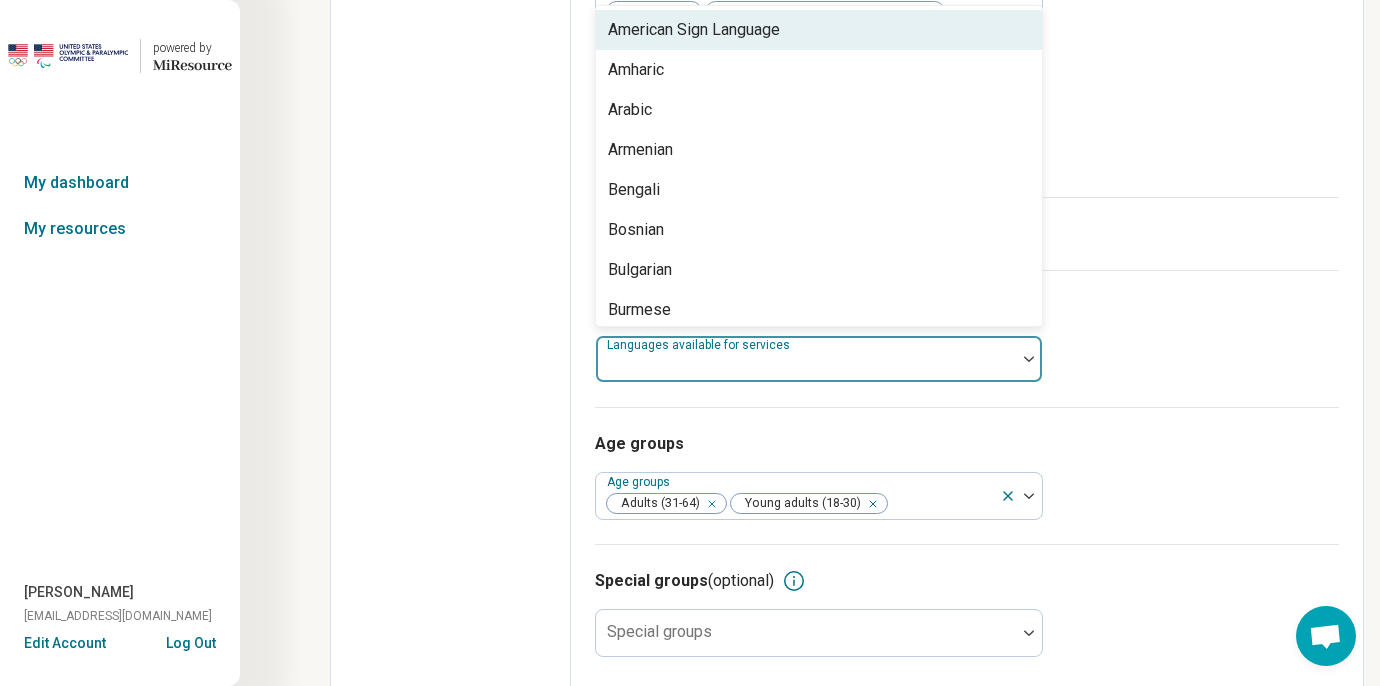 click on "Languages available for services" at bounding box center [819, 359] 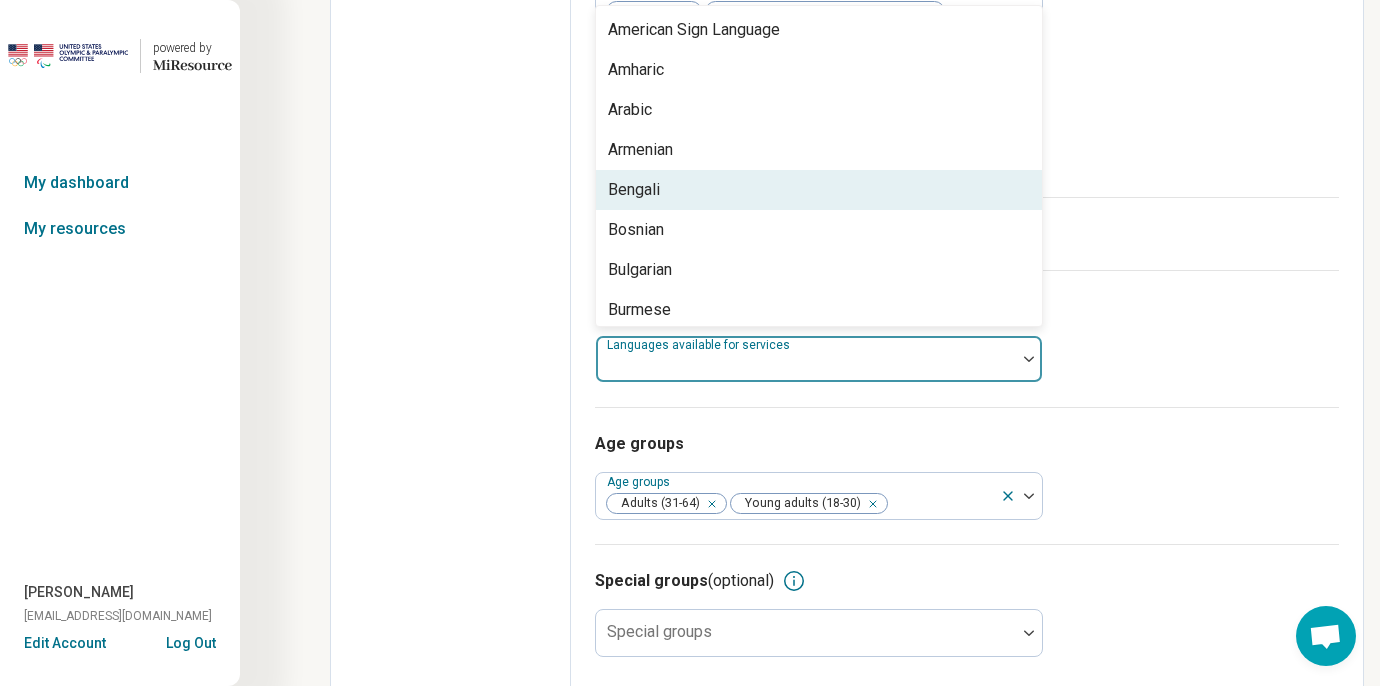 click on "Edit profile General Specialty Credentials Location Payment Schedule Profile completion:  59 % Profile Updated" at bounding box center (451, -60) 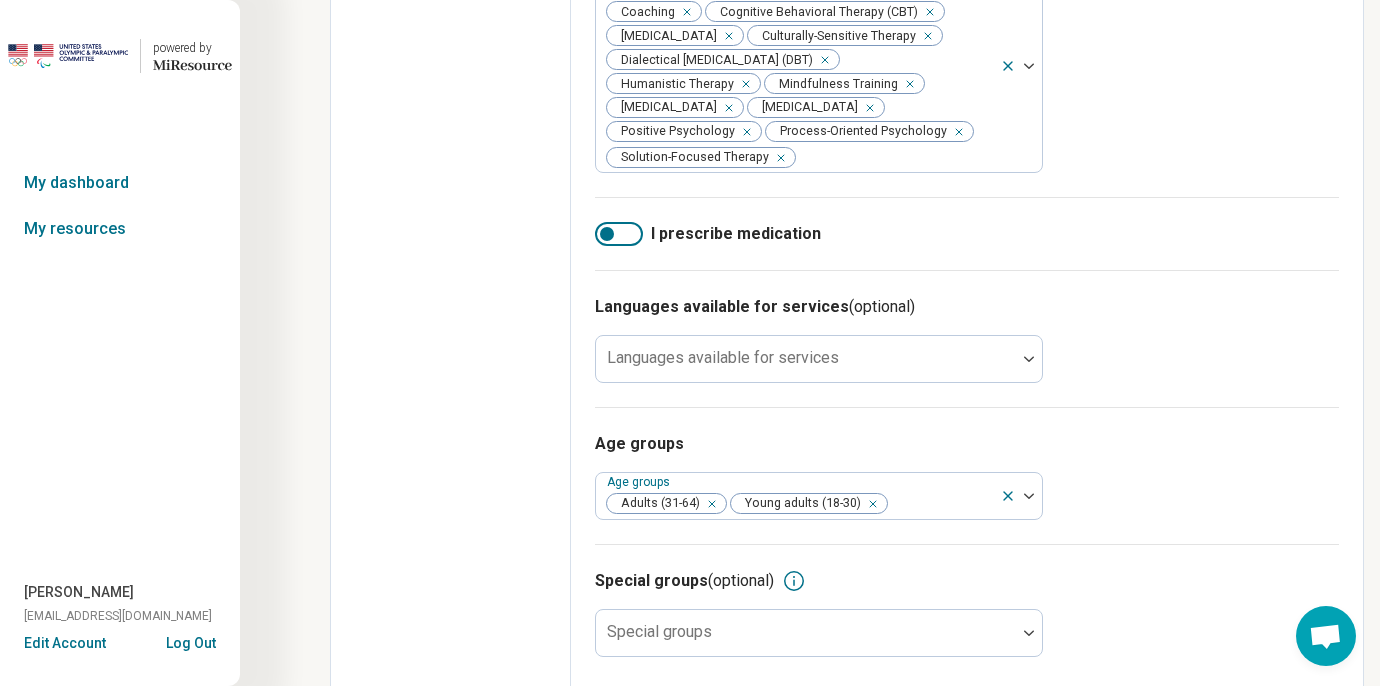 scroll, scrollTop: 953, scrollLeft: 0, axis: vertical 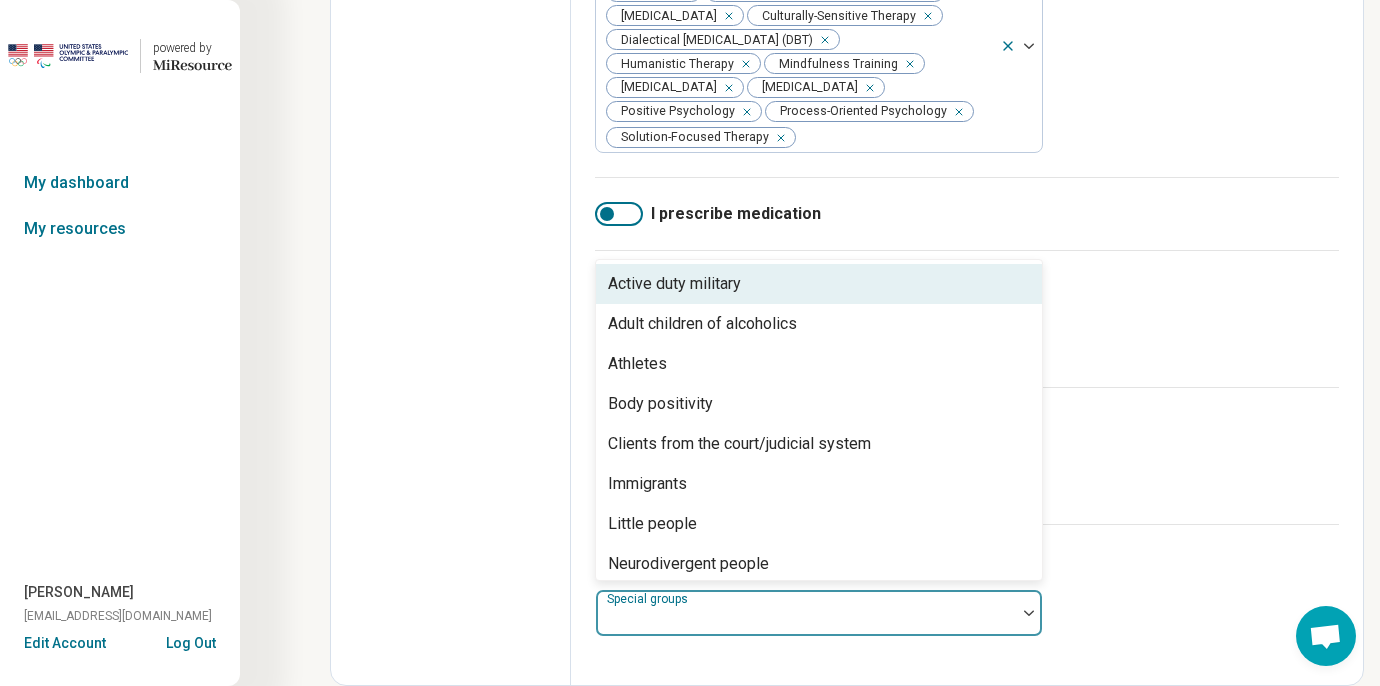 click on "Special groups" at bounding box center [819, 613] 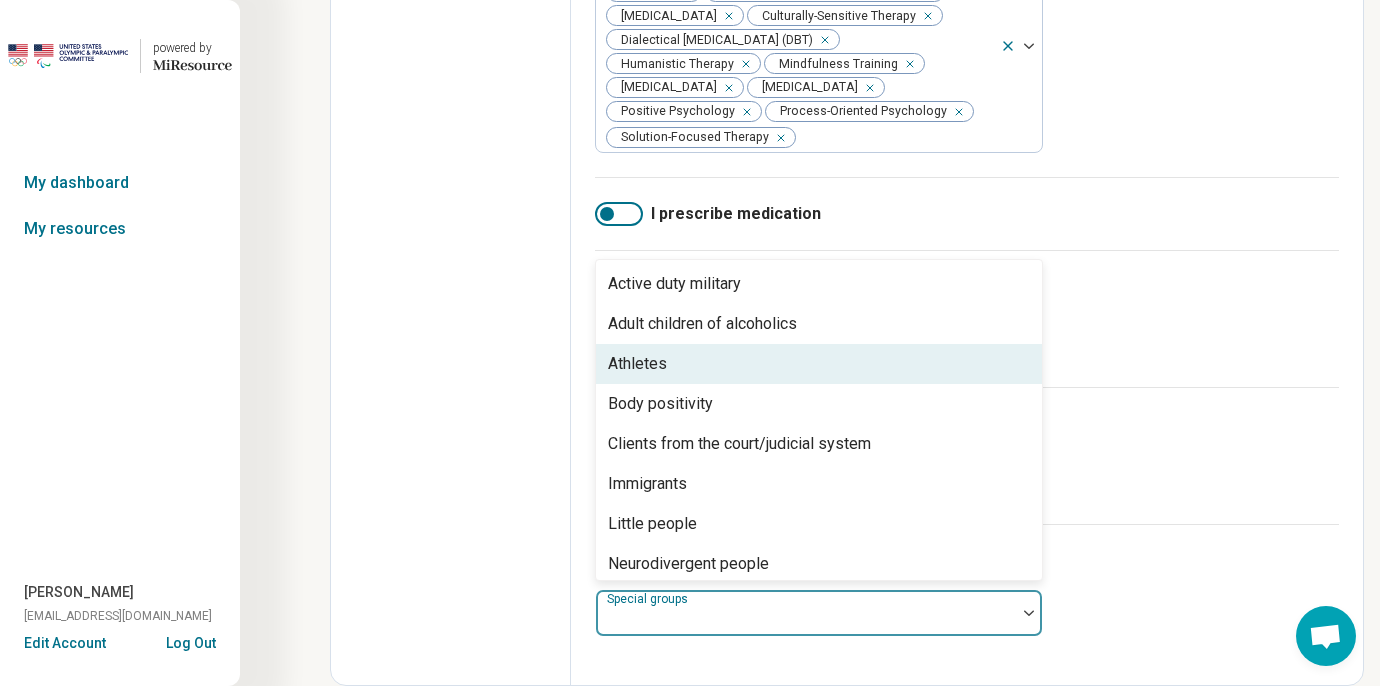 click on "Athletes" at bounding box center [819, 364] 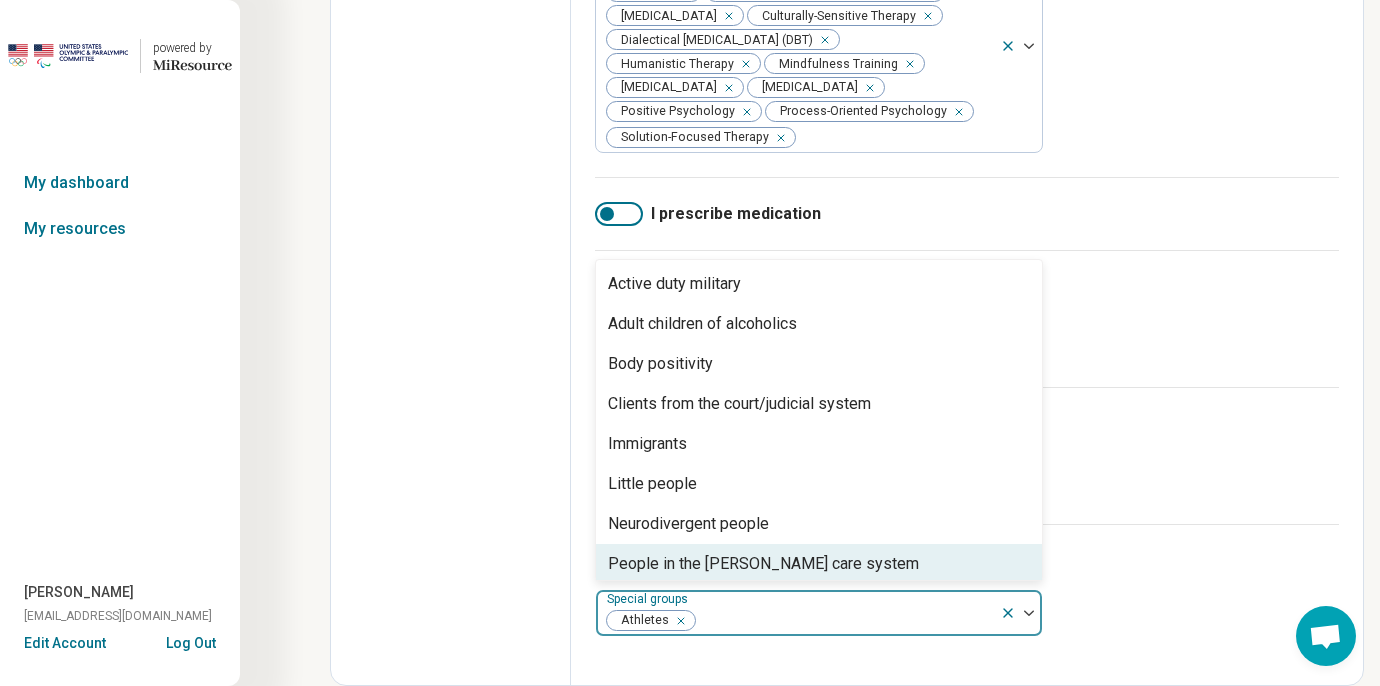 click at bounding box center (844, 621) 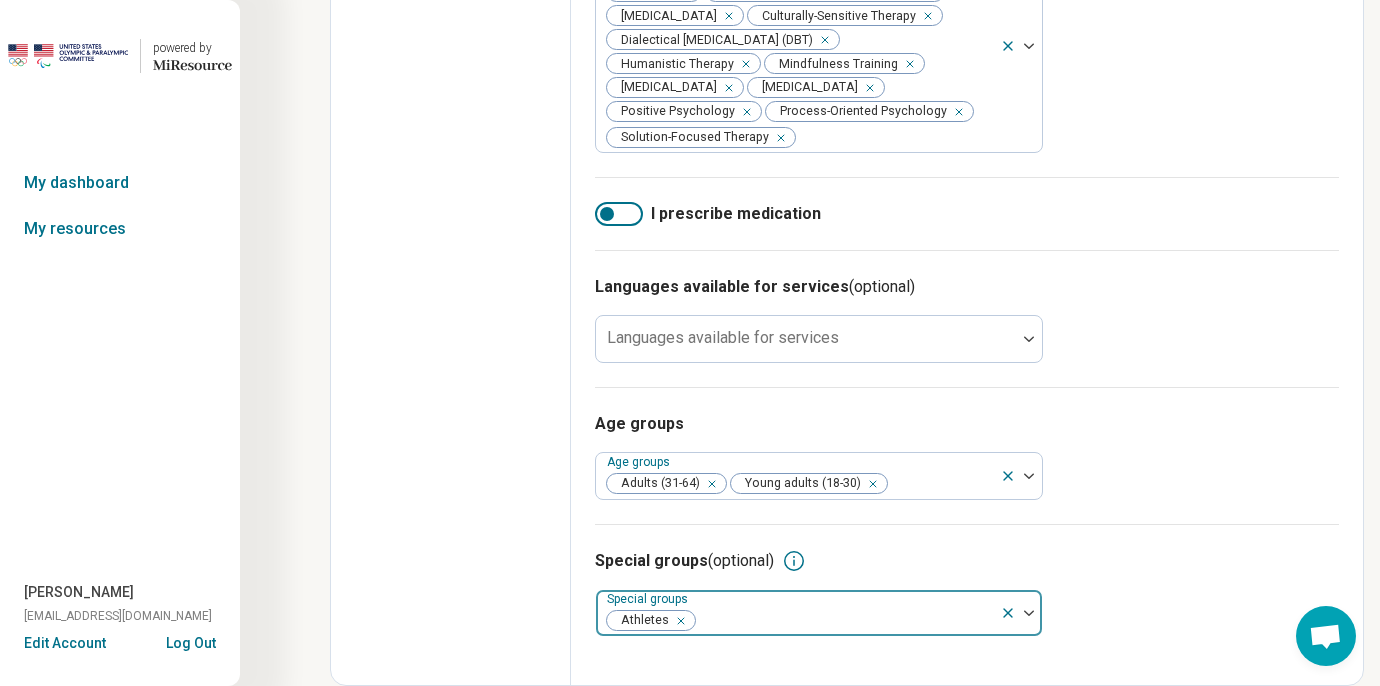 click at bounding box center [844, 621] 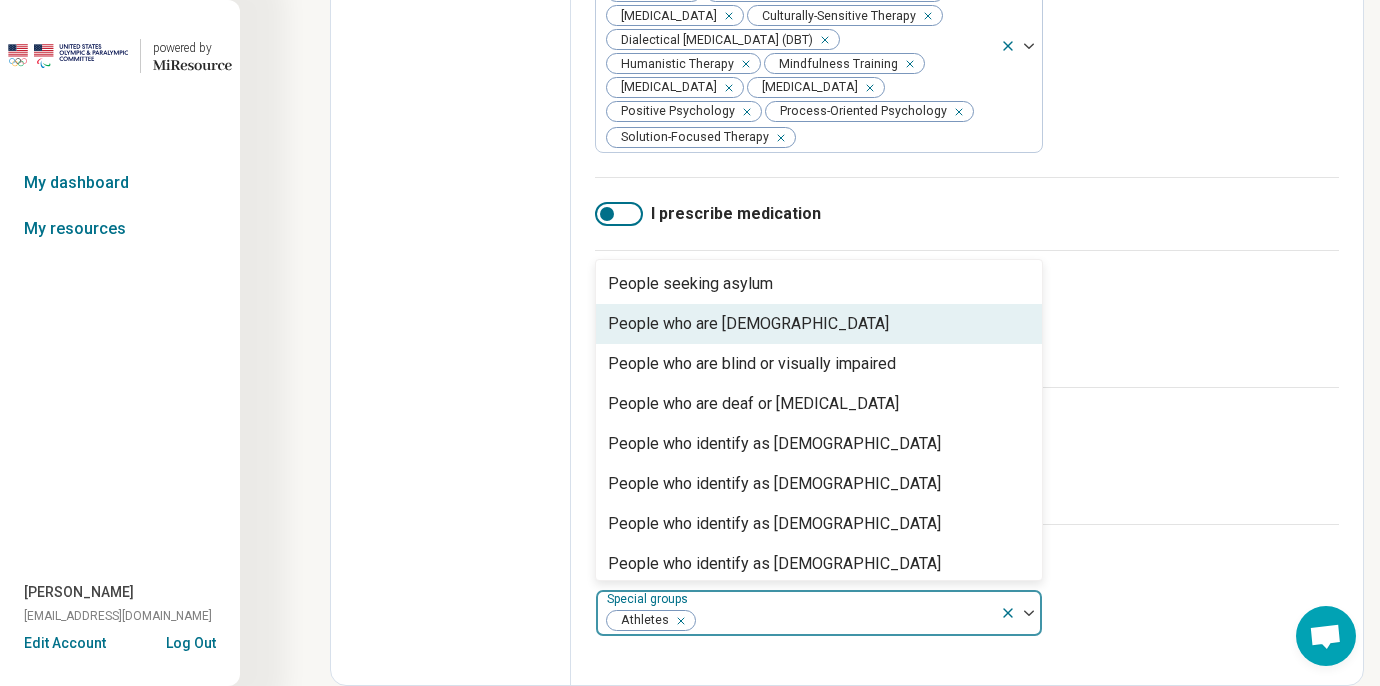 scroll, scrollTop: 363, scrollLeft: 0, axis: vertical 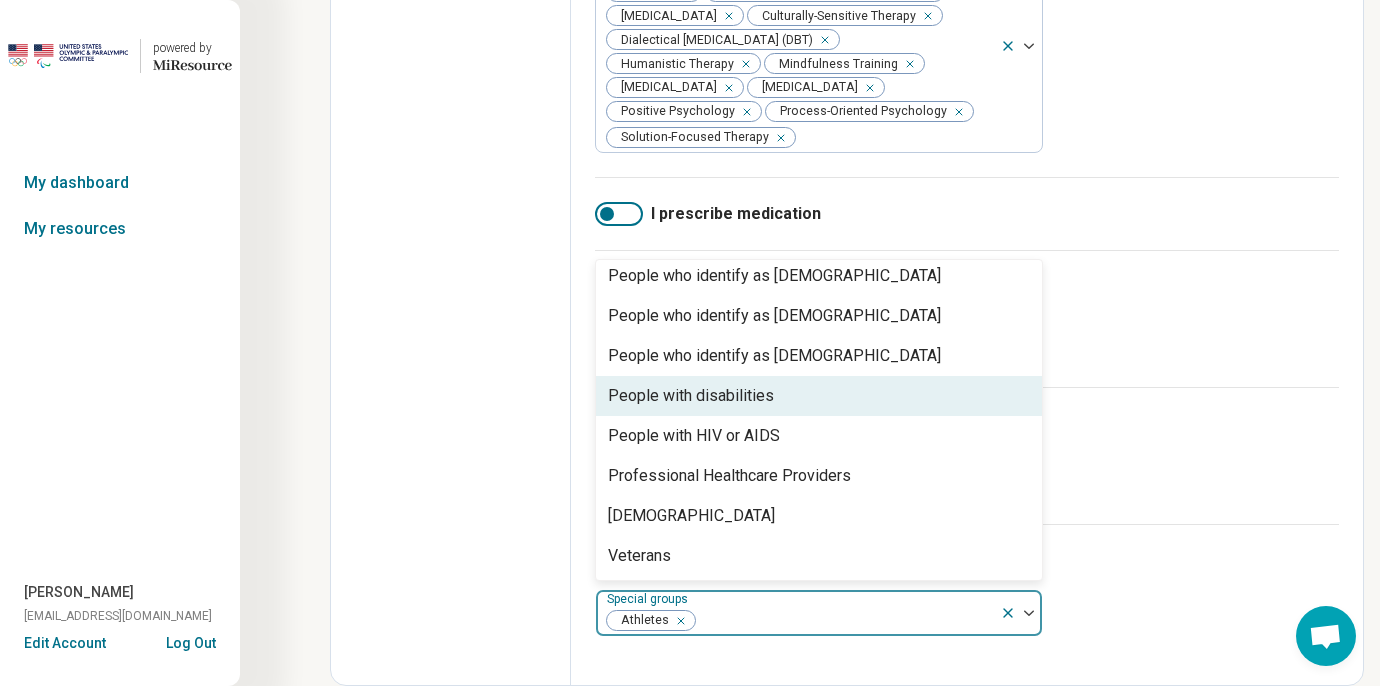 click on "People with disabilities" at bounding box center [691, 396] 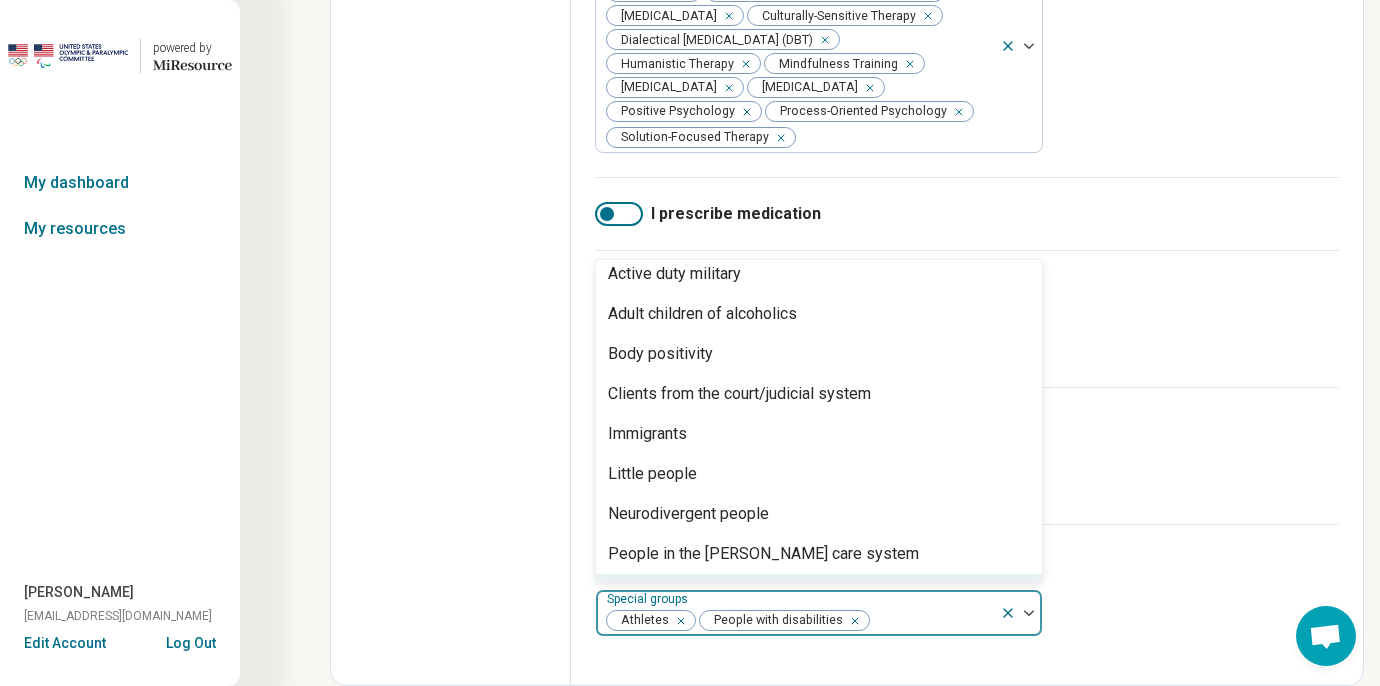 scroll, scrollTop: 0, scrollLeft: 0, axis: both 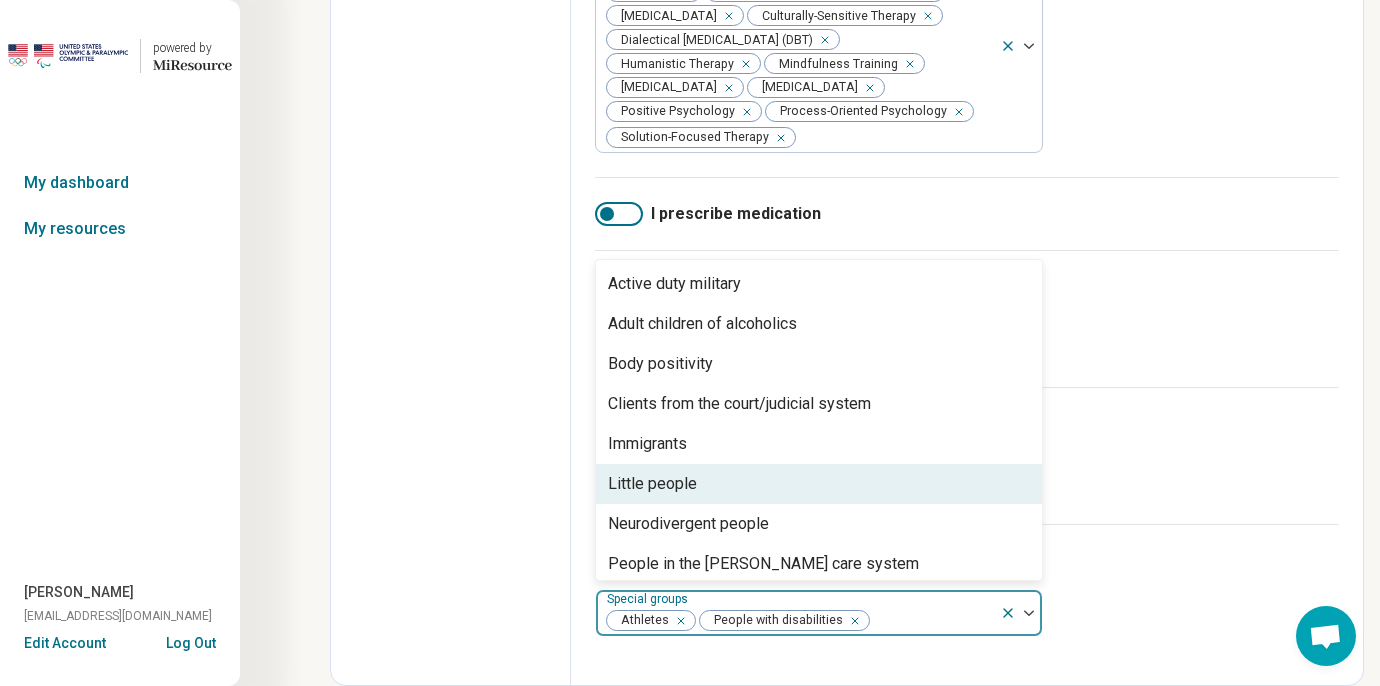 click on "Edit profile General Specialty Credentials Location Payment Schedule Profile completion:  59 % Profile Updated" at bounding box center (451, -80) 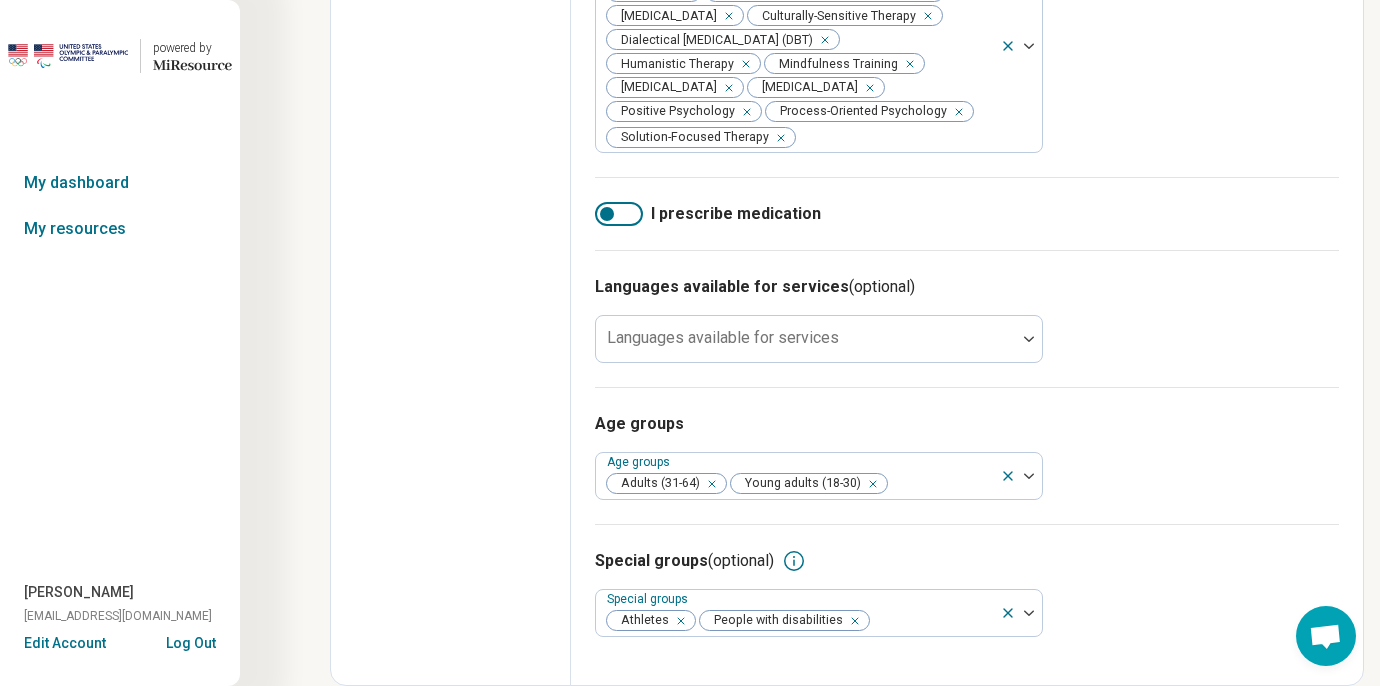 scroll, scrollTop: 0, scrollLeft: 0, axis: both 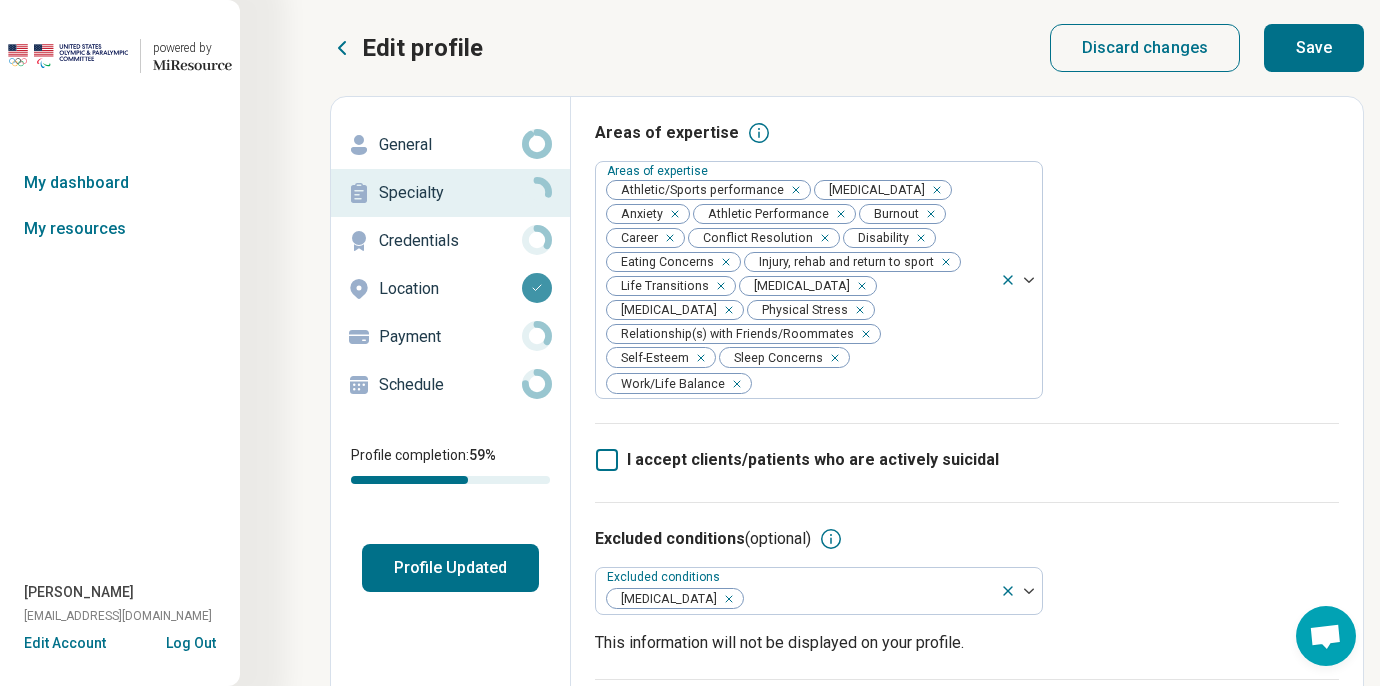 click on "Save" at bounding box center [1314, 48] 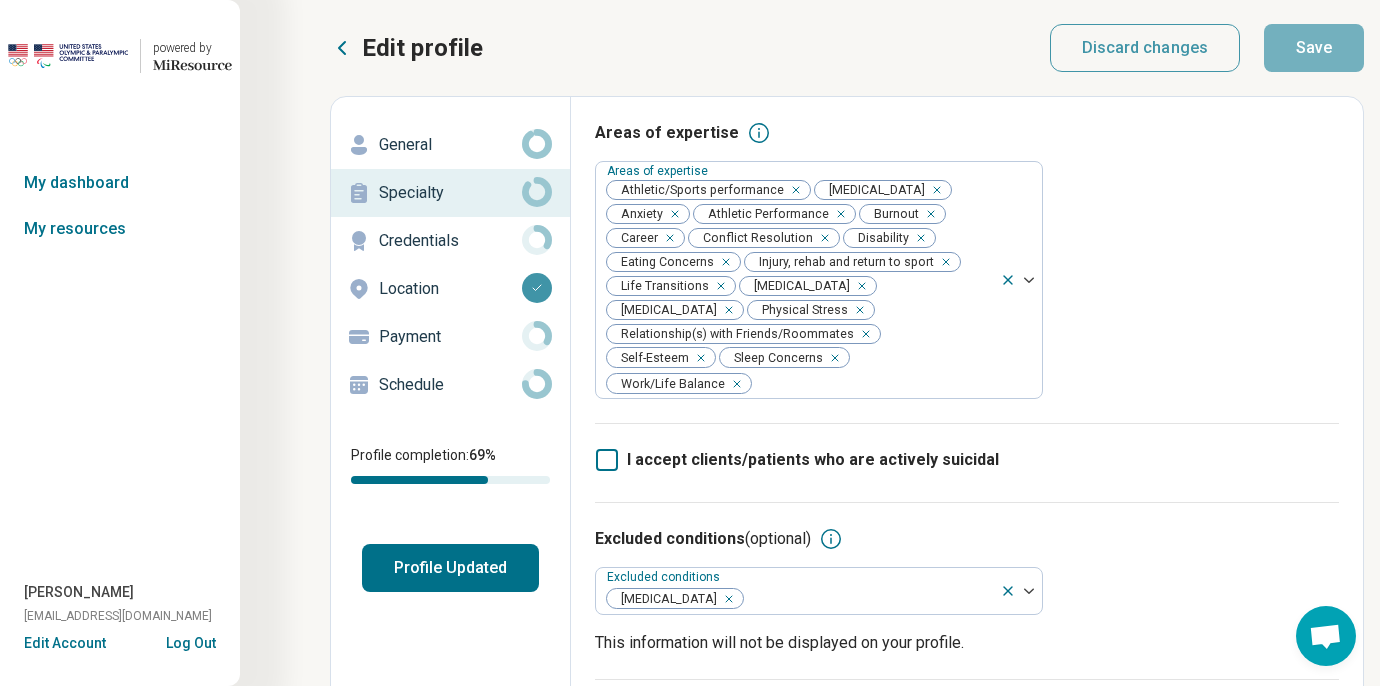 click on "Credentials" at bounding box center (450, 241) 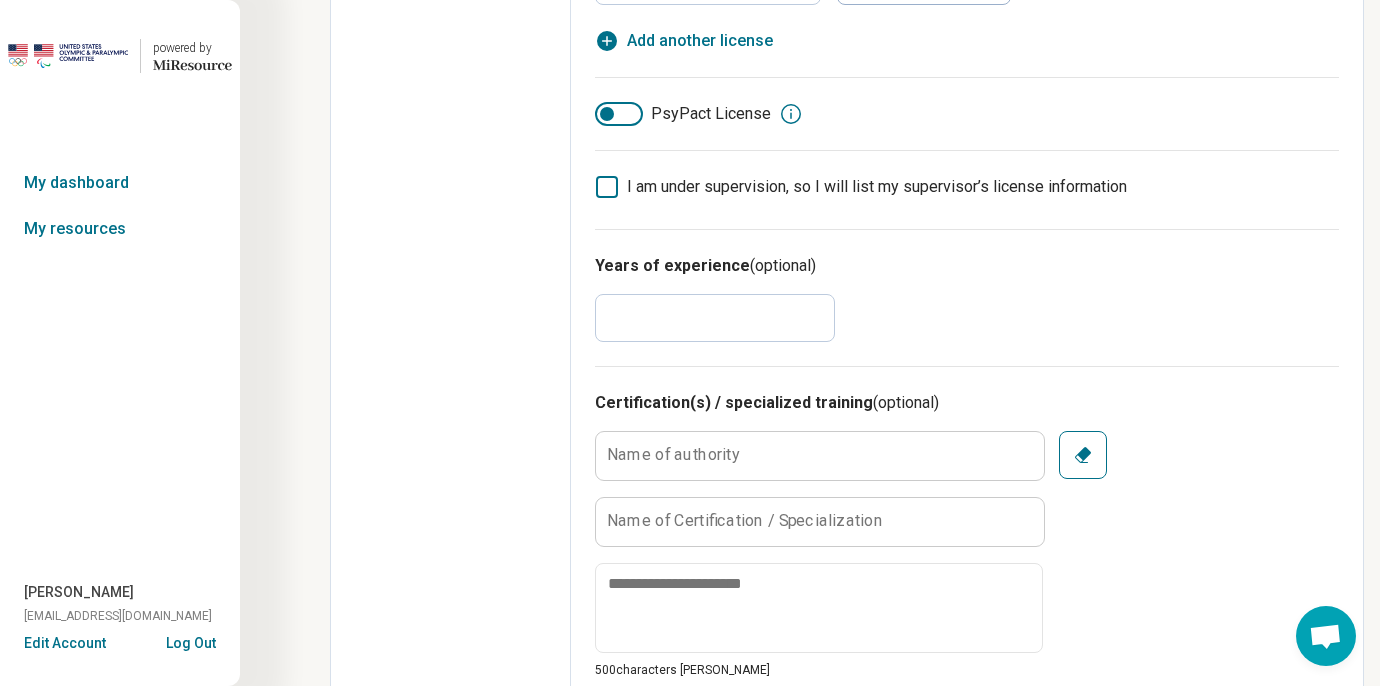 scroll, scrollTop: 1205, scrollLeft: 0, axis: vertical 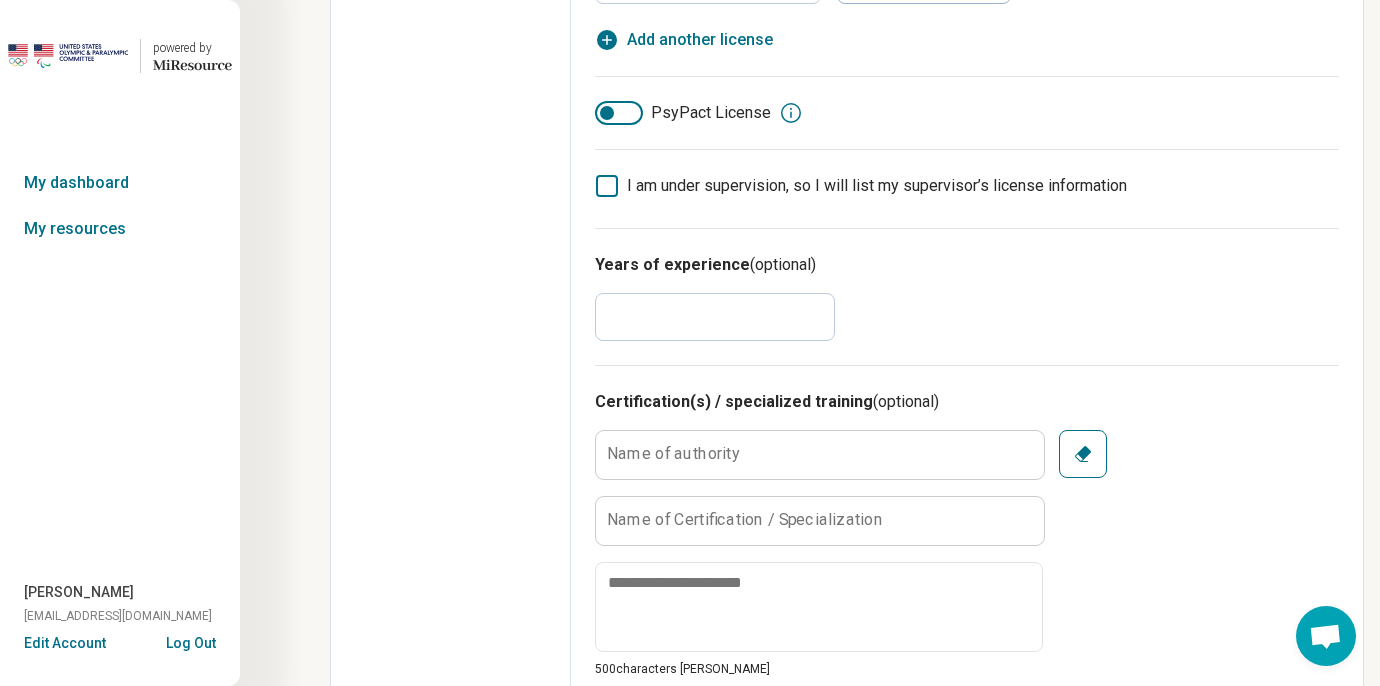 click on "*" at bounding box center (715, 317) 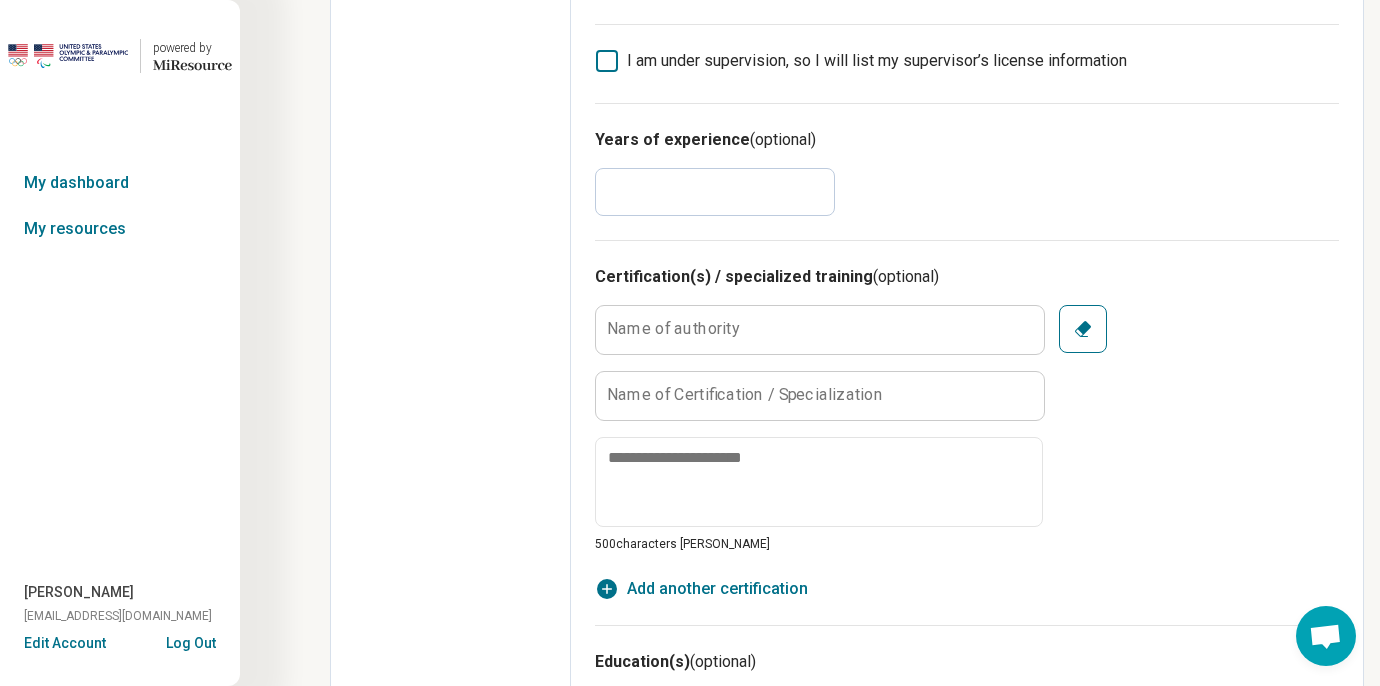 scroll, scrollTop: 1333, scrollLeft: 0, axis: vertical 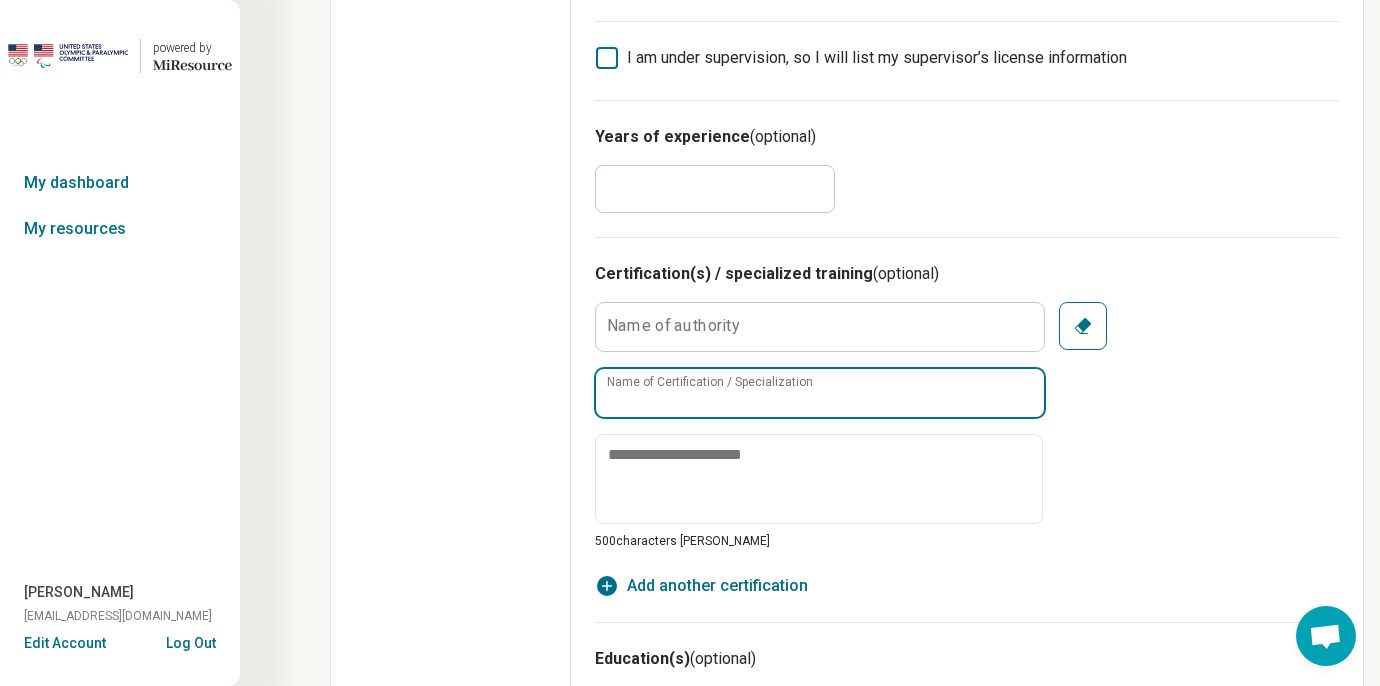 click on "Name of Certification / Specialization" at bounding box center [820, 393] 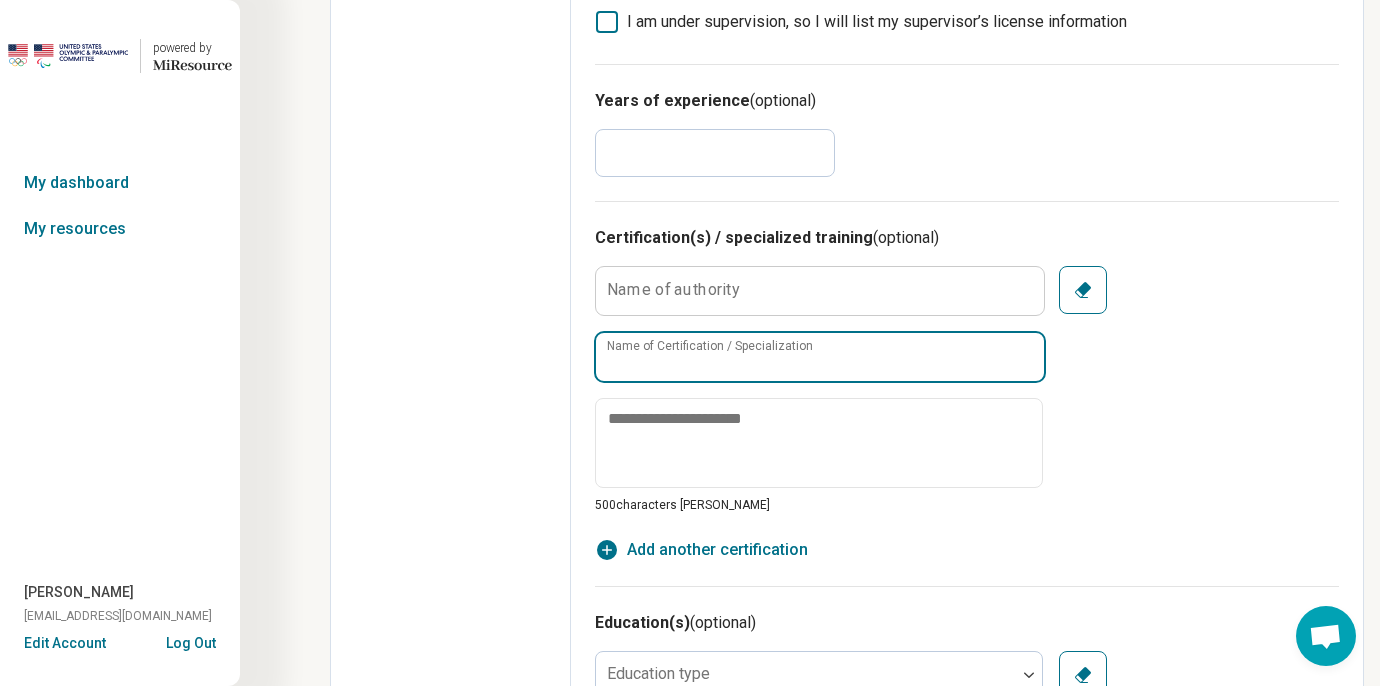 scroll, scrollTop: 1370, scrollLeft: 0, axis: vertical 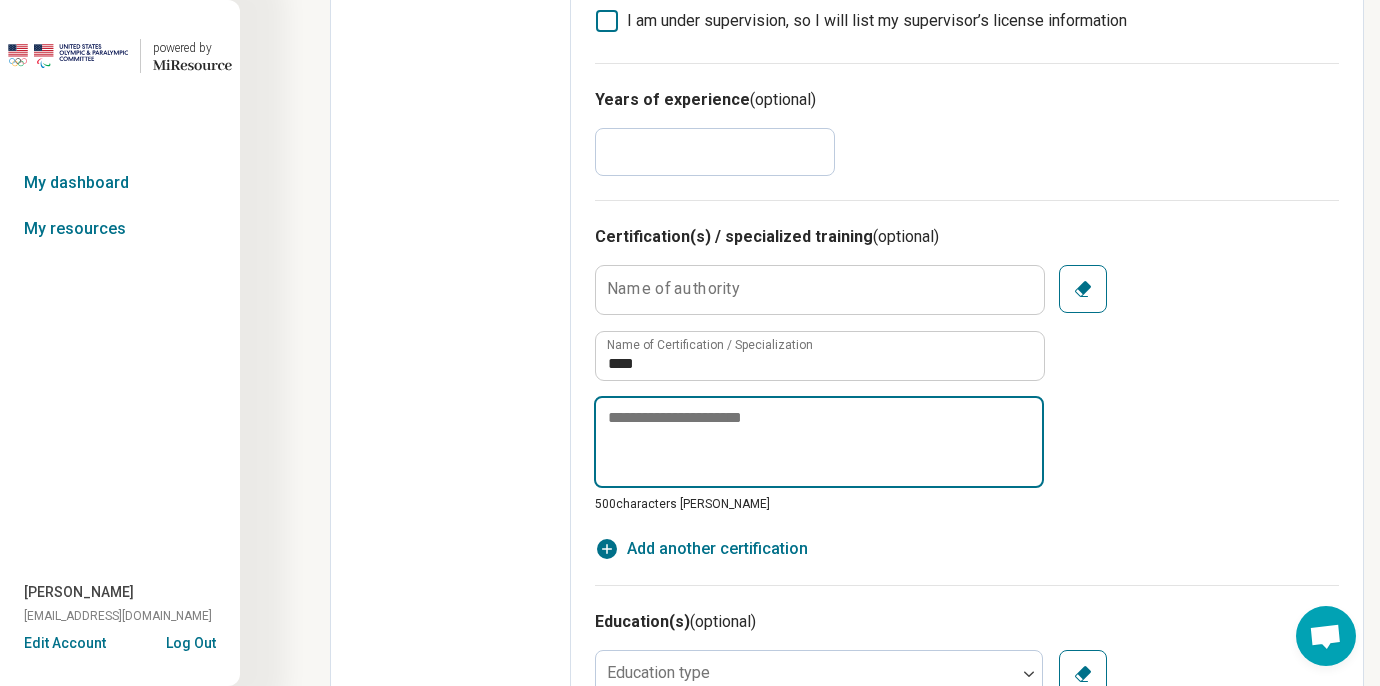 click at bounding box center [819, 442] 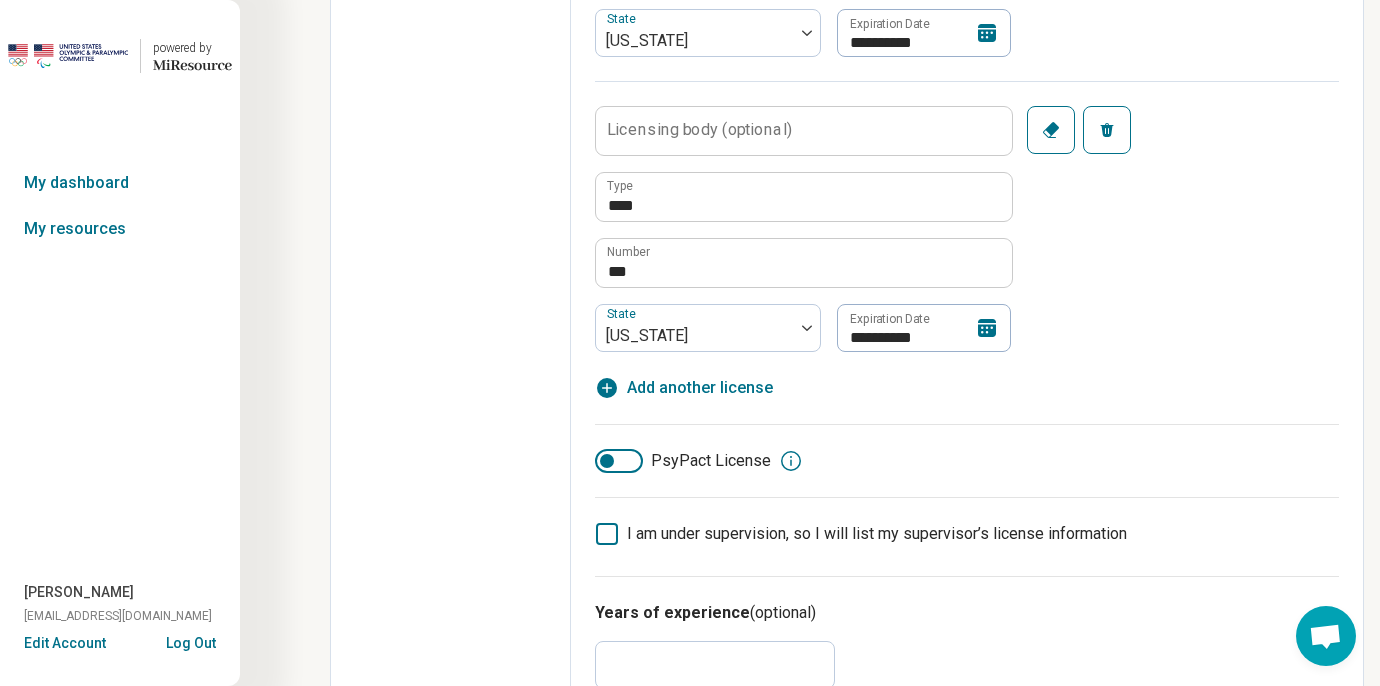 scroll, scrollTop: 852, scrollLeft: 0, axis: vertical 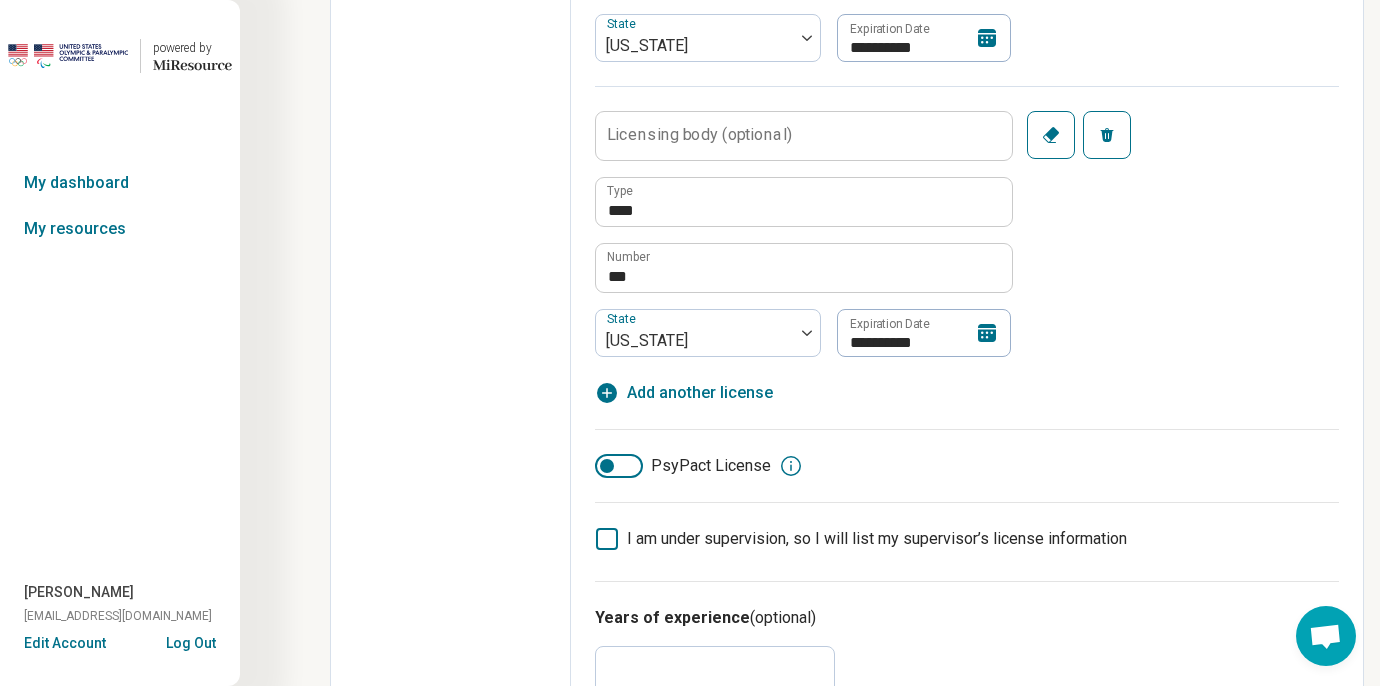 click 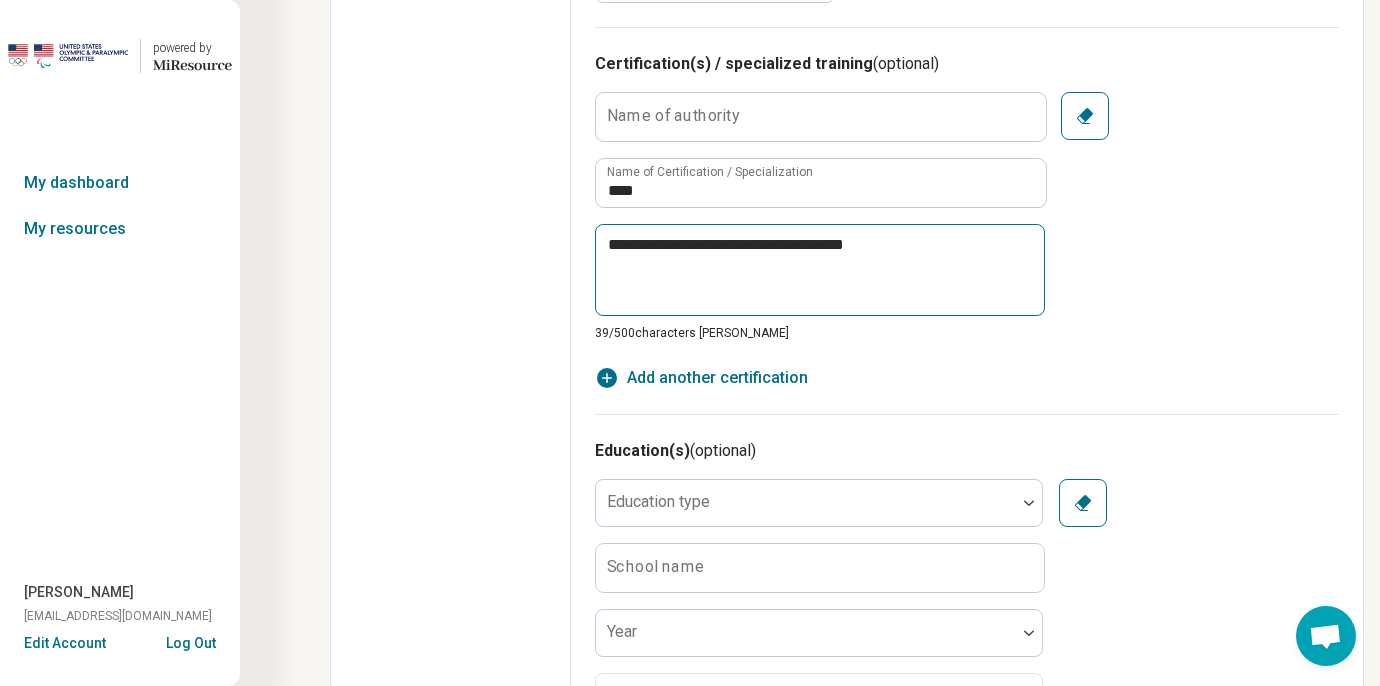 scroll, scrollTop: 1249, scrollLeft: 0, axis: vertical 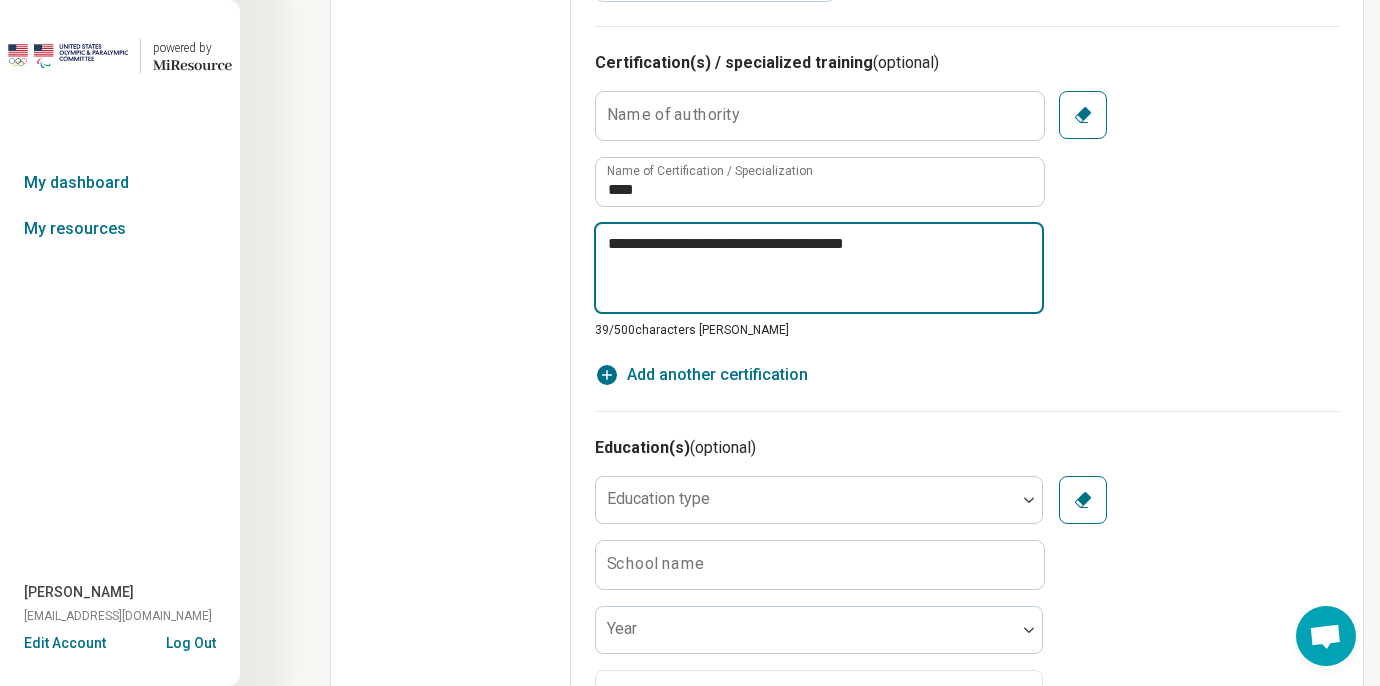 click on "**********" at bounding box center [819, 268] 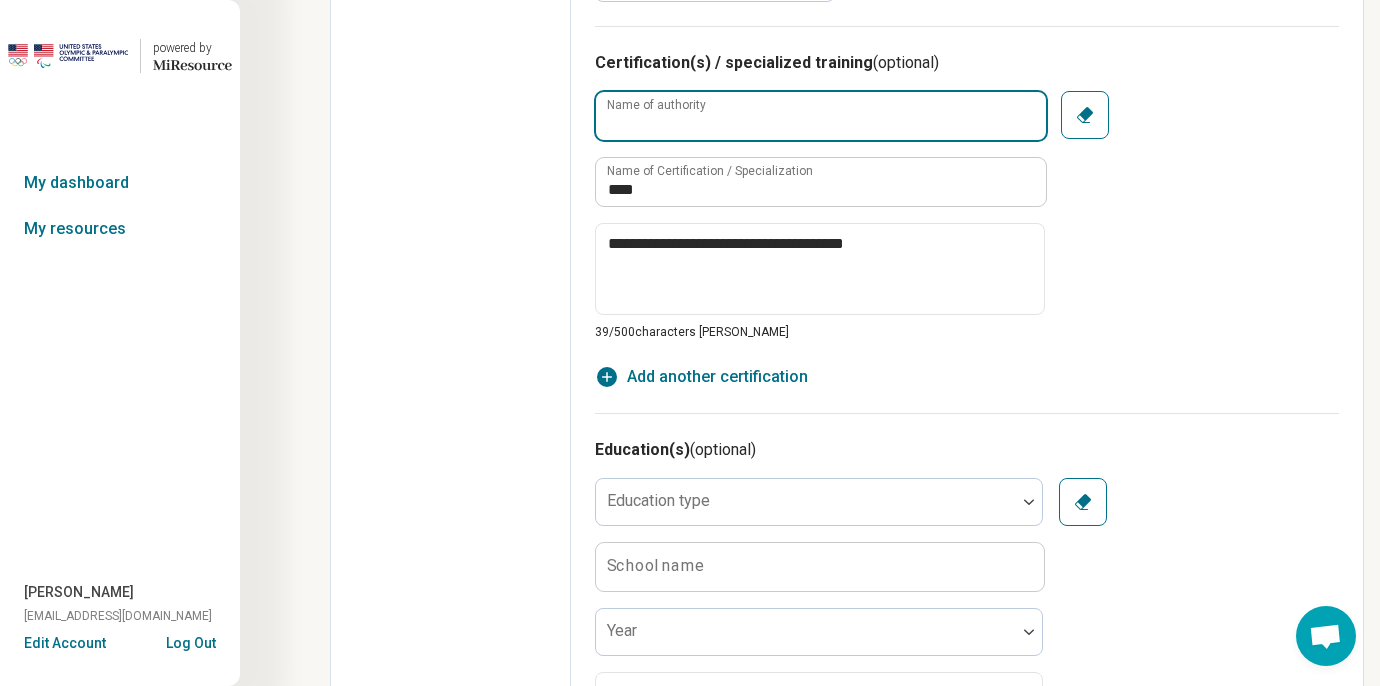 click on "Name of authority" at bounding box center [821, 116] 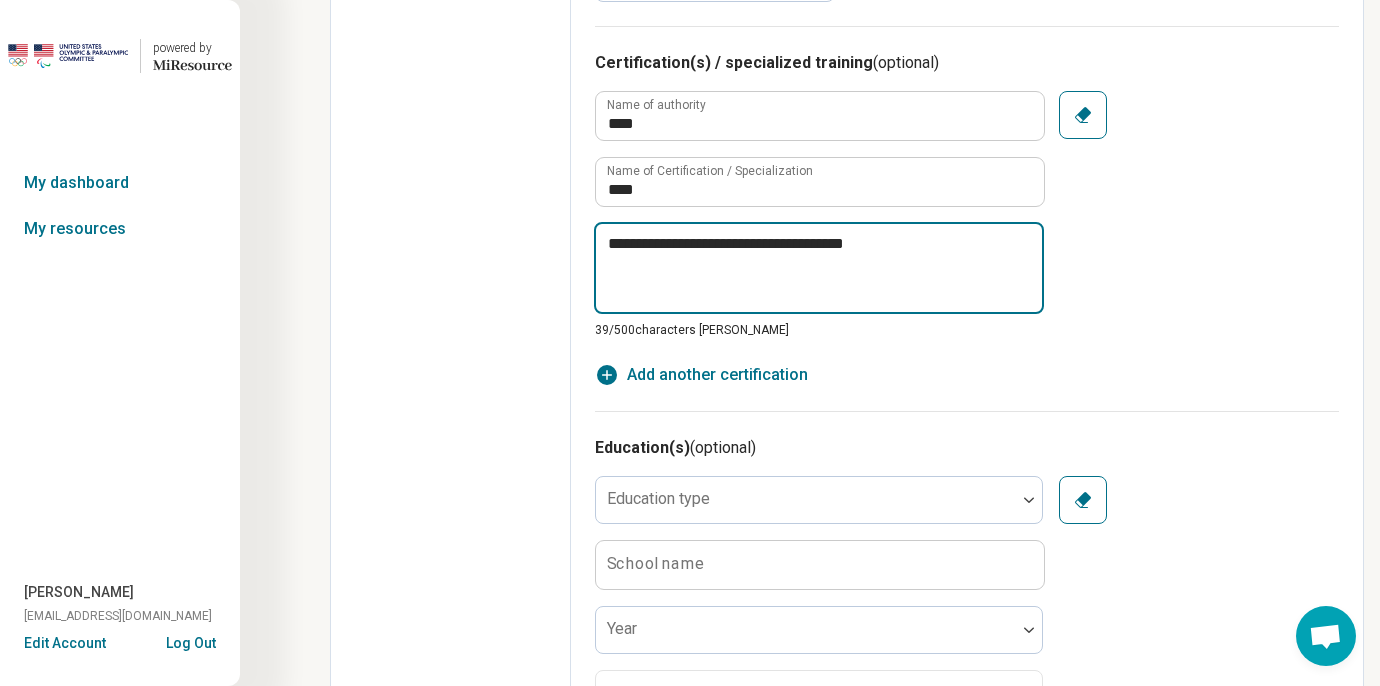 click on "**********" at bounding box center [819, 268] 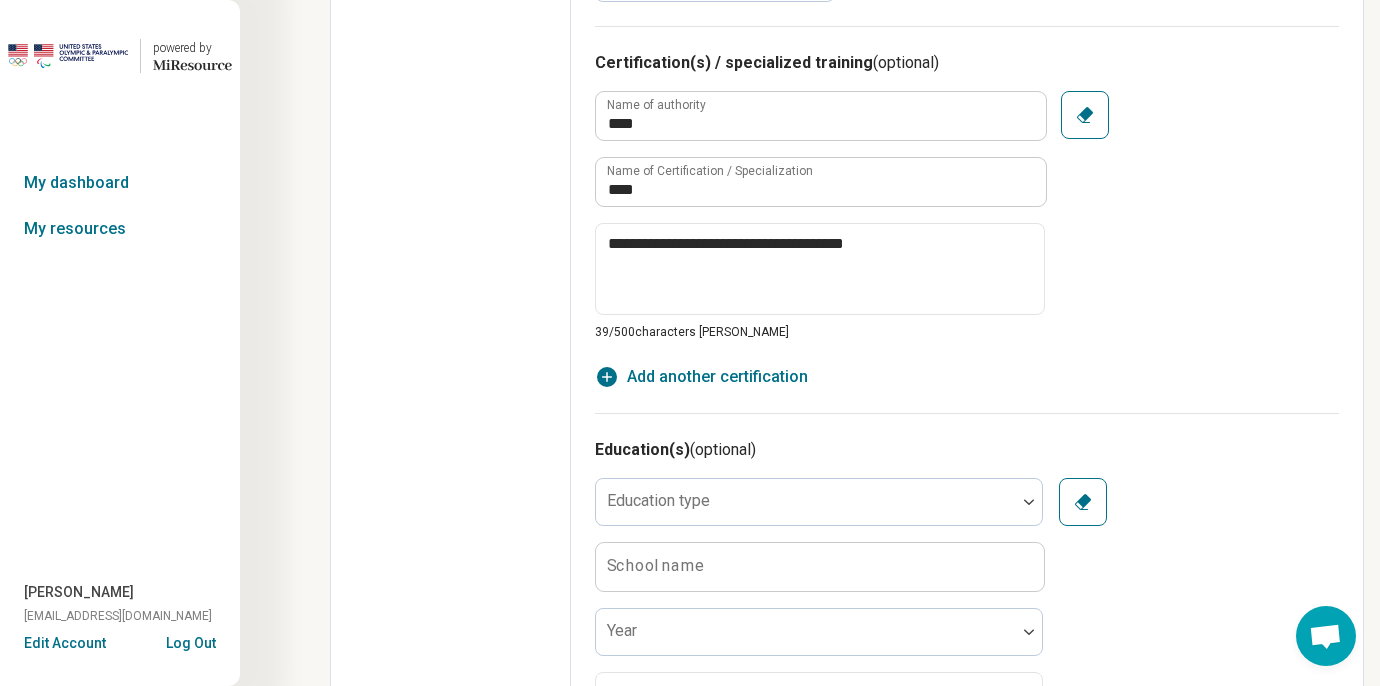 click on "Edit profile General Specialty Credentials Location Payment Schedule Profile completion:  69 % Profile Updated" at bounding box center (451, 156) 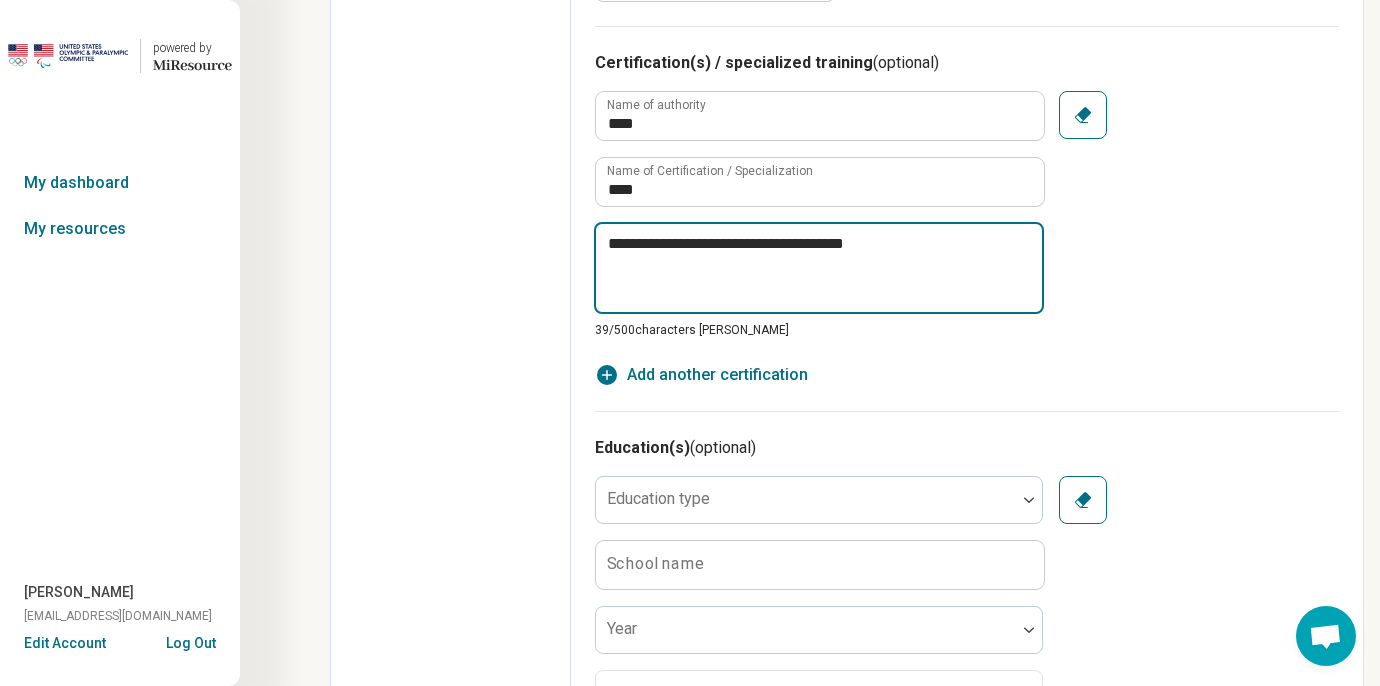 click on "**********" at bounding box center (819, 268) 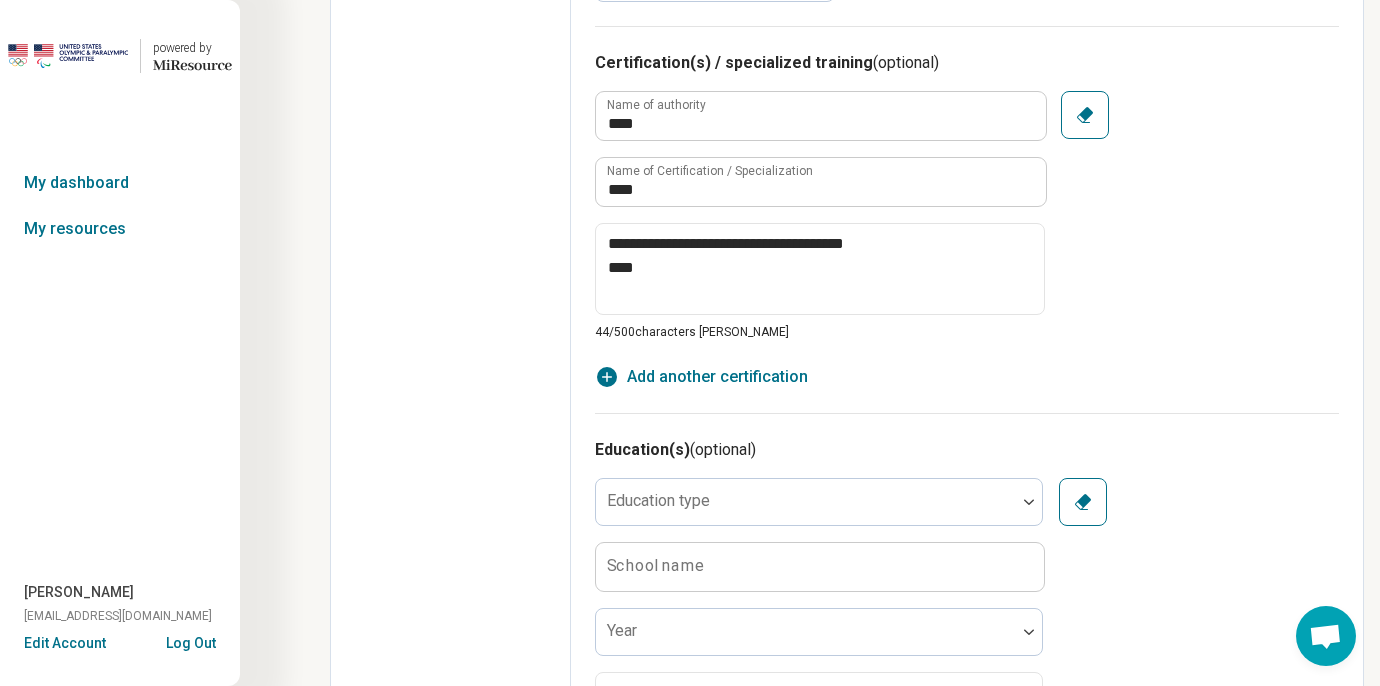 click on "Edit profile General Specialty Credentials Location Payment Schedule Profile completion:  69 % Profile Updated" at bounding box center (451, 156) 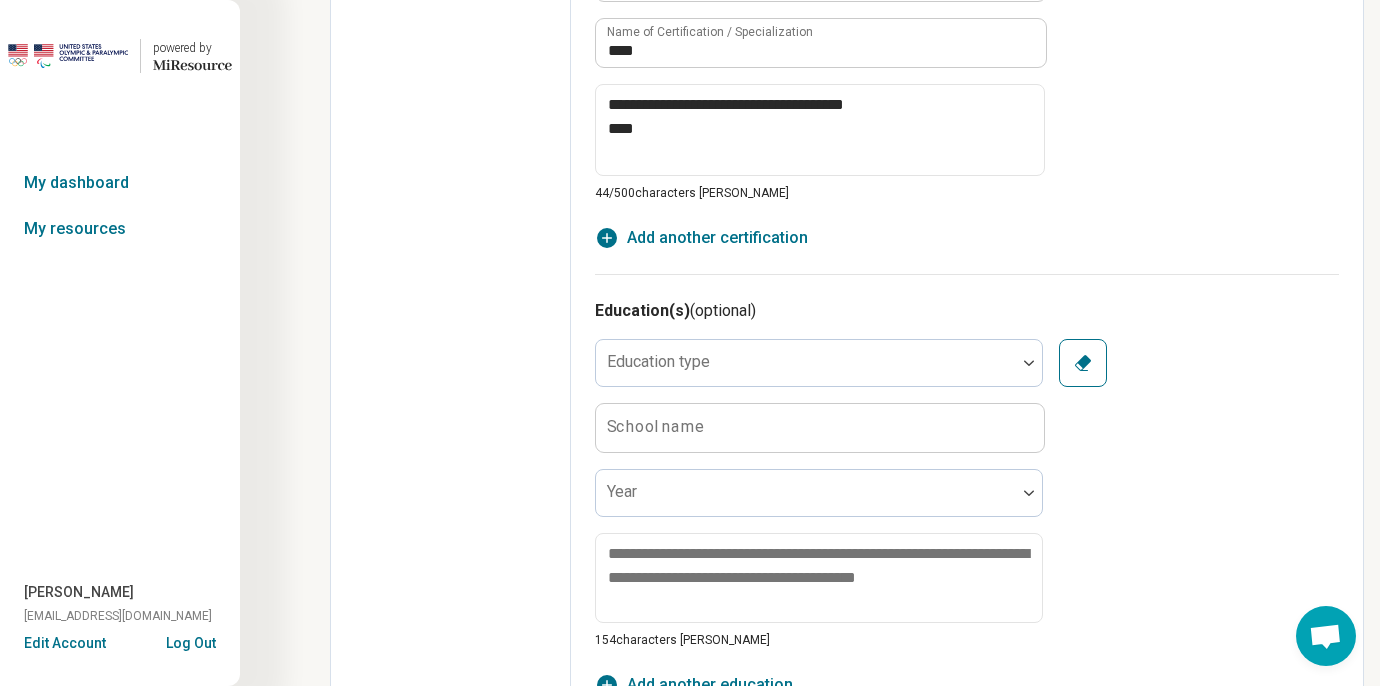 scroll, scrollTop: 1438, scrollLeft: 0, axis: vertical 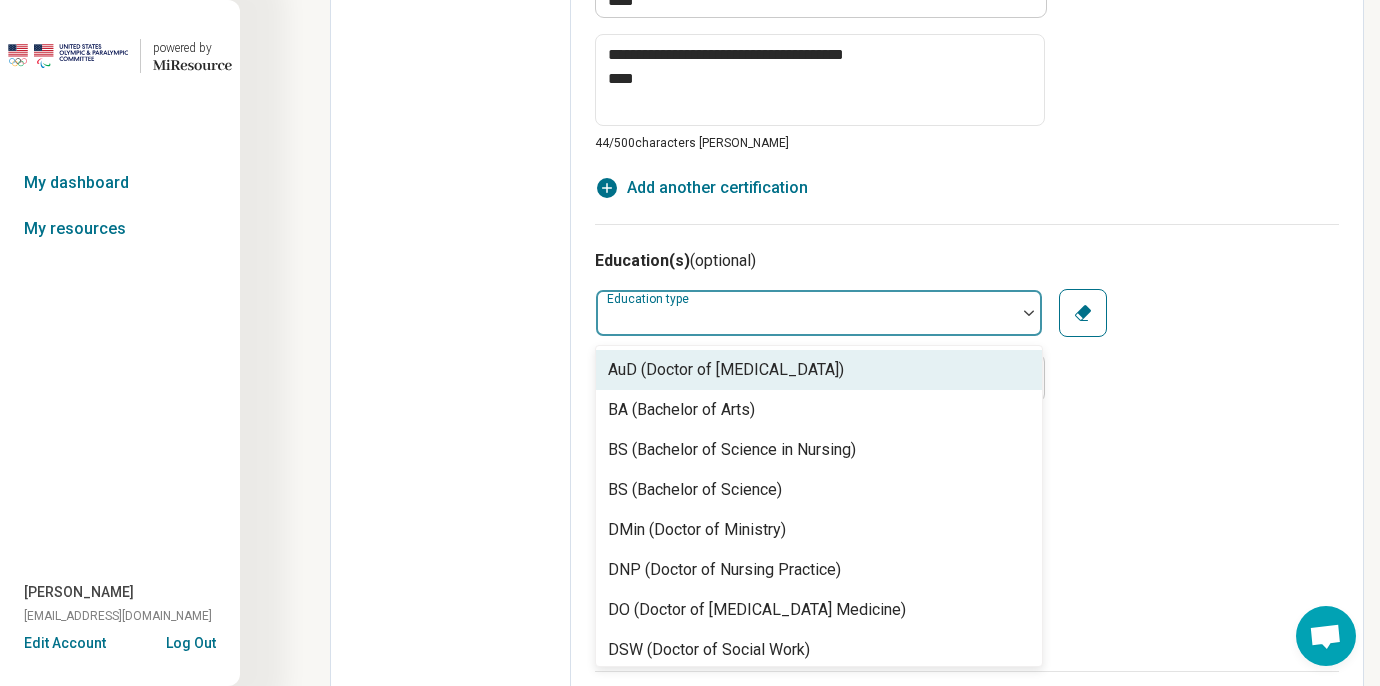 click at bounding box center [806, 321] 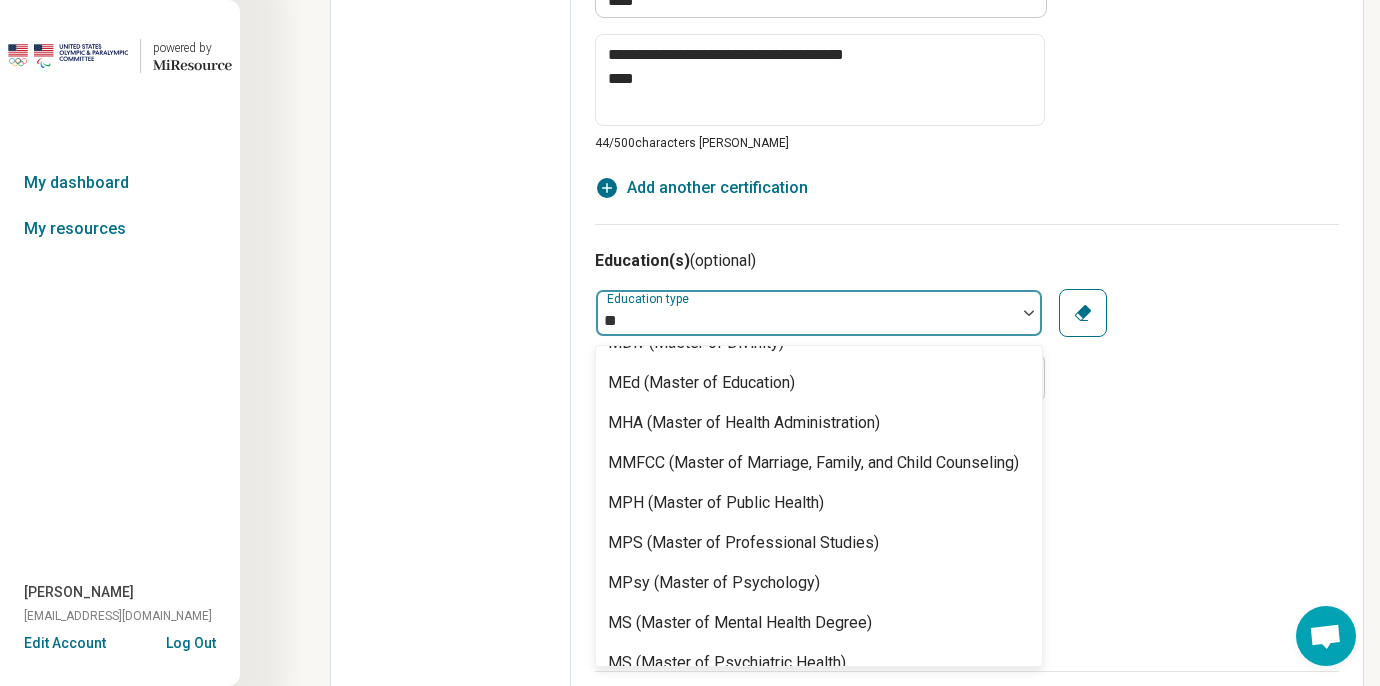 scroll, scrollTop: 0, scrollLeft: 0, axis: both 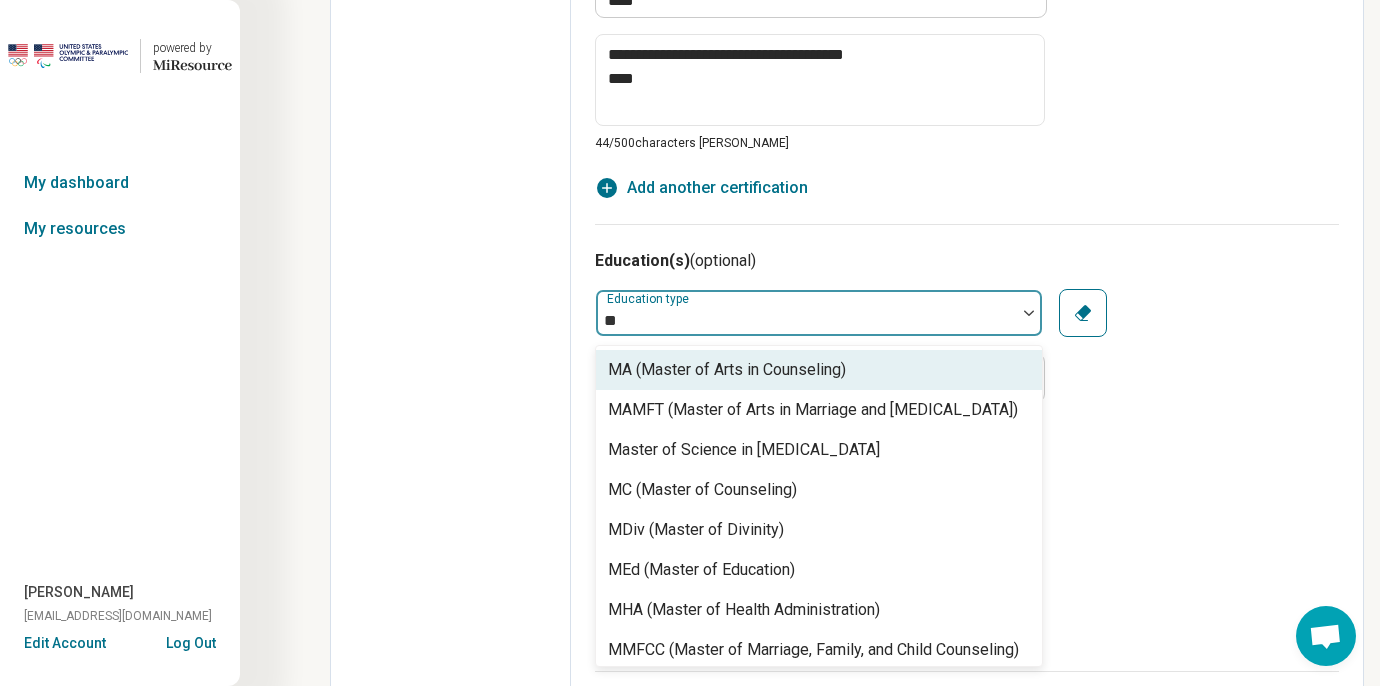 click on "MA (Master of Arts in Counseling)" at bounding box center [727, 370] 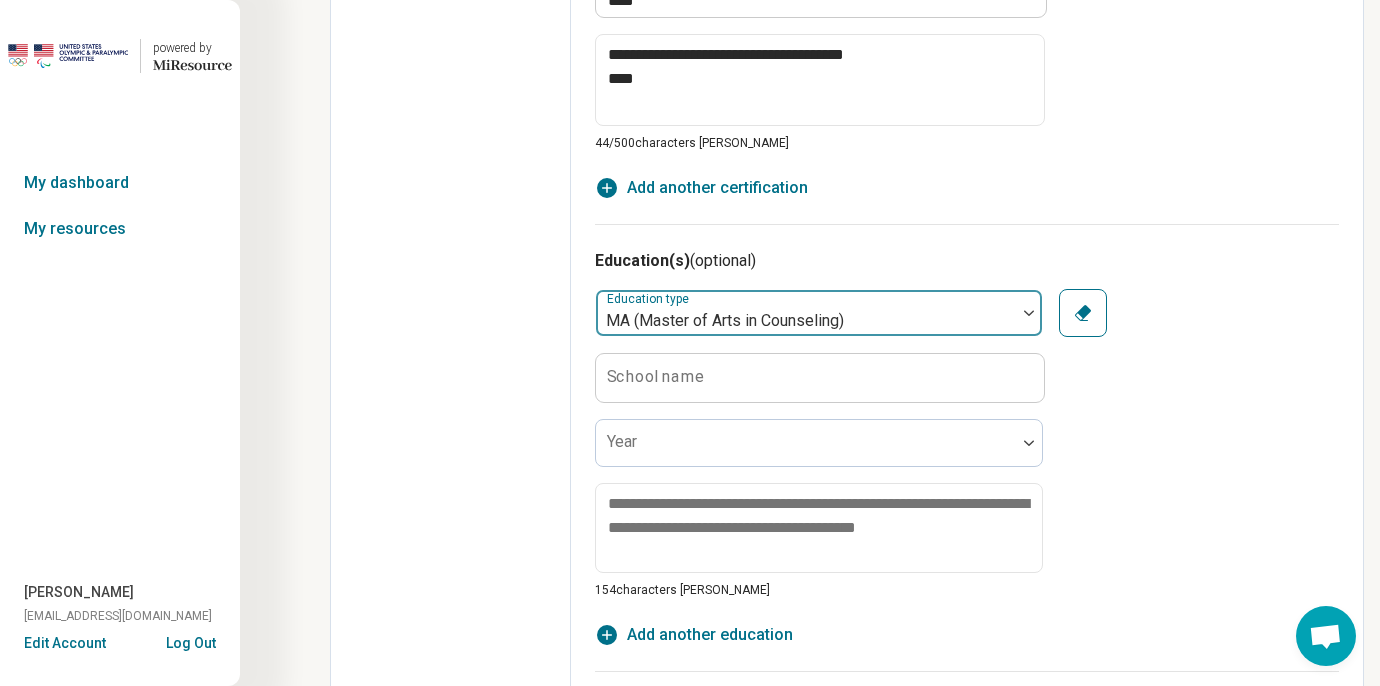 click on "MA (Master of Arts in Counseling)" at bounding box center (806, 313) 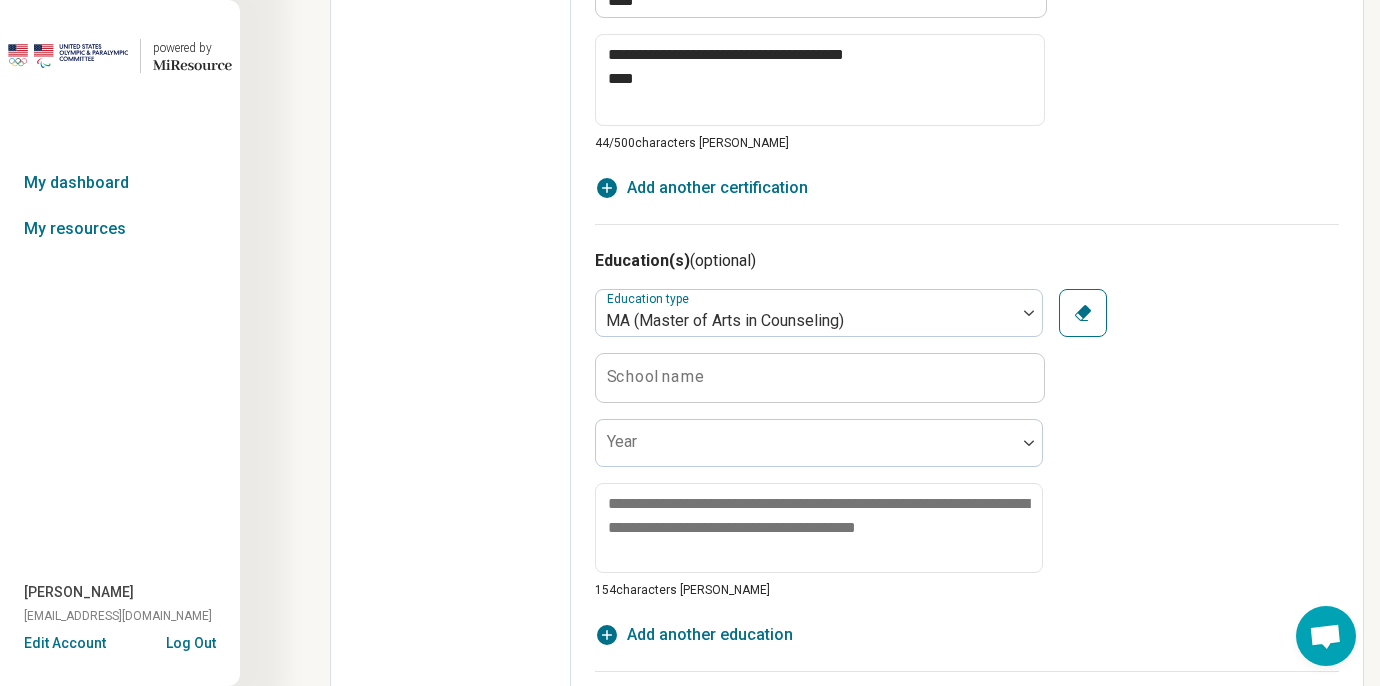 click on "Edit profile General Specialty Credentials Location Payment Schedule Profile completion:  69 % Profile Updated" at bounding box center (451, -33) 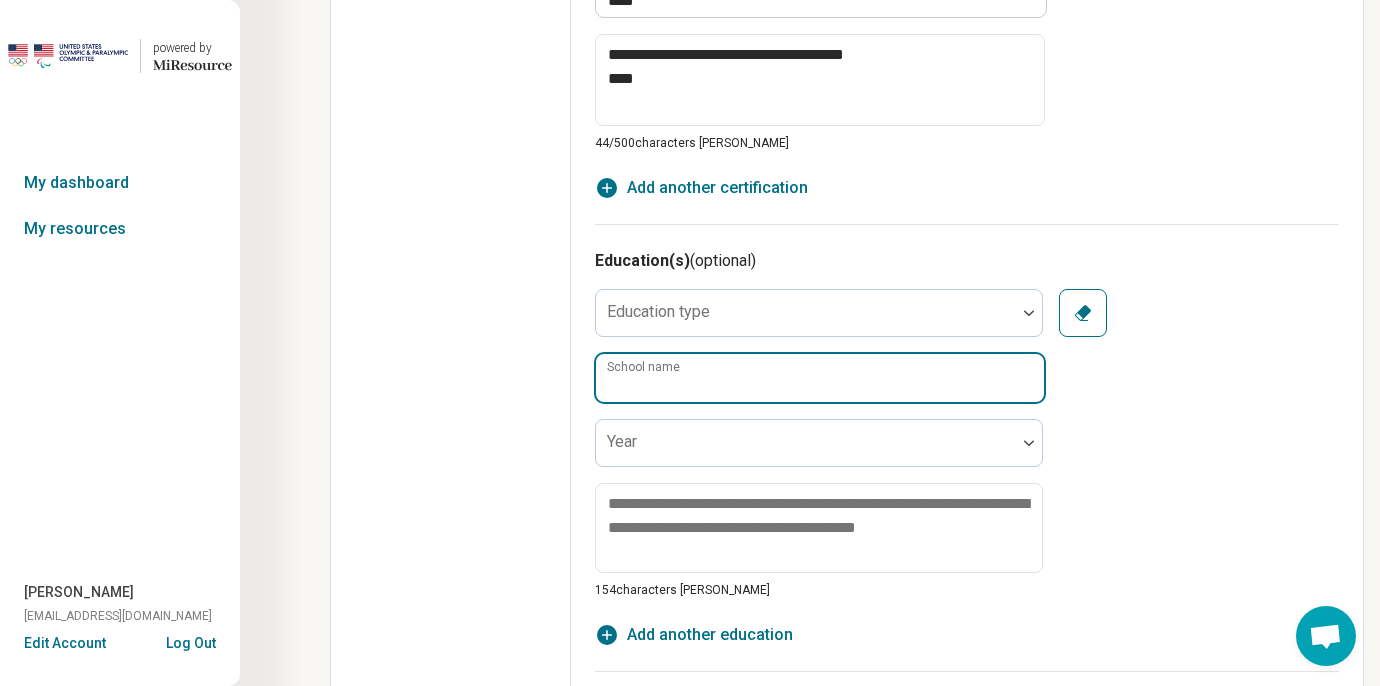 click on "School name" at bounding box center [820, 378] 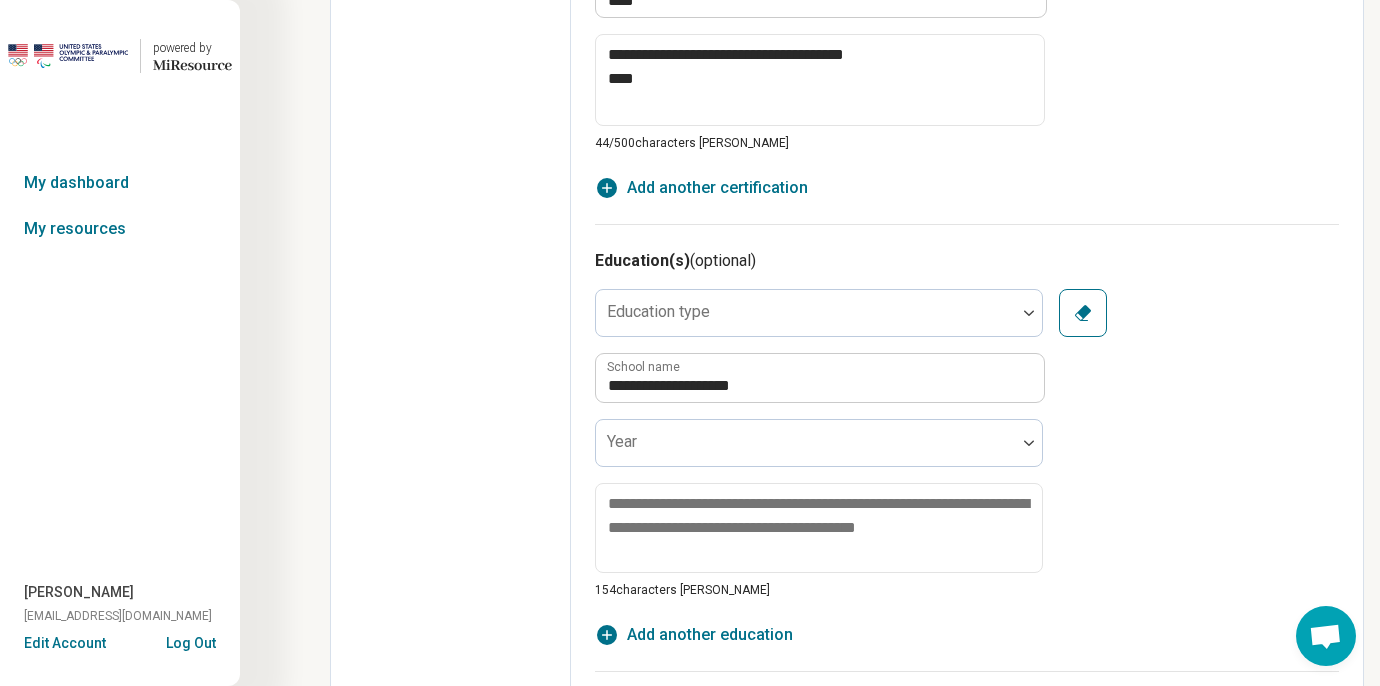 click on "**********" at bounding box center (819, 444) 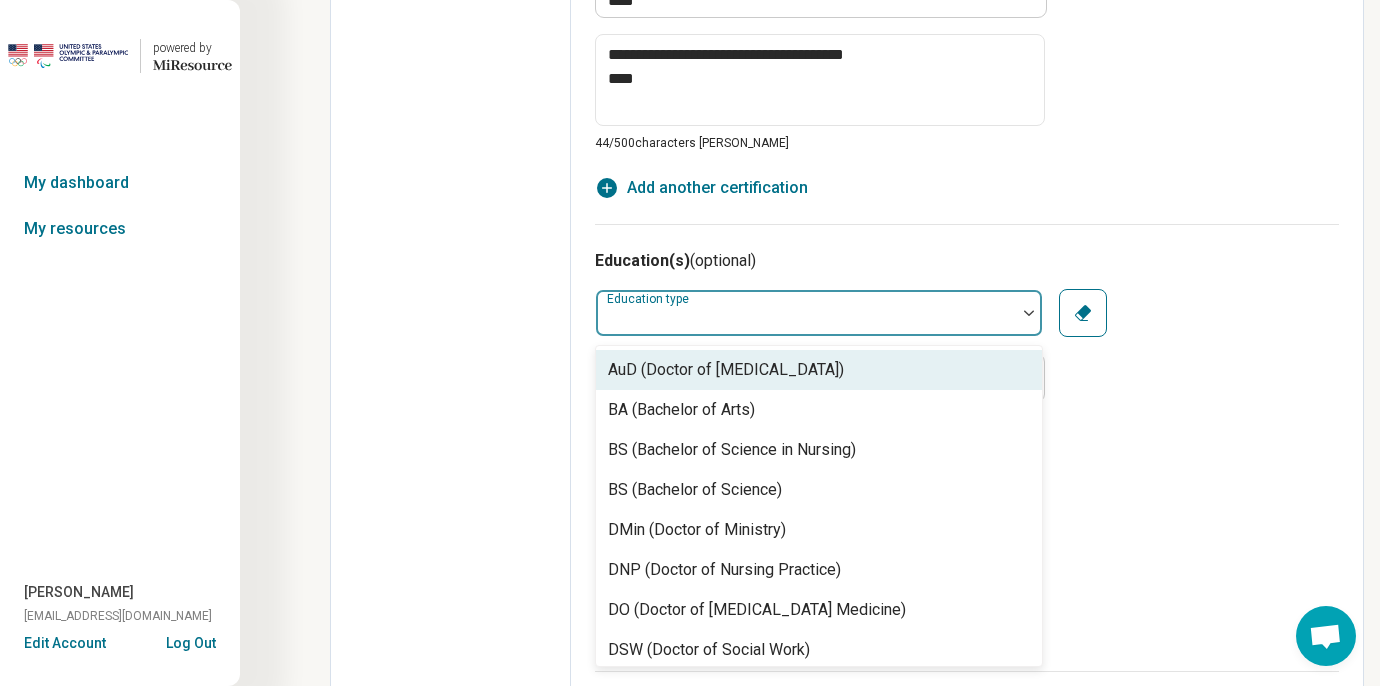 click at bounding box center [806, 321] 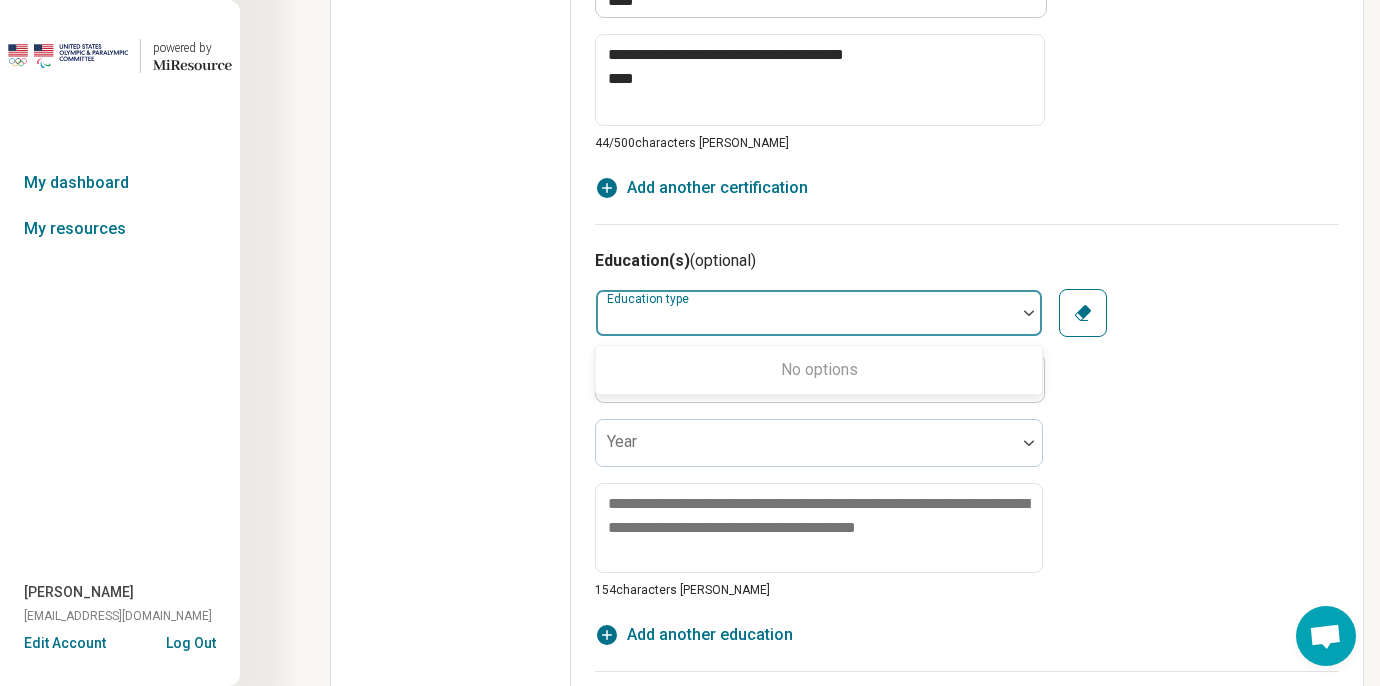 click on "Edit profile General Specialty Credentials Location Payment Schedule Profile completion:  69 % Profile Updated" at bounding box center [451, -33] 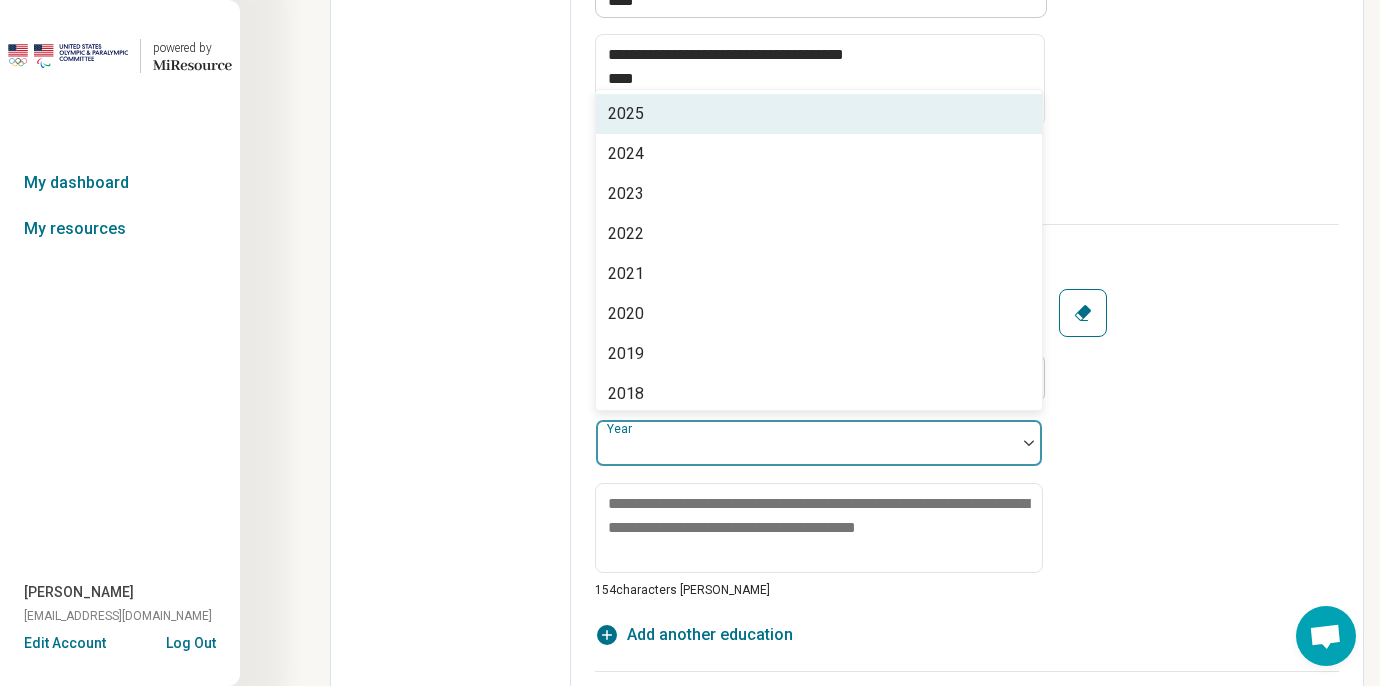 click at bounding box center (806, 443) 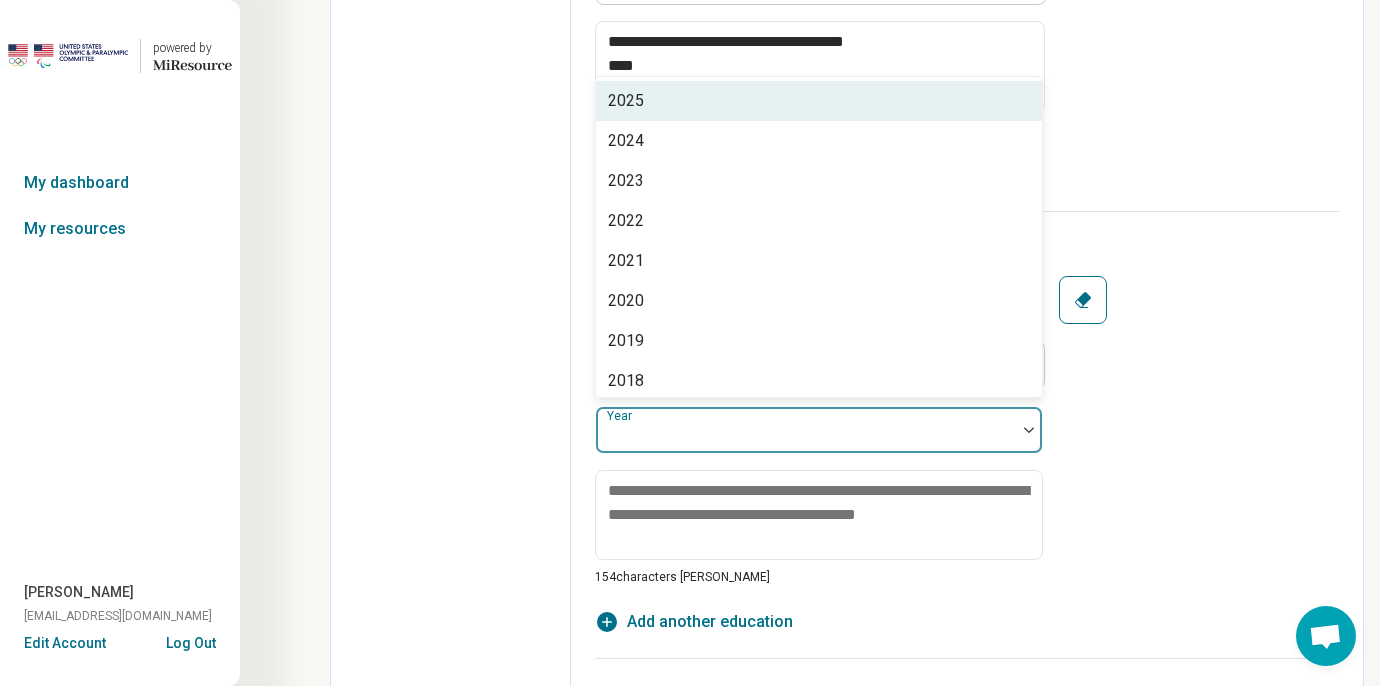 scroll, scrollTop: 1554, scrollLeft: 0, axis: vertical 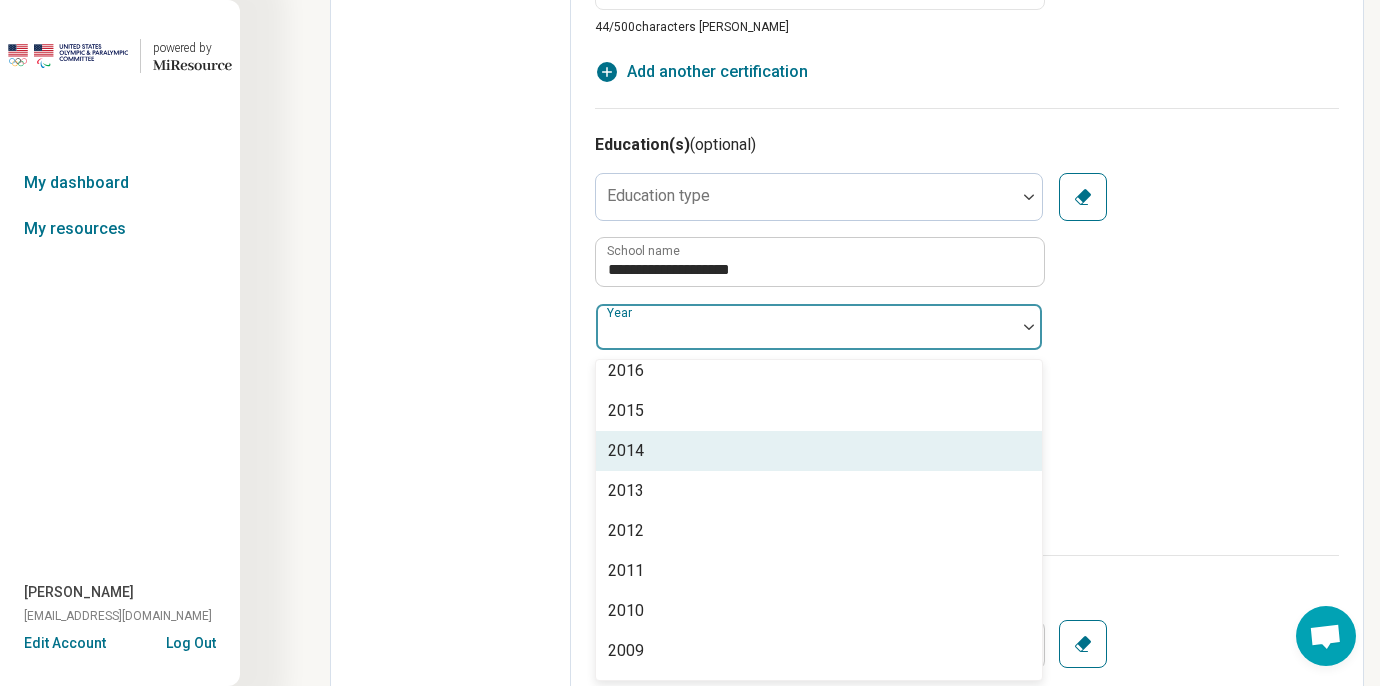 click on "2014" at bounding box center (626, 451) 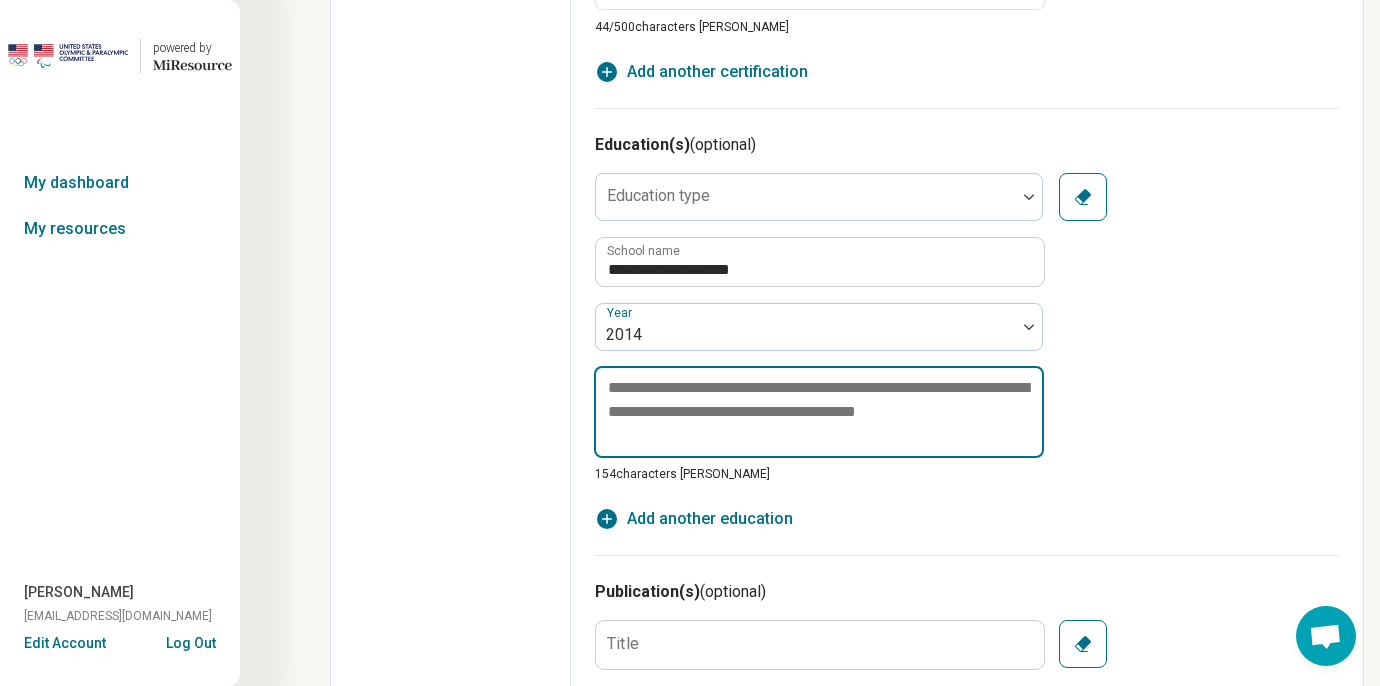 click at bounding box center (819, 412) 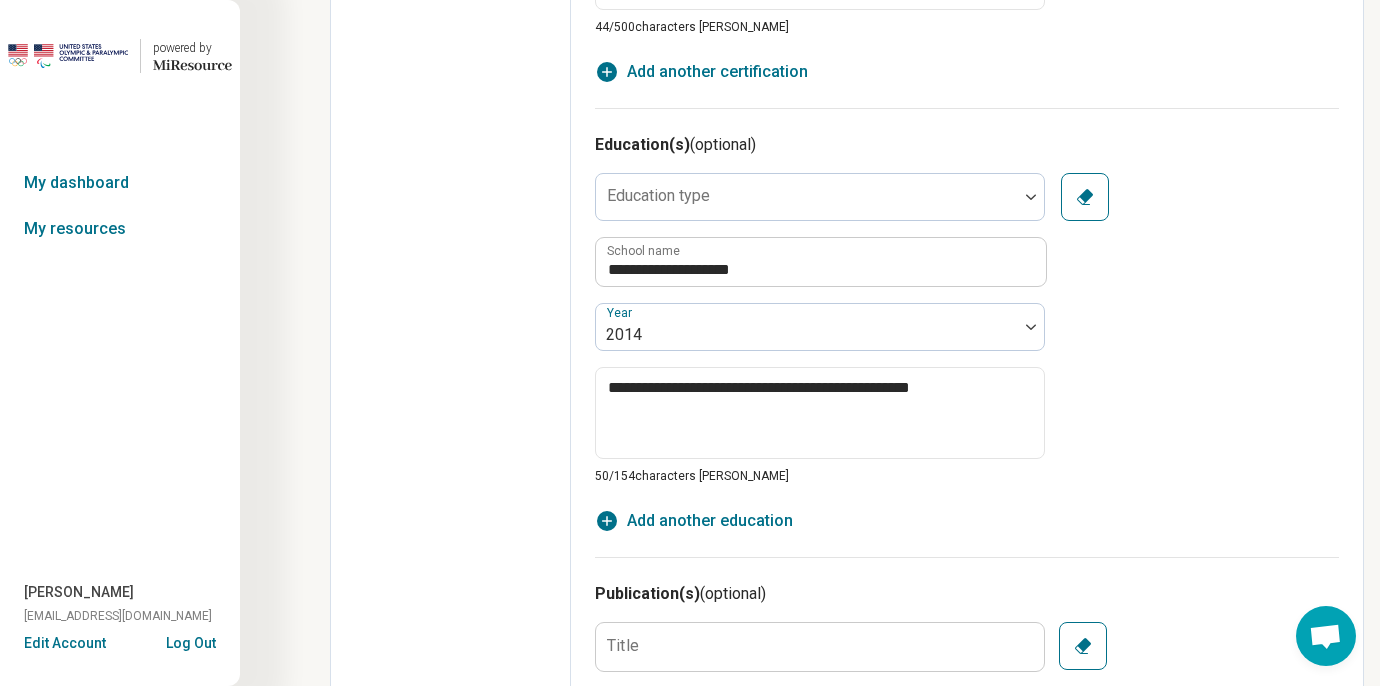 click on "Edit profile General Specialty Credentials Location Payment Schedule Profile completion:  69 % Profile Updated" at bounding box center [451, -148] 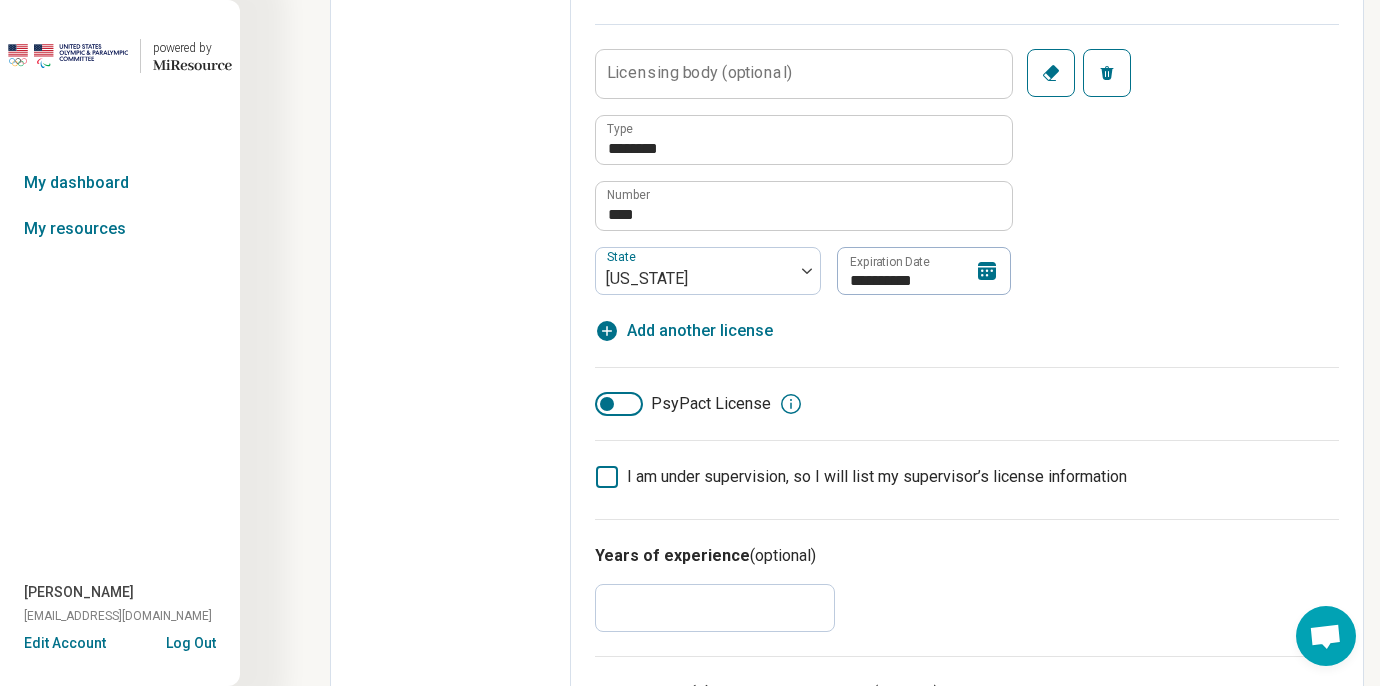 scroll, scrollTop: 0, scrollLeft: 0, axis: both 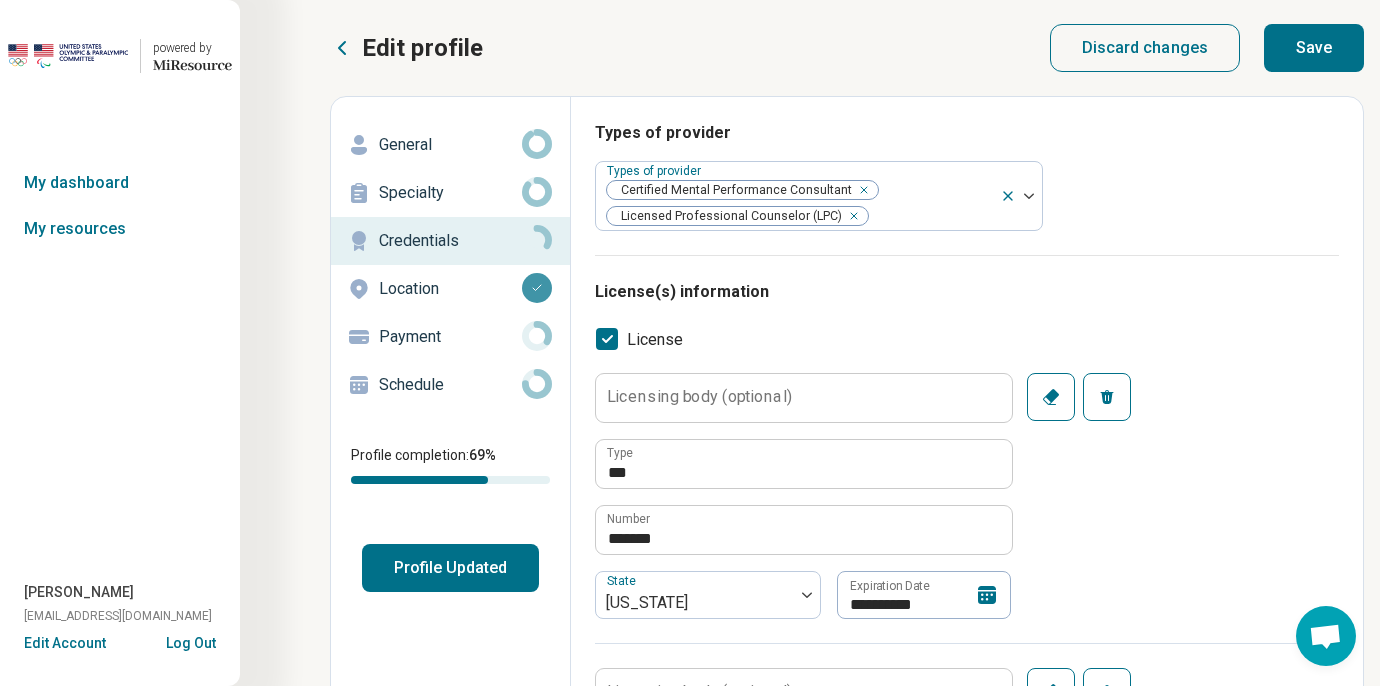 click on "Save" at bounding box center [1314, 48] 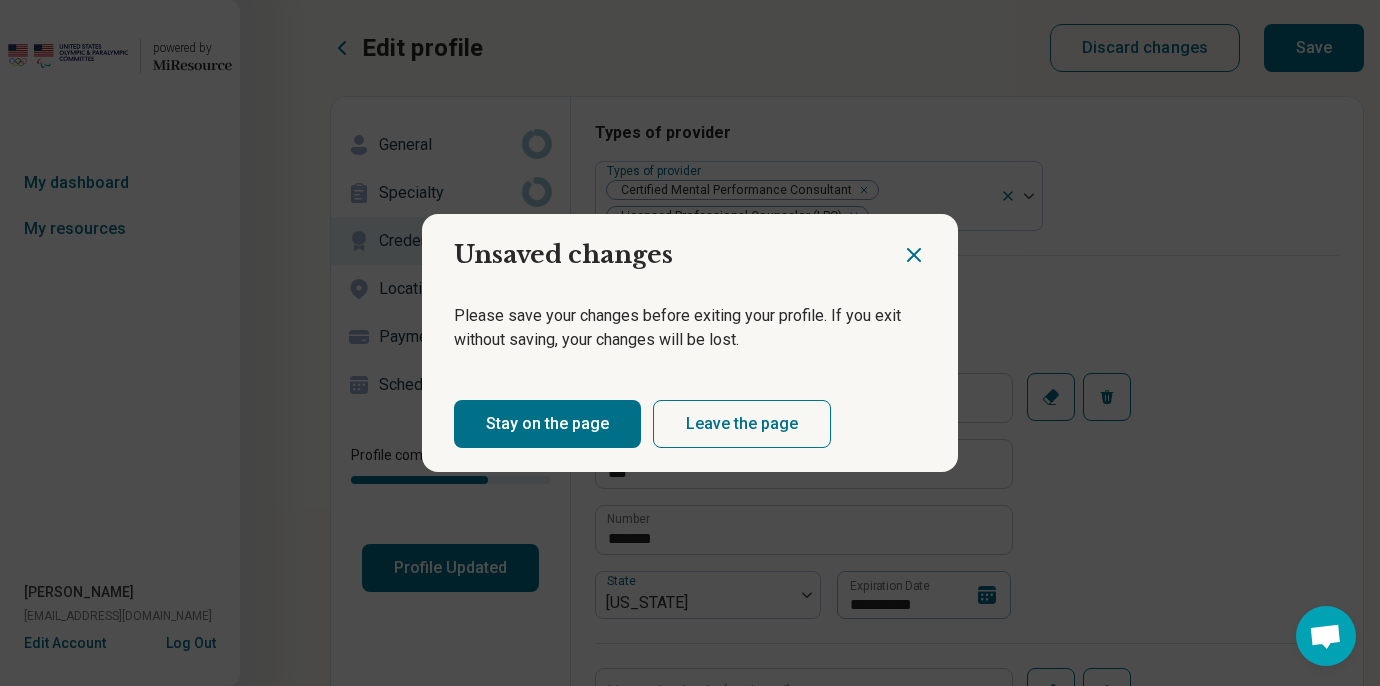 click on "Stay on the page" at bounding box center [547, 424] 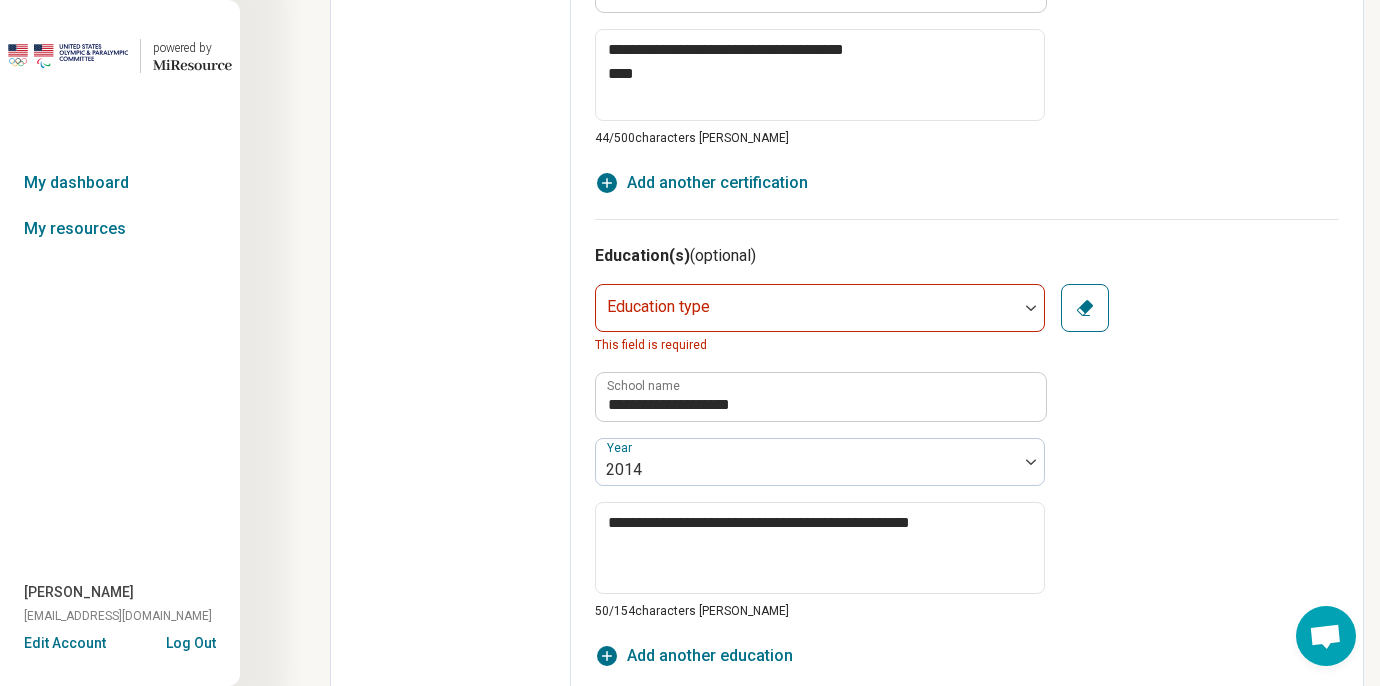 scroll, scrollTop: 1445, scrollLeft: 0, axis: vertical 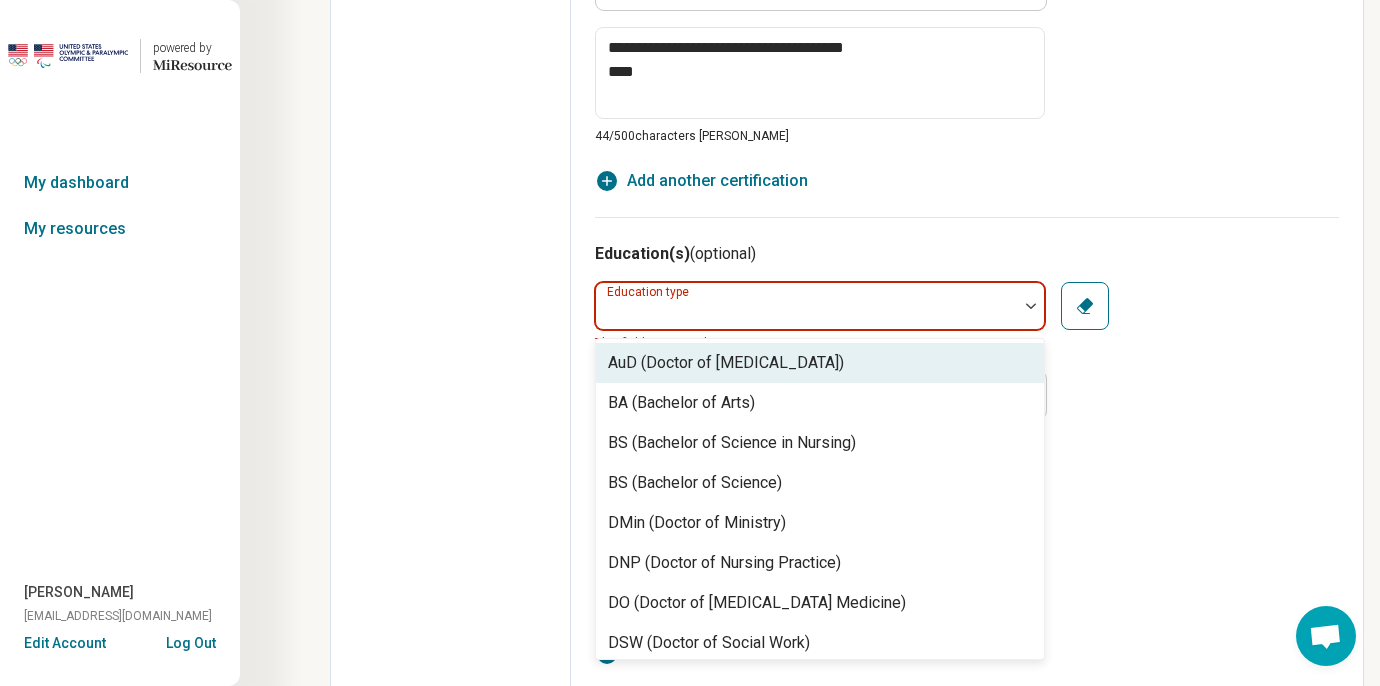 click at bounding box center [807, 314] 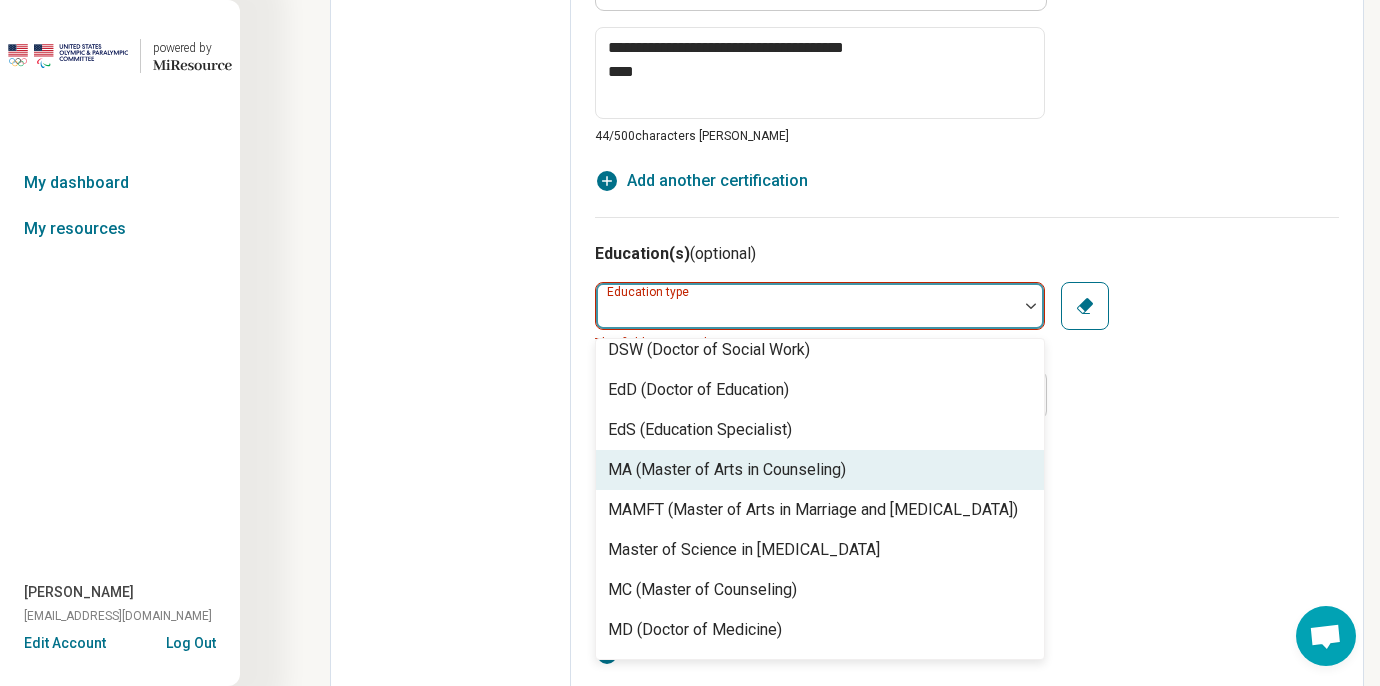 scroll, scrollTop: 291, scrollLeft: 0, axis: vertical 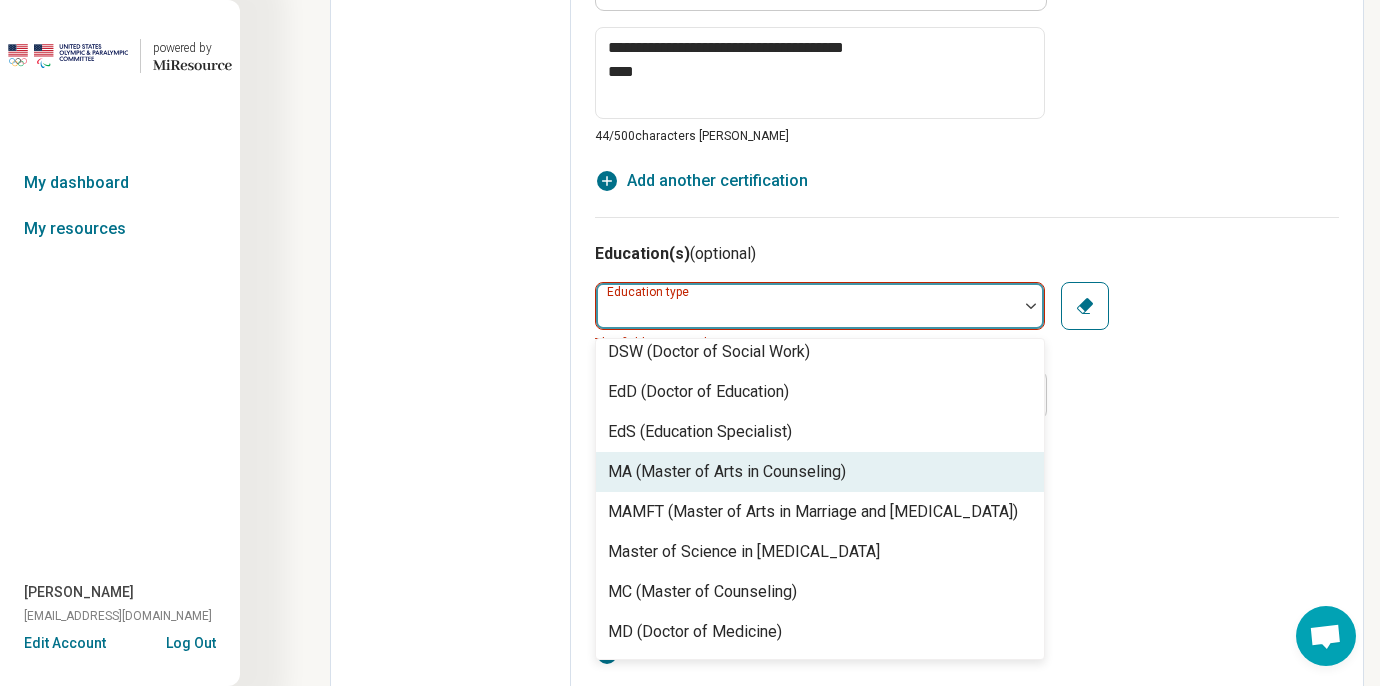 click on "MA (Master of Arts in Counseling)" at bounding box center (727, 472) 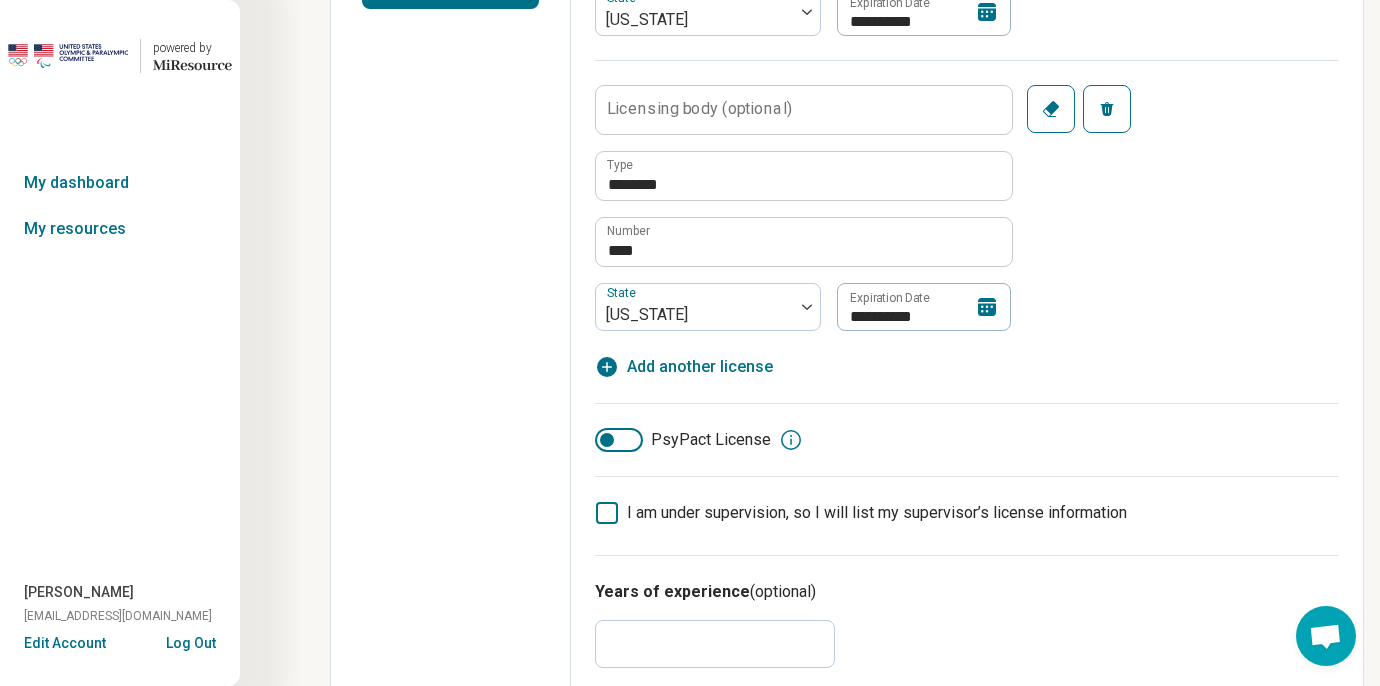 scroll, scrollTop: 0, scrollLeft: 0, axis: both 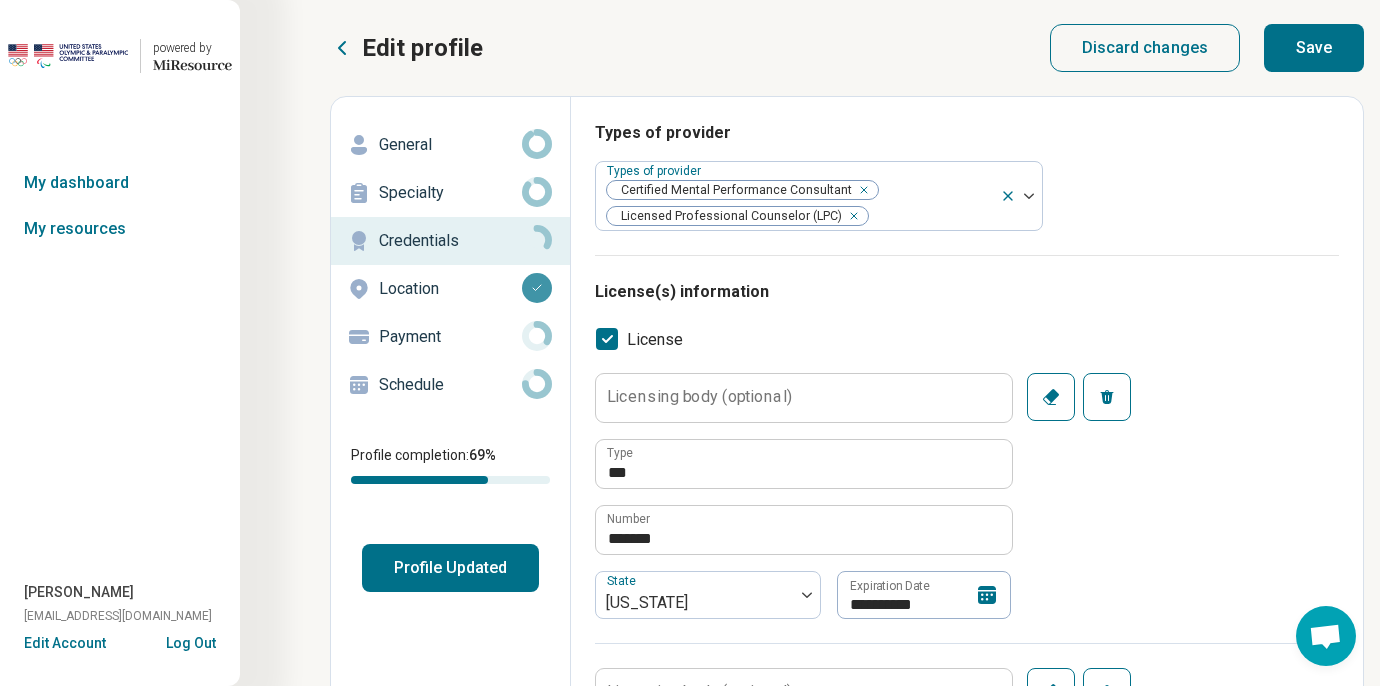 click on "Save" at bounding box center [1314, 48] 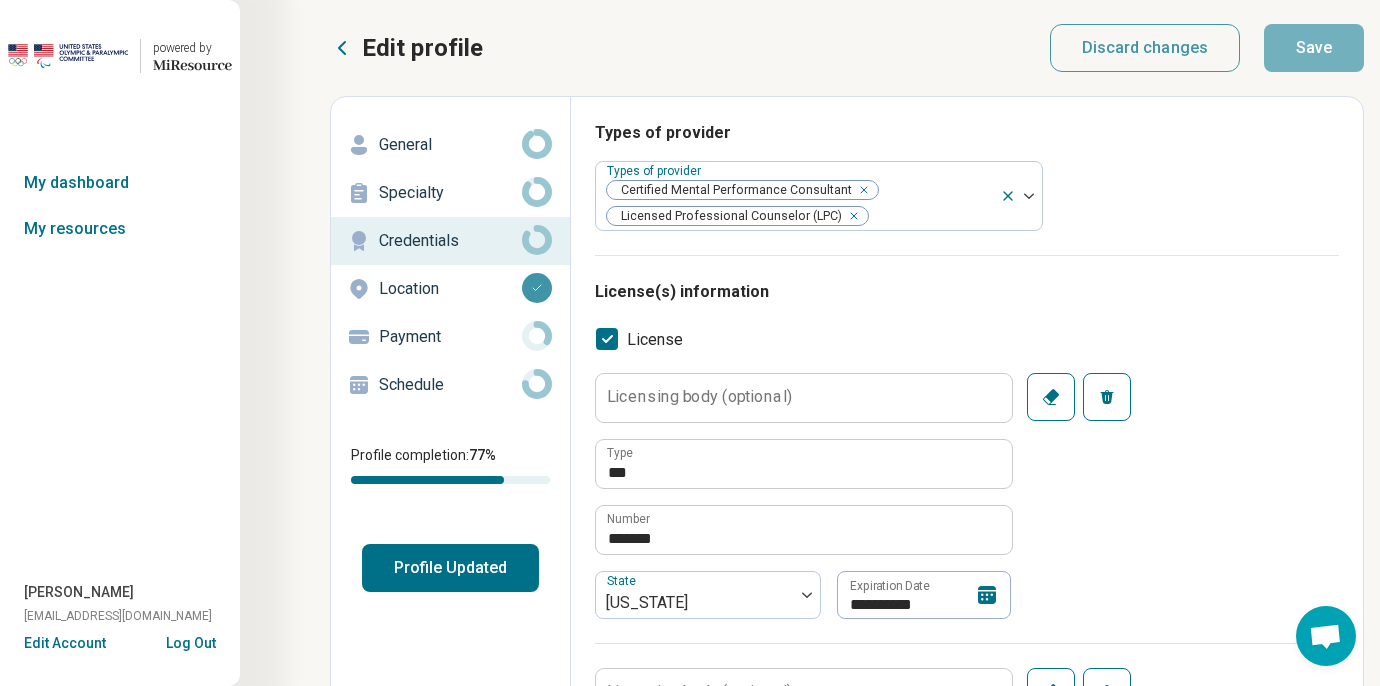 click on "Location" at bounding box center [450, 289] 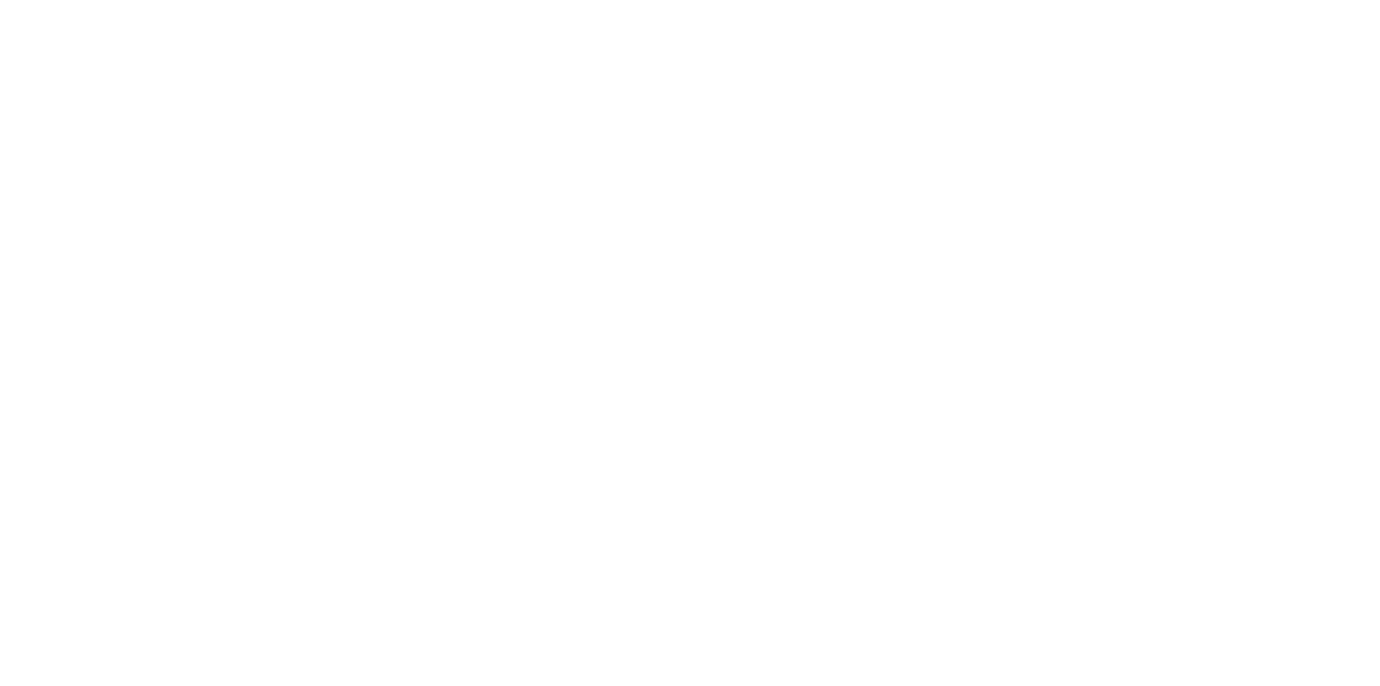 scroll, scrollTop: 0, scrollLeft: 0, axis: both 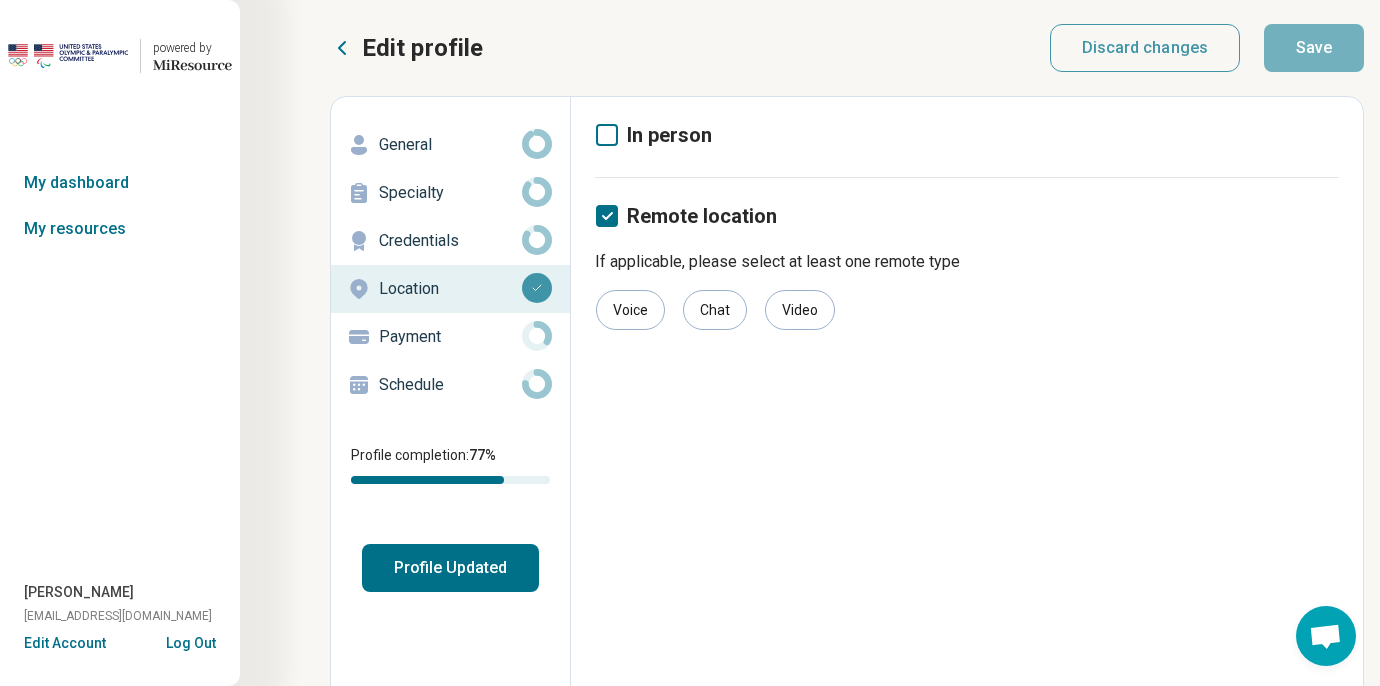 click on "Payment" at bounding box center (450, 337) 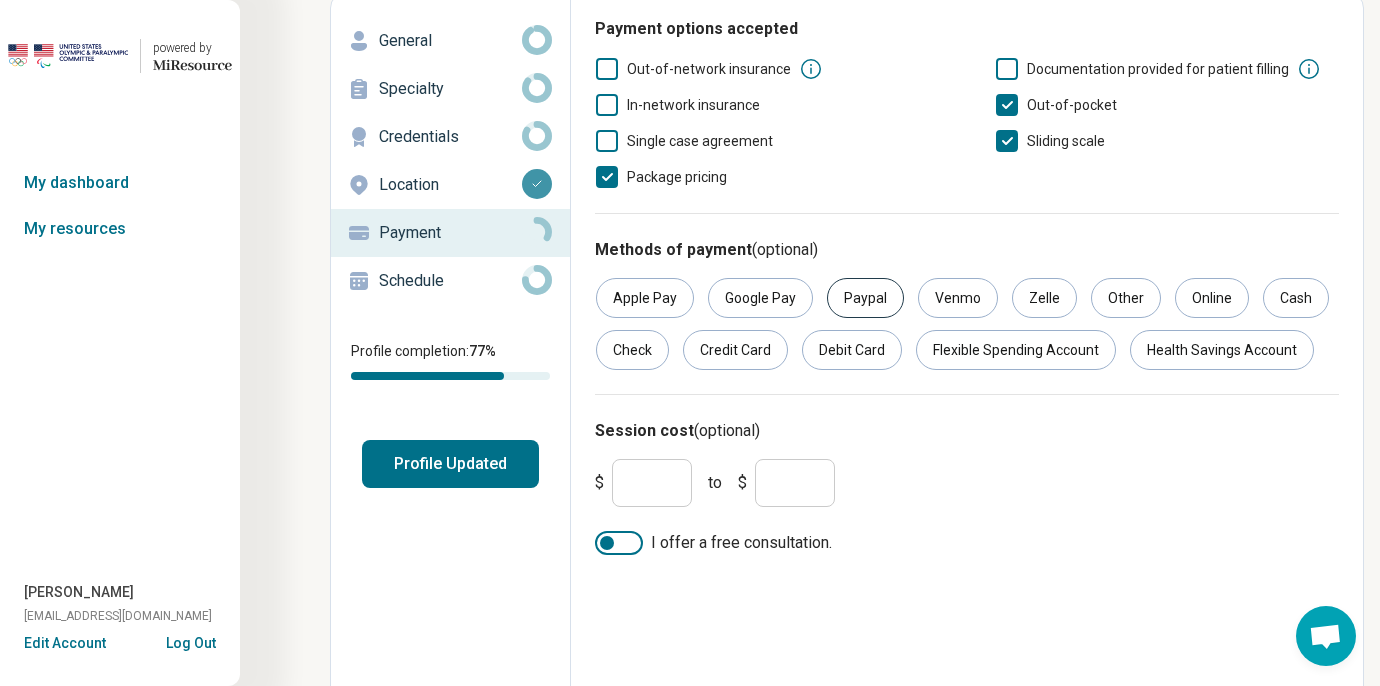 scroll, scrollTop: 105, scrollLeft: 0, axis: vertical 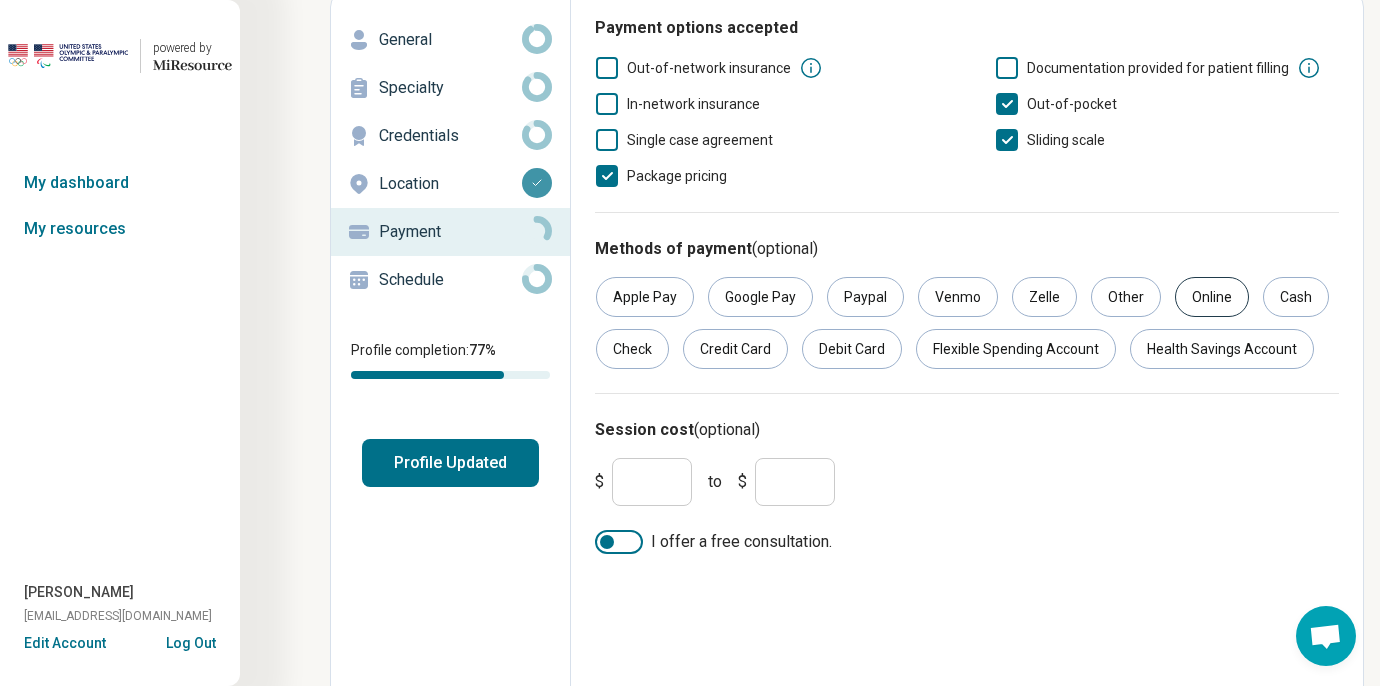 click on "Online" at bounding box center [1212, 297] 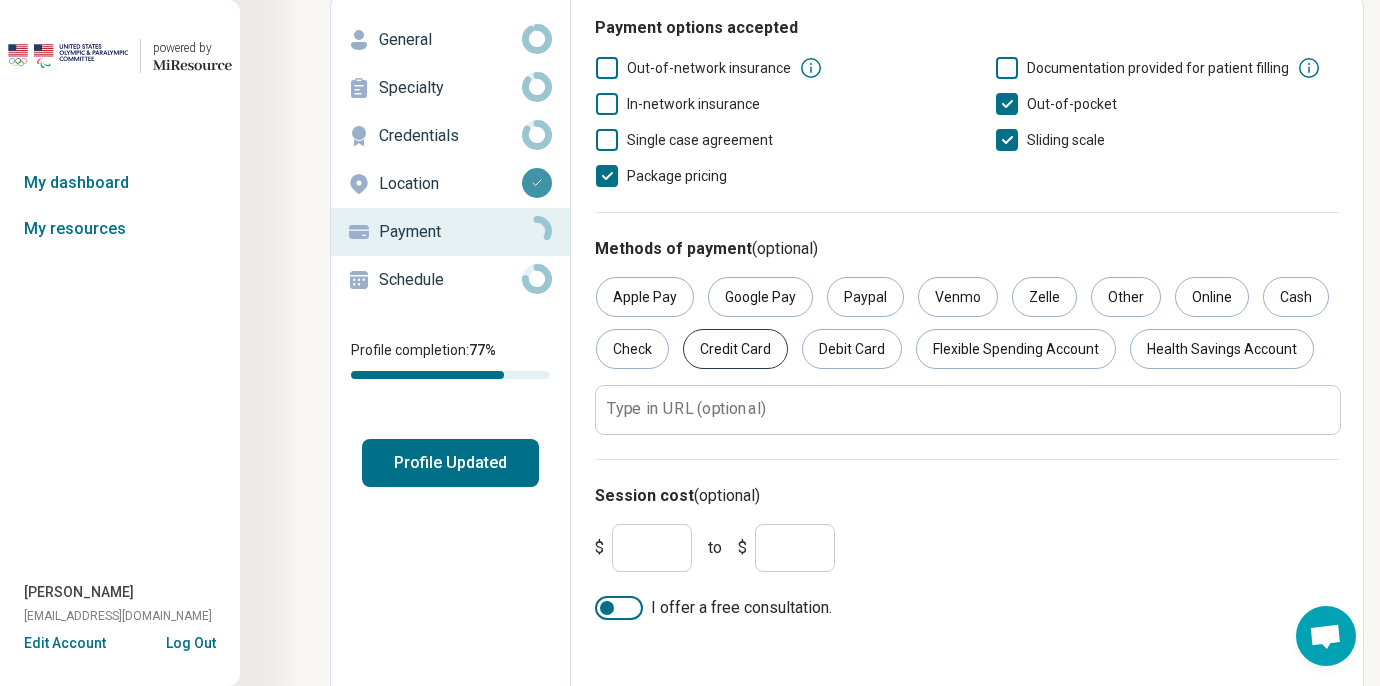 click on "Credit Card" at bounding box center (735, 349) 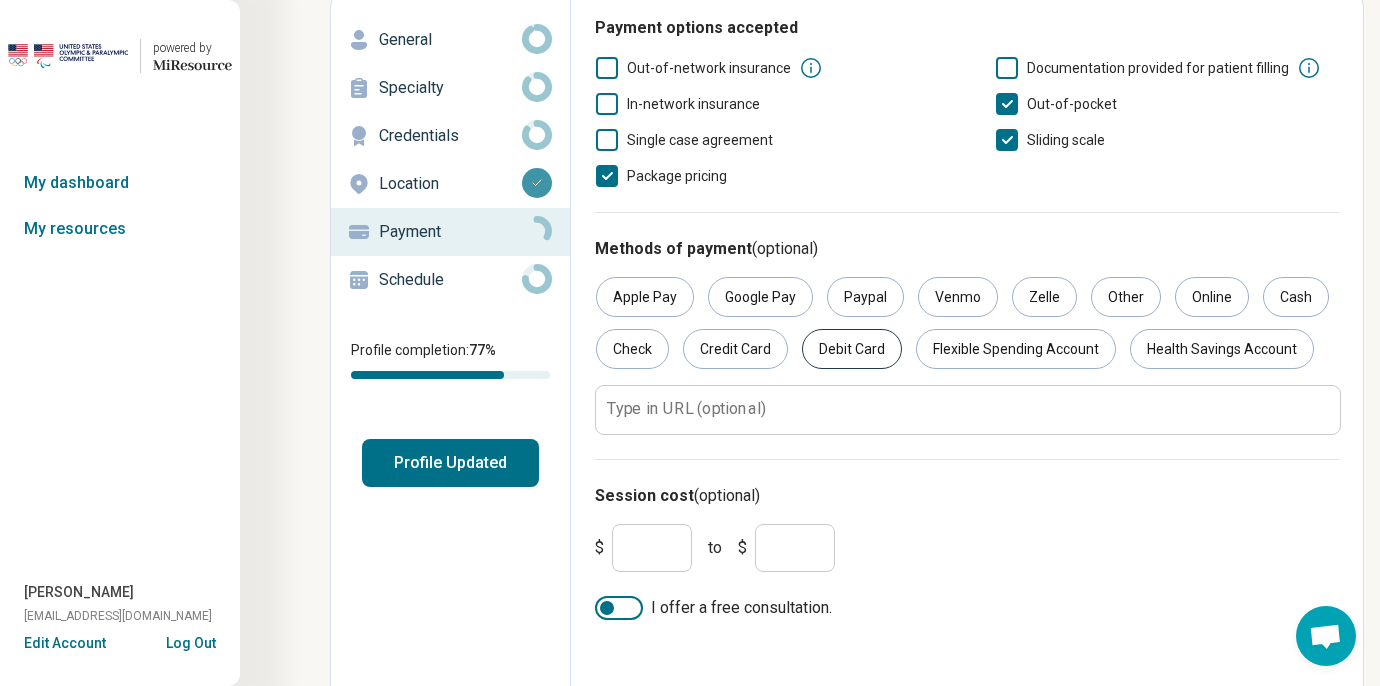 click on "Debit Card" at bounding box center (852, 349) 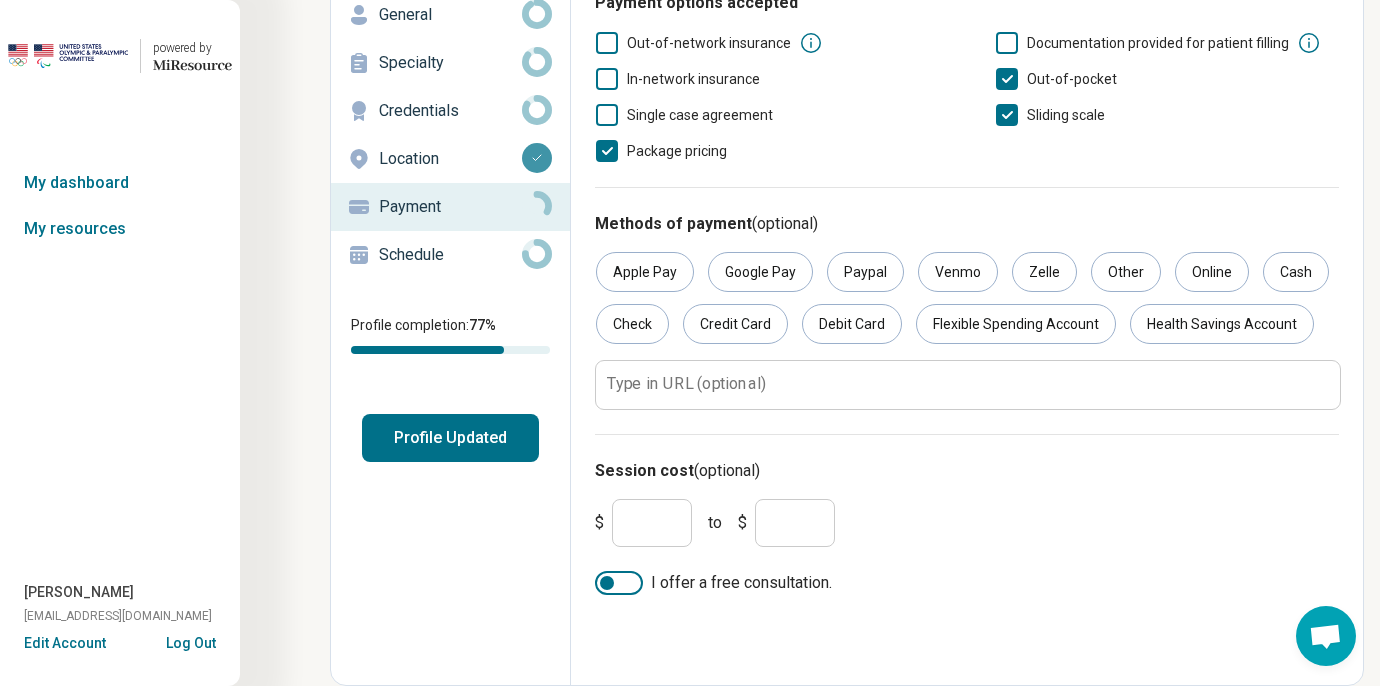 click on "*" at bounding box center [795, 523] 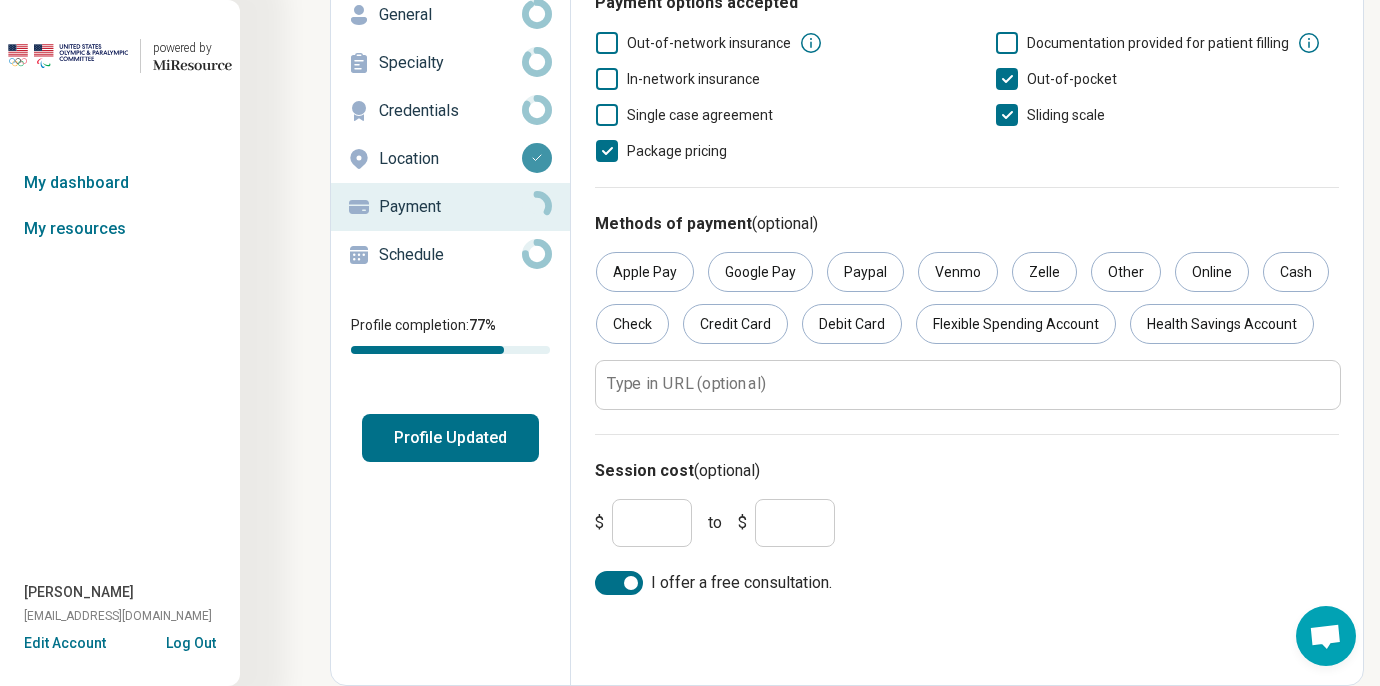scroll, scrollTop: 0, scrollLeft: 0, axis: both 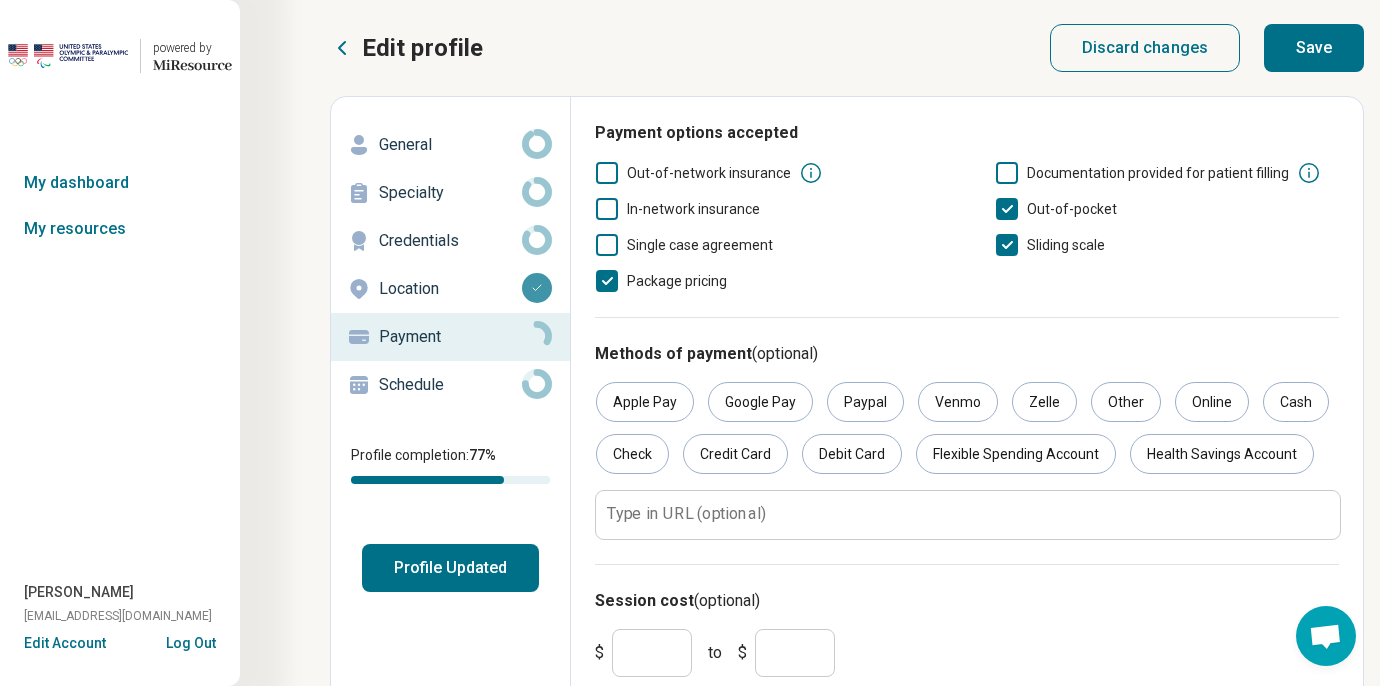 click on "Save" at bounding box center (1314, 48) 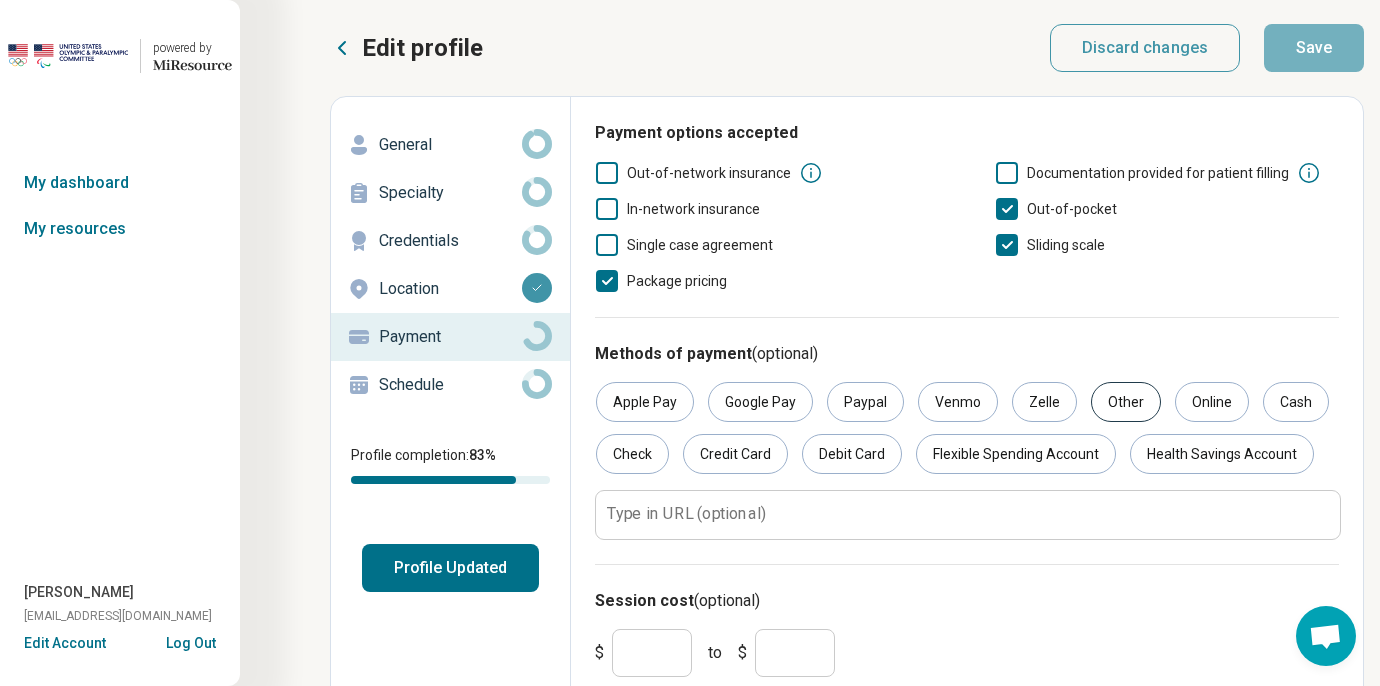 click on "Other" at bounding box center [1126, 402] 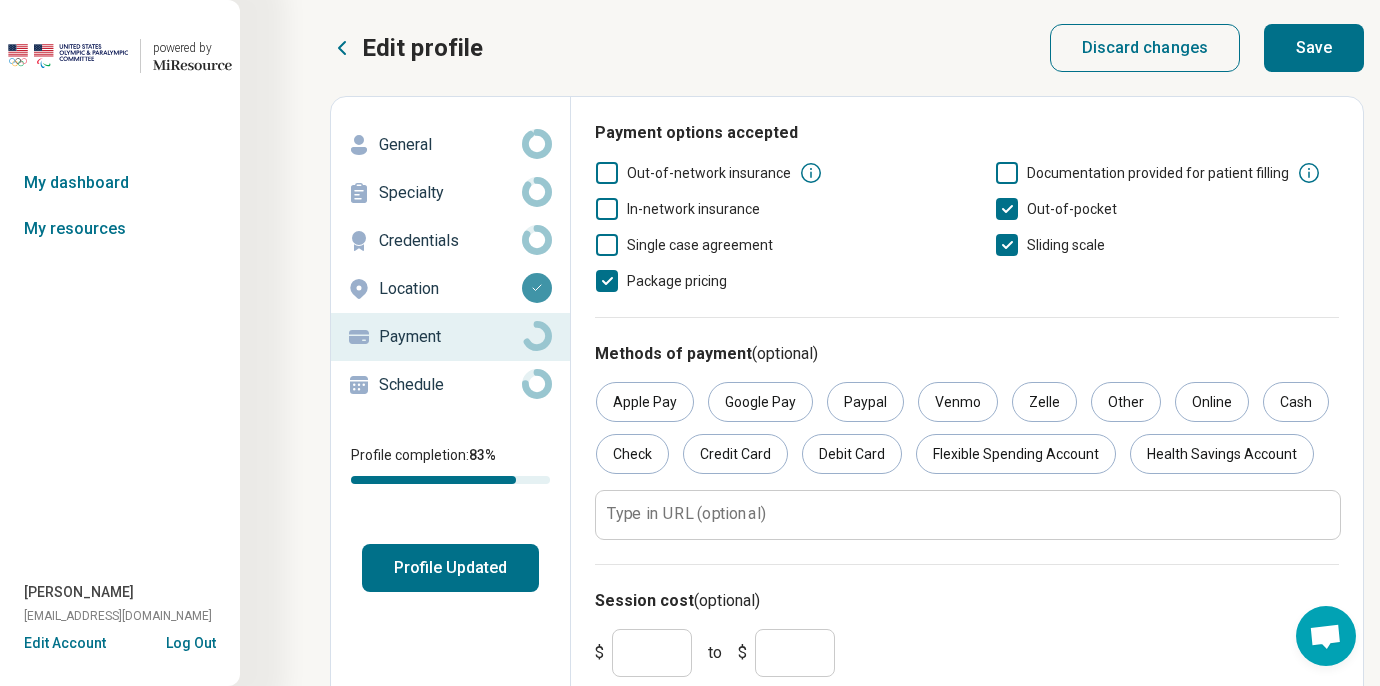 click on "Save" at bounding box center (1314, 48) 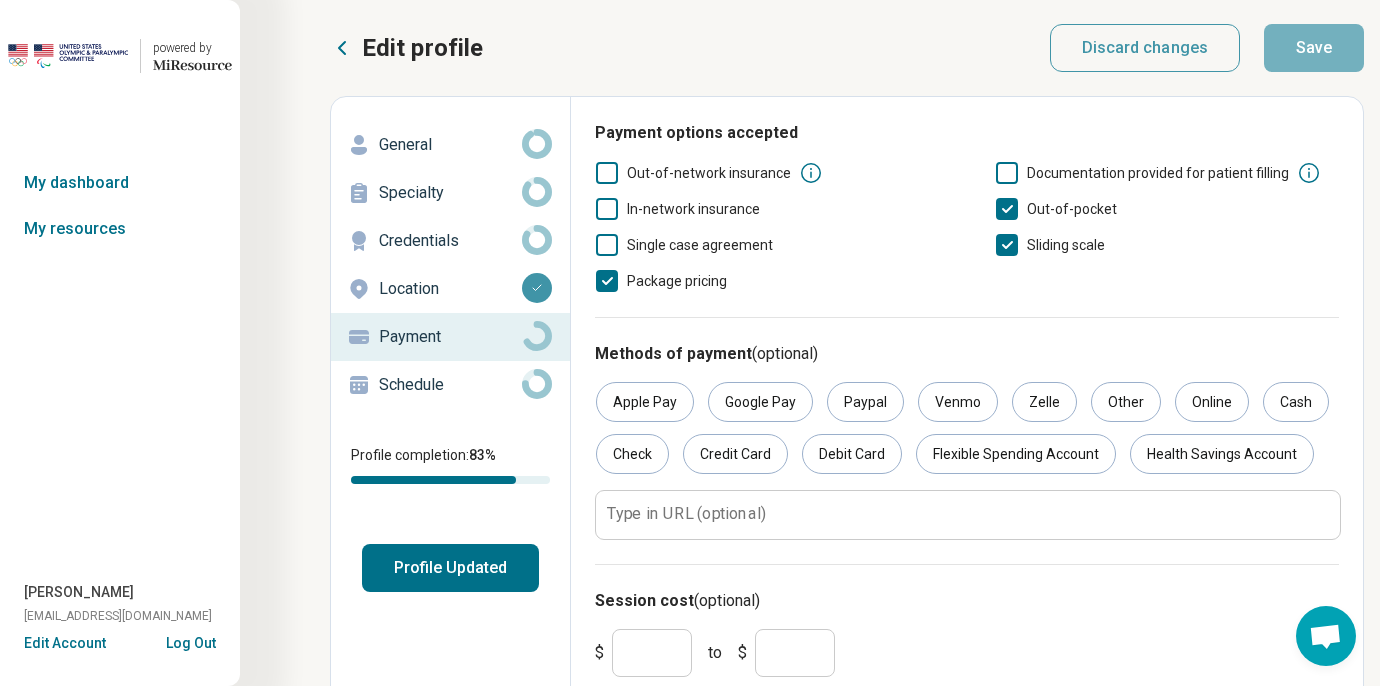click on "Schedule" at bounding box center (450, 385) 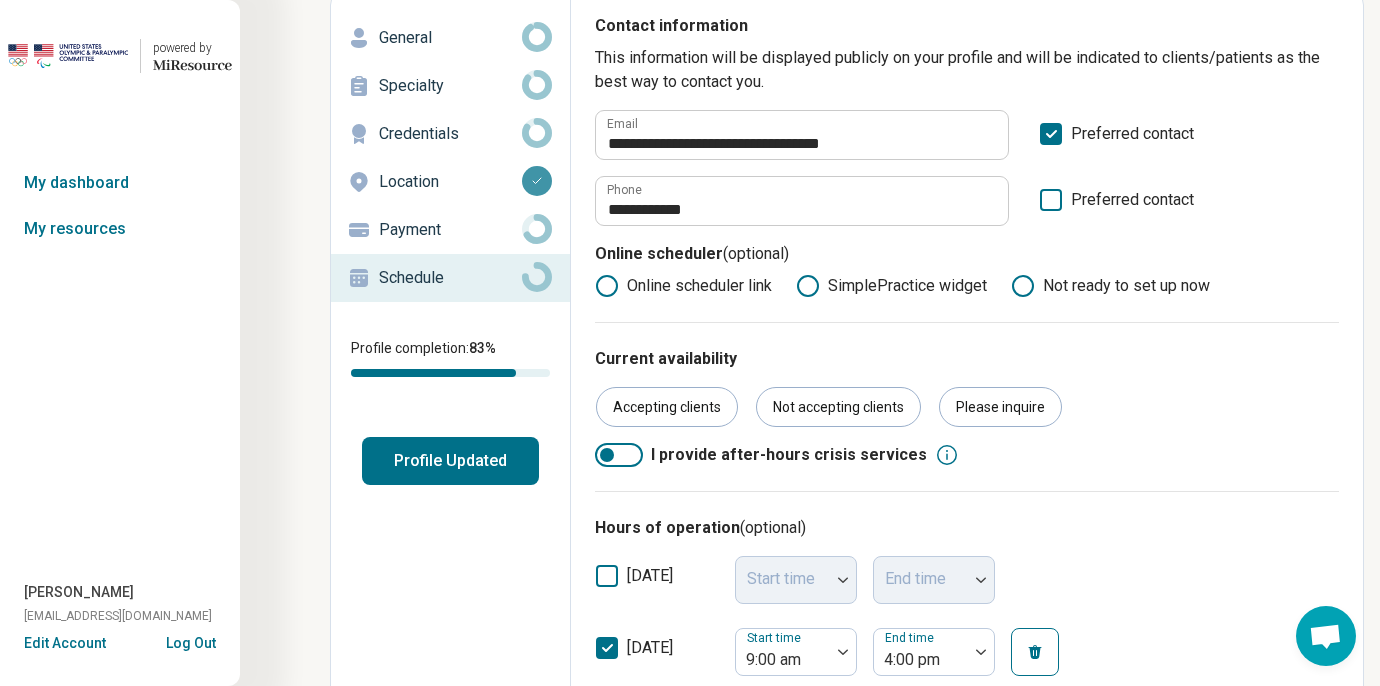 scroll, scrollTop: 0, scrollLeft: 0, axis: both 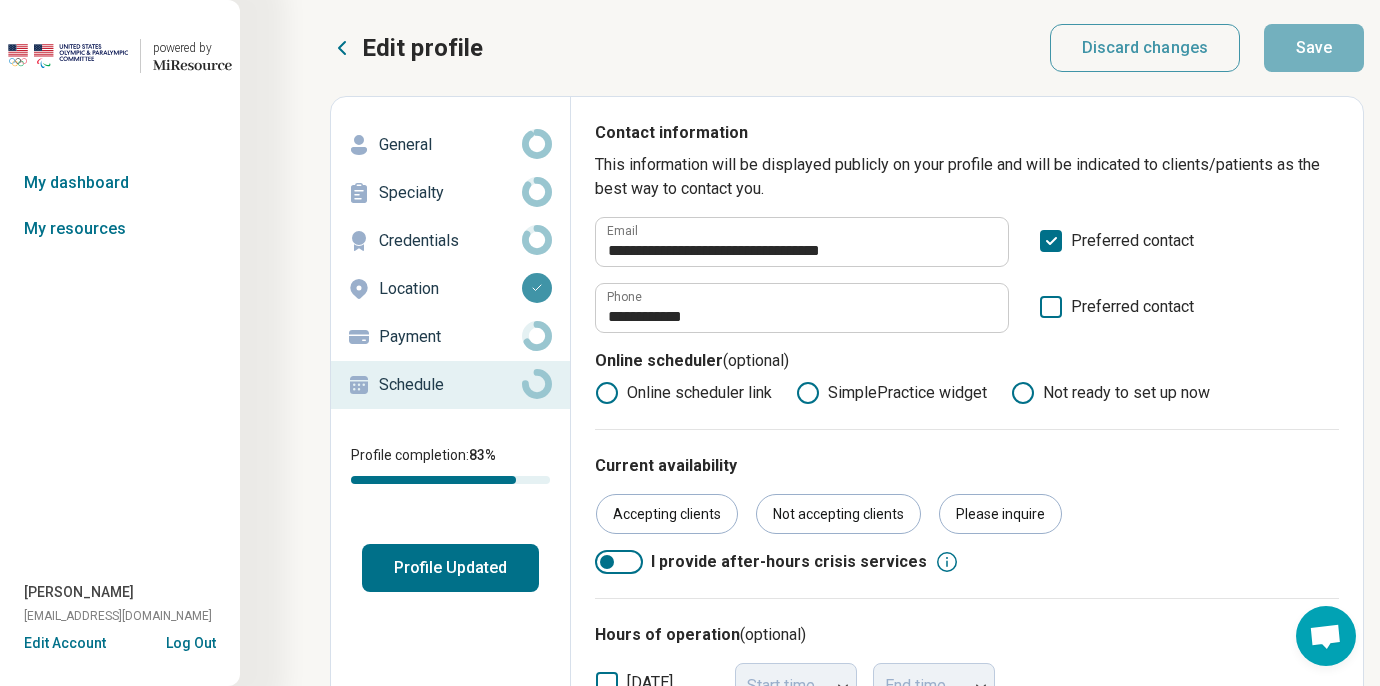 click on "Online scheduler link" at bounding box center [683, 393] 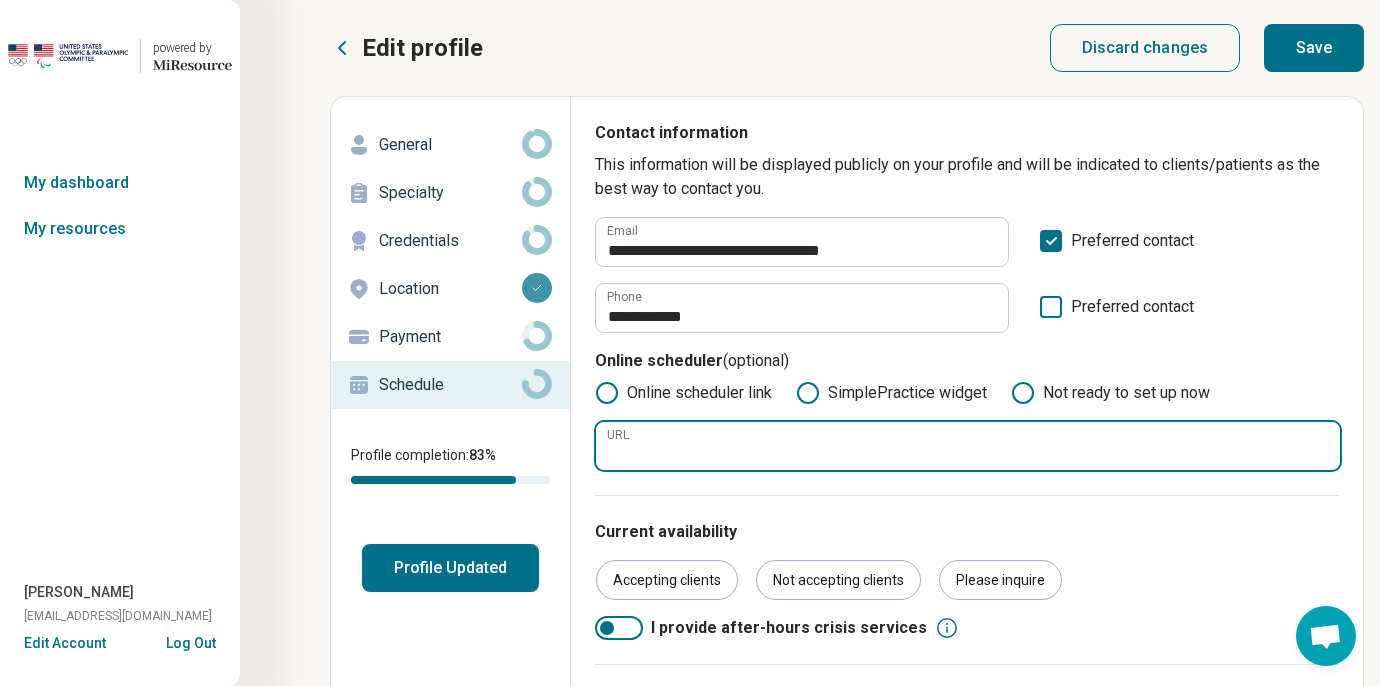 click on "URL" at bounding box center [968, 446] 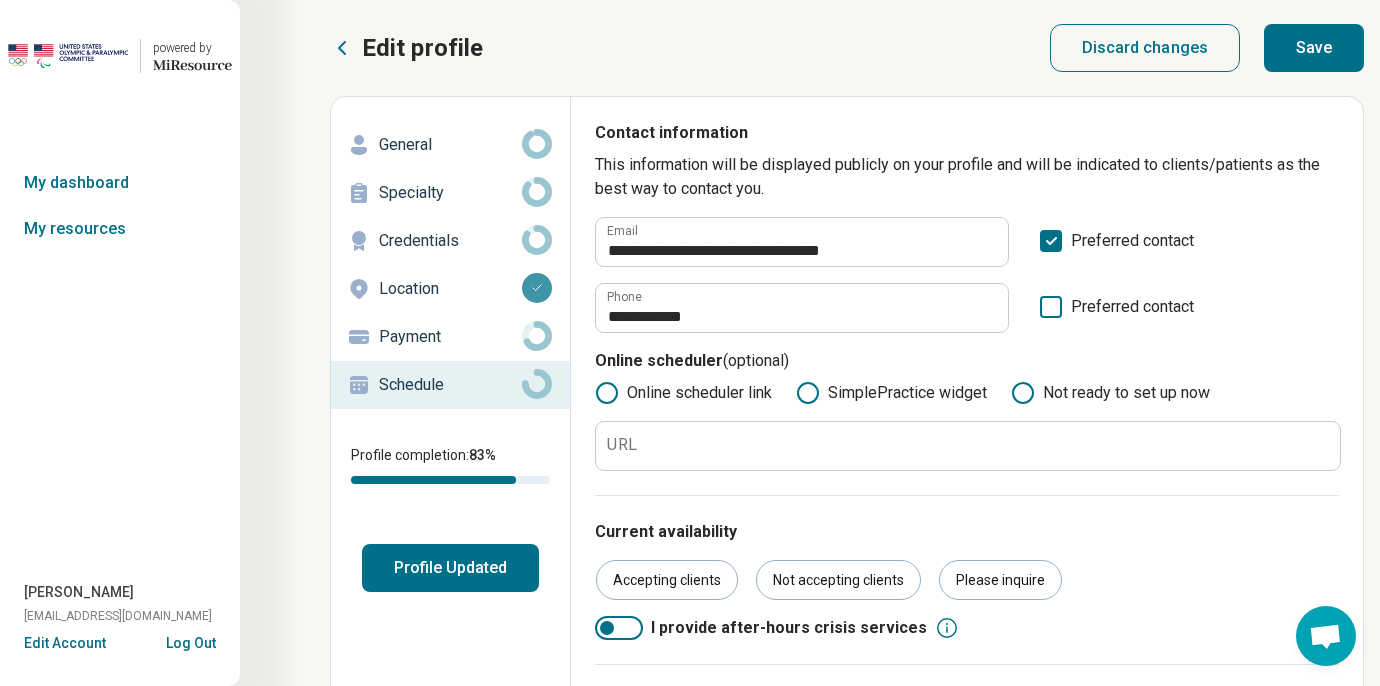 click 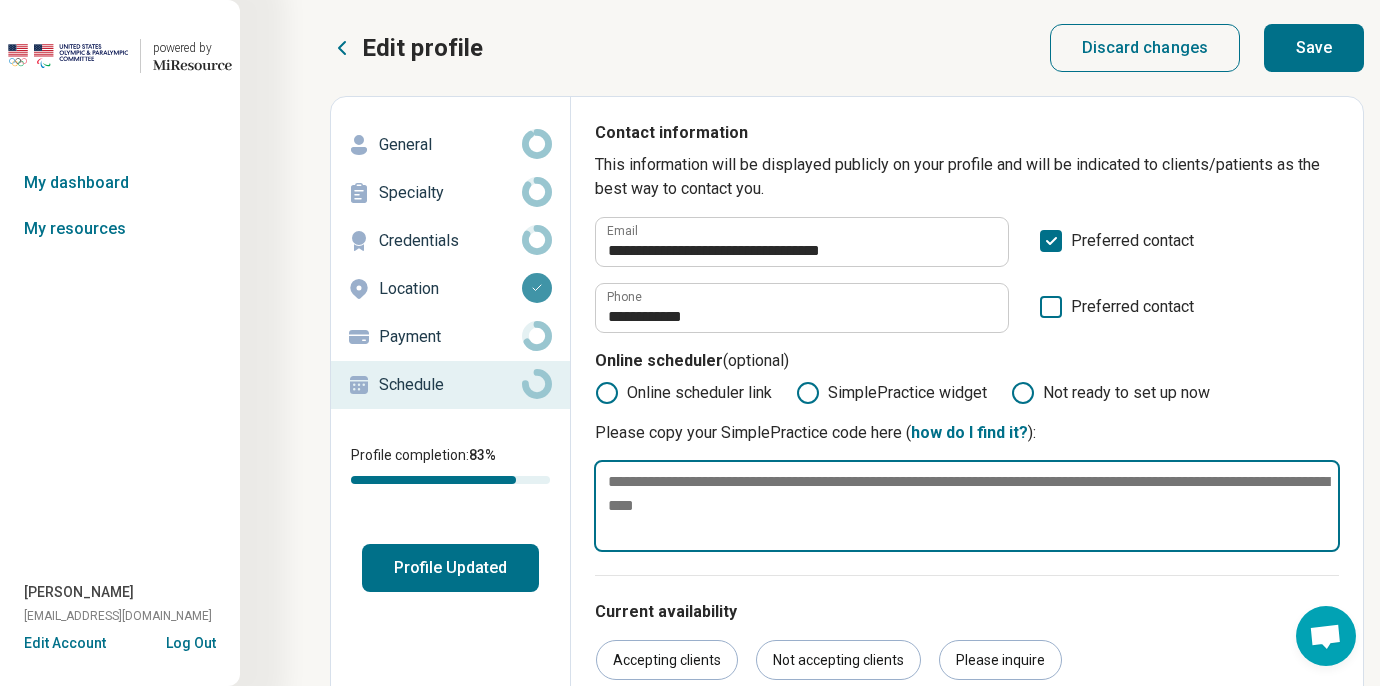 click at bounding box center [967, 506] 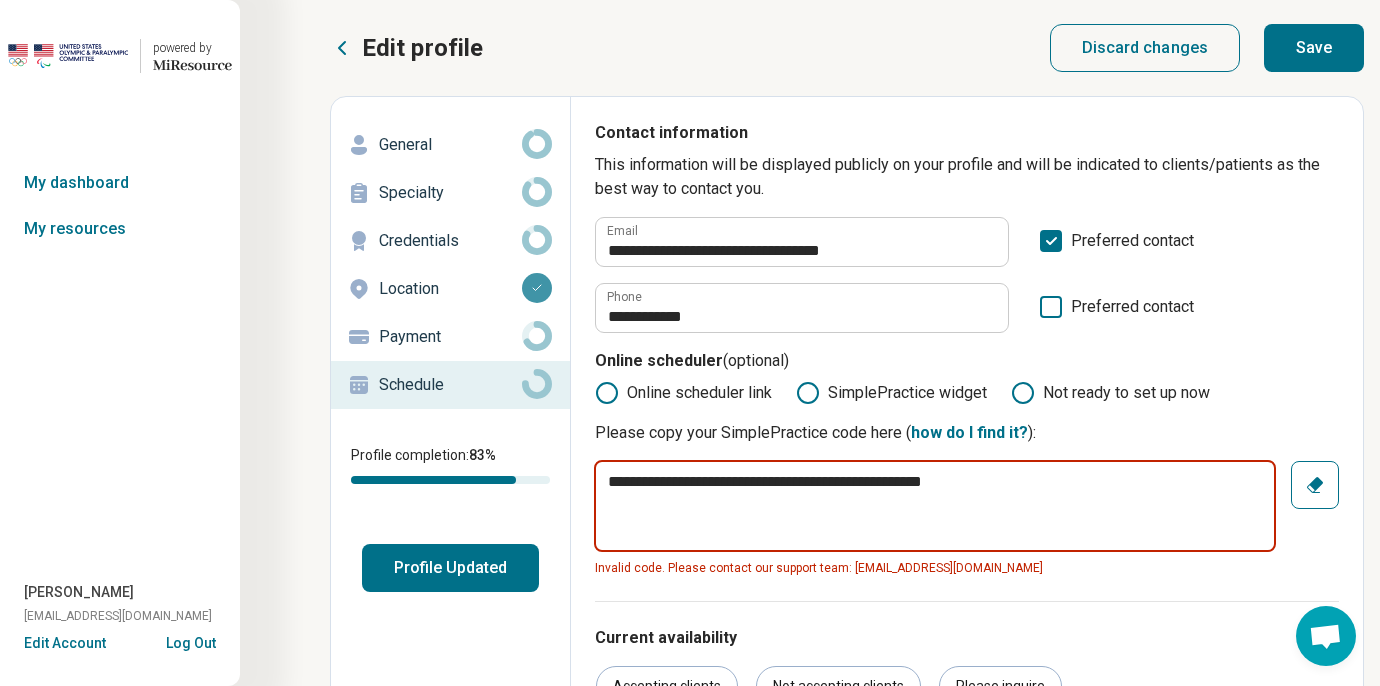 type on "*" 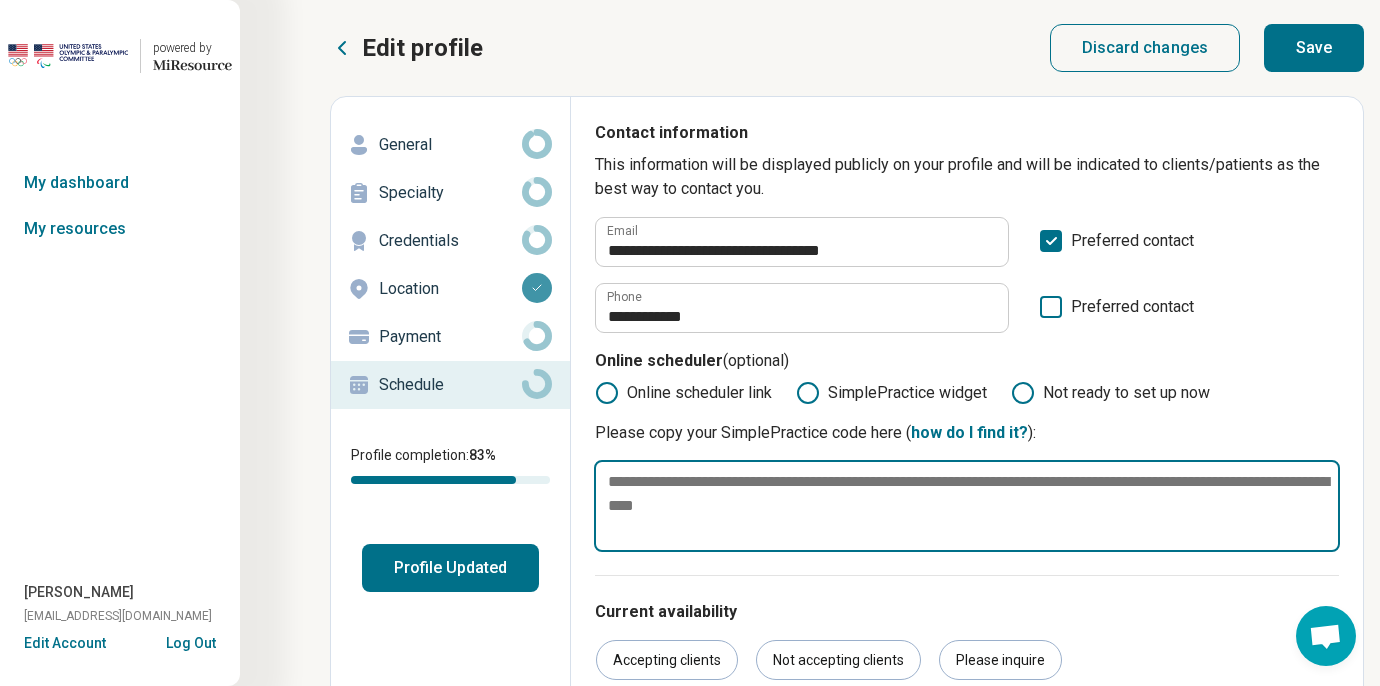 click at bounding box center (967, 506) 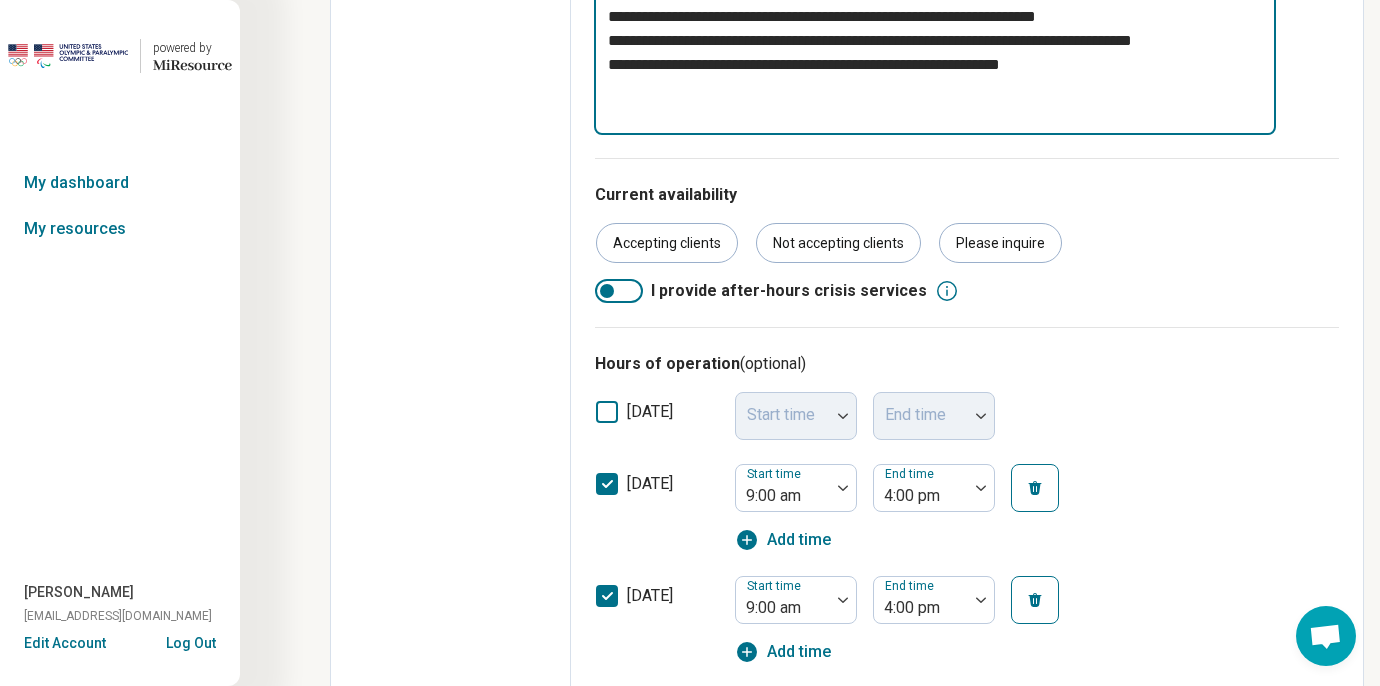 scroll, scrollTop: 0, scrollLeft: 0, axis: both 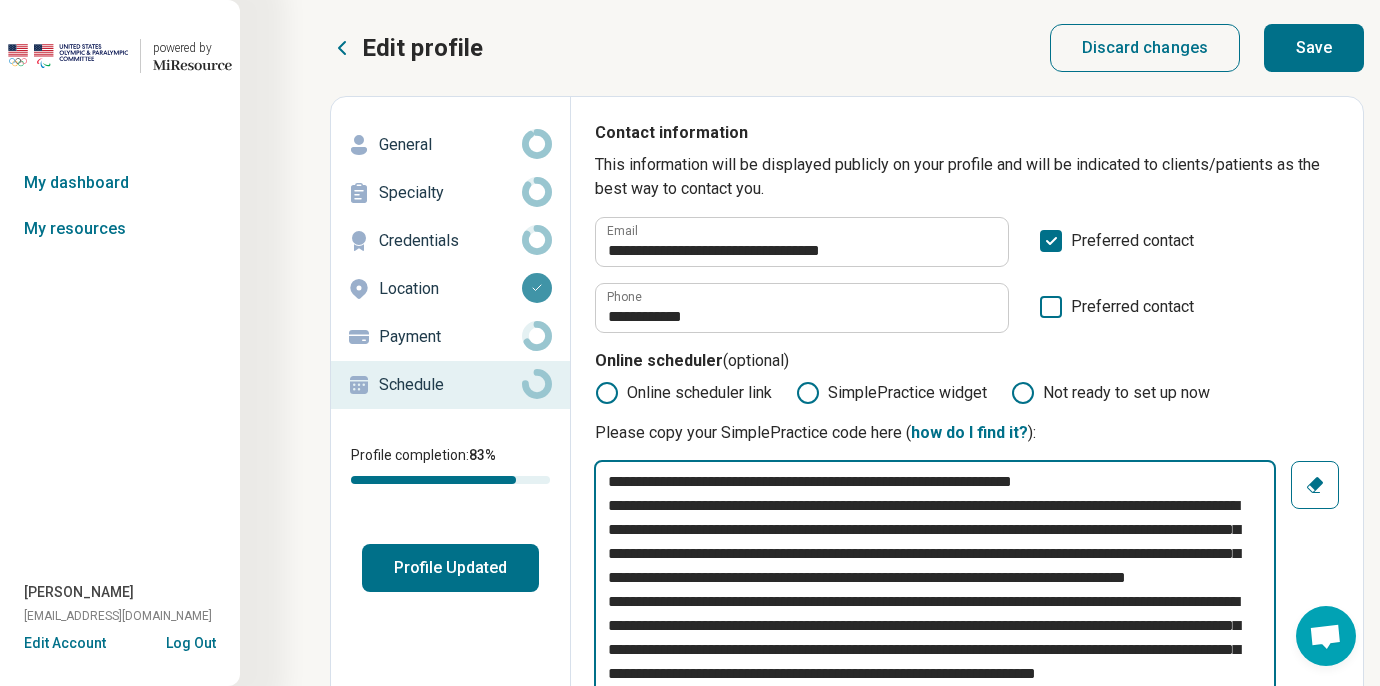 type on "**********" 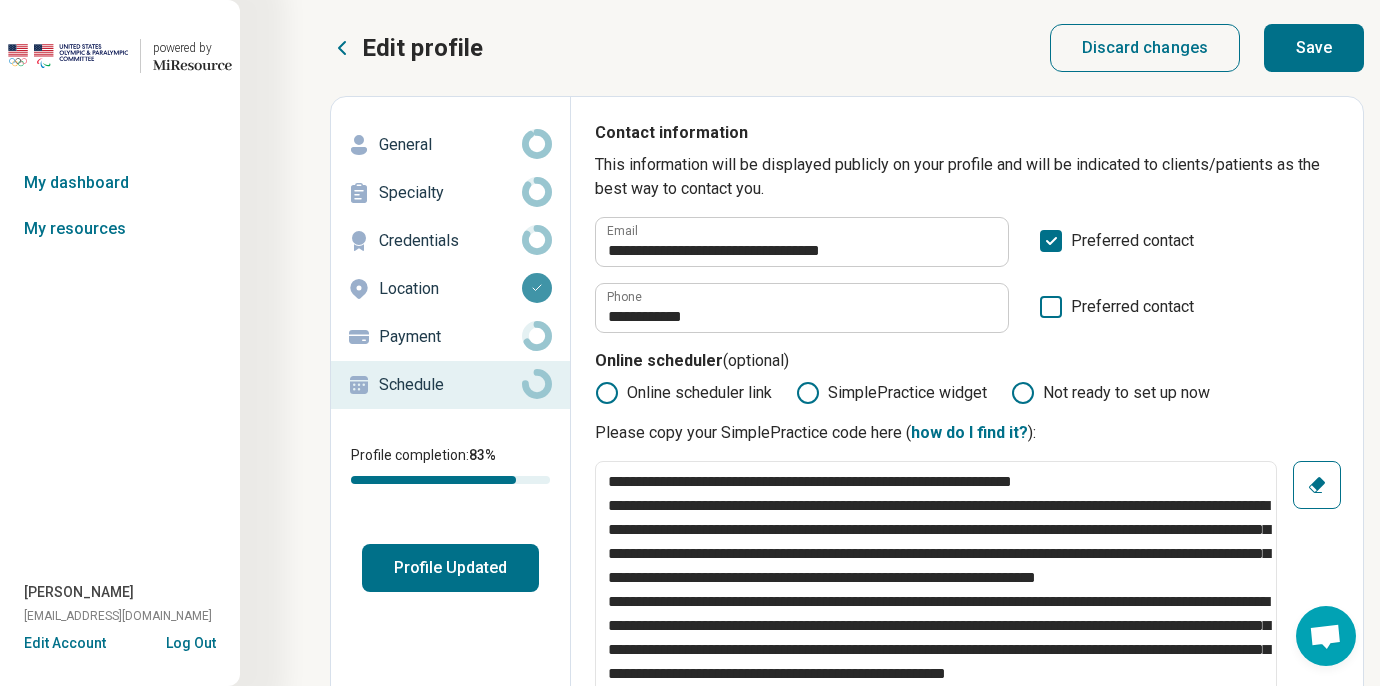 click on "Save" at bounding box center [1314, 48] 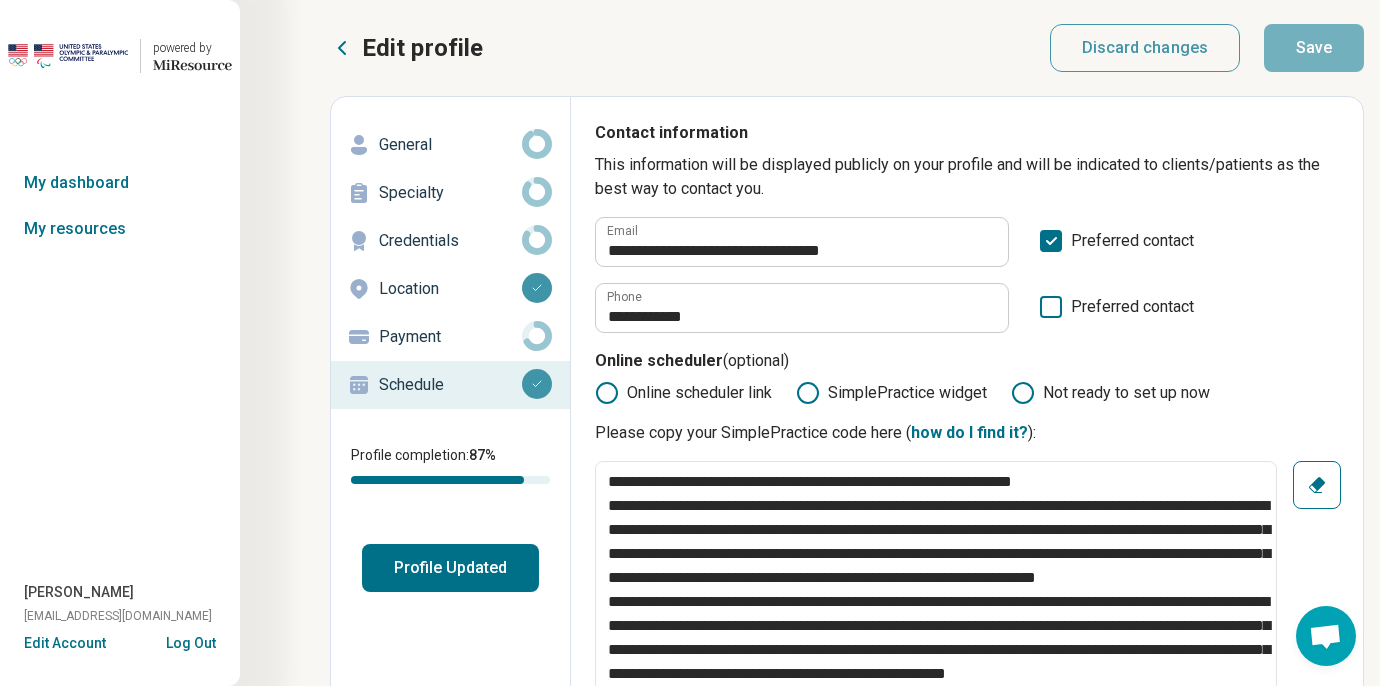 type on "*" 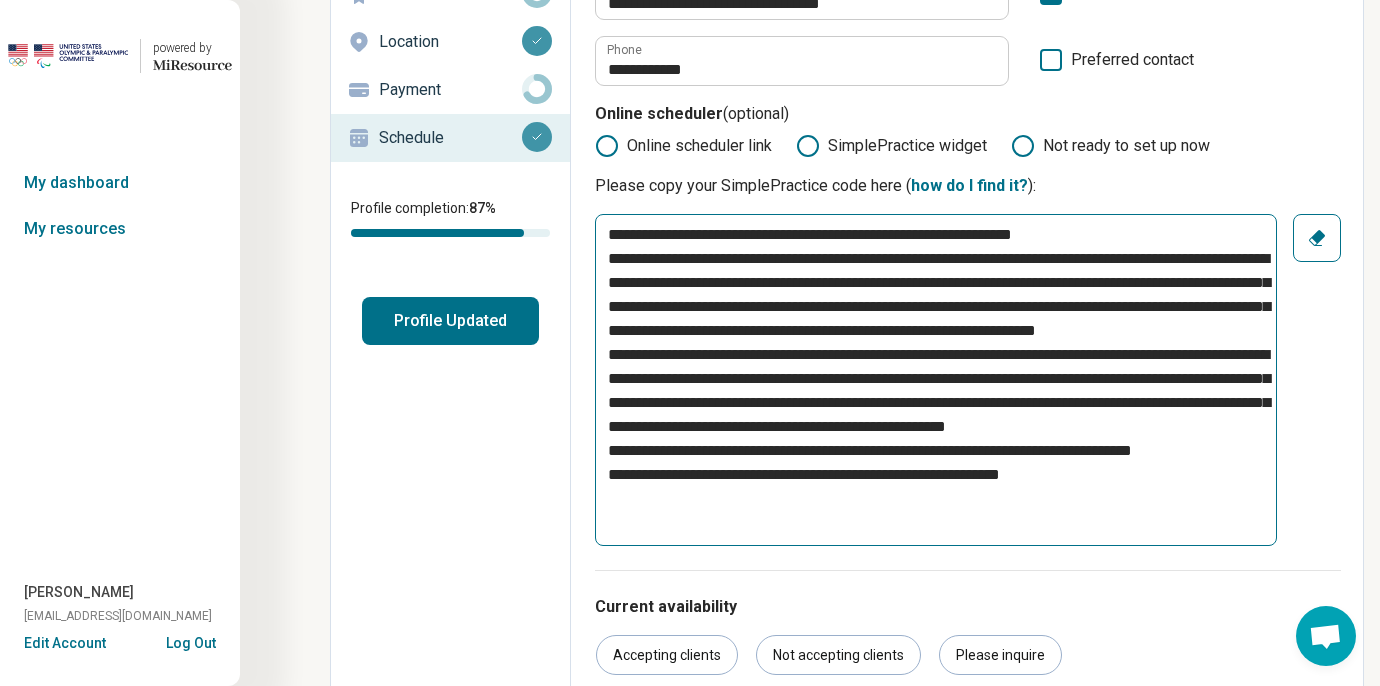 scroll, scrollTop: 0, scrollLeft: 0, axis: both 